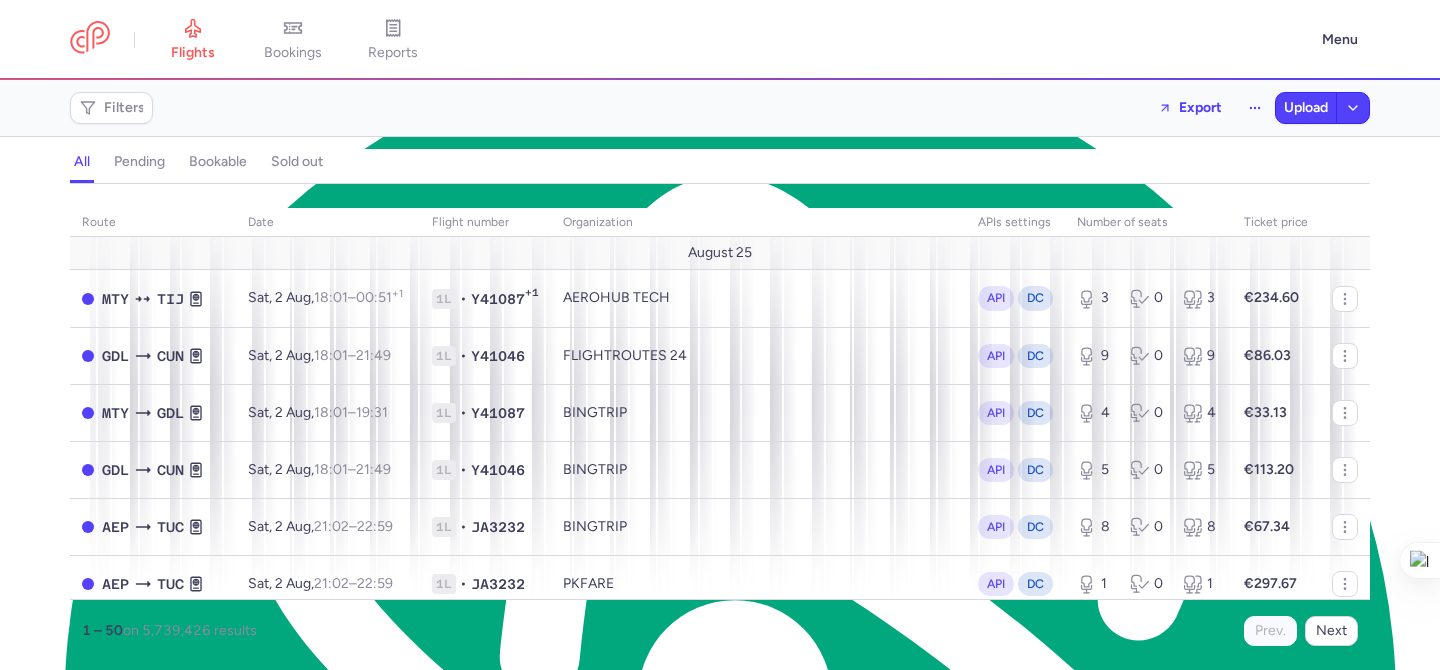 scroll, scrollTop: 0, scrollLeft: 0, axis: both 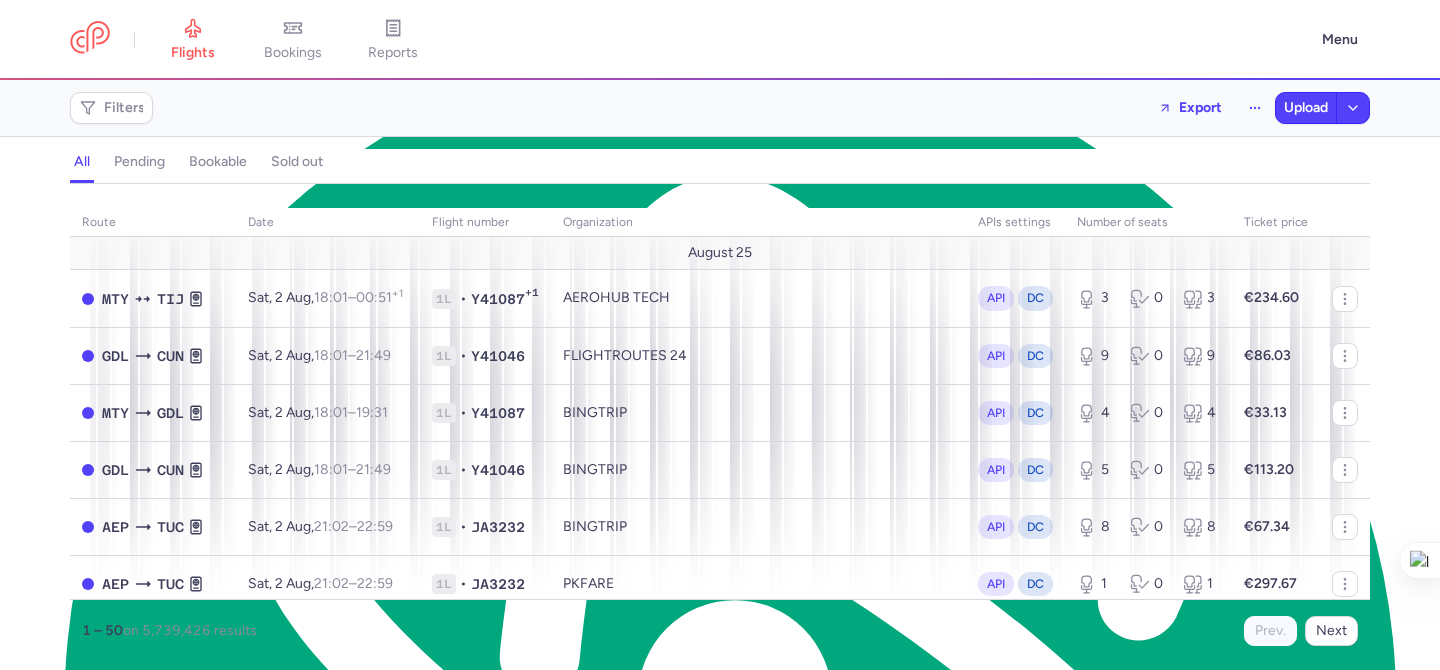 click on "bookings" at bounding box center (293, 53) 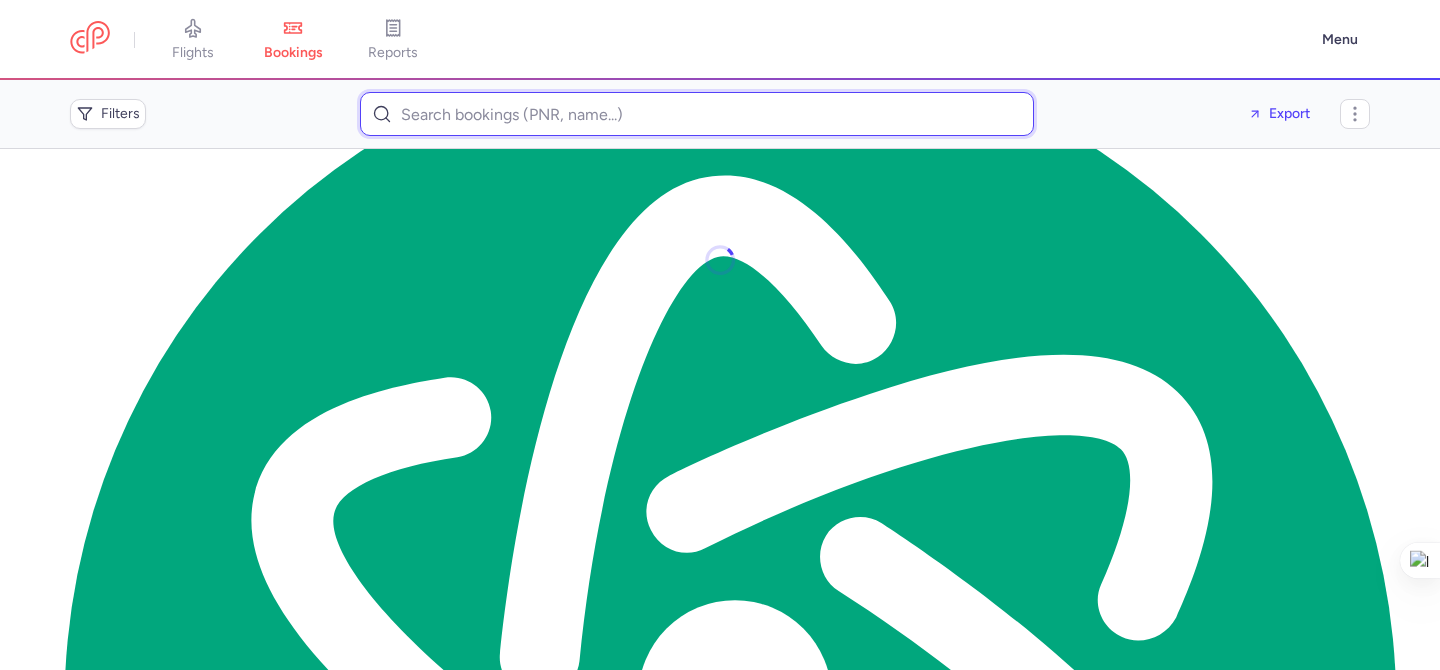 click at bounding box center (697, 114) 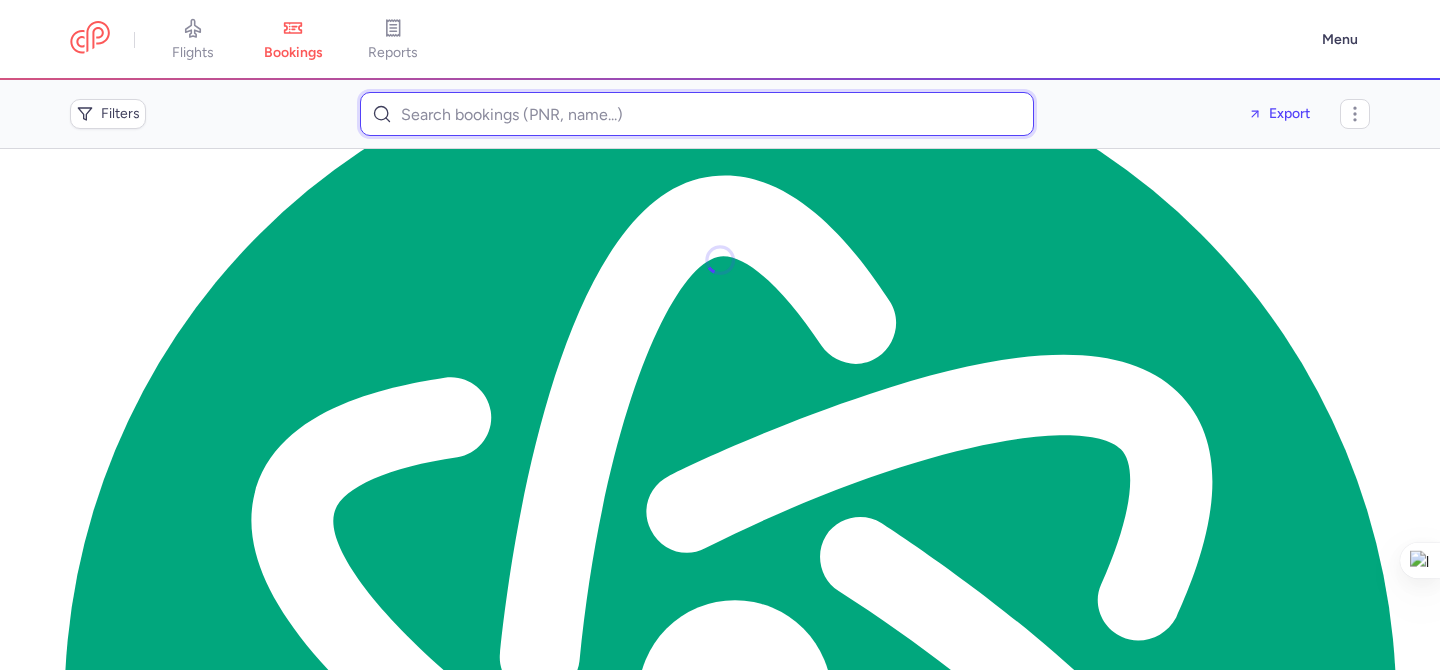 paste on "martineiliohan@hotmail.com" 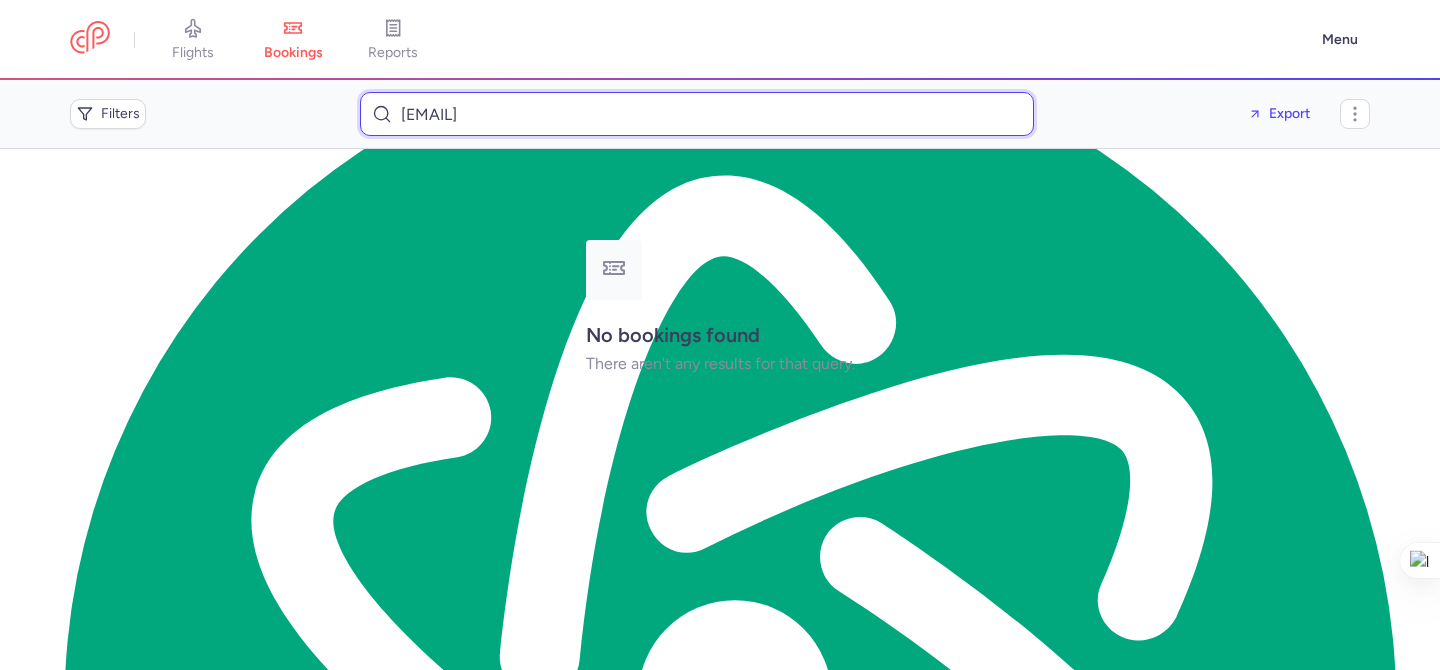 type on "martineiliohan@hotmail.com" 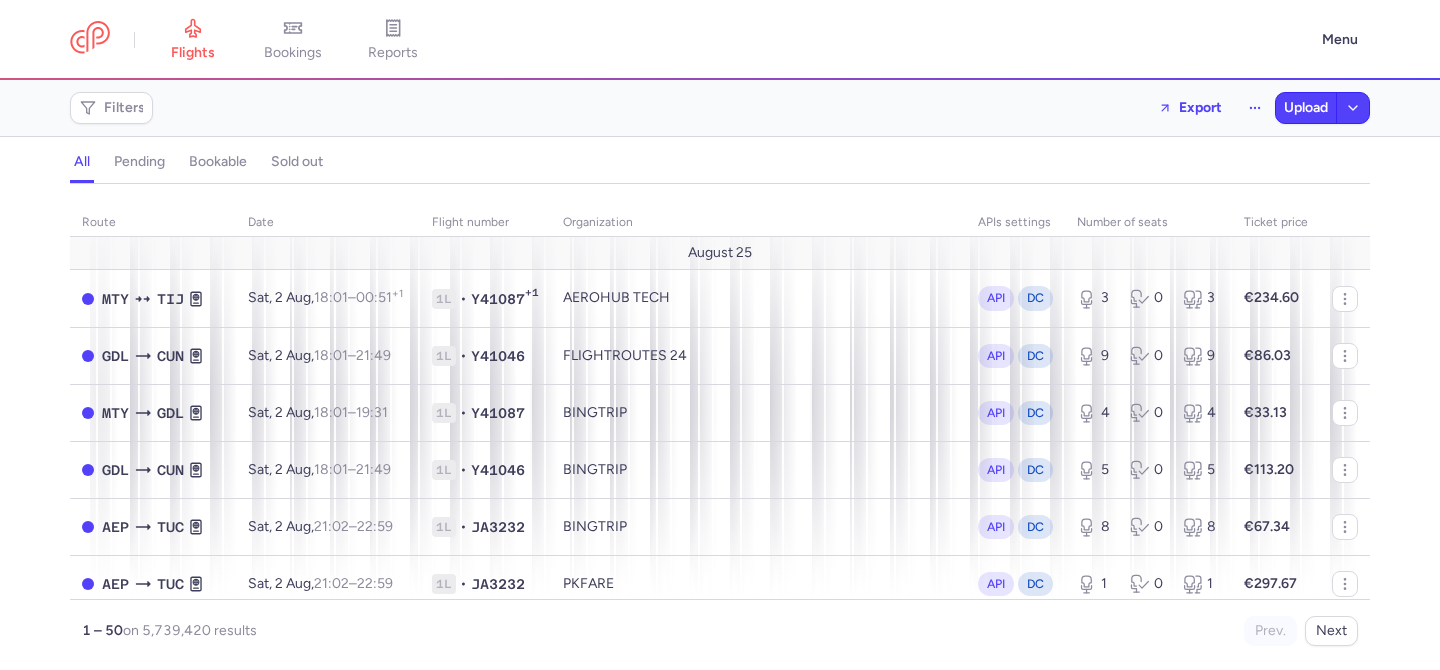 scroll, scrollTop: 0, scrollLeft: 0, axis: both 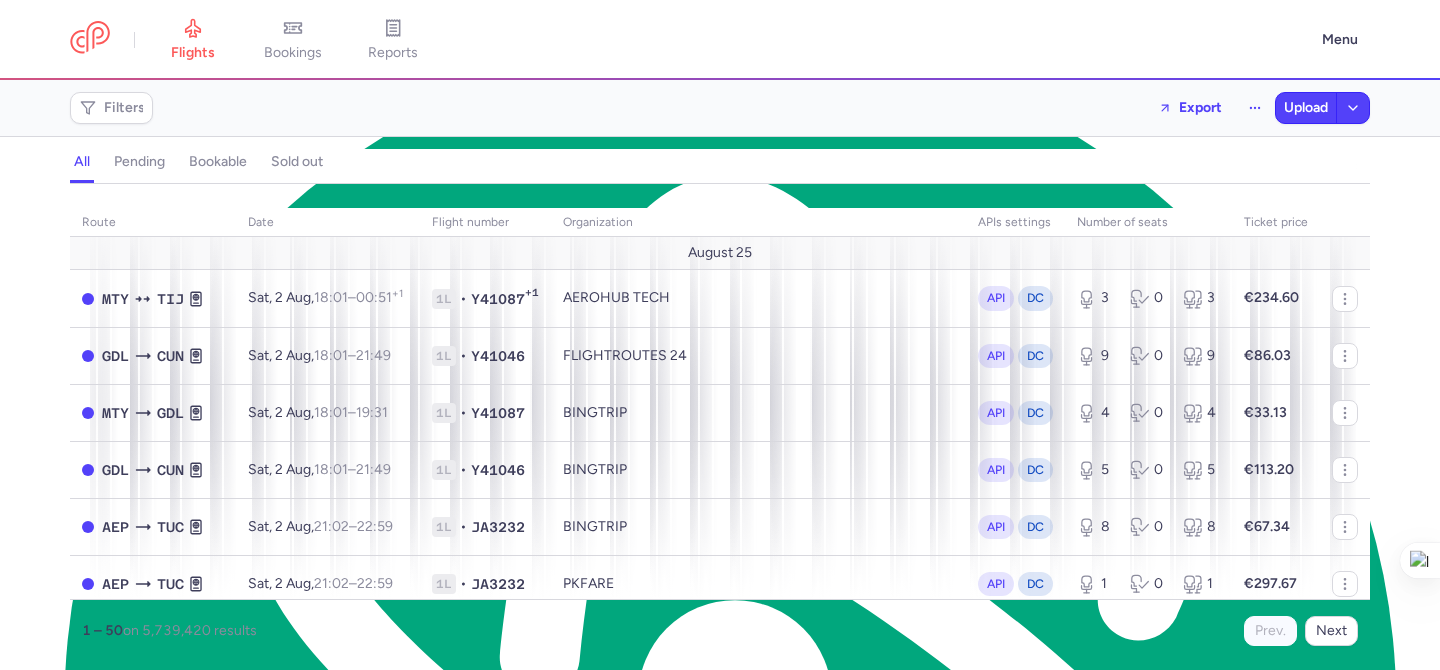 click on "bookings" at bounding box center (293, 40) 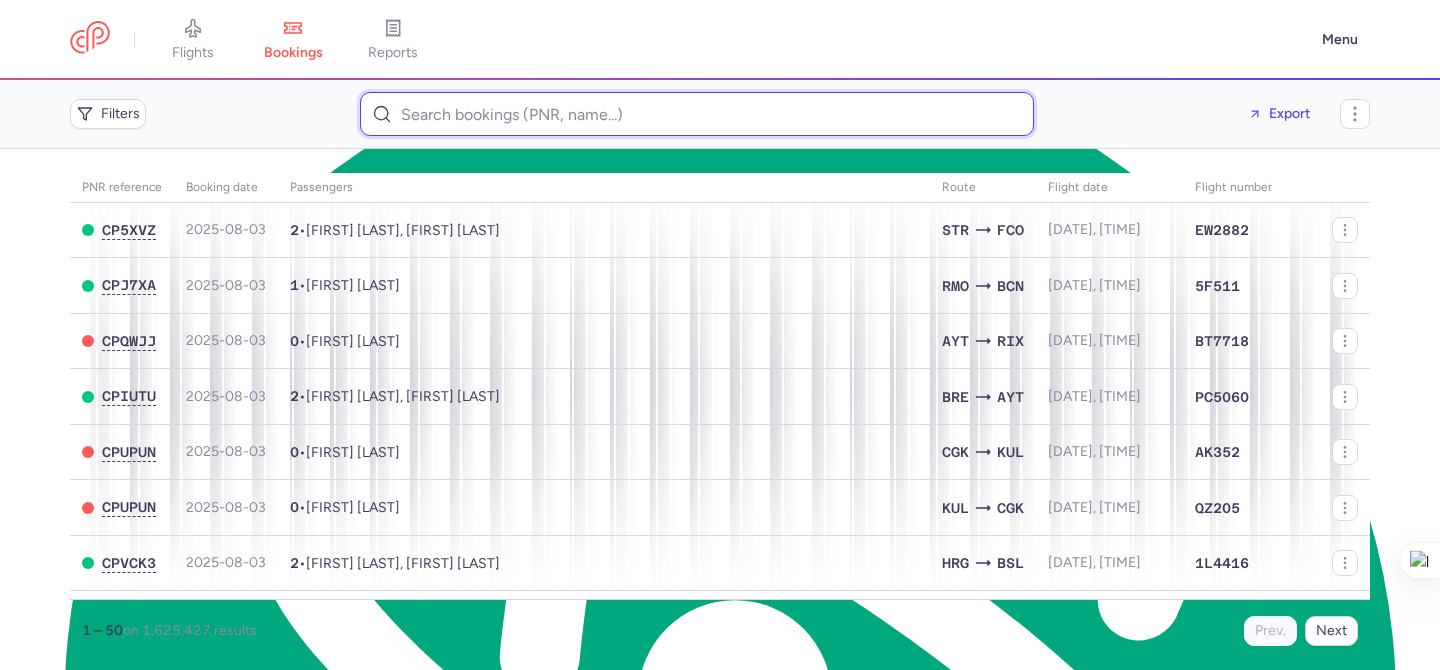 click at bounding box center (697, 114) 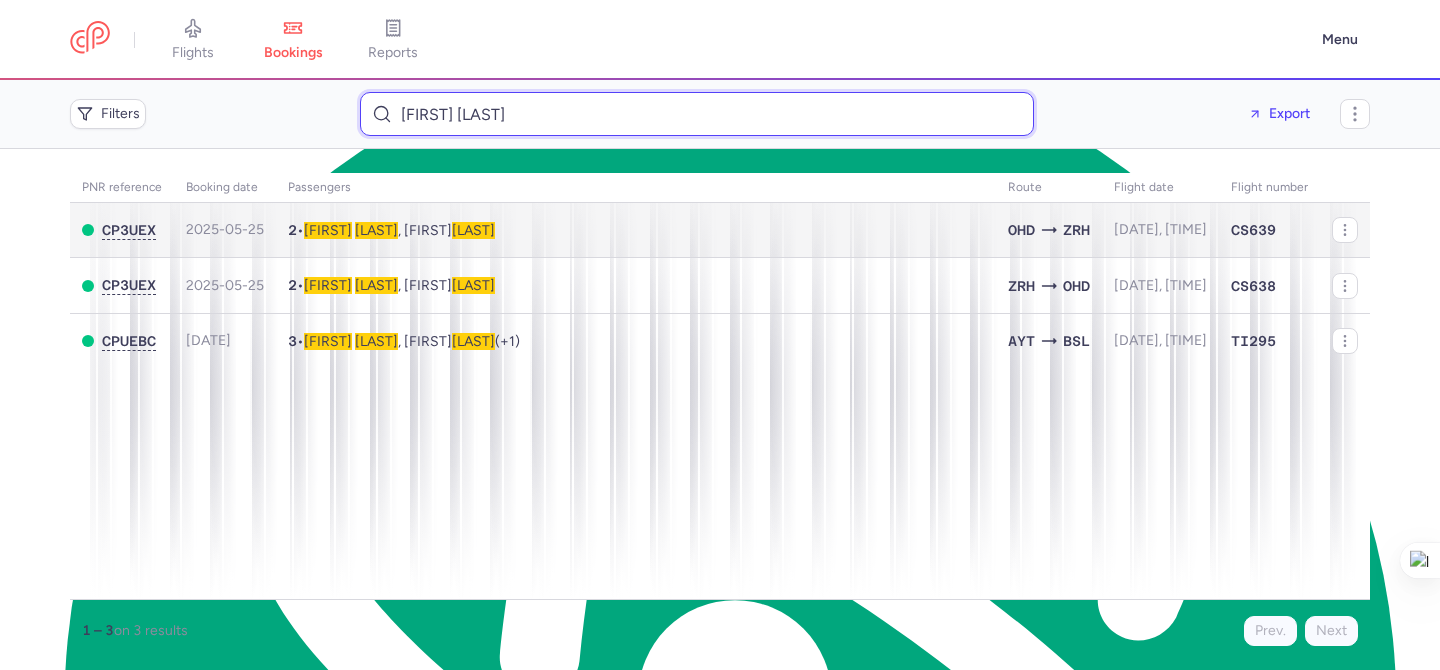 type on "Branislav Veljkovic" 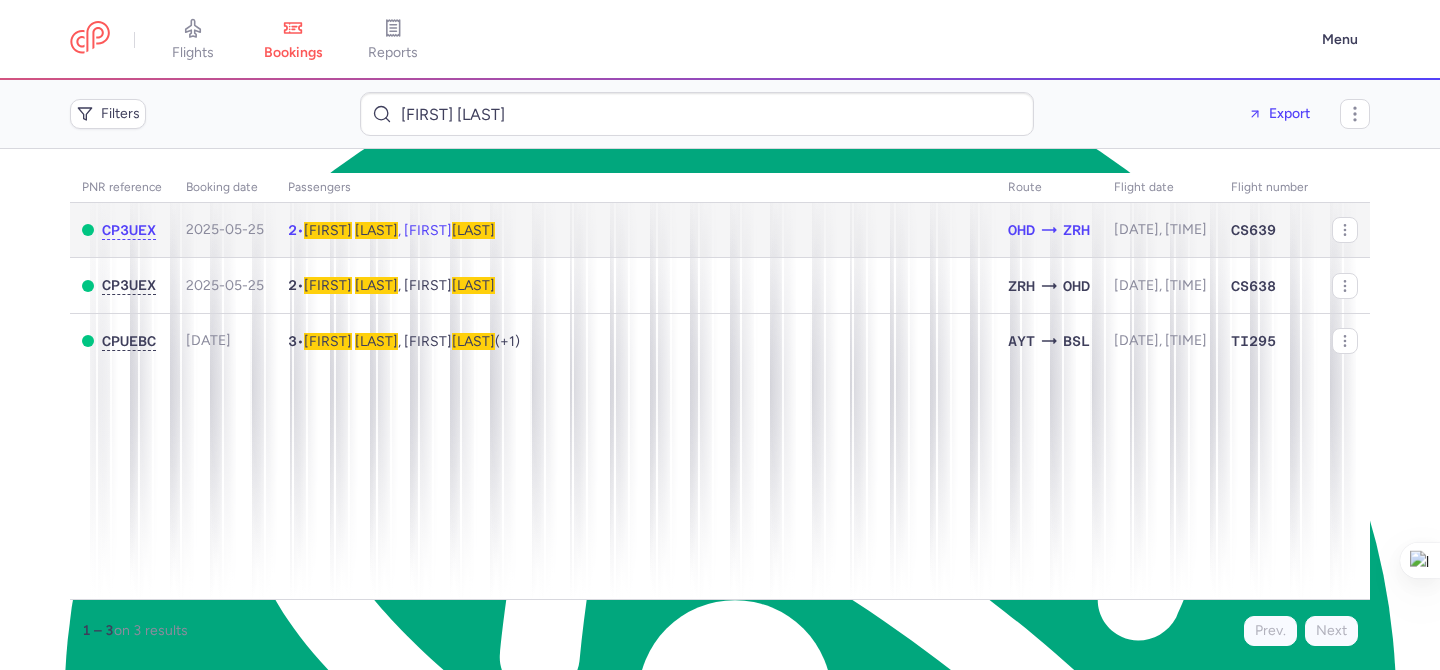 click on "2  •  Branislav   VELJKOVIC , Ivana  VELJKOVIC" 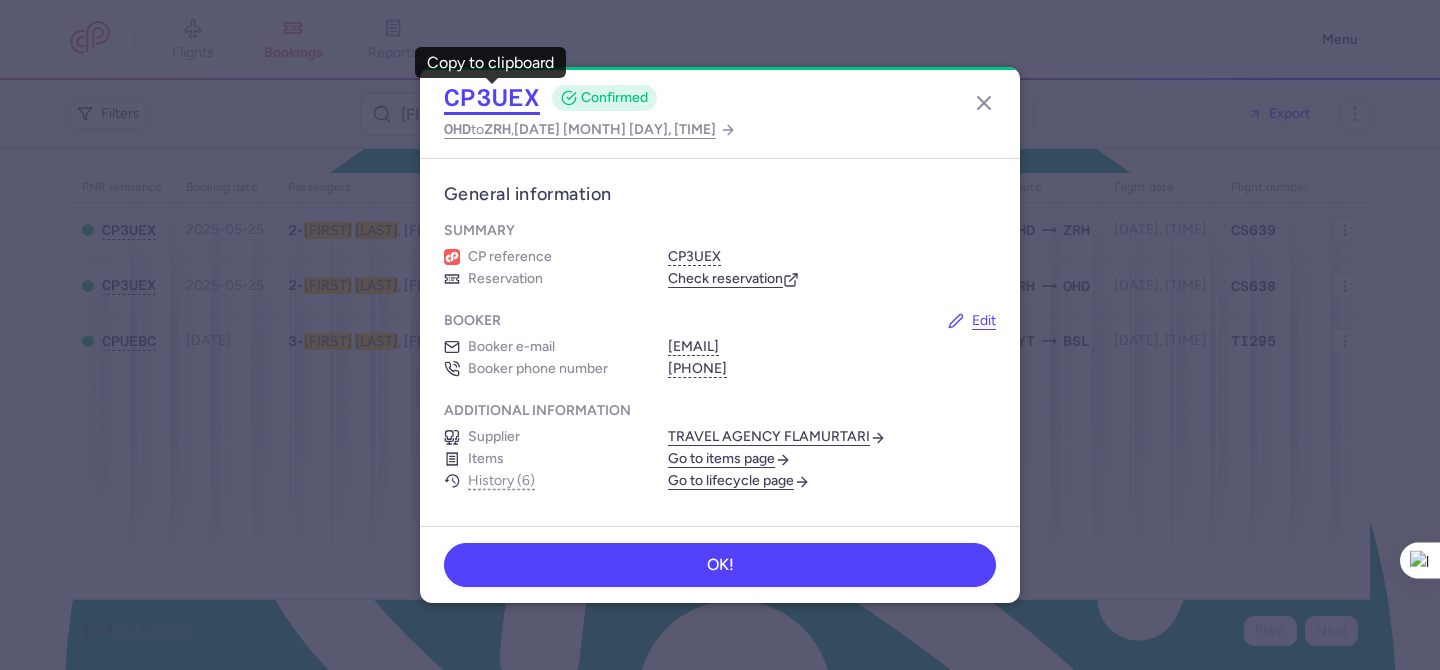 click on "CP3UEX" 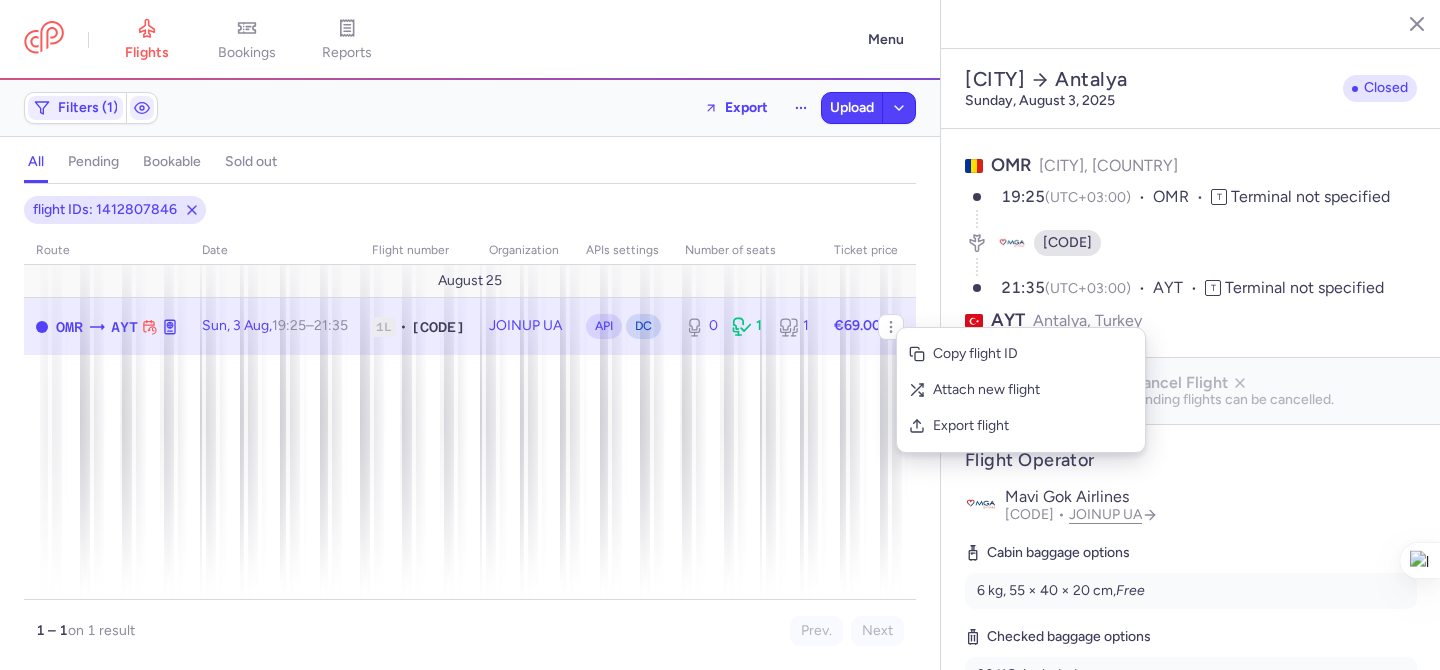 select on "hours" 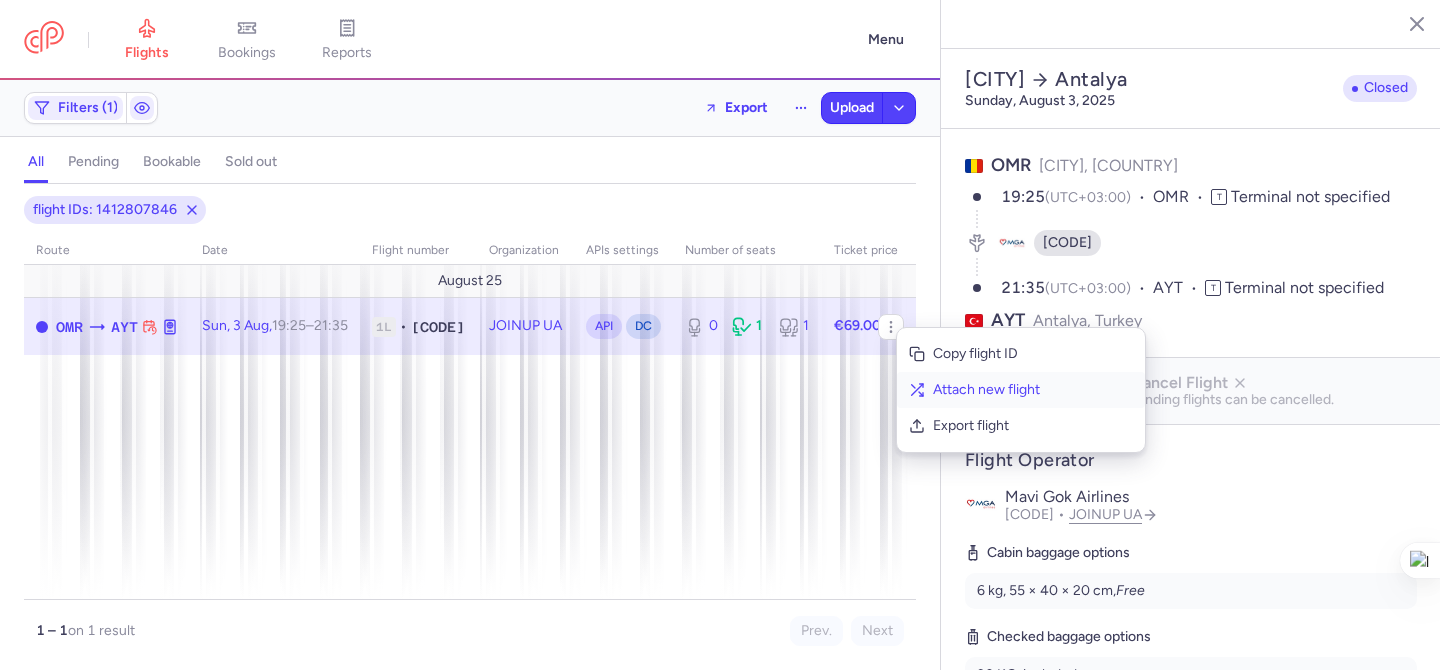 scroll, scrollTop: 0, scrollLeft: 0, axis: both 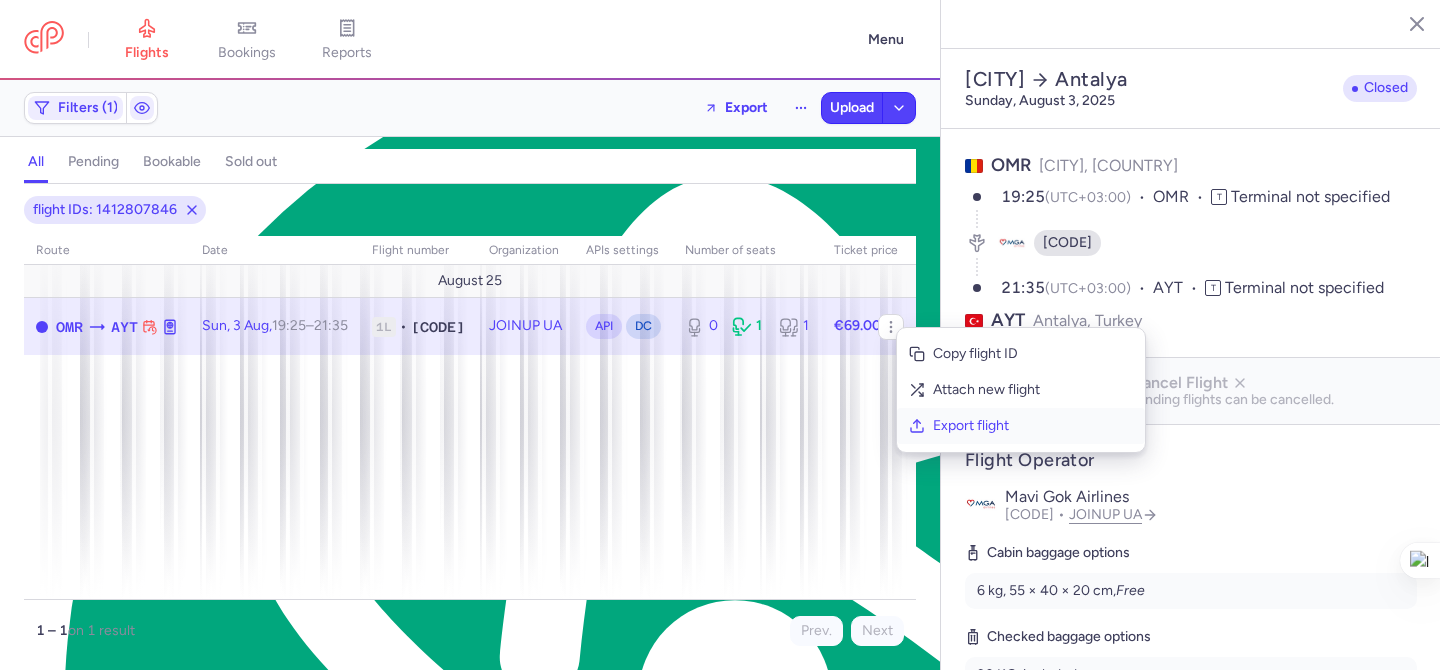 click on "Export flight" at bounding box center (1033, 426) 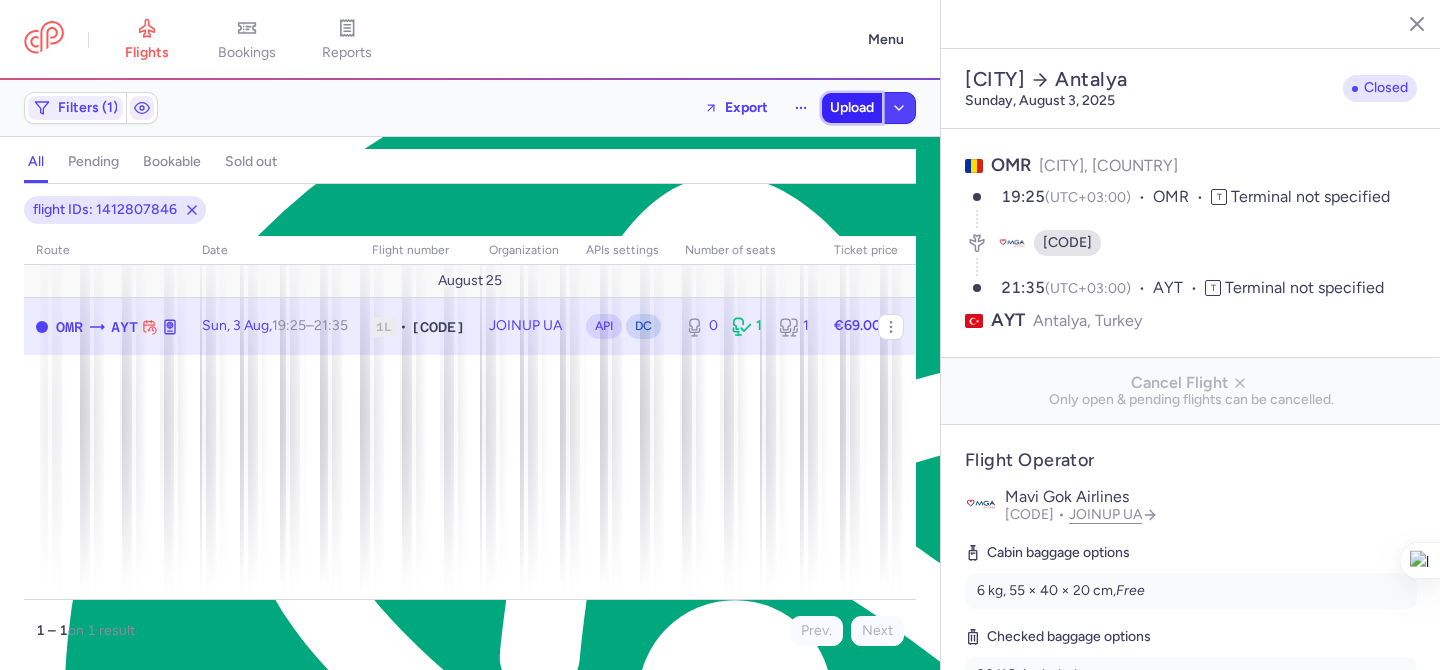 click on "Upload" at bounding box center (852, 108) 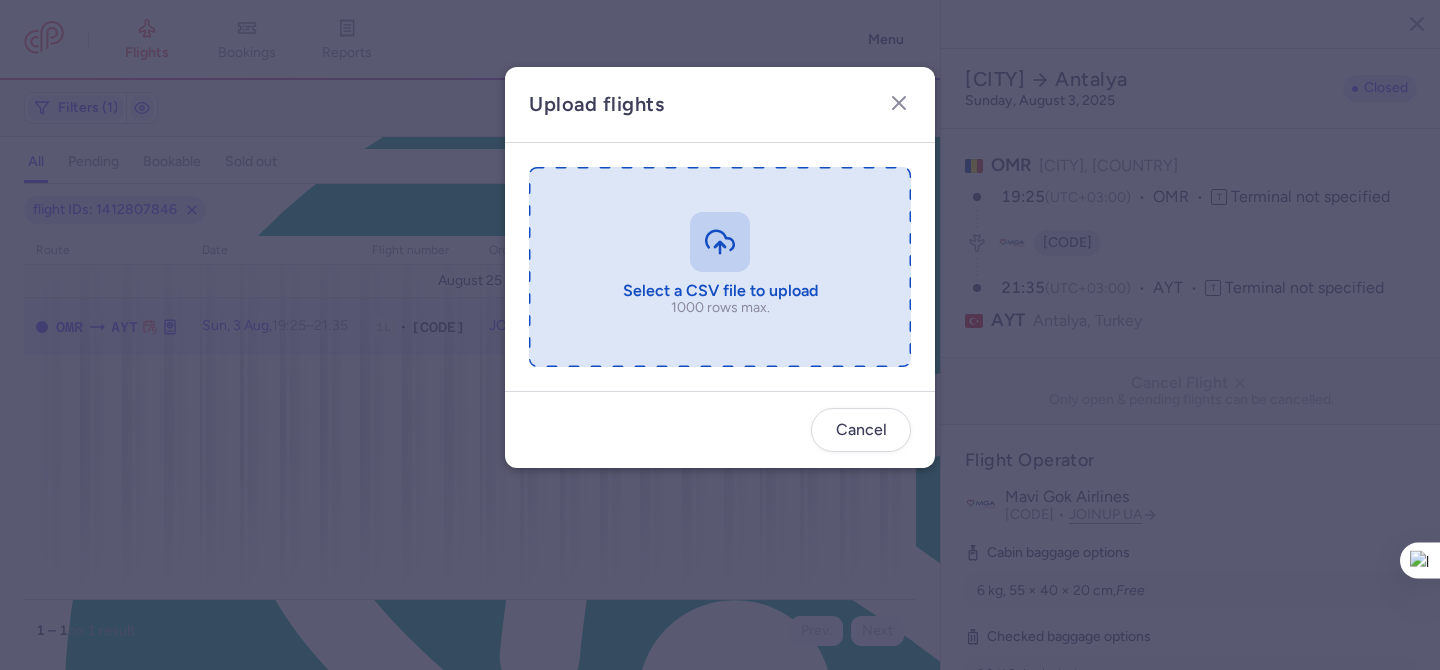 click at bounding box center (720, 267) 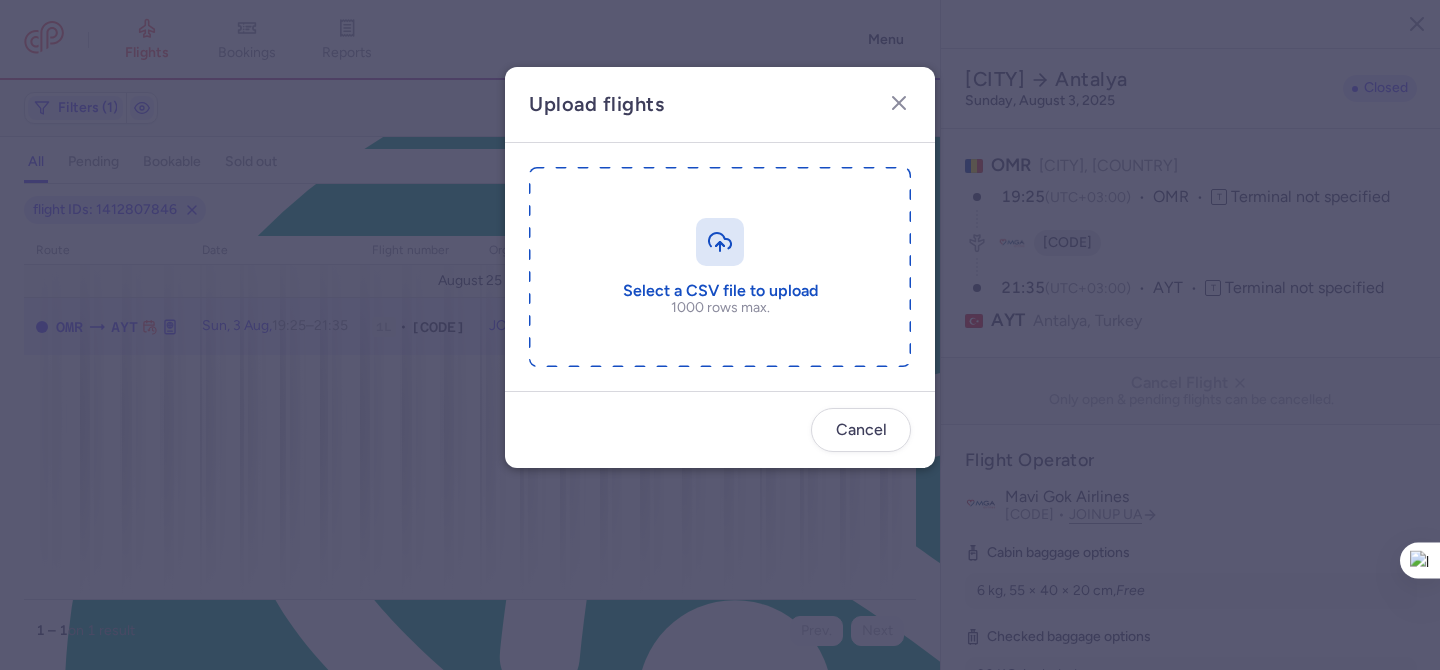 type on "C:\fakepath\export_flight_4M4033_20250803,1426.csv" 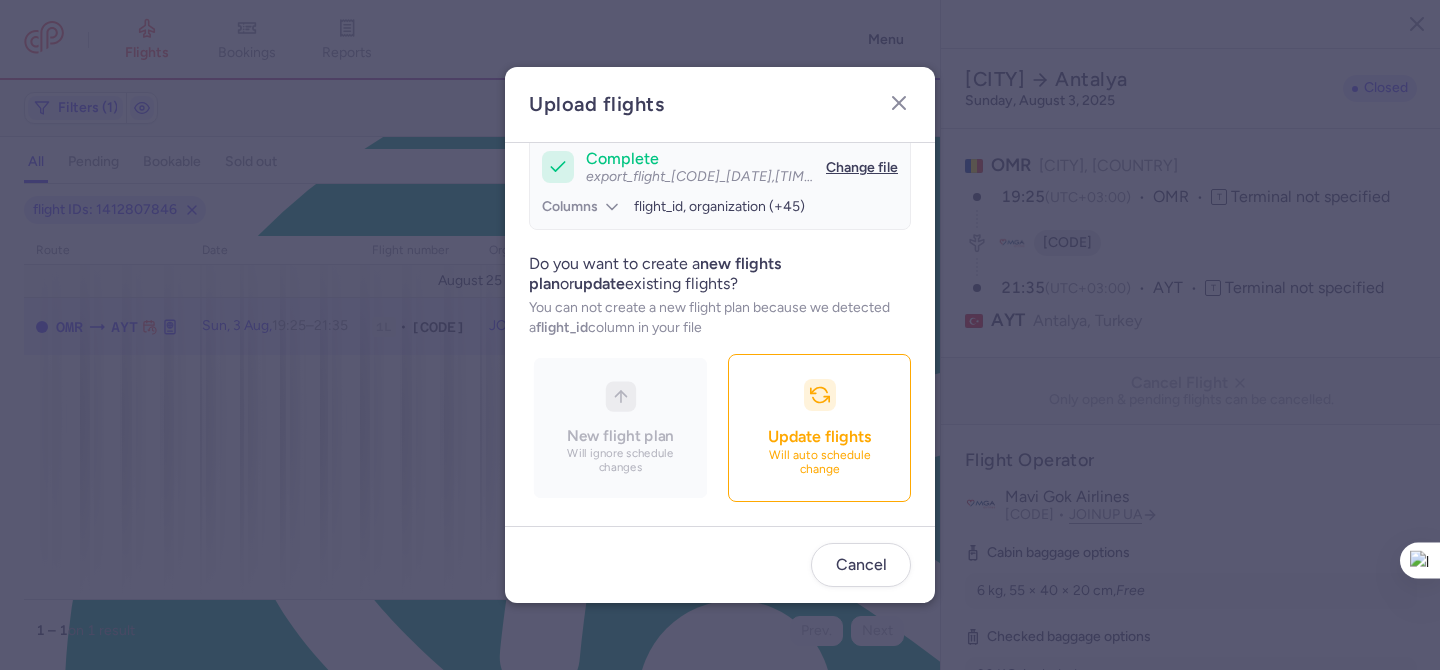 scroll, scrollTop: 194, scrollLeft: 0, axis: vertical 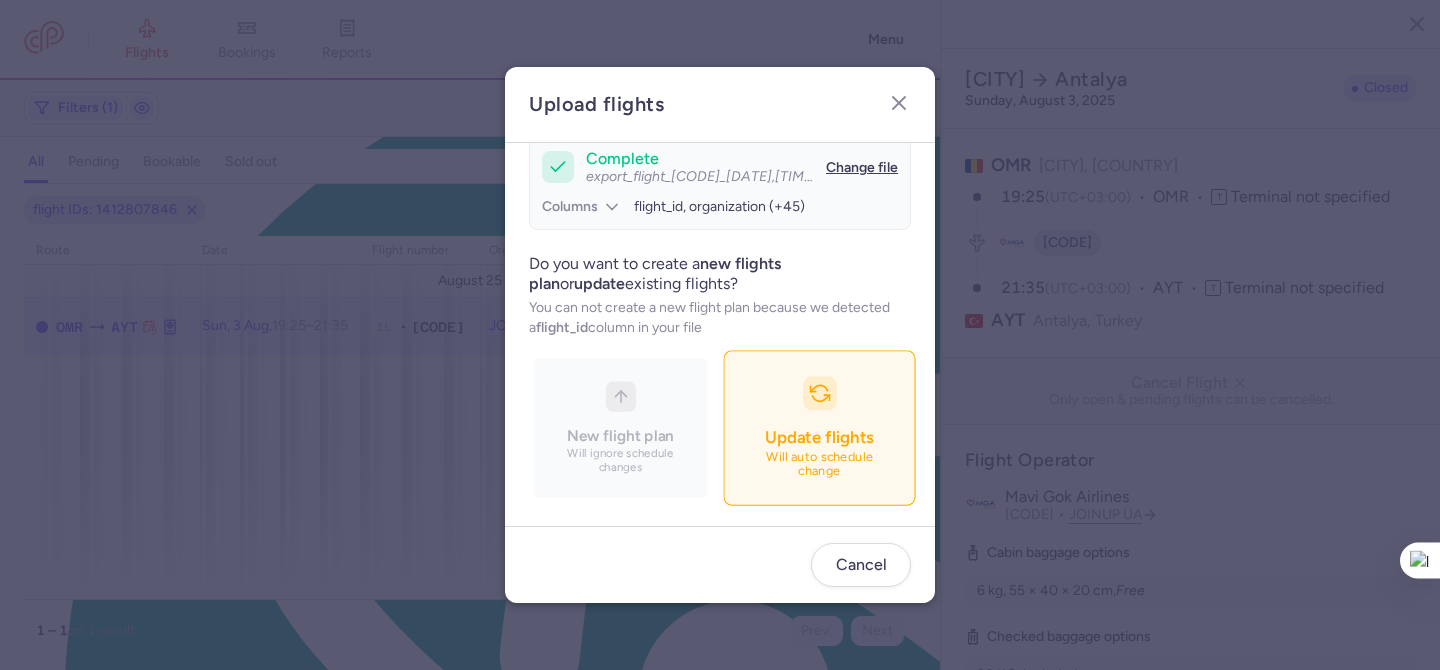 click on "Update flights Will auto schedule change" at bounding box center (819, 427) 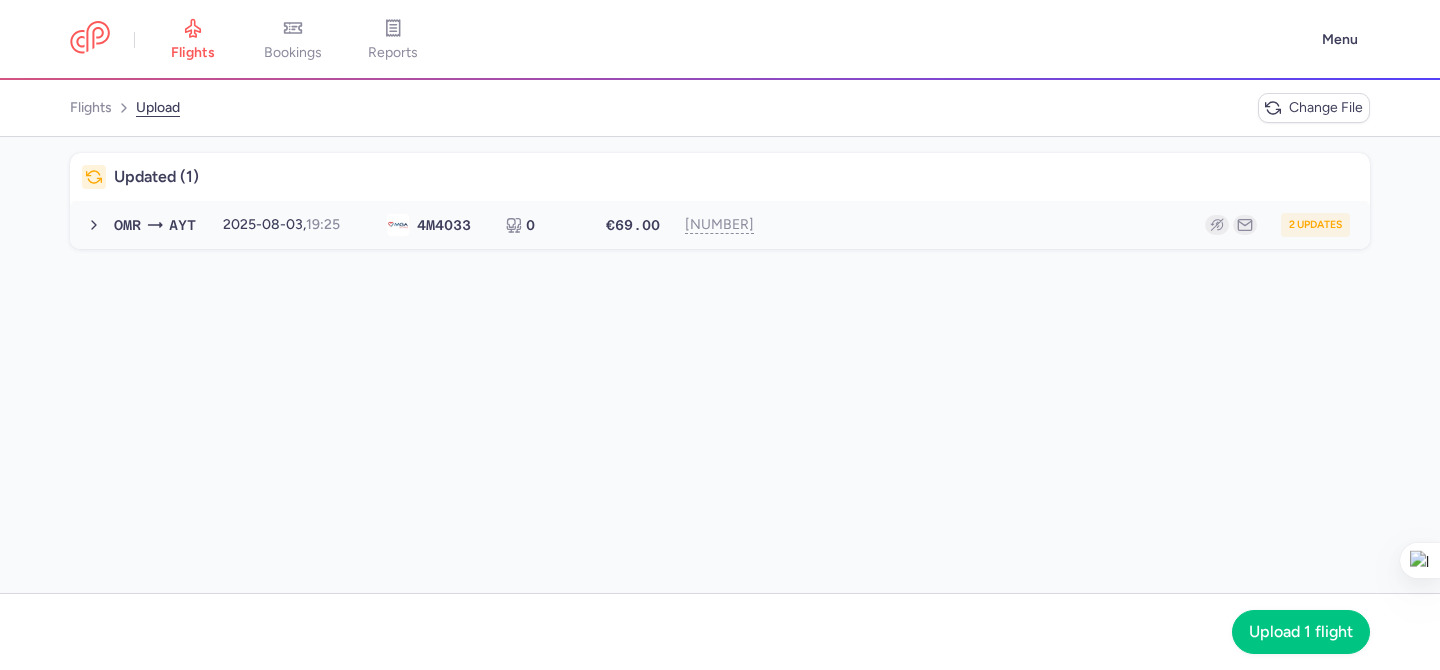 click on "OMR  AYT 2025-08-03,  19:25 4M  4033 0 €69.00 1412807846 2 updates 2025-08-03, 19:25 4M4033 0 seats €69.00" at bounding box center (720, 225) 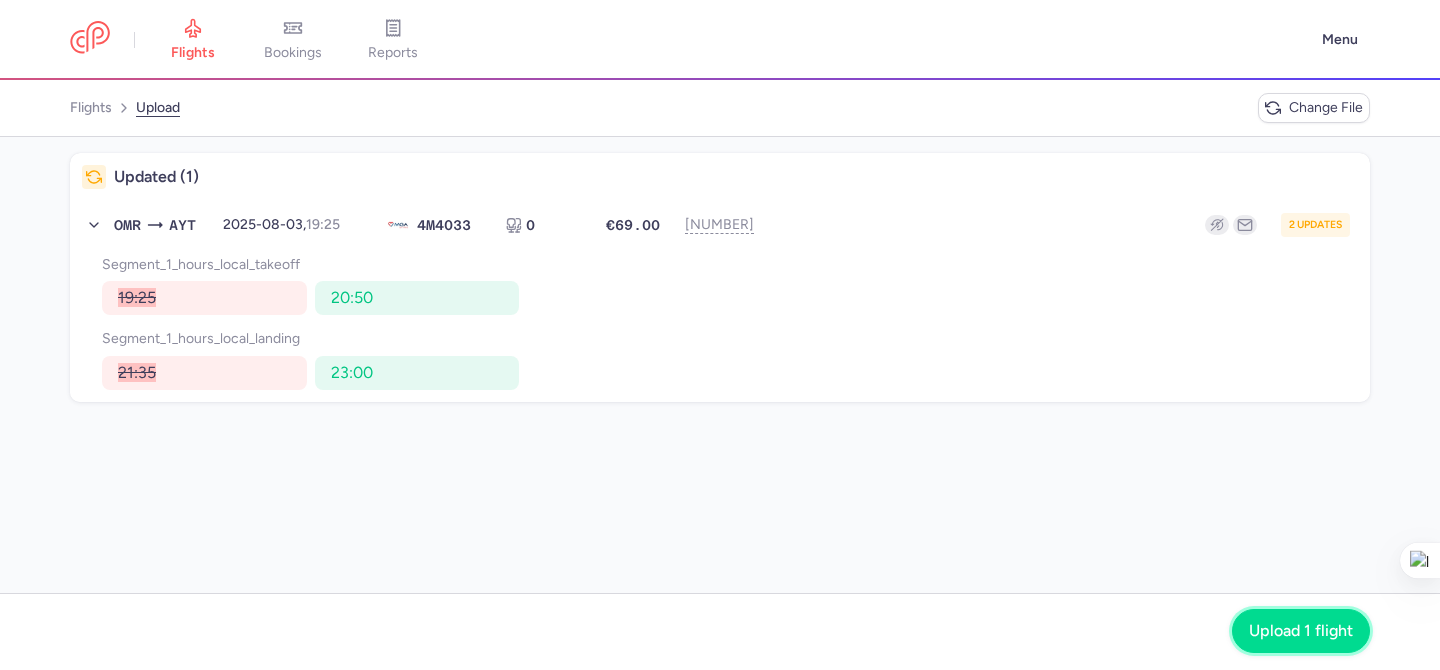 click on "Upload 1 flight" 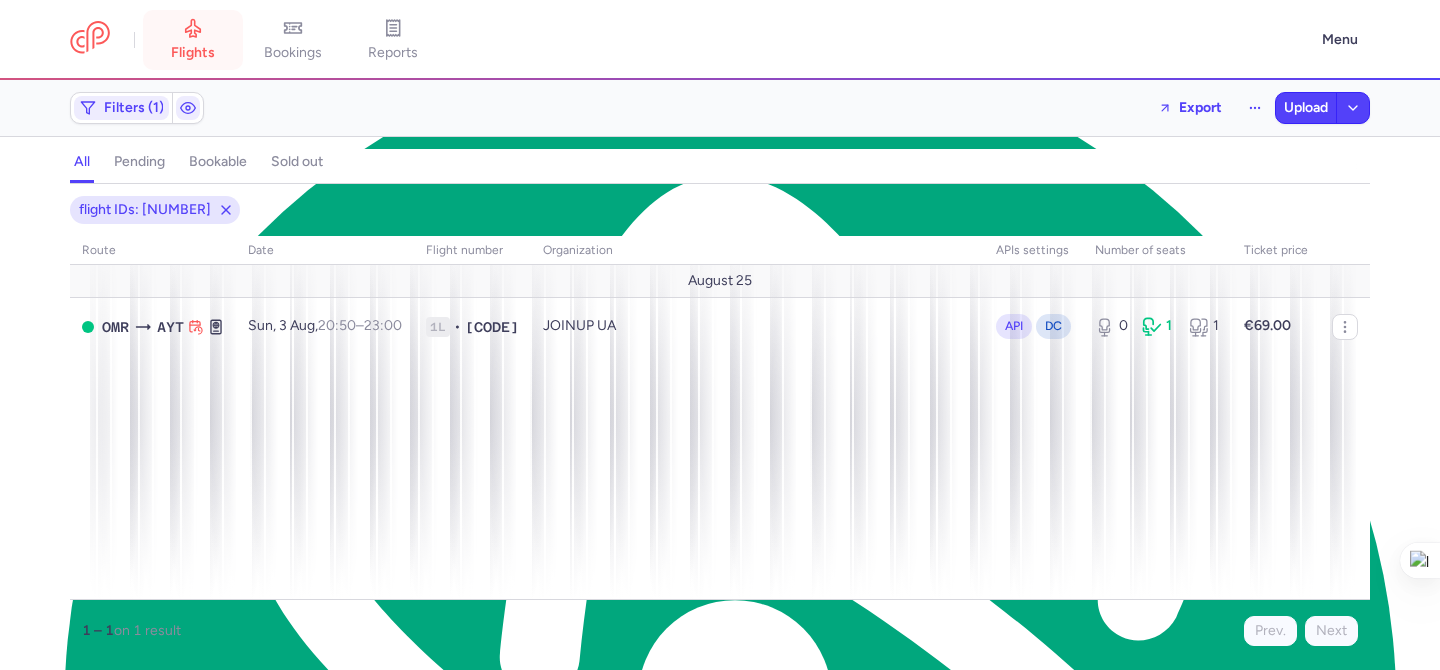 click on "flights" at bounding box center [193, 40] 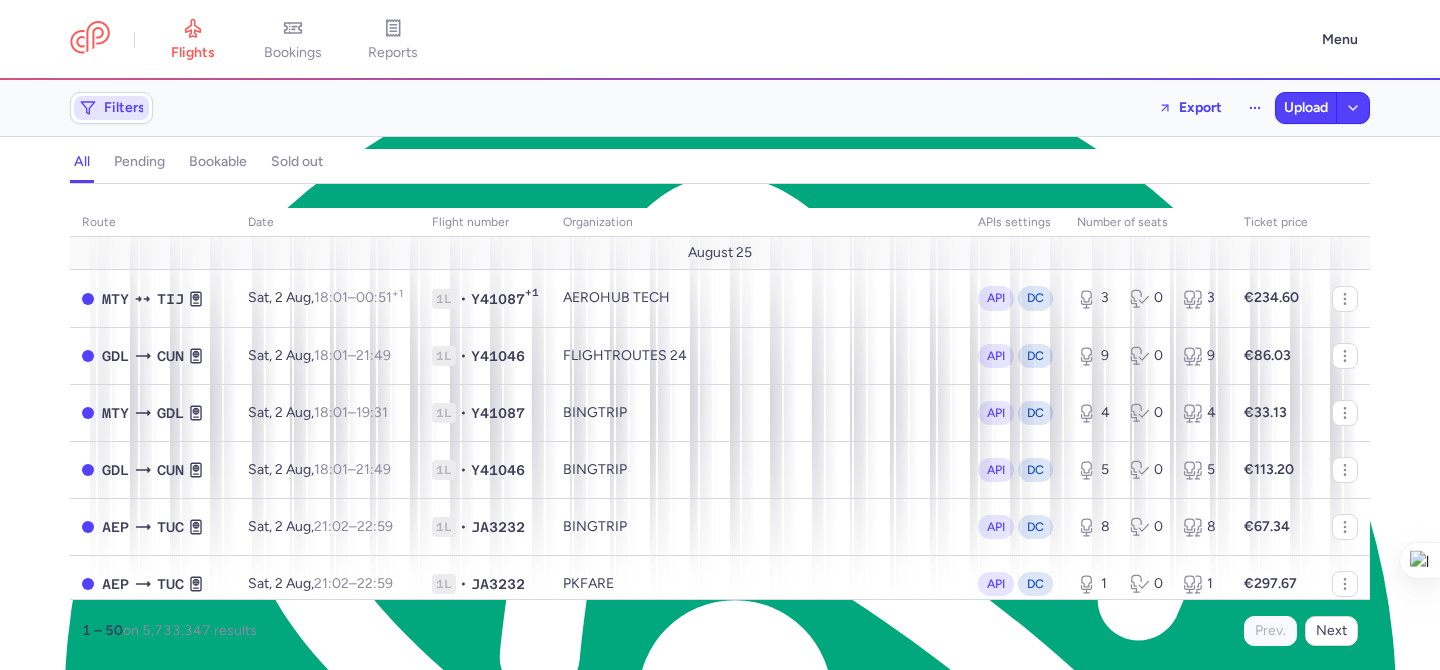 click on "Filters" 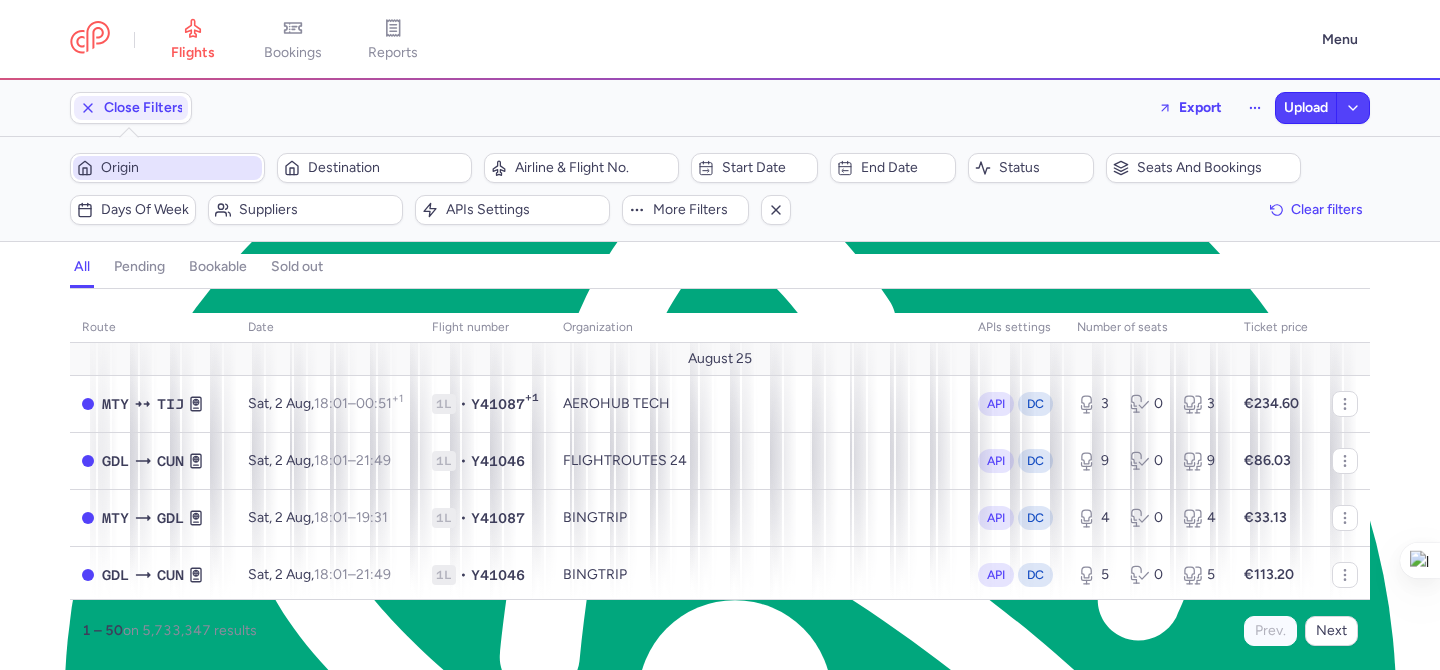 click on "Origin" at bounding box center [179, 168] 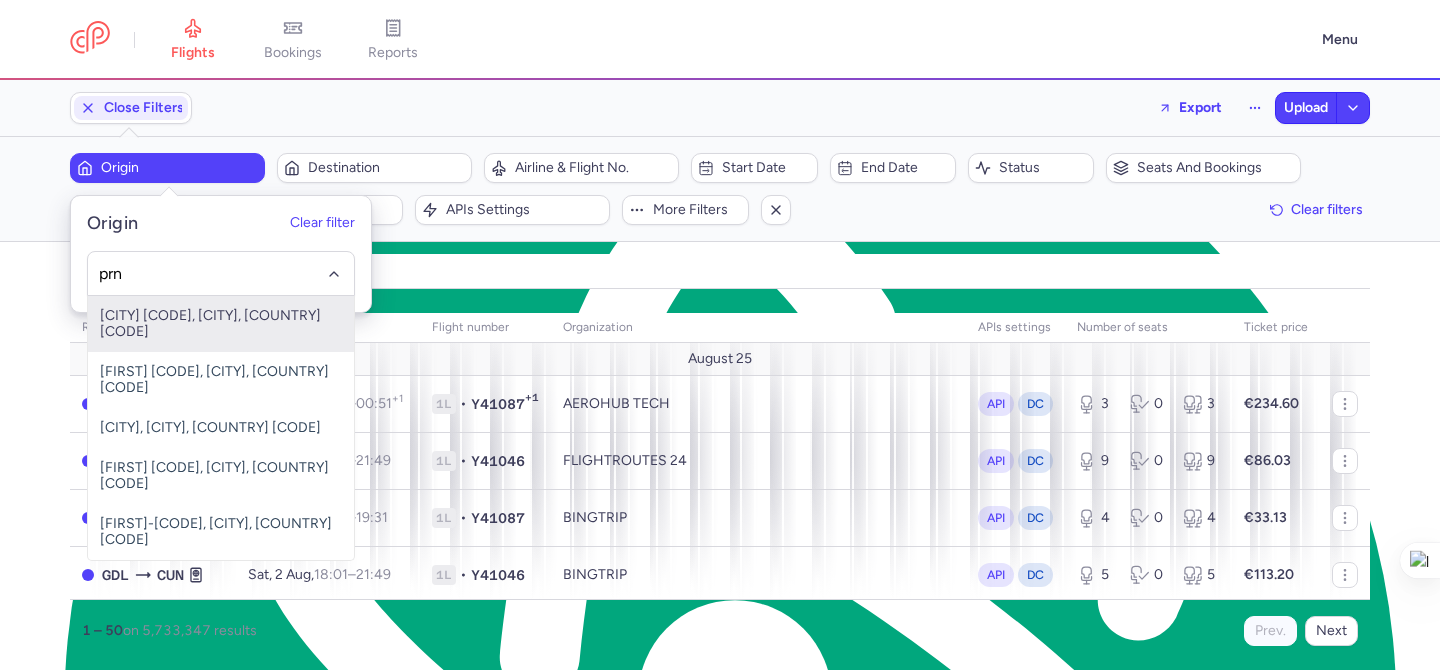 click on "Pristina International, Pristina, Kosovo PRN" at bounding box center [221, 324] 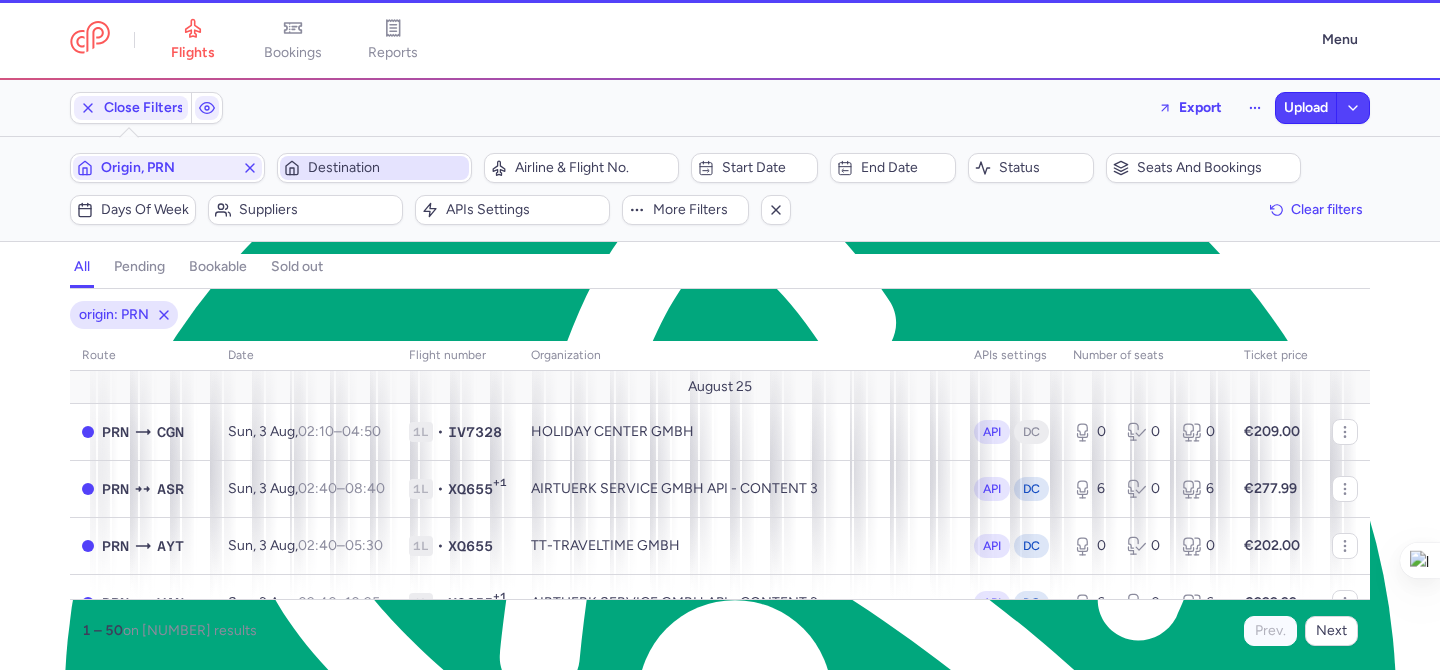 click on "Destination" at bounding box center (386, 168) 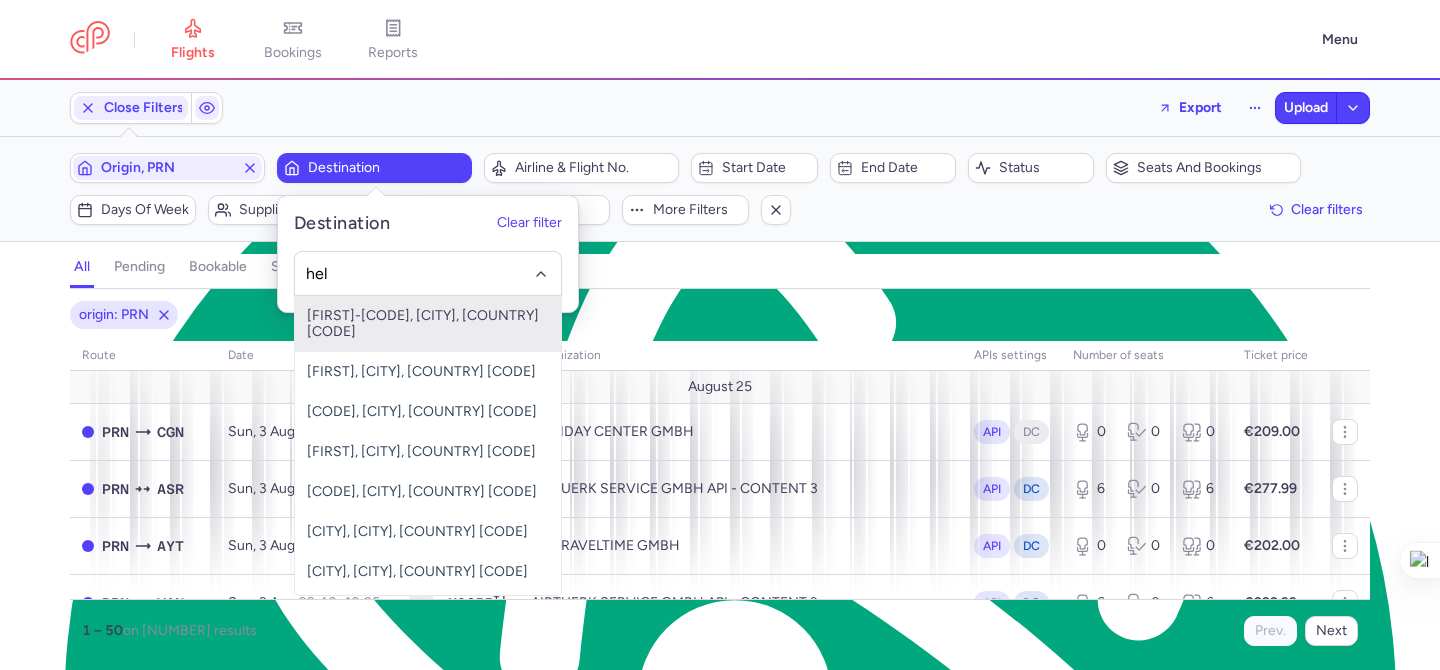 click on "Helsinki-vantaa, Helsinki, Finland HEL" at bounding box center [428, 324] 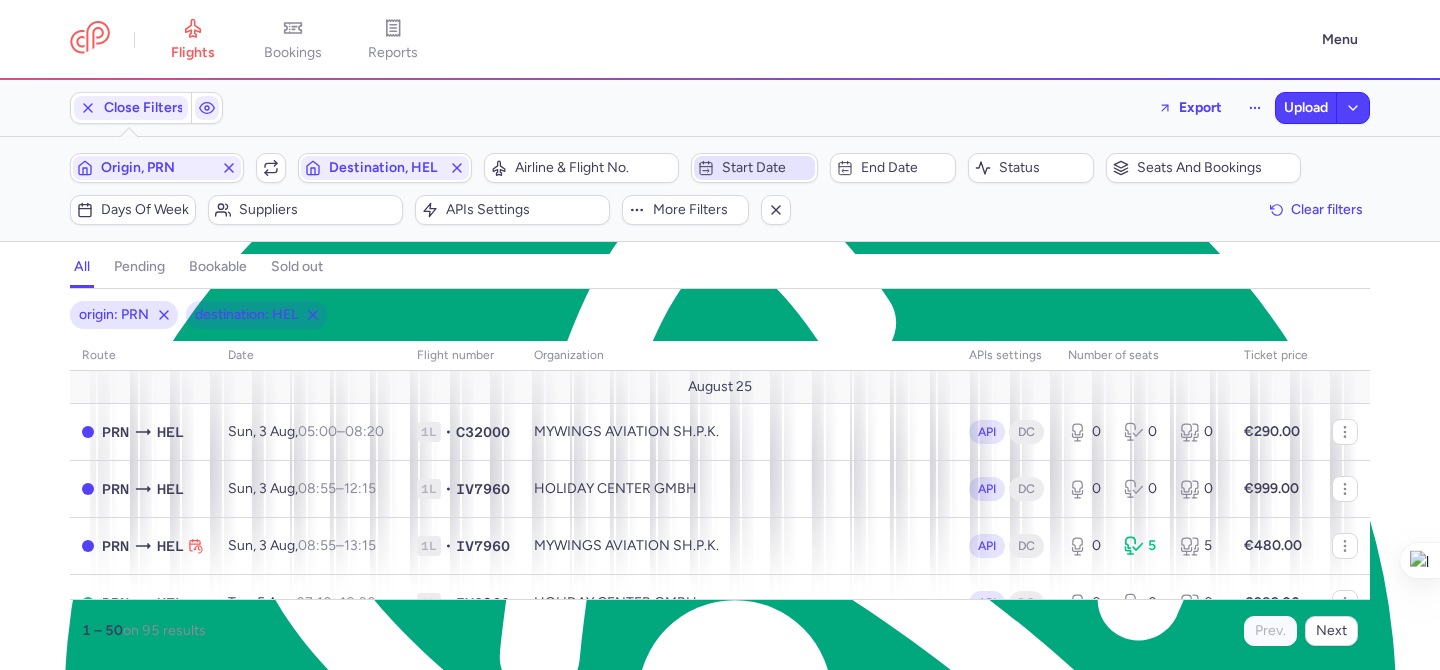 click on "Start date" at bounding box center (766, 168) 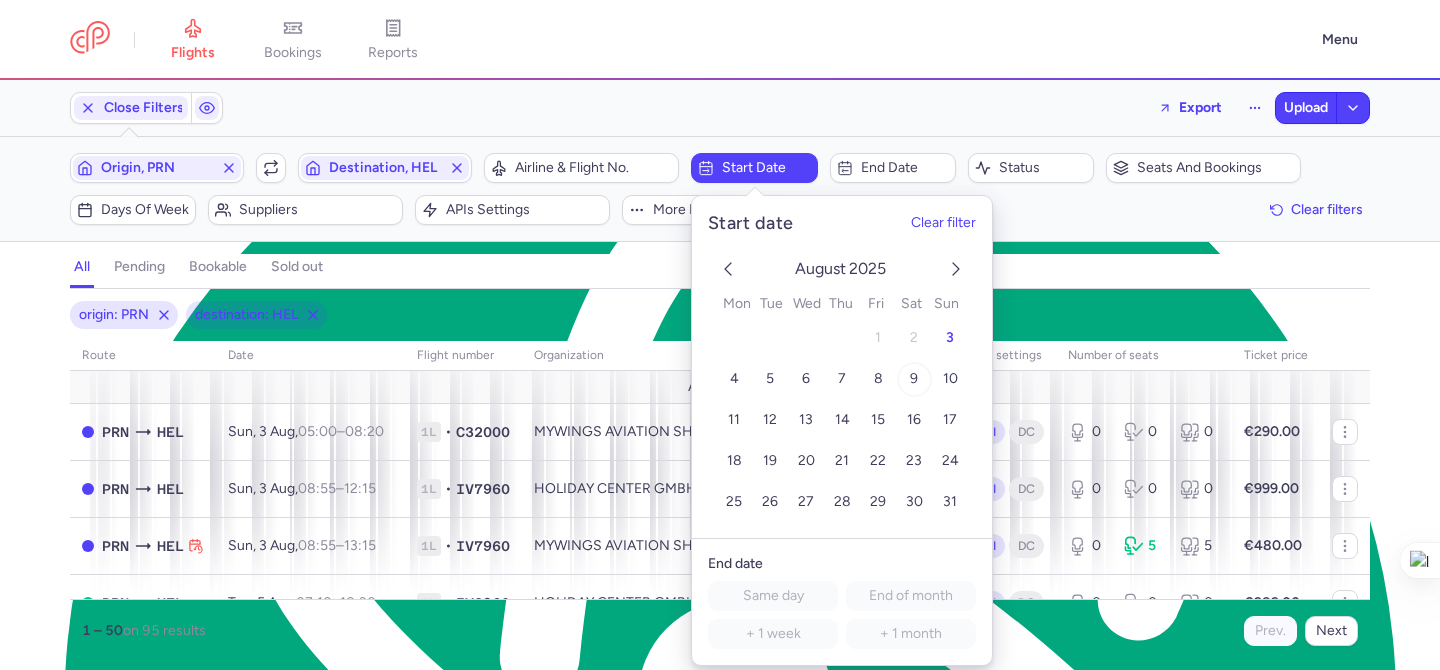 click on "9" at bounding box center (914, 379) 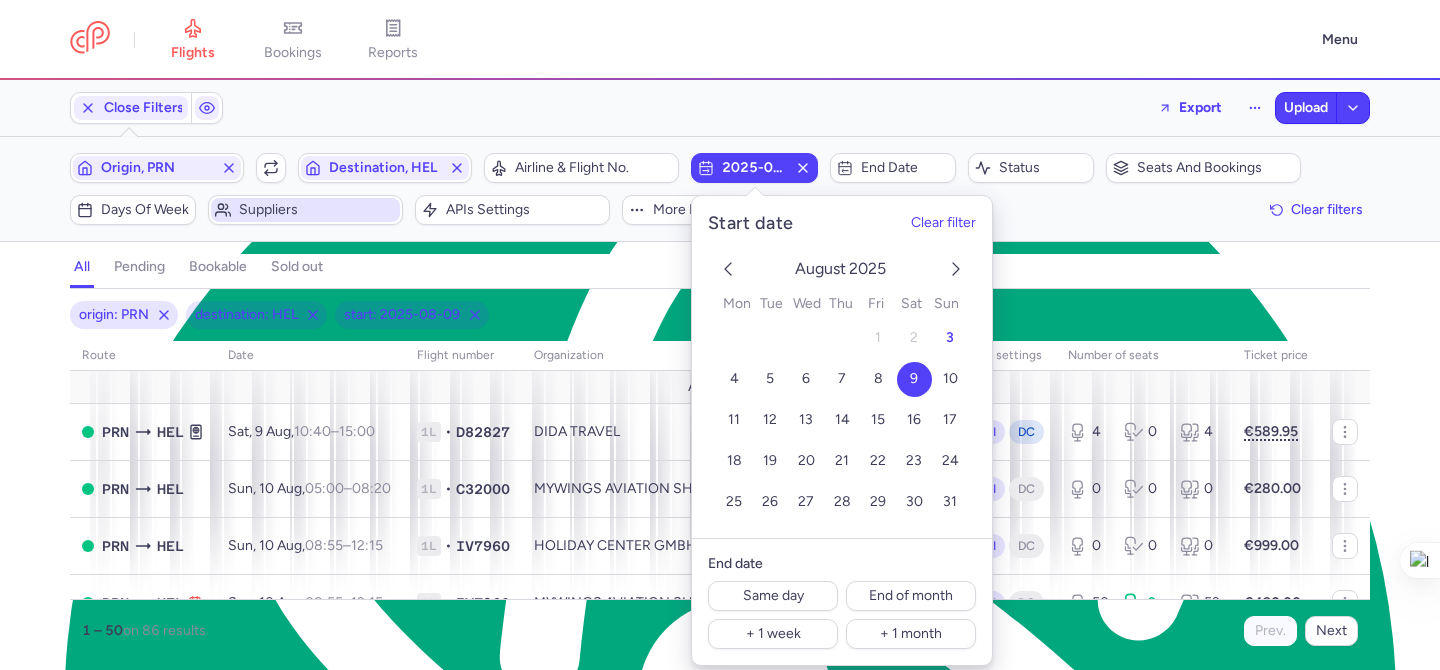 click on "Suppliers" at bounding box center [317, 210] 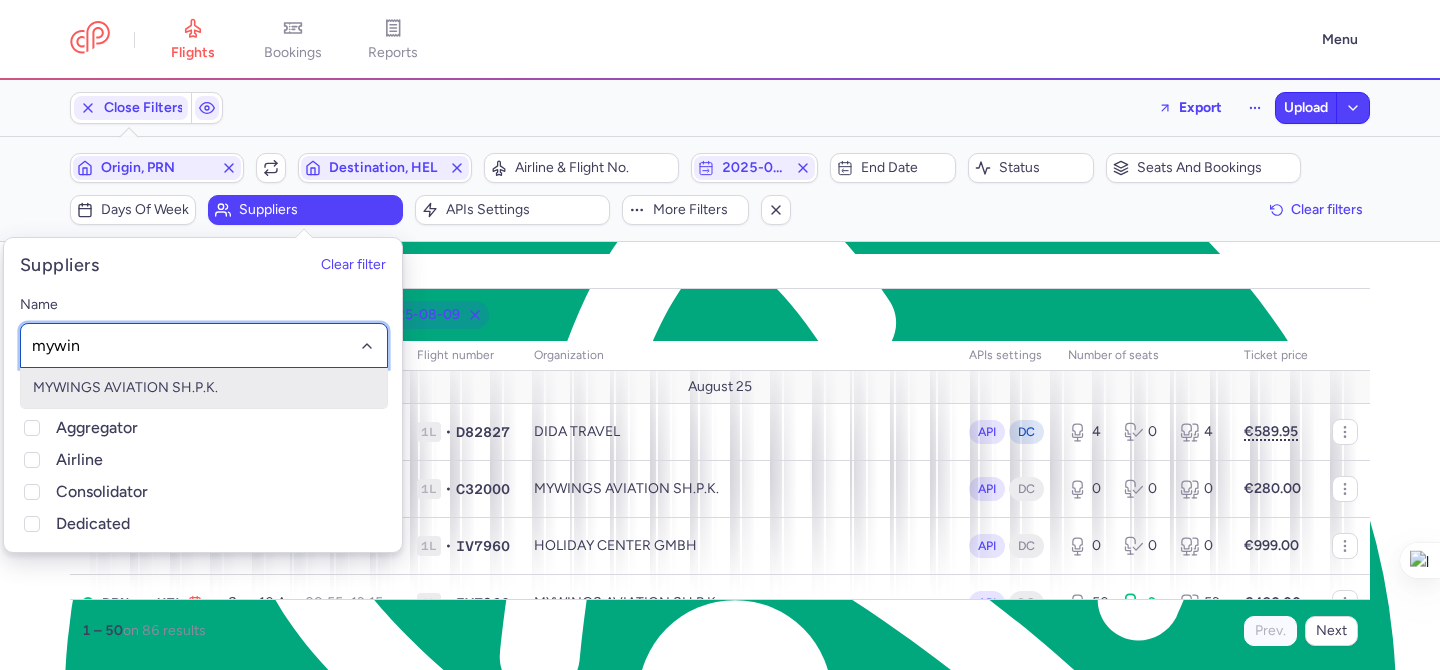 type on "mywing" 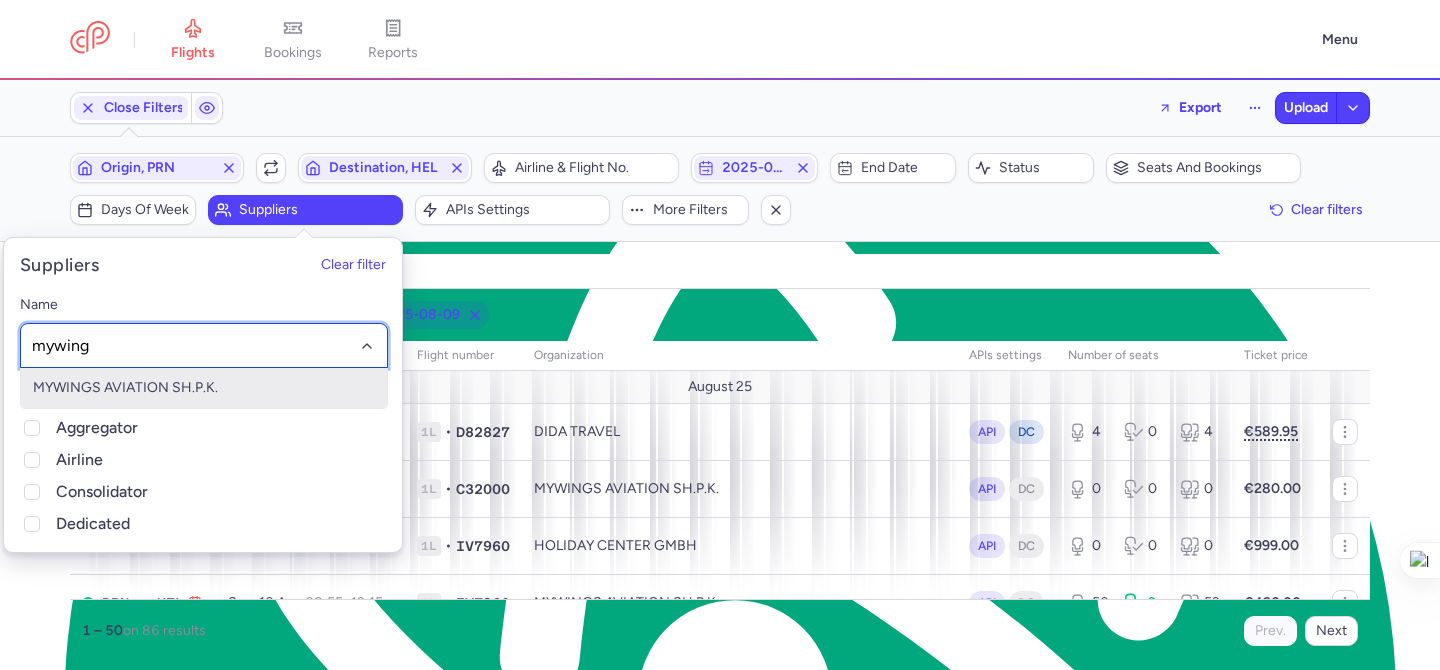 click on "MYWINGS AVIATION SH.P.K." 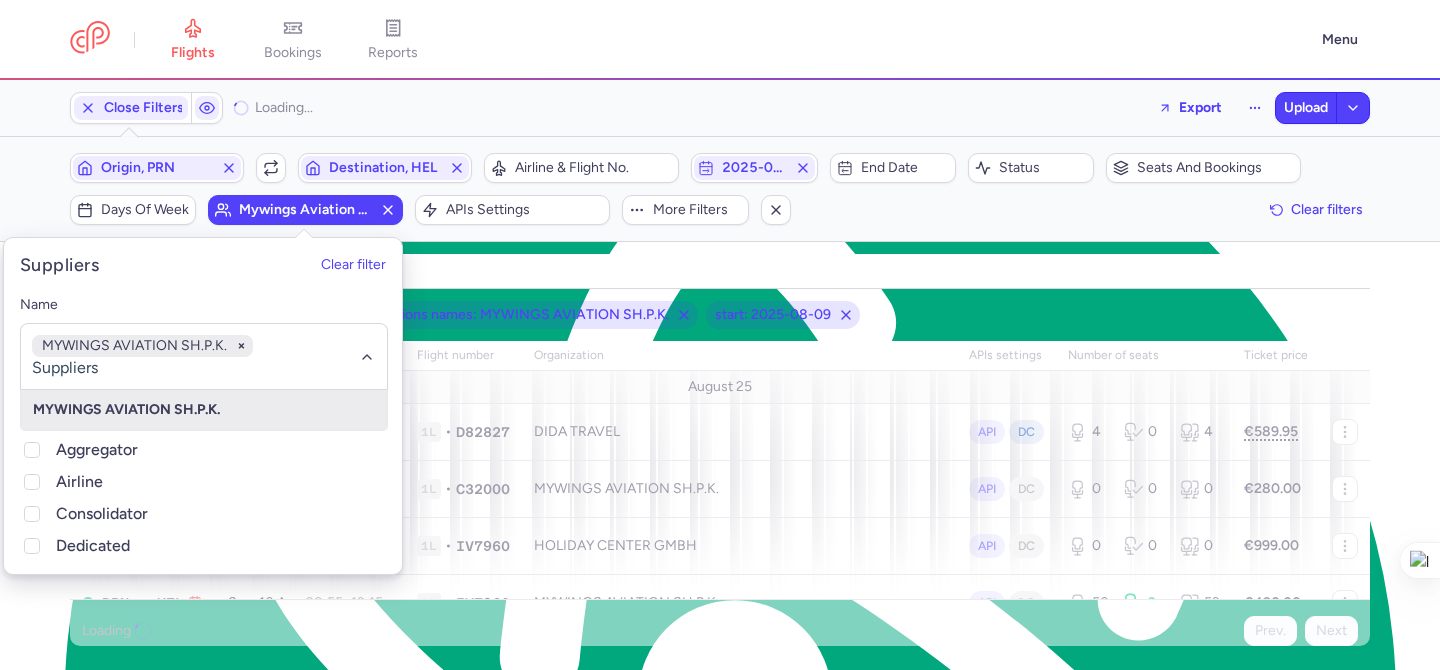 click on "all pending bookable sold out" at bounding box center [720, 271] 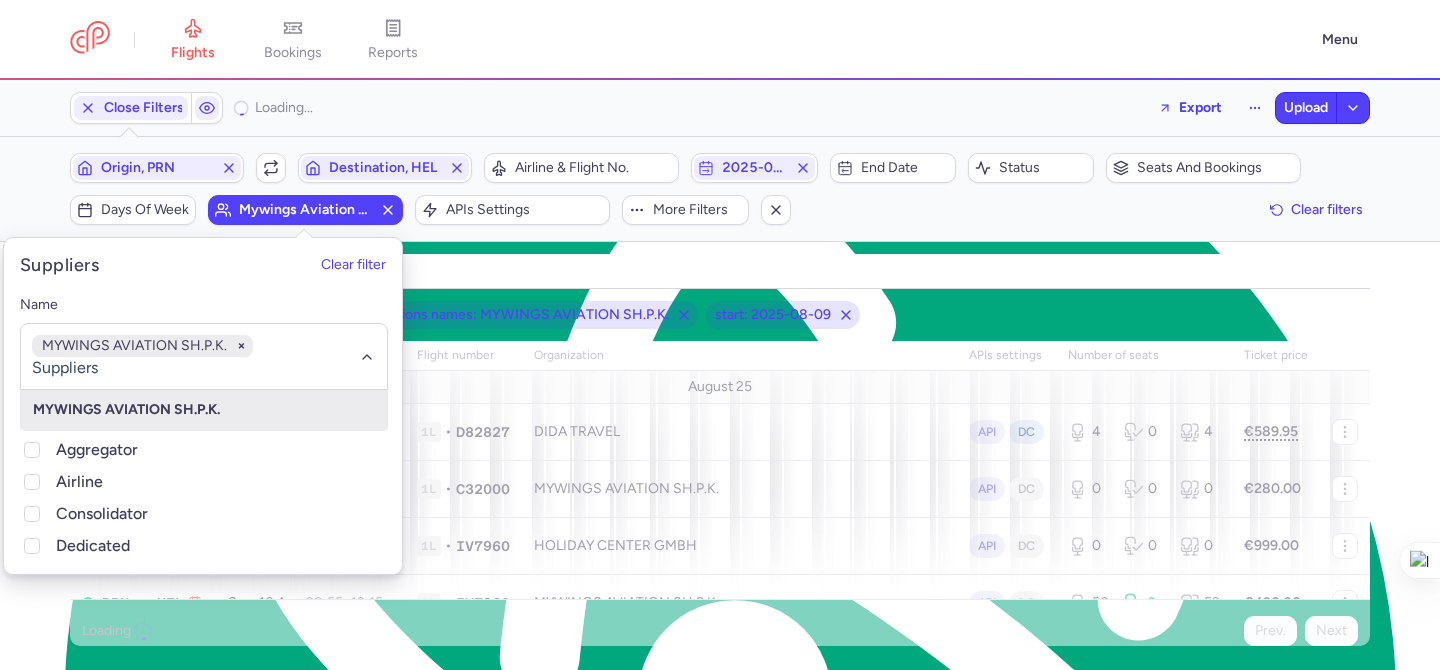 type on "Sold" 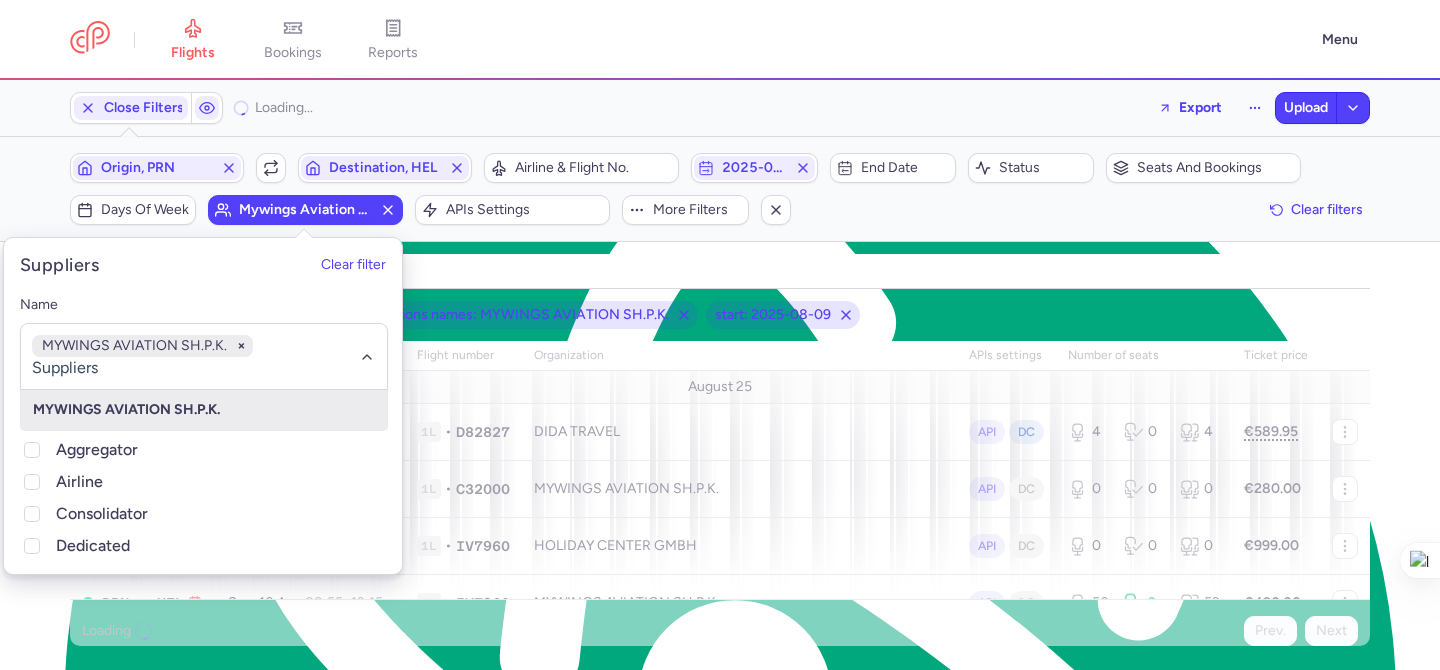 click on "all pending bookable sold out" at bounding box center [720, 271] 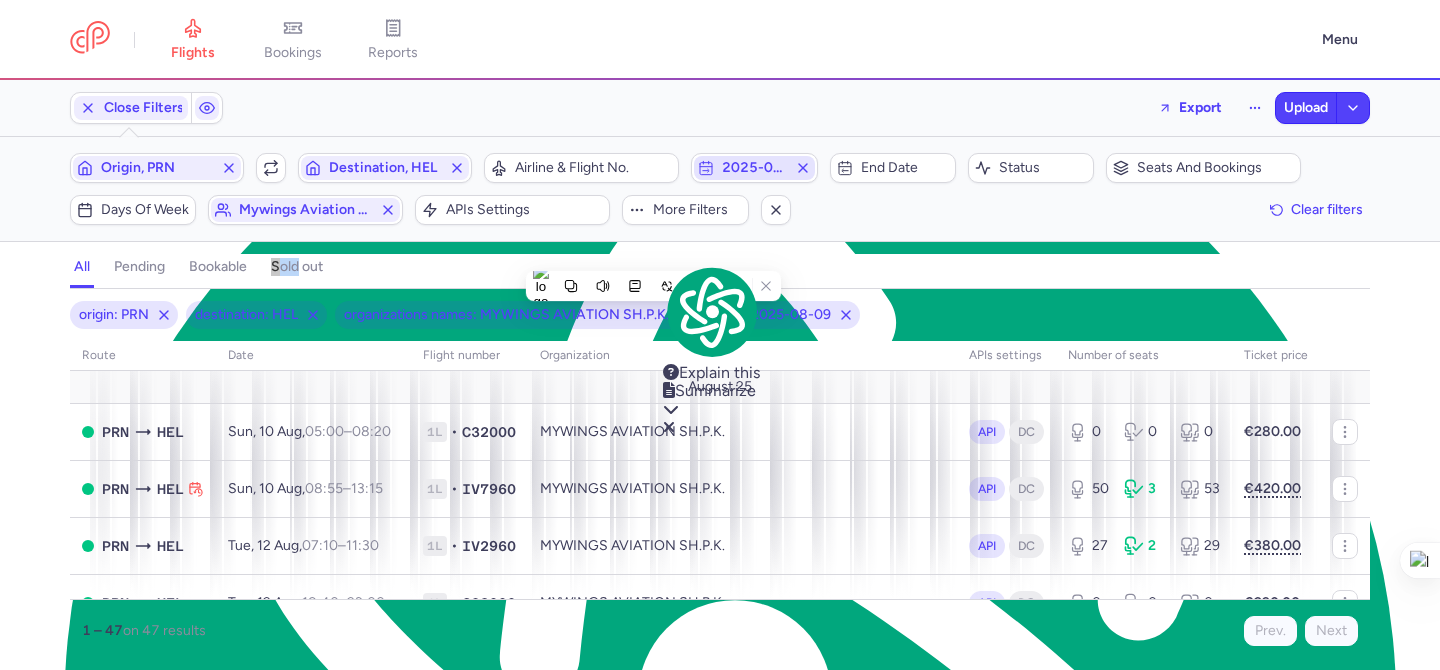 click on "2025-08-09" at bounding box center (754, 168) 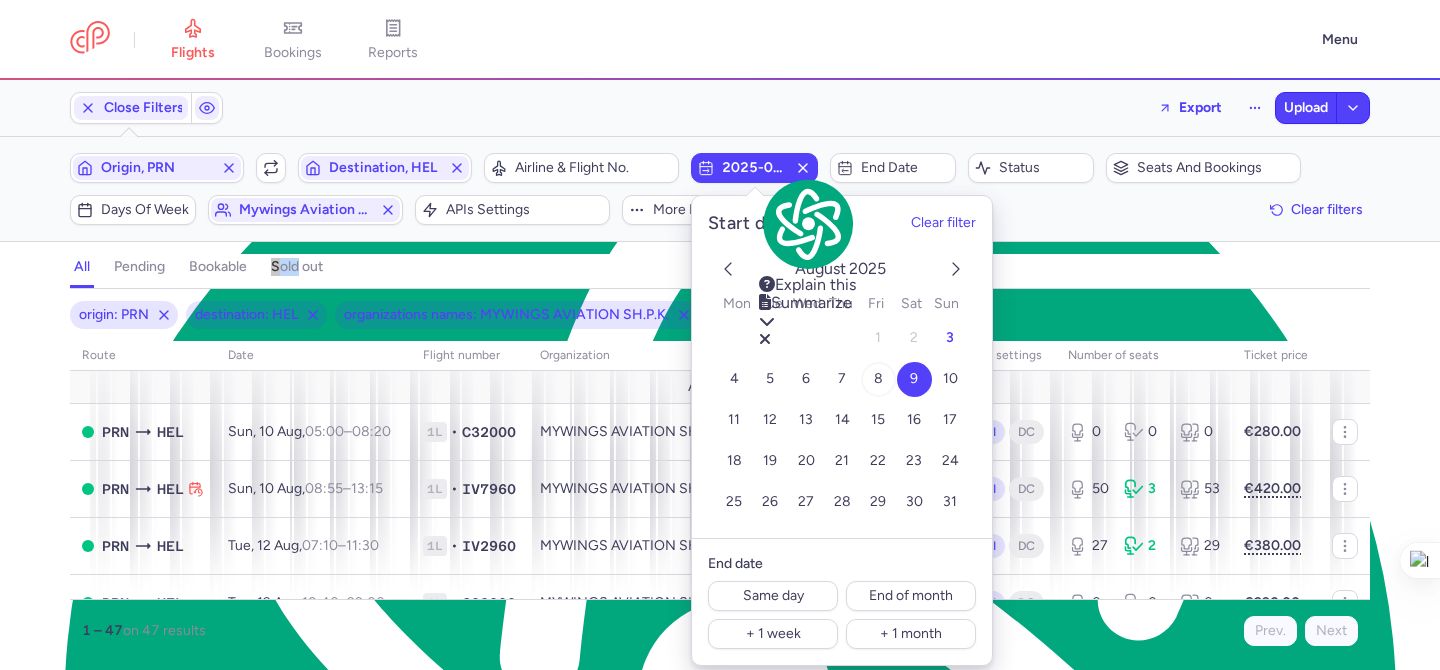 click on "8" at bounding box center (878, 379) 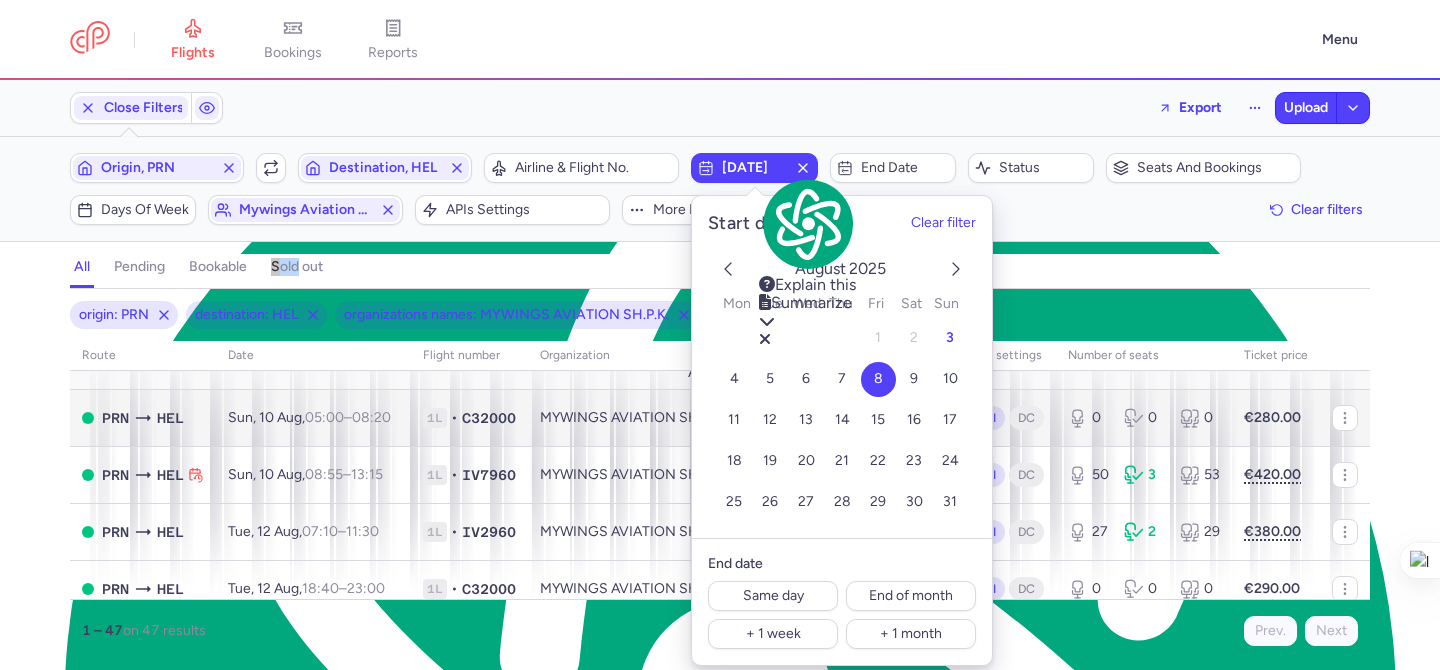 scroll, scrollTop: 0, scrollLeft: 0, axis: both 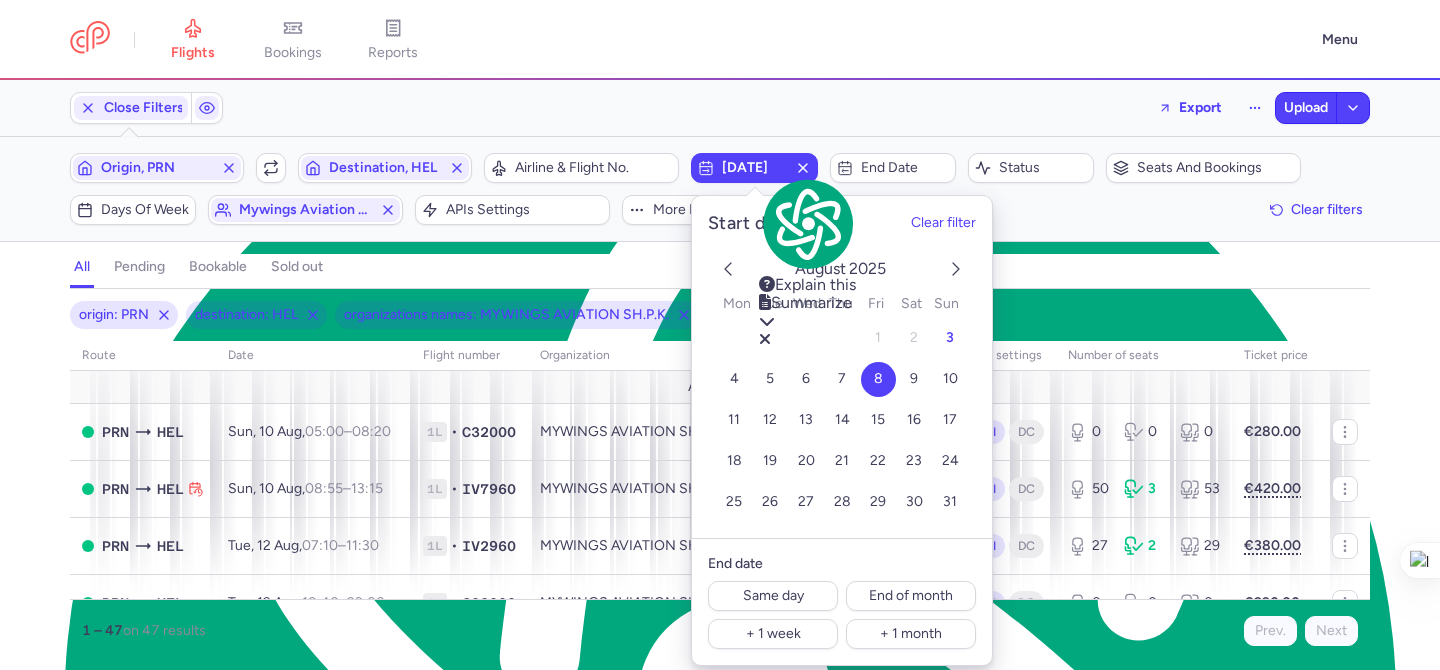 click on "origin: PRN destination: HEL organizations names: MYWINGS AVIATION SH.P.K. start: 2025-08-08 route date Flight number organization APIs settings number of seats Ticket price August 25  PRN  HEL Sun, 10 Aug,  05:00  –  08:20  +0 1L • C32000 MYWINGS AVIATION SH.P.K. API DC 0 0 0 €280.00  PRN  HEL Sun, 10 Aug,  08:55  –  13:15  +0 1L • IV7960 MYWINGS AVIATION SH.P.K. API DC 50 3 53 €420.00  PRN  HEL Tue, 12 Aug,  07:10  –  11:30  +0 1L • IV2960 MYWINGS AVIATION SH.P.K. API DC 27 2 29 €380.00  PRN  HEL Tue, 12 Aug,  18:40  –  23:00  +0 1L • C32000 MYWINGS AVIATION SH.P.K. API DC 0 0 0 €290.00  PRN  HEL Thu, 14 Aug,  08:15  –  12:35  +0 1L • IV4960 MYWINGS AVIATION SH.P.K. API DC 37 10 47 €310.00  PRN  HEL Sun, 17 Aug,  05:00  –  08:20  +0 1L • C32000 MYWINGS AVIATION SH.P.K. API DC 0 0 0 €230.00  PRN  HEL Sun, 17 Aug,  08:55  –  13:15  +0 1L • IV7960 MYWINGS AVIATION SH.P.K. API DC 50 1 51 €300.00  PRN  HEL Thu, 21 Aug,  08:15  –  12:35  +0 1L • IV4960 API DC 50 4 54" 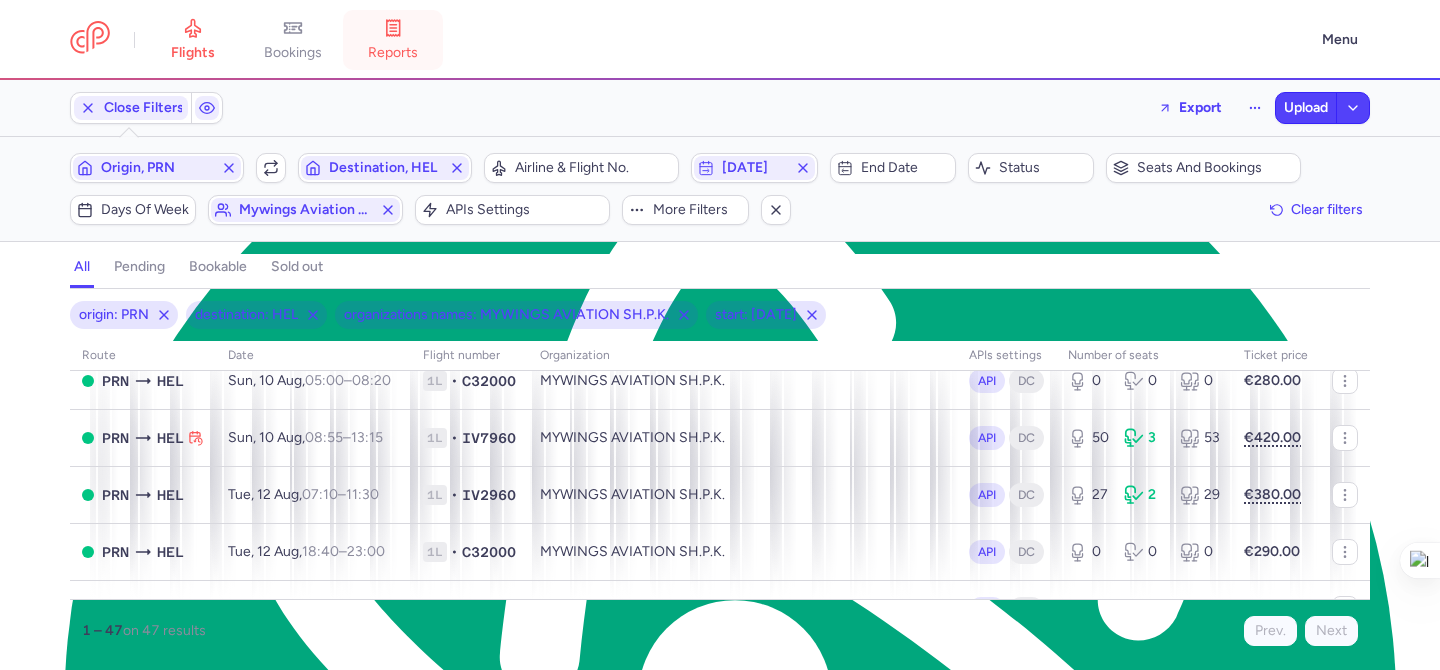 scroll, scrollTop: 0, scrollLeft: 0, axis: both 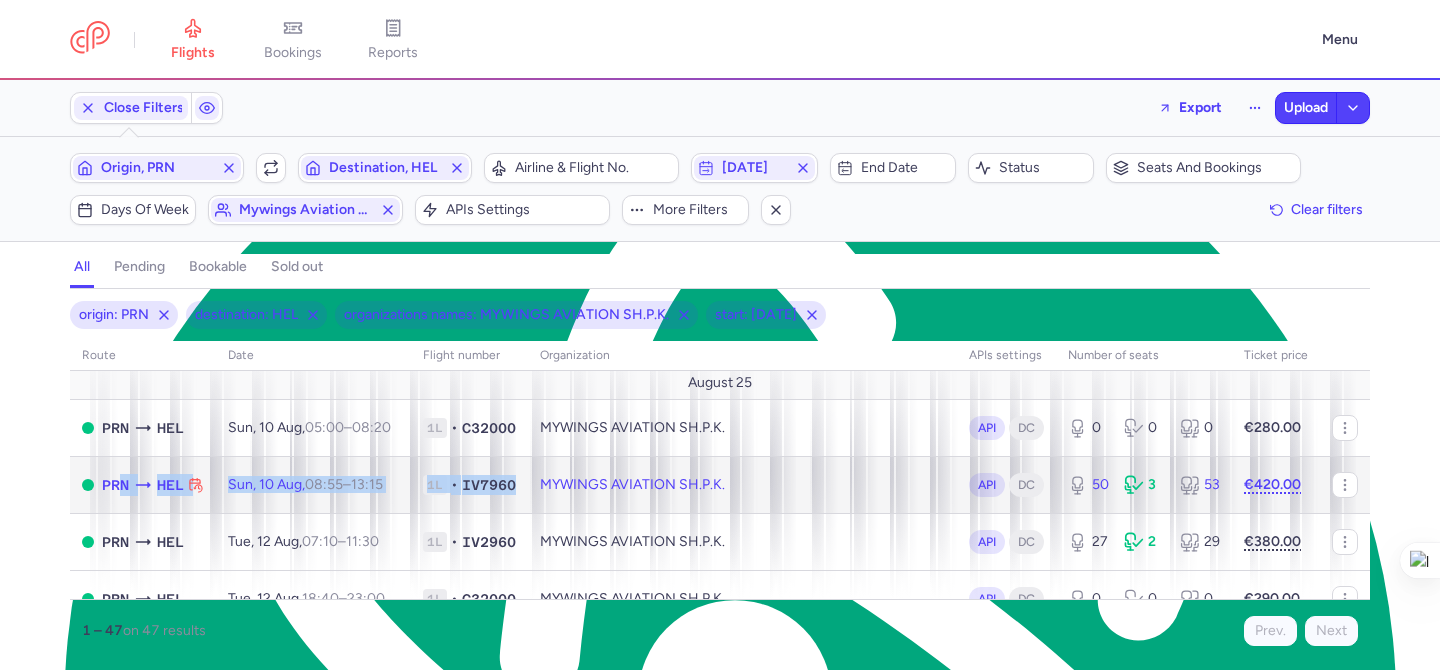 drag, startPoint x: 474, startPoint y: 466, endPoint x: 108, endPoint y: 476, distance: 366.1366 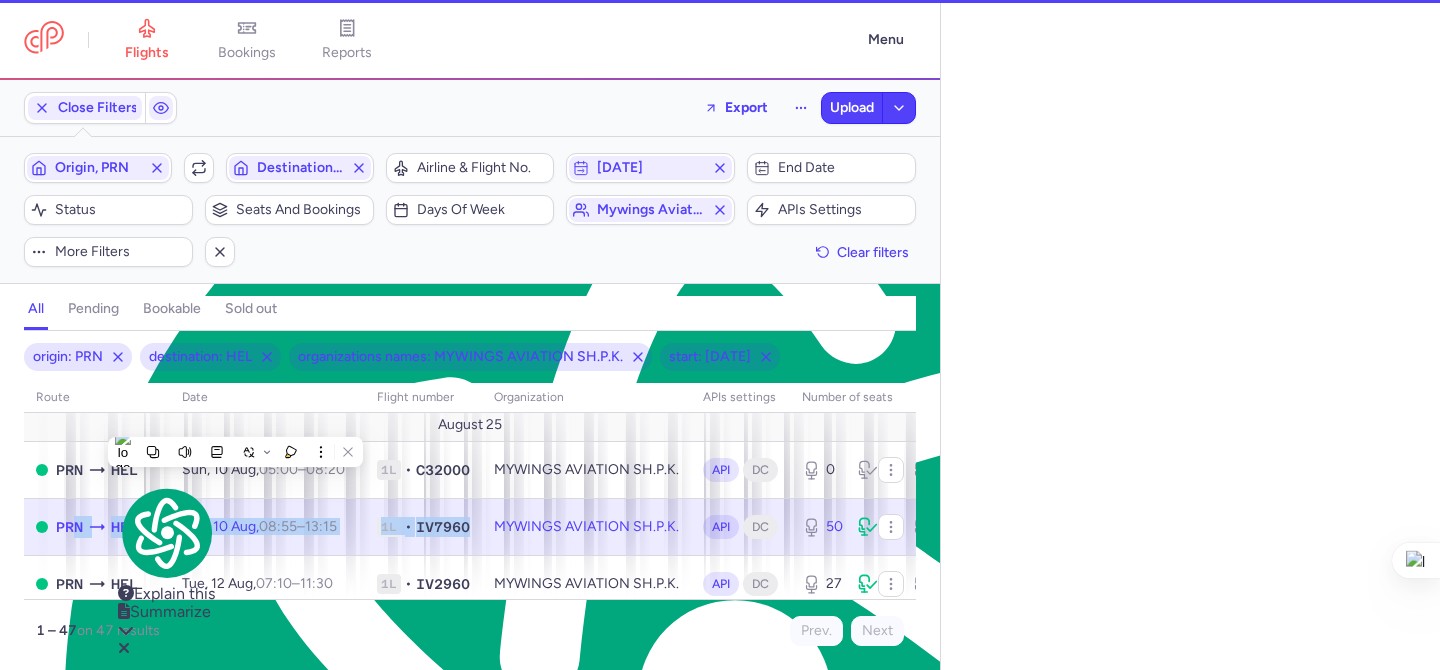 select on "hours" 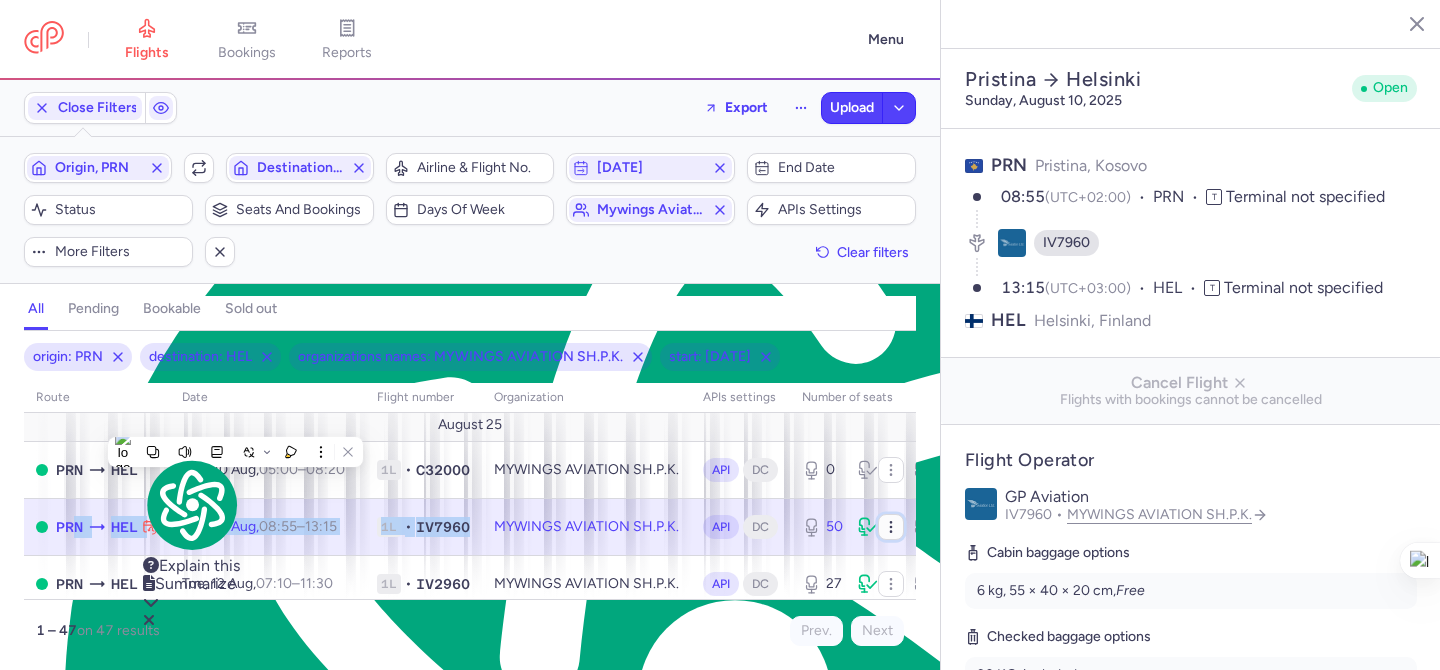 click 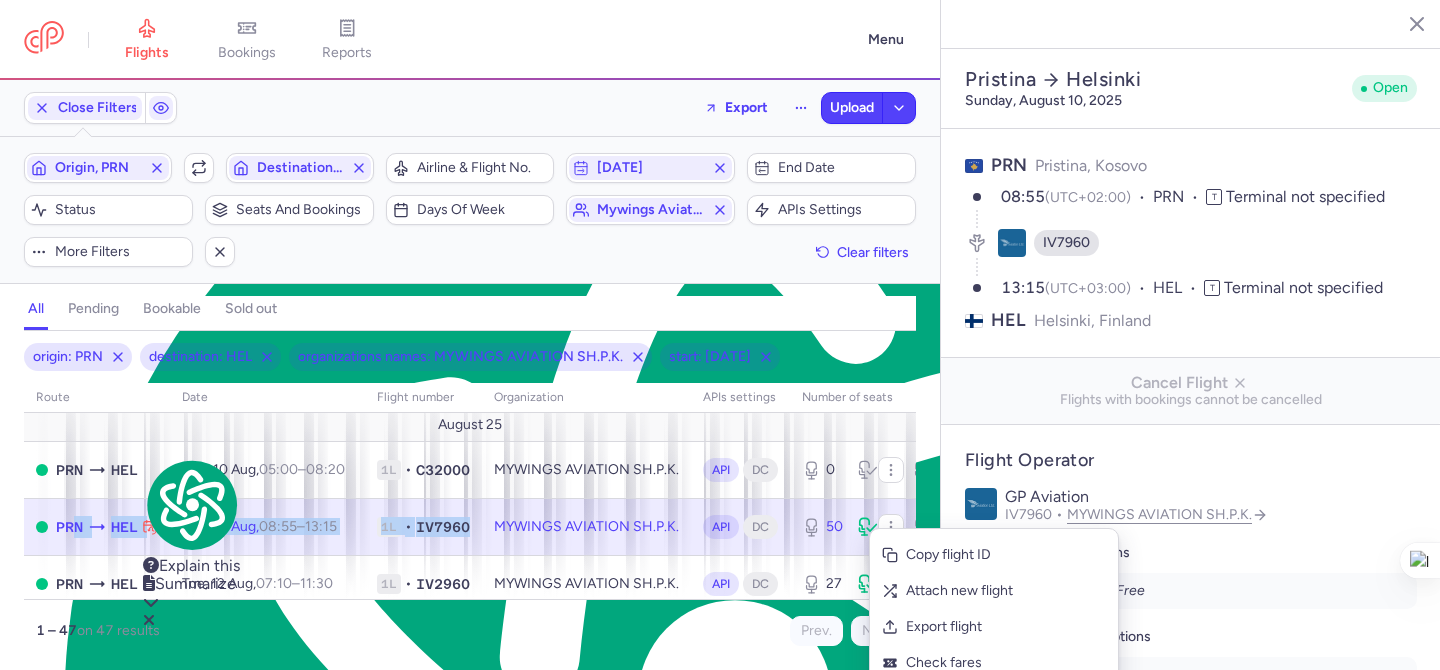 click on "Copy flight ID" at bounding box center (1006, 555) 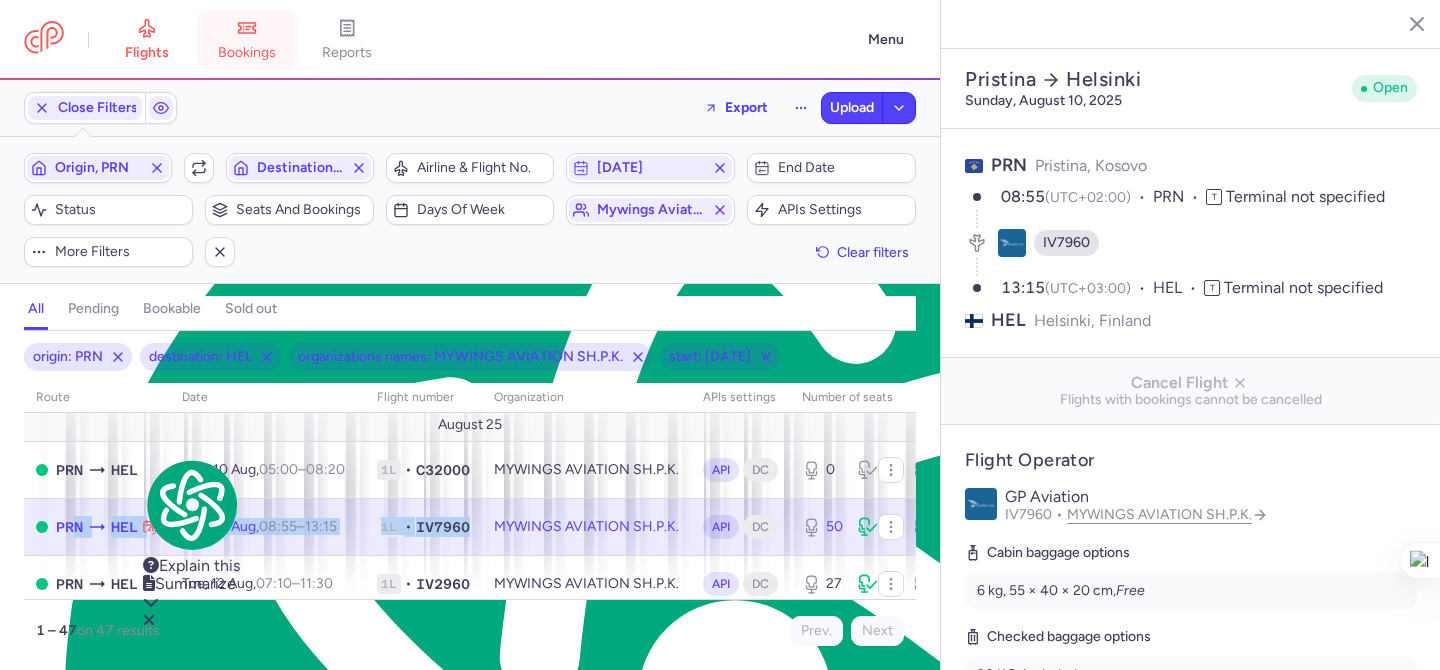 click on "bookings" at bounding box center (247, 53) 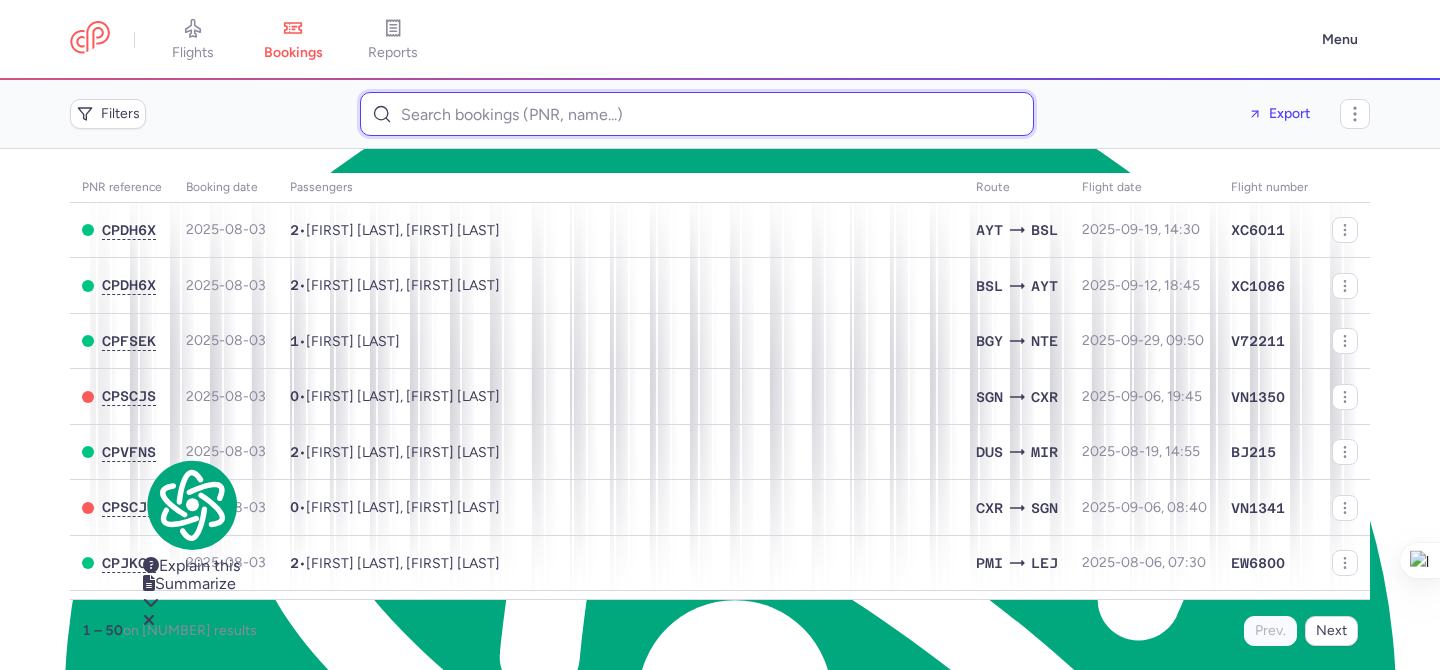 click at bounding box center [697, 114] 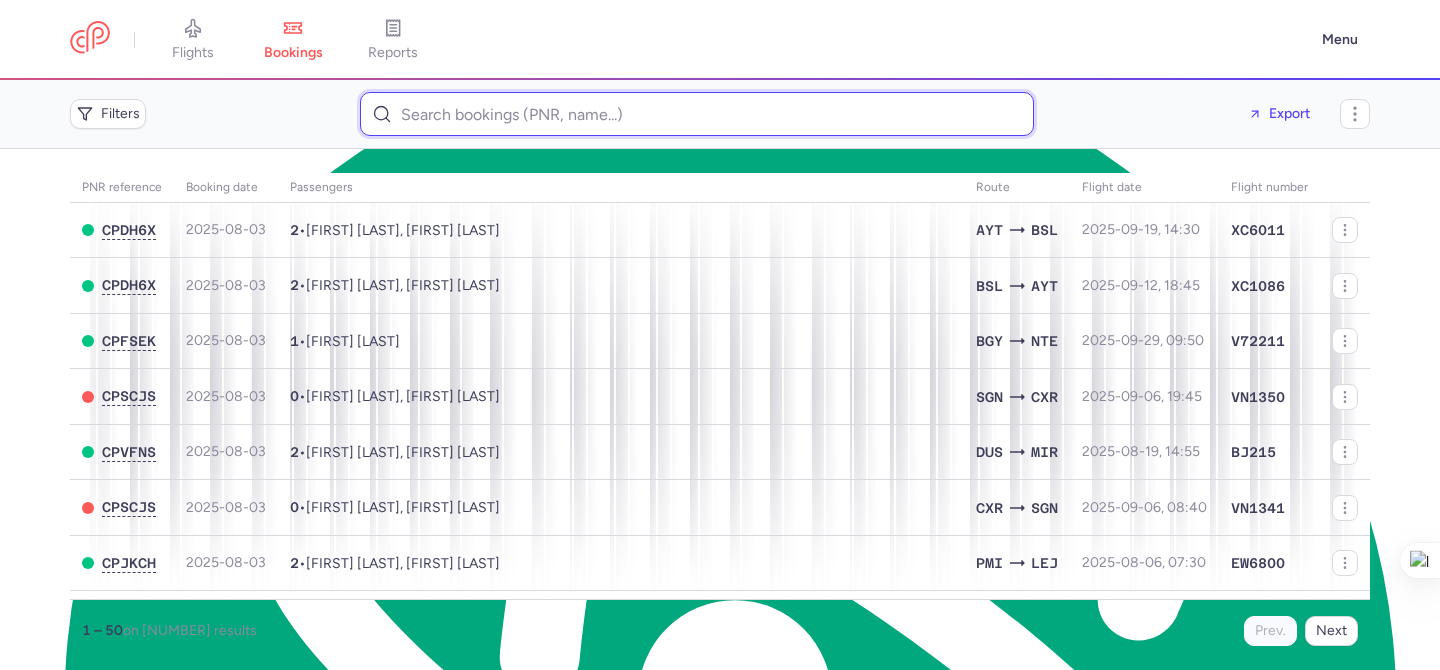 paste on "[FIRST] [LAST]" 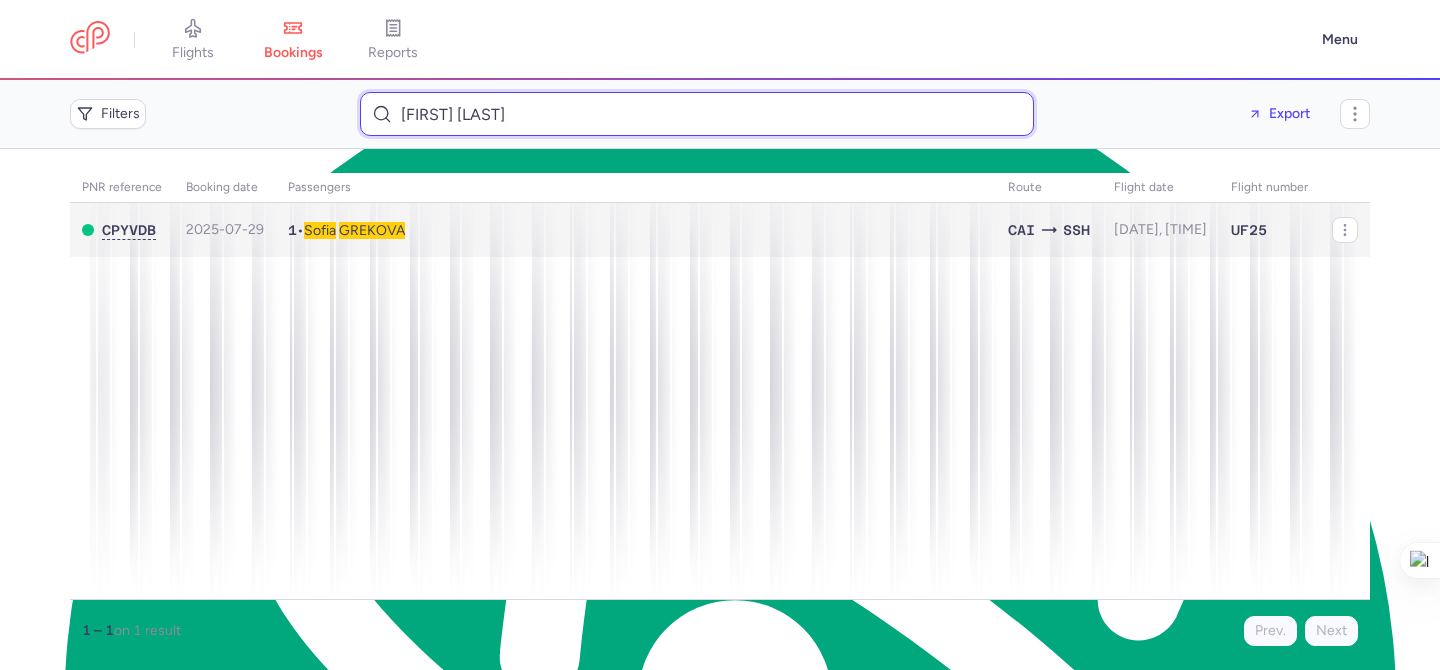 type on "[FIRST] [LAST]" 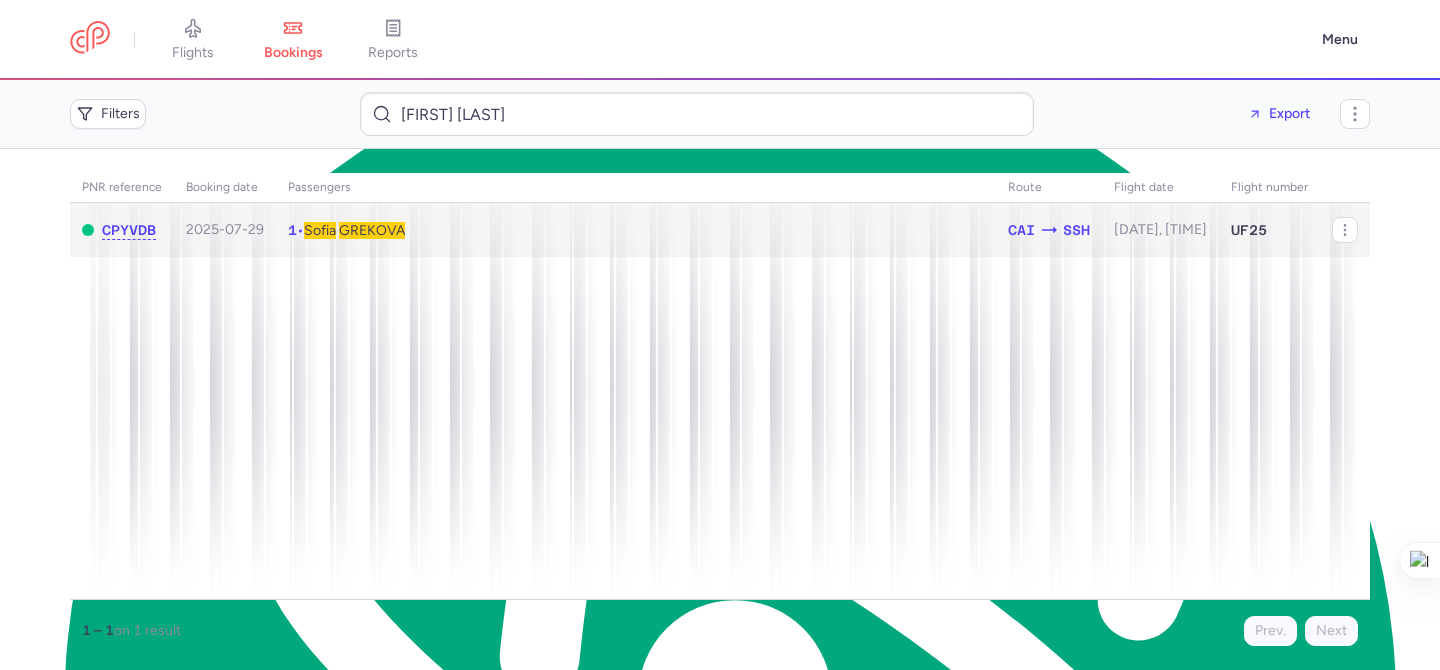 click on "1  •  Sofia   GREKOVA" 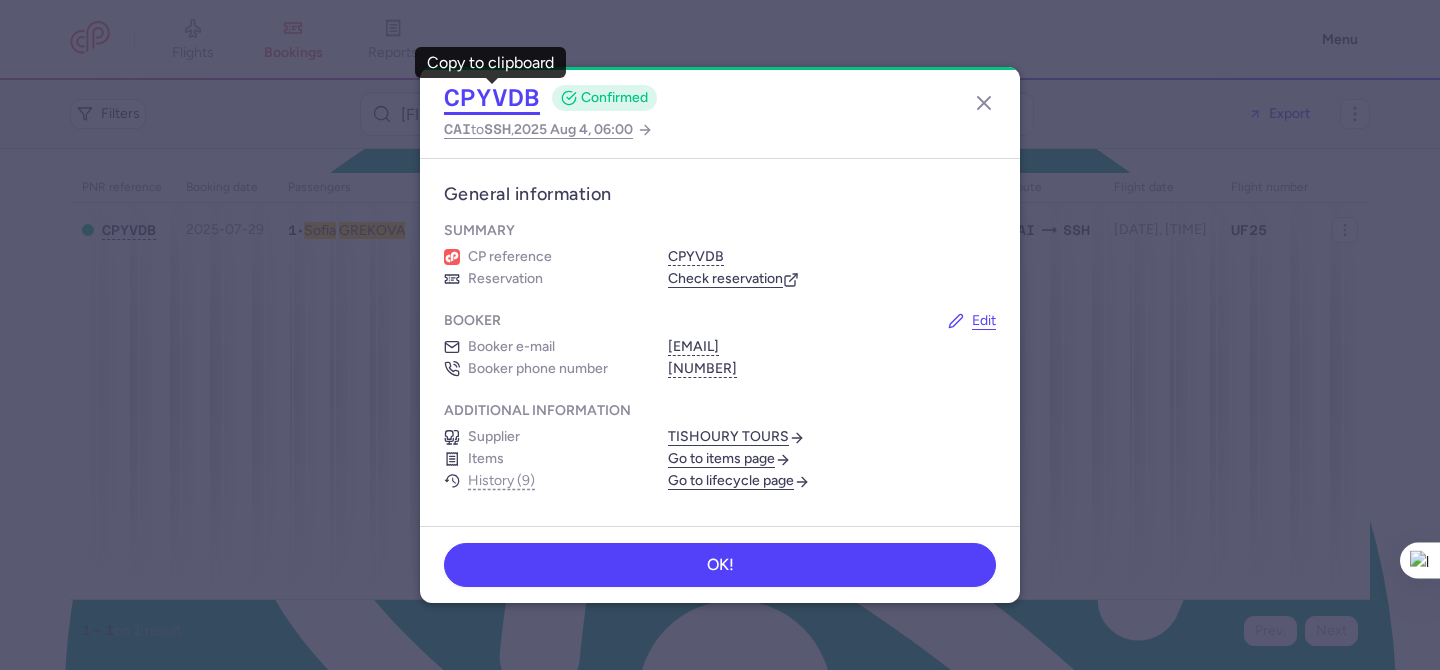 click on "CPYVDB" 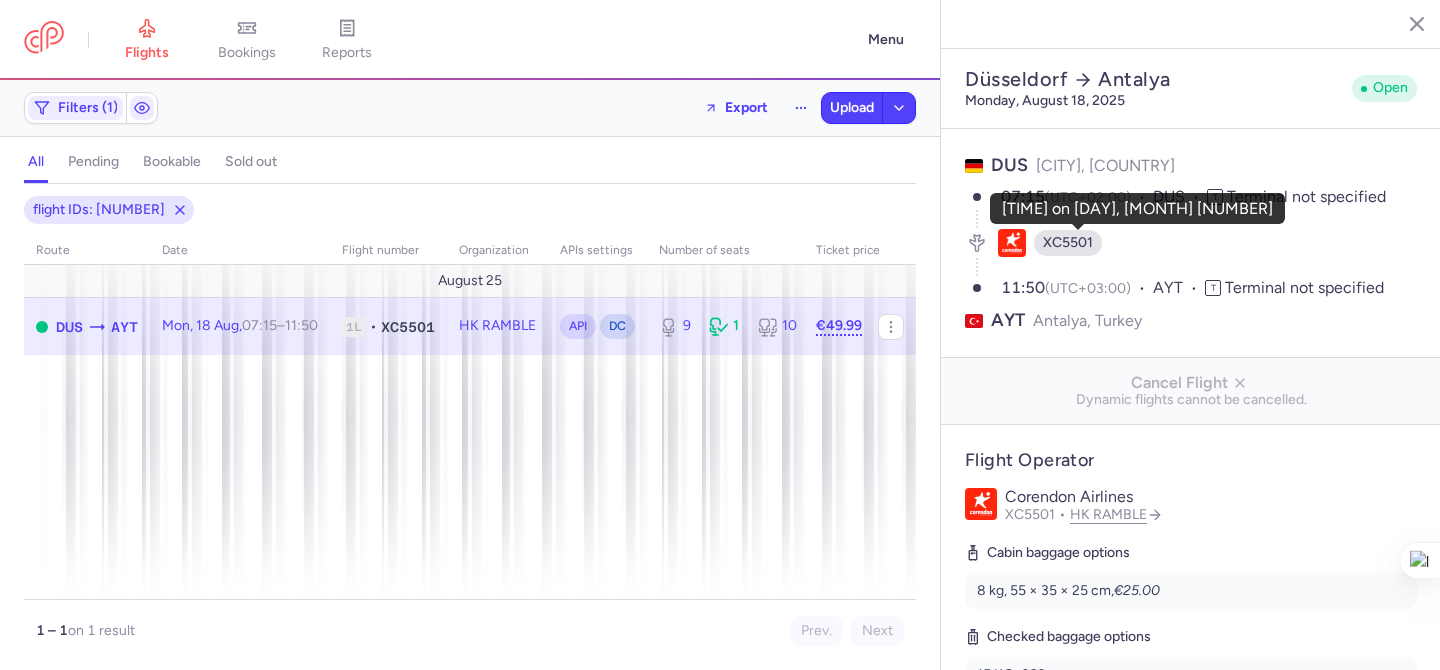 select on "days" 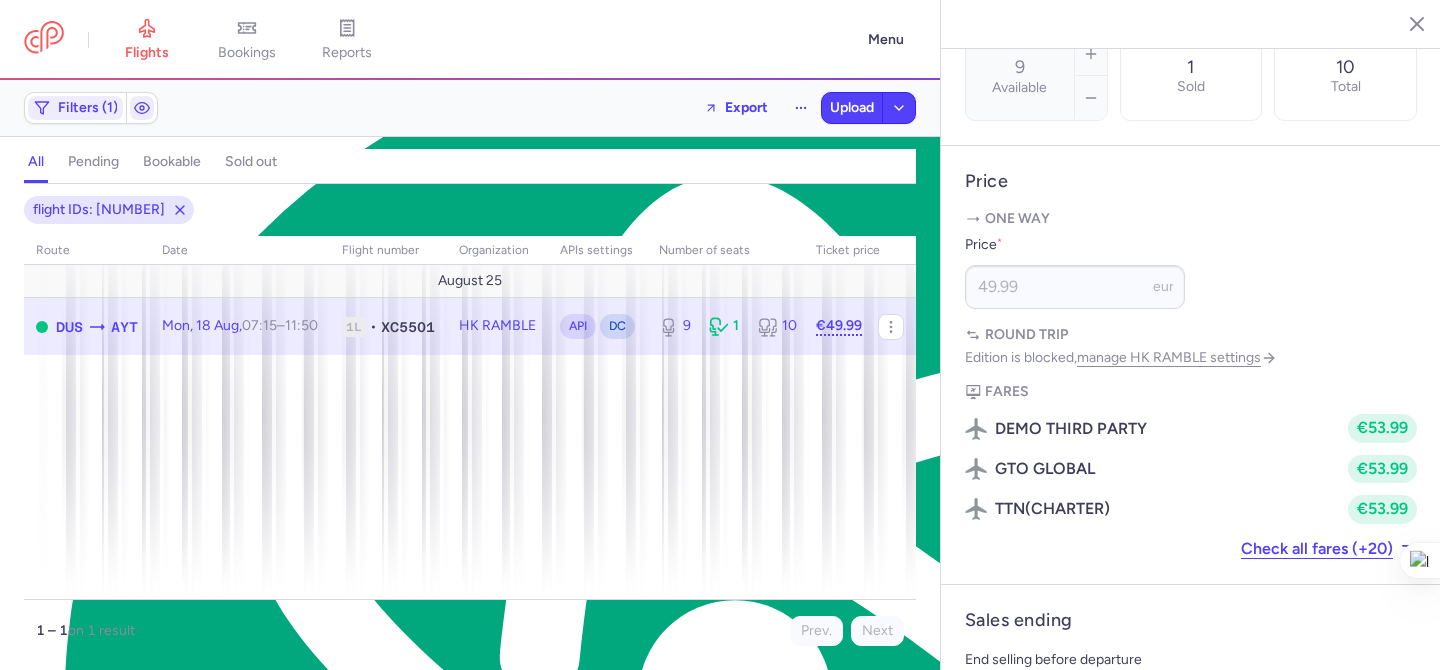 scroll, scrollTop: 1160, scrollLeft: 0, axis: vertical 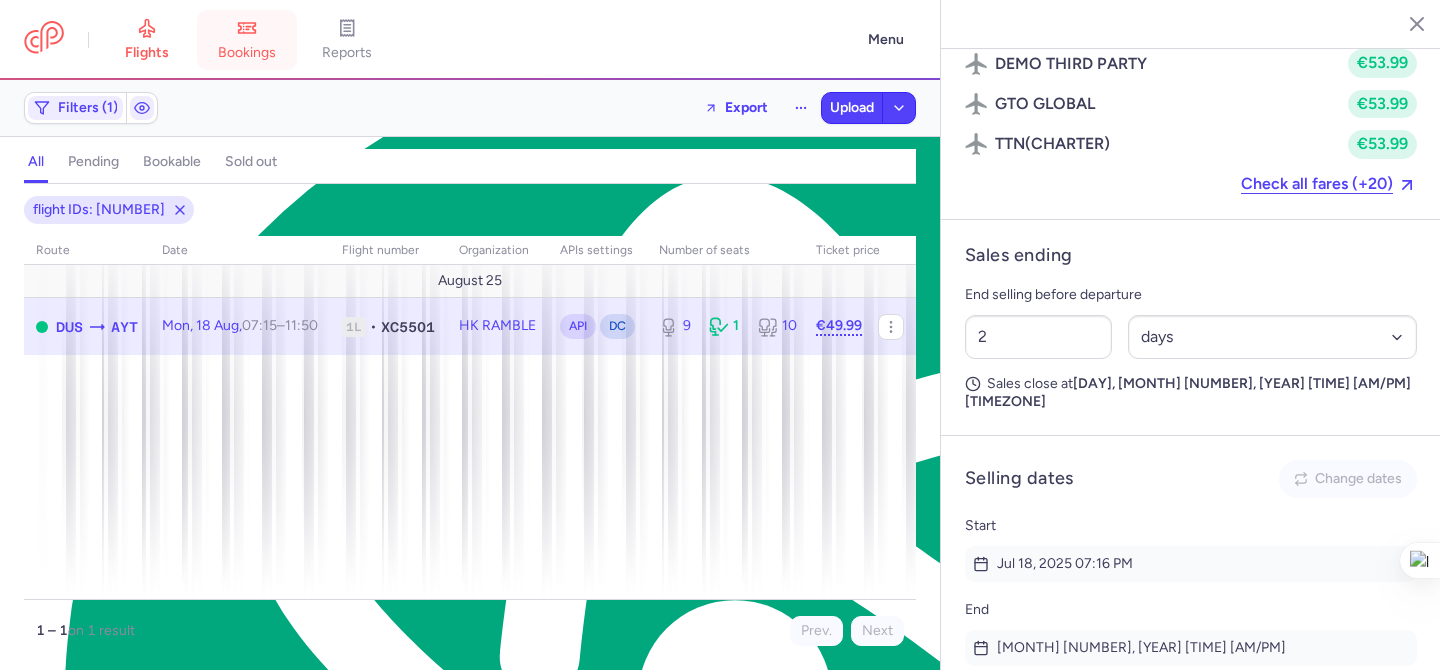 click on "bookings" at bounding box center (247, 40) 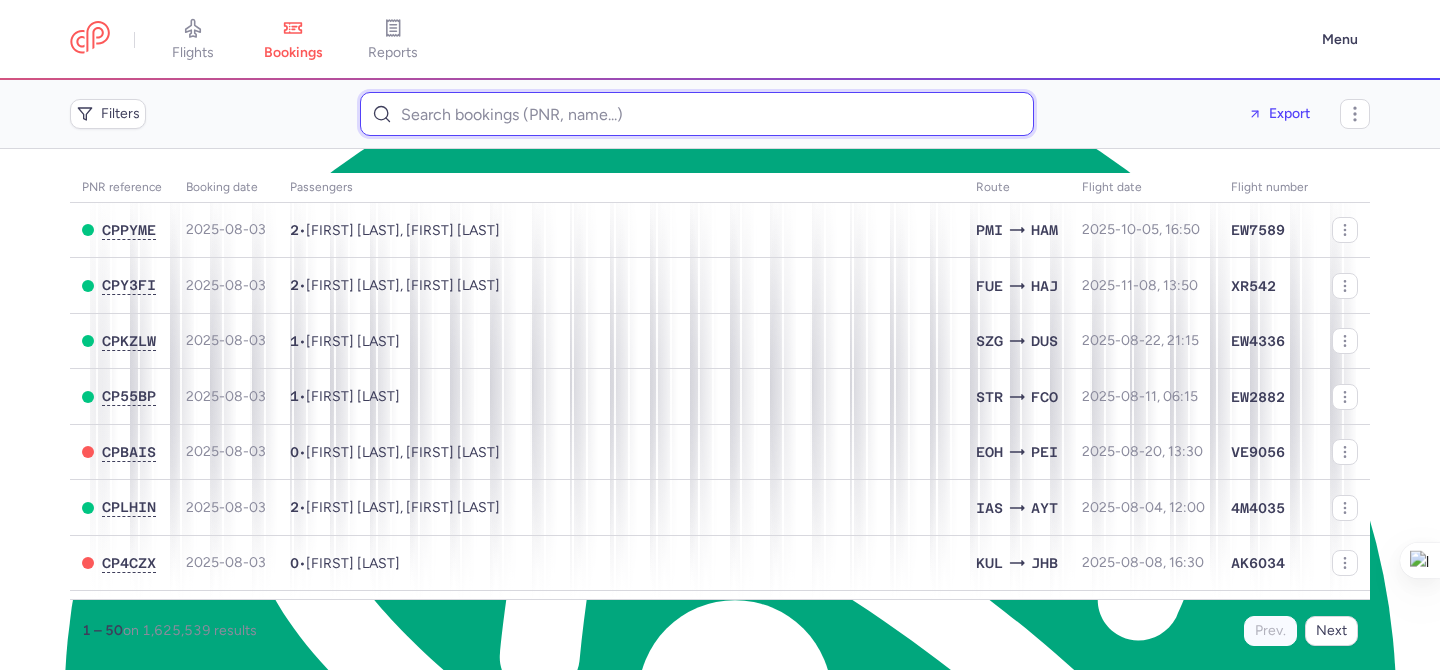 click at bounding box center (697, 114) 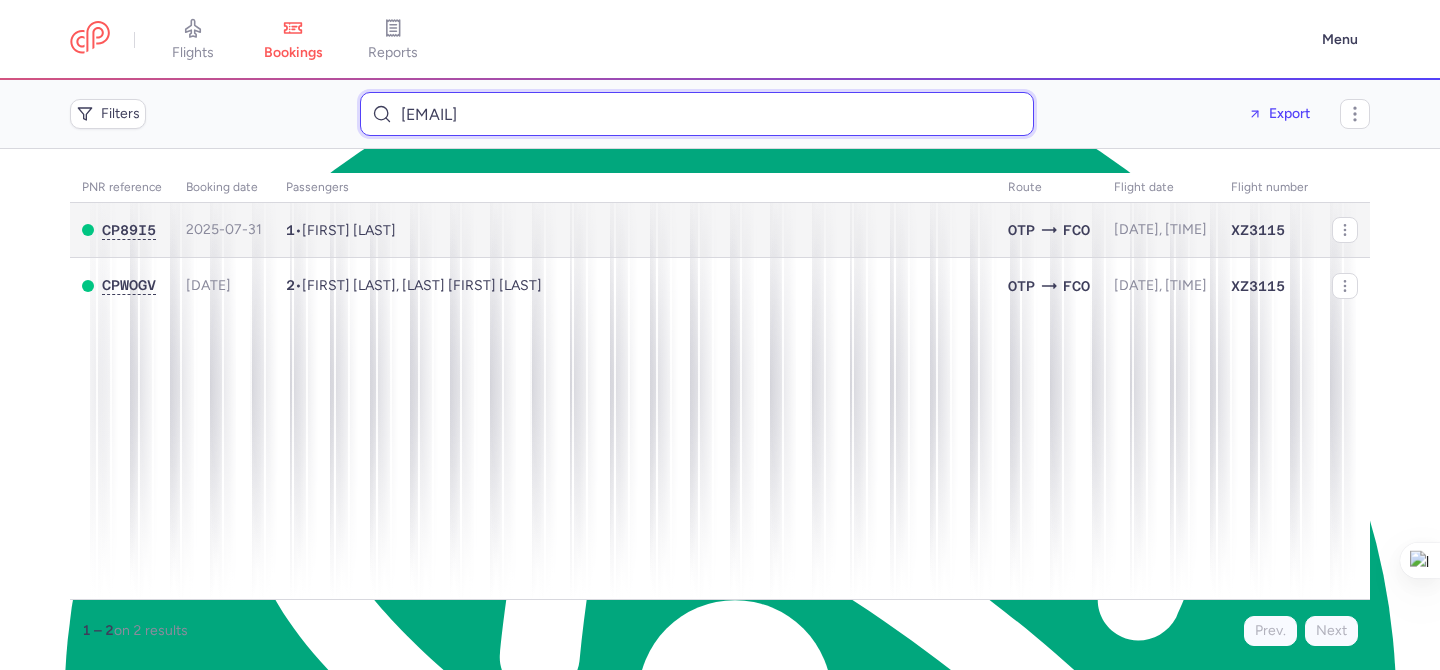type on "mdragomir142@gmail.com" 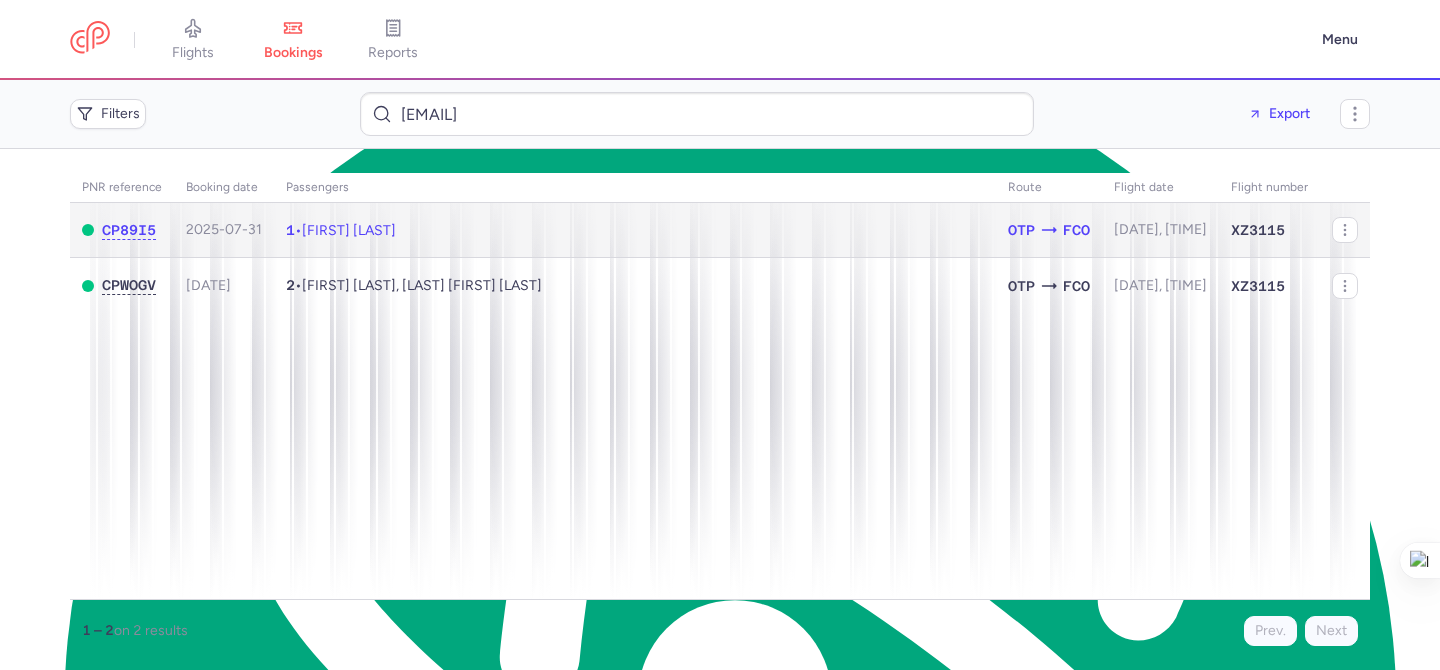click on "1  •  Mariana DRAGOMIR" 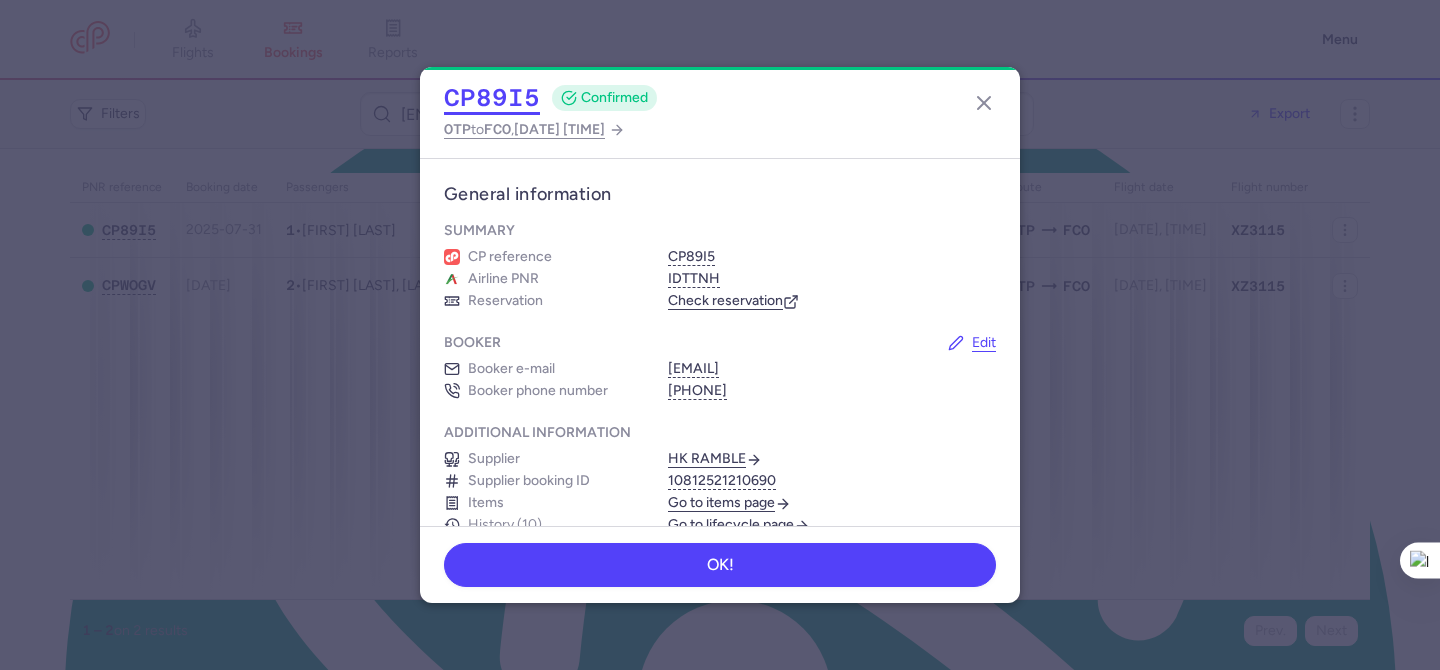 click on "CP89I5" 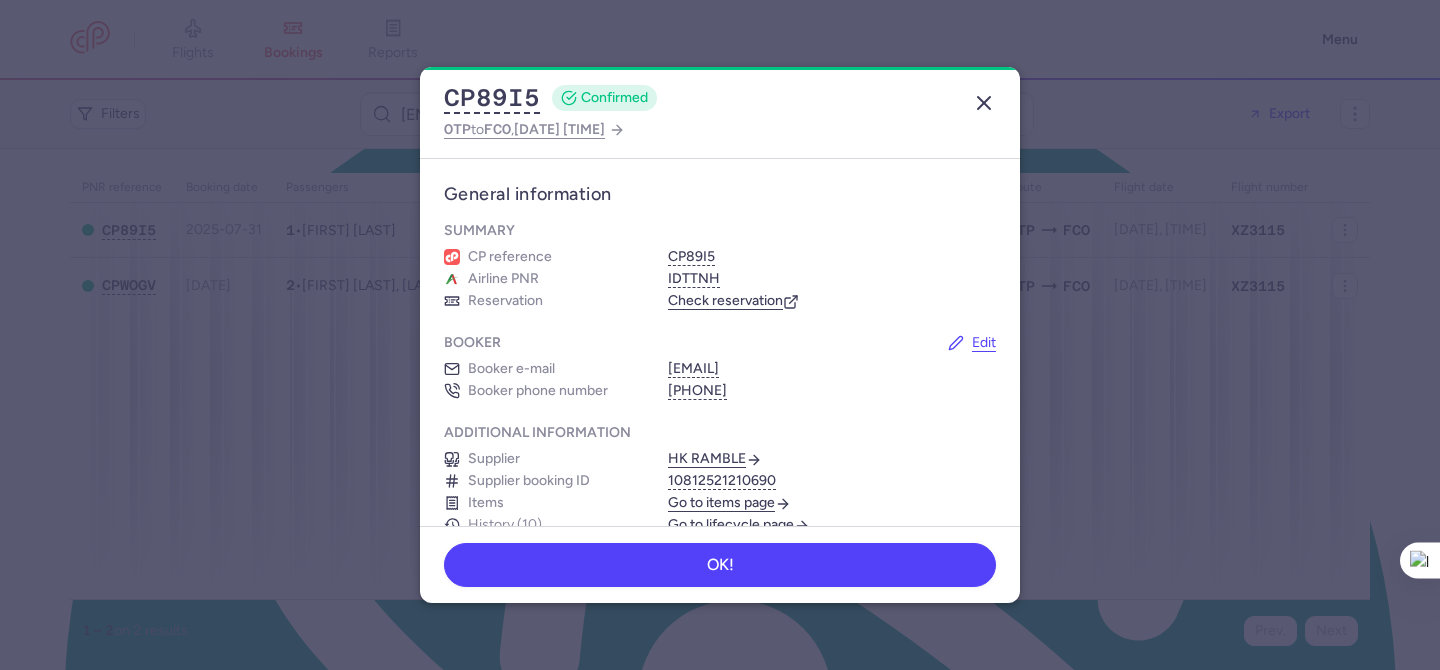 click 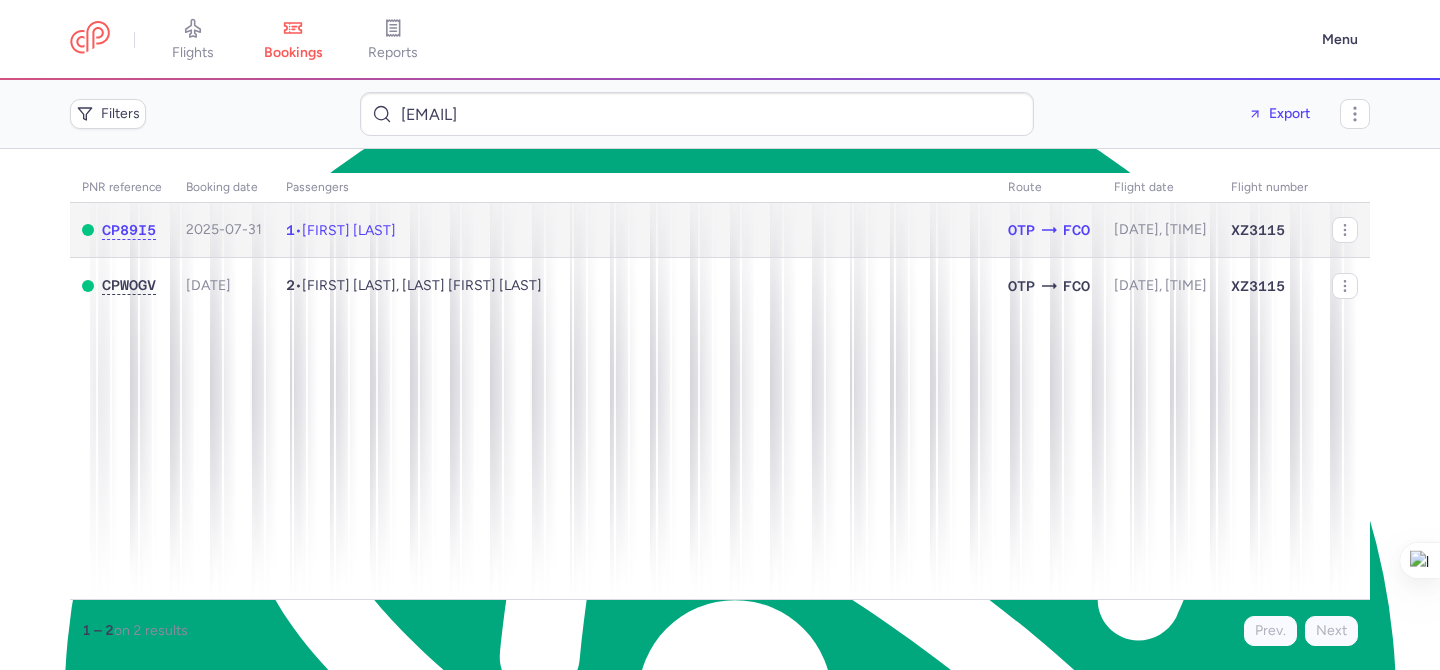 click on "1  •  Mariana DRAGOMIR" 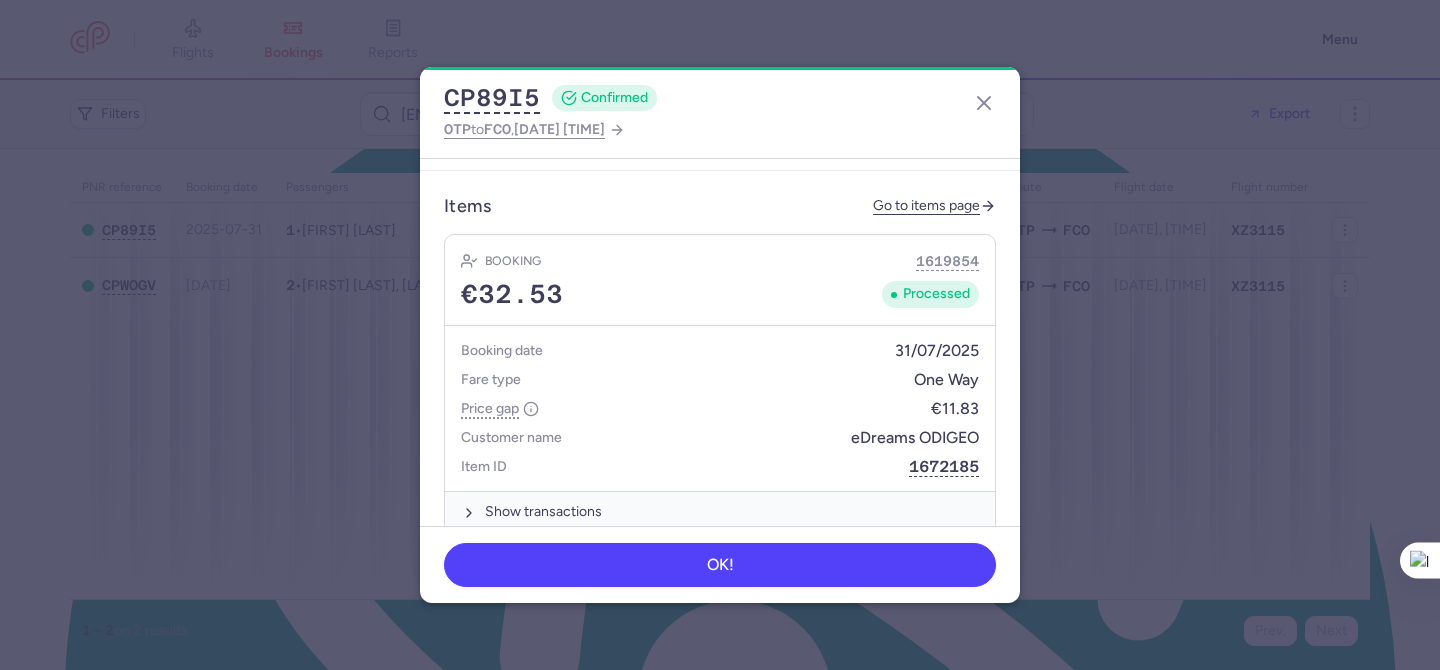 scroll, scrollTop: 0, scrollLeft: 0, axis: both 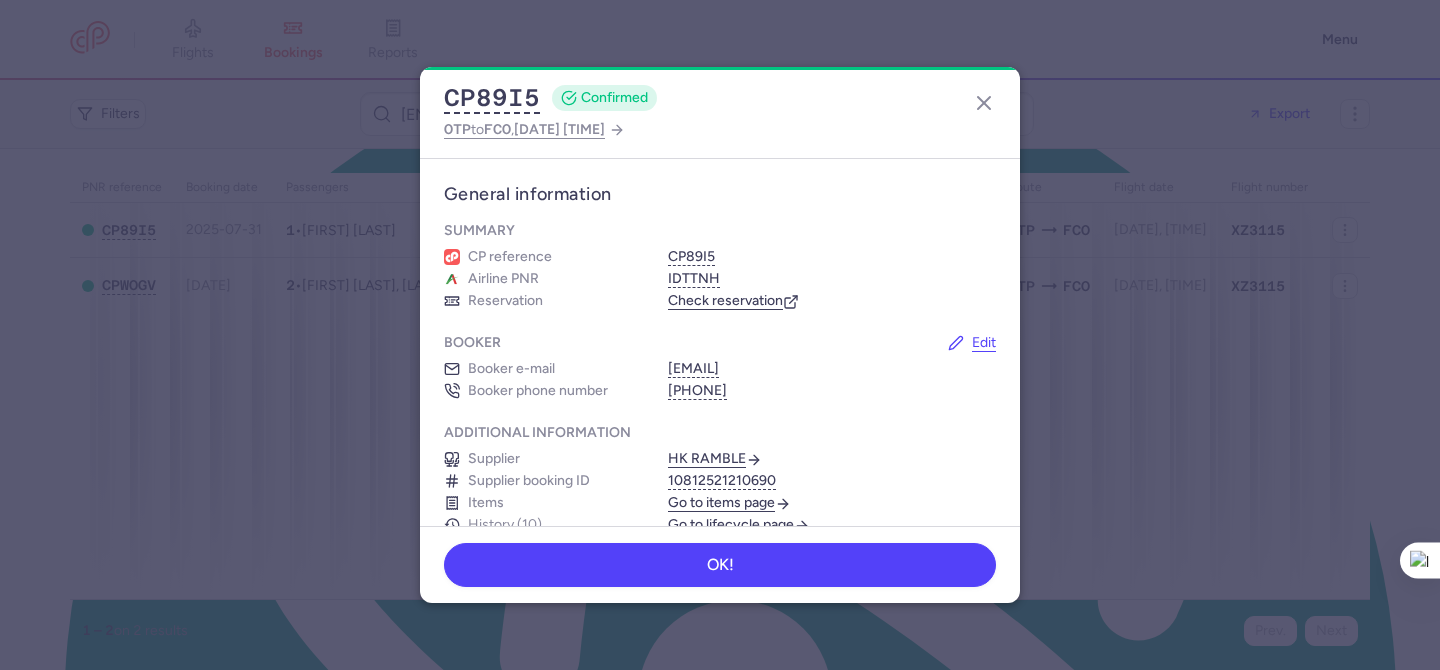 drag, startPoint x: 139, startPoint y: 192, endPoint x: 134, endPoint y: 235, distance: 43.289722 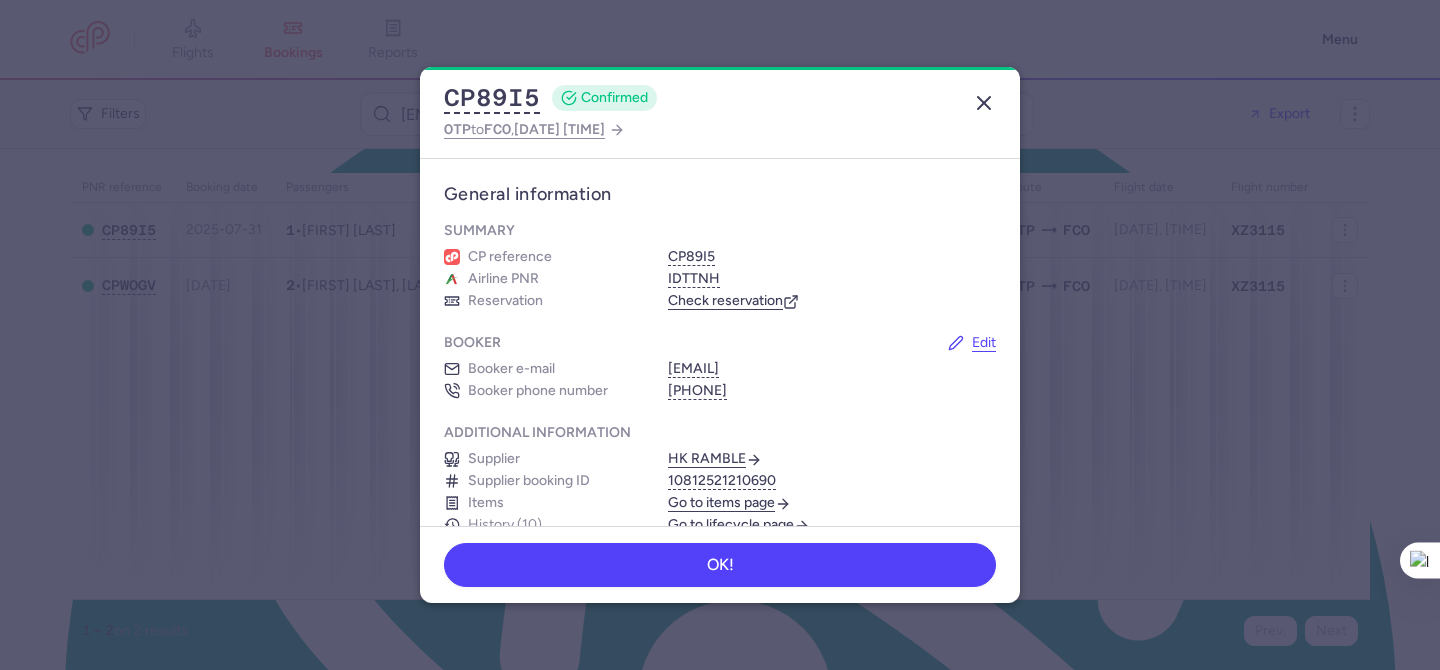 click 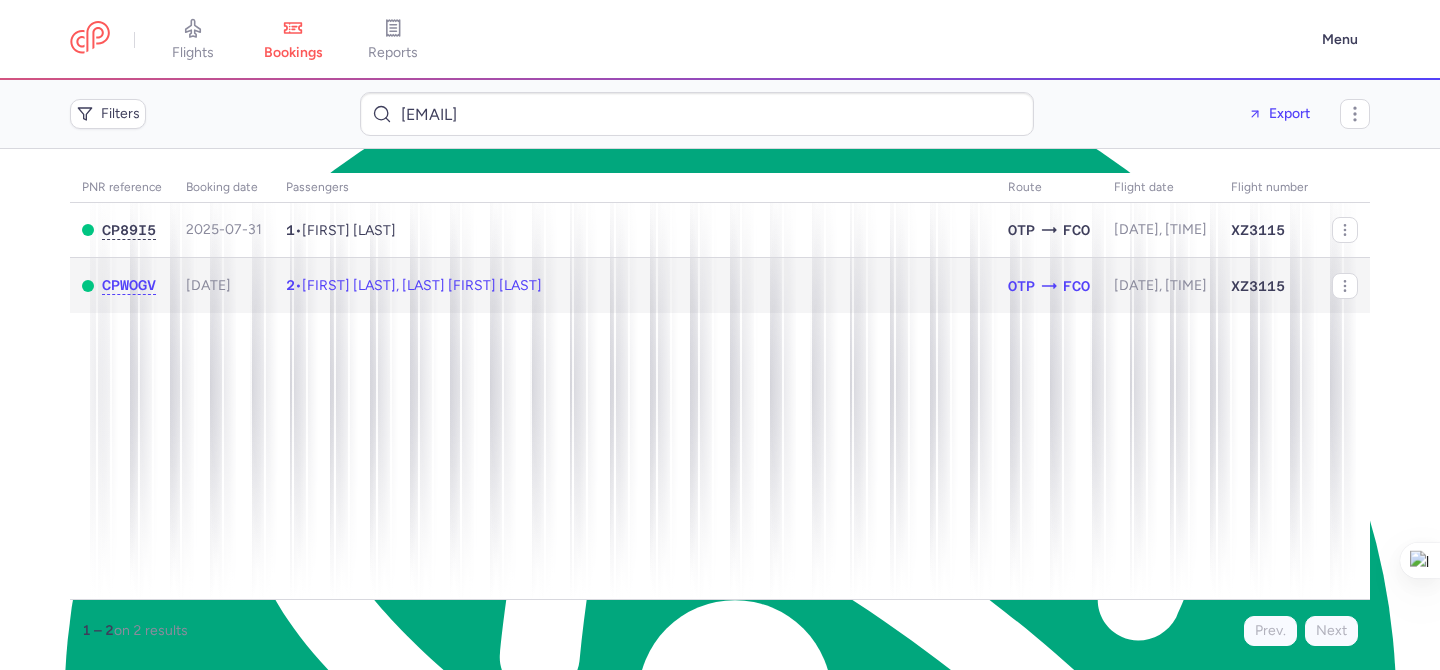 click on "2  •  Alessandro CIOCE, Dragomir Mariana DRAGOMIR" 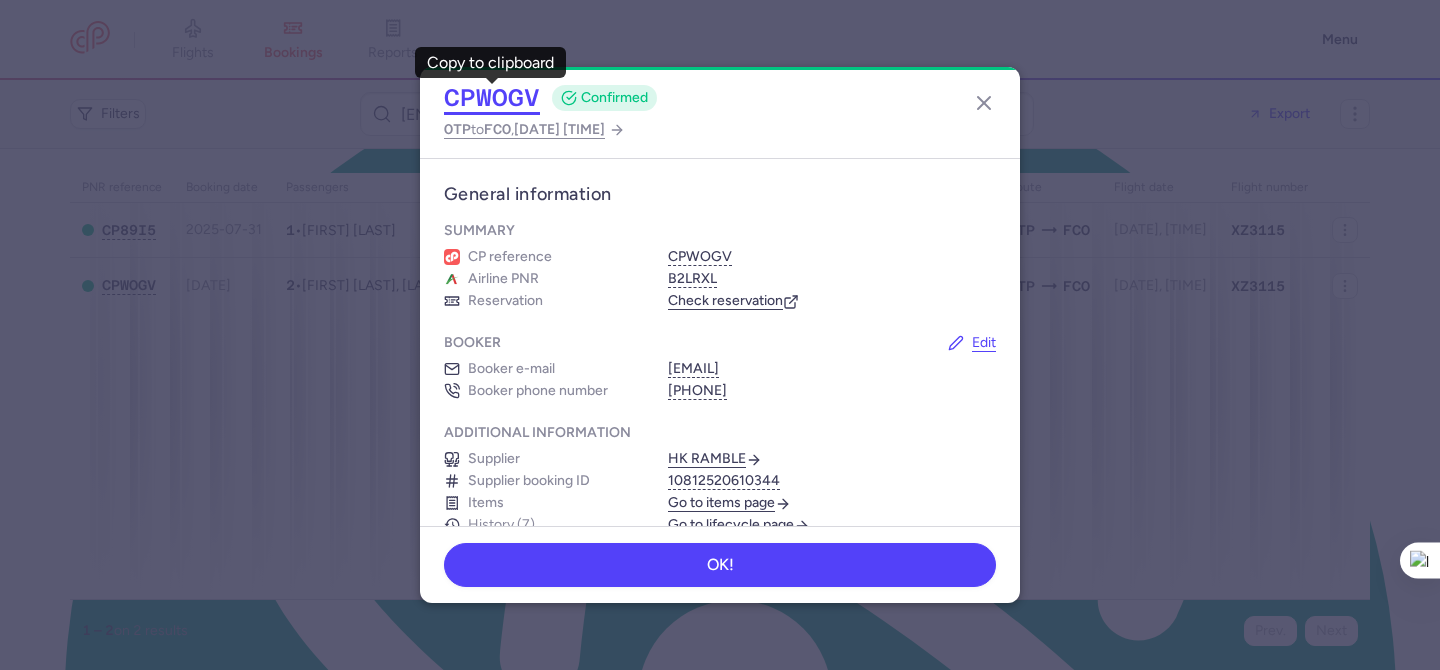 click on "CPWOGV" 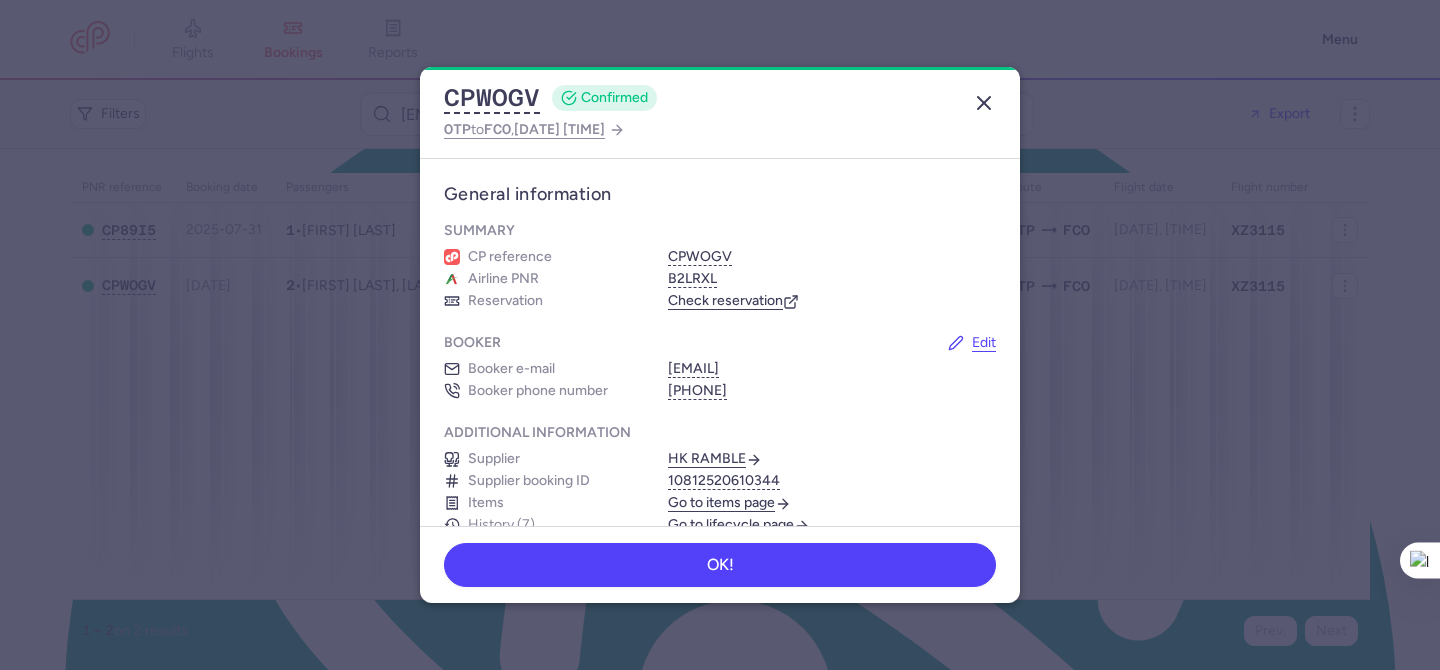 click 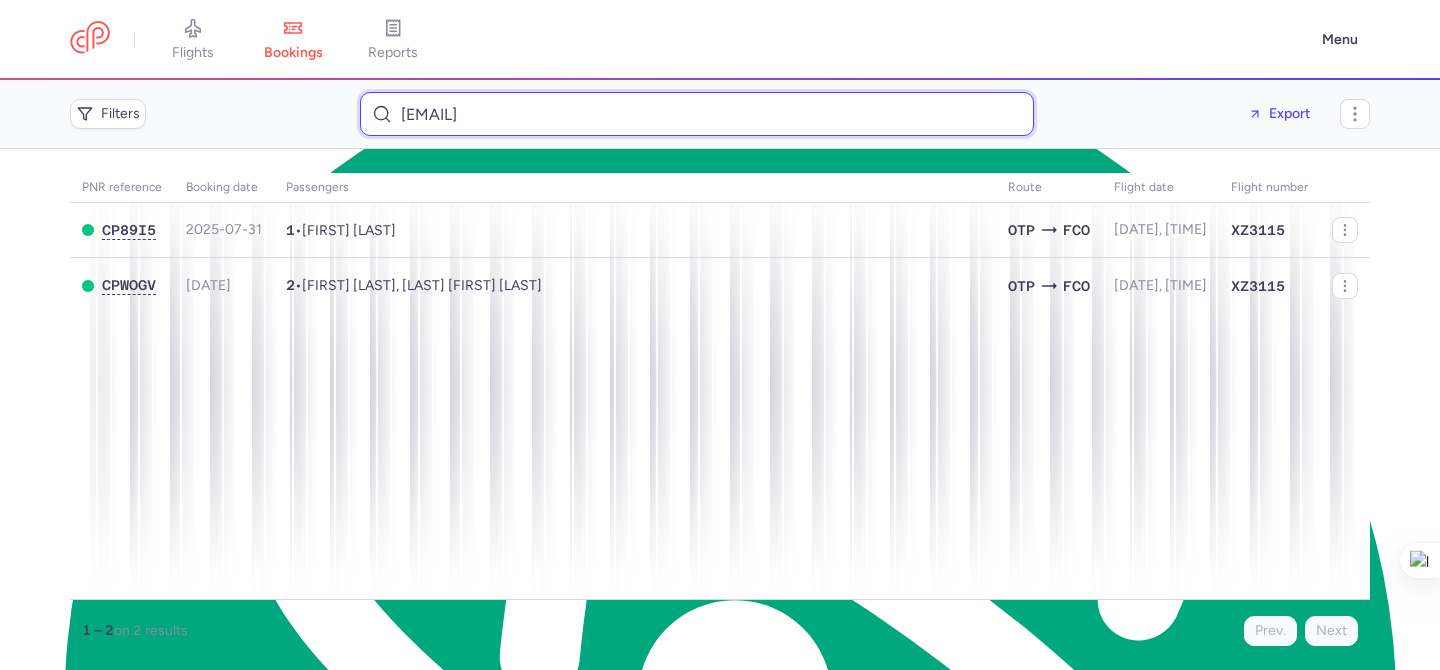 type on "om" 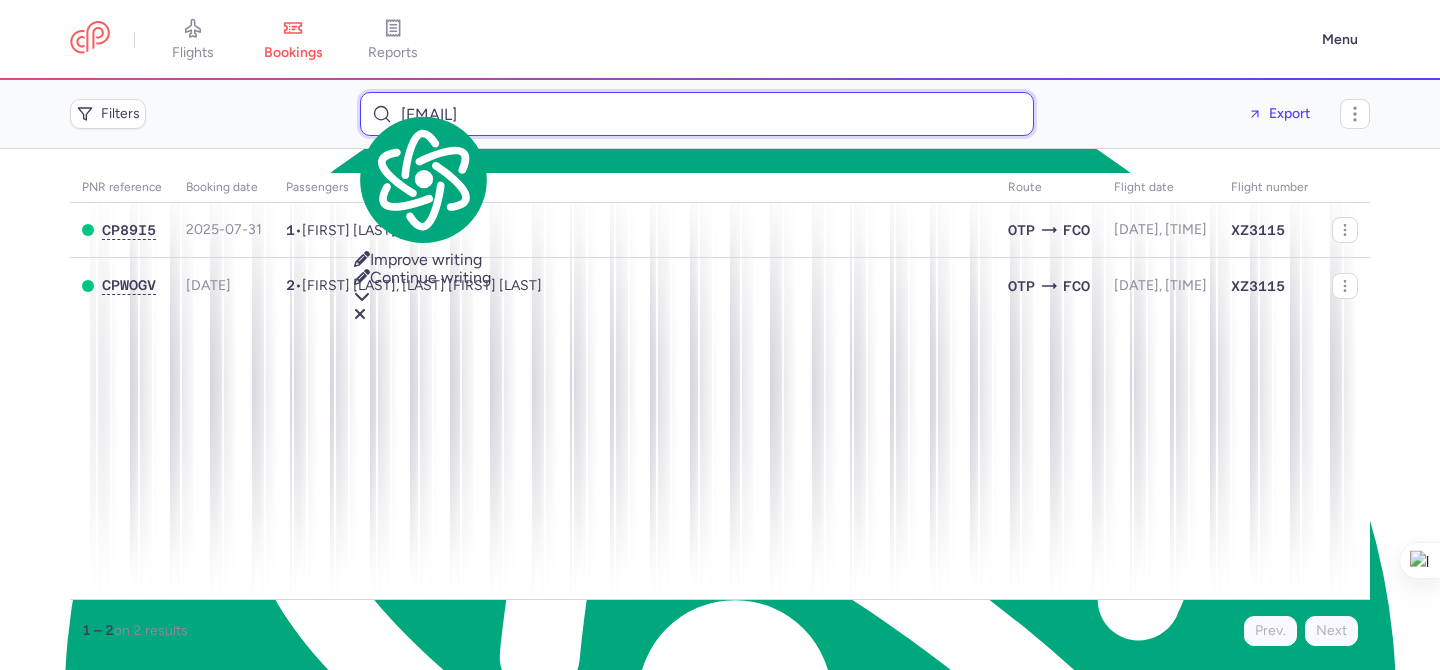 paste on "DINOVICH MATAN" 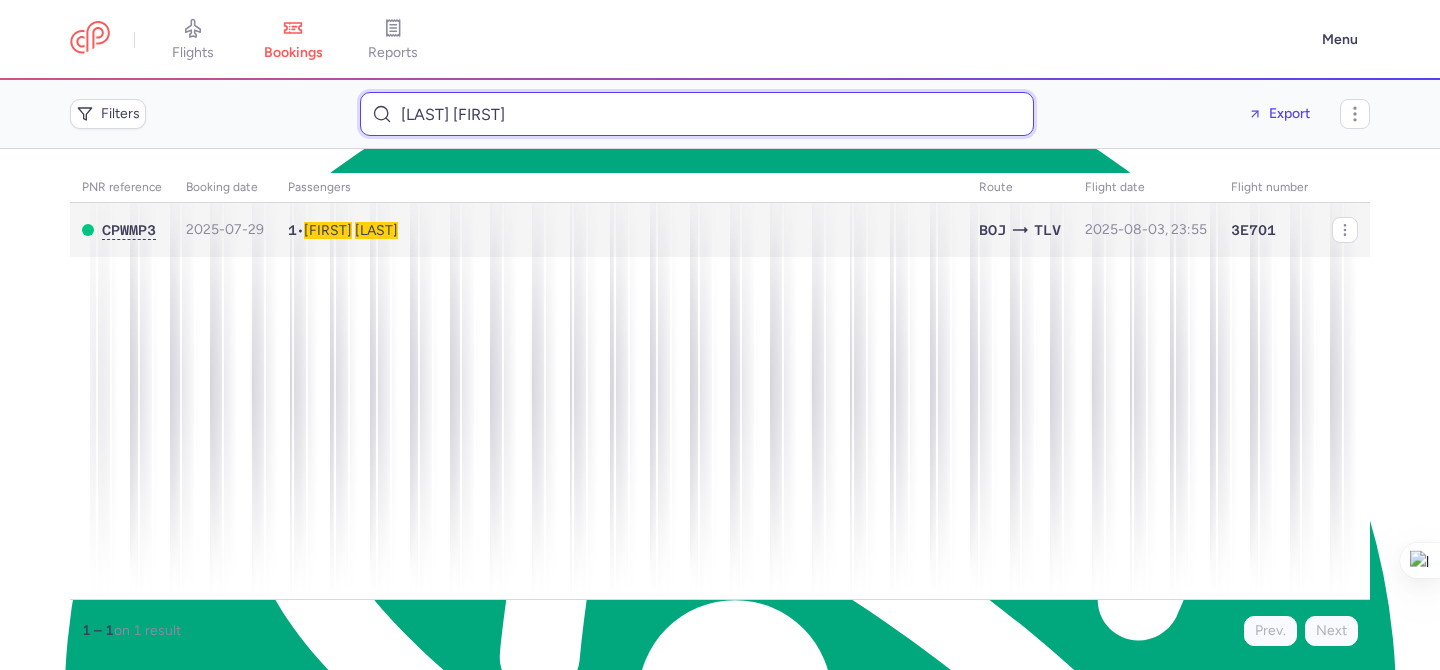 type on "DINOVICH MATAN" 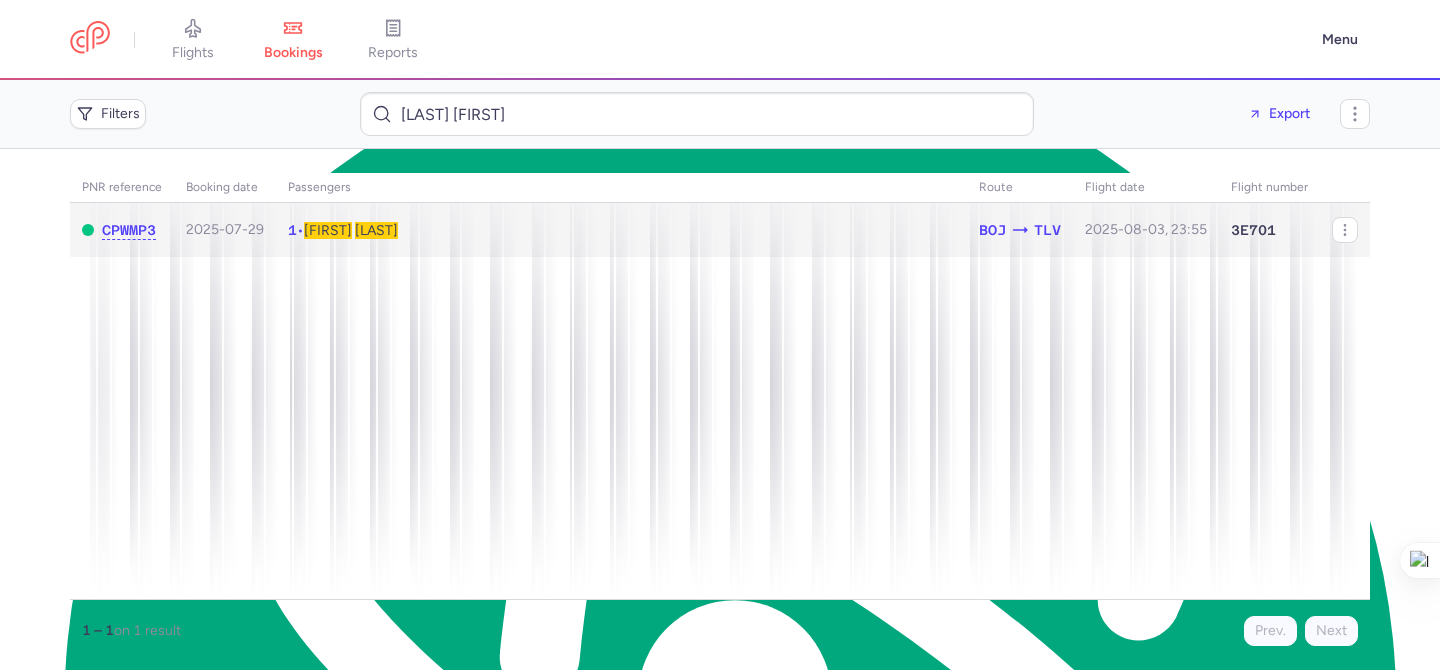 click on "1  •  Matan   DINOVICH" 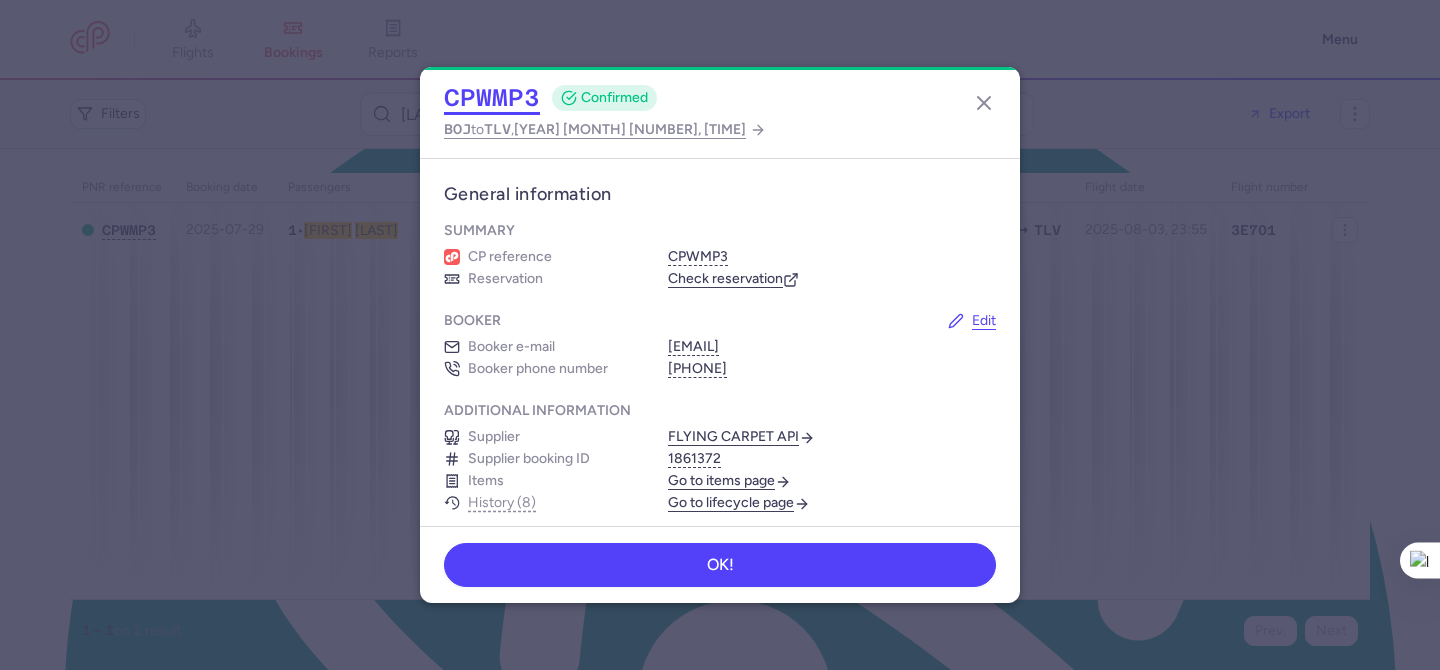 click on "CPWMP3" 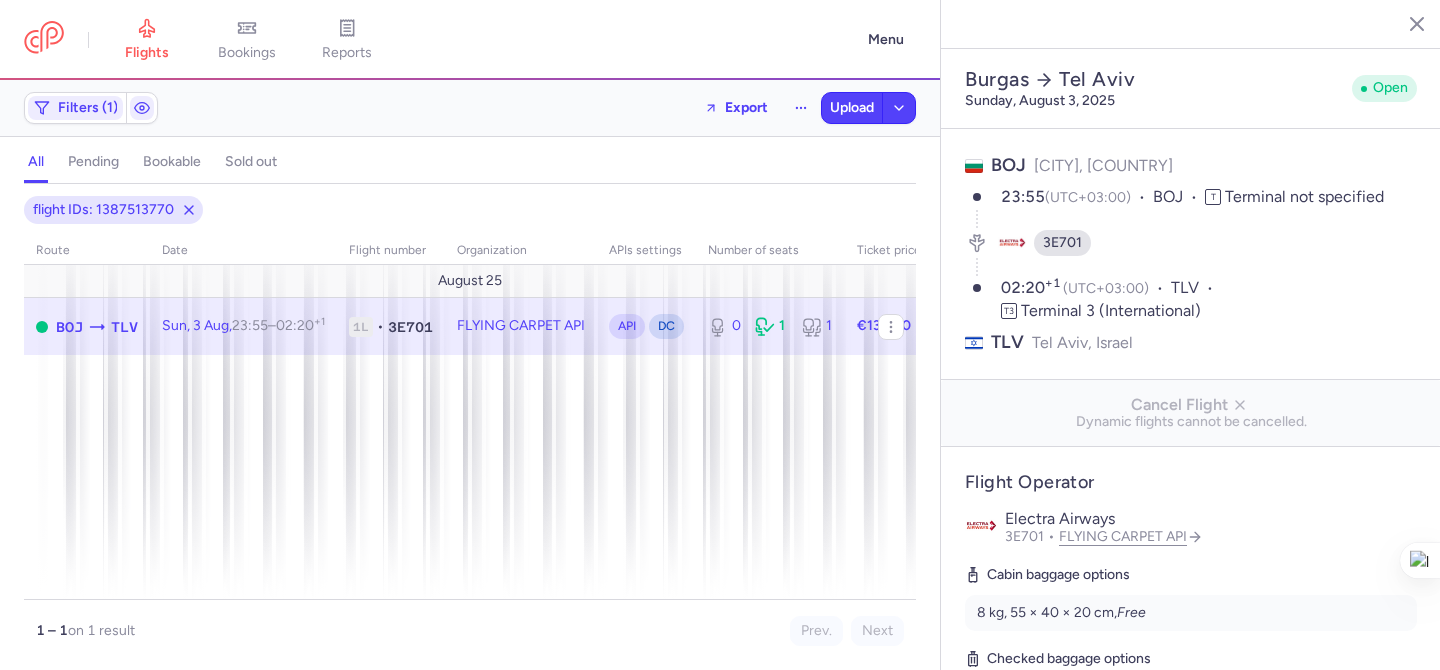 select on "hours" 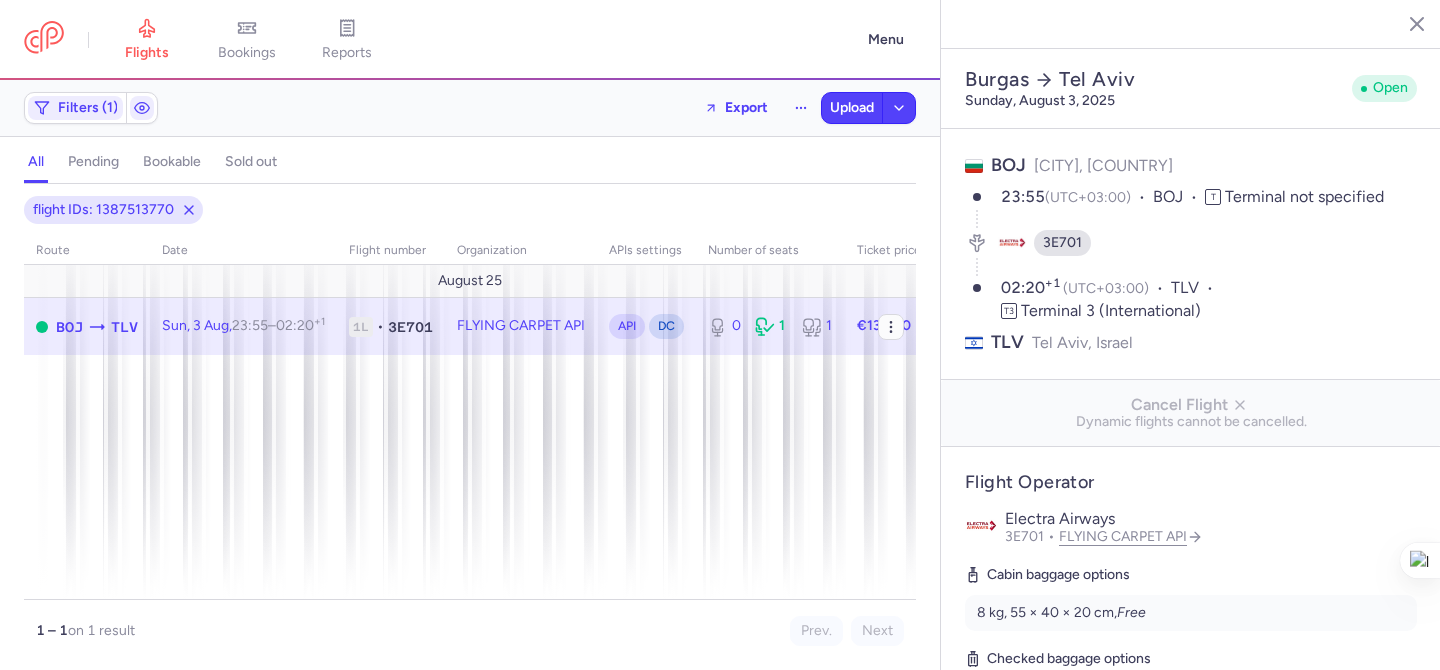 scroll, scrollTop: 0, scrollLeft: 0, axis: both 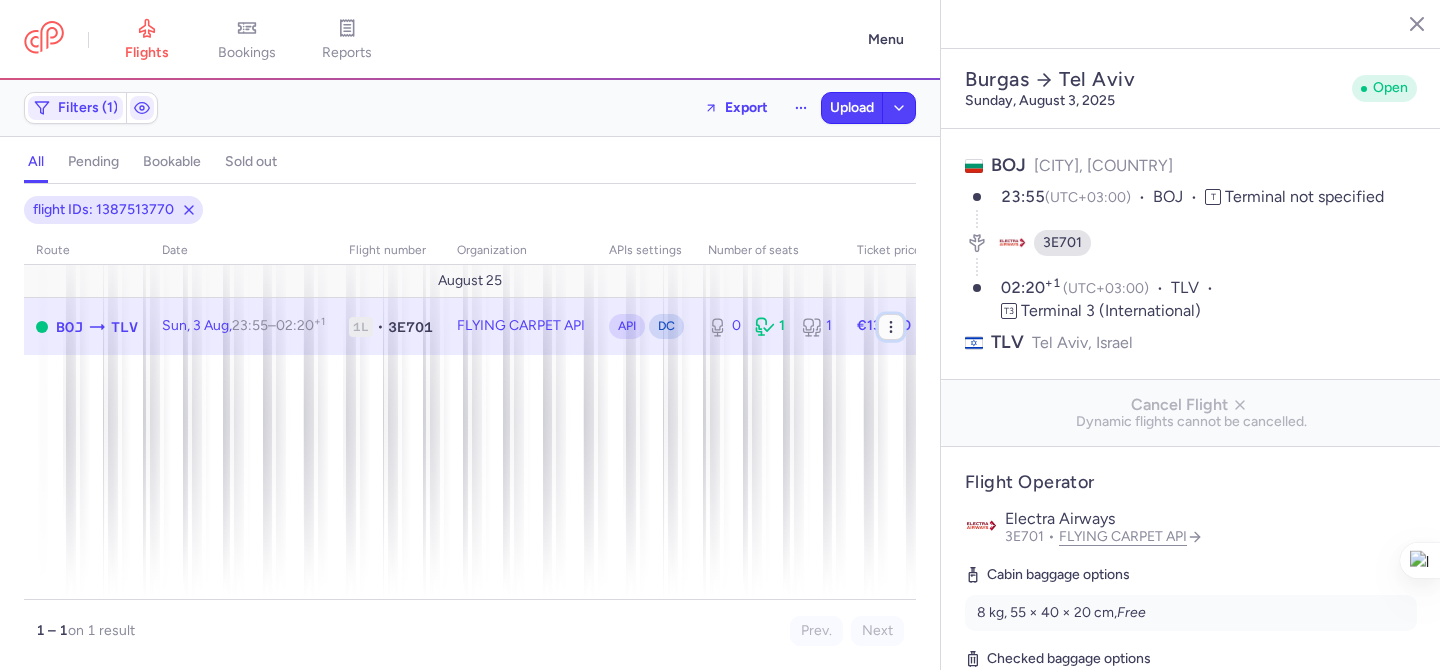 click 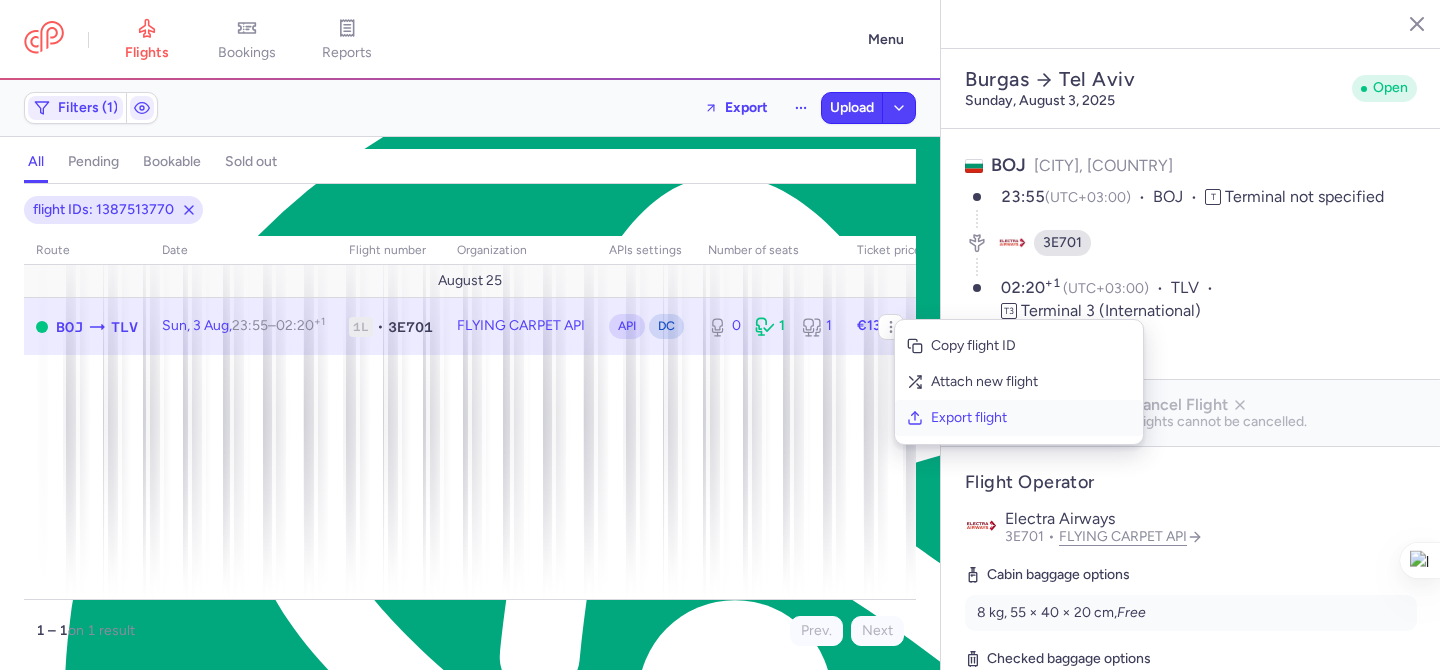 click on "Export flight" at bounding box center (1019, 418) 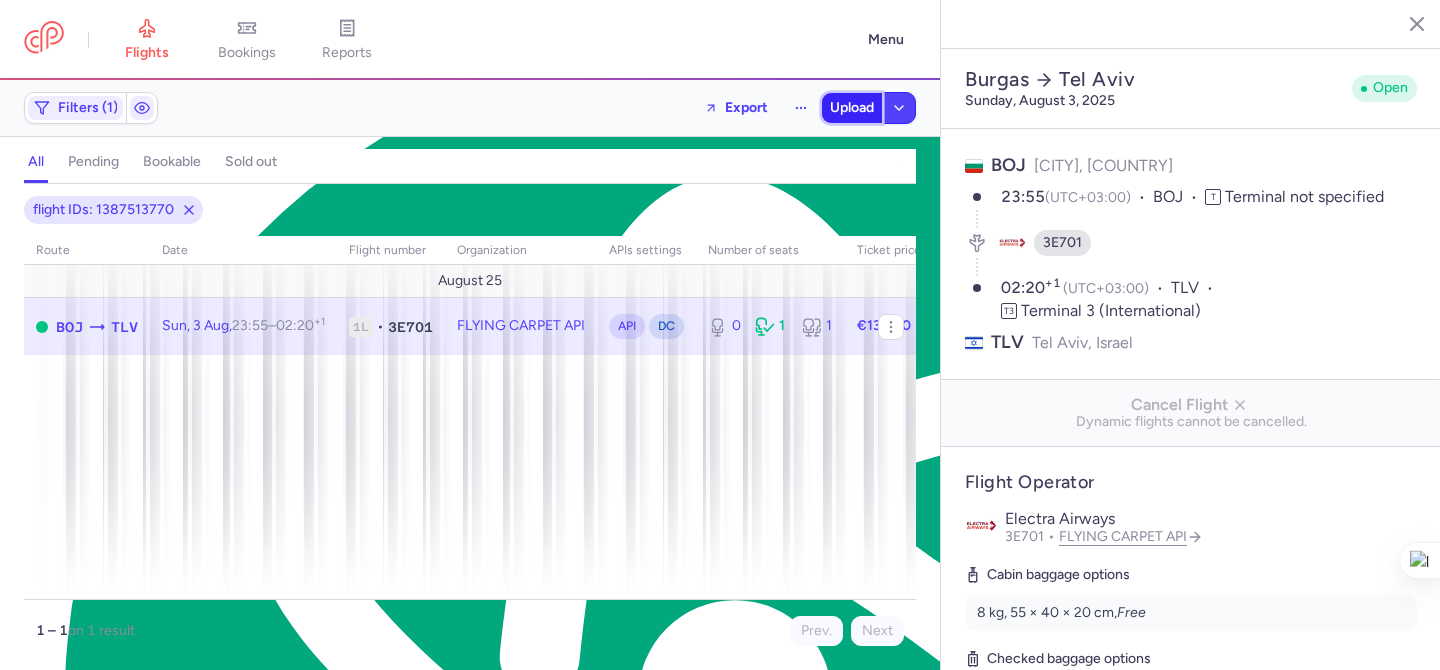 click on "Upload" at bounding box center (852, 108) 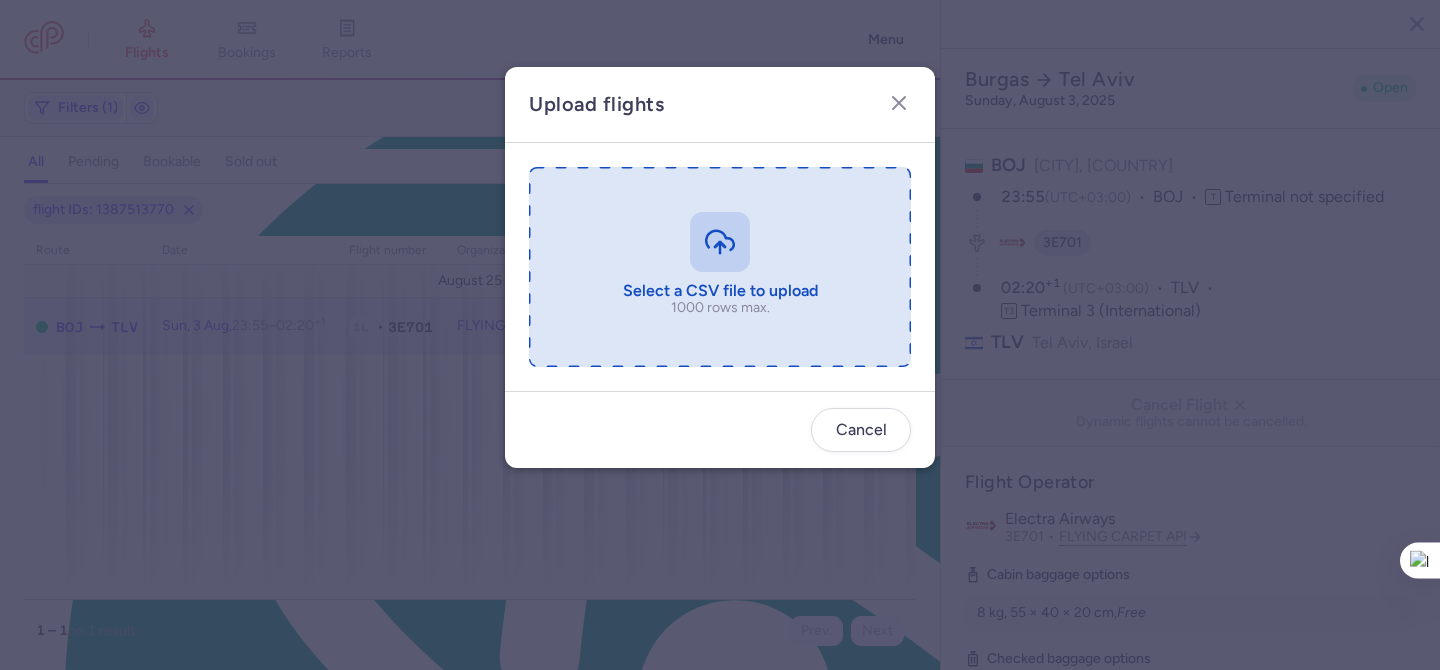 click at bounding box center [720, 267] 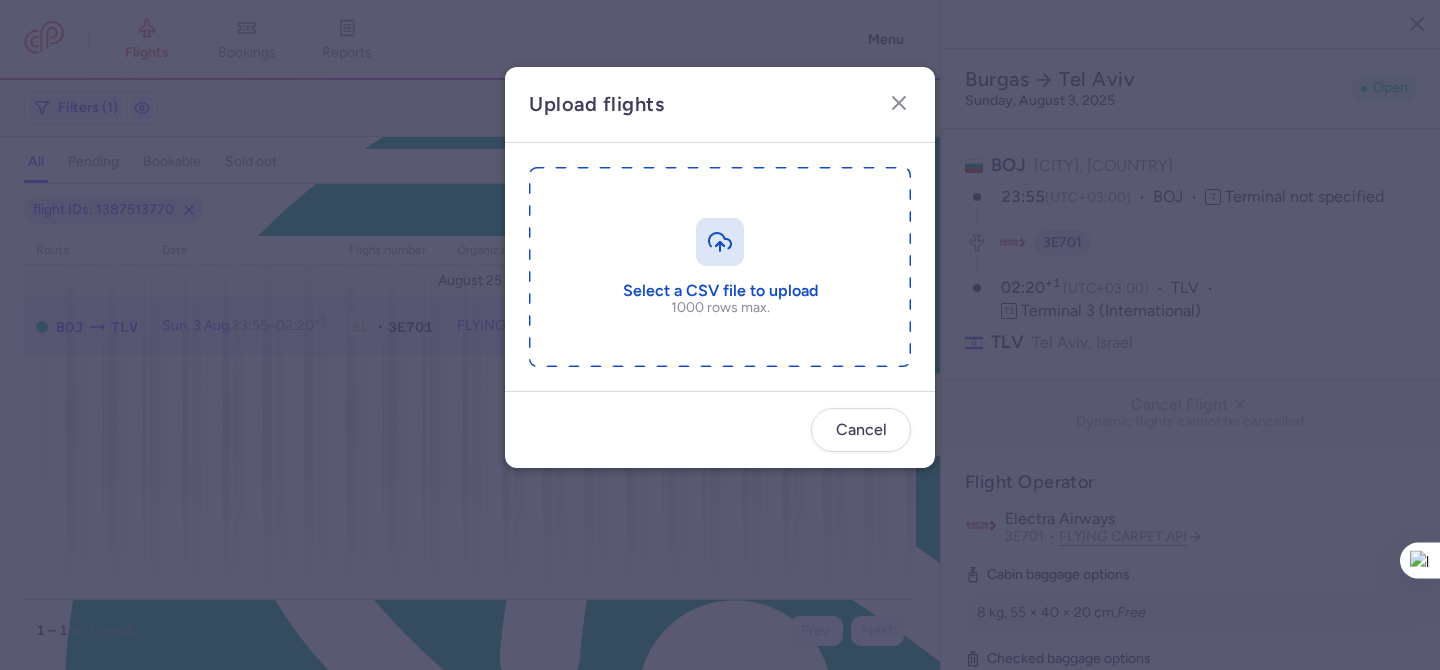type on "C:\fakepath\export_flight_[ID]_[DATE], [TIME].csv" 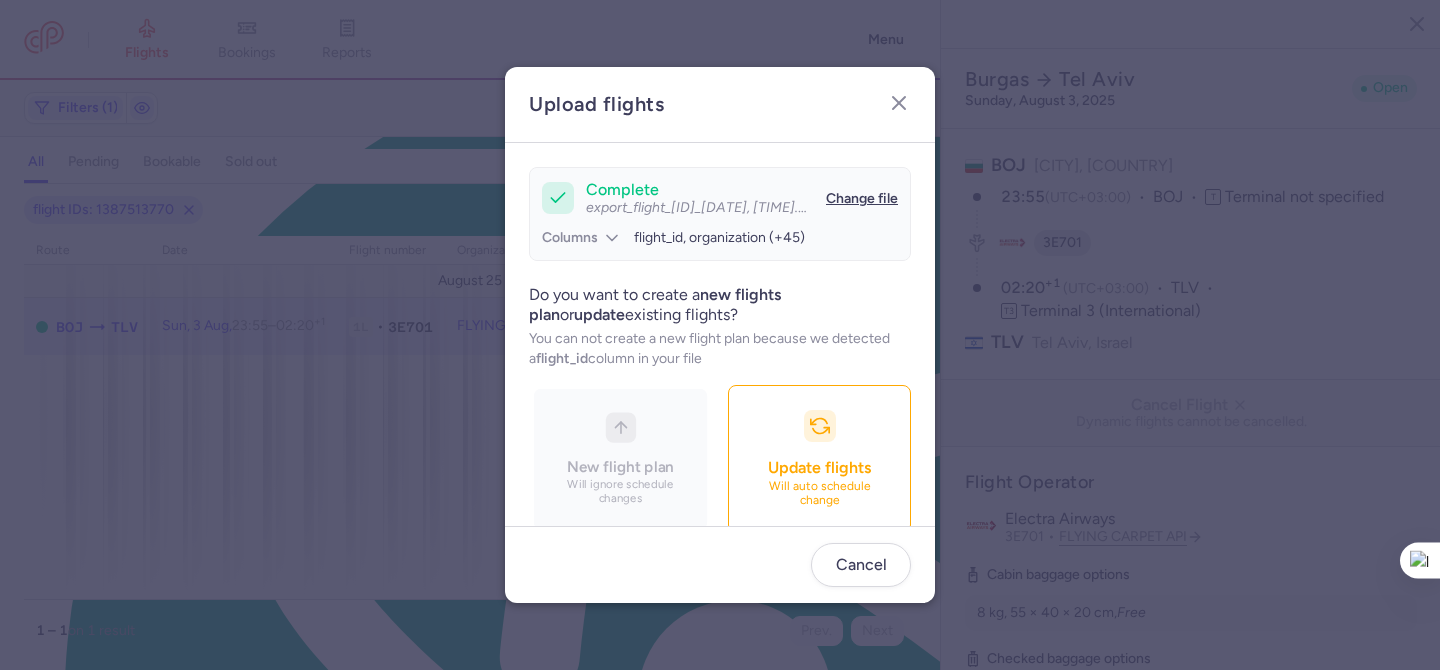 scroll, scrollTop: 194, scrollLeft: 0, axis: vertical 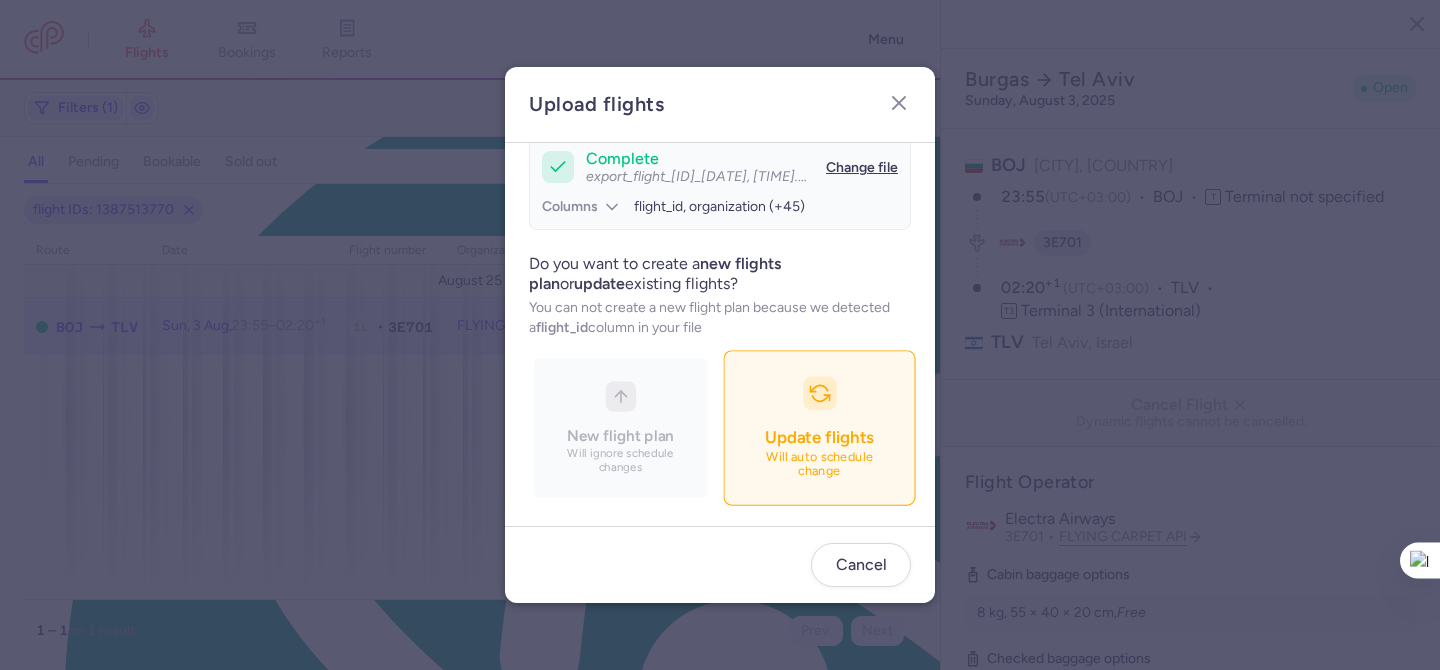 click on "Update flights Will auto schedule change" at bounding box center [819, 427] 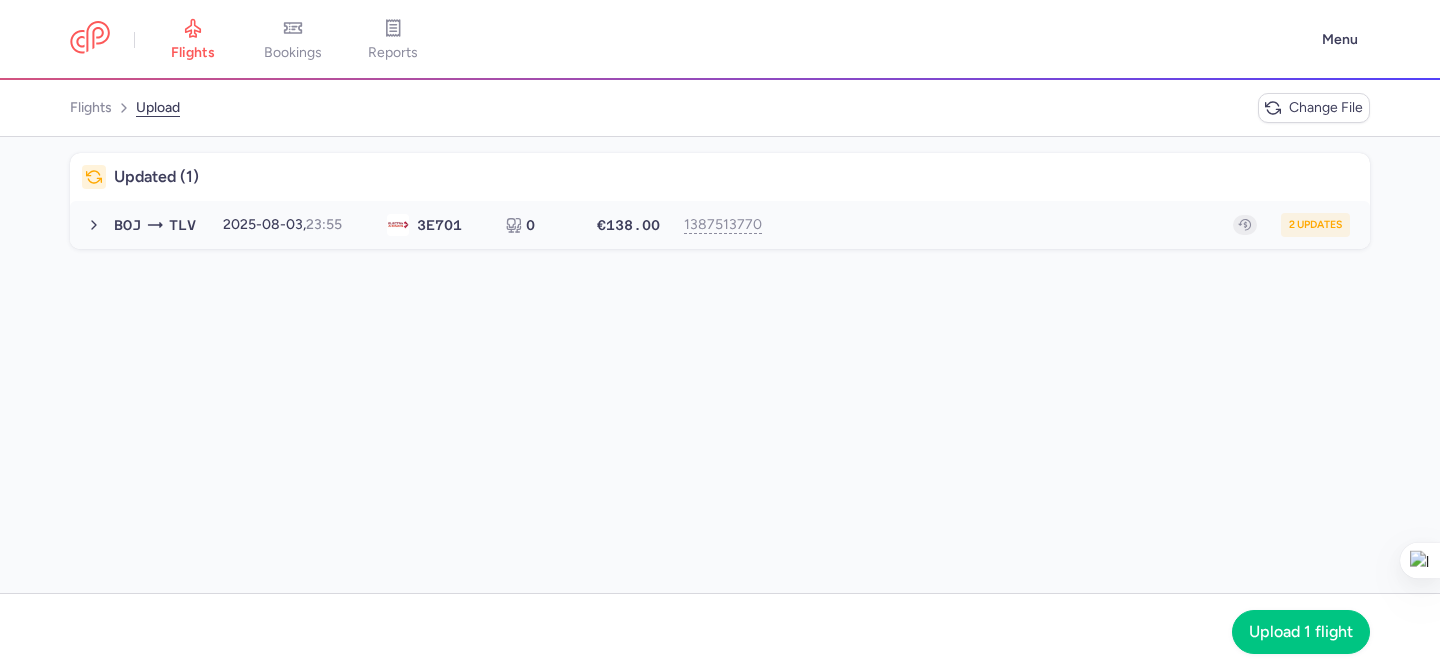 click on "2 updates" at bounding box center [1064, 225] 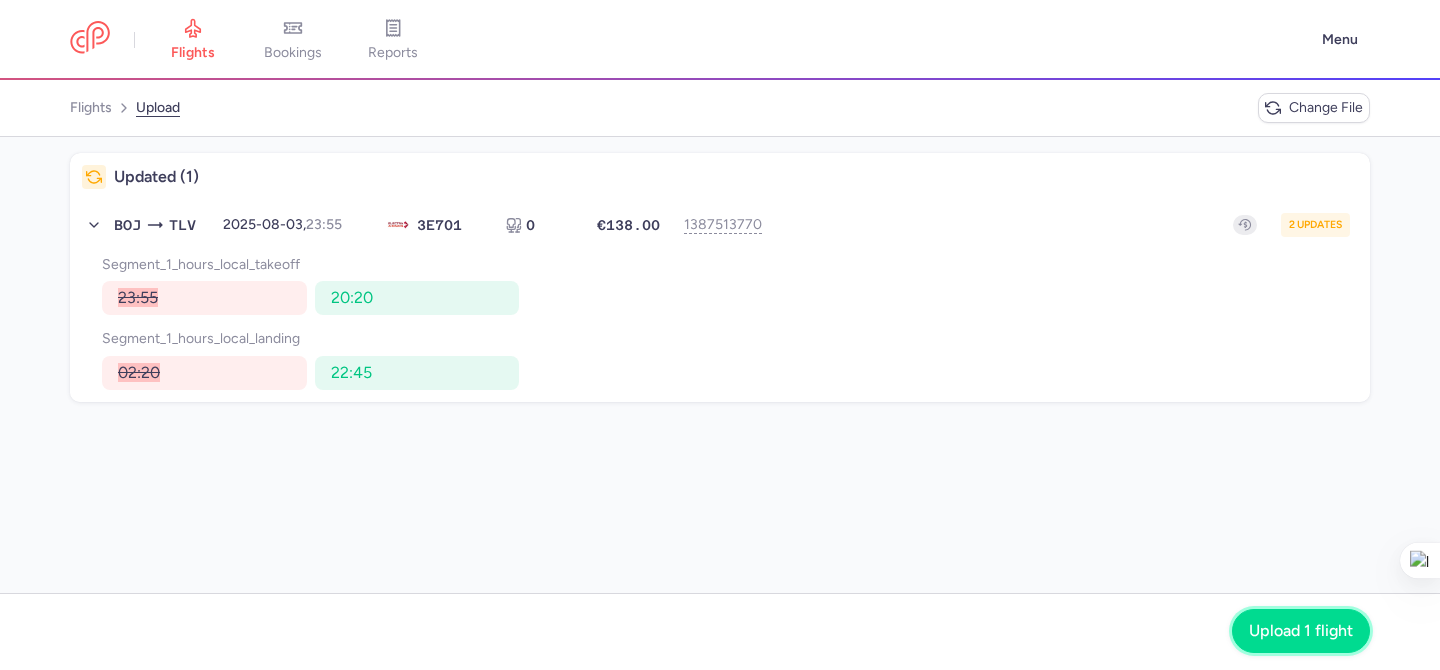 click on "Upload 1 flight" at bounding box center (1301, 631) 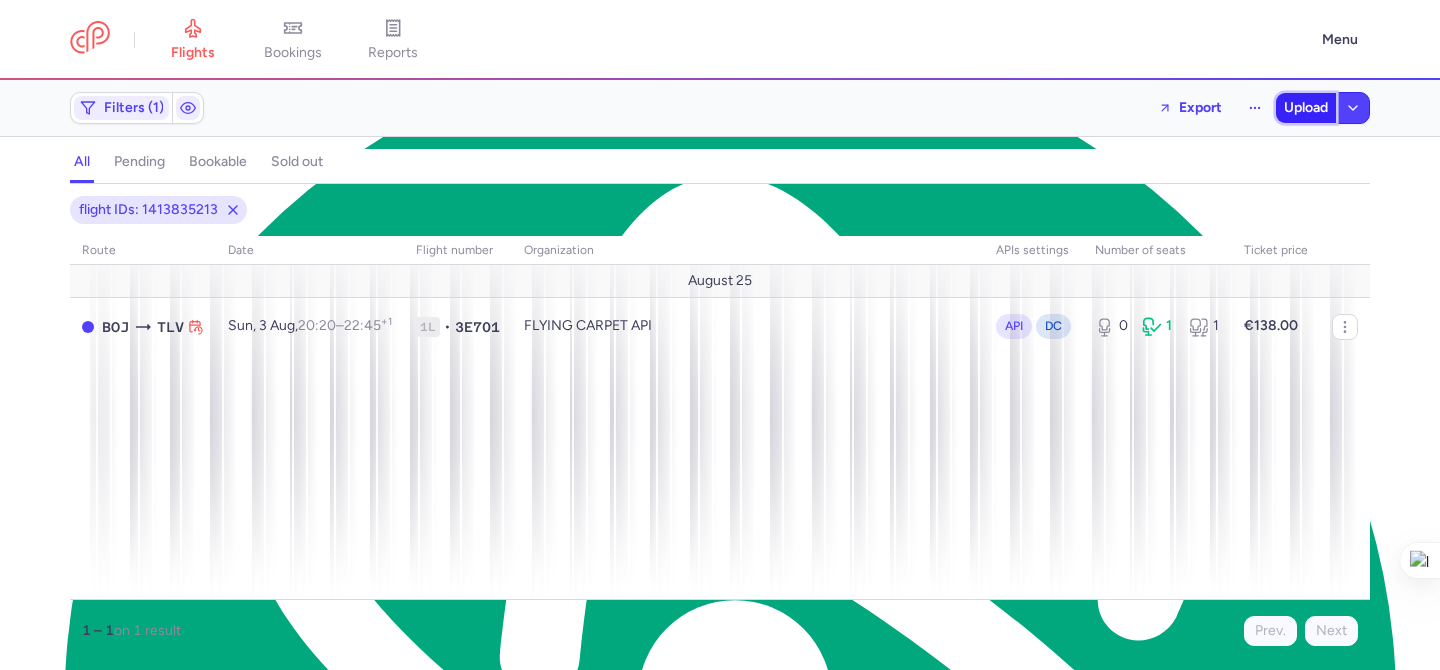 click on "Upload" at bounding box center (1306, 108) 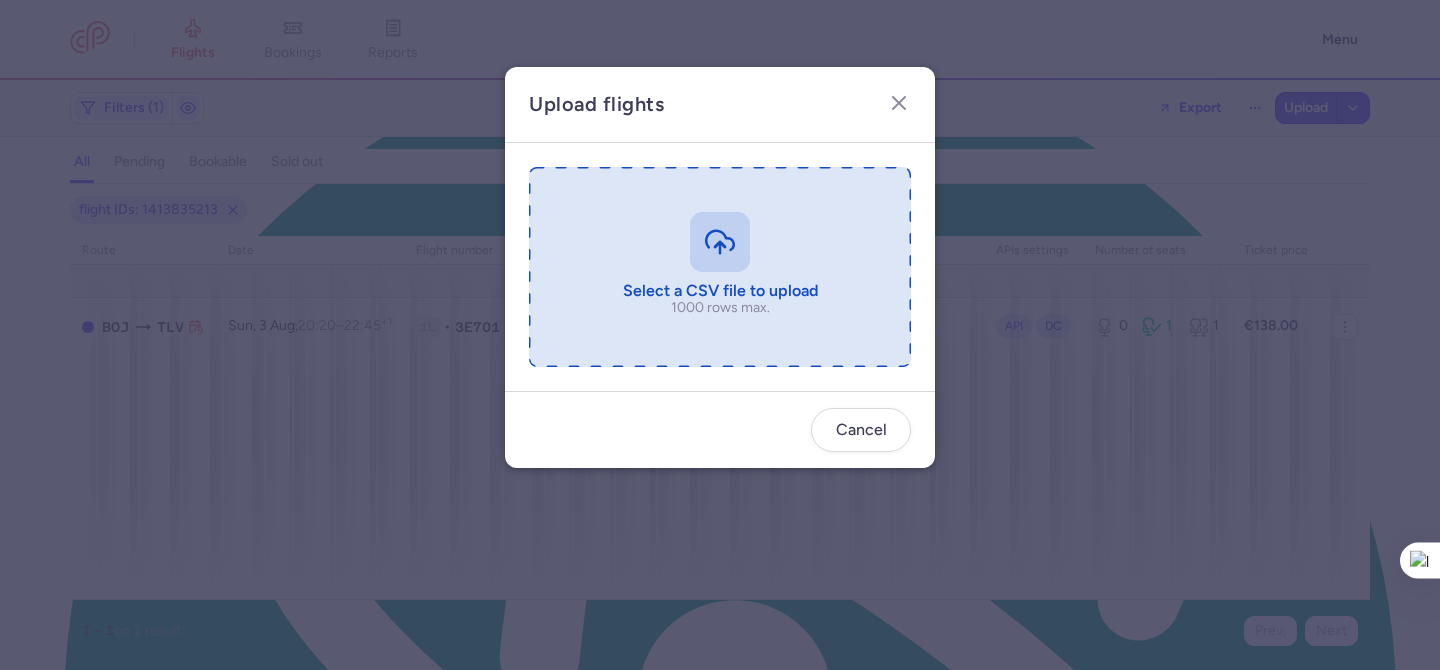 click at bounding box center (720, 267) 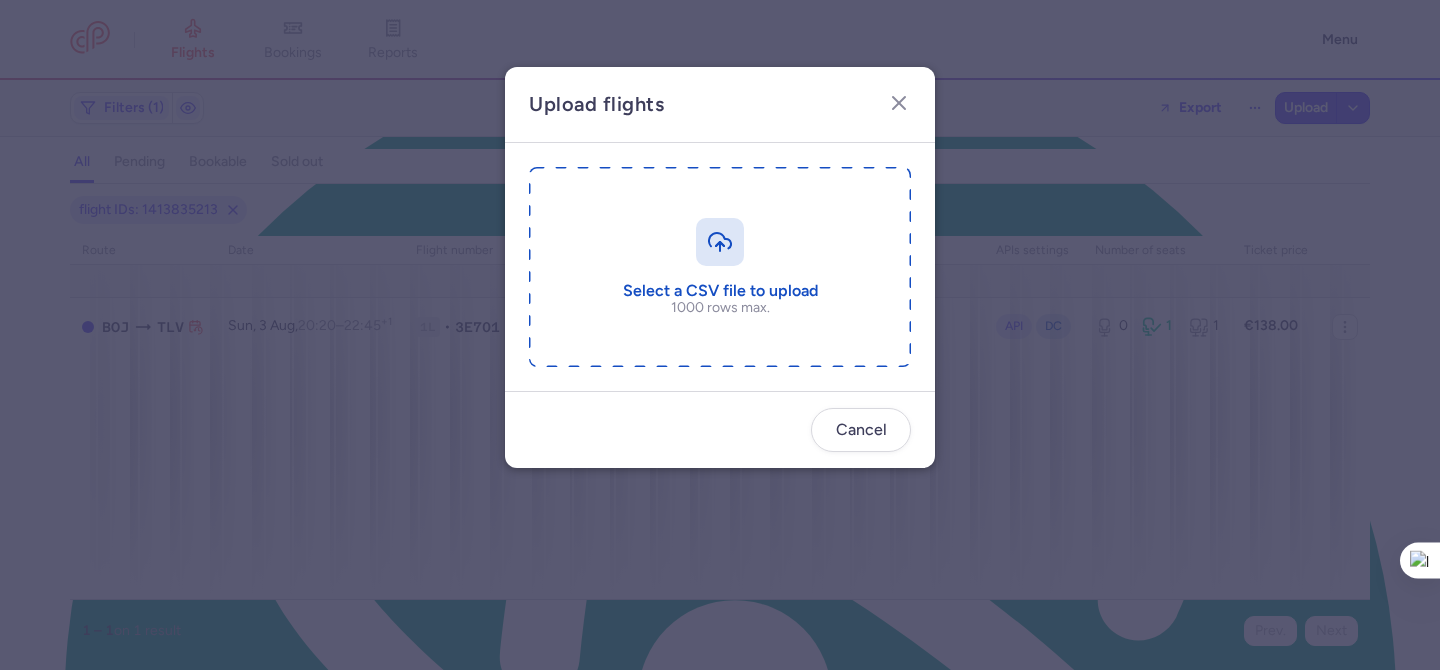 type on "C:\fakepath\export_flights_20250803,1830.csv" 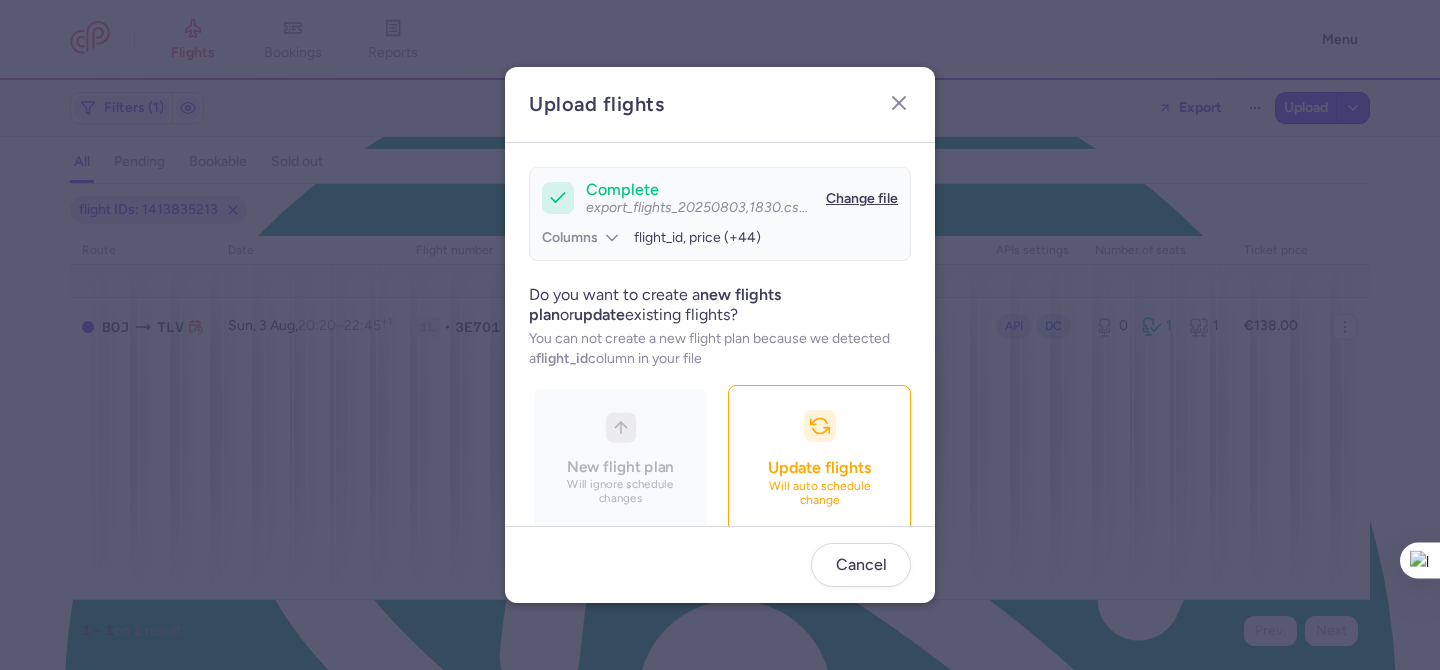 scroll, scrollTop: 194, scrollLeft: 0, axis: vertical 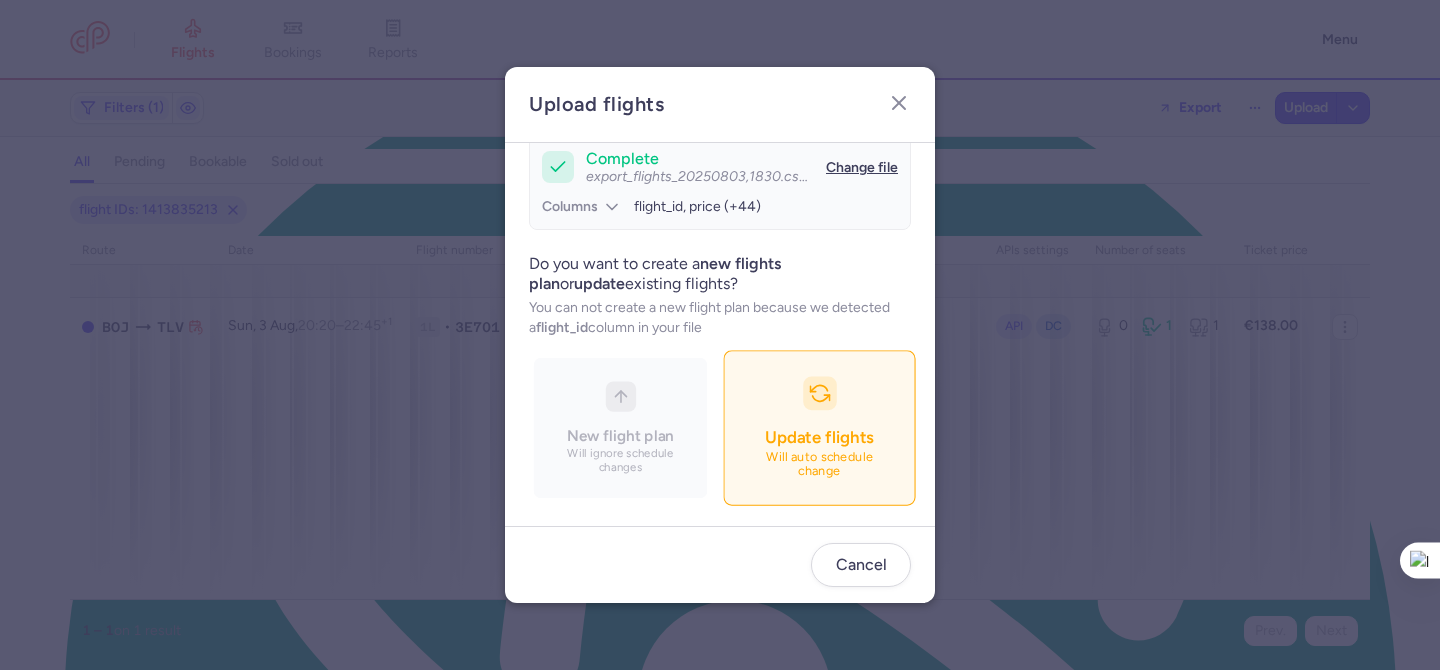 click on "Update flights Will auto schedule change" at bounding box center (819, 427) 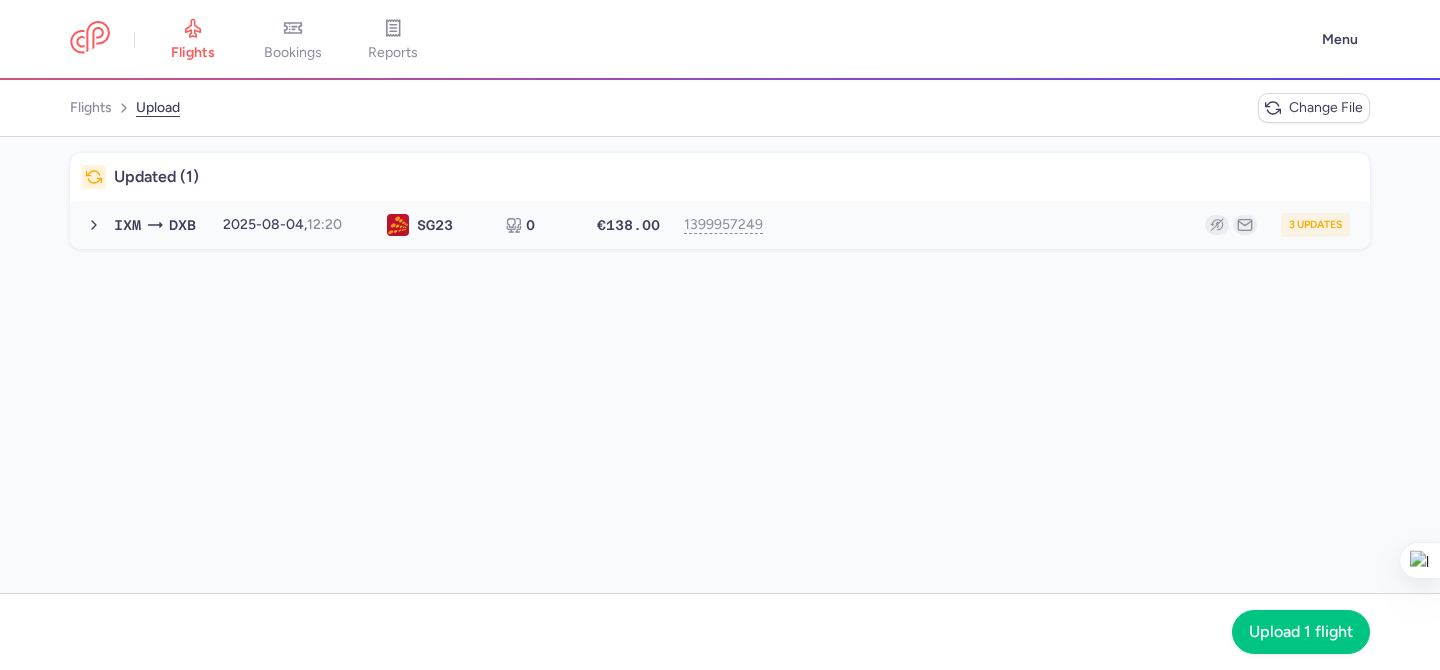 click on "3 updates" at bounding box center (1064, 225) 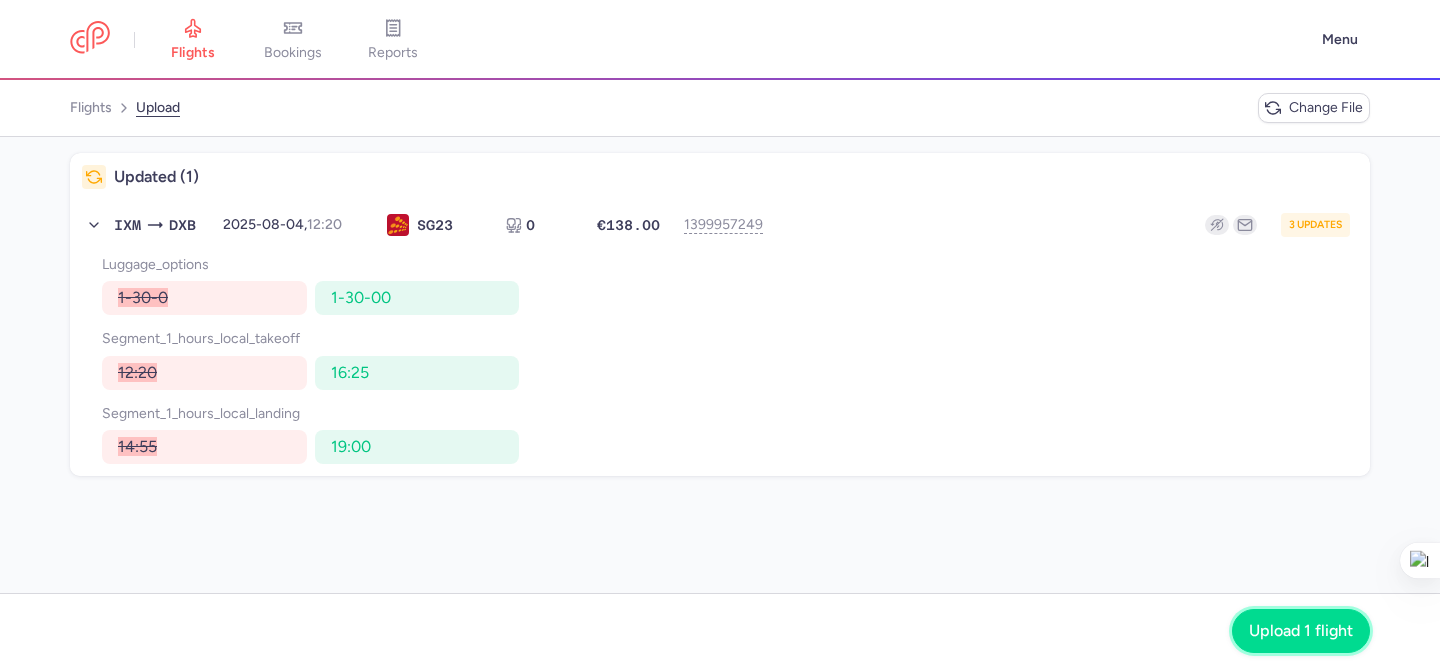 click on "Upload 1 flight" 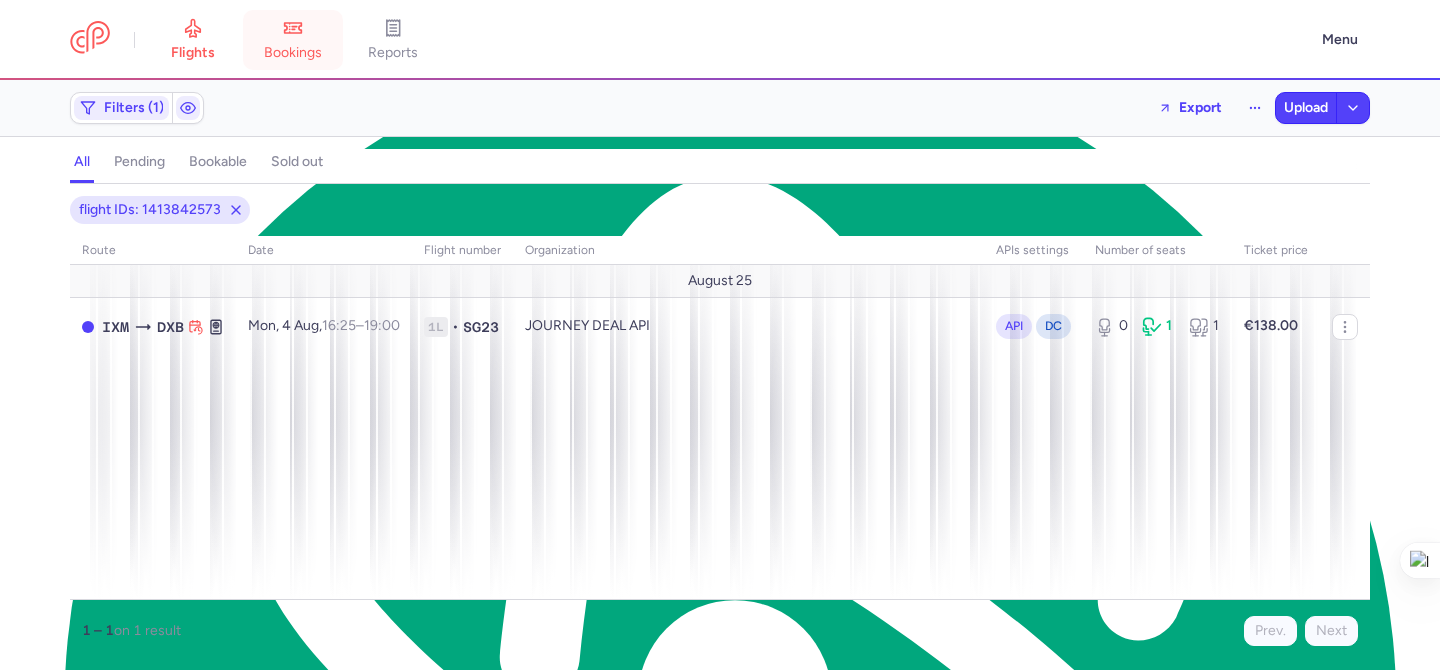 click on "bookings" at bounding box center [293, 40] 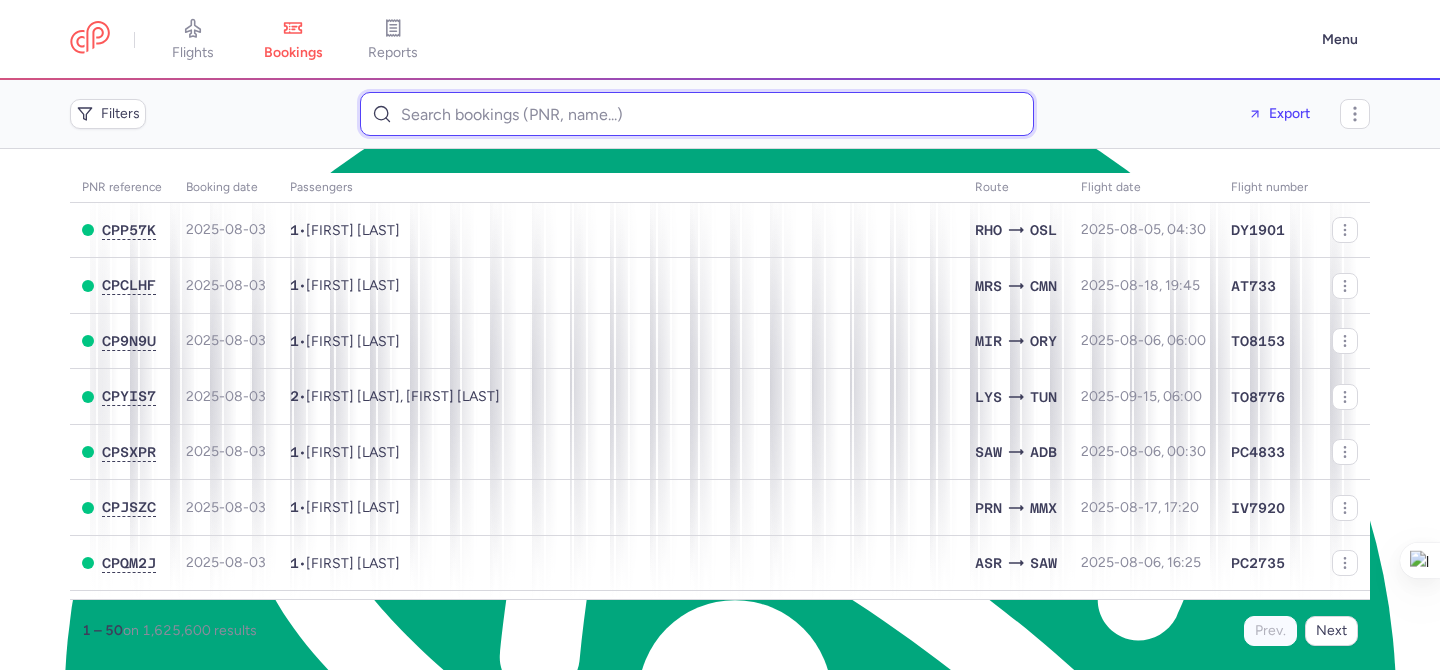click at bounding box center (697, 114) 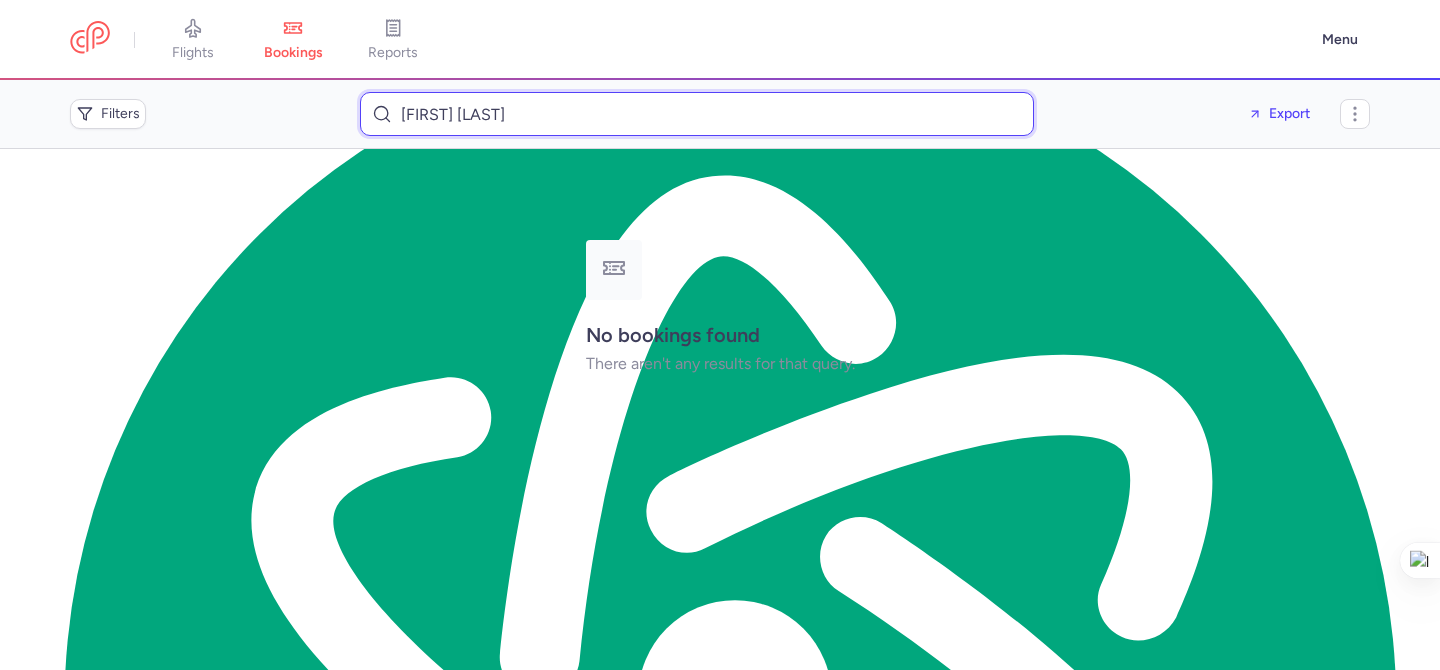 type on "Blerim Velii" 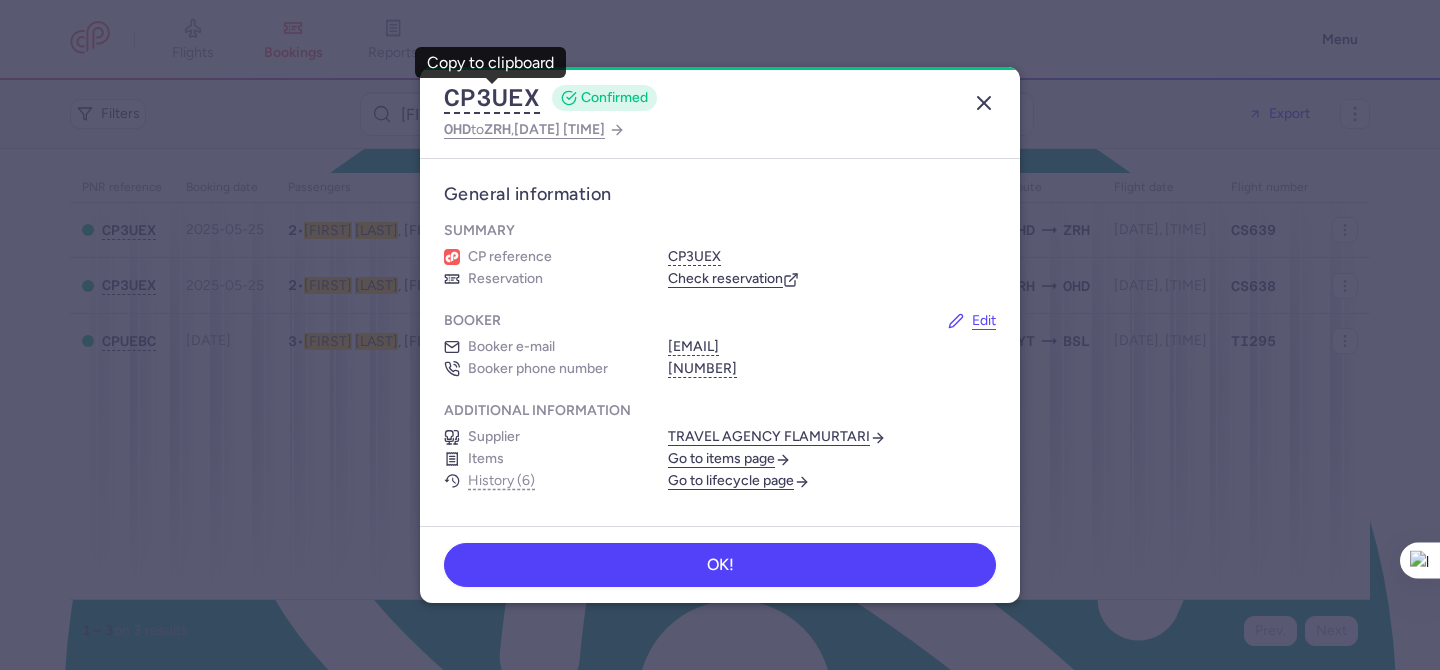 scroll, scrollTop: 0, scrollLeft: 0, axis: both 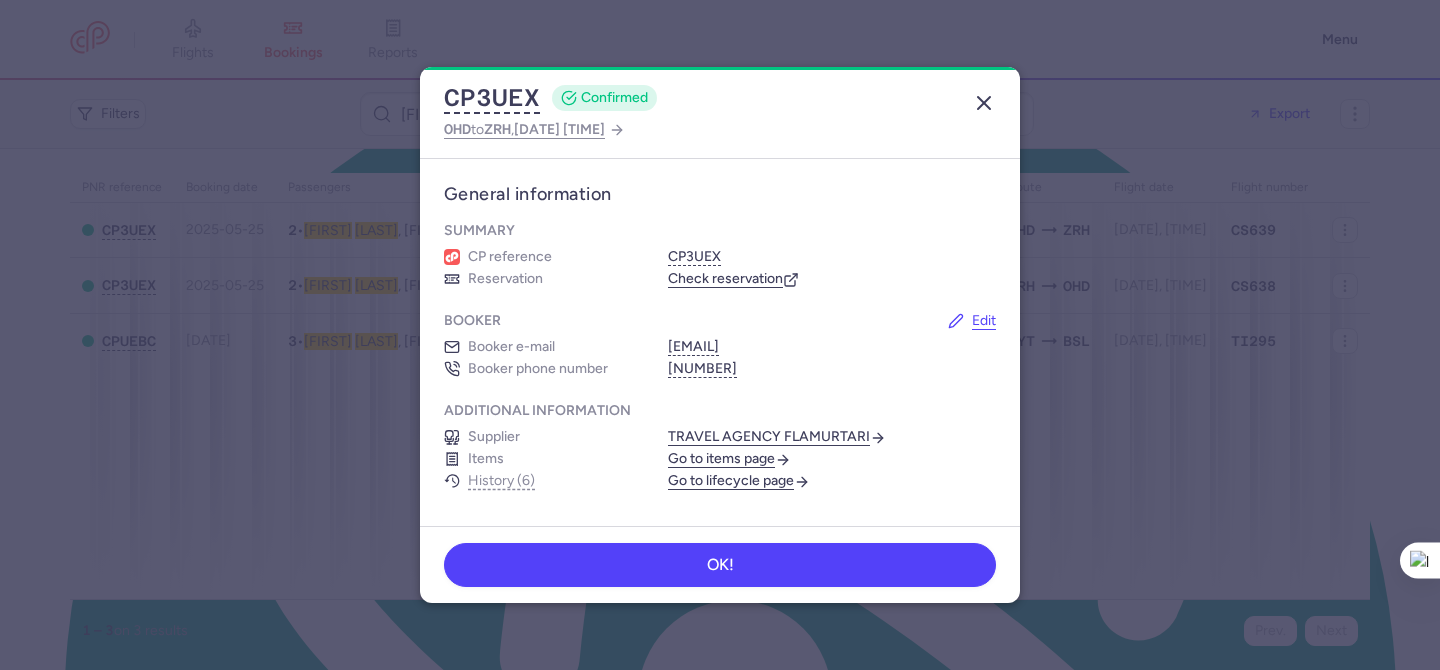 click 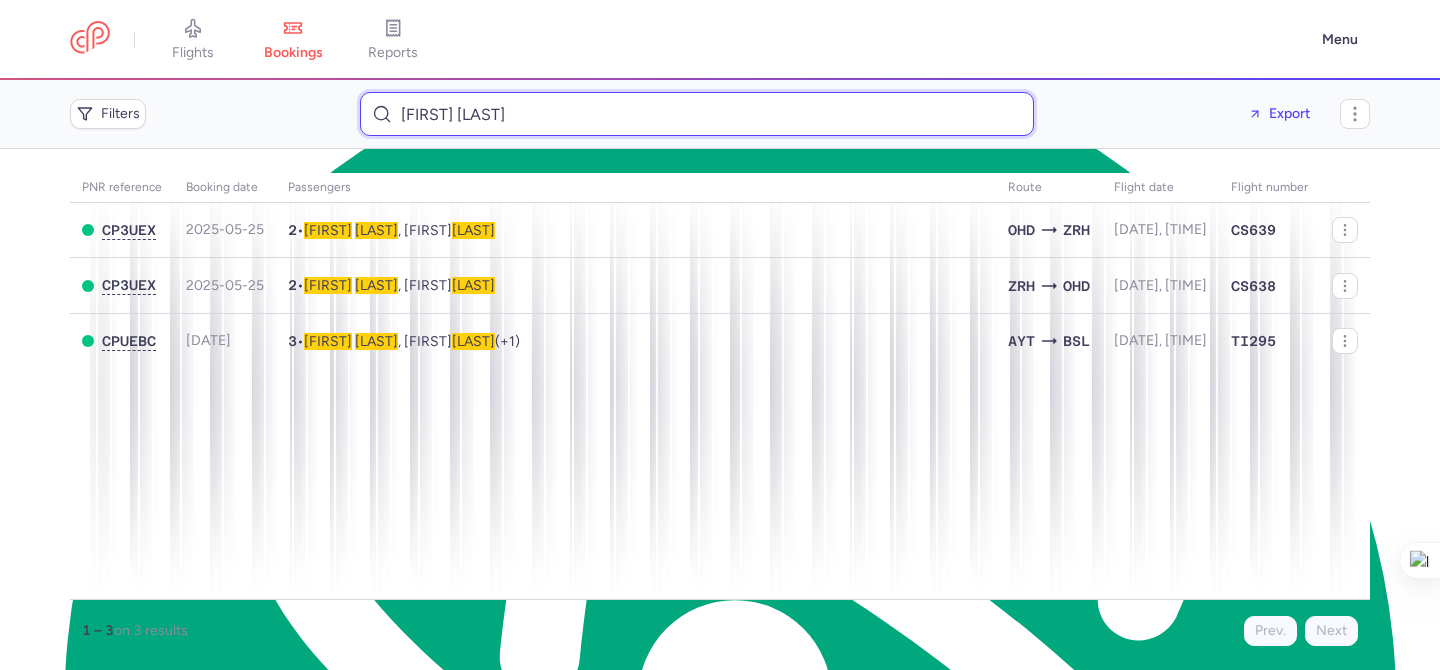 type on "[FIRST] [LAST]" 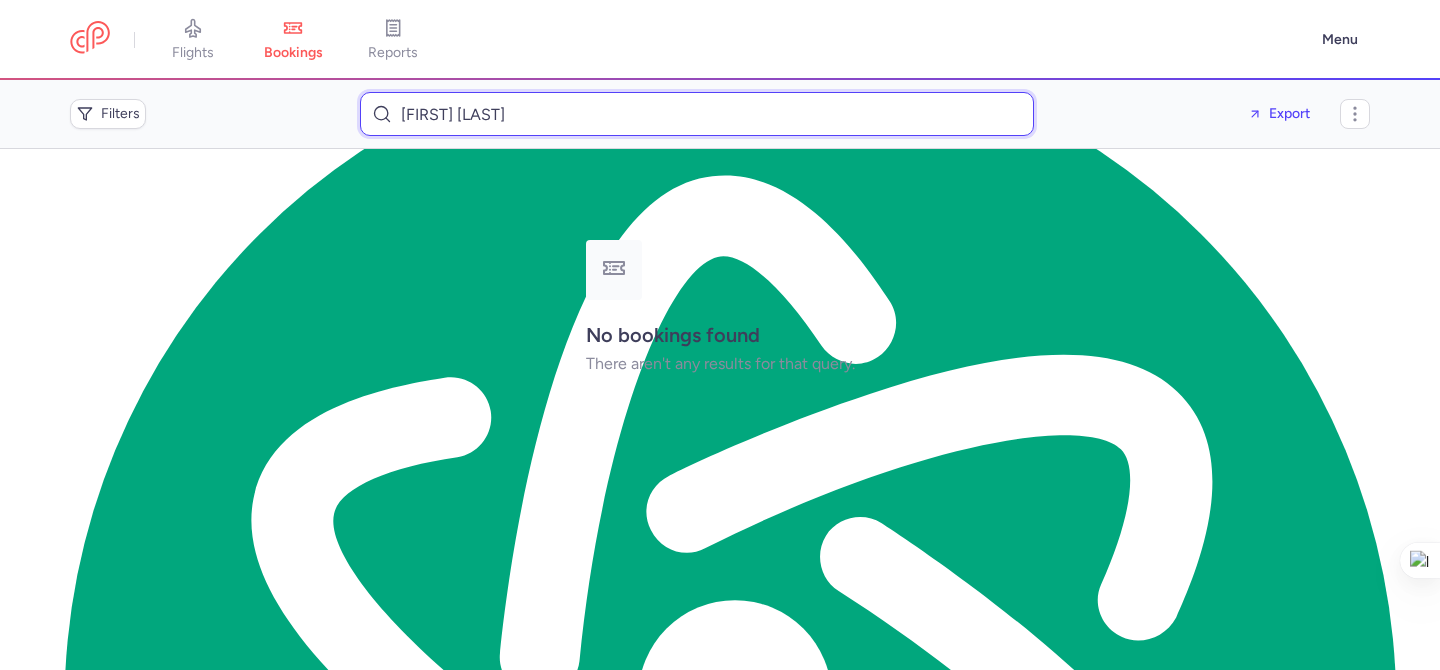 type on "Midjan Velii" 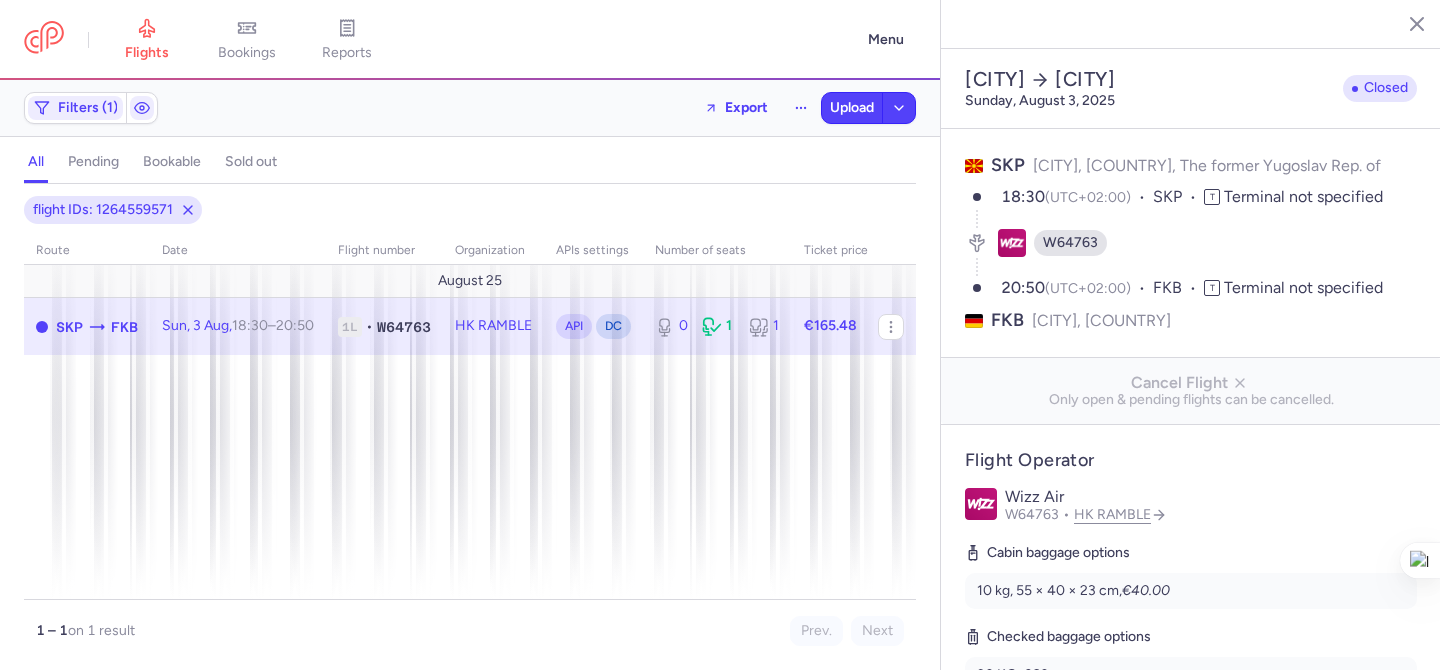 select on "days" 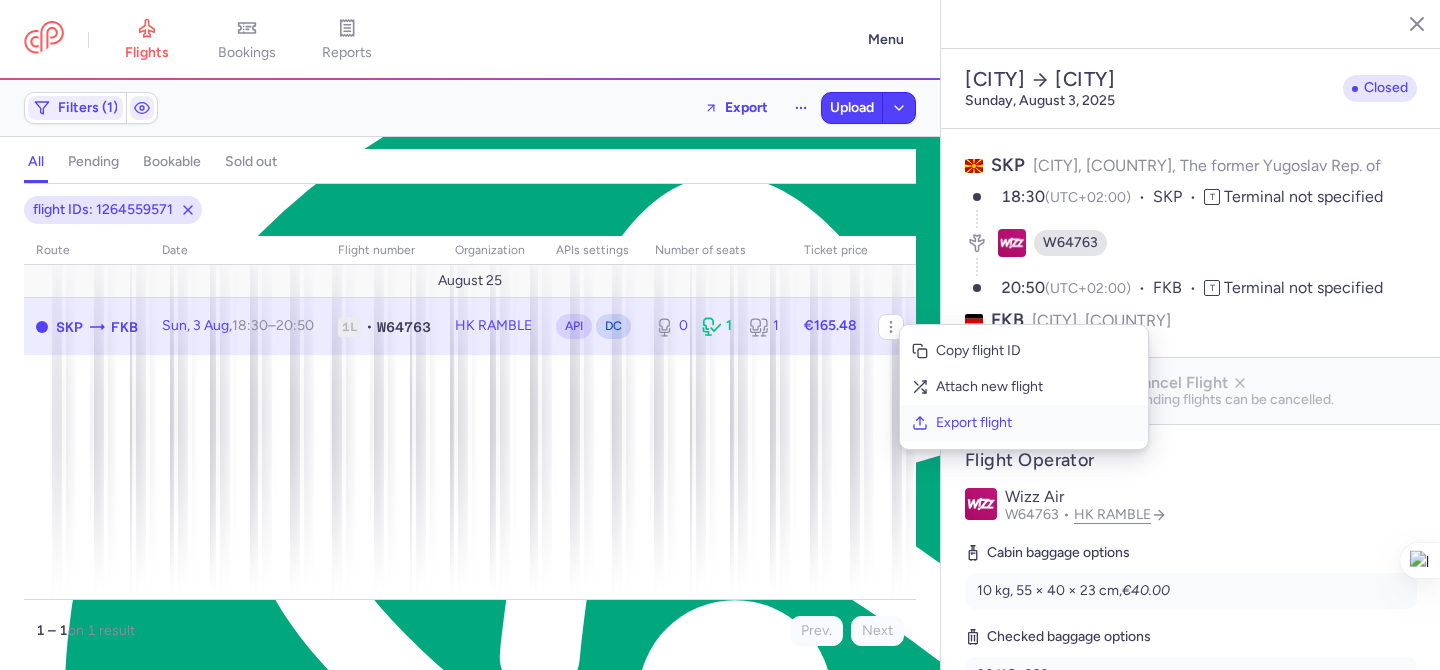 click on "Export flight" at bounding box center [1036, 423] 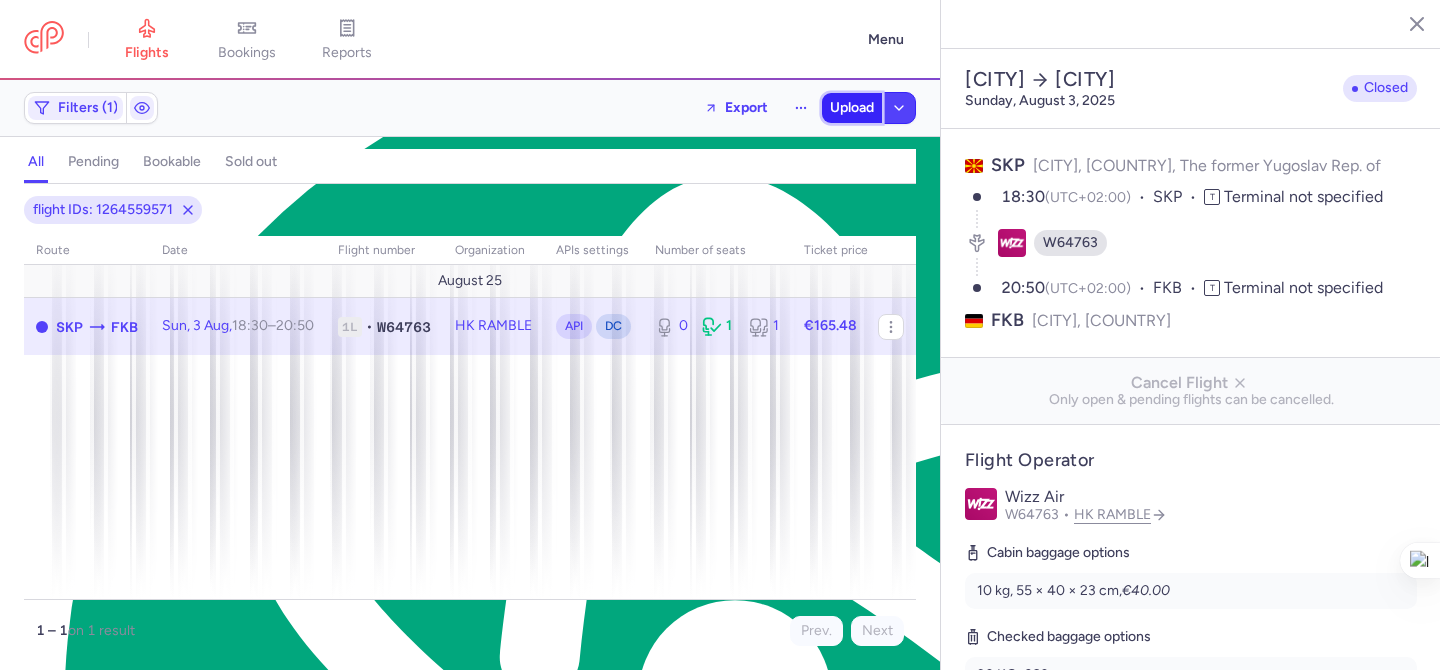 click on "Upload" at bounding box center (852, 108) 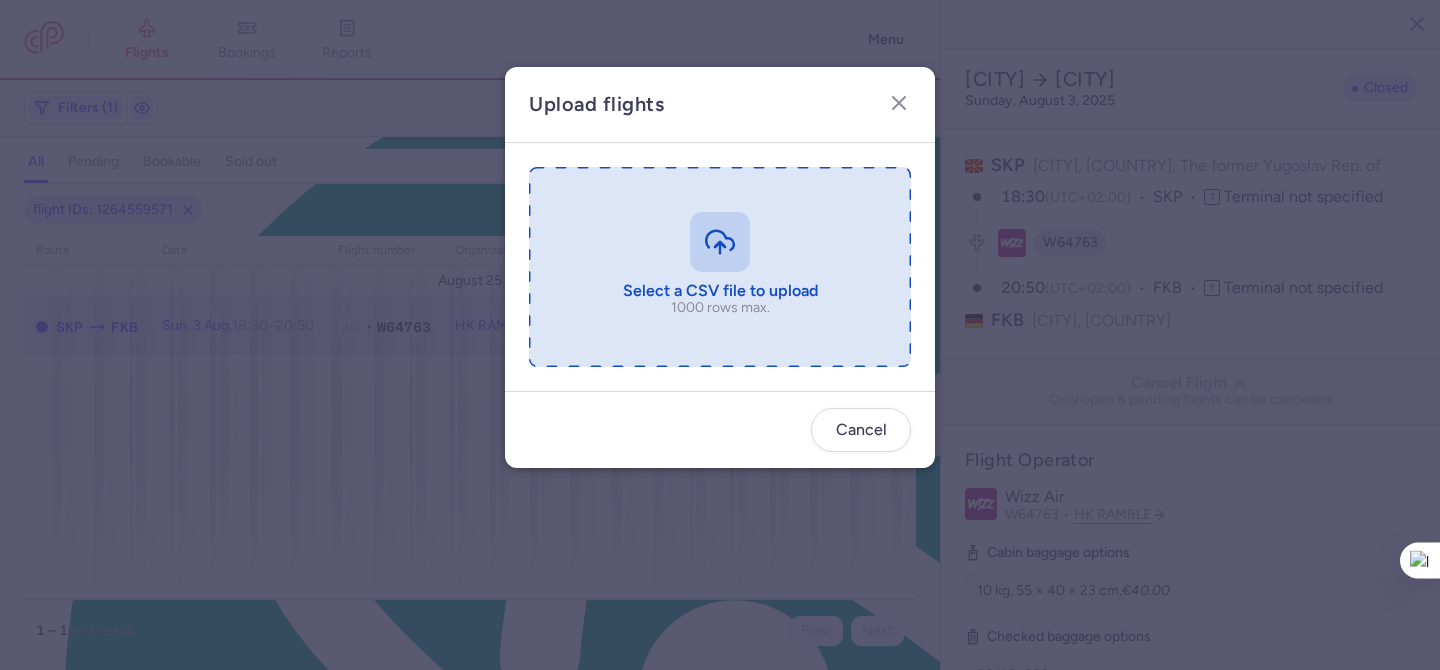 click at bounding box center [720, 267] 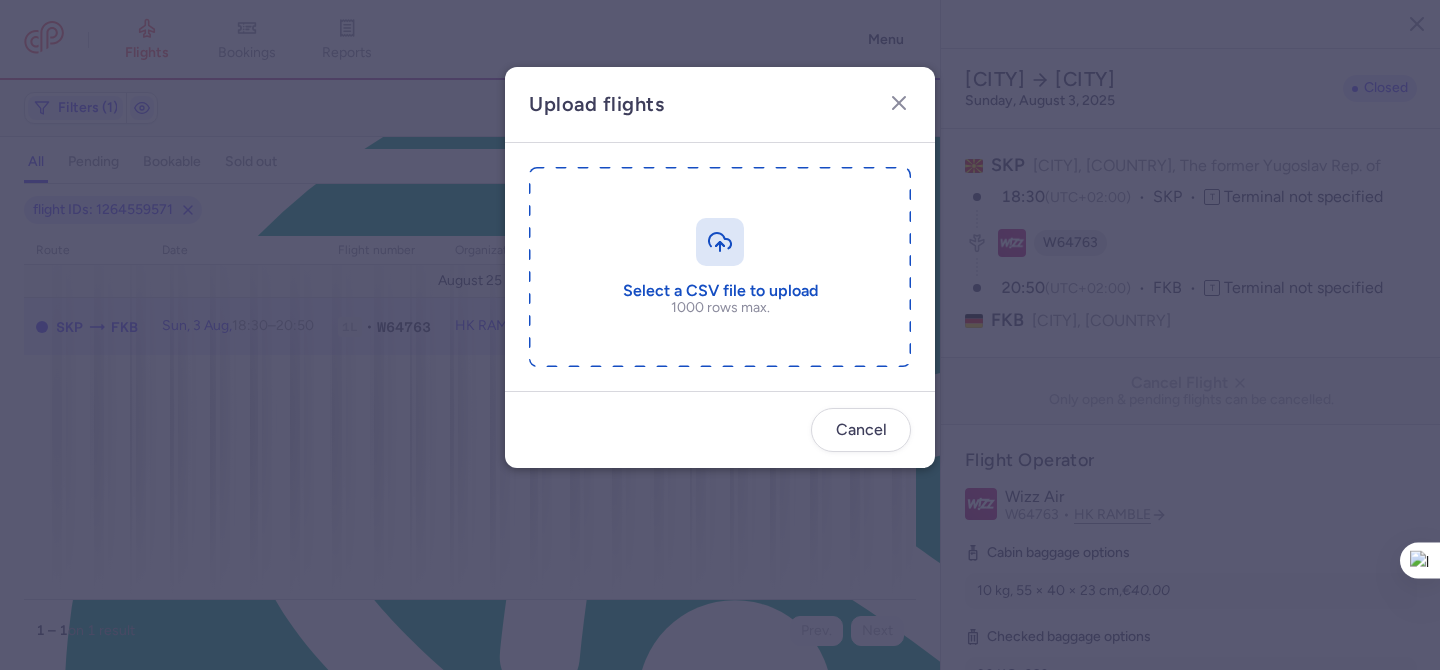 type on "C:\fakepath\export_flight_W64763_20250803,1524.csv" 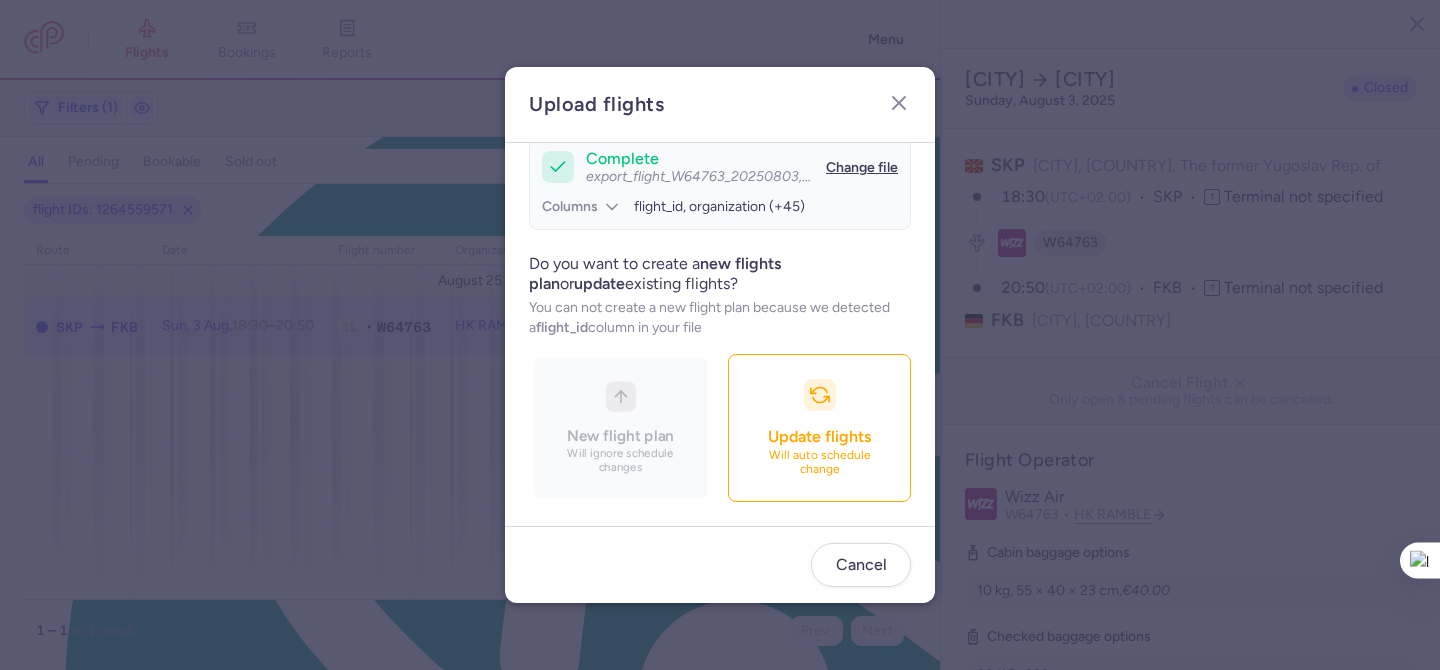 scroll, scrollTop: 194, scrollLeft: 0, axis: vertical 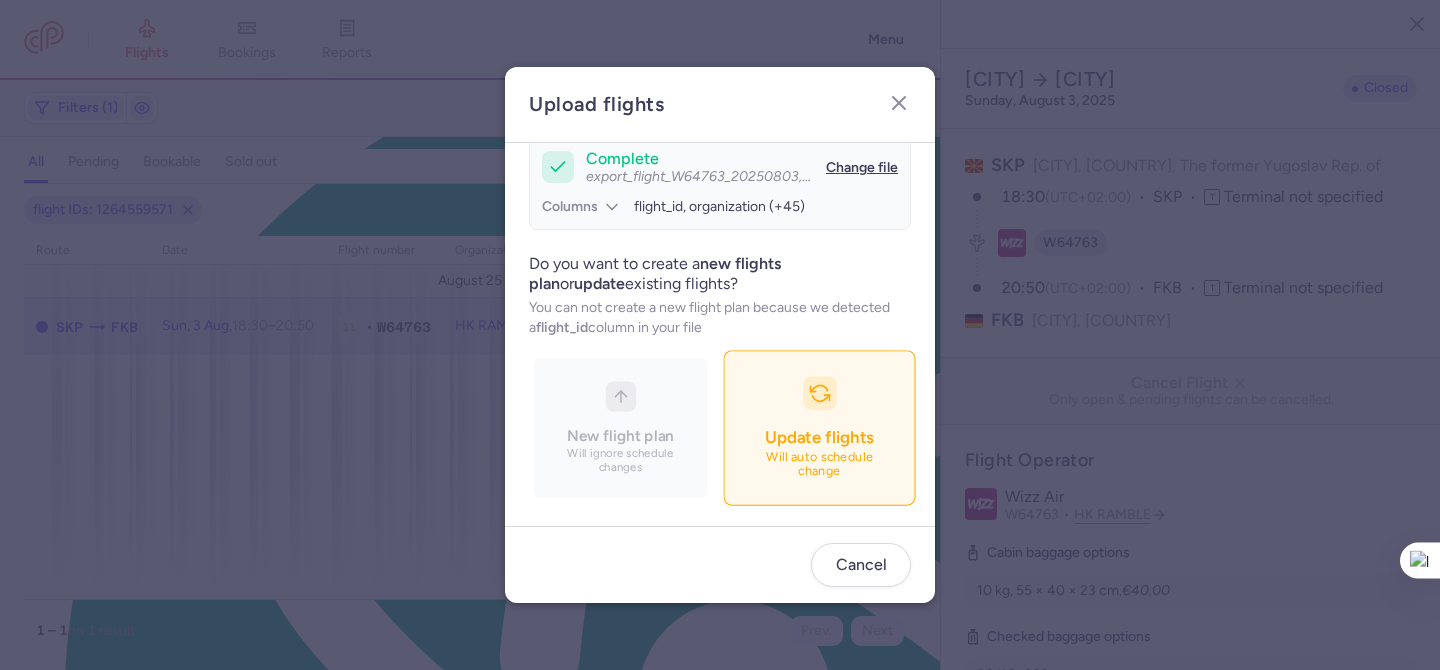 click on "Update flights" at bounding box center (819, 437) 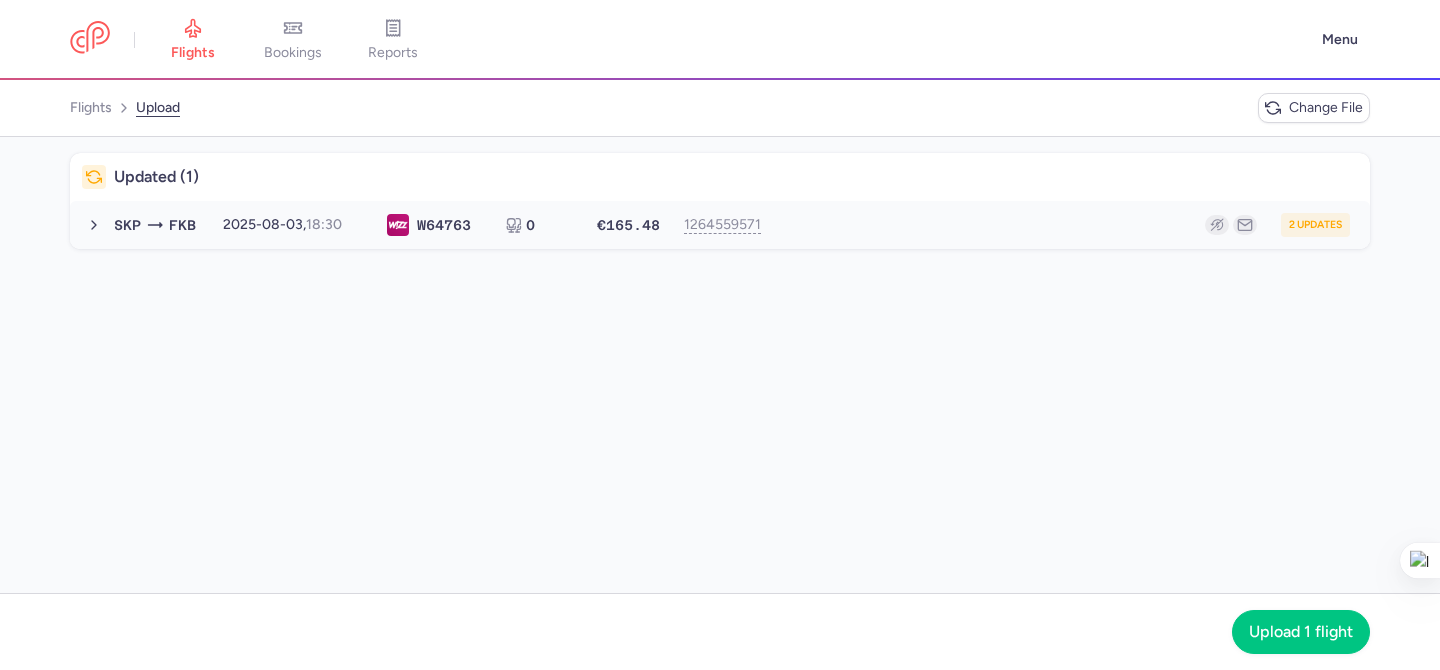 click on "2 updates" at bounding box center [1064, 225] 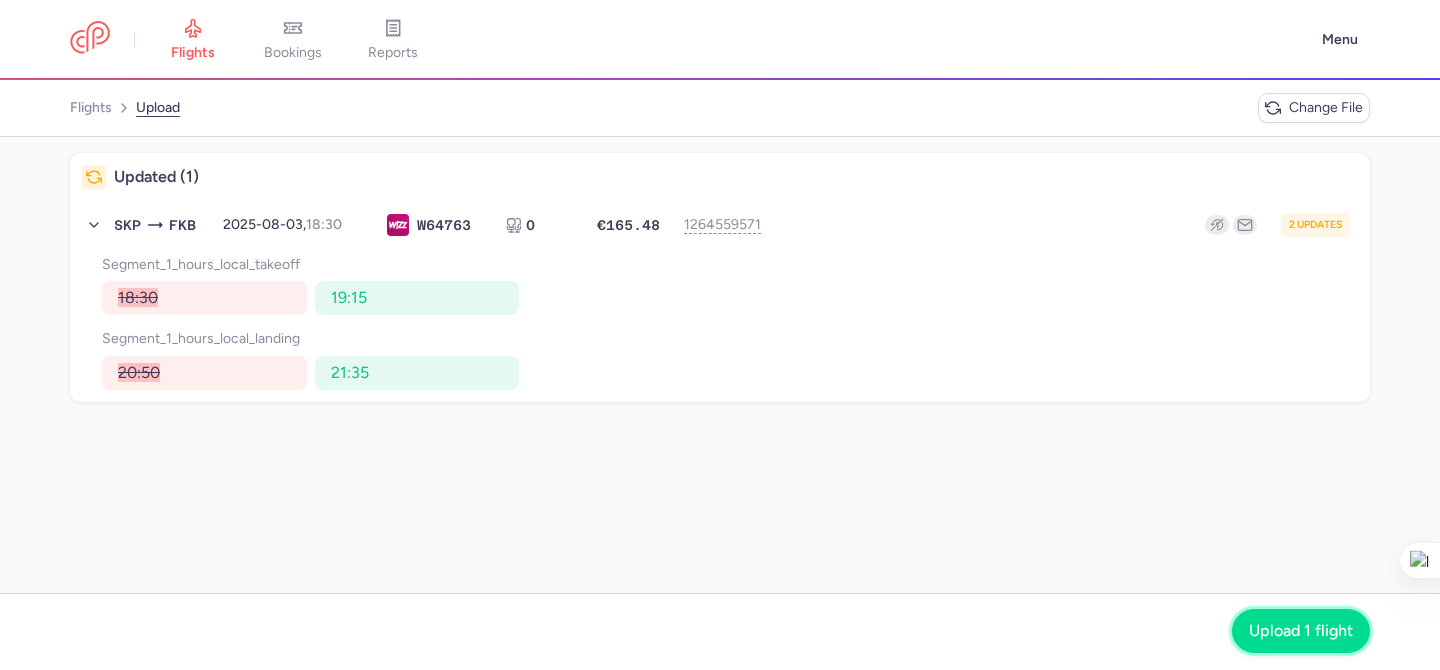 click on "Upload 1 flight" at bounding box center (1301, 631) 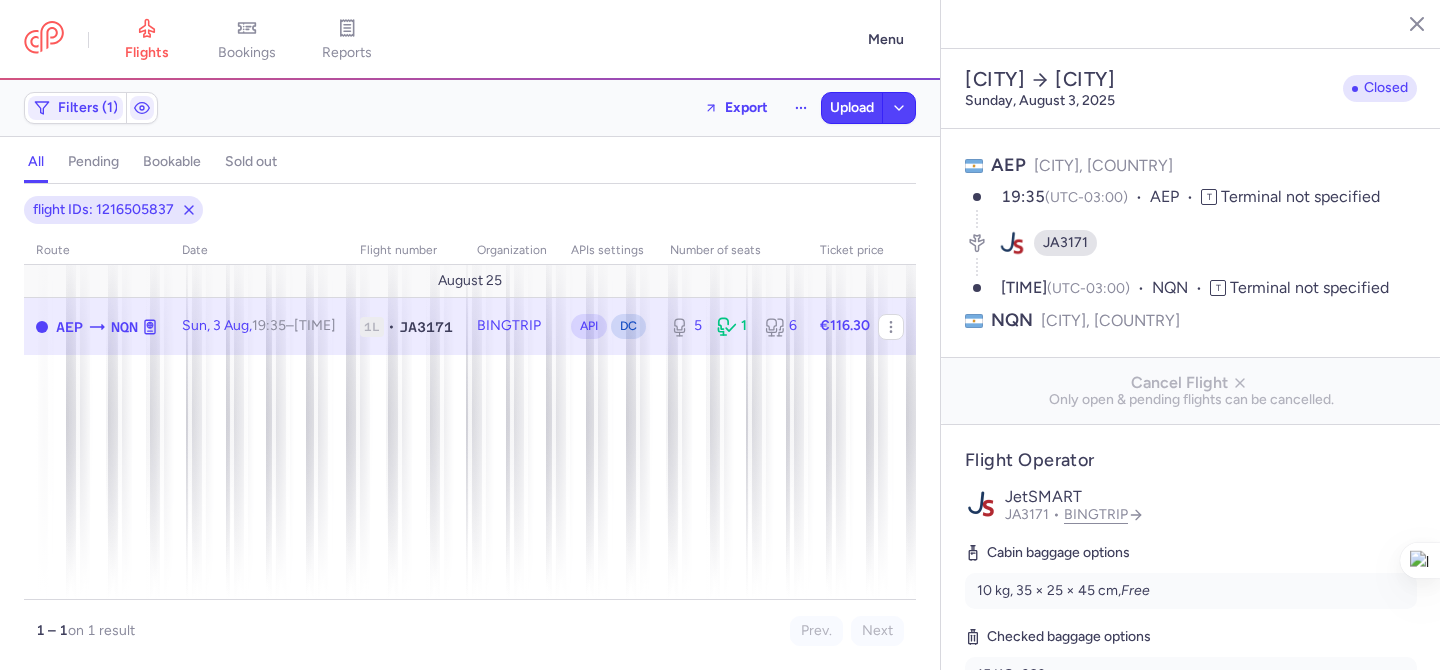 select on "days" 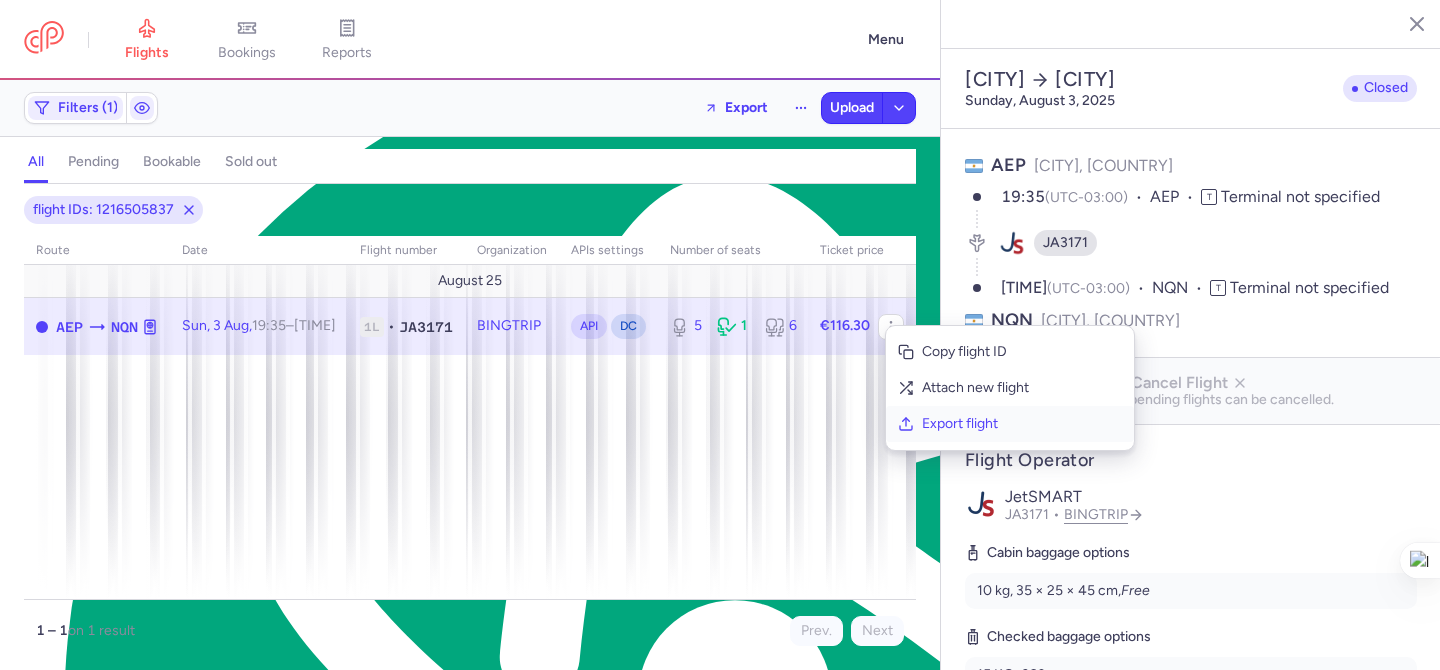click on "Export flight" at bounding box center [1010, 424] 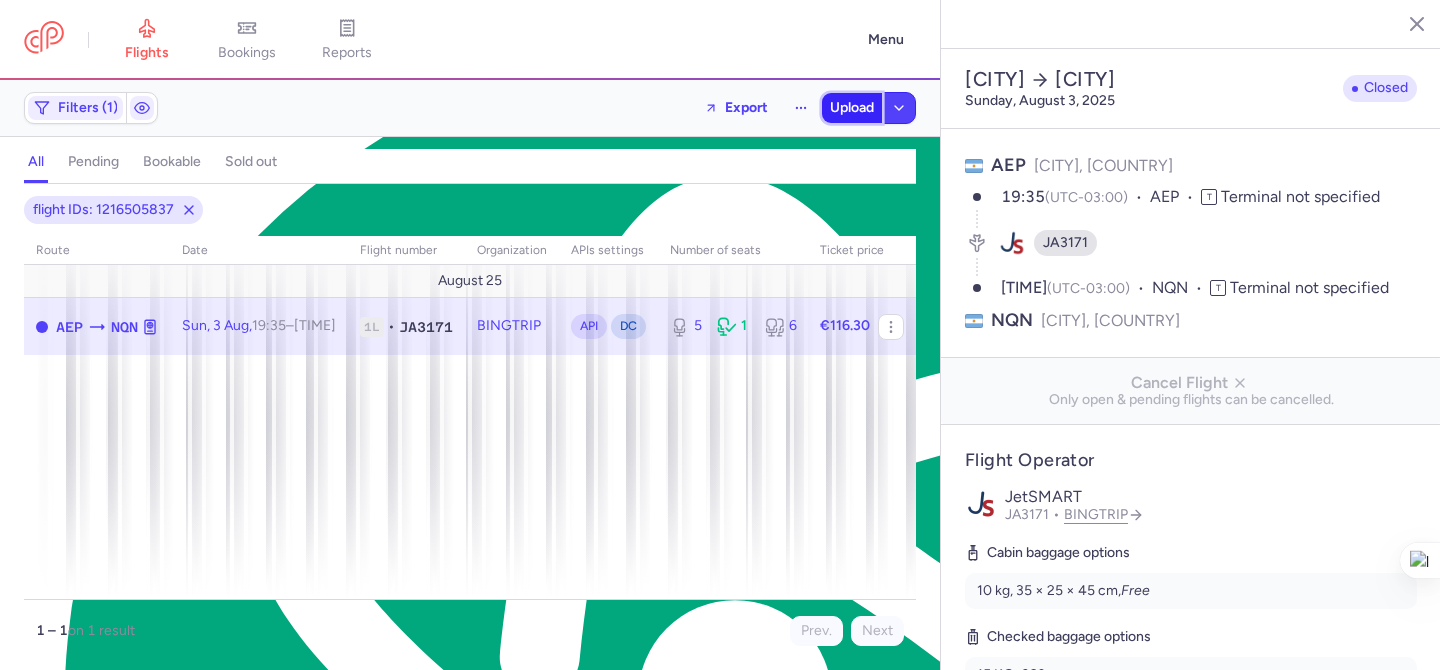 click on "Upload" at bounding box center [852, 108] 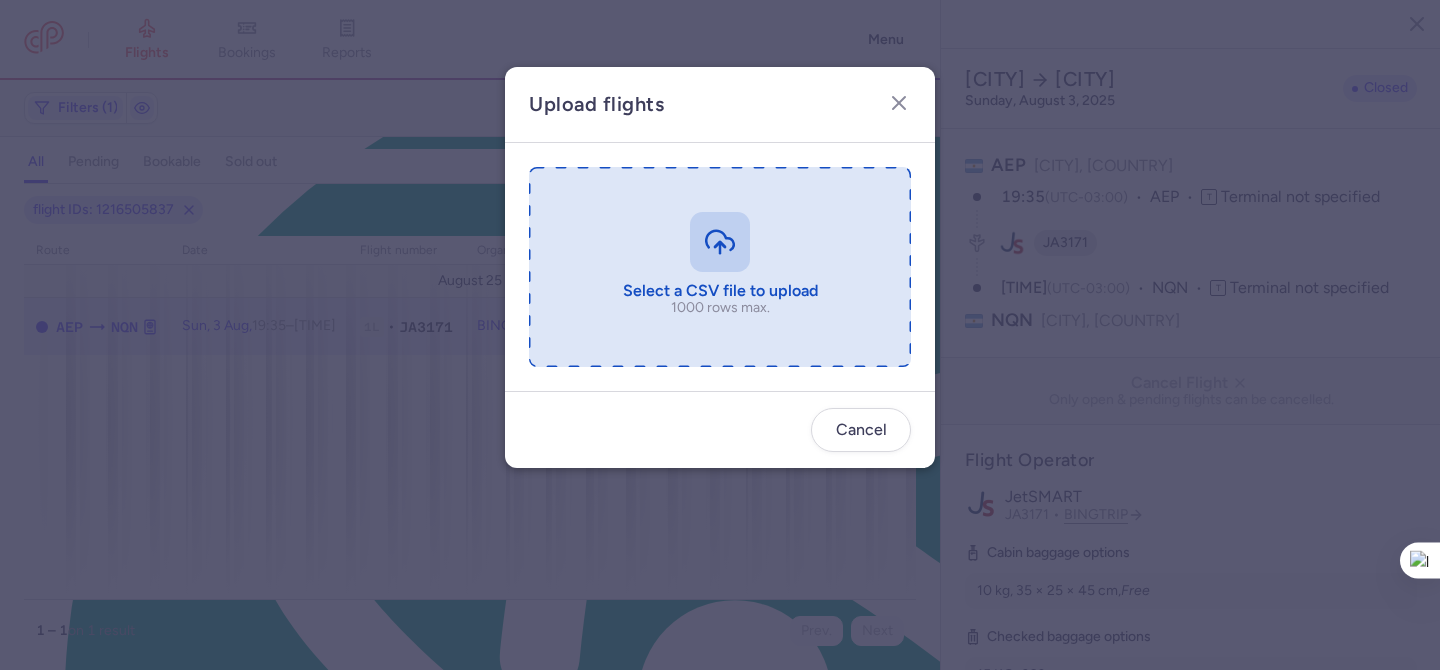 click at bounding box center [720, 267] 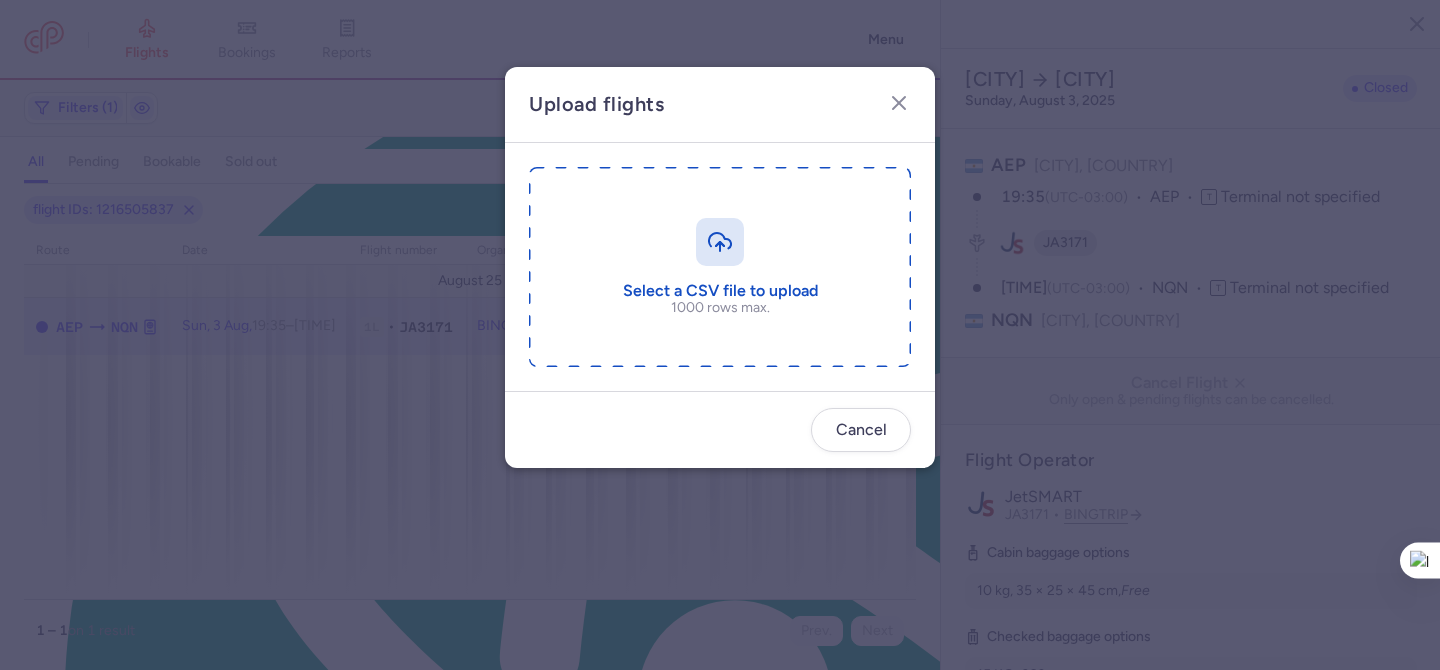 type on "C:\fakepath\export_flight_JA3171_20250803,1525.csv" 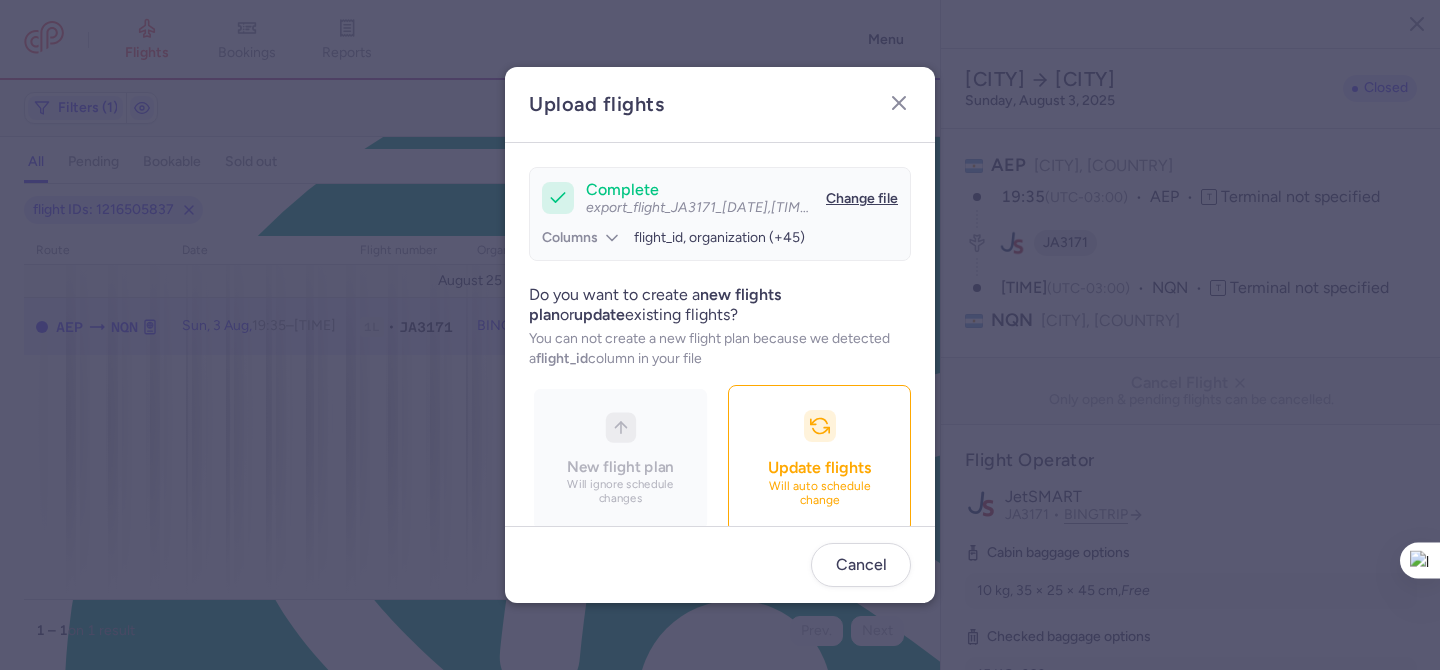 scroll, scrollTop: 194, scrollLeft: 0, axis: vertical 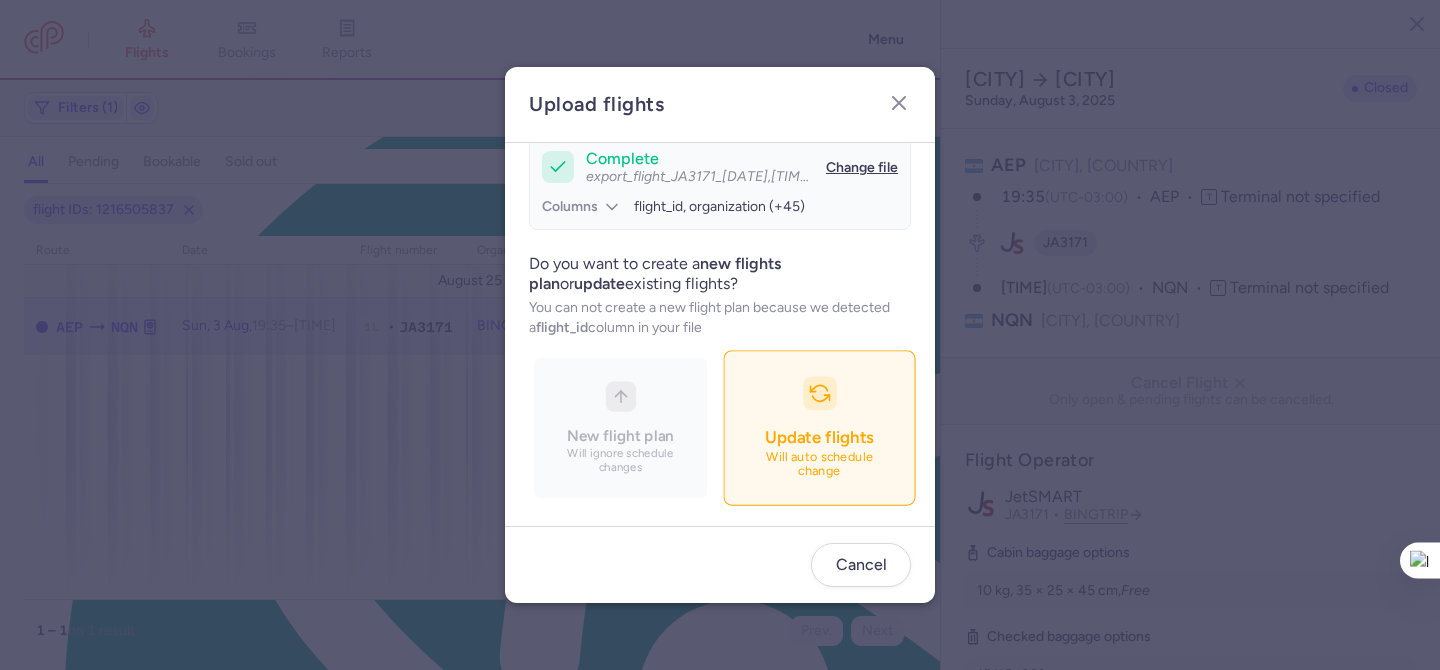 click on "Update flights Will auto schedule change" at bounding box center (819, 427) 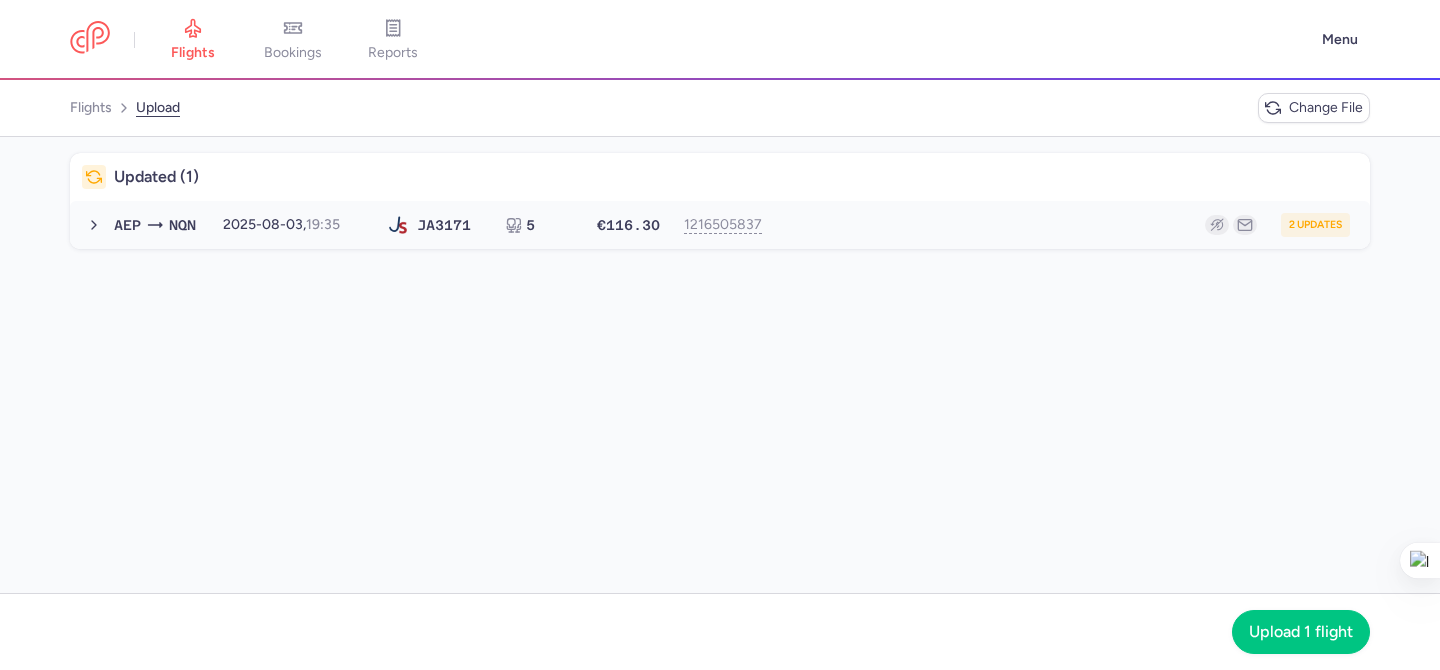 click on "2 updates" at bounding box center (1064, 225) 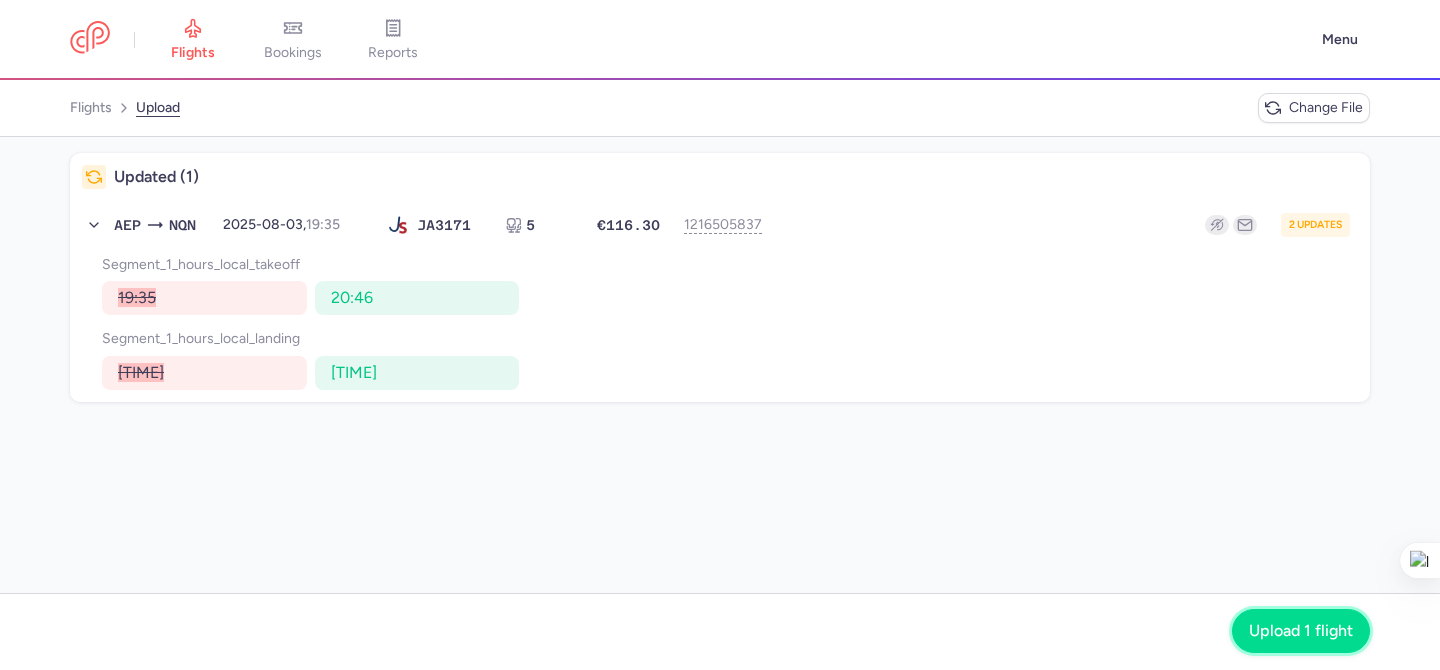 click on "Upload 1 flight" at bounding box center [1301, 631] 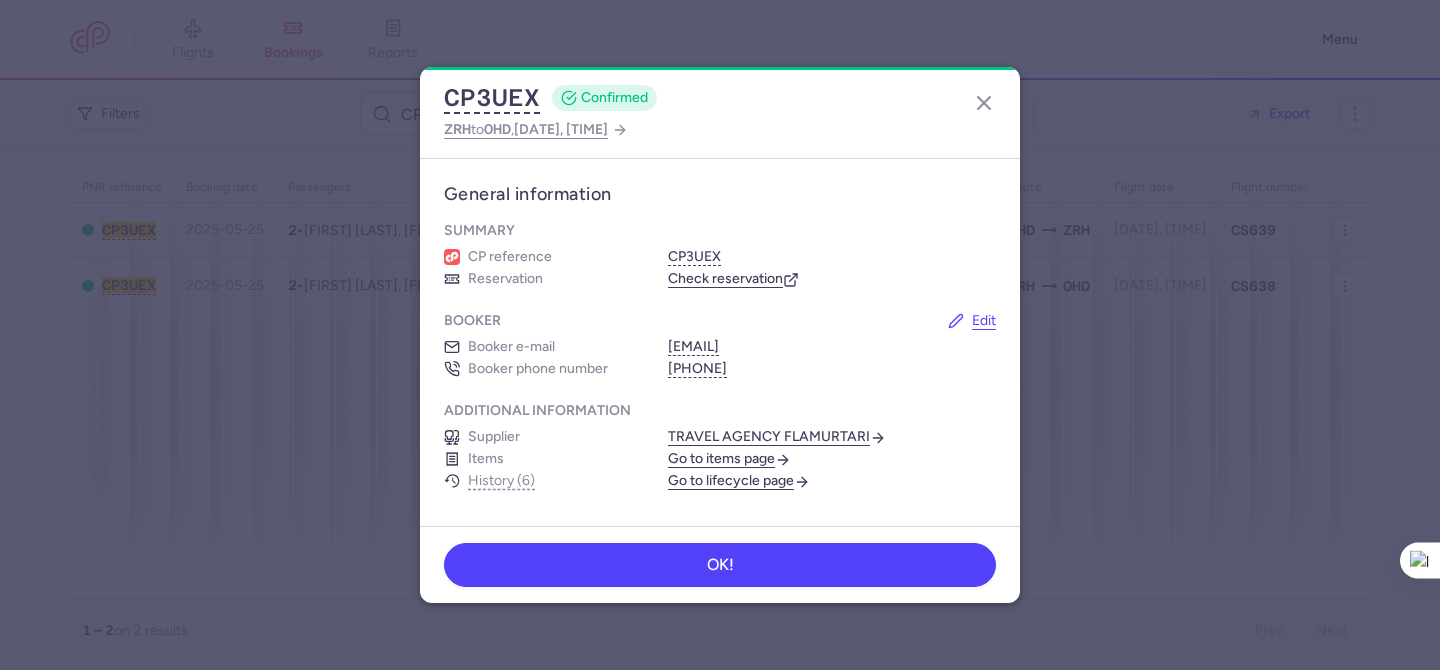 scroll, scrollTop: 0, scrollLeft: 0, axis: both 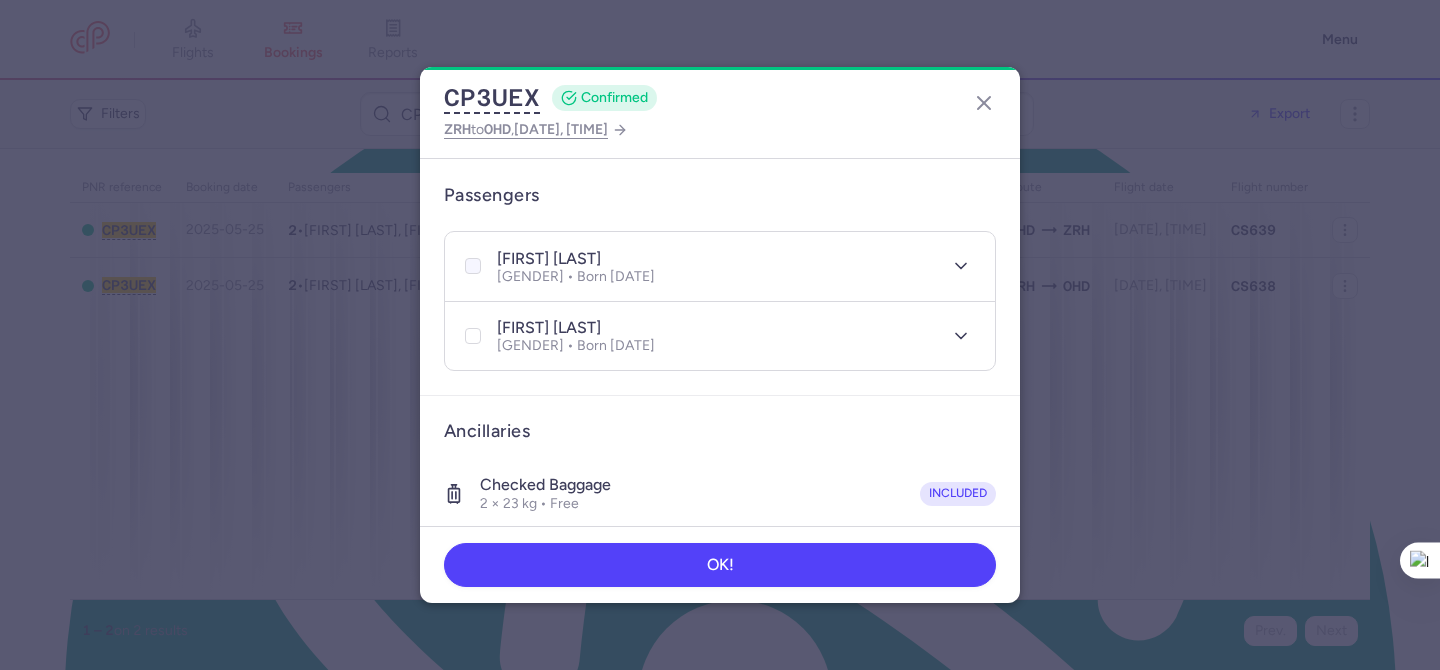 click 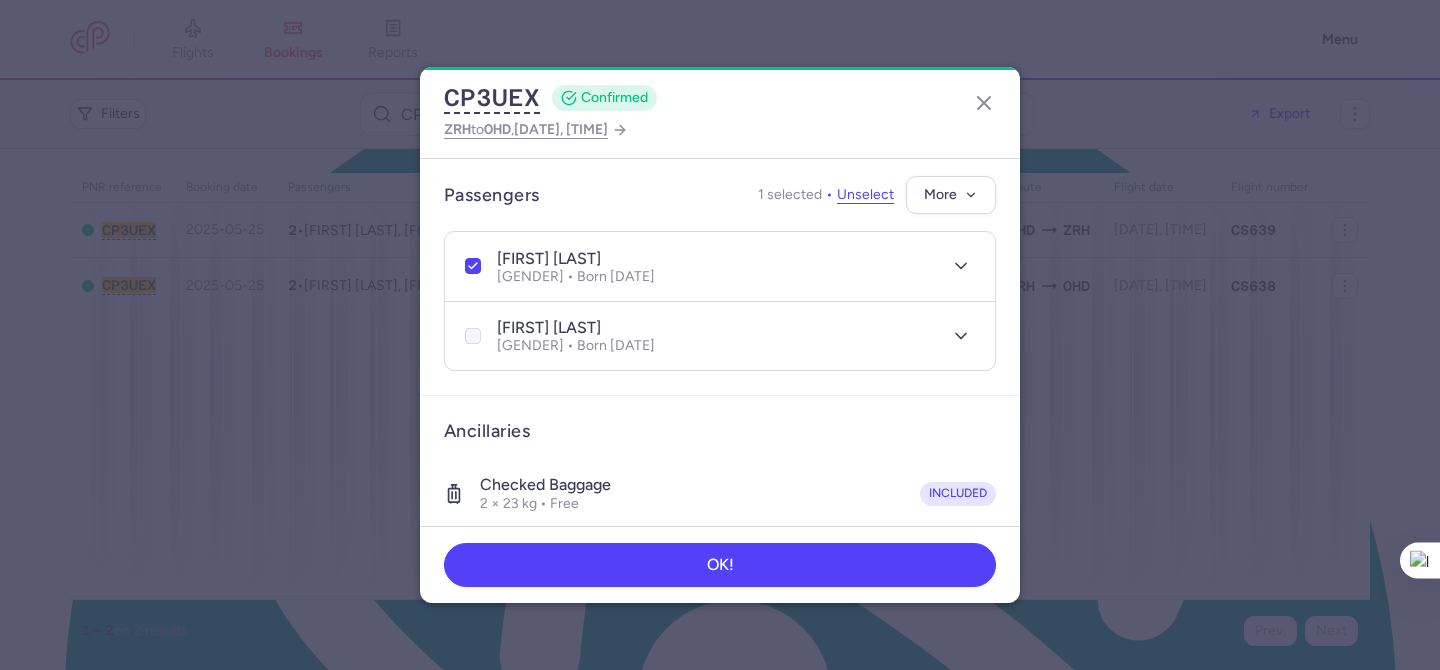 click at bounding box center [473, 336] 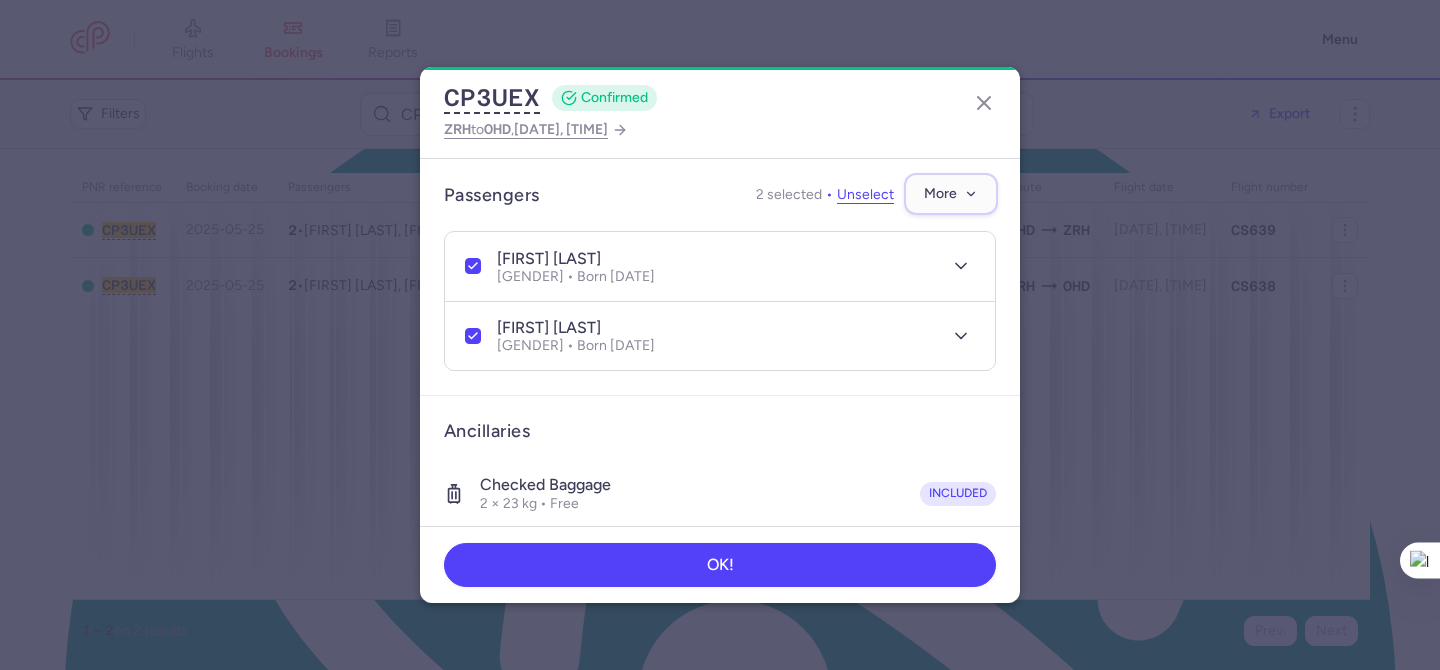 click on "More" at bounding box center [940, 193] 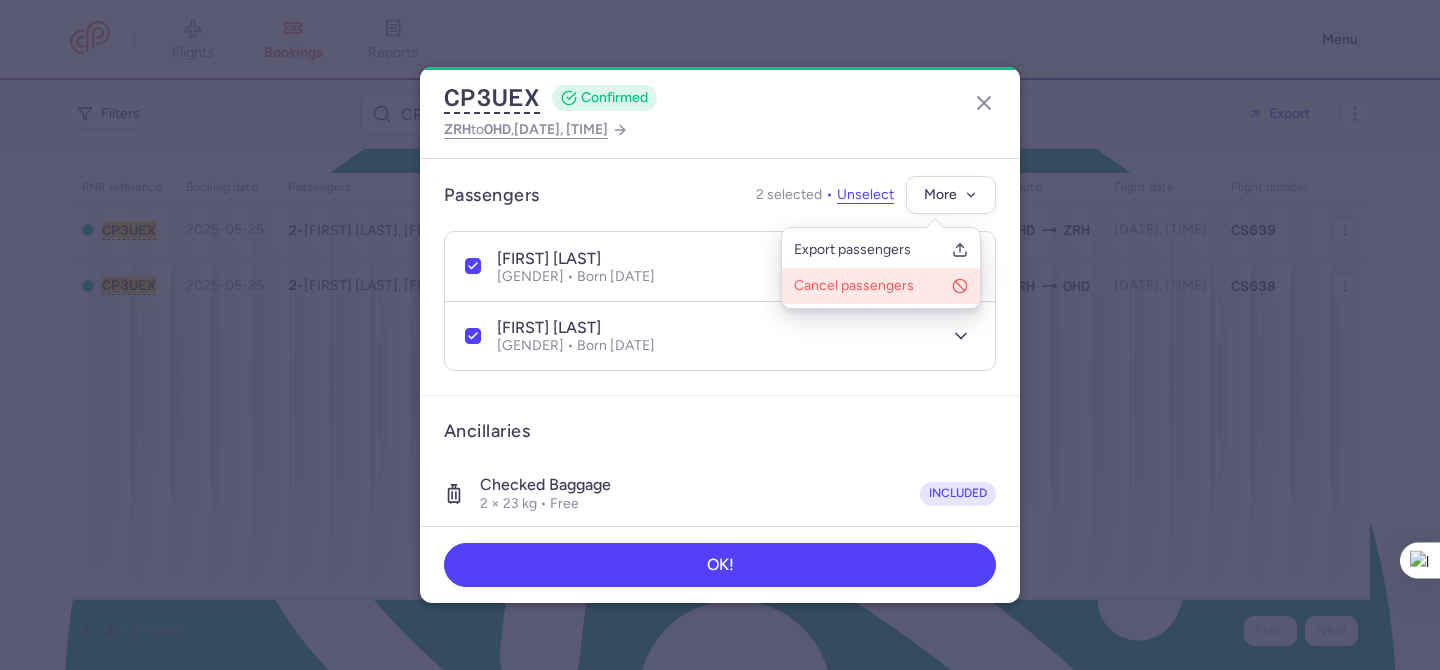 click on "Cancel passengers" at bounding box center (869, 286) 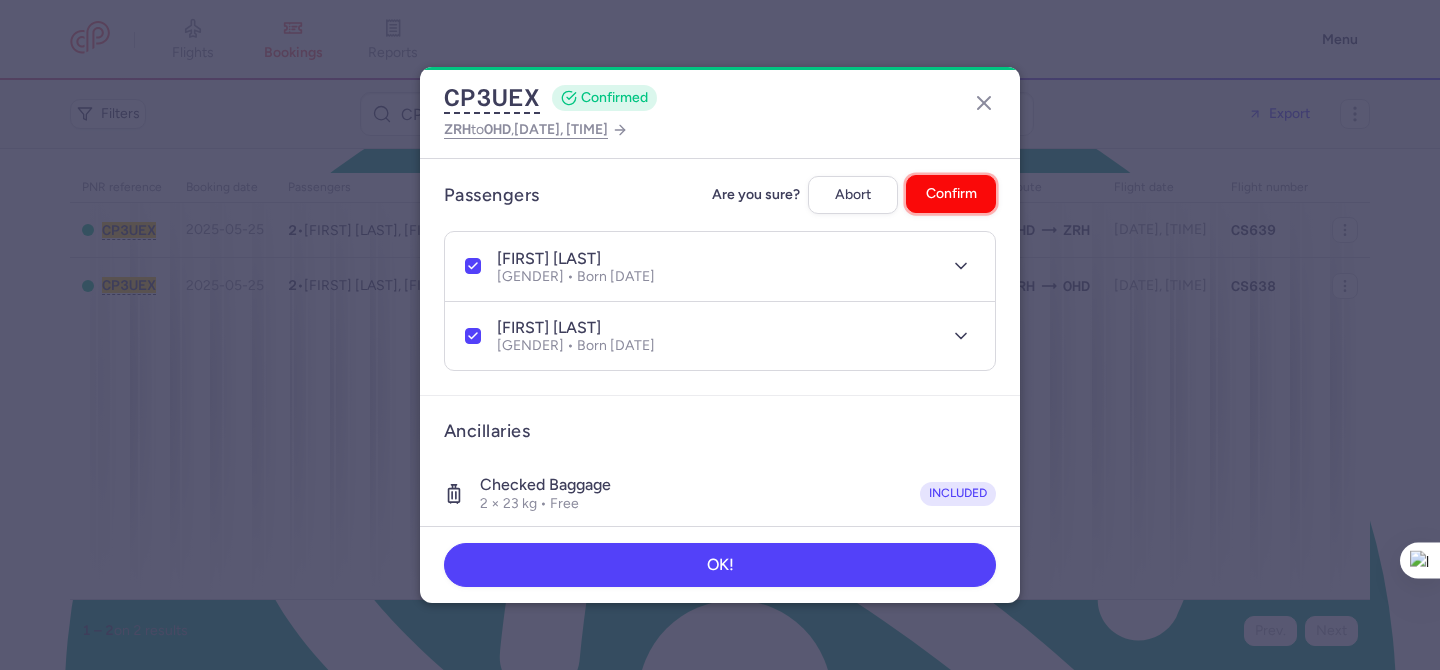 click on "Confirm" at bounding box center (951, 193) 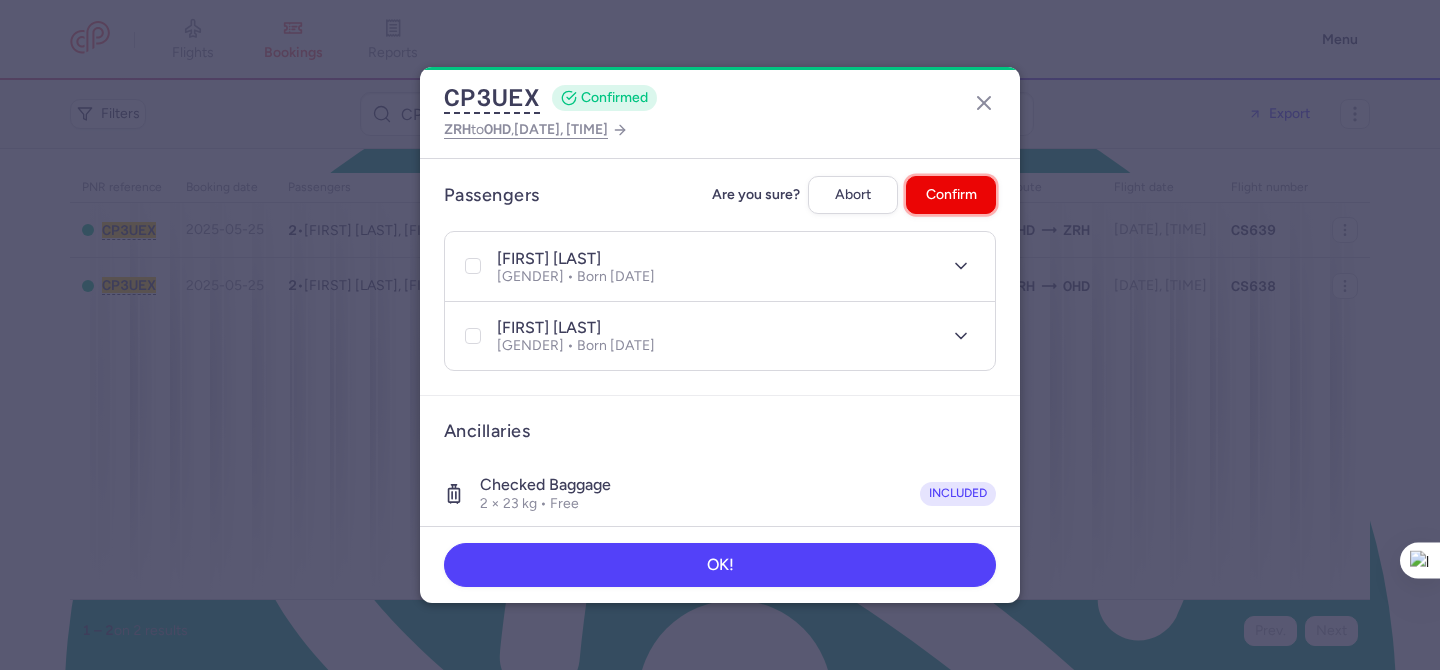 checkbox on "false" 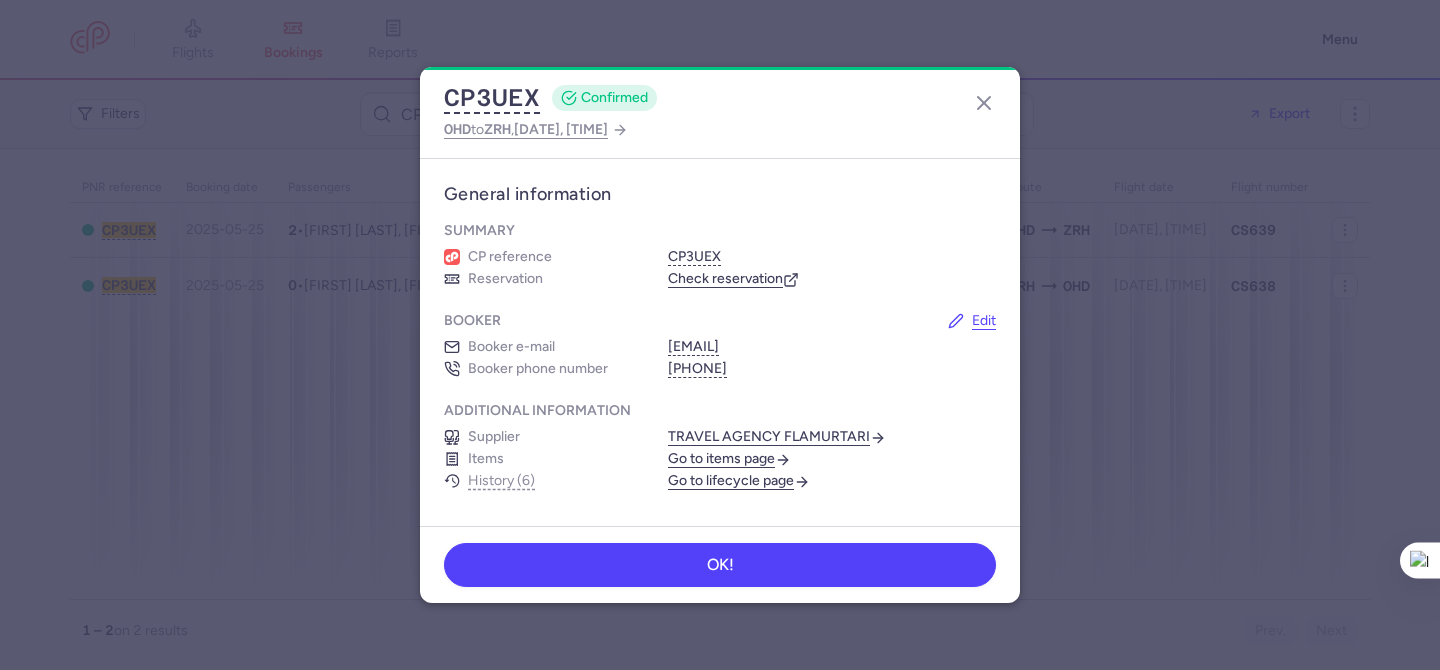 scroll, scrollTop: 0, scrollLeft: 0, axis: both 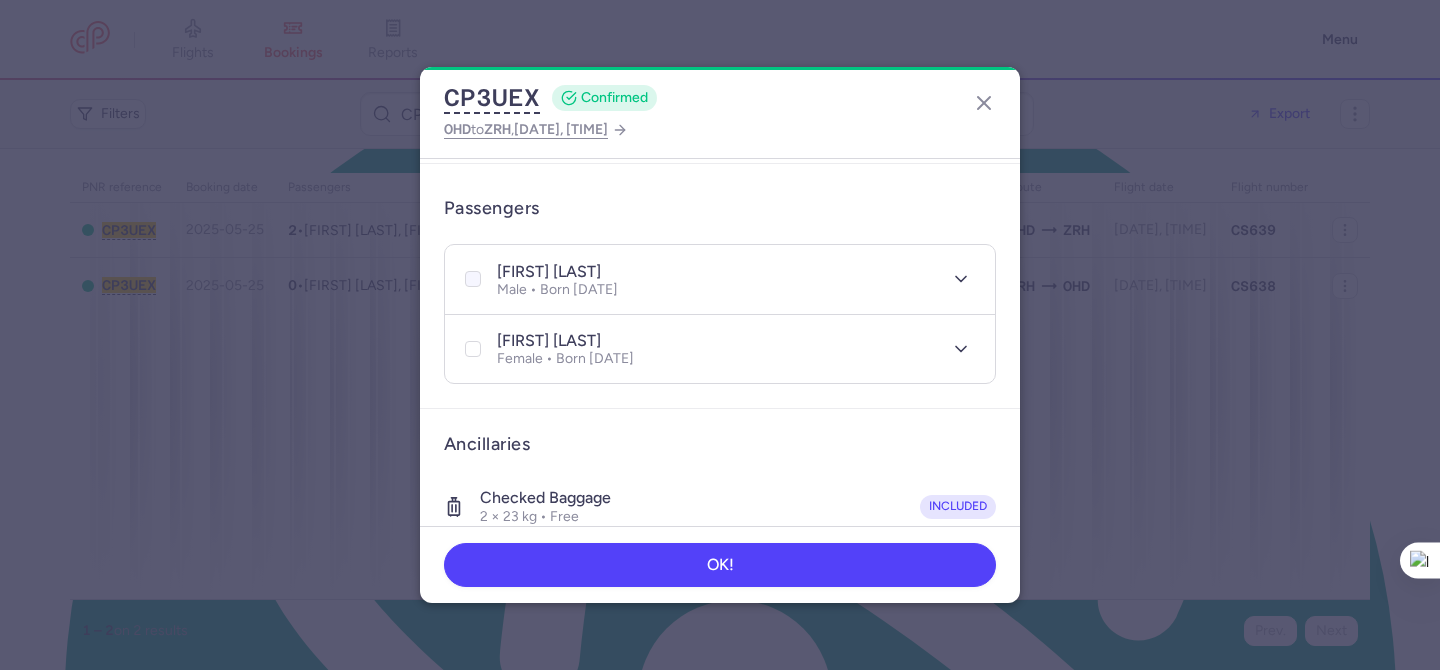 click 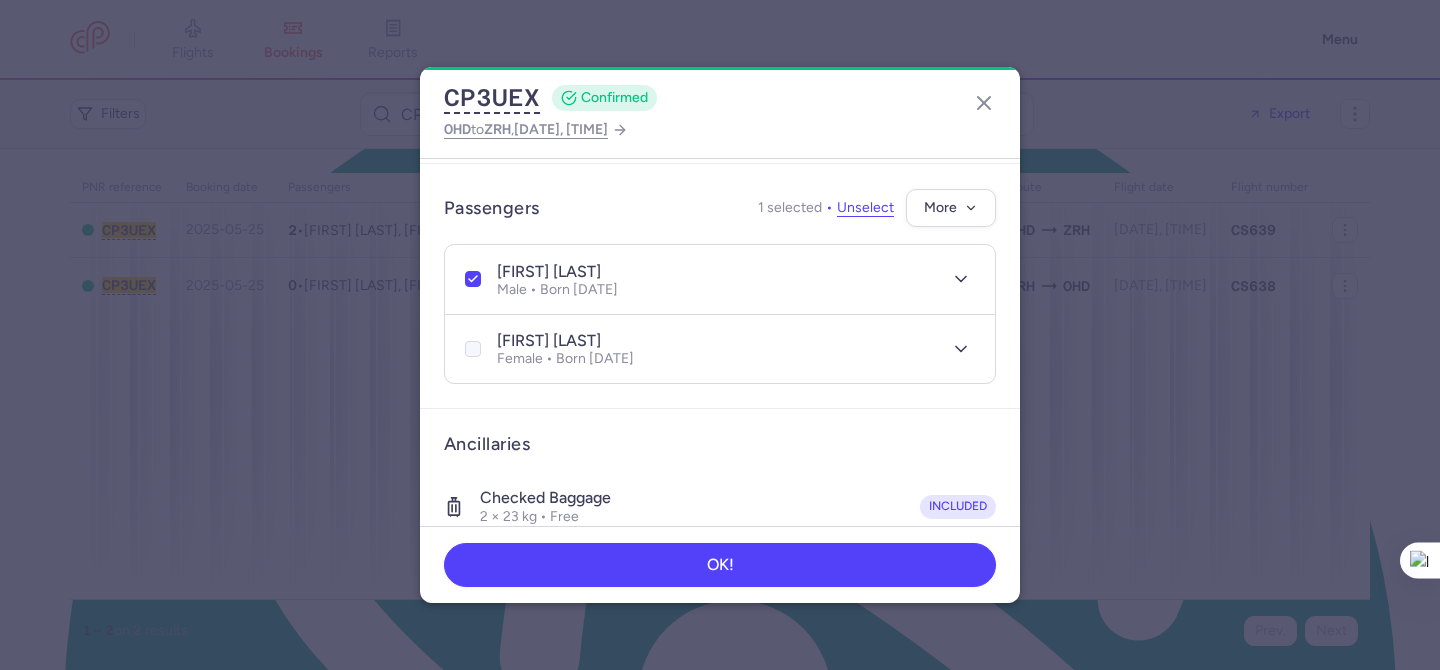 click at bounding box center (473, 349) 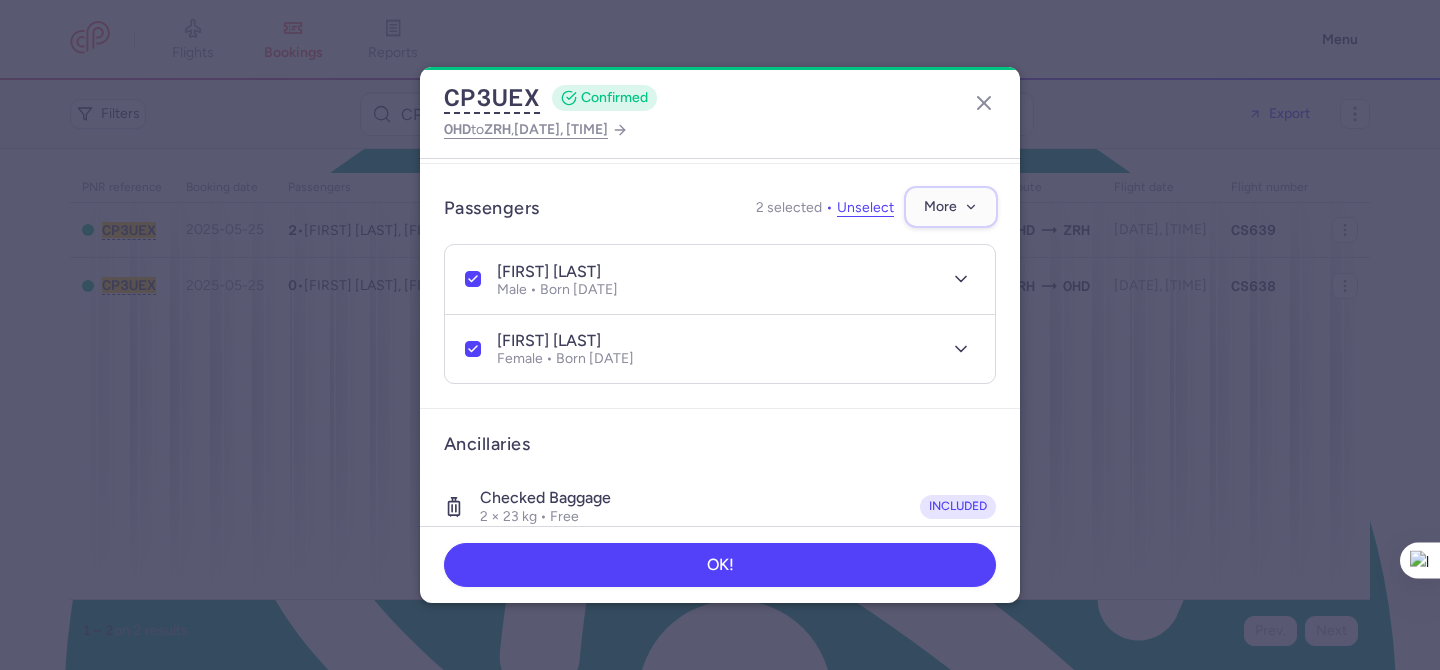 click on "More" 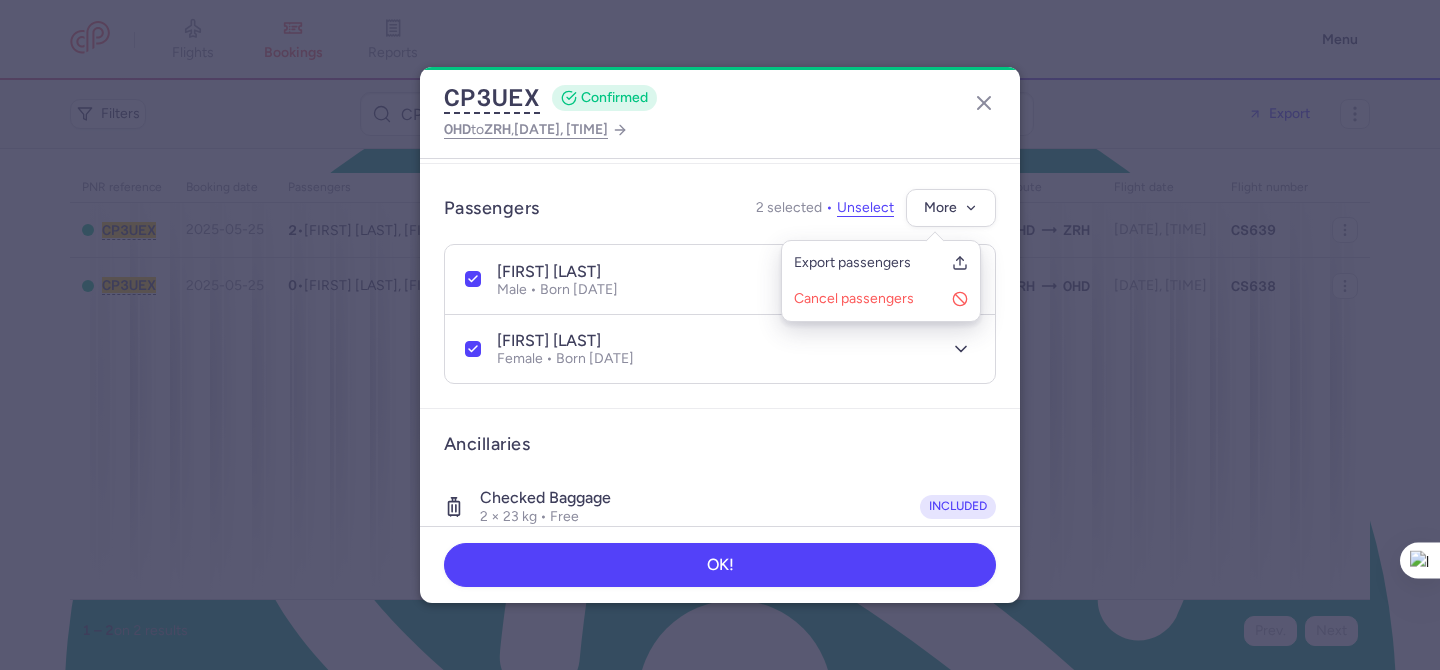 click on "Cancel passengers" at bounding box center [869, 299] 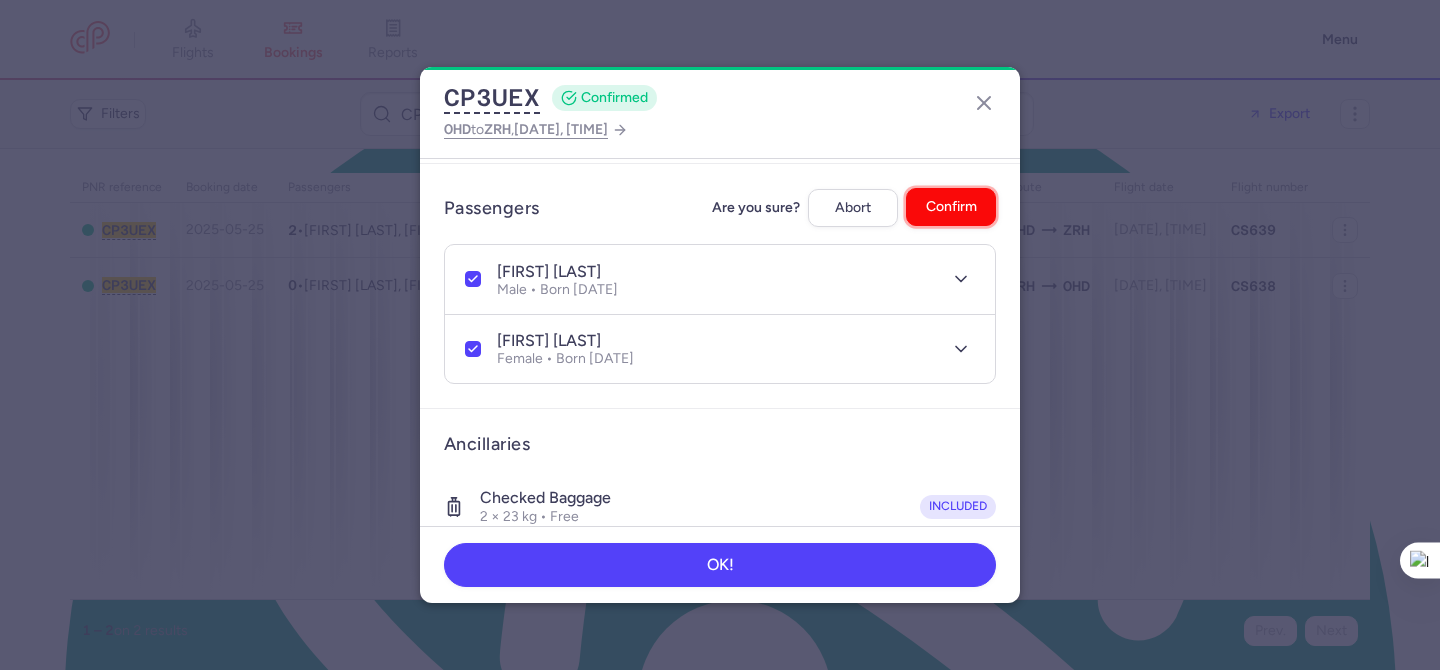 click on "Confirm" at bounding box center [951, 206] 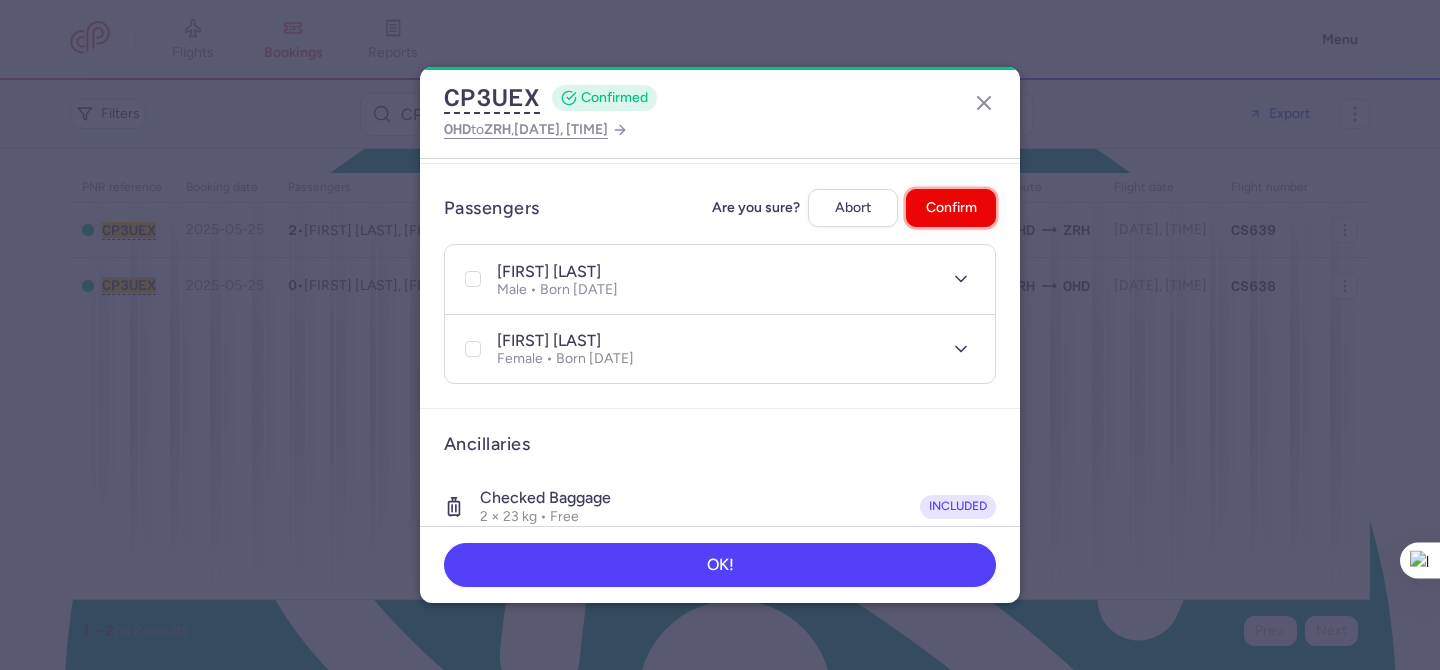 checkbox on "false" 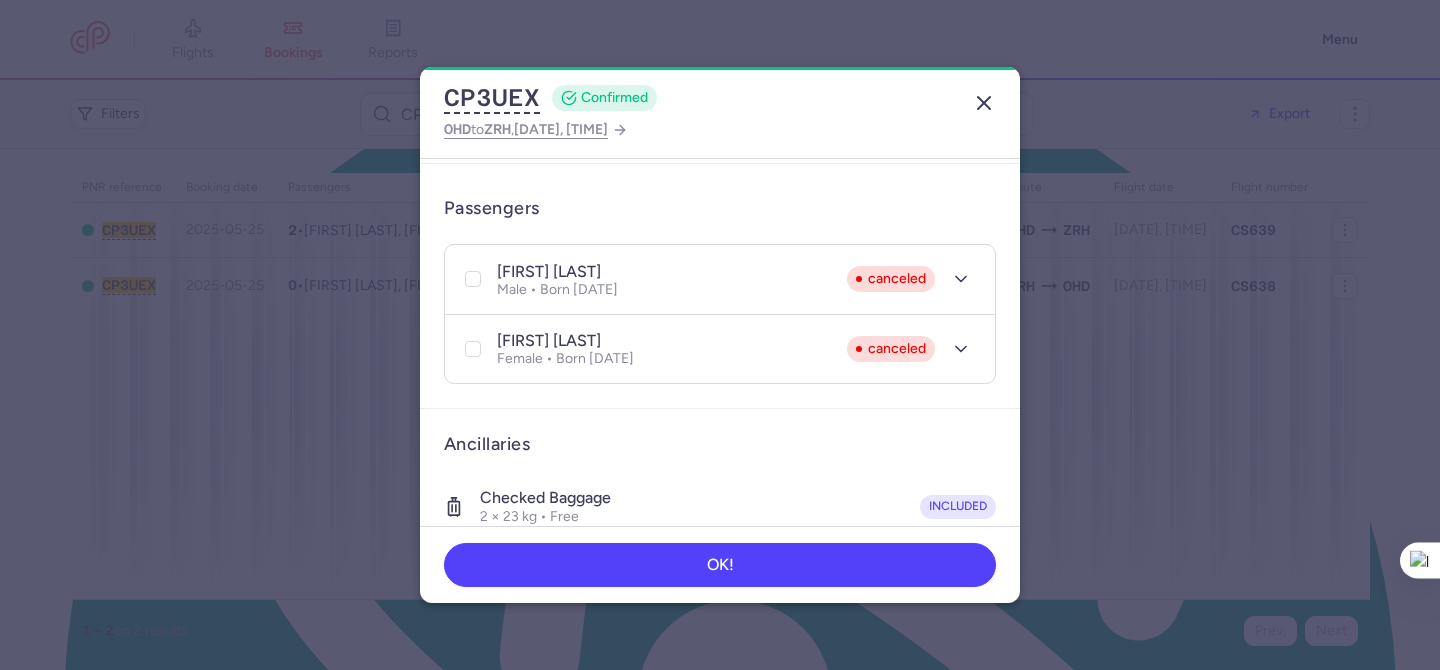 click 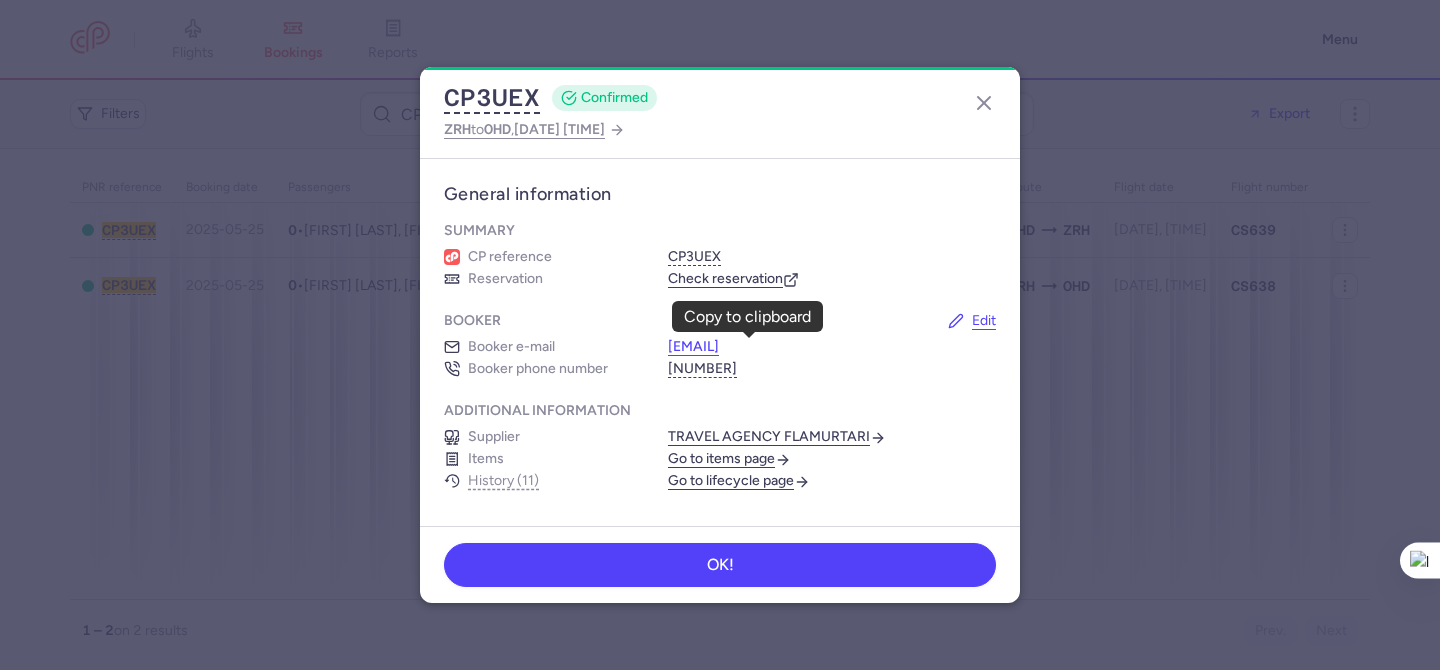 scroll, scrollTop: 0, scrollLeft: 0, axis: both 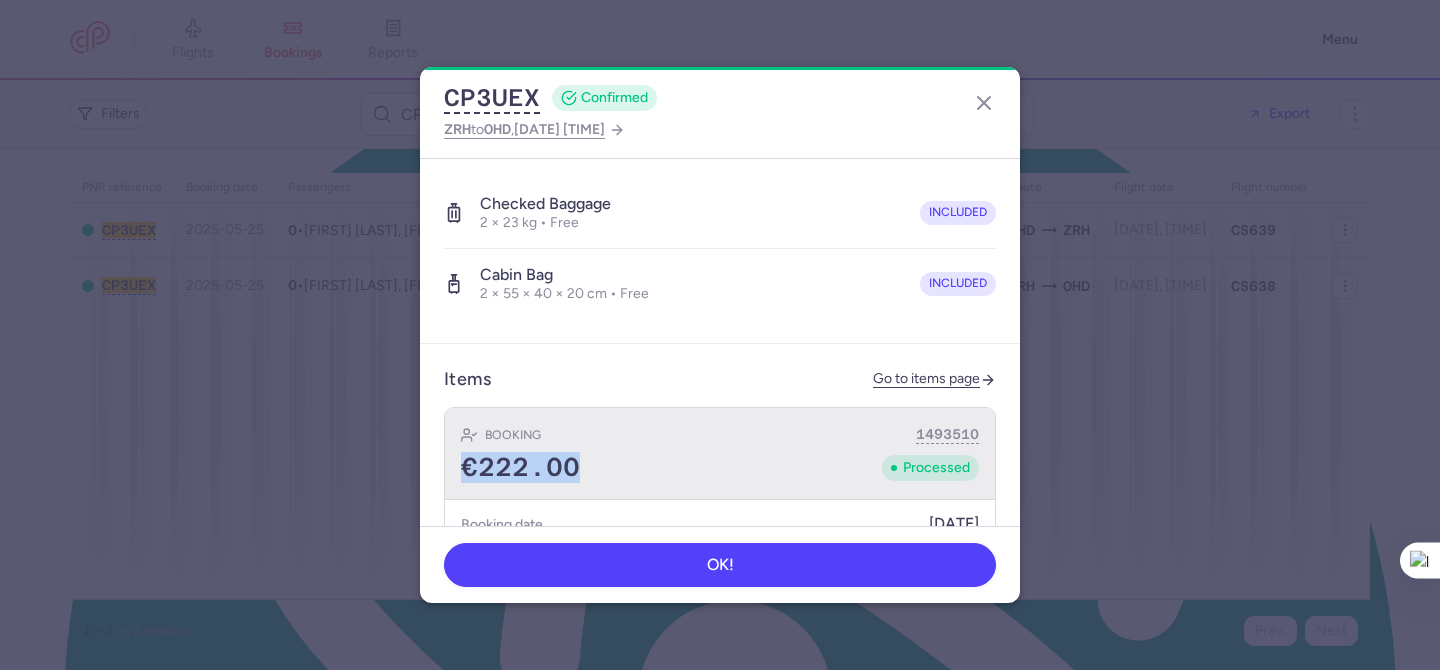 copy on "€222.00" 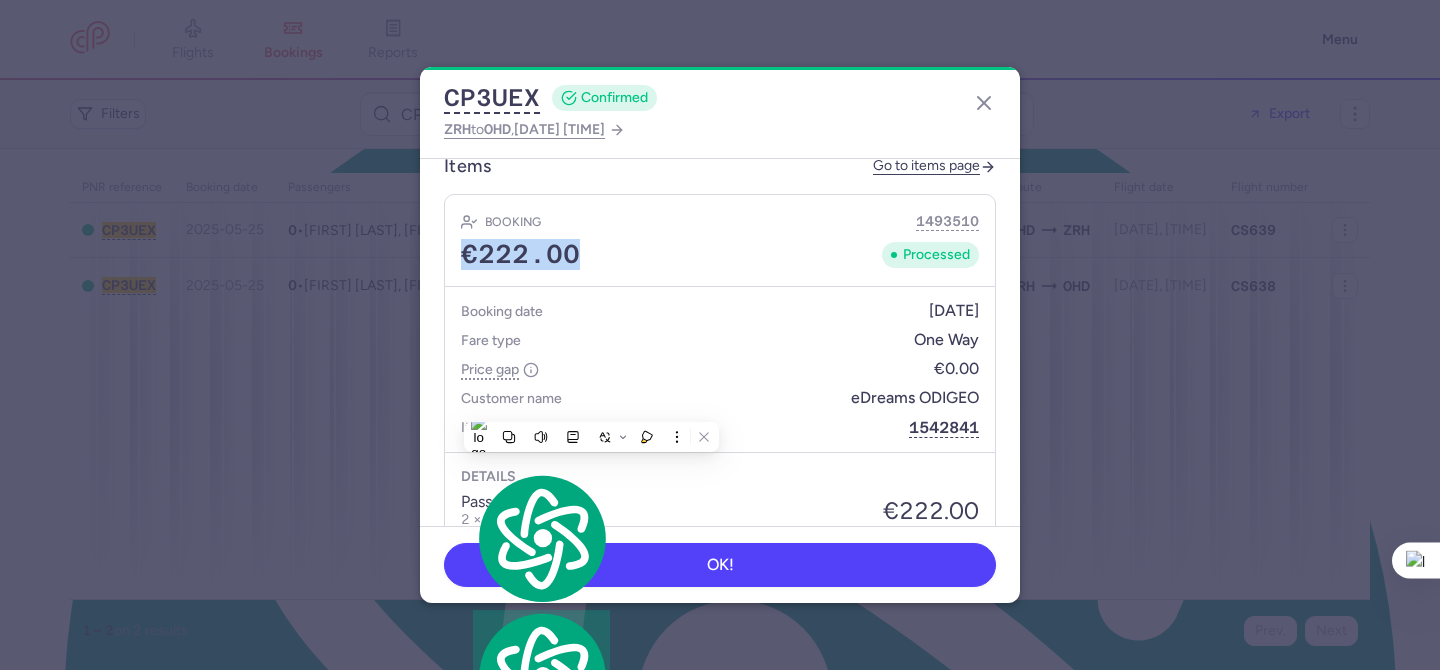 scroll, scrollTop: 869, scrollLeft: 0, axis: vertical 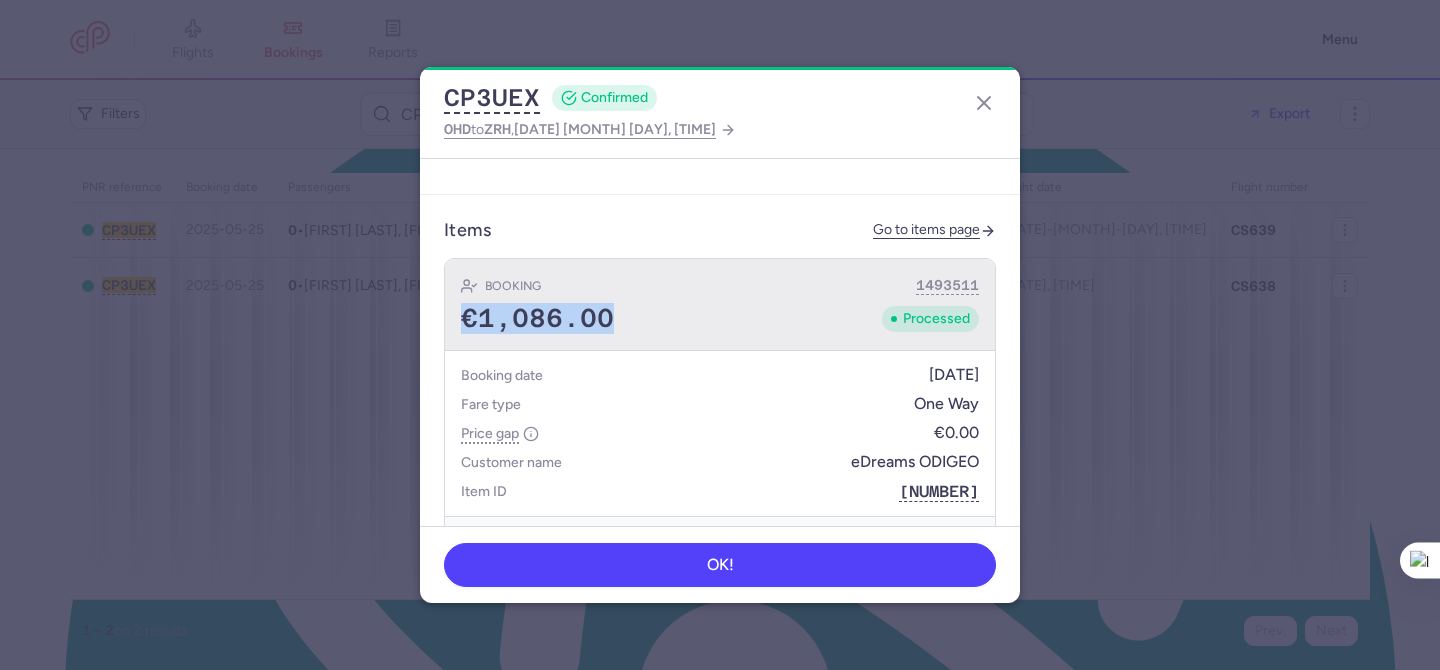 drag, startPoint x: 613, startPoint y: 322, endPoint x: 464, endPoint y: 325, distance: 149.0302 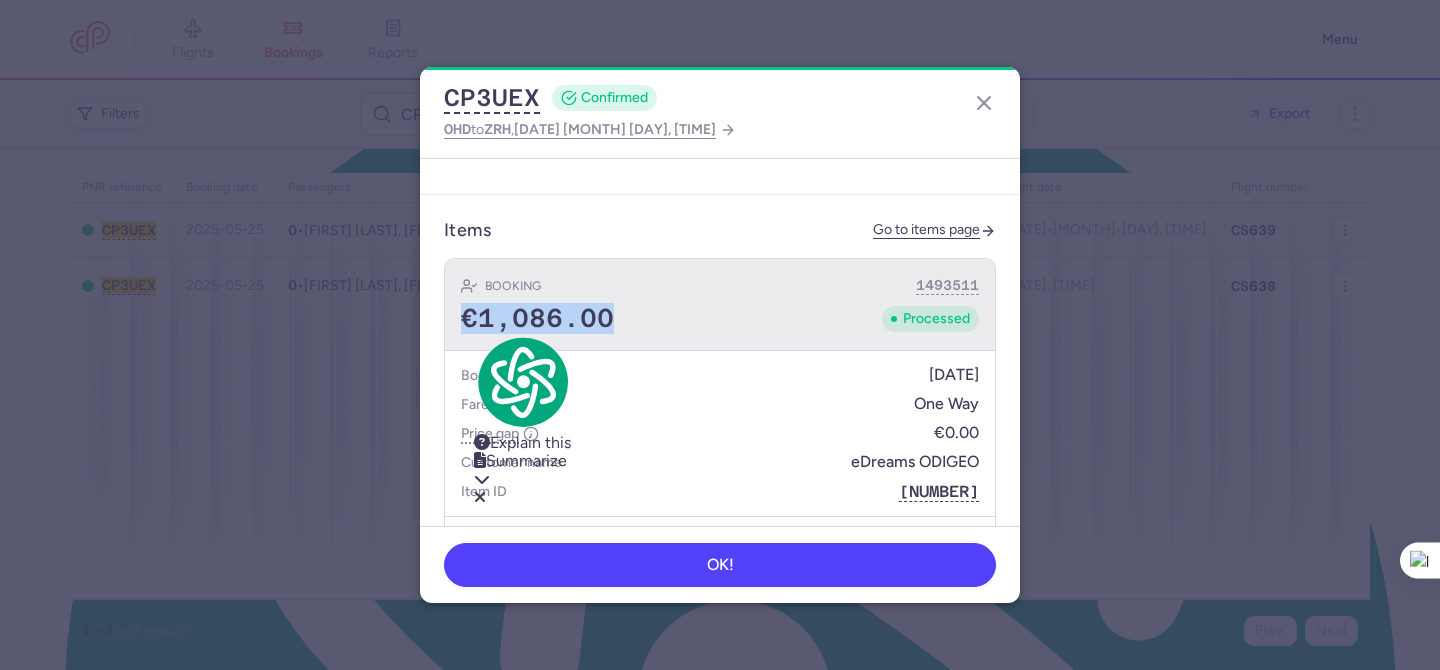 copy on "€1,086.00" 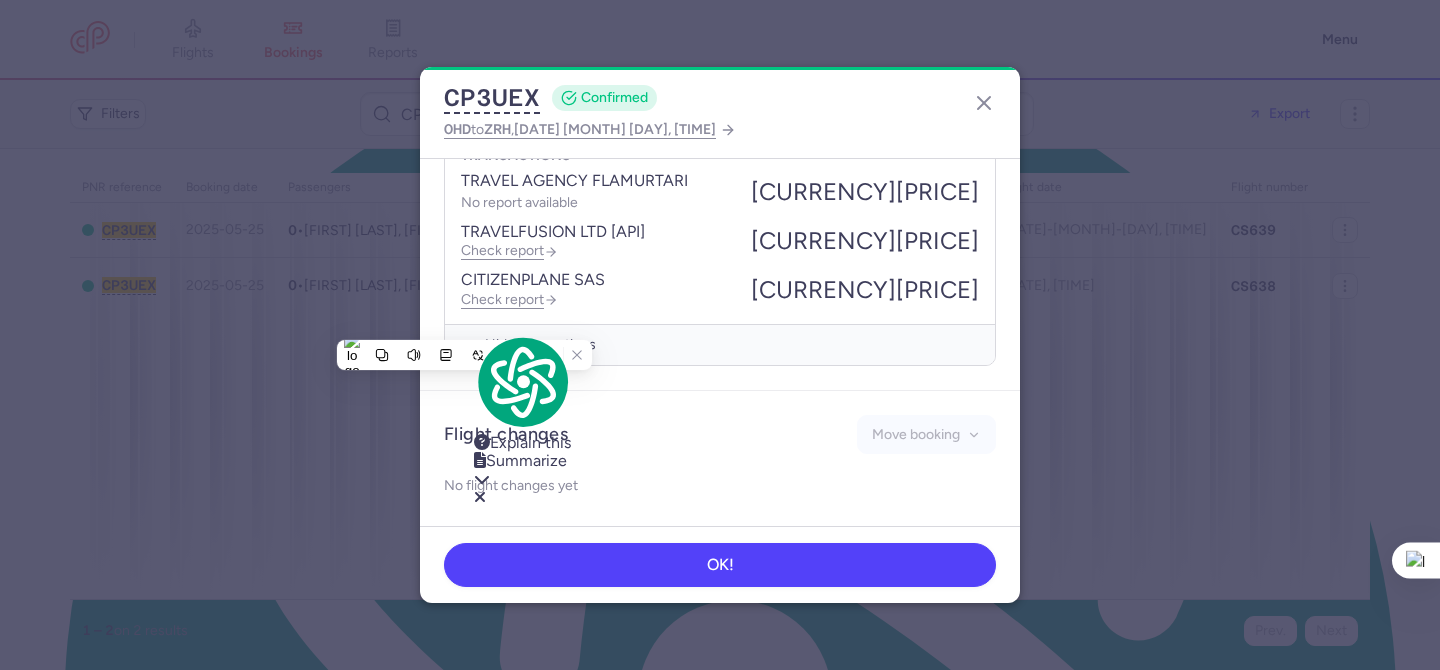 scroll, scrollTop: 1414, scrollLeft: 0, axis: vertical 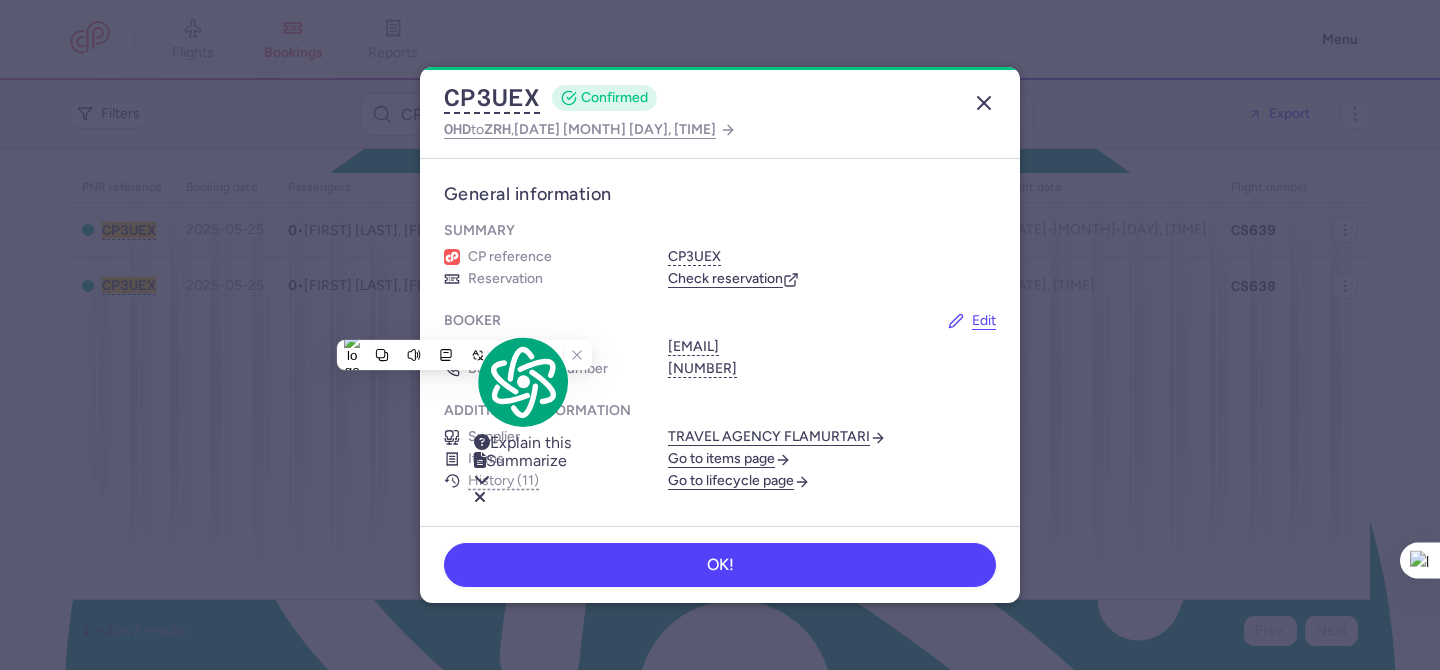 click 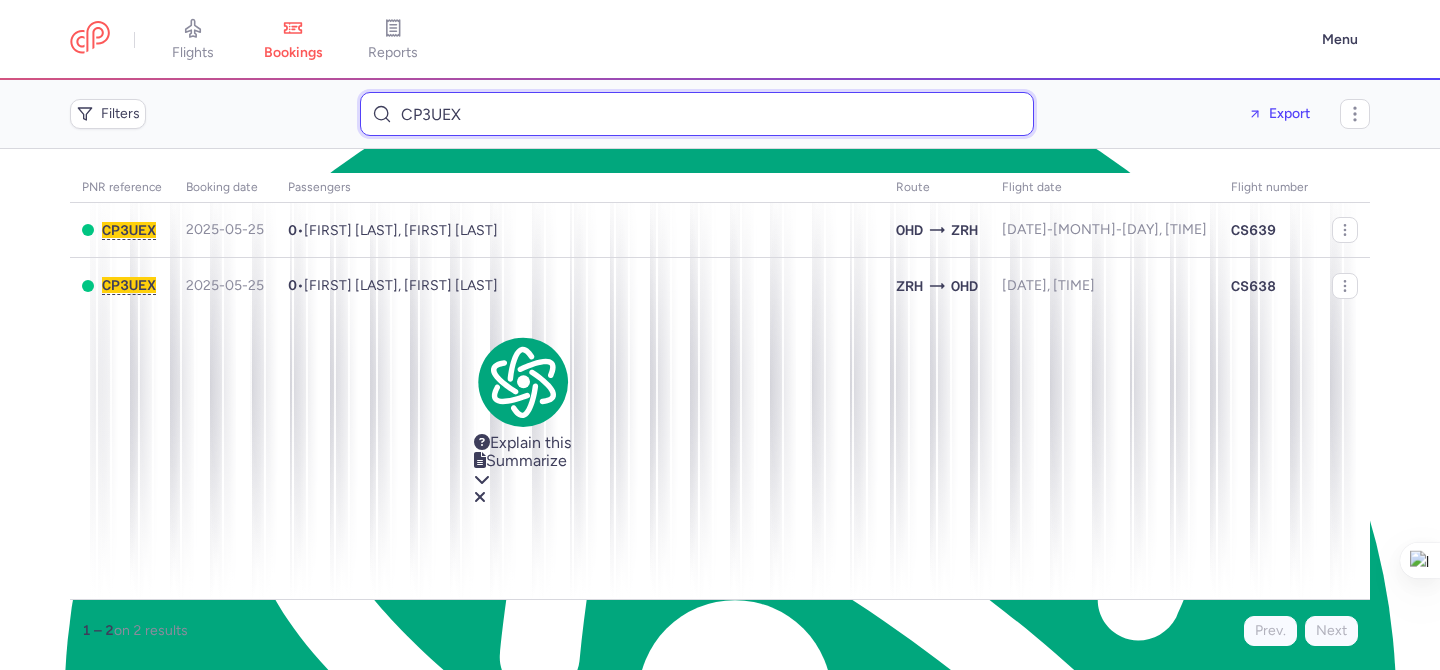 drag, startPoint x: 480, startPoint y: 119, endPoint x: 380, endPoint y: 101, distance: 101.607086 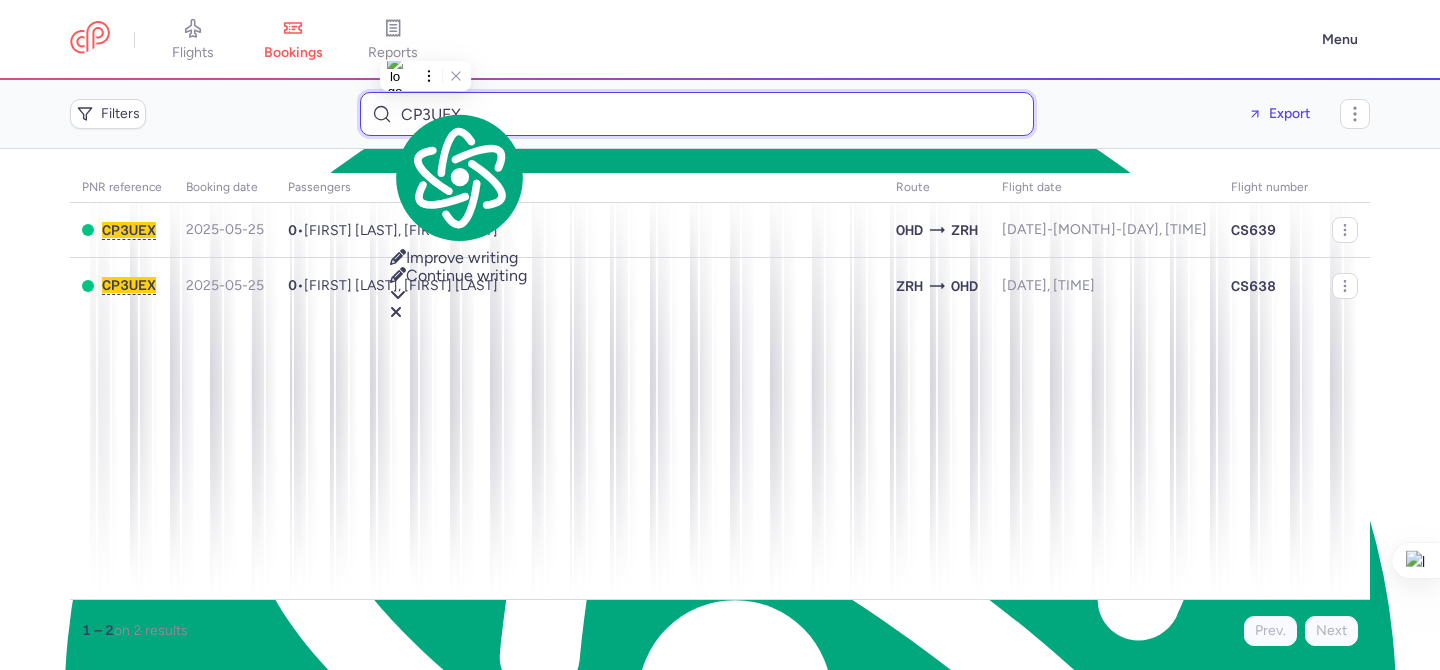 paste on "[FIRST] [LAST]" 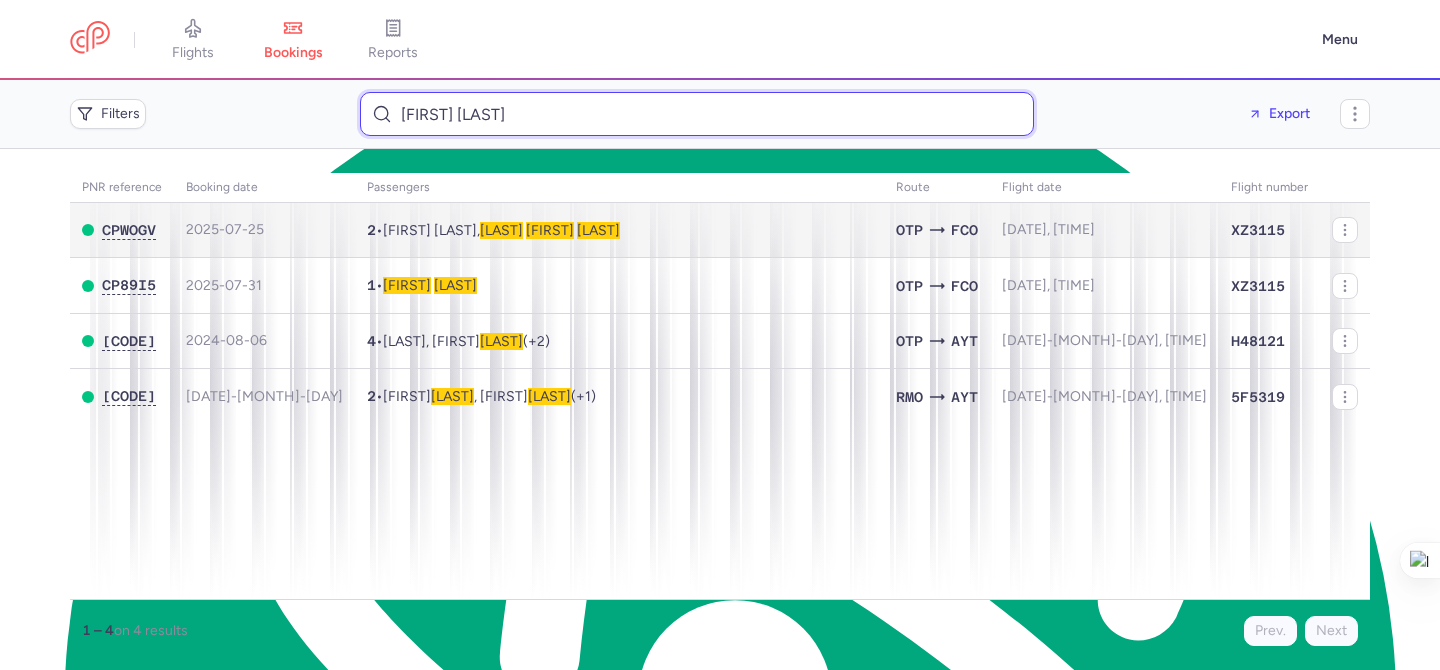 type on "Mariana DRAGOMIR" 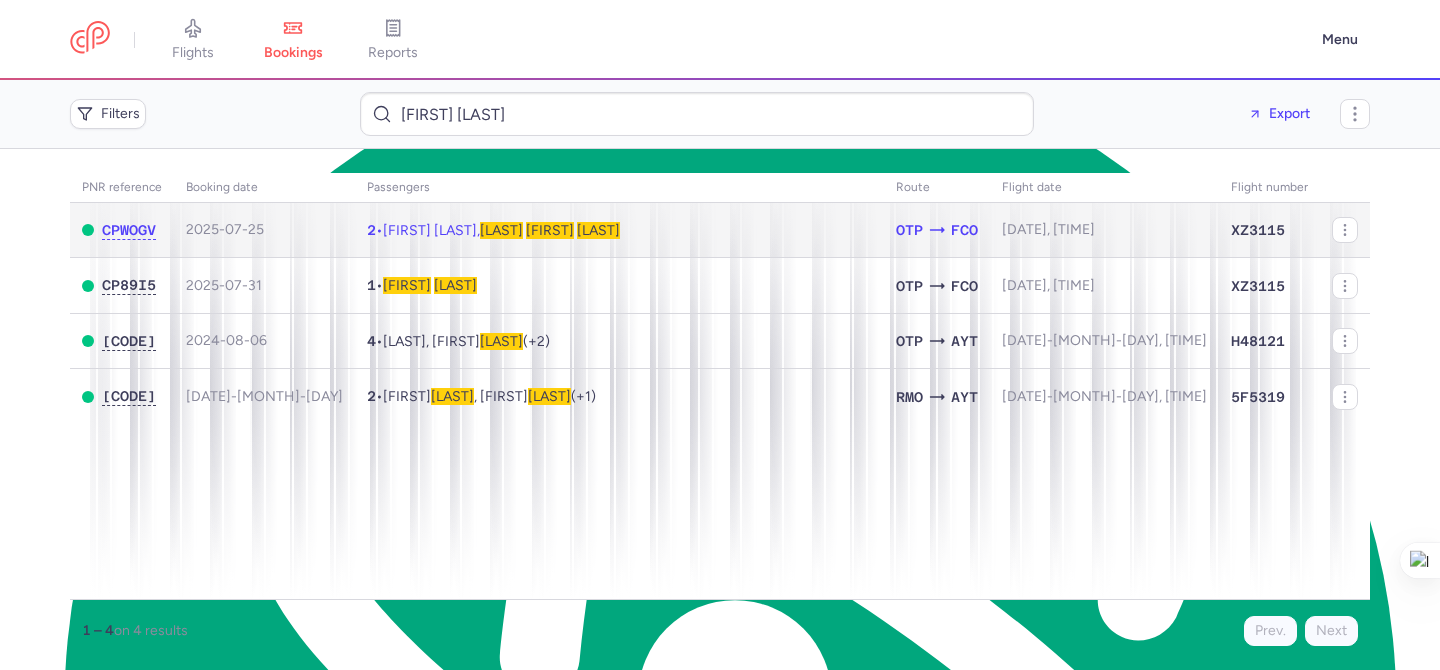 click on "Alessandro CIOCE,  Dragomir   Mariana   DRAGOMIR" at bounding box center [501, 230] 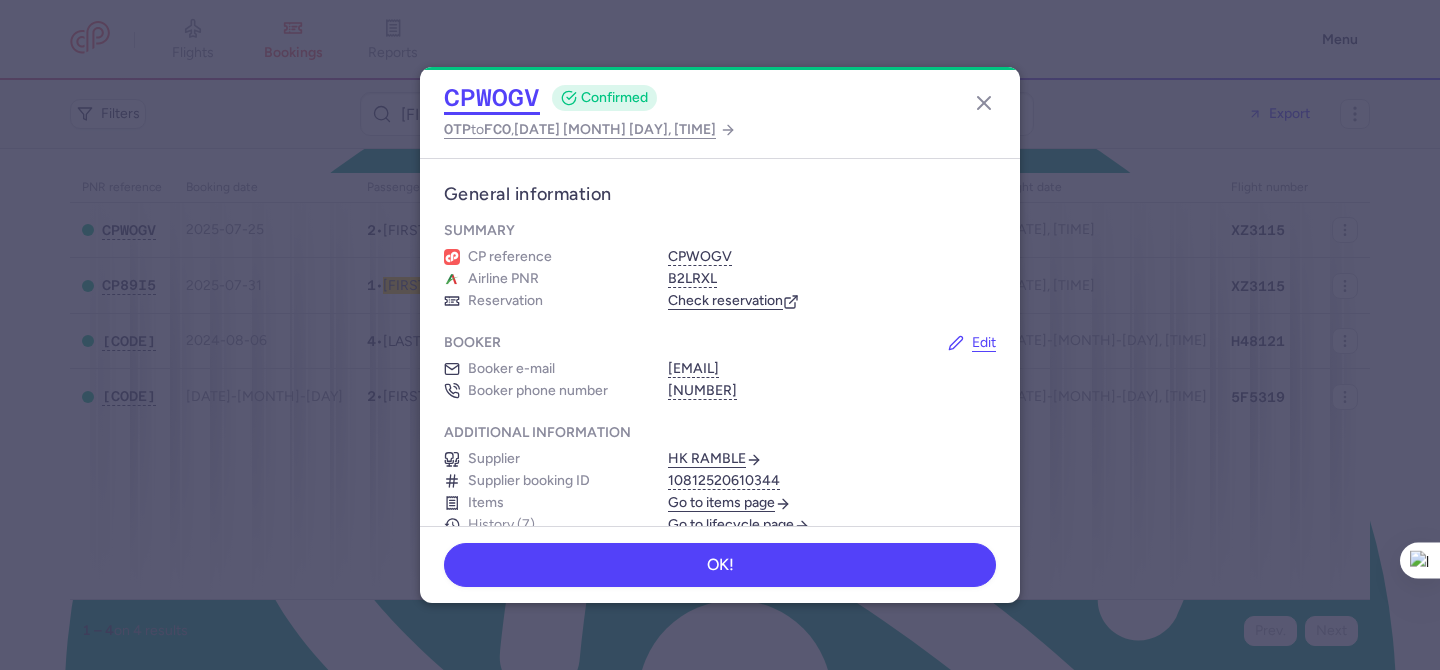 click on "CPWOGV" 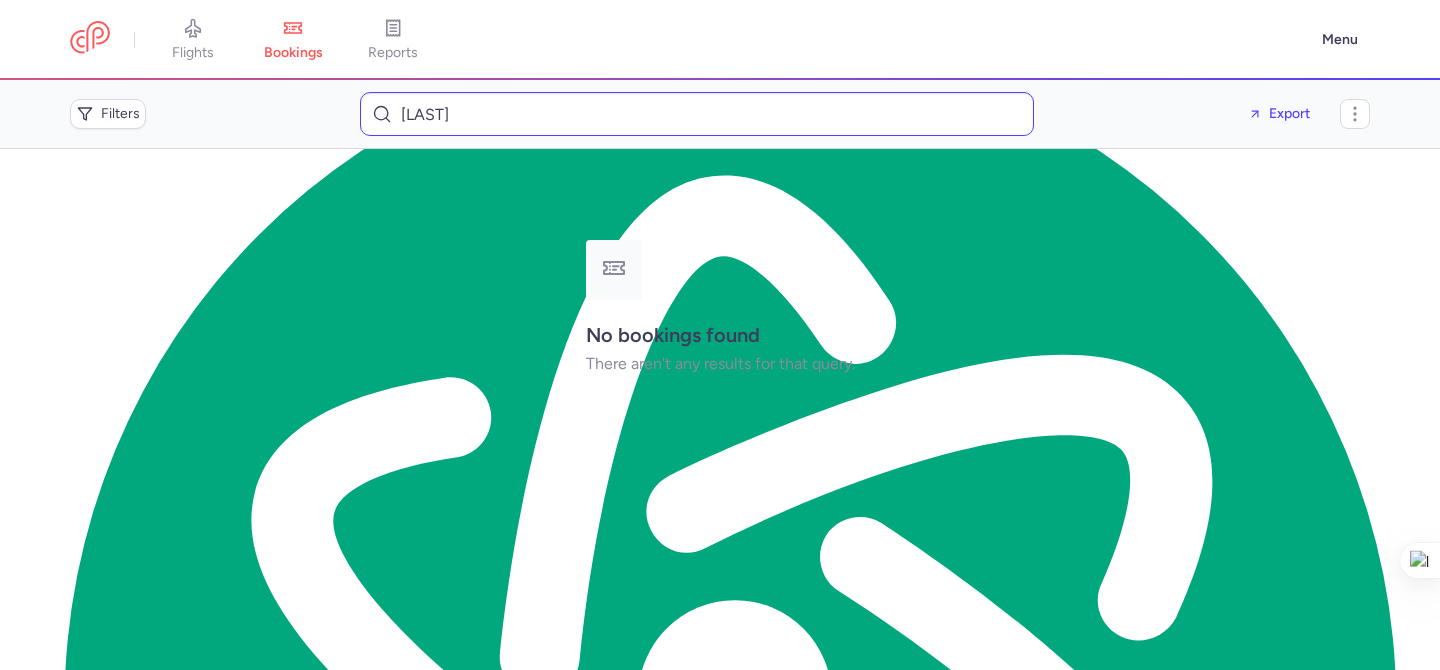 scroll, scrollTop: 0, scrollLeft: 0, axis: both 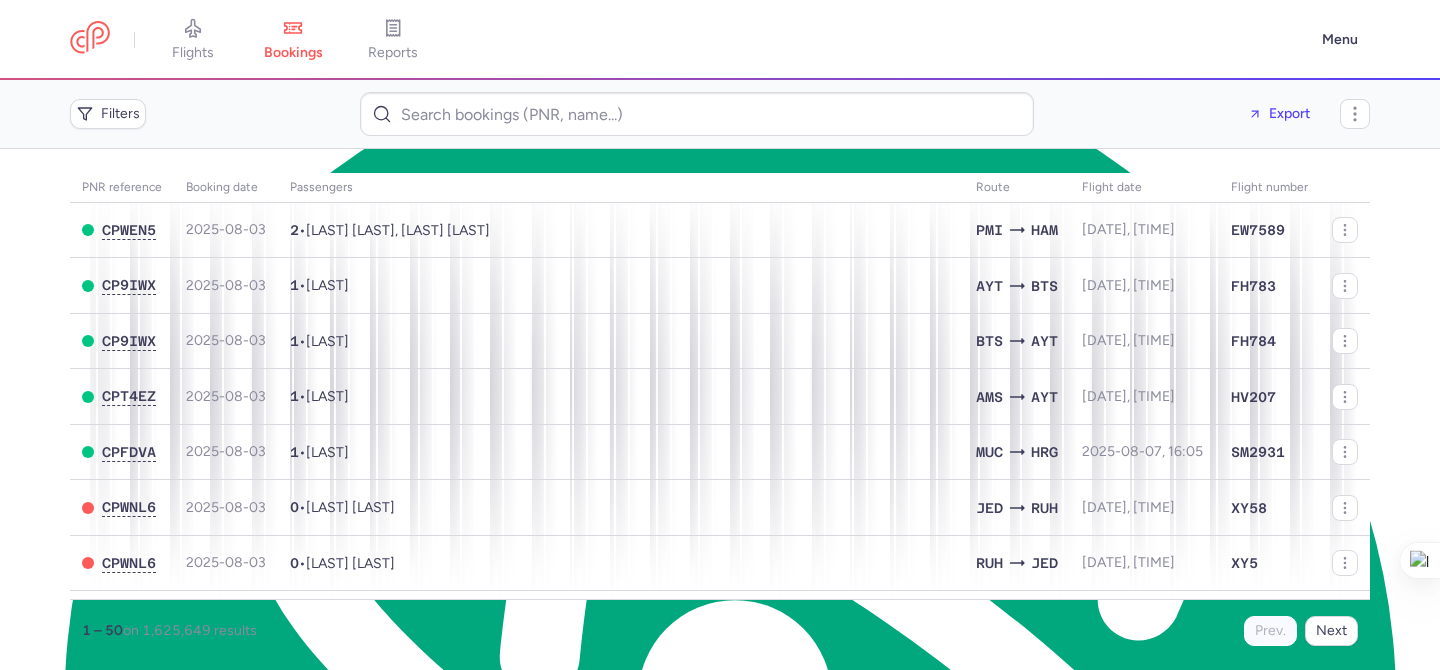 type 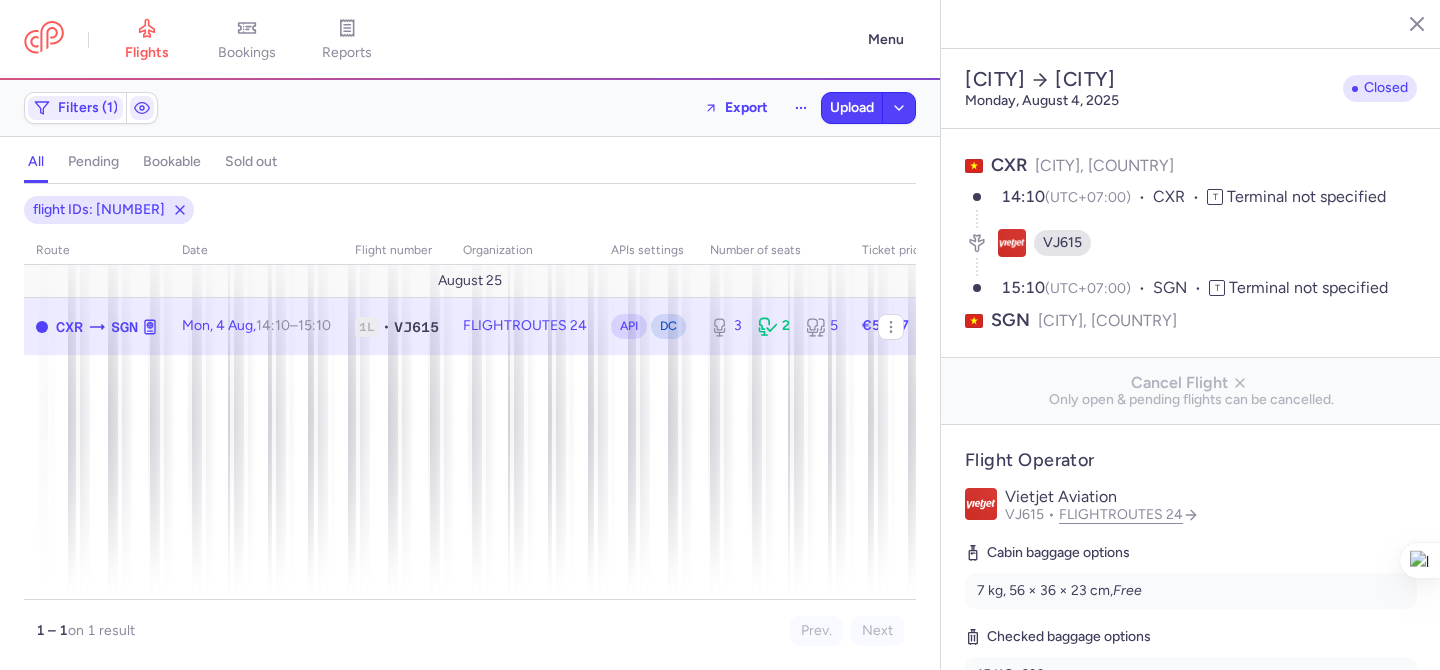 select on "days" 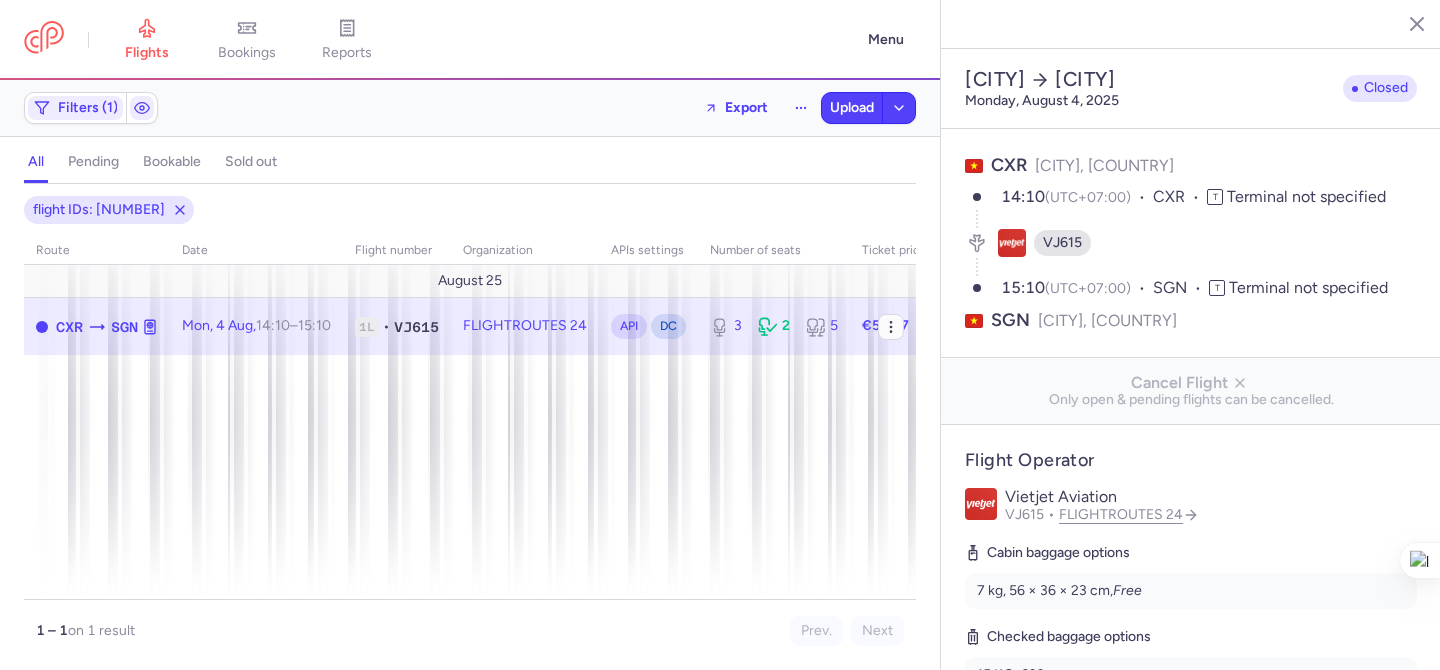 scroll, scrollTop: 0, scrollLeft: 0, axis: both 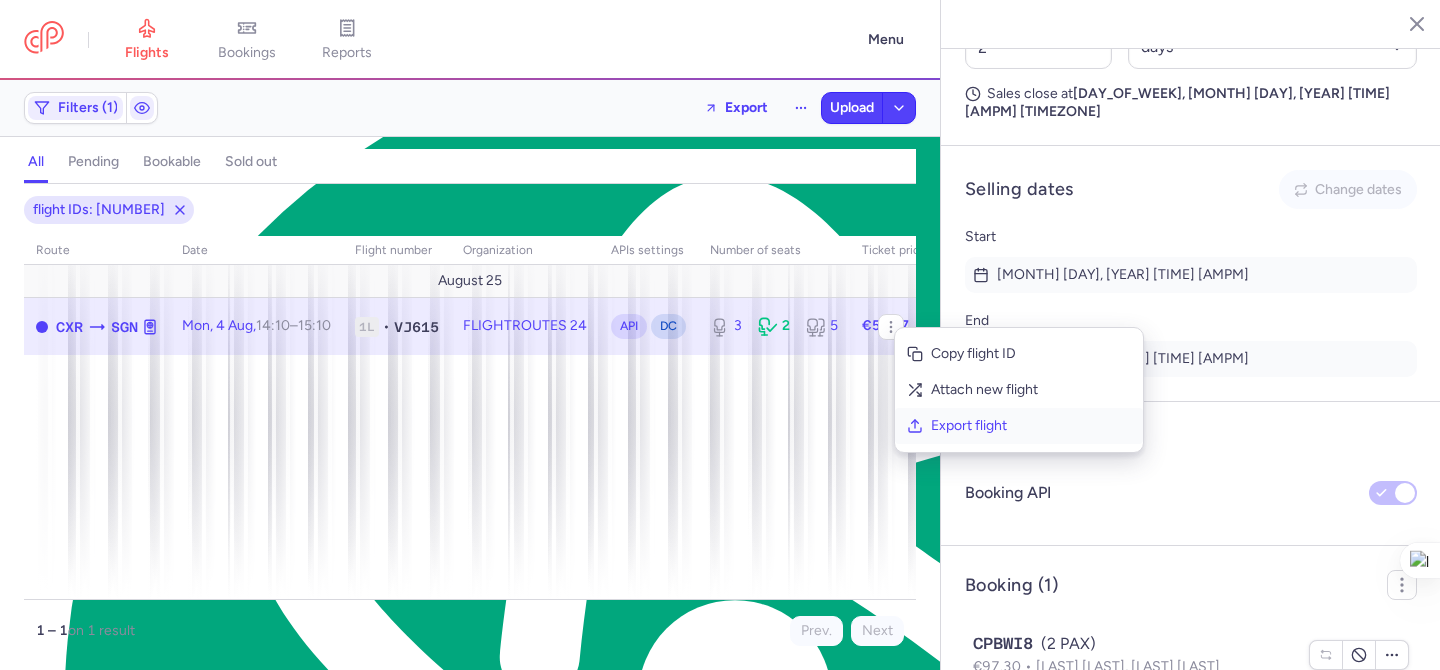 click on "Export flight" at bounding box center (1031, 426) 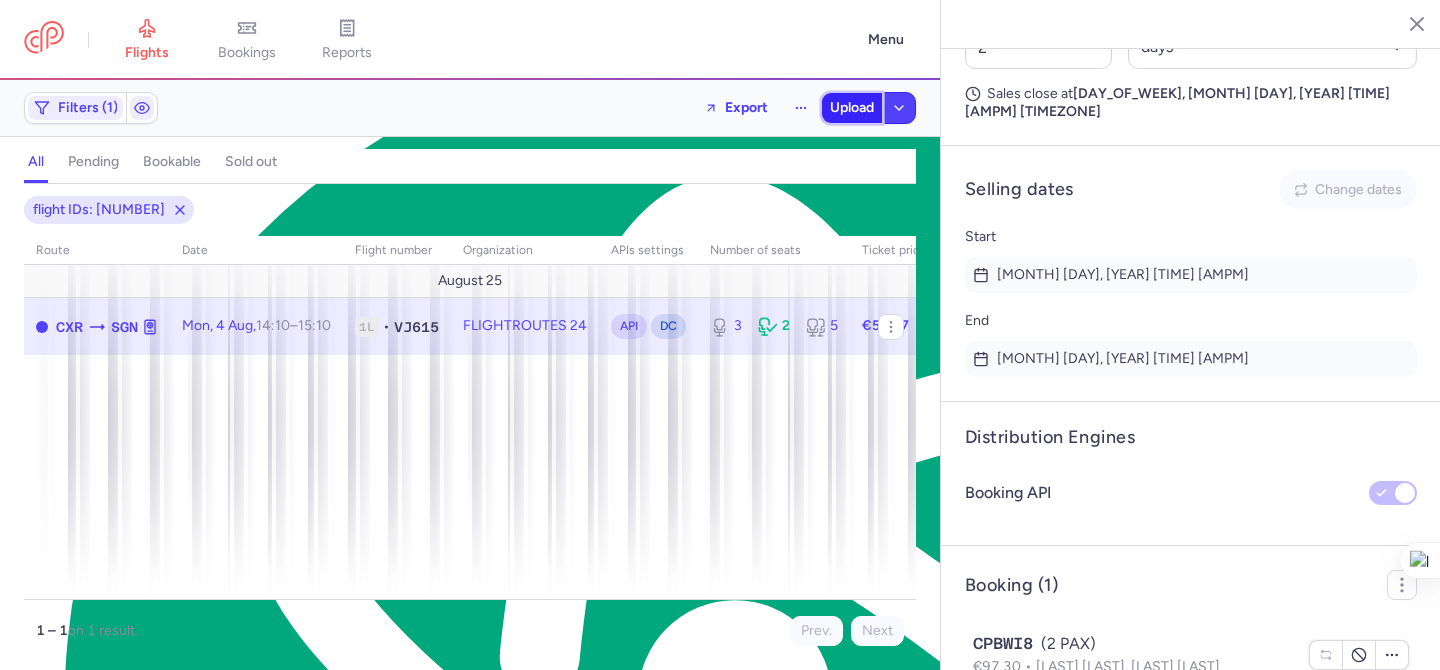 click on "Upload" at bounding box center (852, 108) 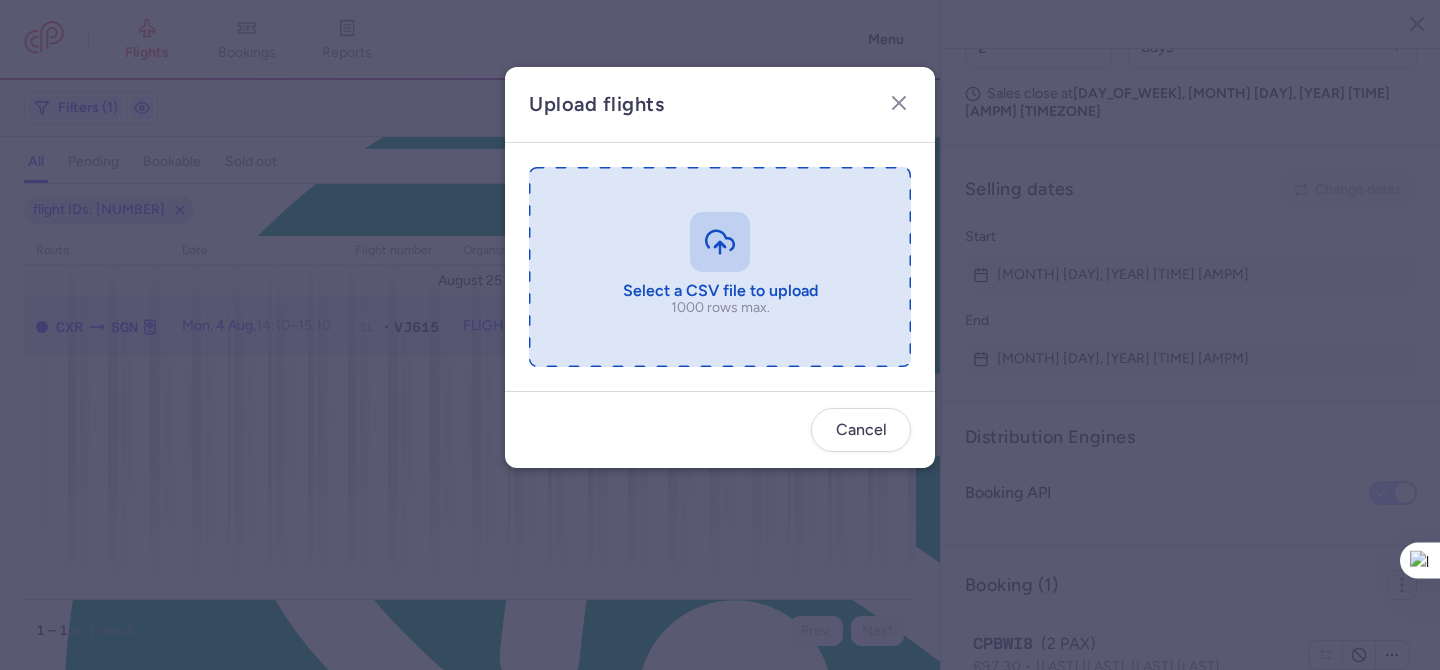 click at bounding box center [720, 267] 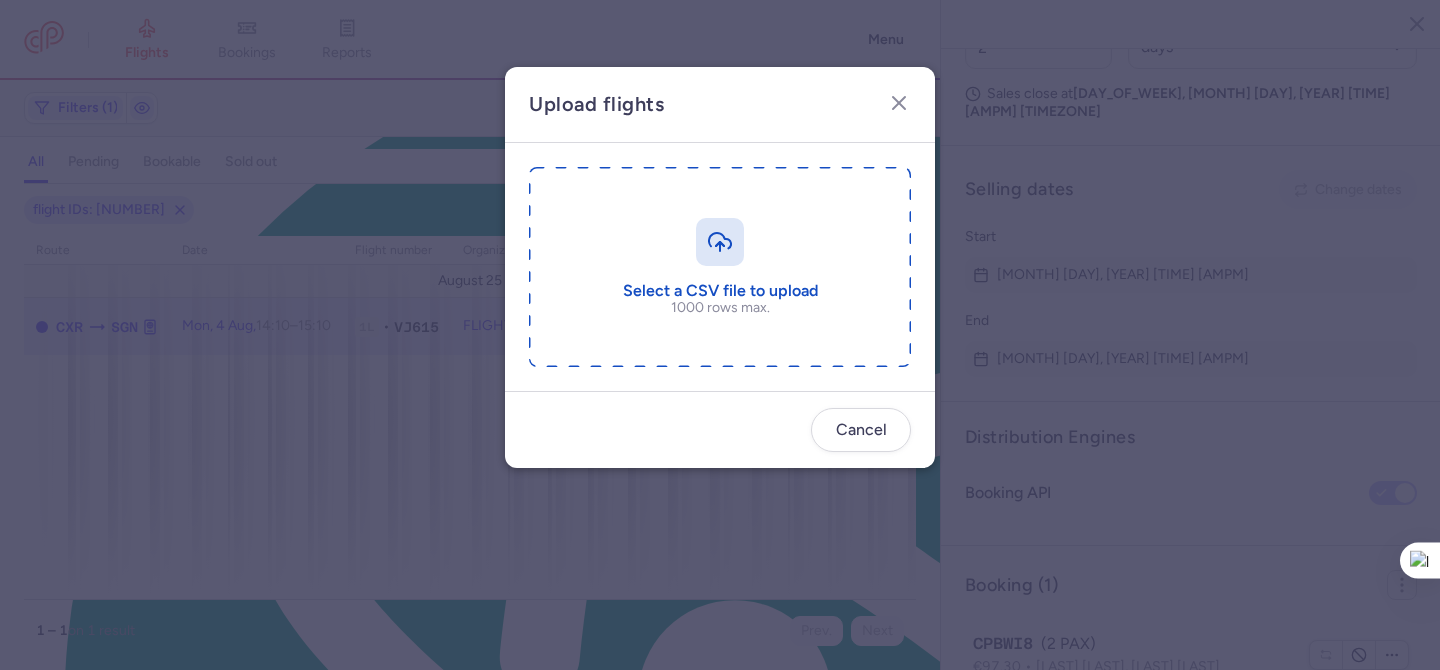 type on "C:\fakepath\export_flight_VJ615_20250803,1547.csv" 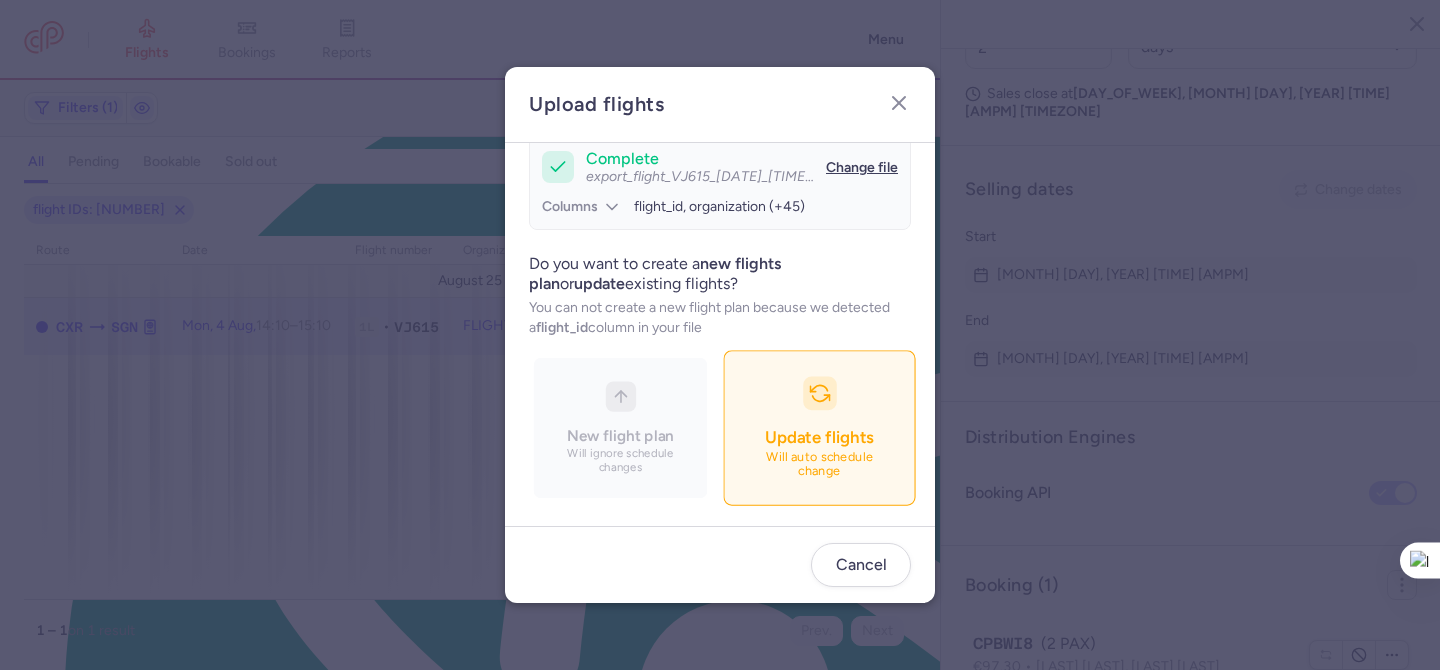 scroll, scrollTop: 194, scrollLeft: 0, axis: vertical 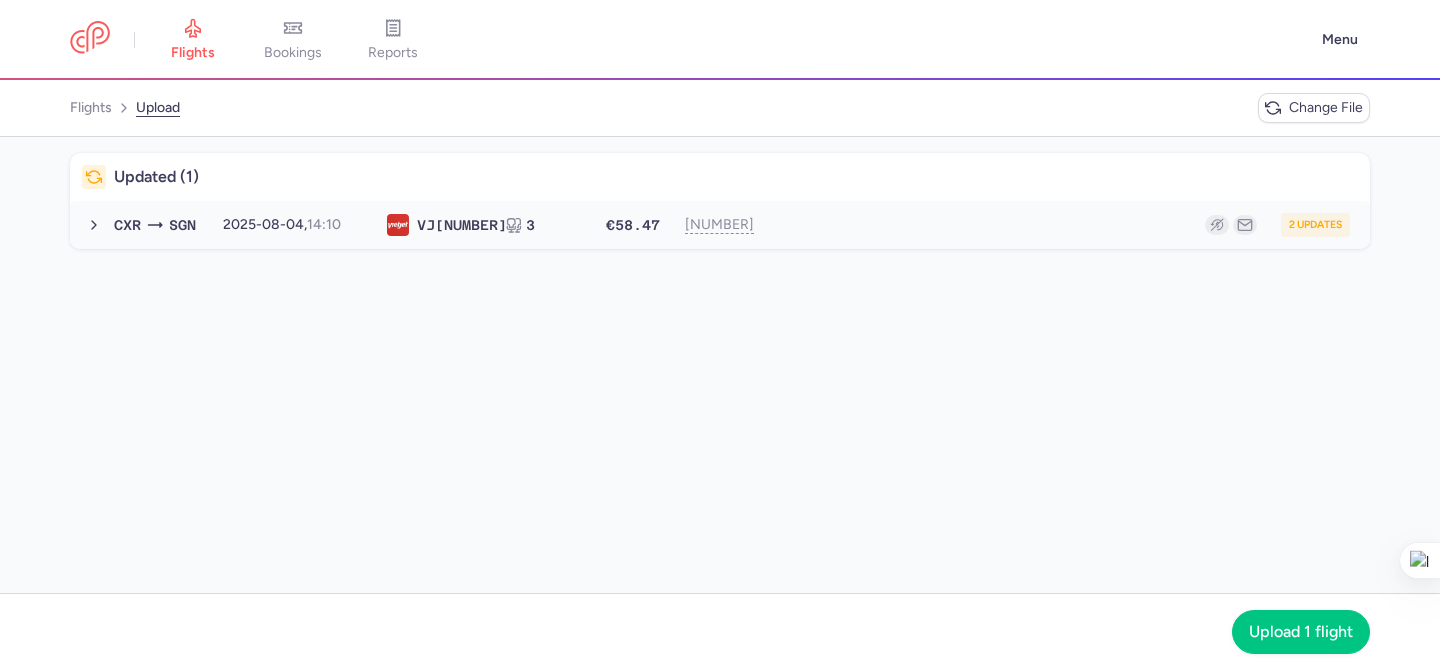click on "2 updates" at bounding box center [1064, 225] 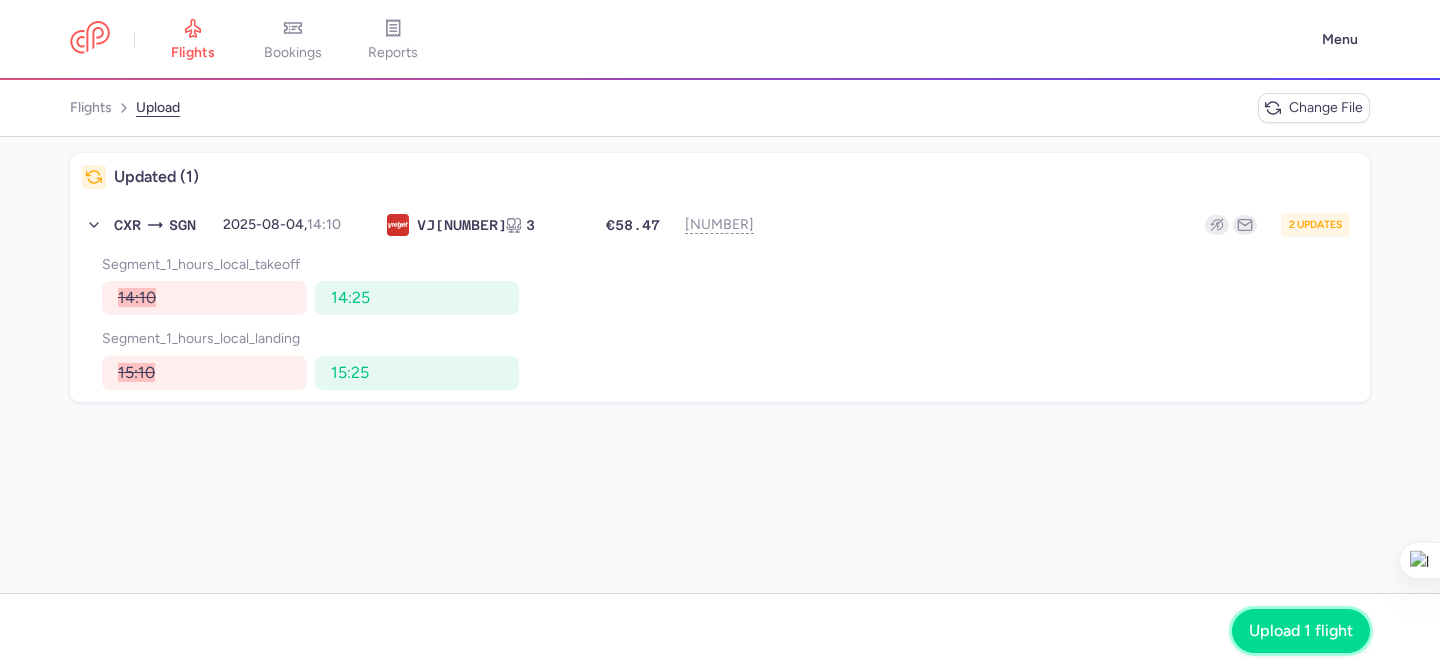 click on "Upload 1 flight" 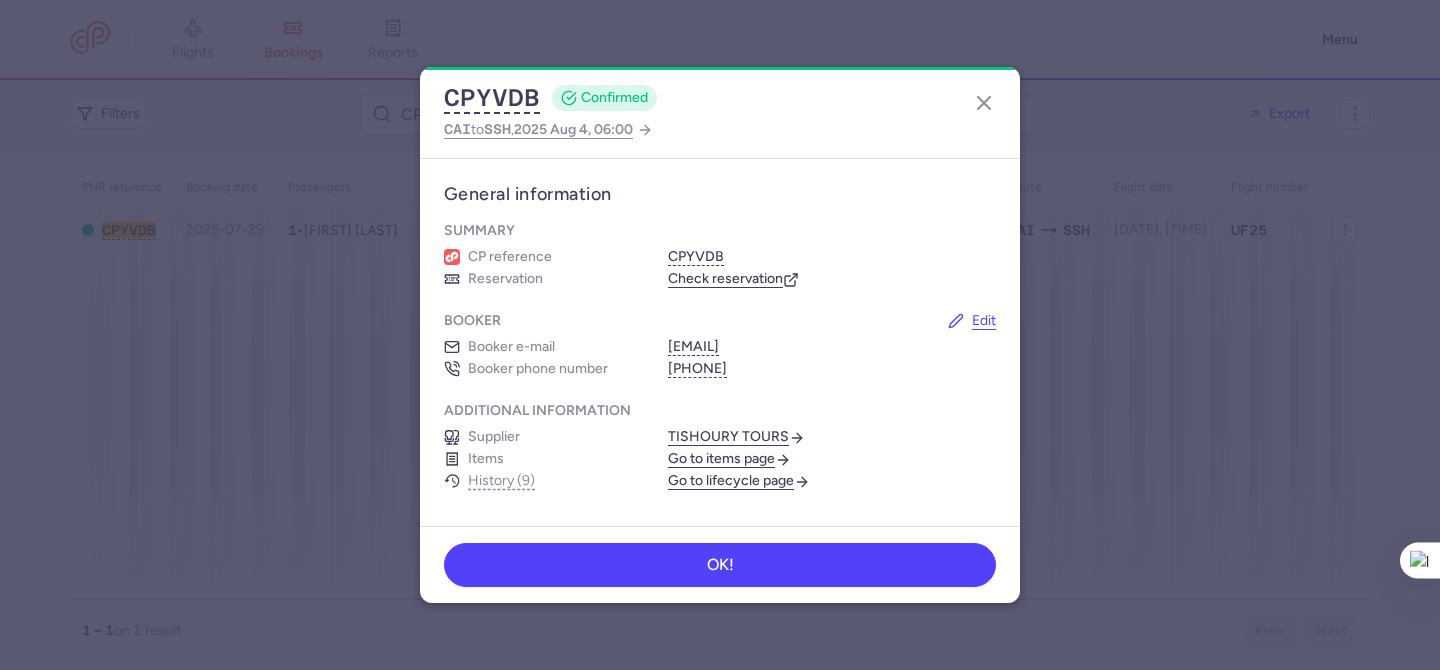 scroll, scrollTop: 0, scrollLeft: 0, axis: both 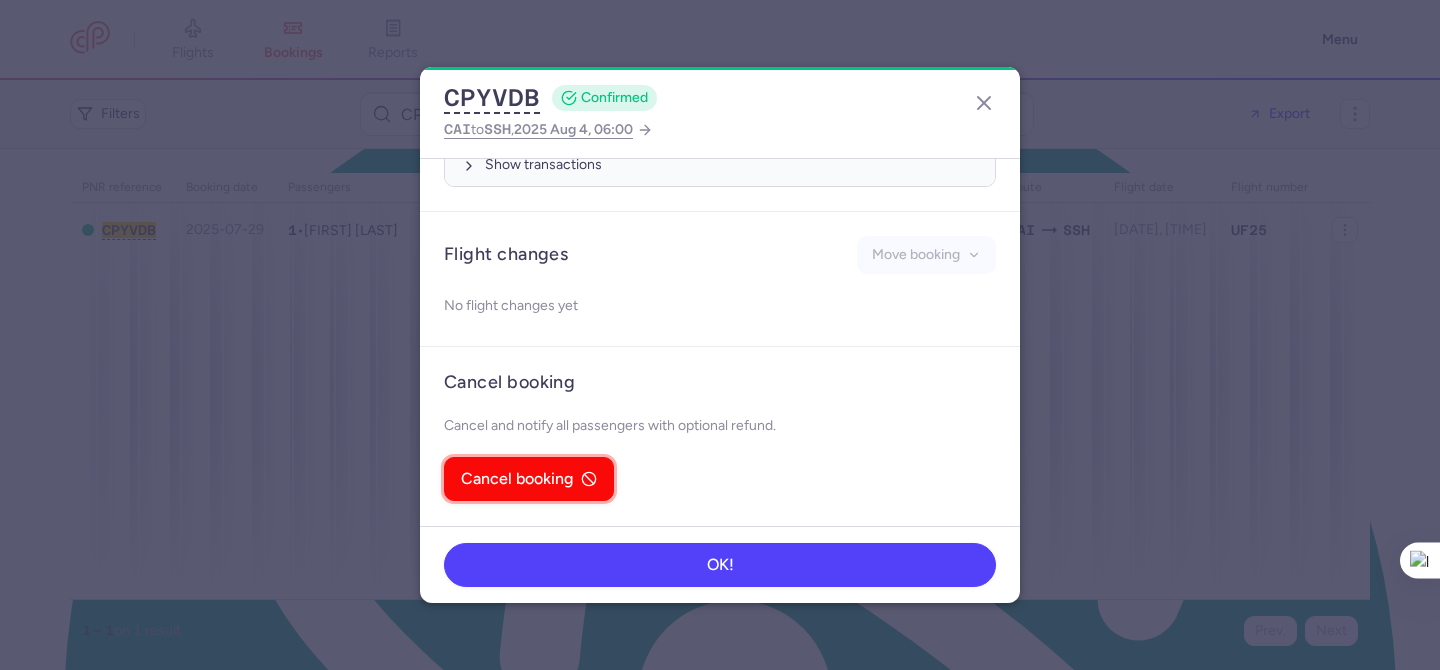 click on "Cancel booking" at bounding box center [517, 479] 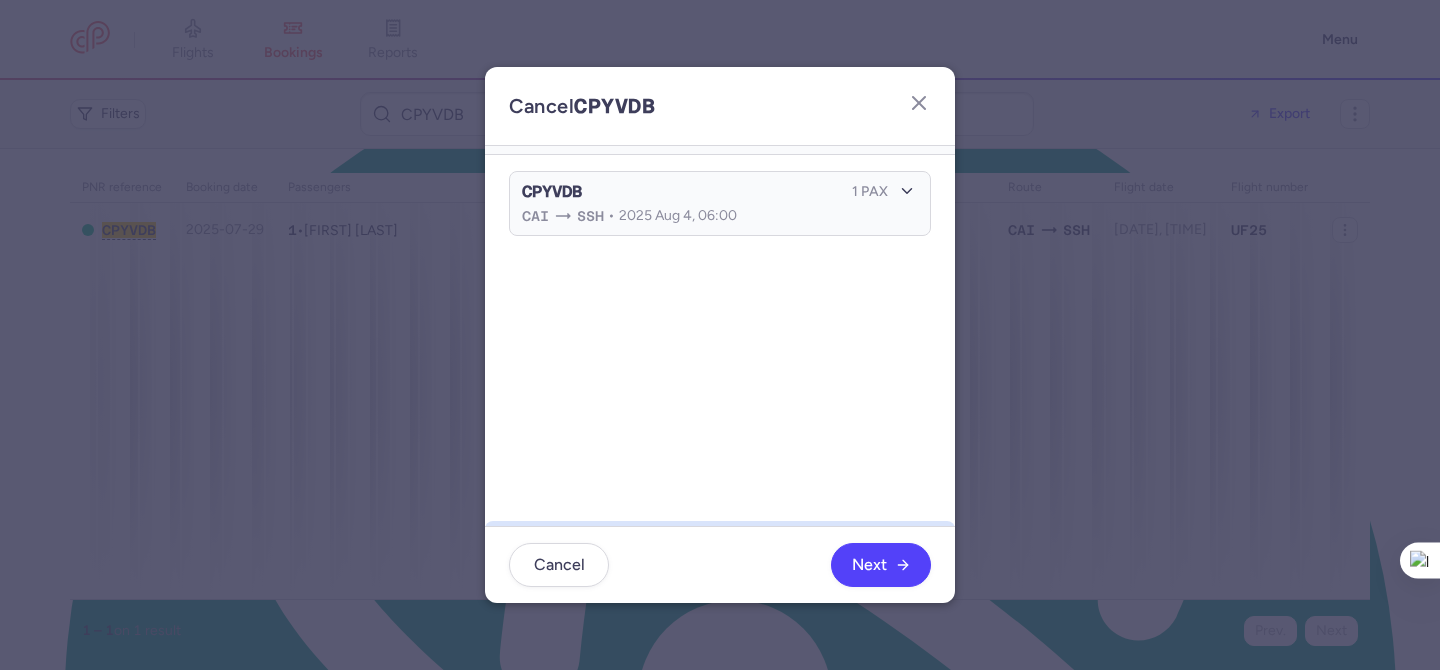 scroll, scrollTop: 59, scrollLeft: 0, axis: vertical 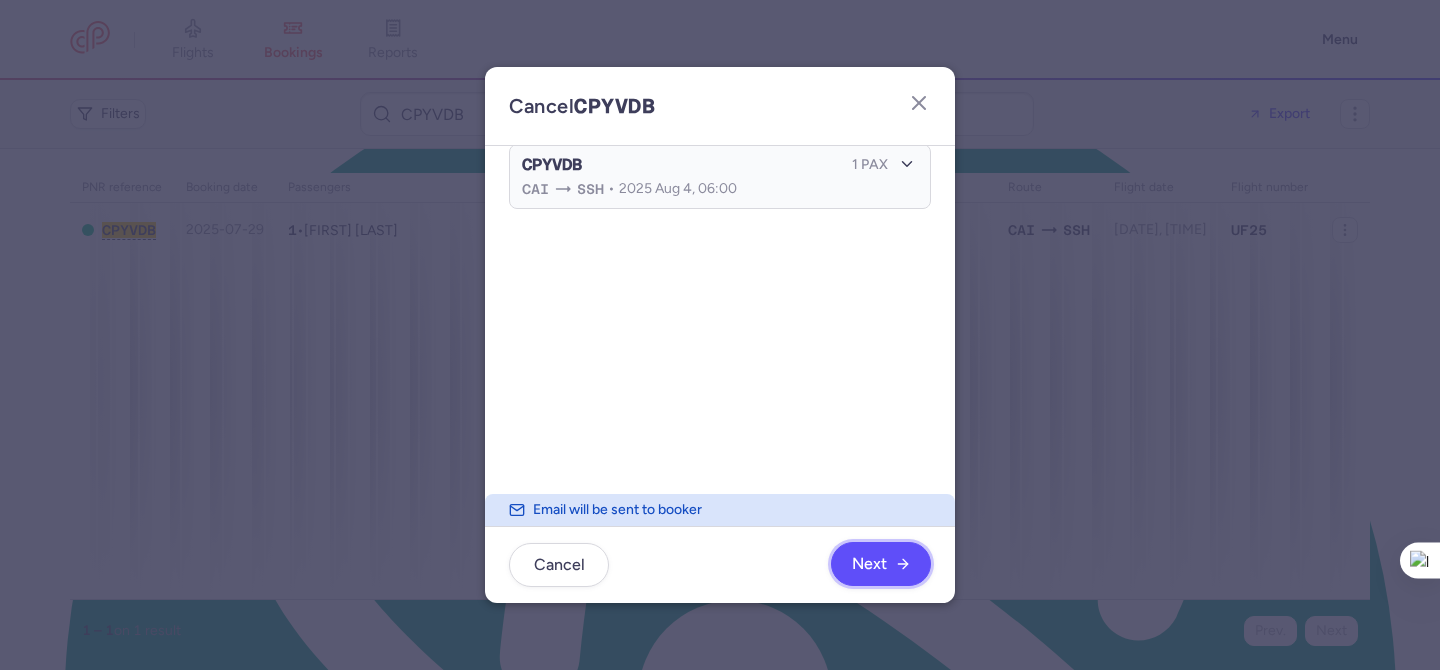 click on "Next" 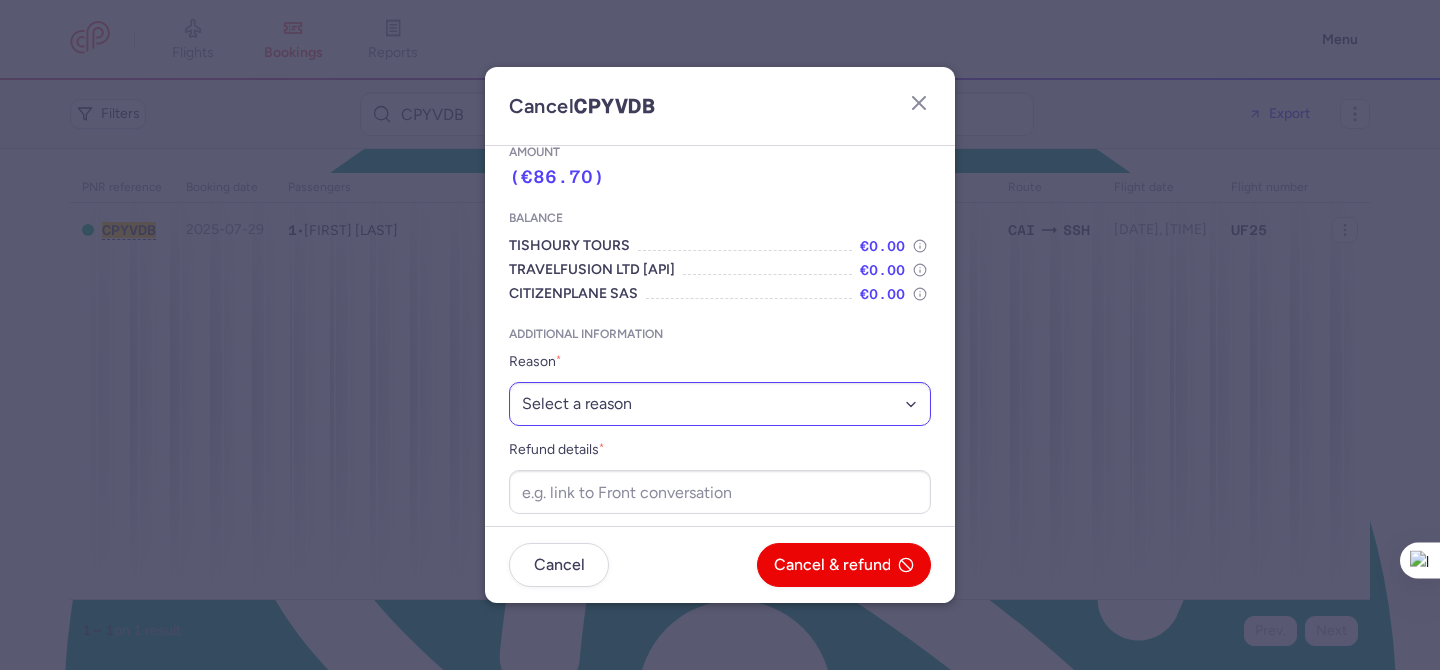 scroll, scrollTop: 27, scrollLeft: 0, axis: vertical 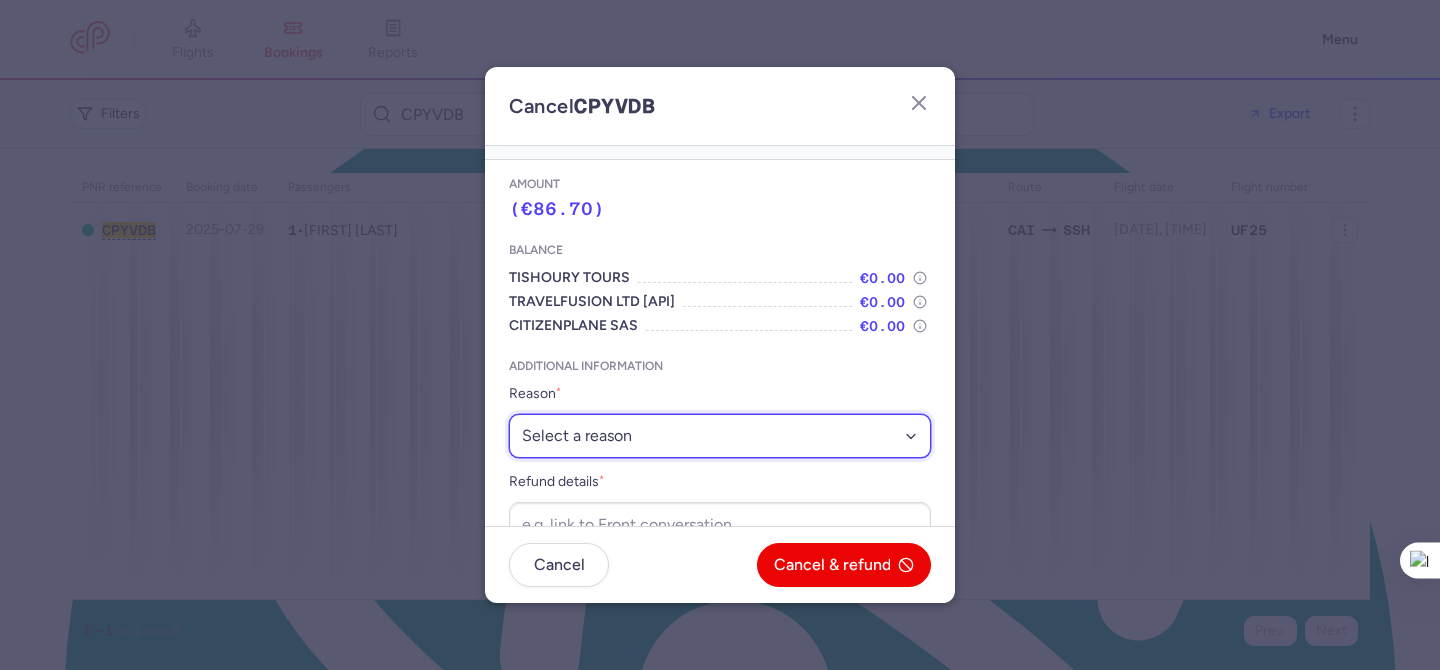 click on "Select a reason ⛔️ Unconfirmed booking ❌ Flight canceled 🙅 Schedule change not accepted" at bounding box center (720, 436) 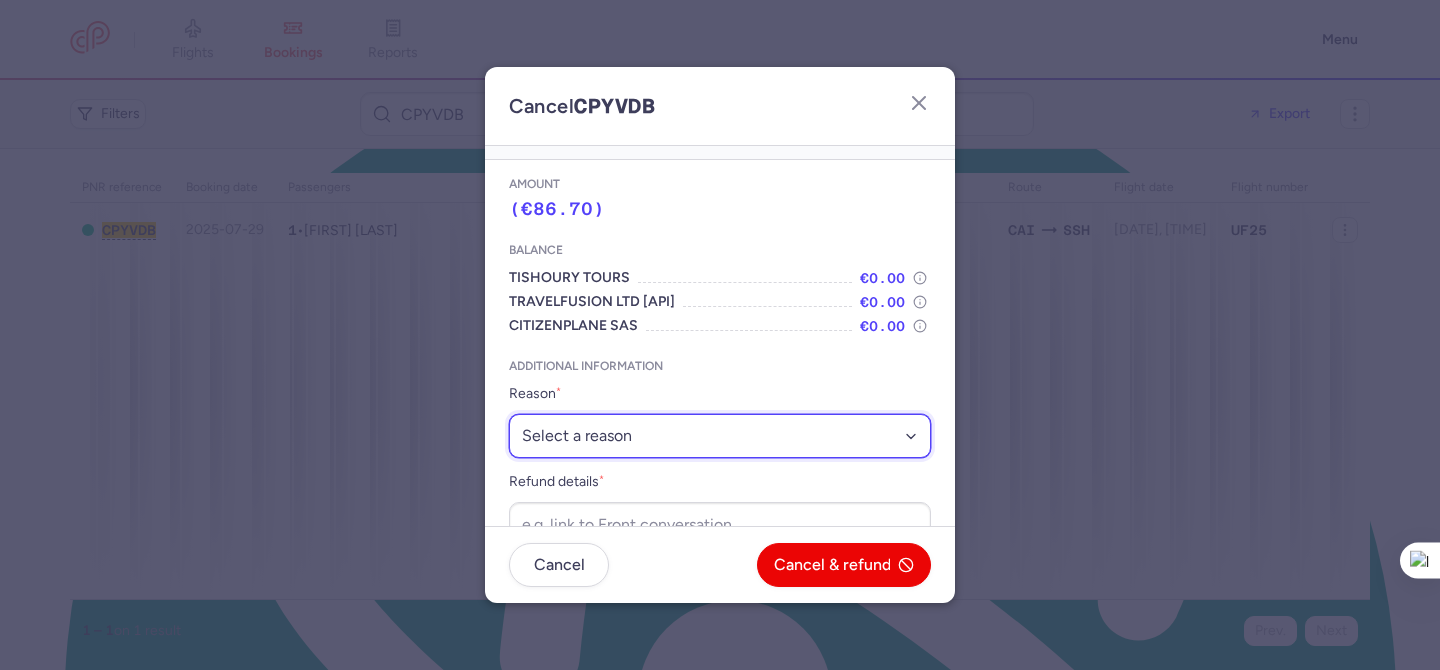 select on "flight_cancellation" 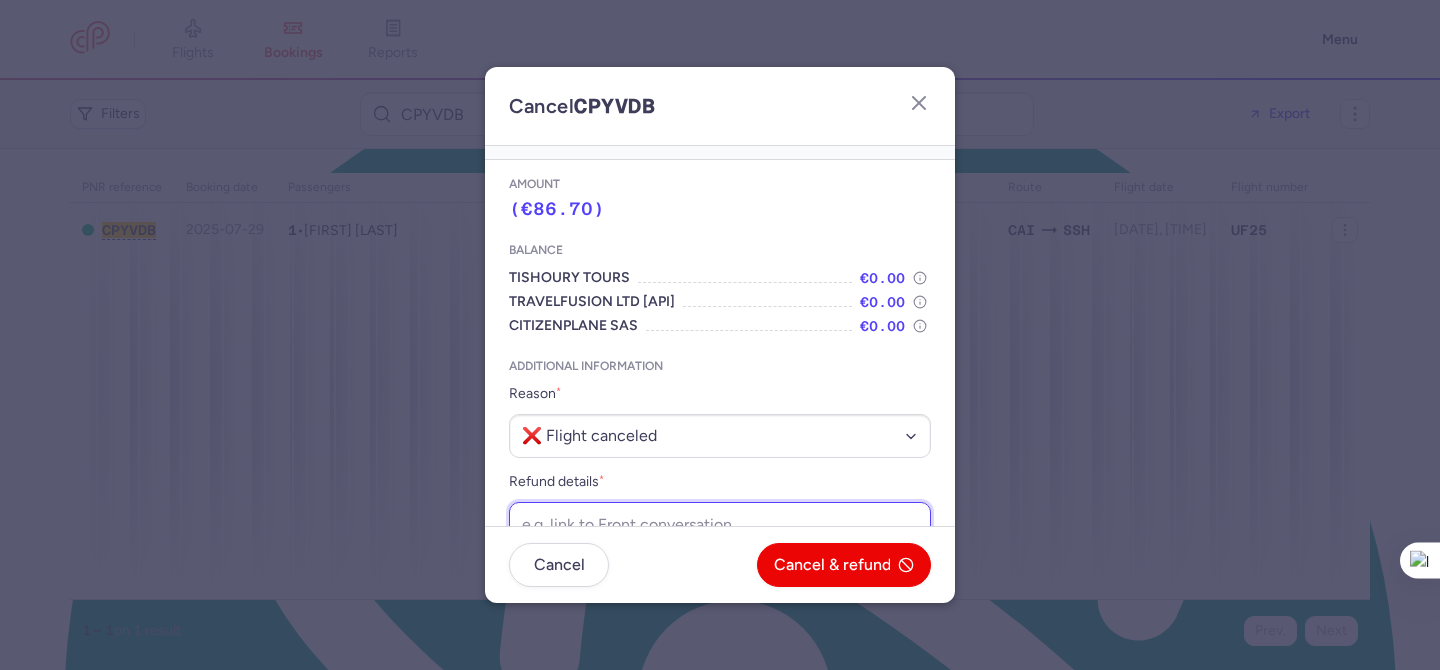 click on "Refund details  *" at bounding box center [720, 524] 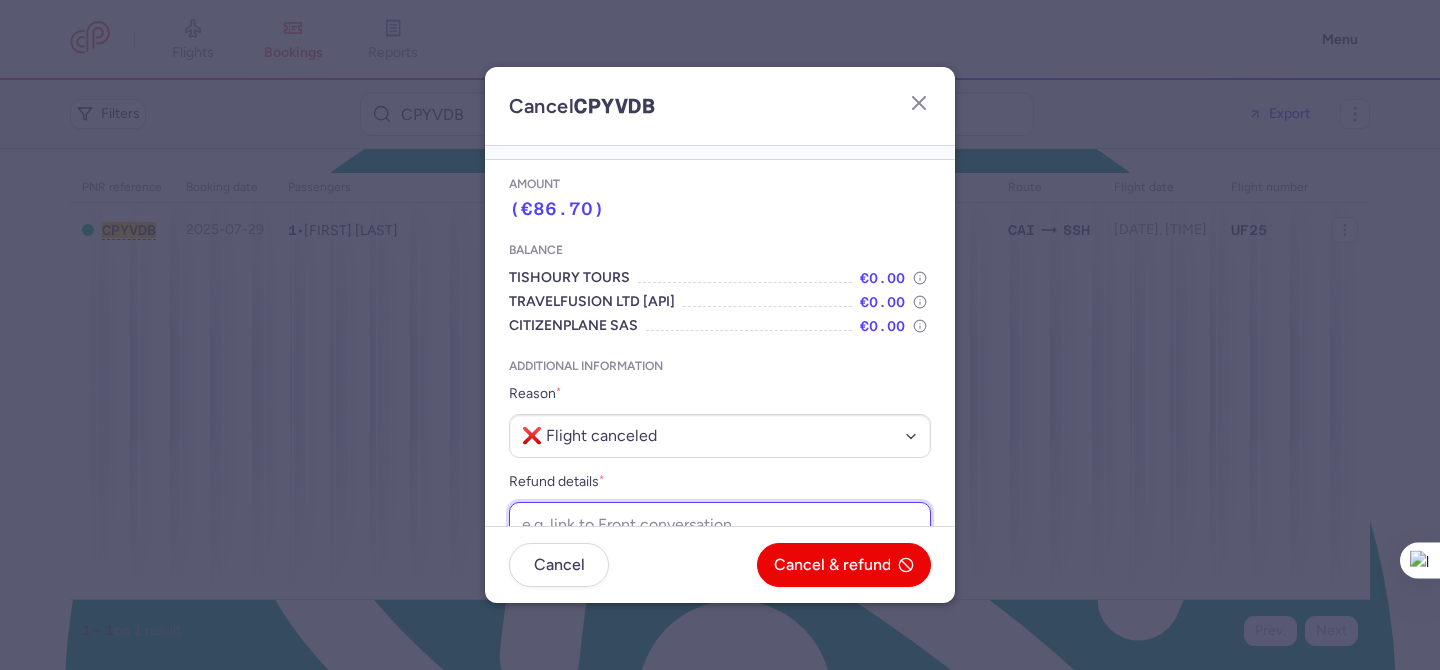 paste on "https://app.frontapp.com/open/cnv_f11sfwi?key=CI9i0EI8Xr-PdRzwSsY__VxAjqlZW-8N" 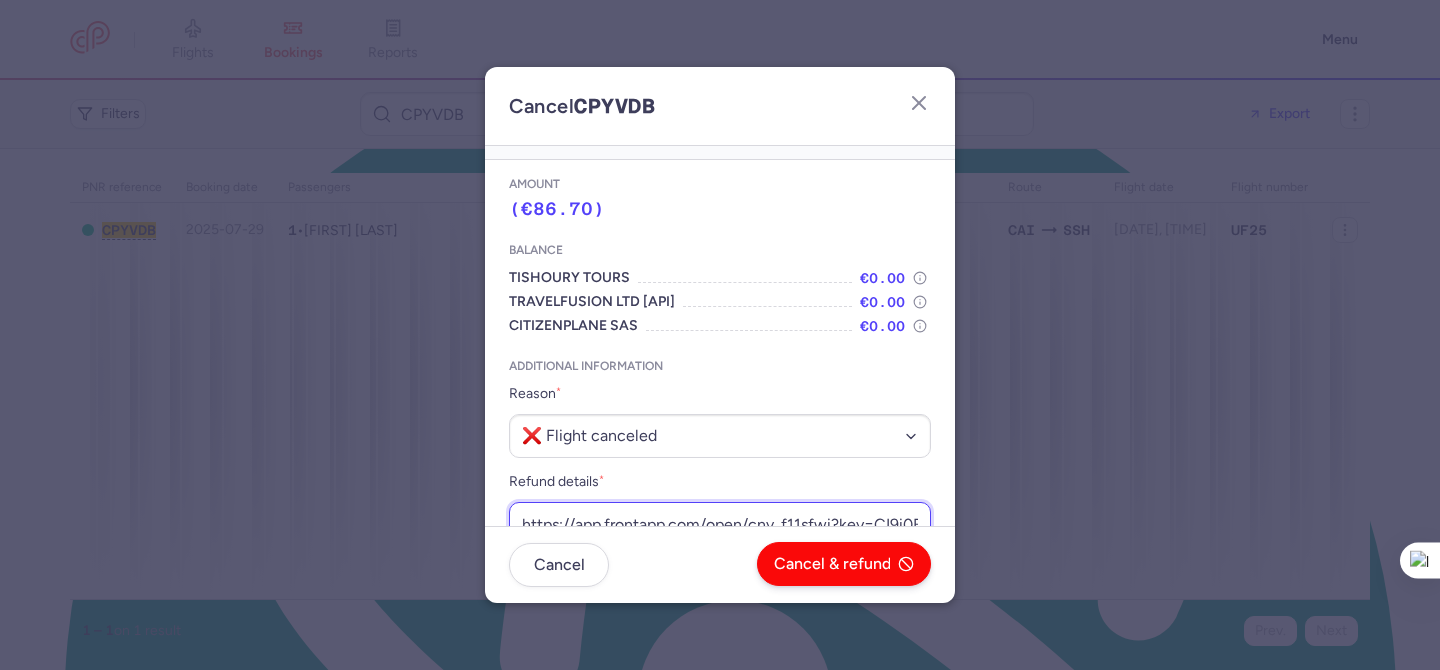 scroll, scrollTop: 0, scrollLeft: 249, axis: horizontal 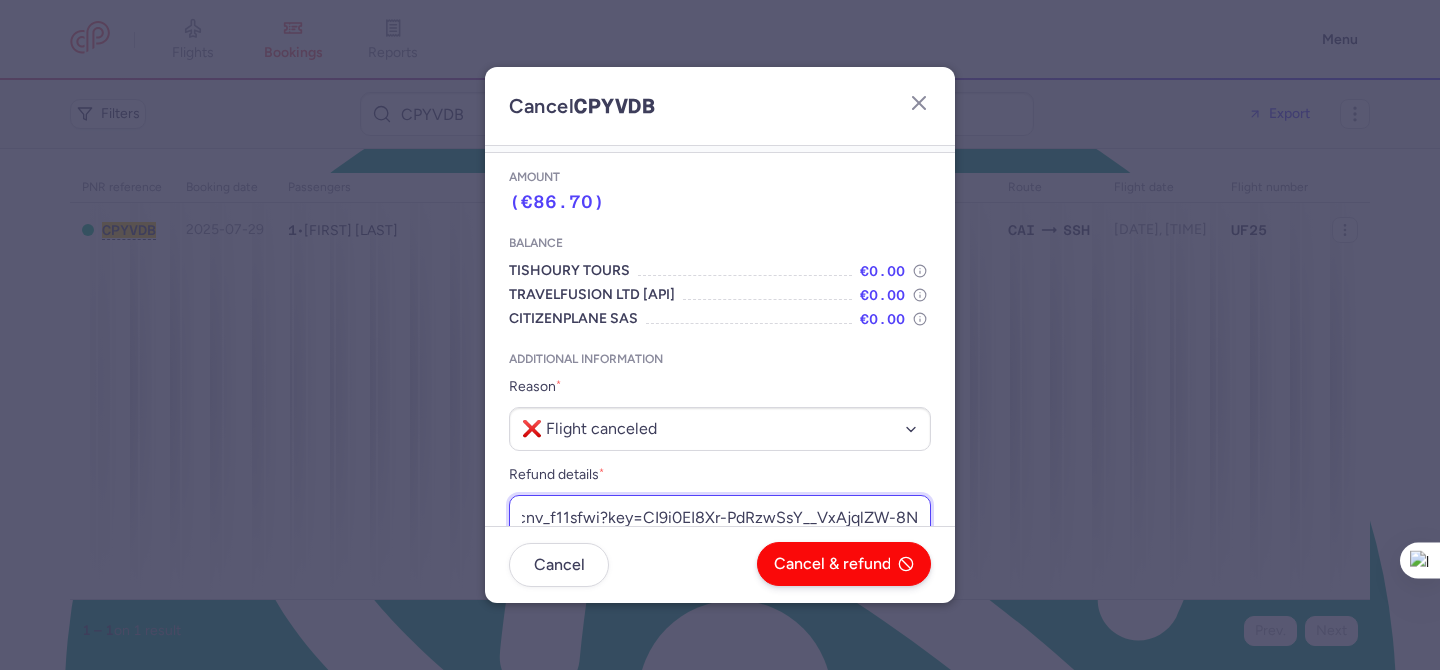 type on "https://app.frontapp.com/open/cnv_f11sfwi?key=CI9i0EI8Xr-PdRzwSsY__VxAjqlZW-8N" 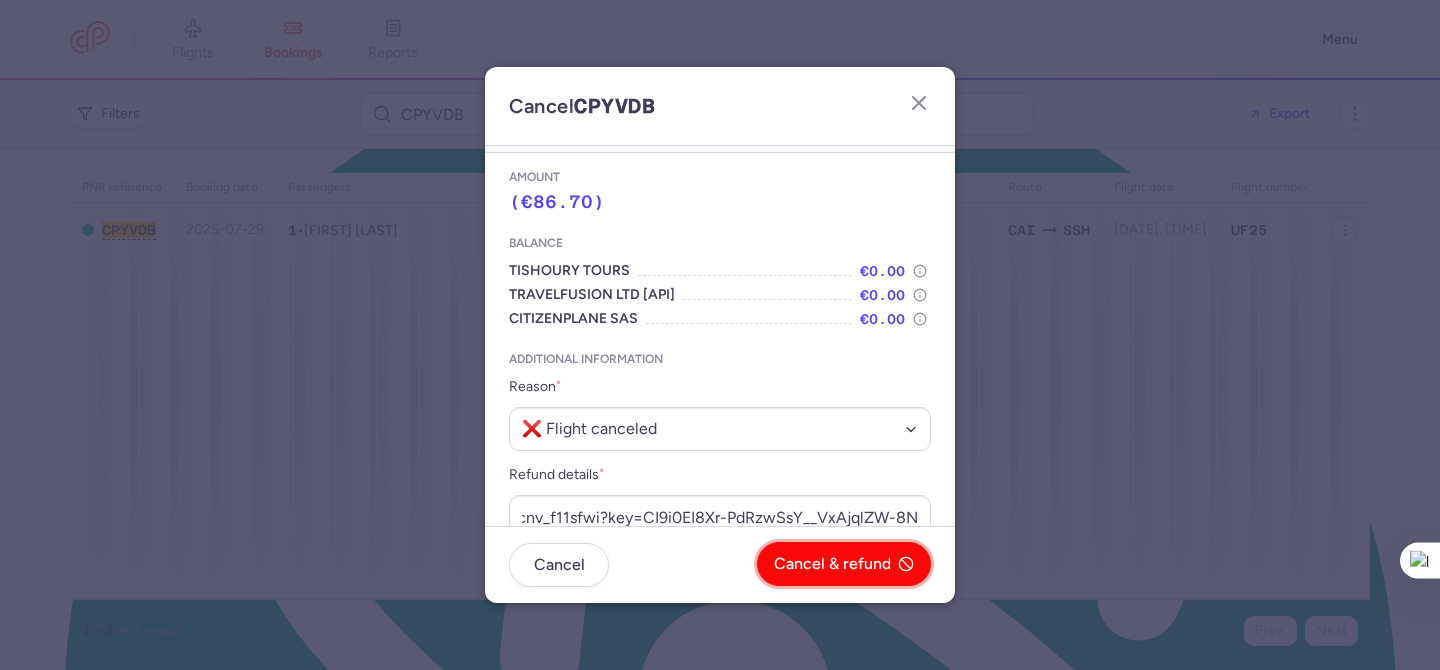 scroll, scrollTop: 0, scrollLeft: 0, axis: both 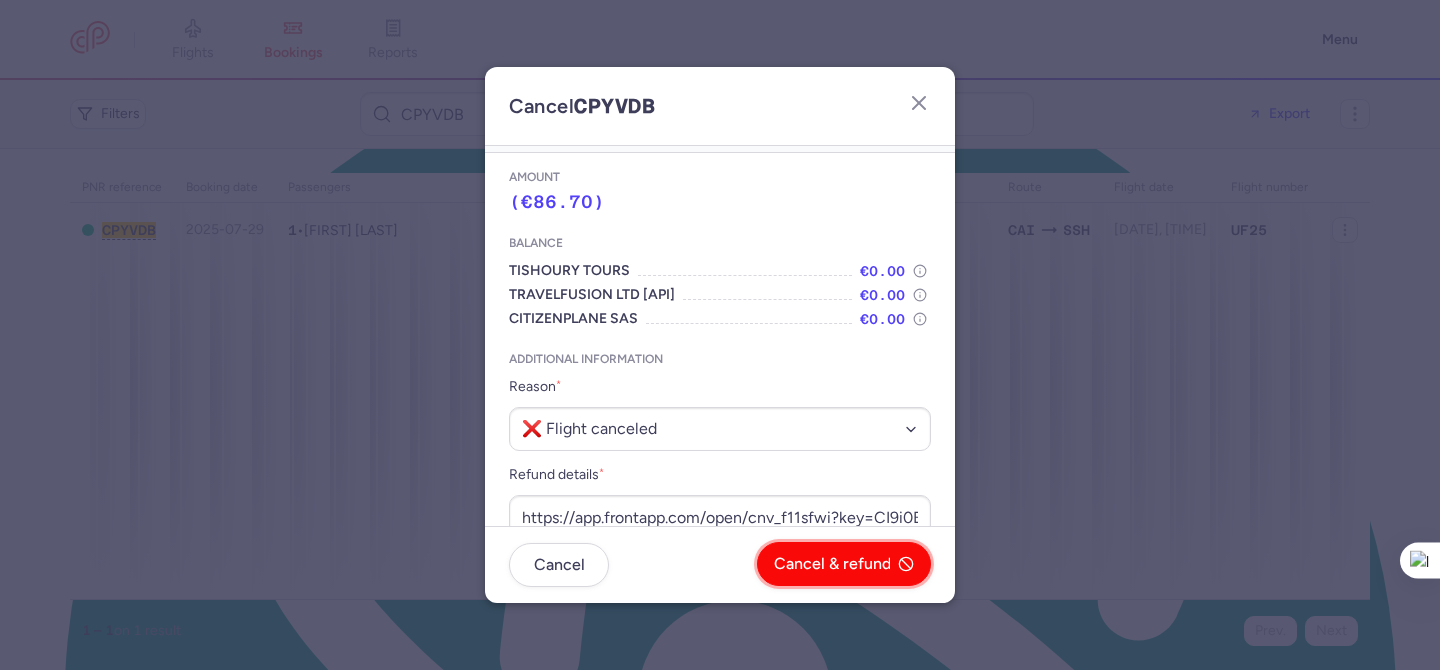 click on "Cancel & refund" 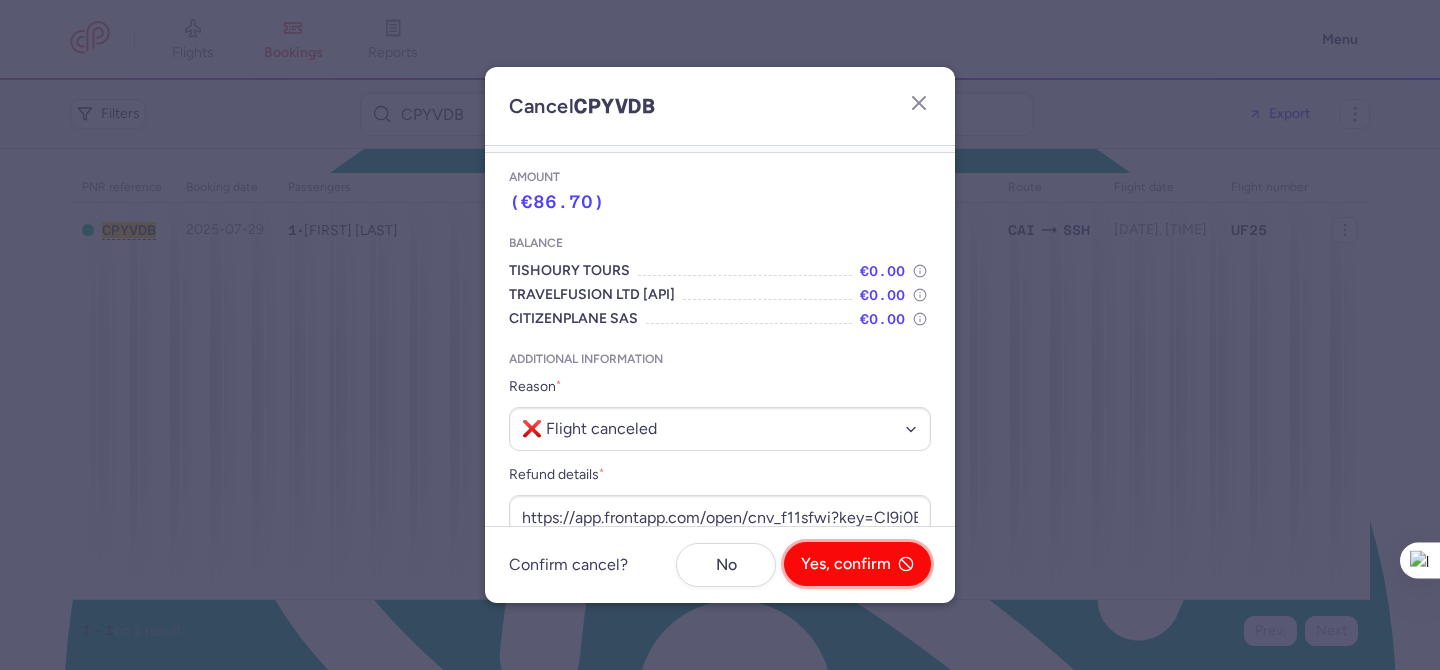 click on "Yes, confirm" 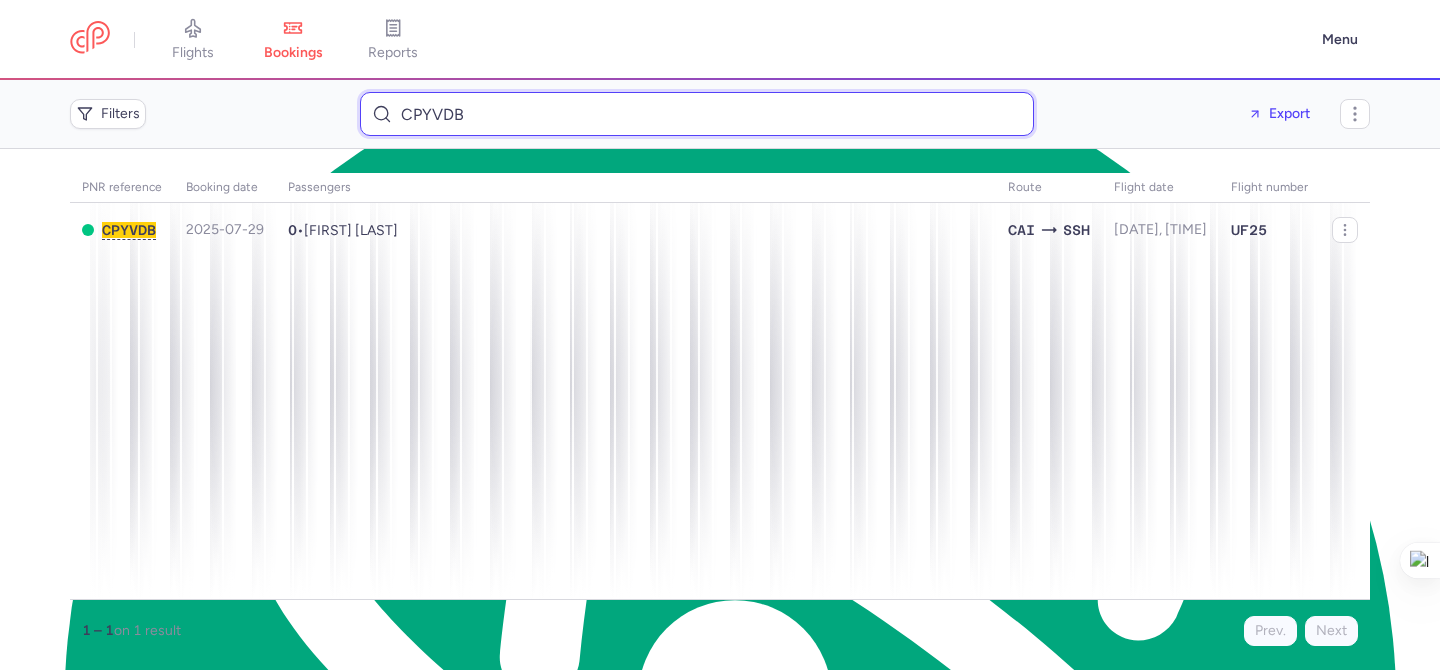 drag, startPoint x: 470, startPoint y: 114, endPoint x: 372, endPoint y: 109, distance: 98.12747 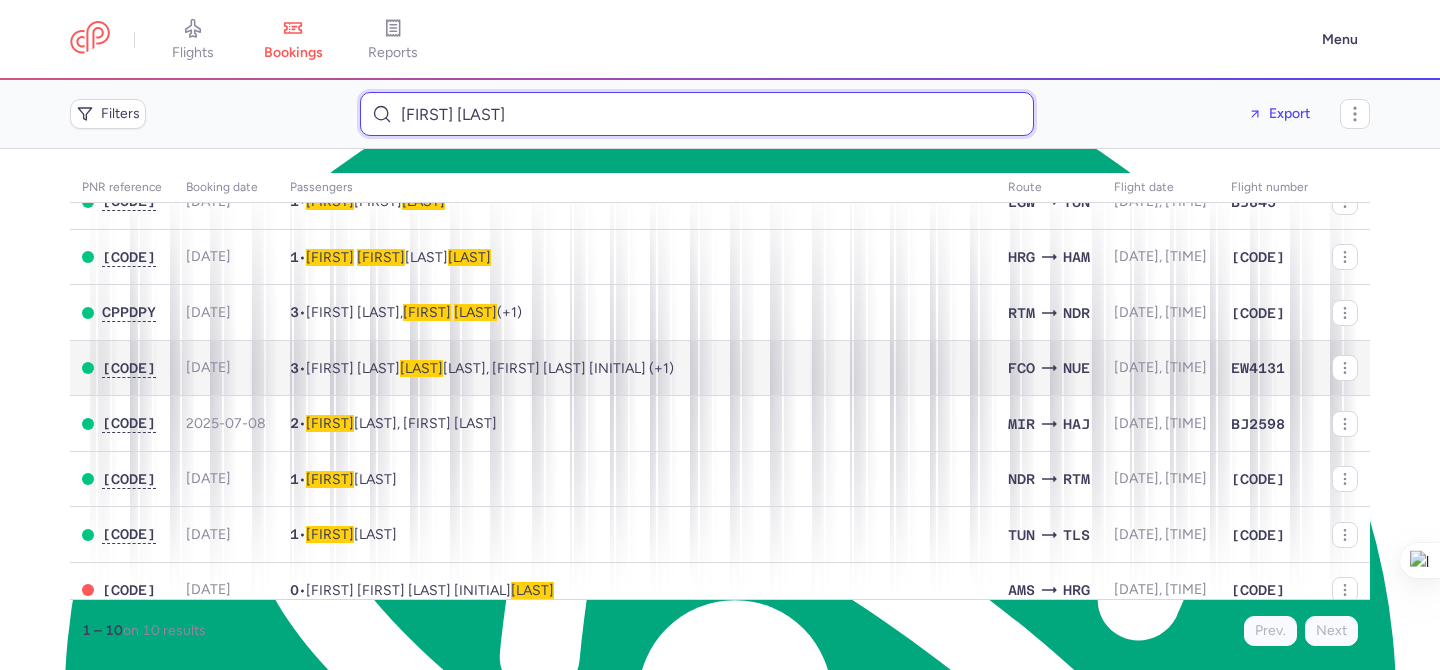 scroll, scrollTop: 0, scrollLeft: 0, axis: both 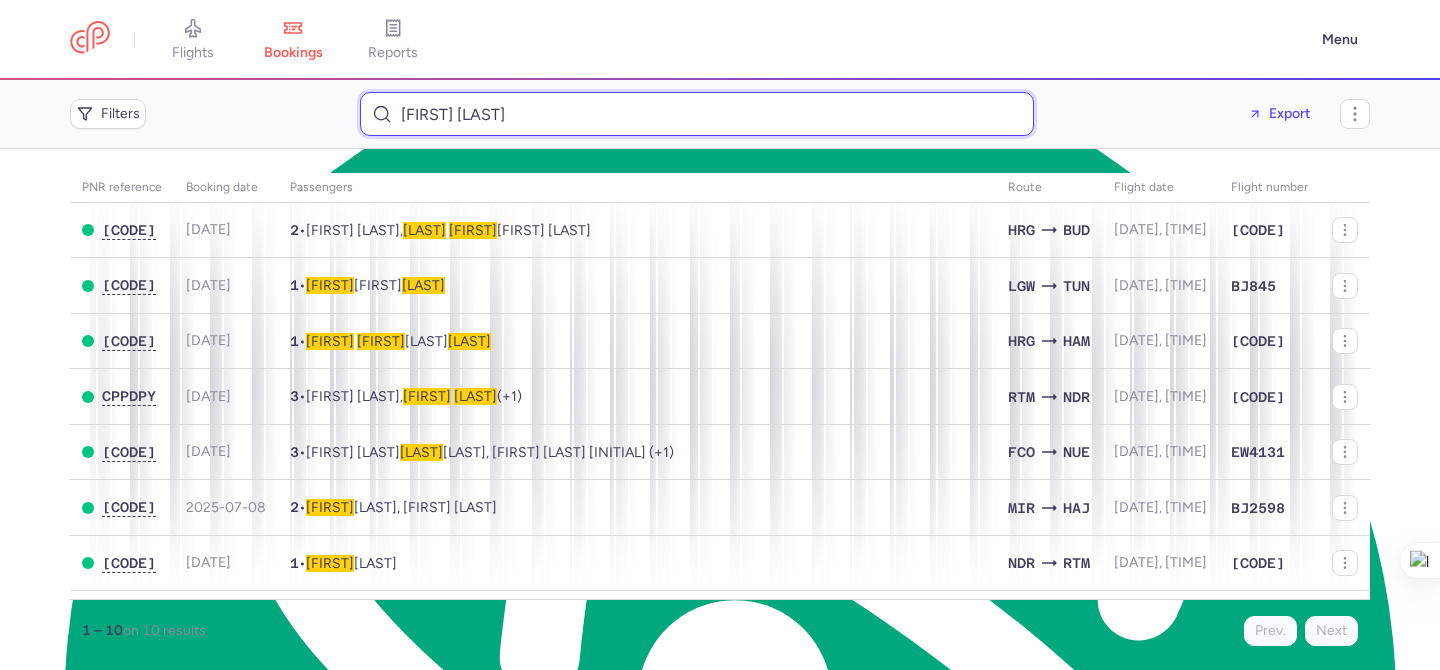 drag, startPoint x: 591, startPoint y: 117, endPoint x: 384, endPoint y: 100, distance: 207.6969 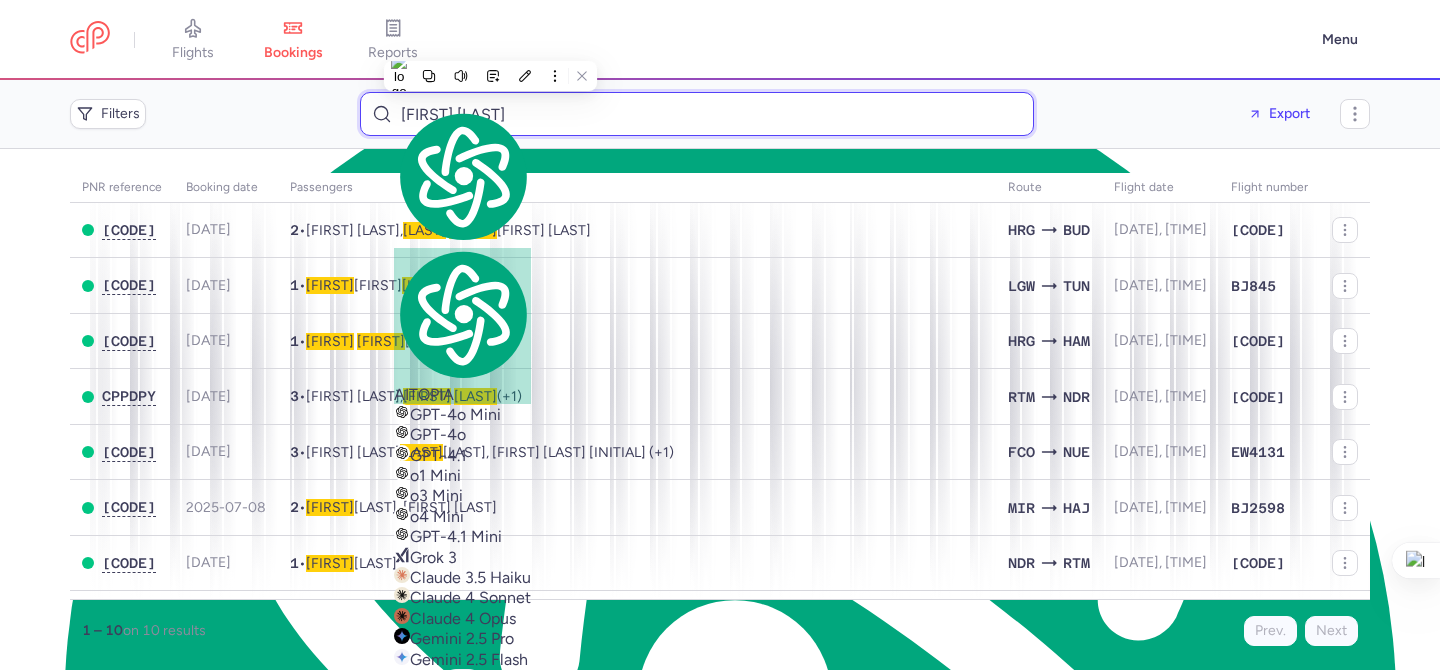 paste on "mohamedmorsi2004@gmail.com" 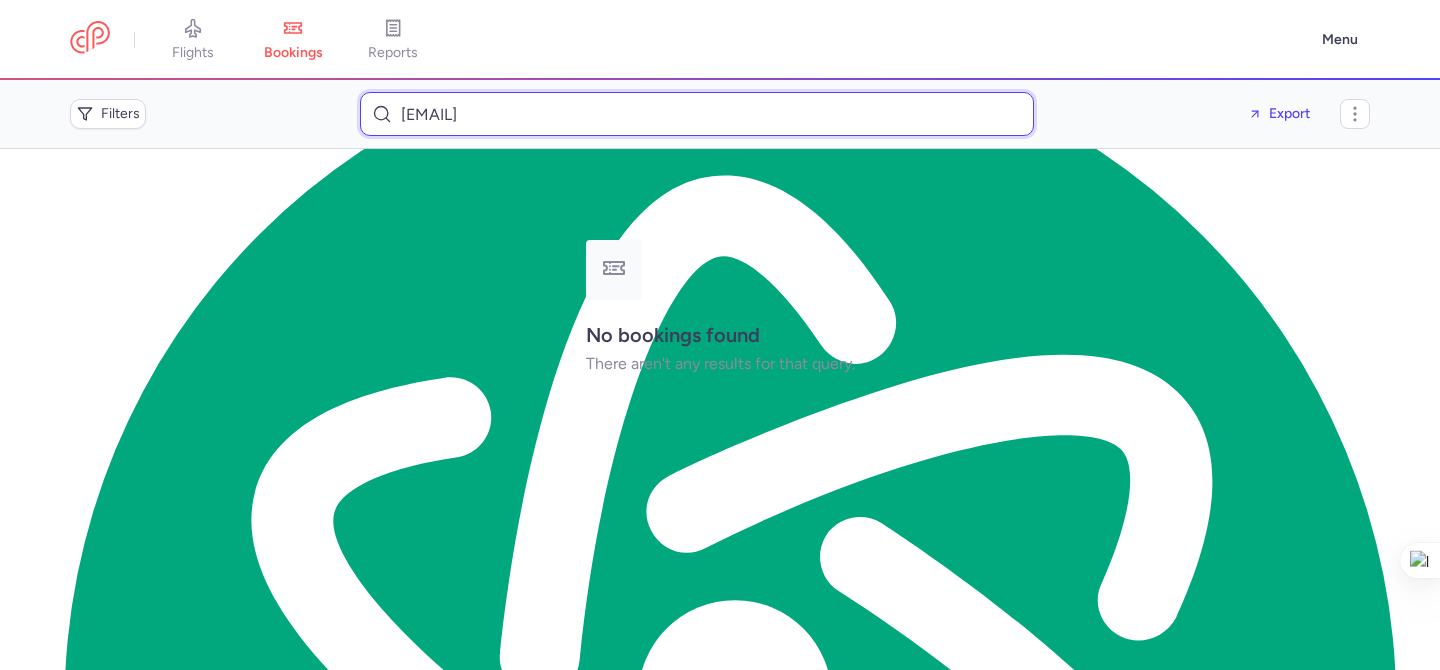 drag, startPoint x: 660, startPoint y: 112, endPoint x: 358, endPoint y: 97, distance: 302.37228 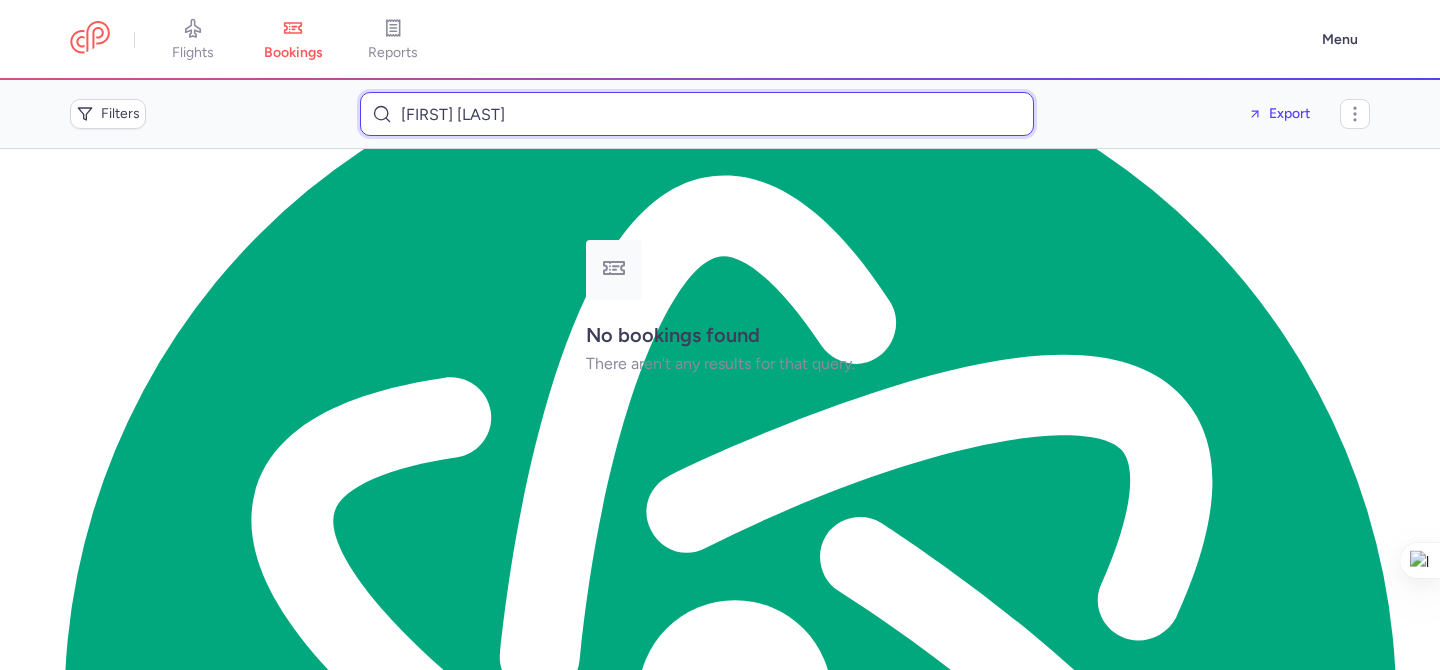 drag, startPoint x: 530, startPoint y: 119, endPoint x: 379, endPoint y: 116, distance: 151.0298 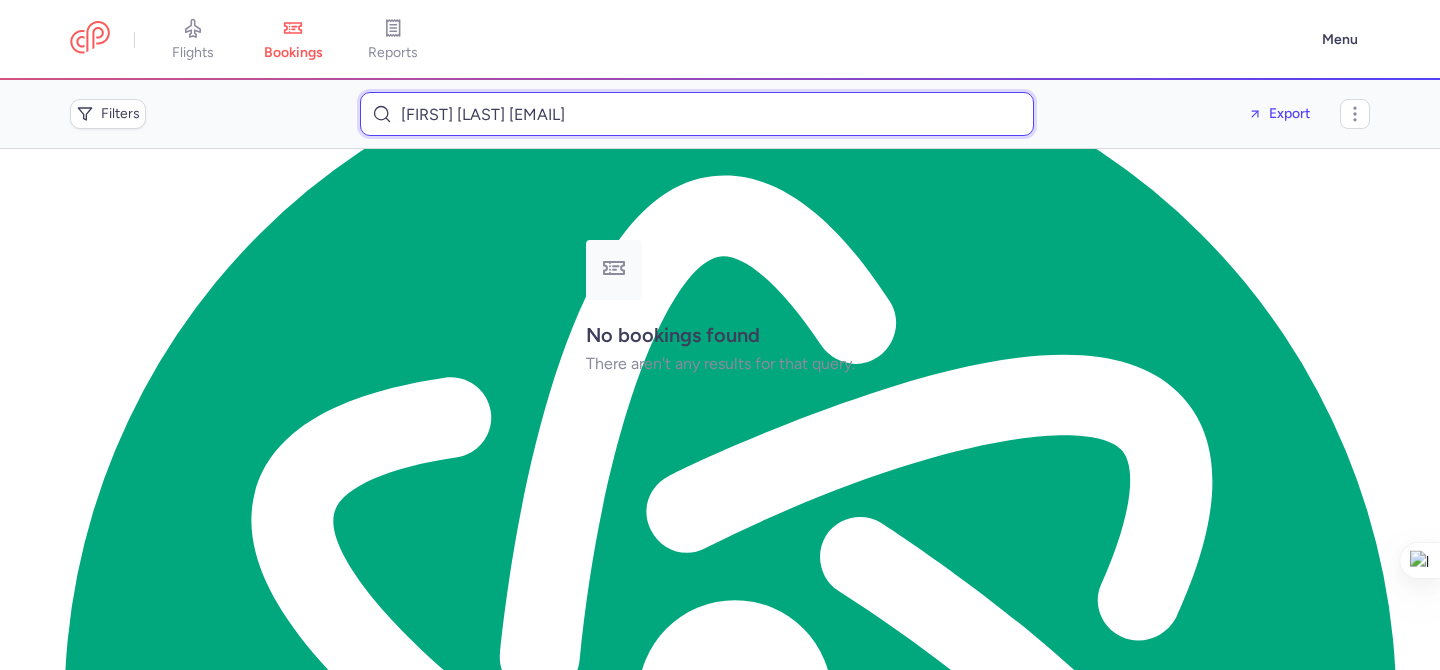 drag, startPoint x: 779, startPoint y: 111, endPoint x: 352, endPoint y: 118, distance: 427.05737 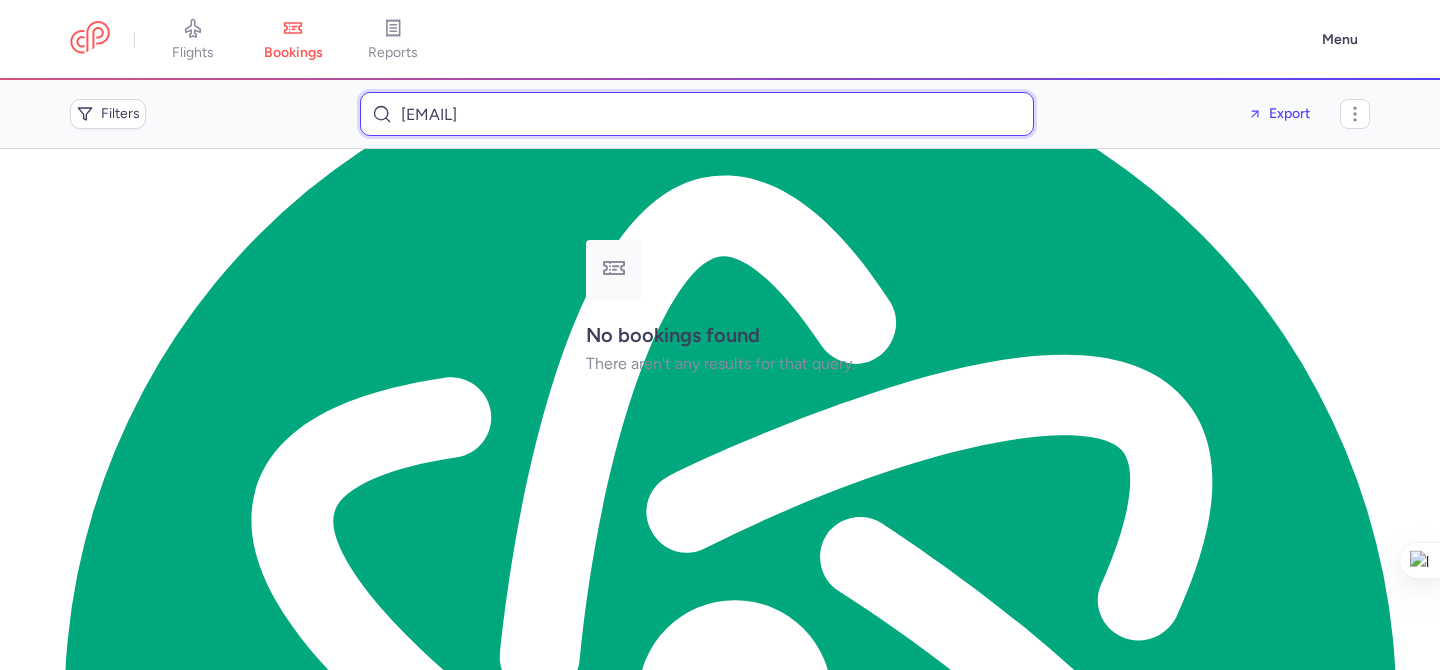 drag, startPoint x: 669, startPoint y: 111, endPoint x: 384, endPoint y: 99, distance: 285.25253 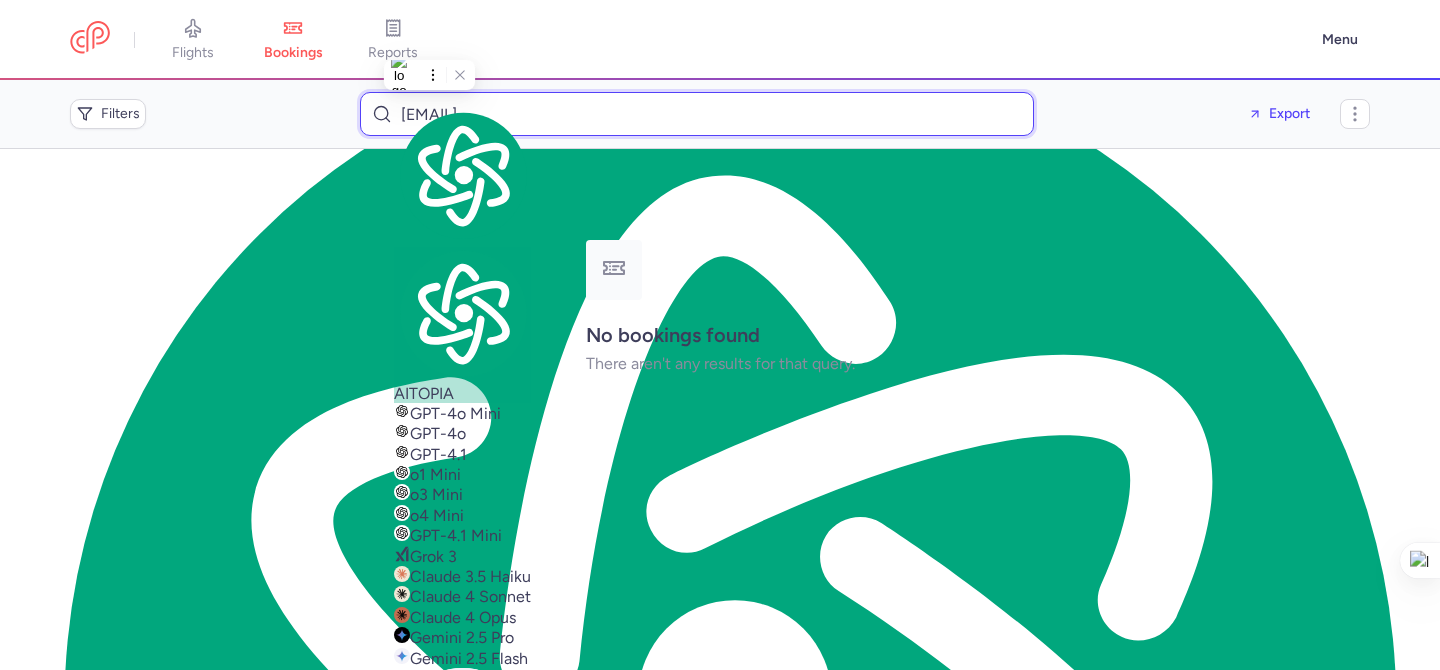 paste on "Mohamed Abdelkhalek" 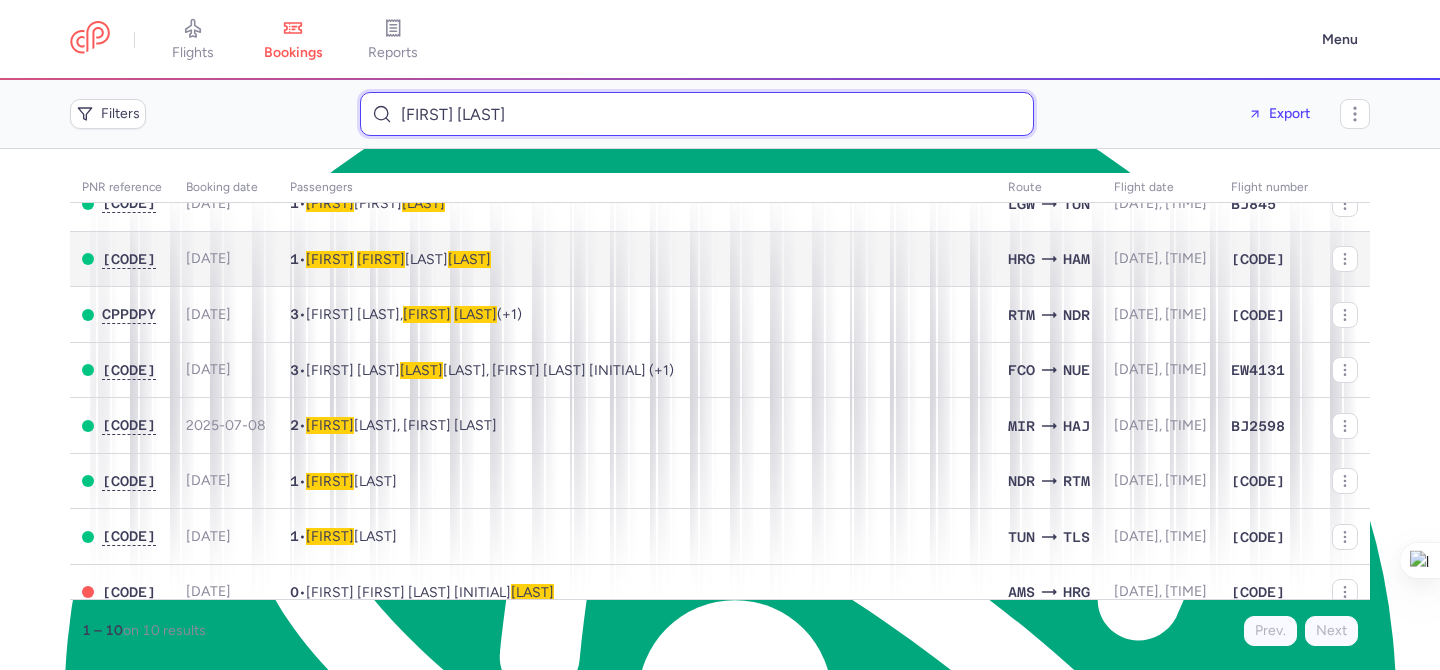 scroll, scrollTop: 168, scrollLeft: 0, axis: vertical 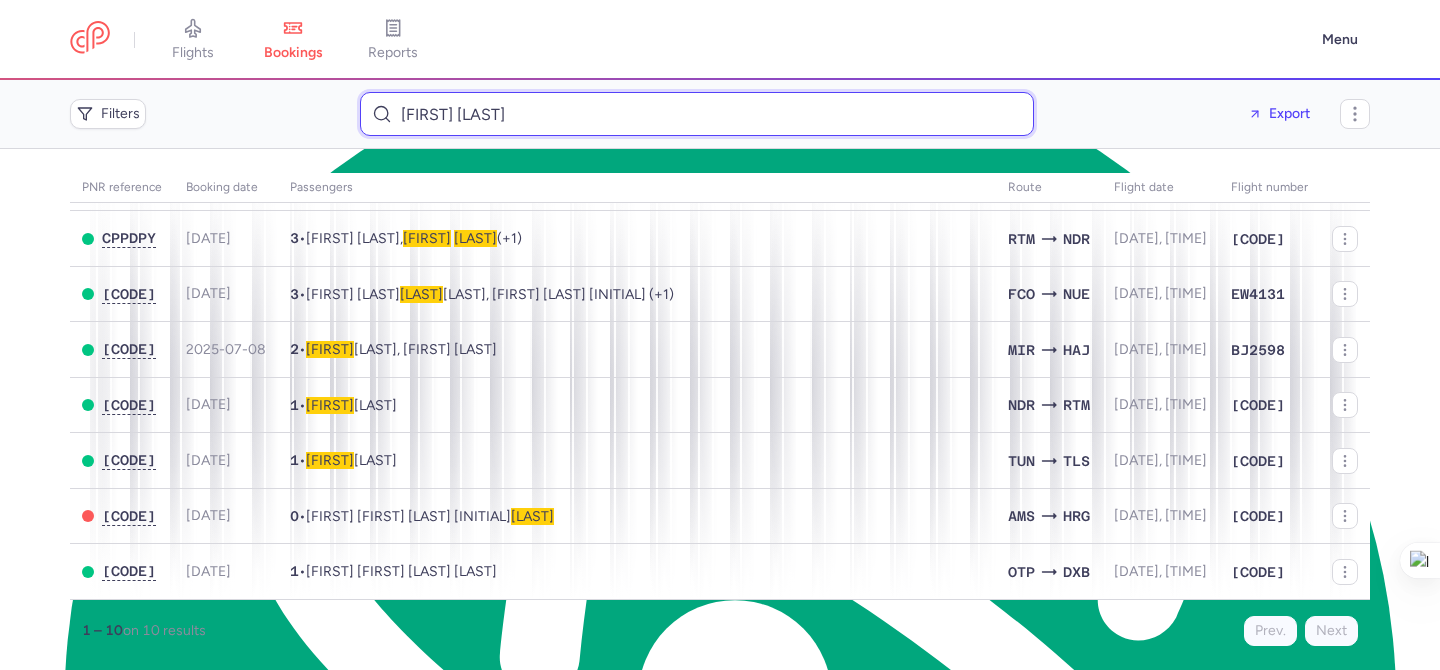 click on "Mohamed Abdelkhalek" at bounding box center (697, 114) 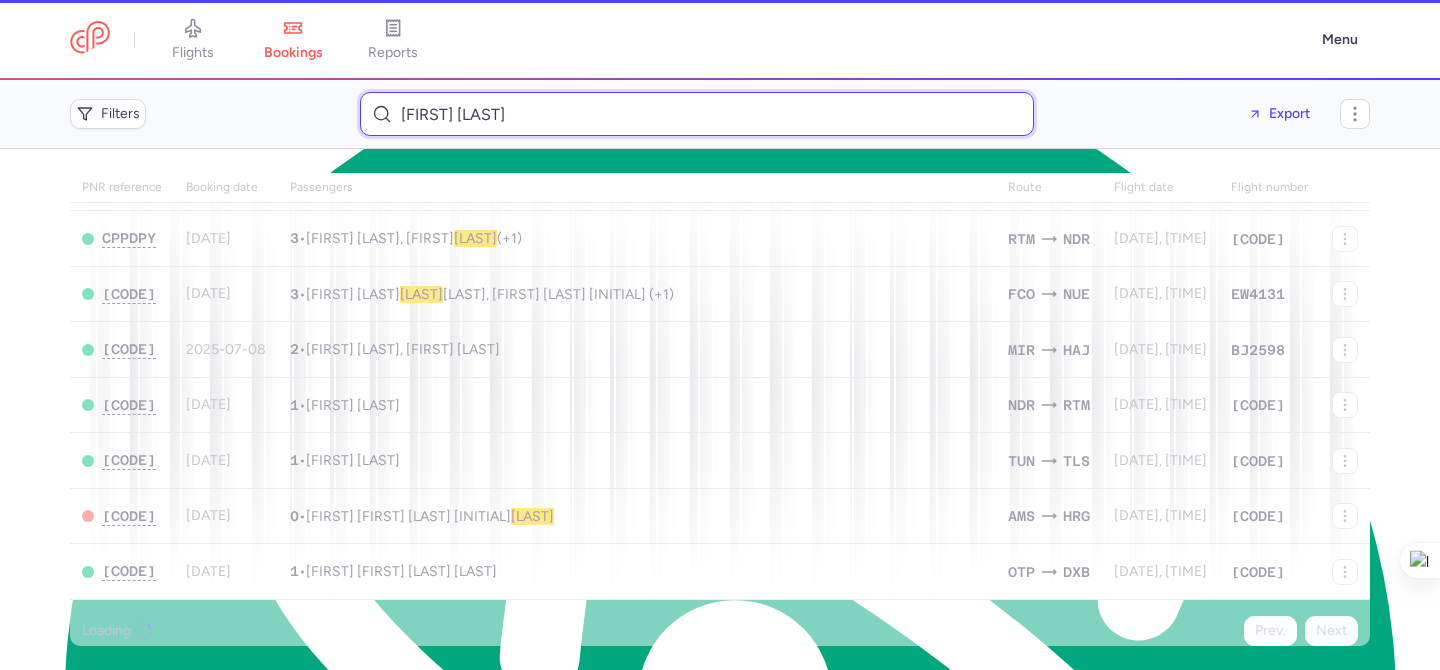 scroll, scrollTop: 111, scrollLeft: 0, axis: vertical 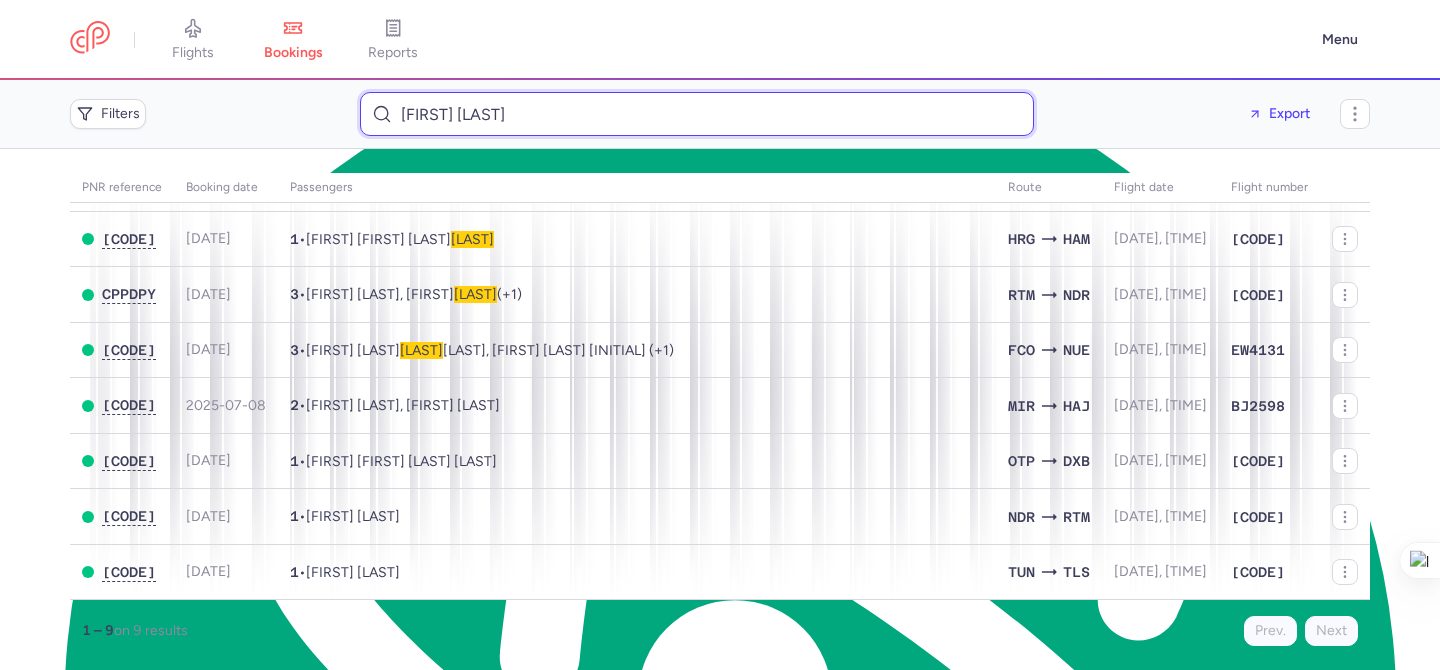 type on "Mohammed Abdelkhalek" 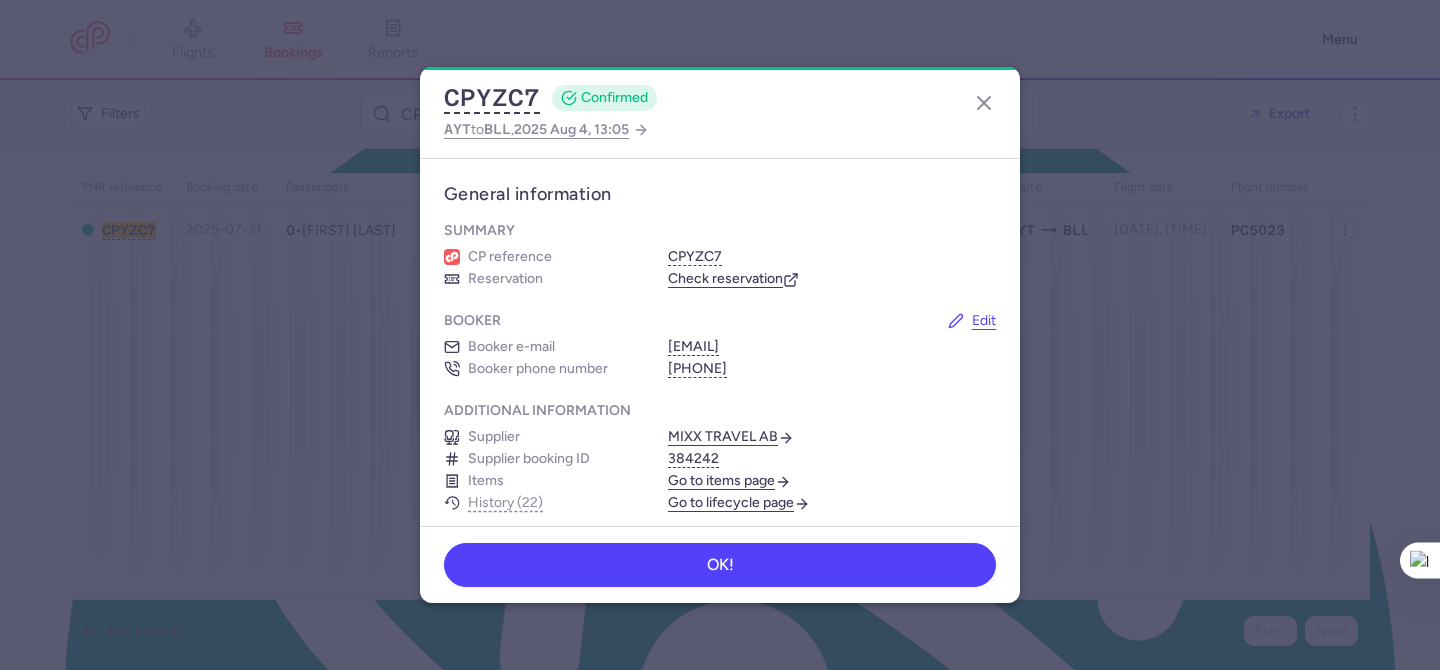 scroll, scrollTop: 0, scrollLeft: 0, axis: both 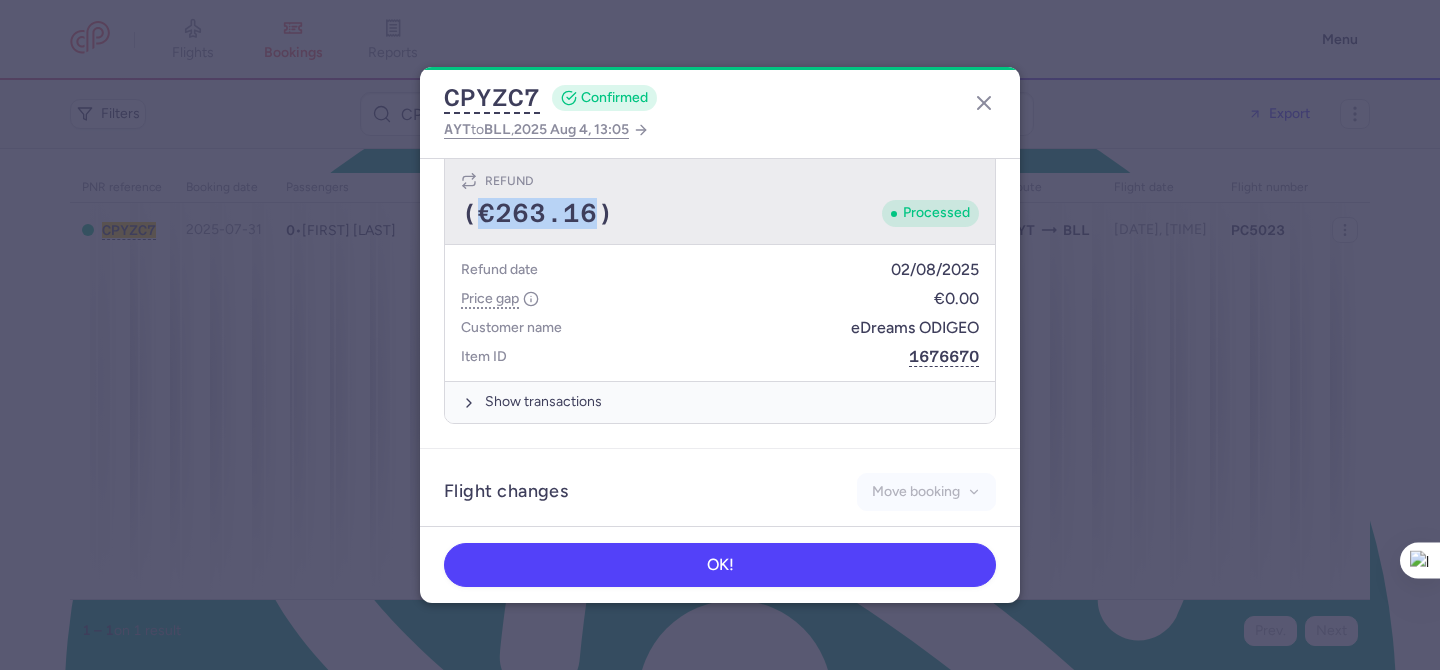 drag, startPoint x: 596, startPoint y: 220, endPoint x: 476, endPoint y: 213, distance: 120.203995 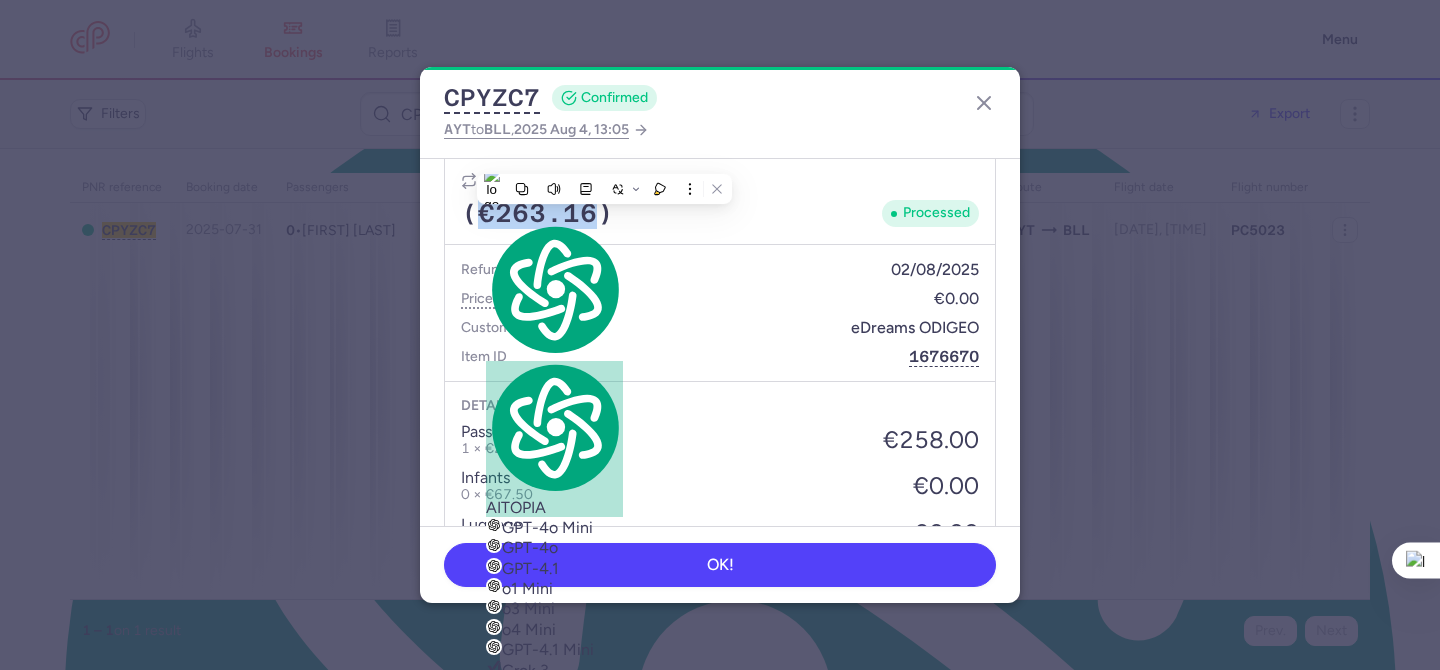 copy on "€263.16" 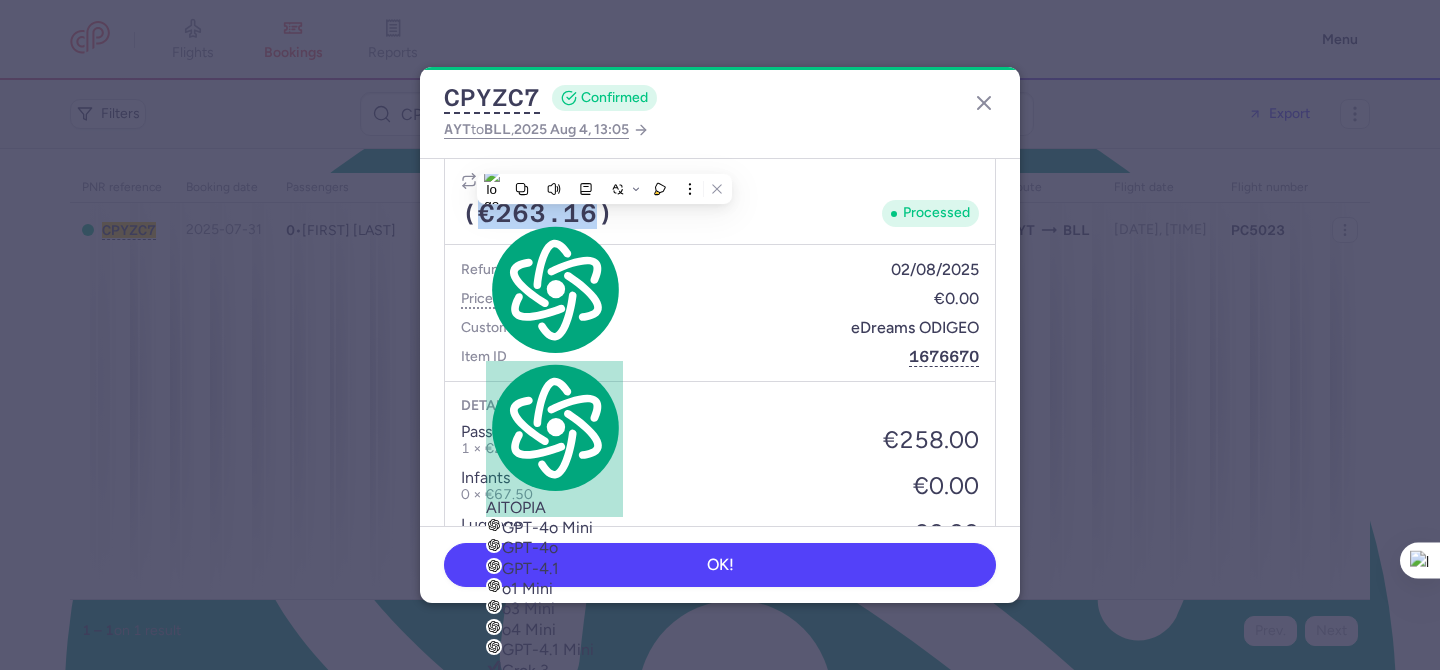 click on "Explain this" at bounding box center [554, 1449] 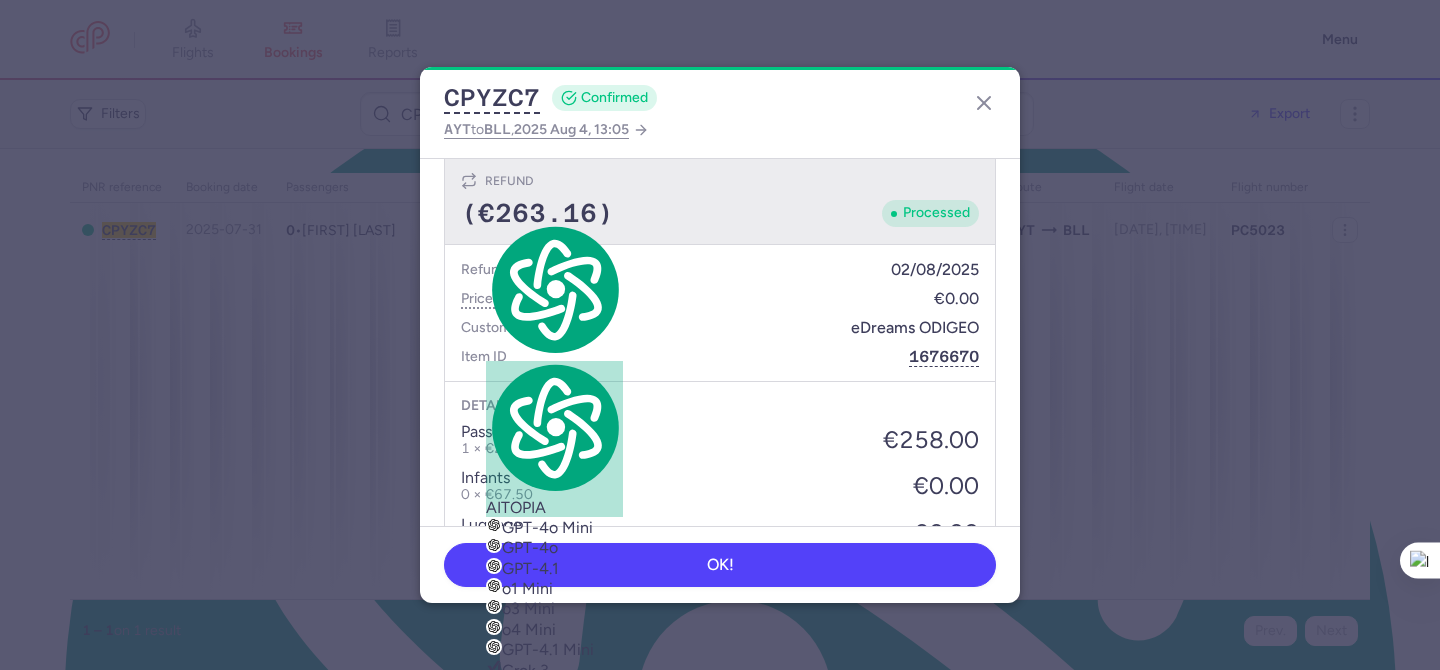 click on "Refund (€263.16) Processed" at bounding box center [720, 200] 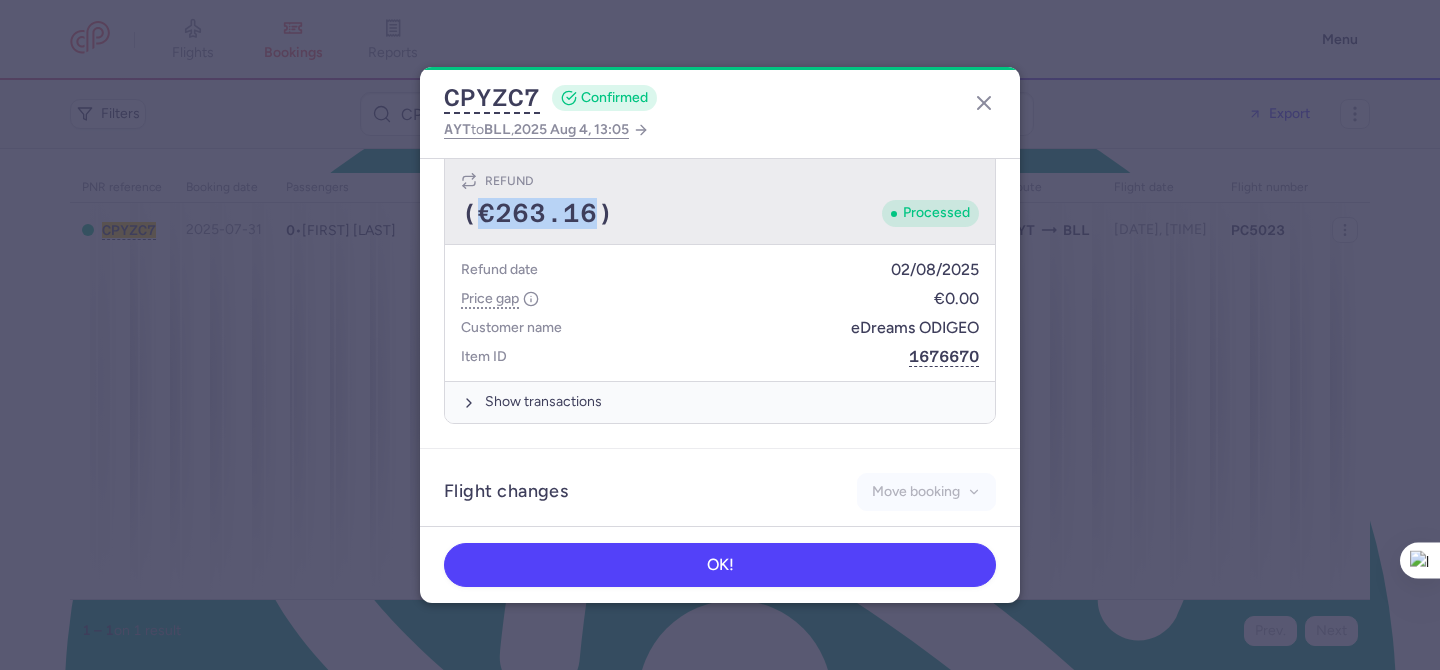 drag, startPoint x: 477, startPoint y: 202, endPoint x: 588, endPoint y: 222, distance: 112.78741 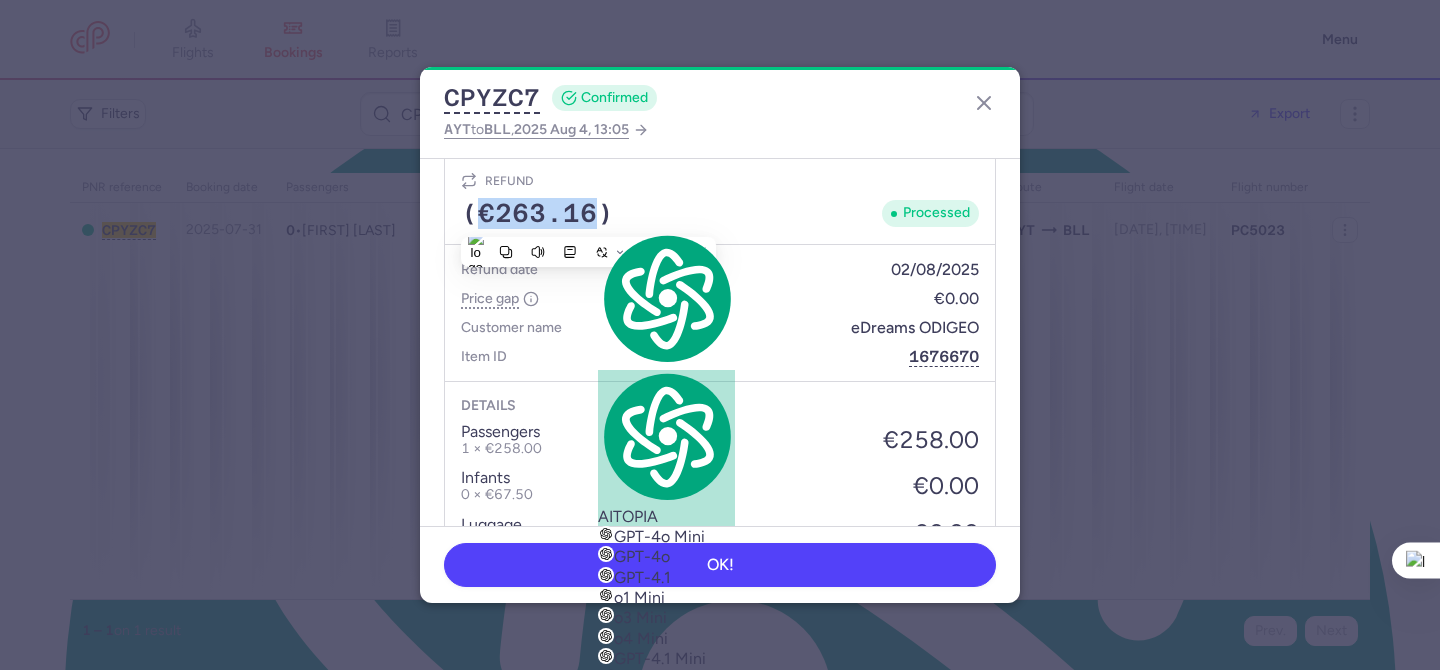 copy on "€263.16" 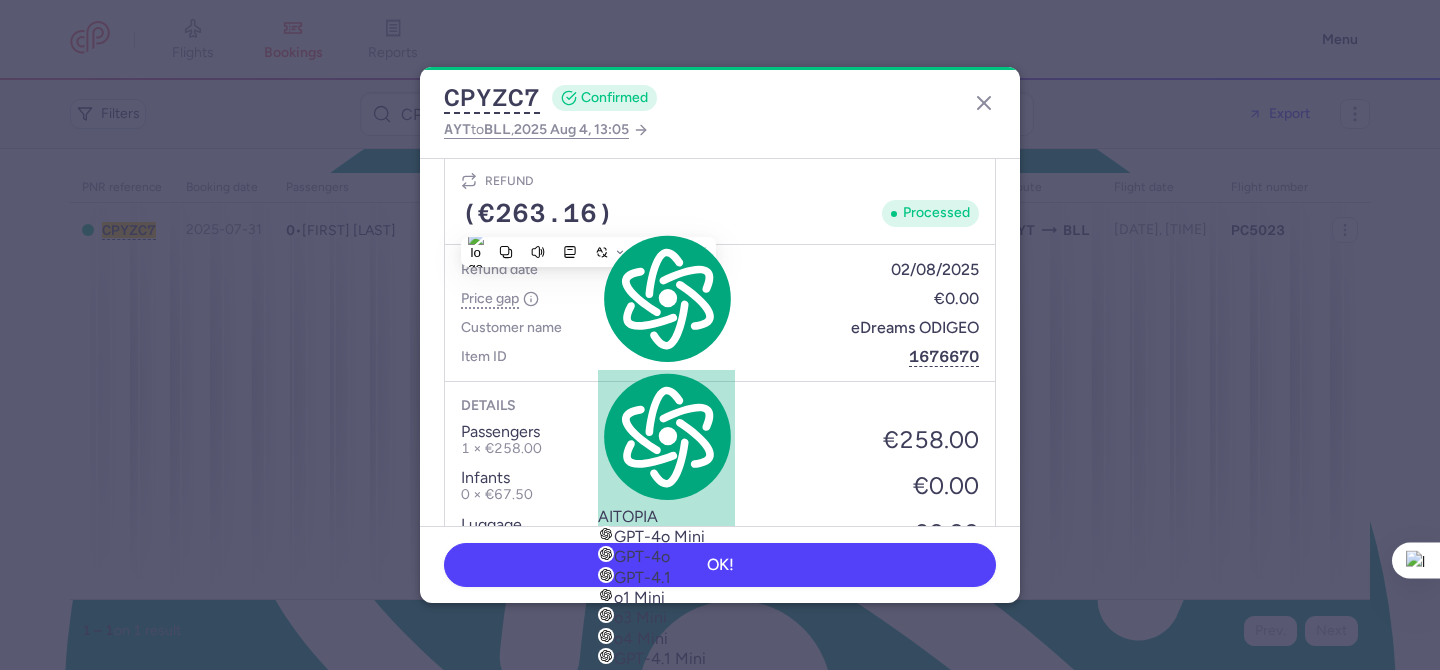 drag, startPoint x: 682, startPoint y: 492, endPoint x: 673, endPoint y: 476, distance: 18.35756 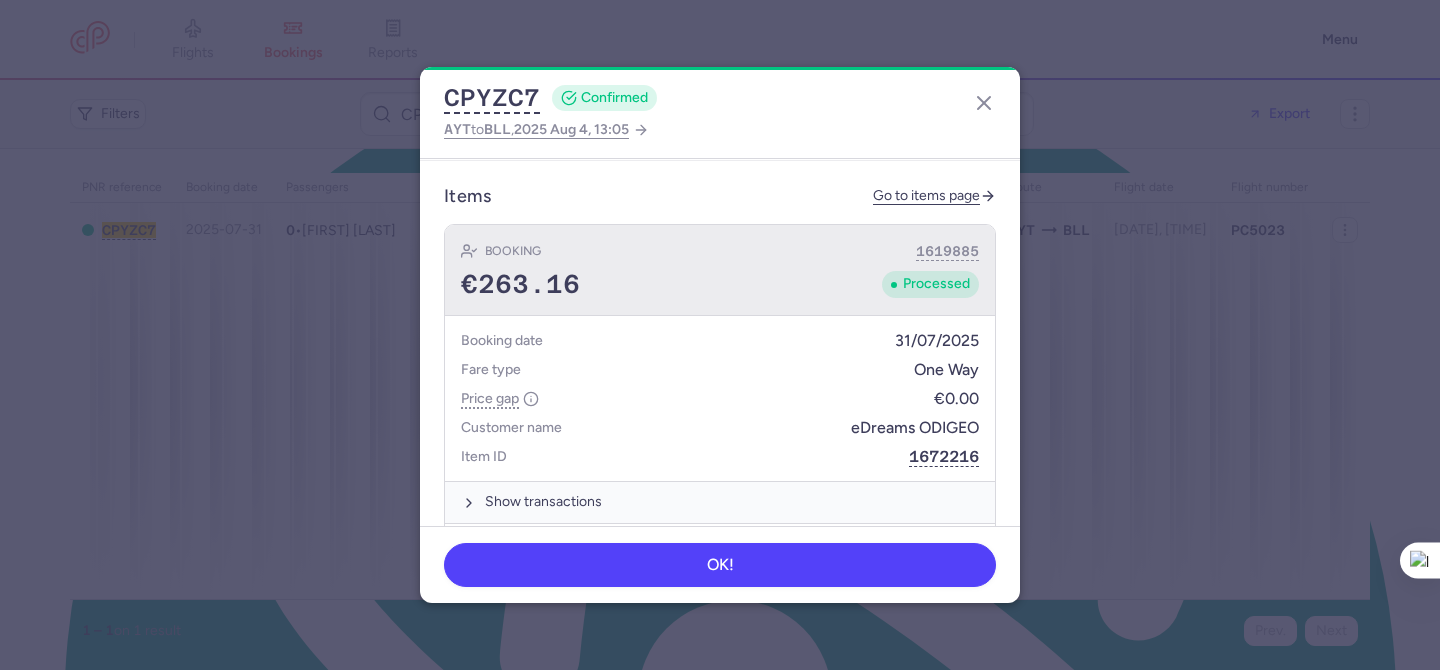 scroll, scrollTop: 1056, scrollLeft: 0, axis: vertical 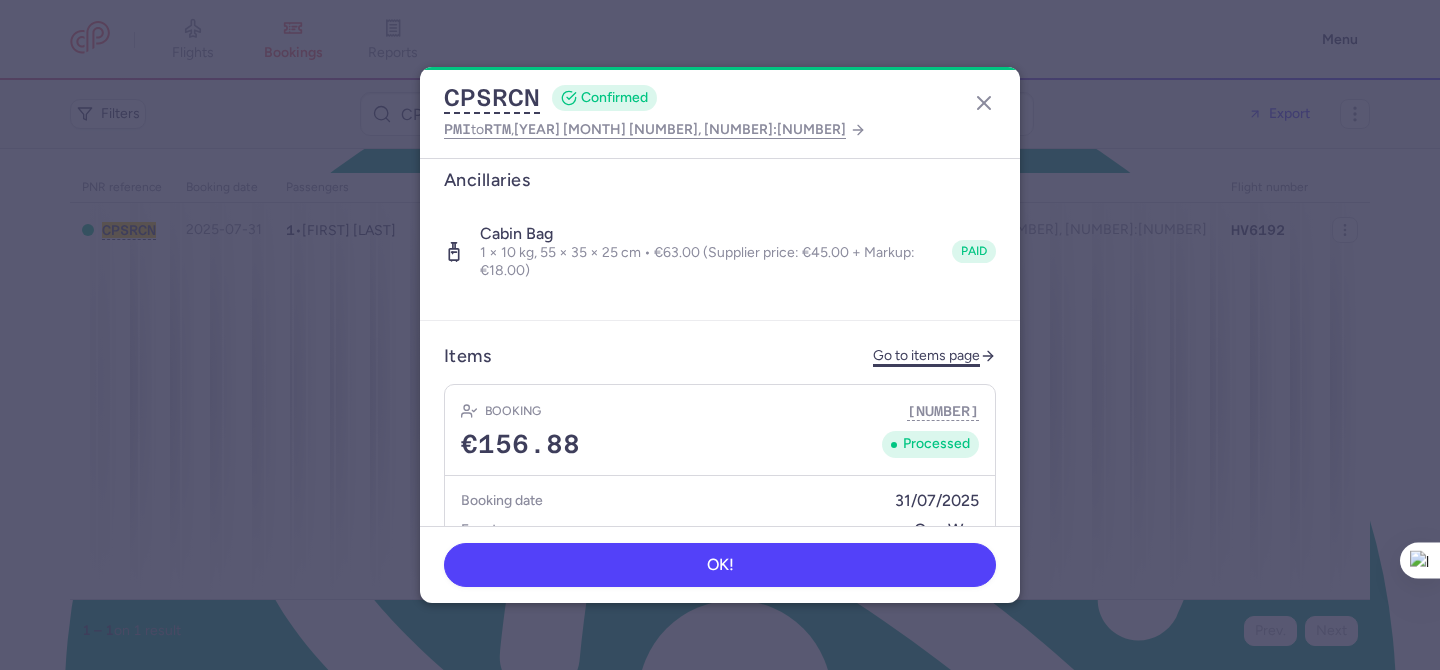 click on "Go to items page" 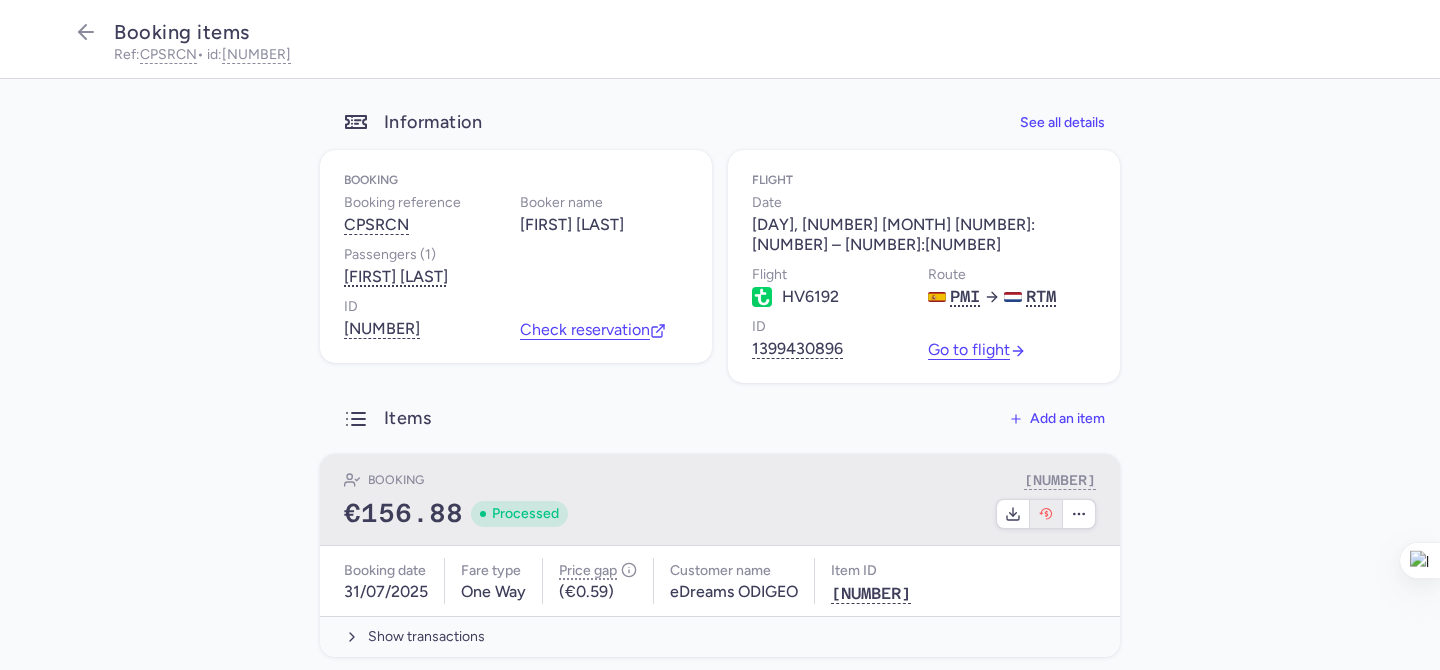 click 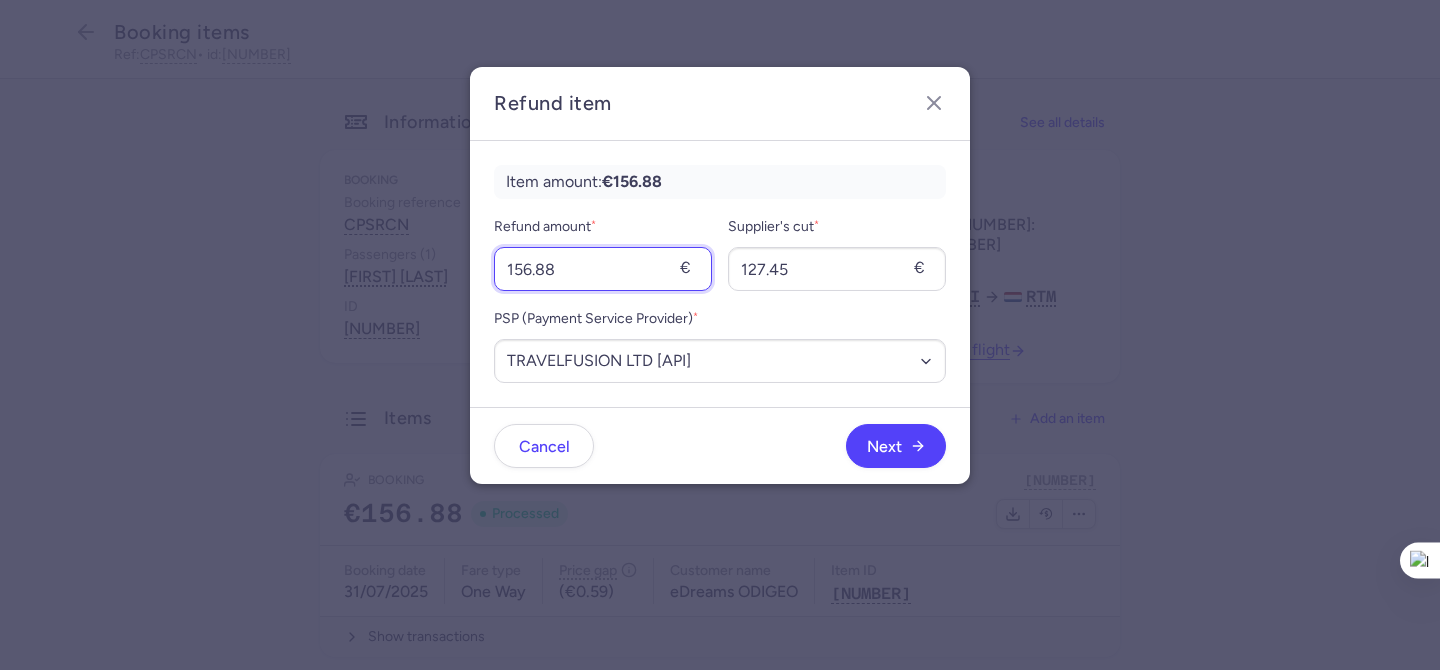 drag, startPoint x: 594, startPoint y: 272, endPoint x: 497, endPoint y: 259, distance: 97.867256 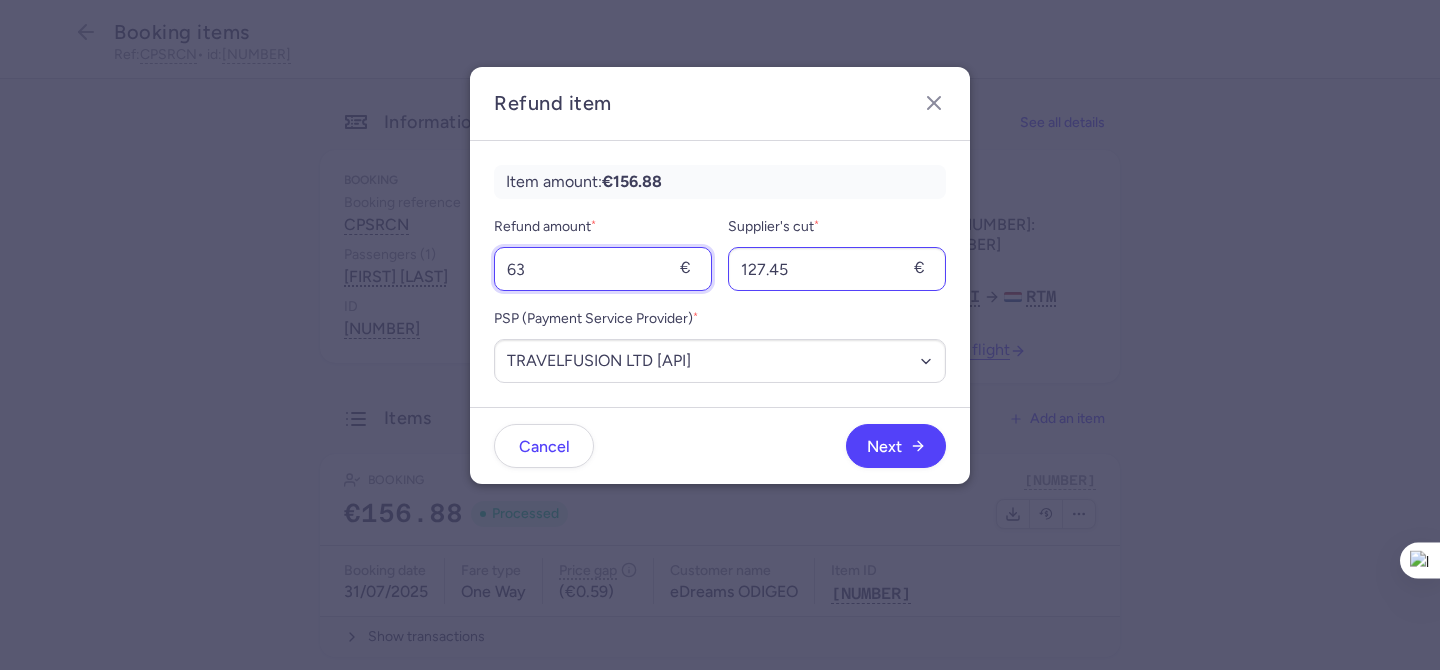 type on "63" 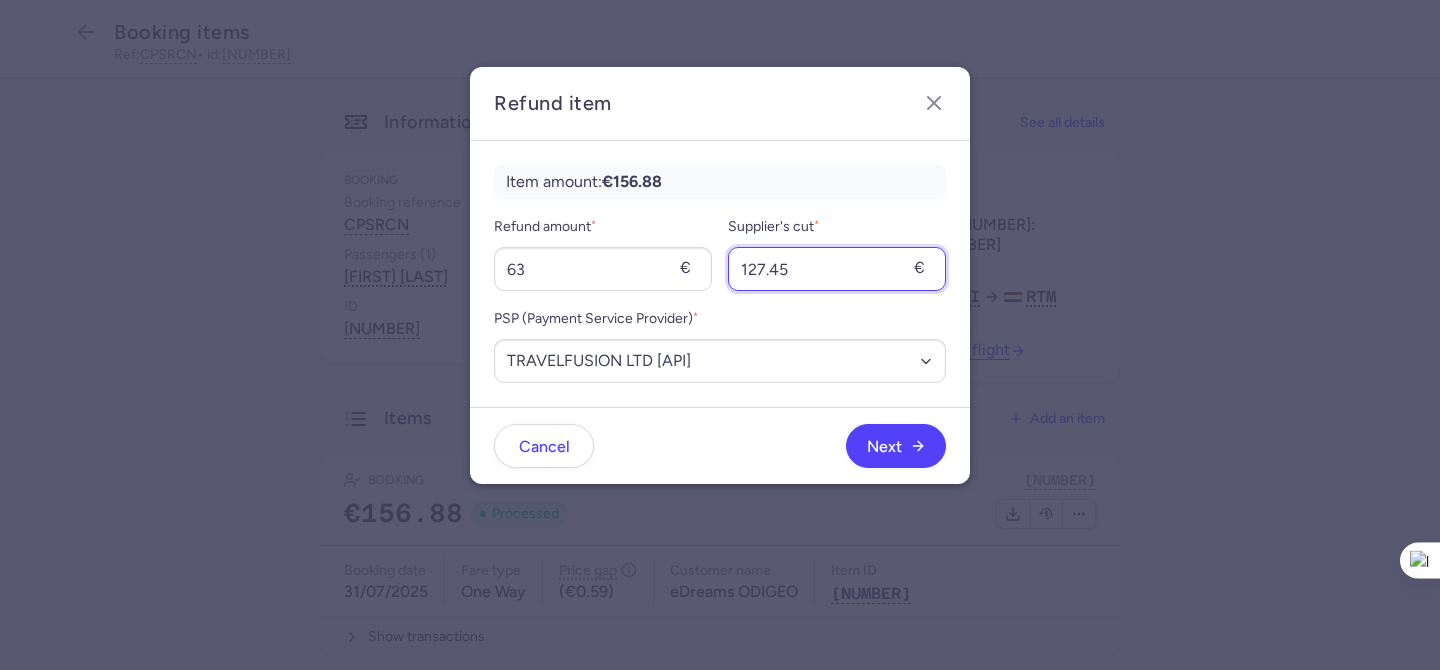 drag, startPoint x: 806, startPoint y: 270, endPoint x: 735, endPoint y: 268, distance: 71.02816 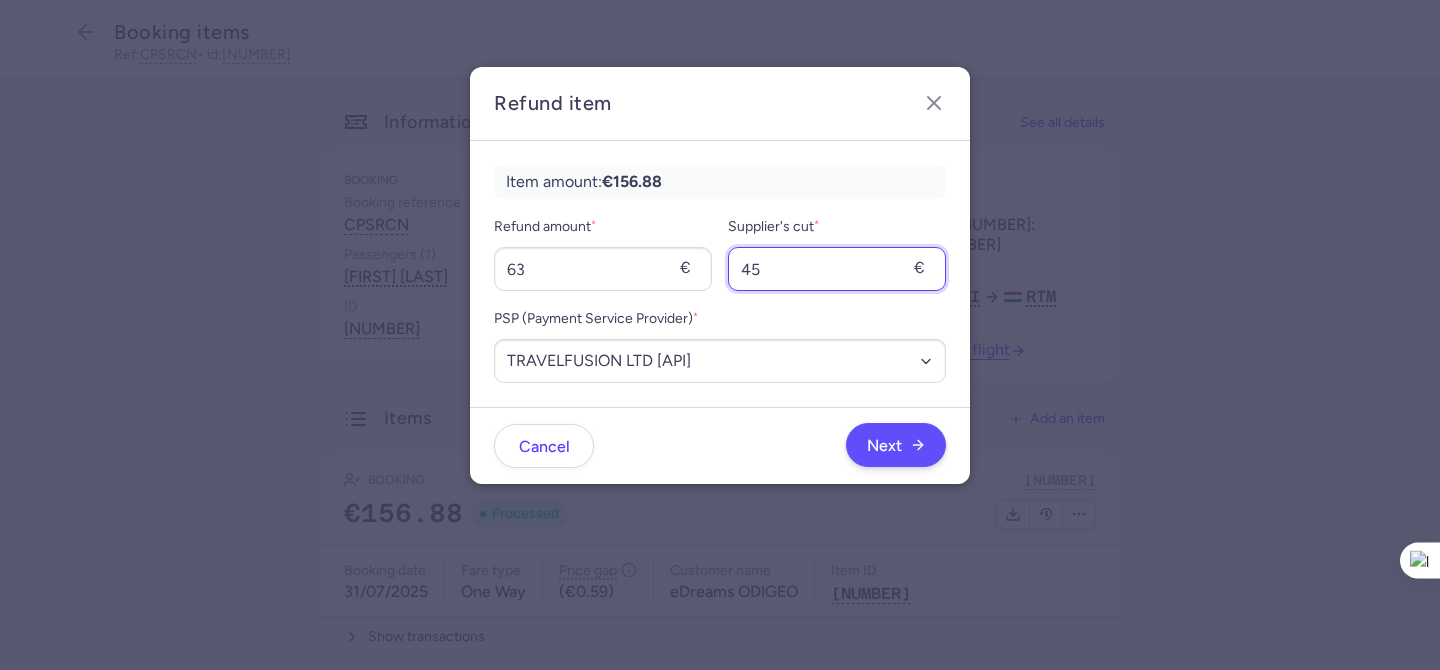 type on "45" 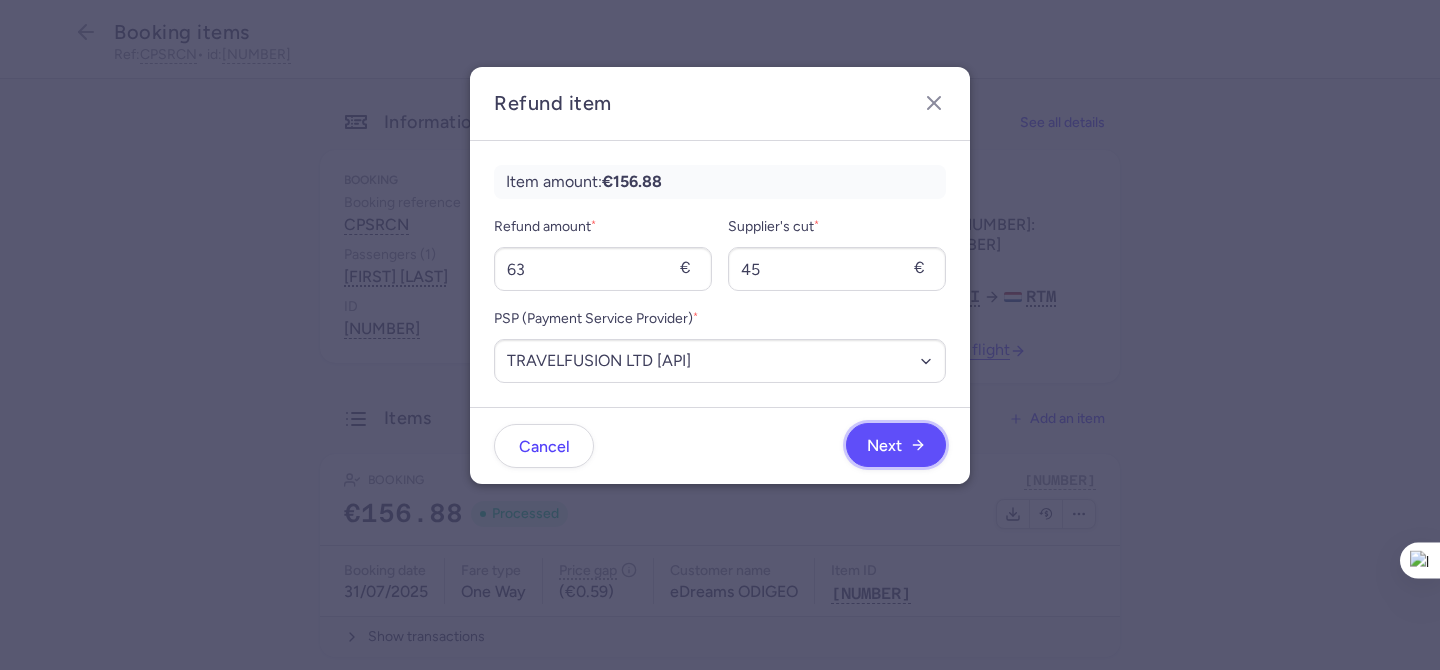 click on "Next" at bounding box center (884, 446) 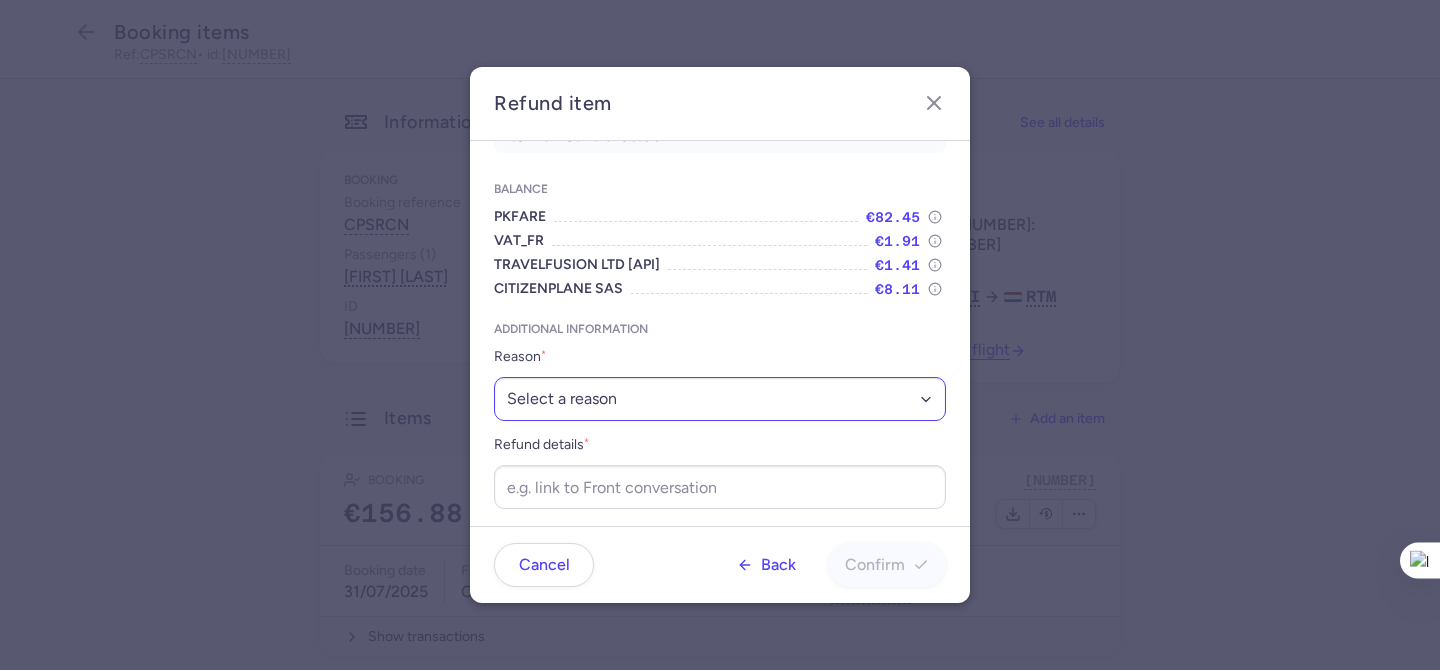 scroll, scrollTop: 54, scrollLeft: 0, axis: vertical 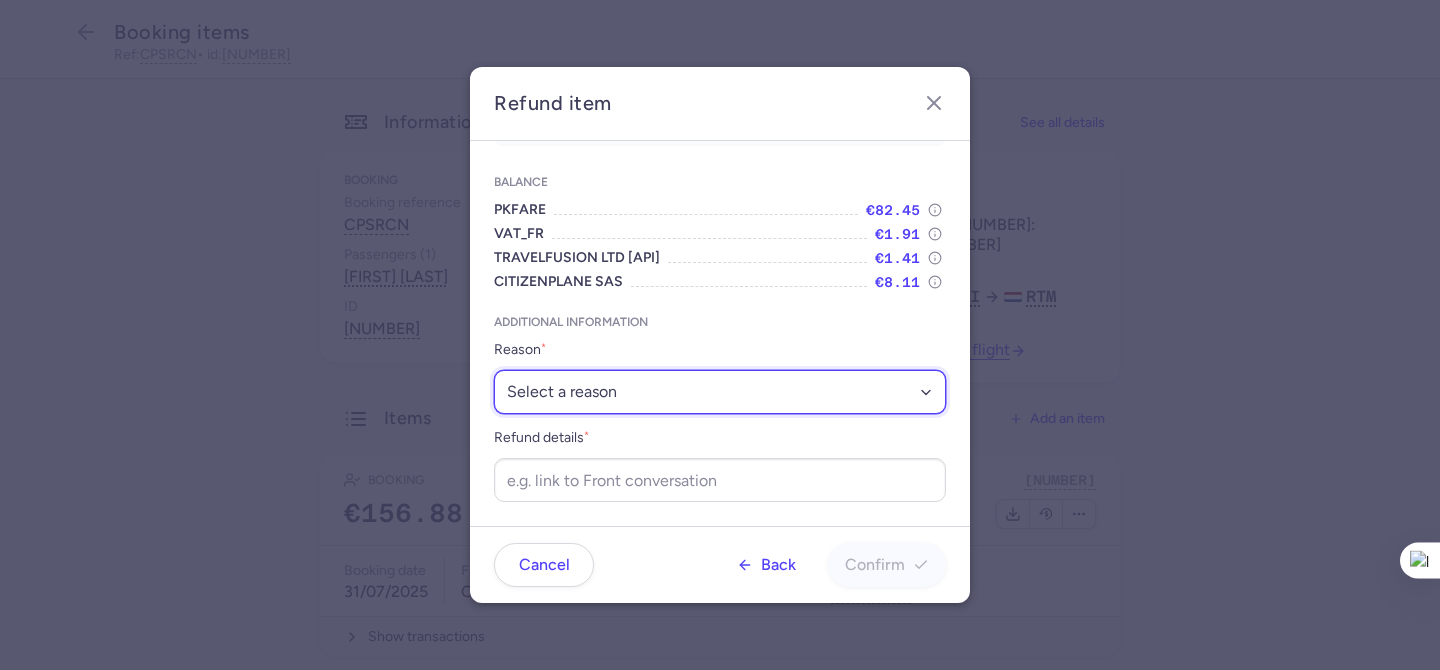 click on "Select a reason ✈️ Airline ceasing ops 💼 Ancillary issue 📄 APIS missing ⚙️ CitizenPlane error ⛔️ Denied boarding 🔁 Duplicate ❌ Flight canceled 🕵🏼‍♂️ Fraud 🎁 Goodwill 🎫 Goodwill allowance 🙃 Other 💺 Overbooking 💸 Refund with penalty 🙅 Schedule change not accepted 🤕 Supplier error 💵 Tax refund ❓ Unconfirmed booking" at bounding box center [720, 392] 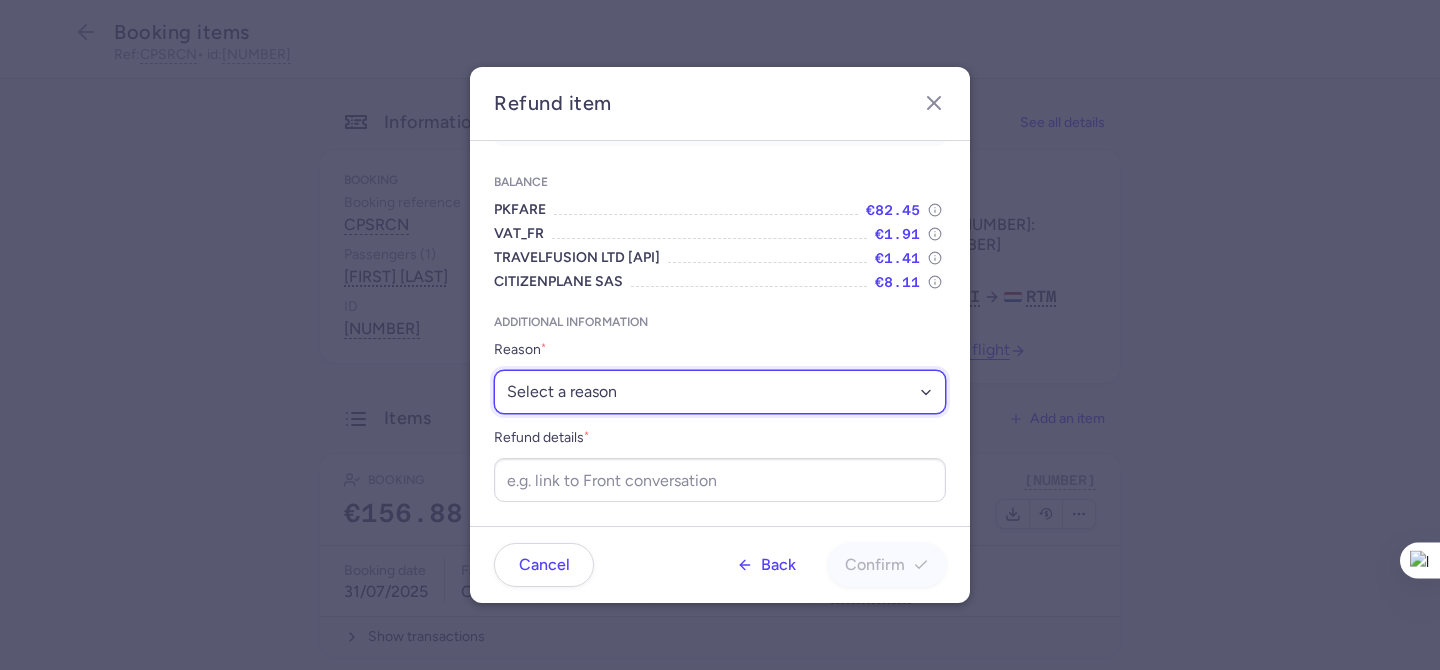 select on "ANCILLARY_ISSUE" 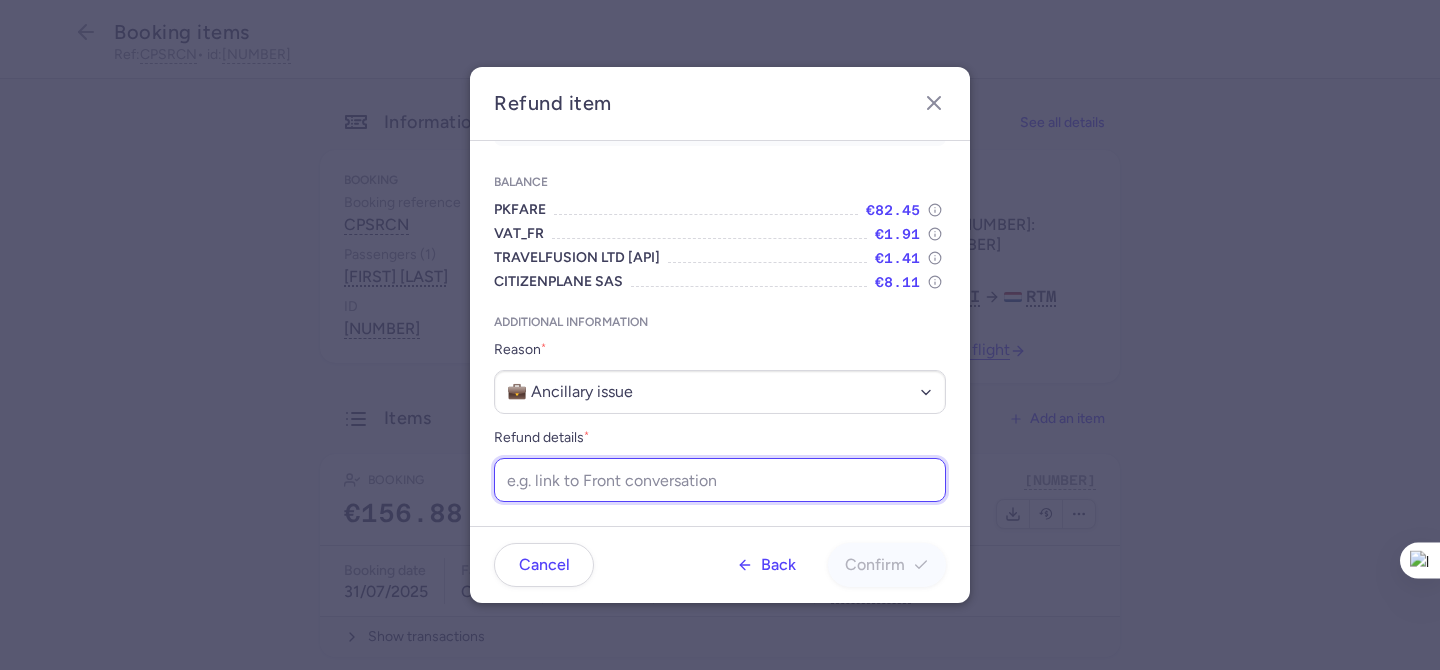 click on "Refund details  *" at bounding box center [720, 480] 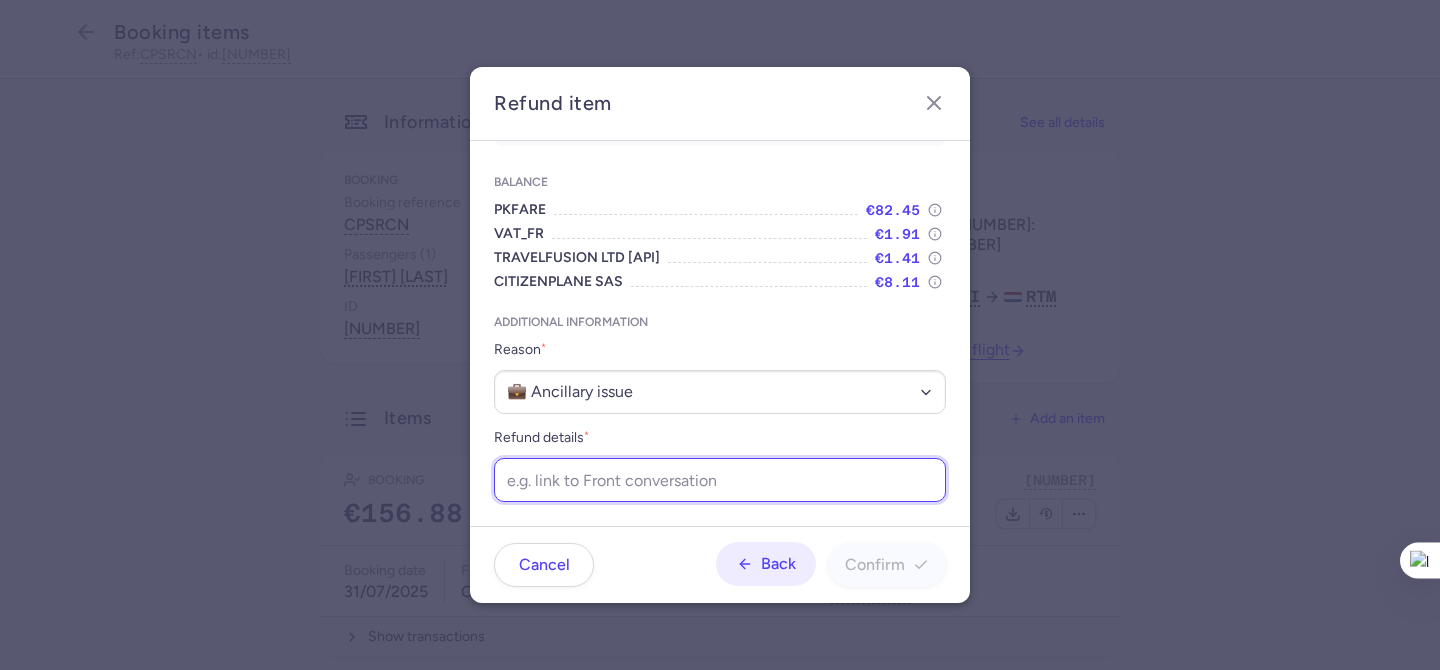 paste on "https://app.frontapp.com/open/cnv_f11v1qa?key=6sJSe0r2qW-YbLjwU7Tk9dIEIPT4-ZCv" 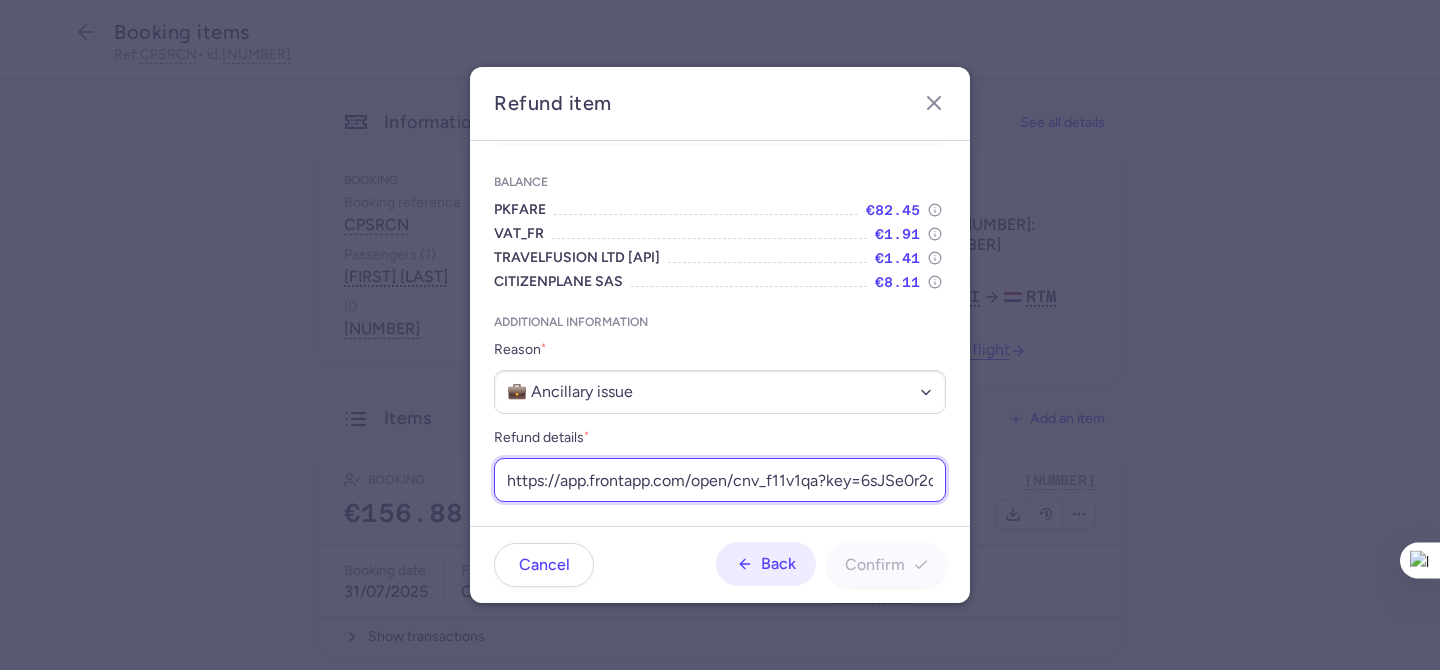 scroll, scrollTop: 0, scrollLeft: 228, axis: horizontal 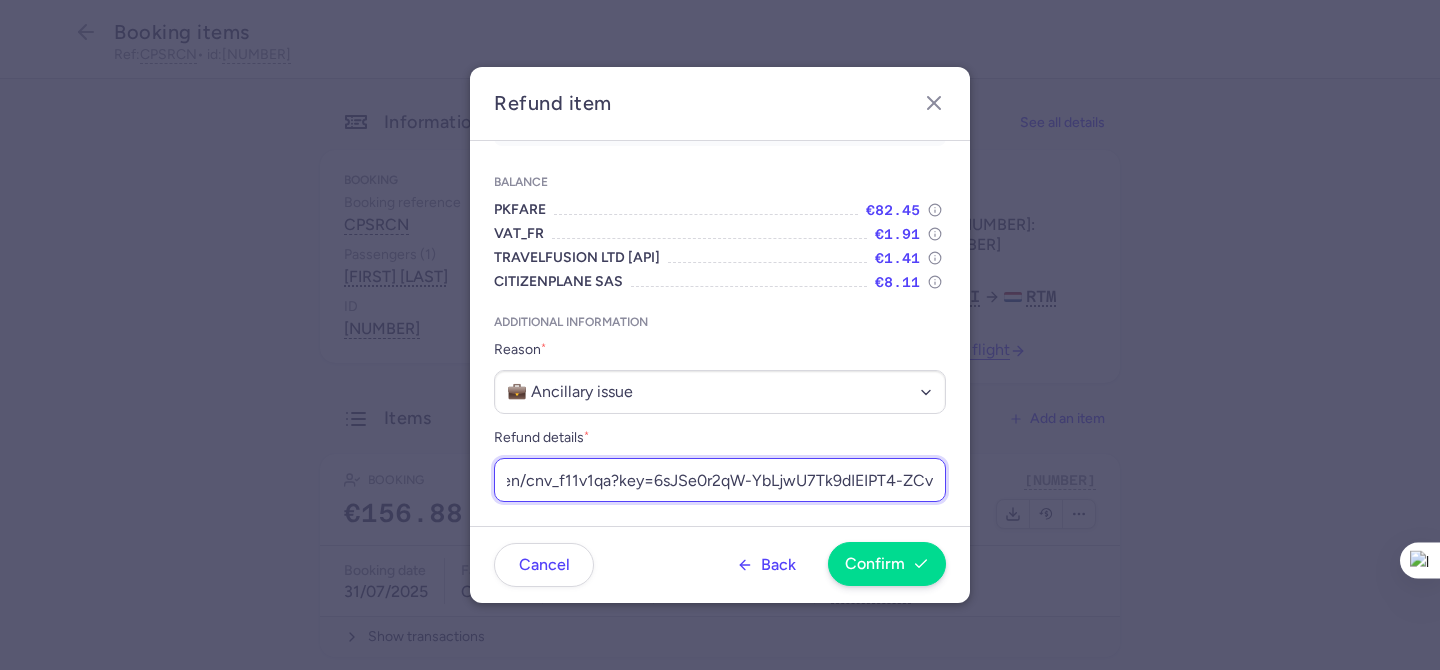type on "https://app.frontapp.com/open/cnv_f11v1qa?key=6sJSe0r2qW-YbLjwU7Tk9dIEIPT4-ZCv" 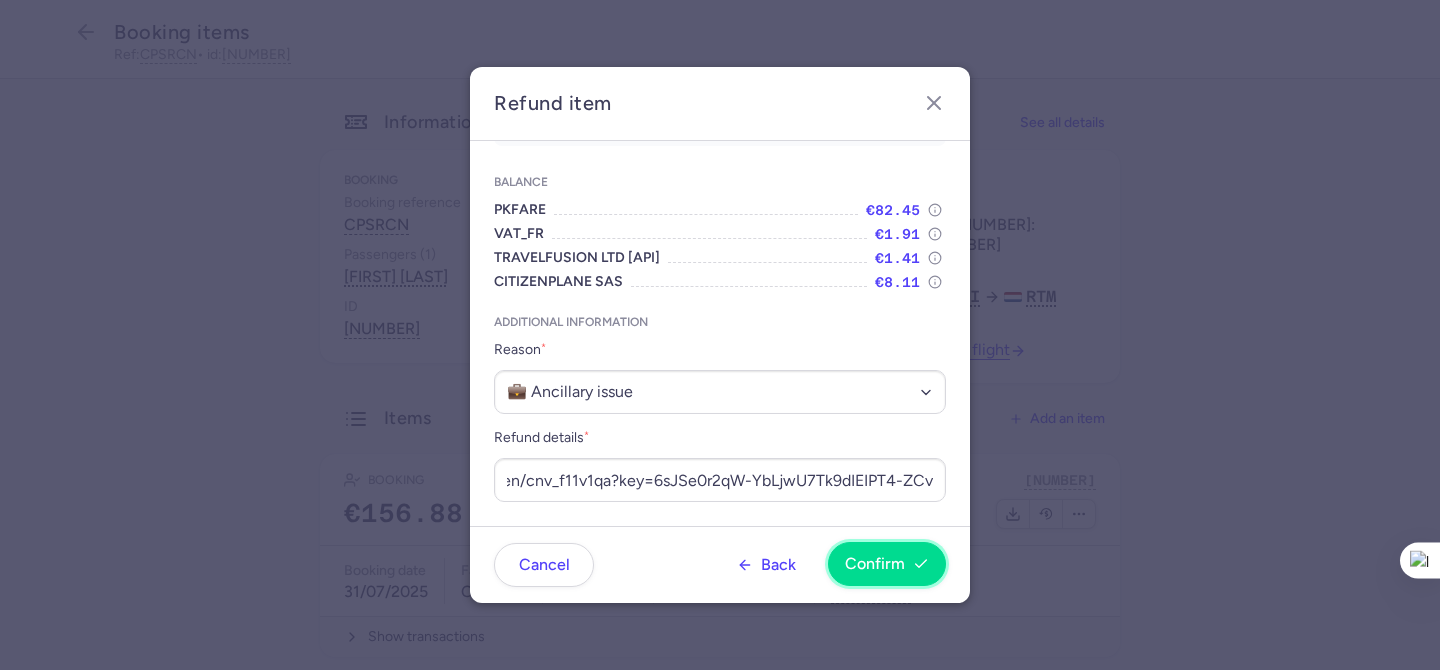 scroll, scrollTop: 0, scrollLeft: 0, axis: both 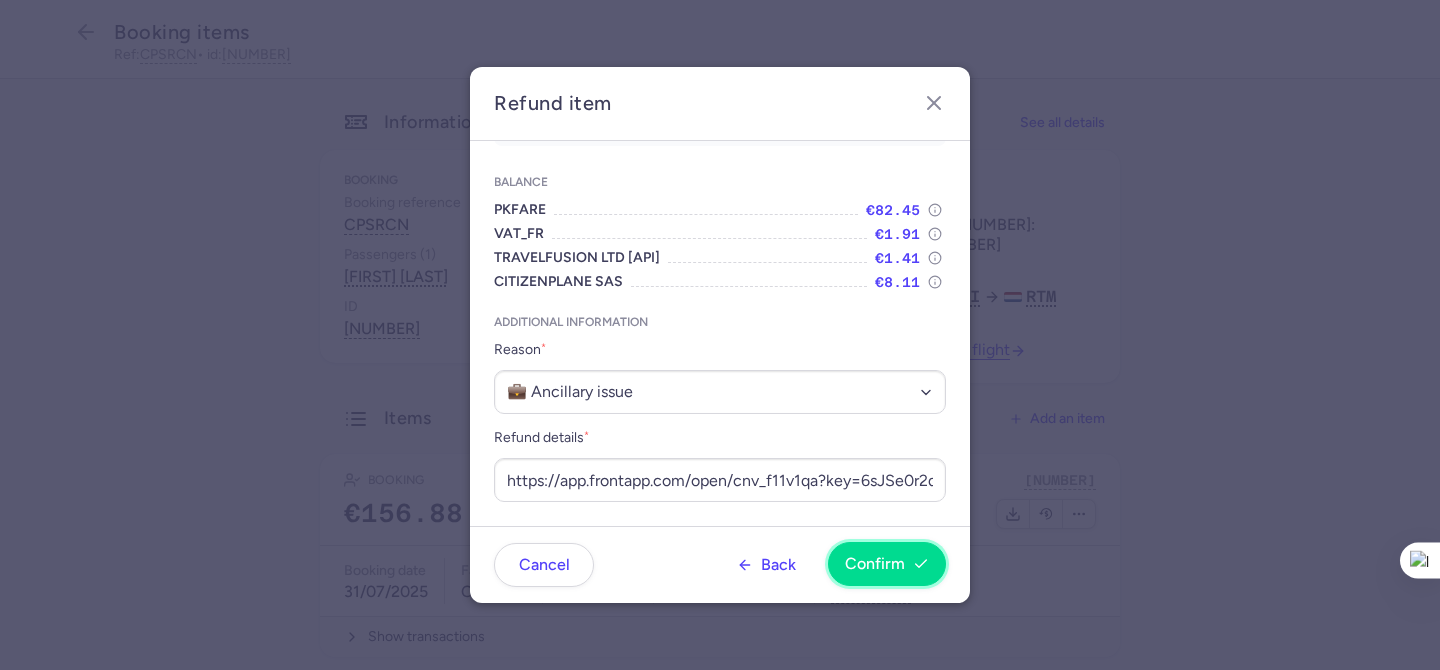click on "Confirm" at bounding box center (875, 564) 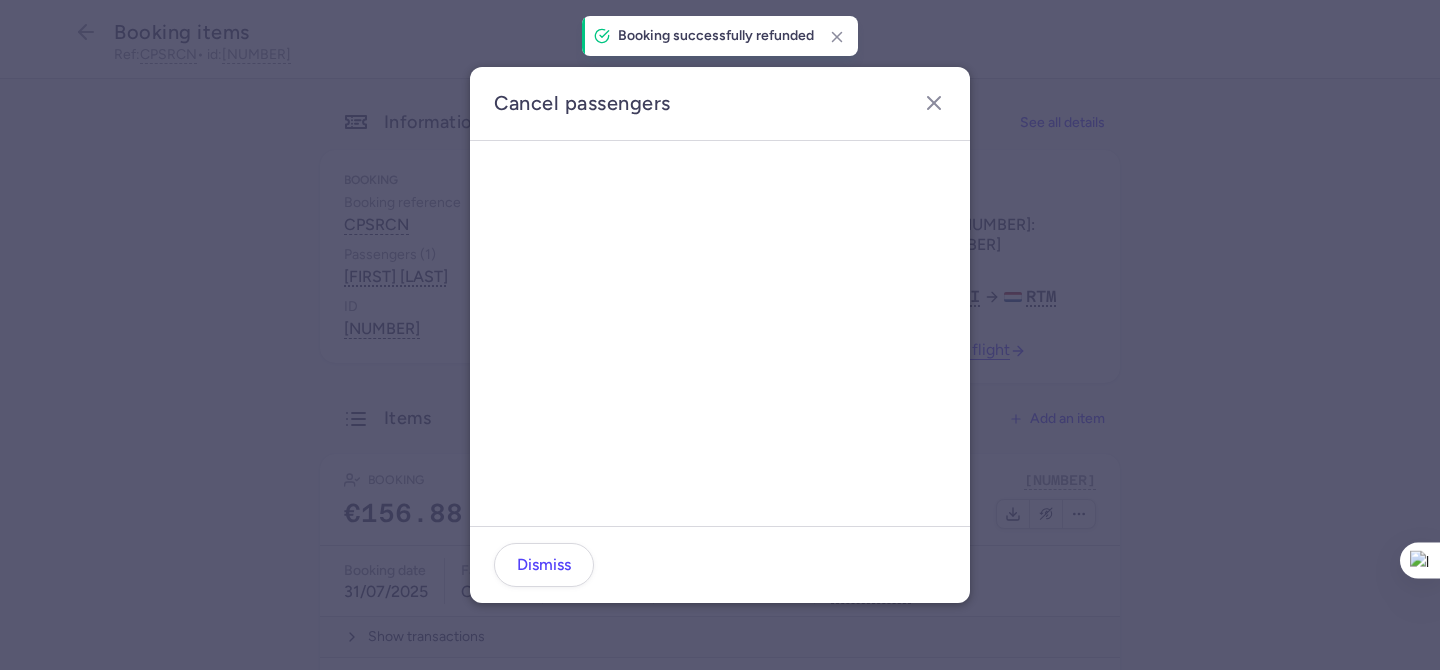 scroll, scrollTop: 0, scrollLeft: 0, axis: both 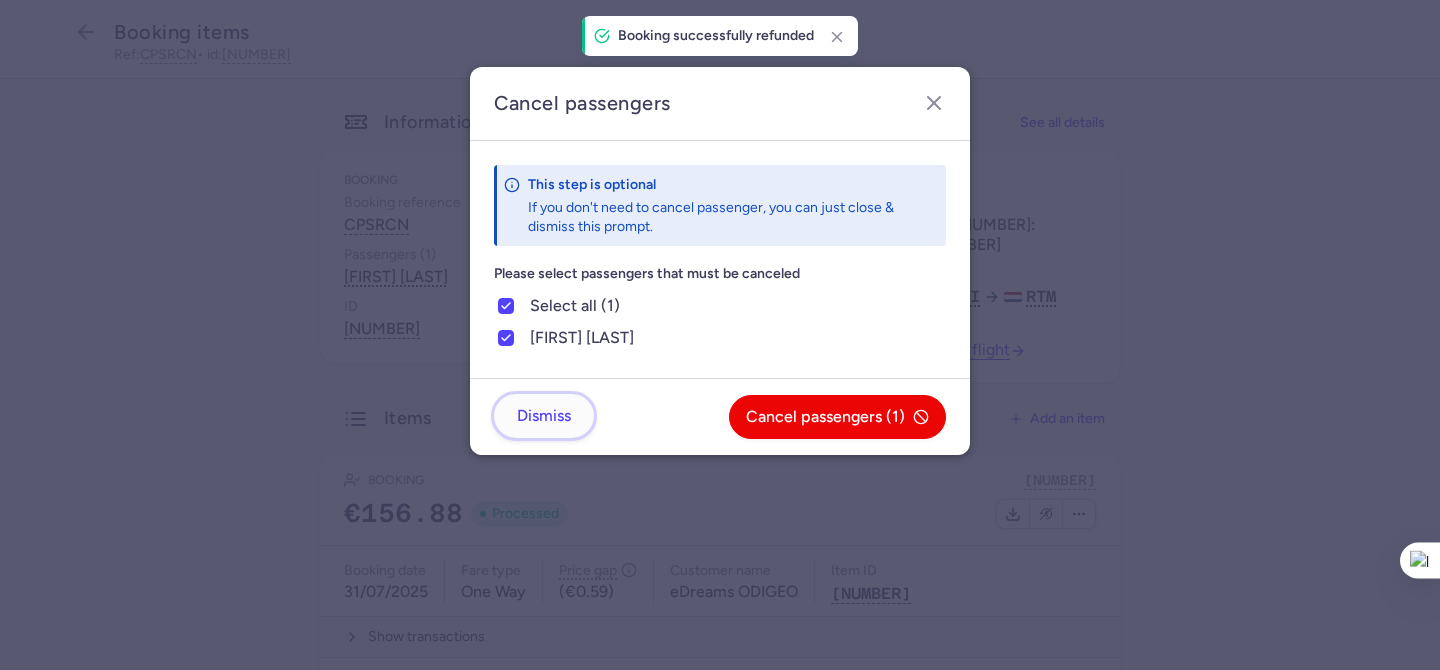 click on "Dismiss" at bounding box center [544, 416] 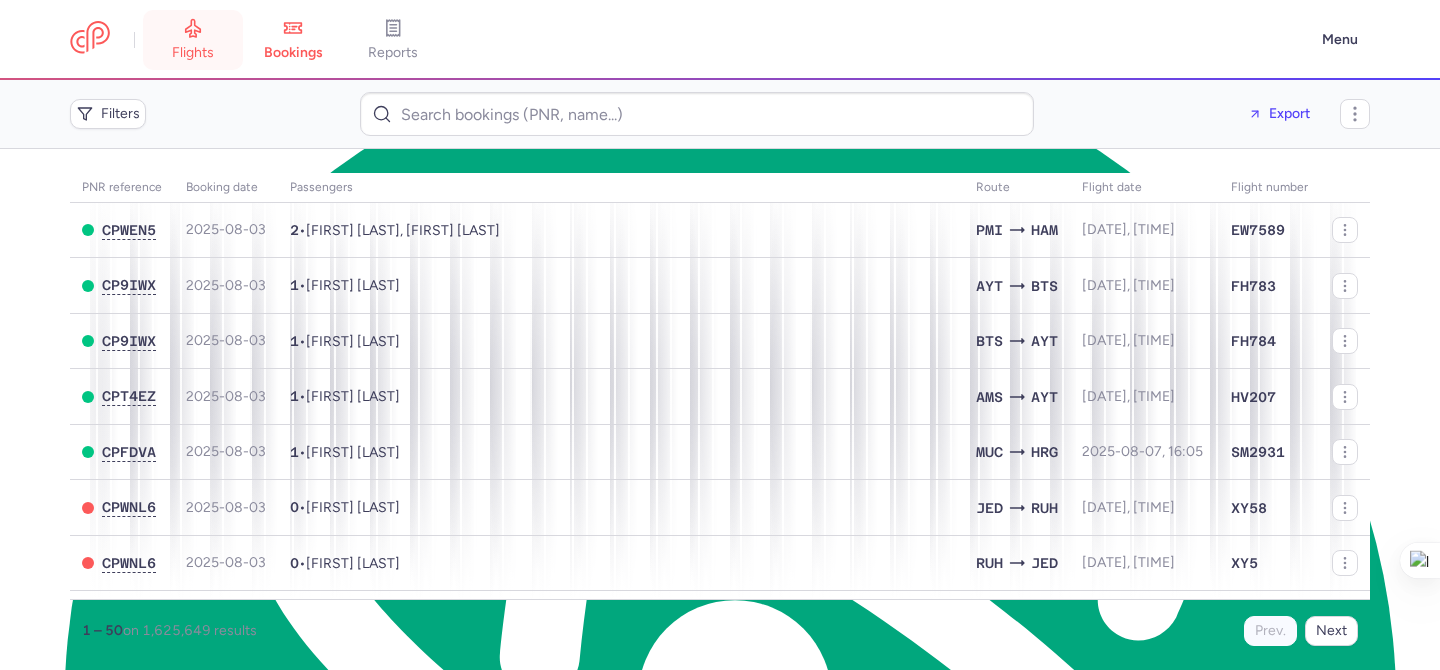 scroll, scrollTop: 0, scrollLeft: 0, axis: both 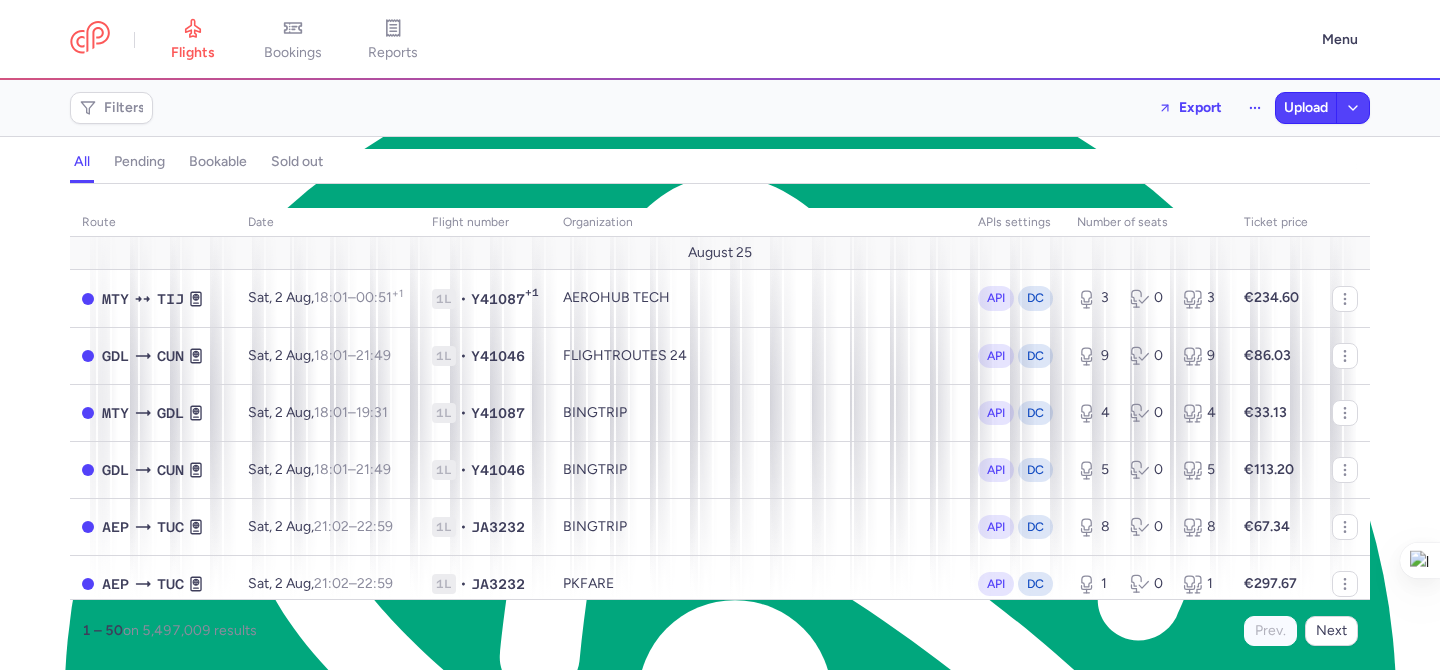 click on "pending" at bounding box center (139, 162) 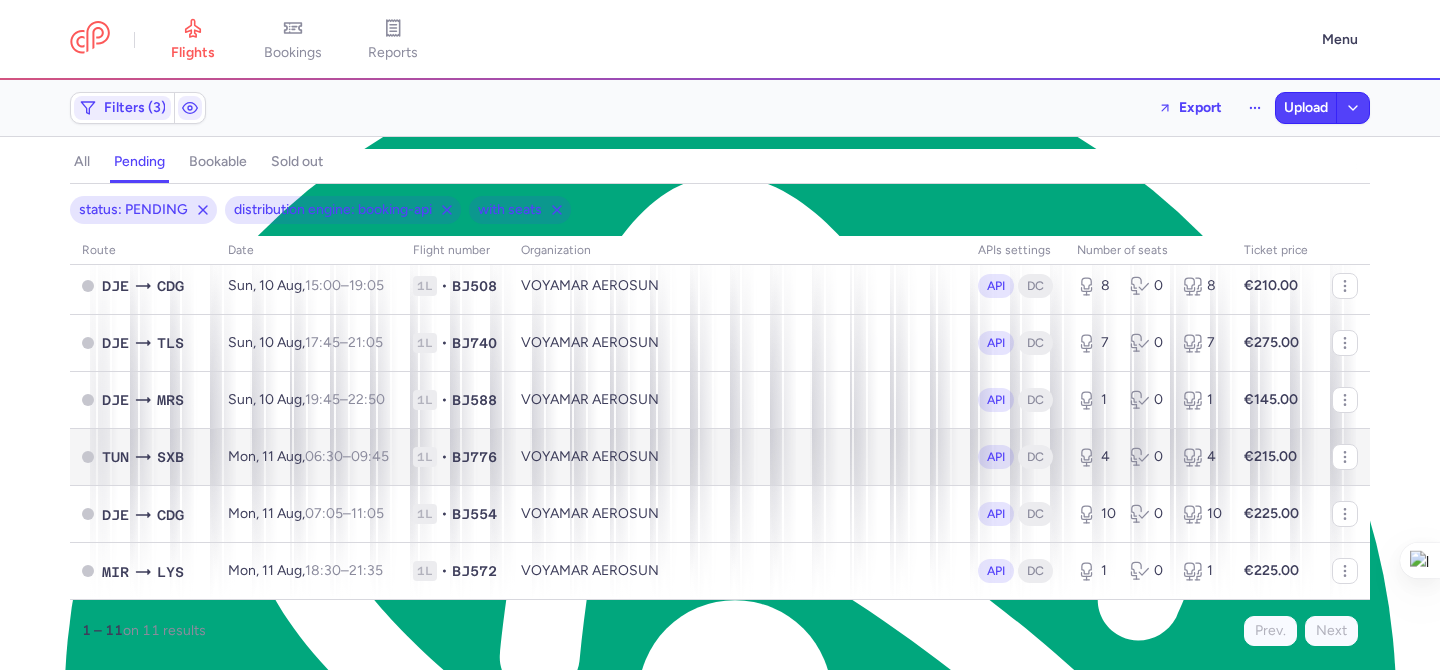 scroll, scrollTop: 328, scrollLeft: 0, axis: vertical 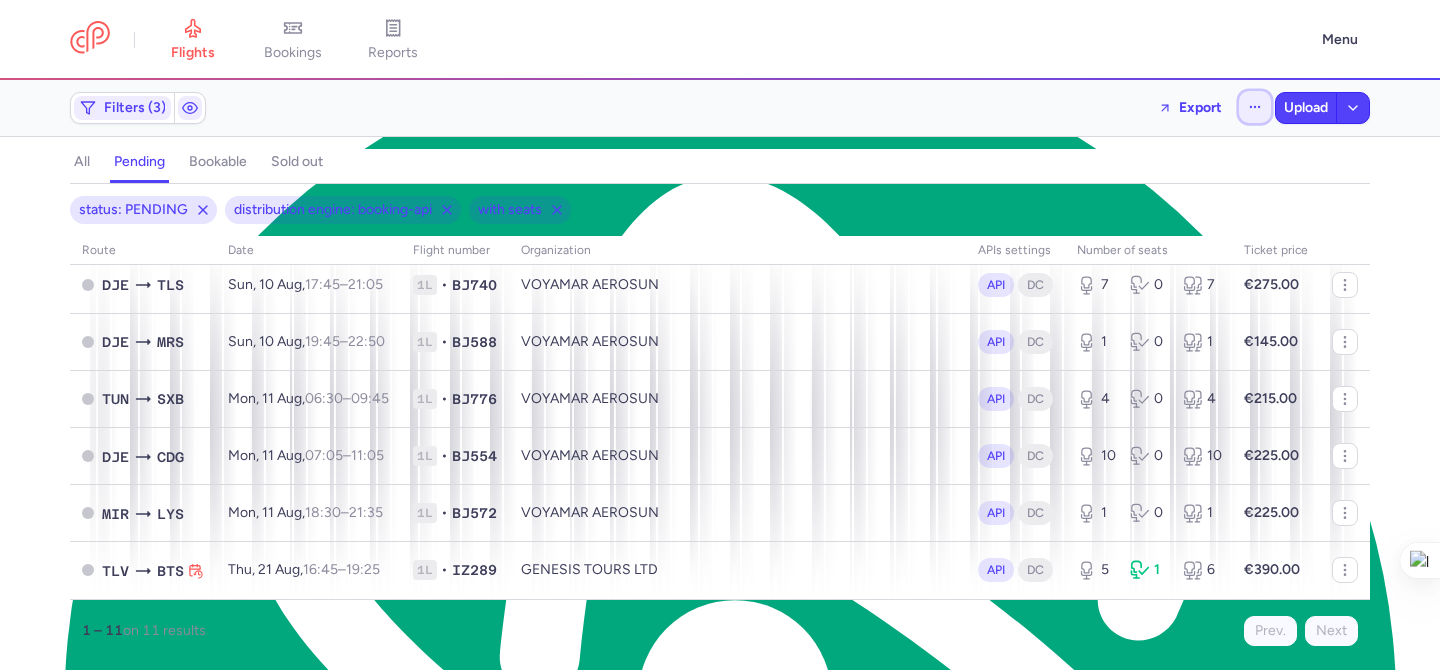 click 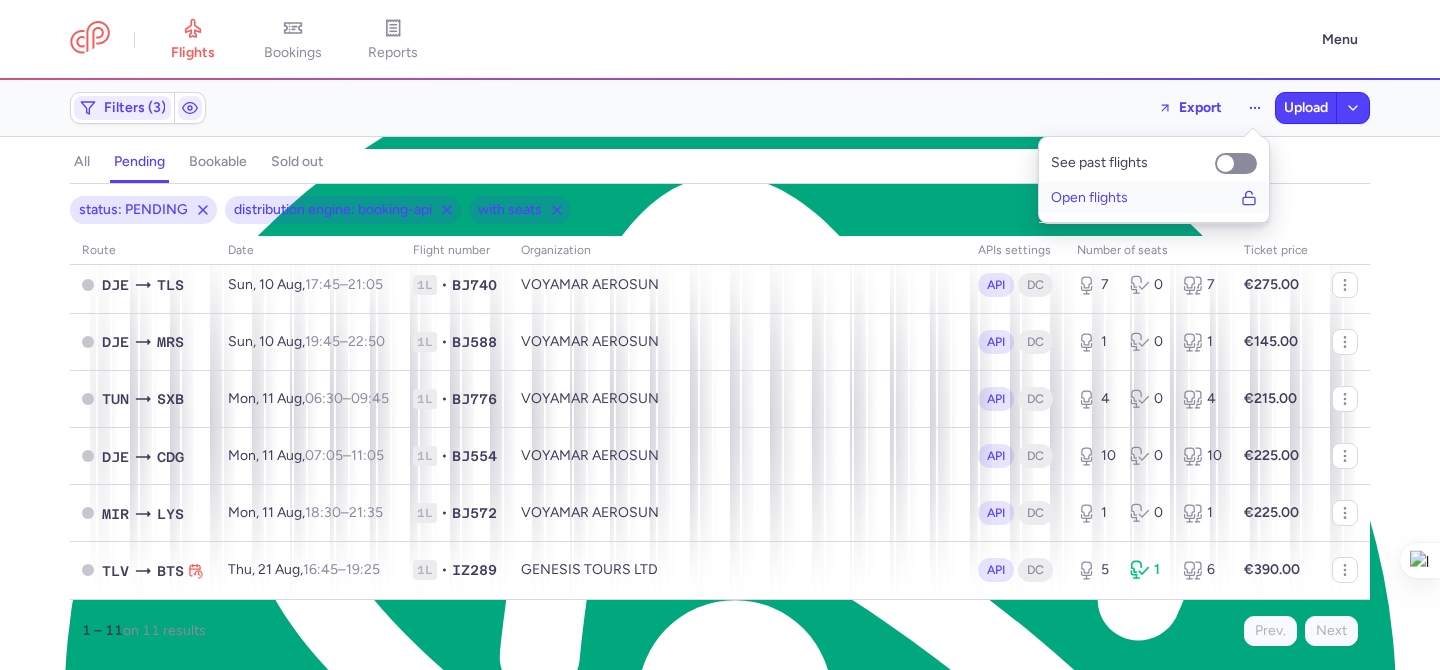 click on "Open flights" at bounding box center [1089, 198] 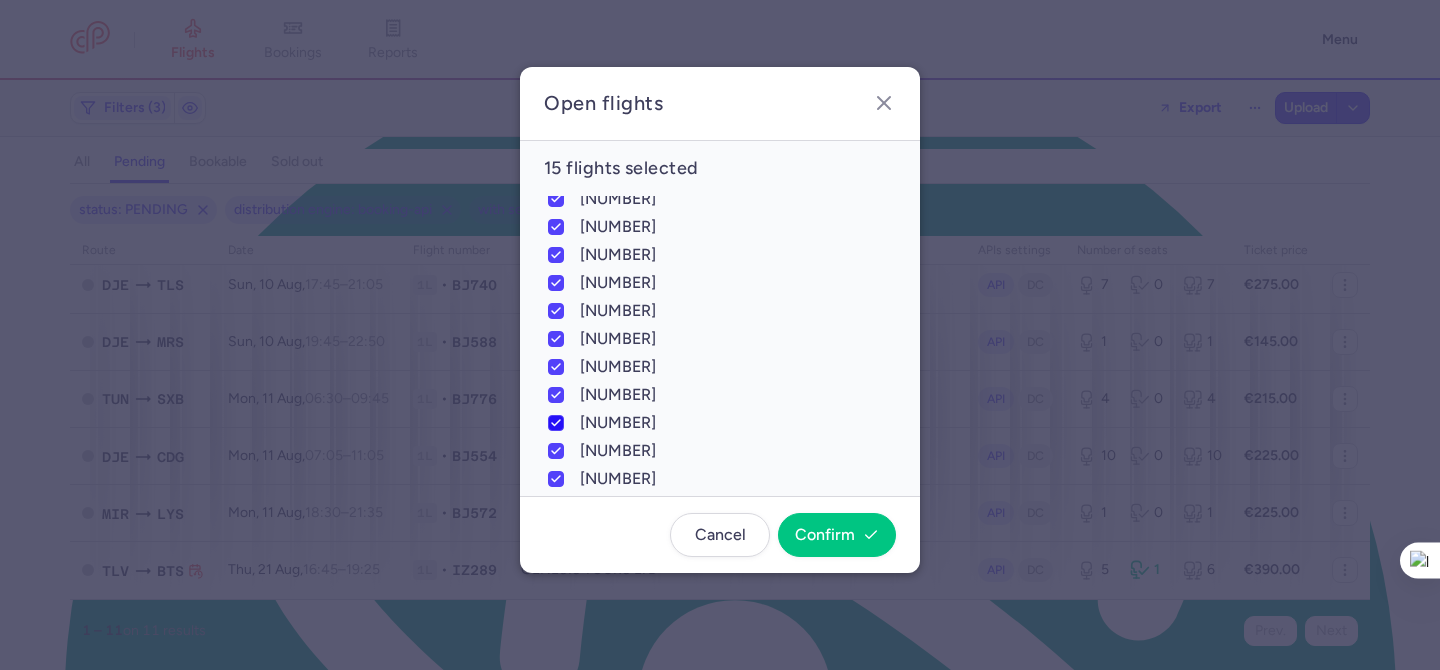 scroll, scrollTop: 144, scrollLeft: 0, axis: vertical 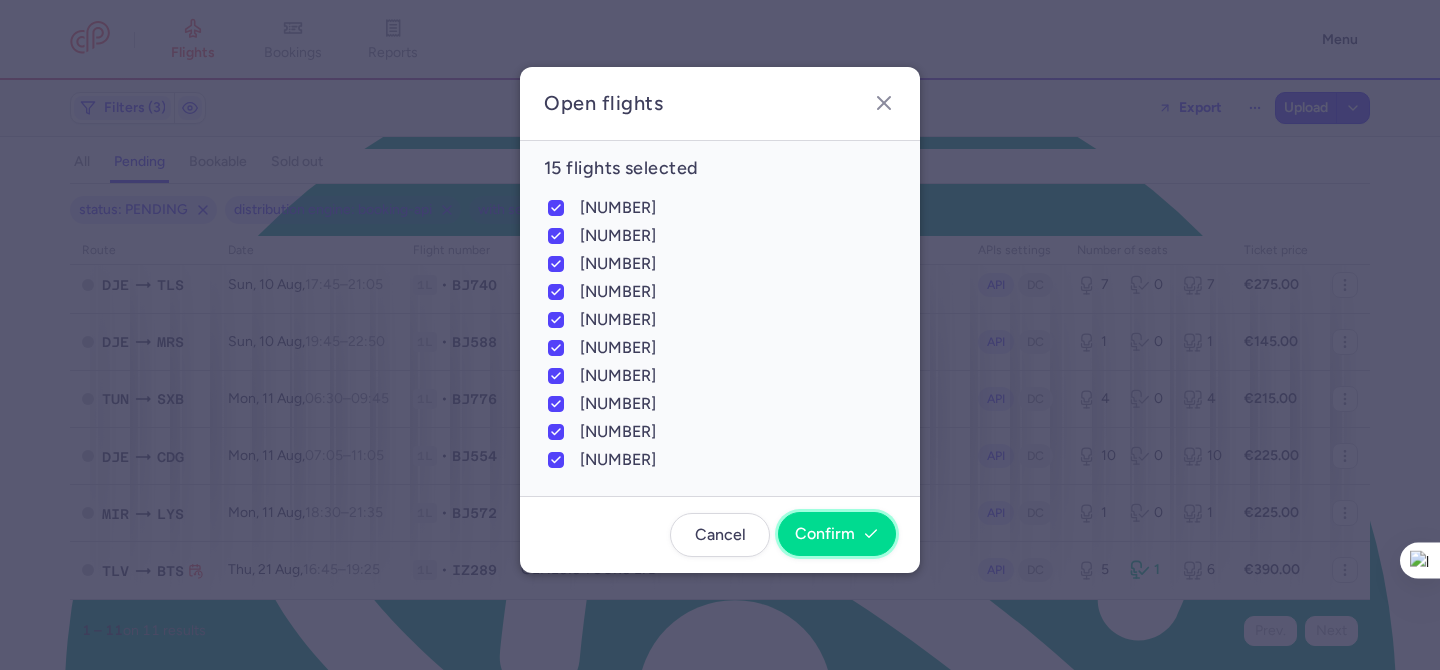 click on "Confirm" at bounding box center [837, 534] 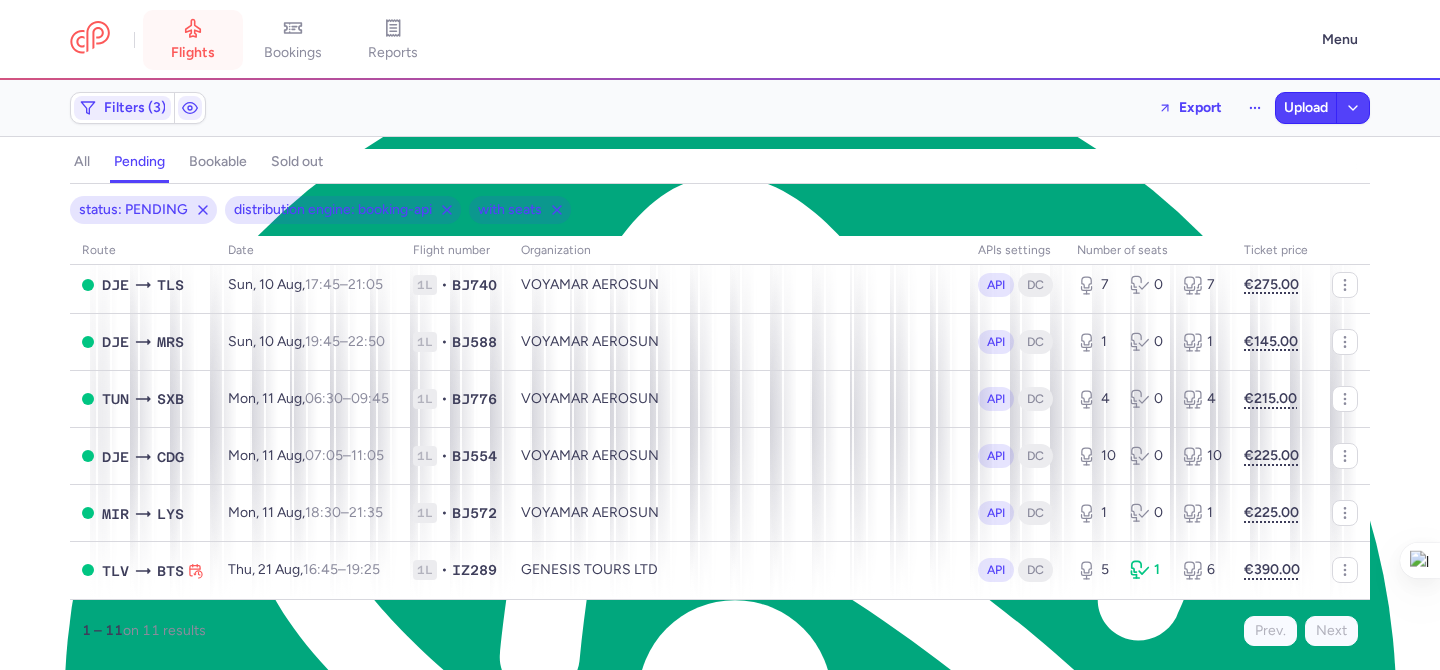 click 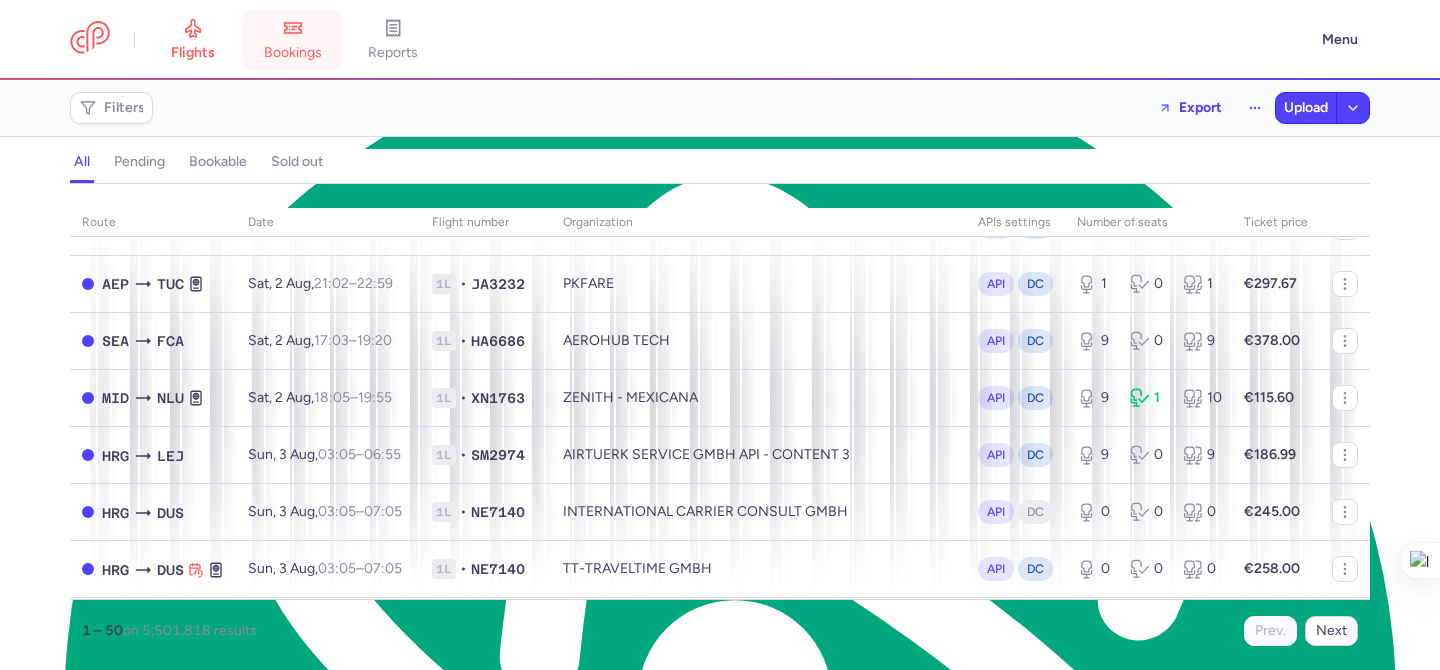 scroll, scrollTop: 328, scrollLeft: 0, axis: vertical 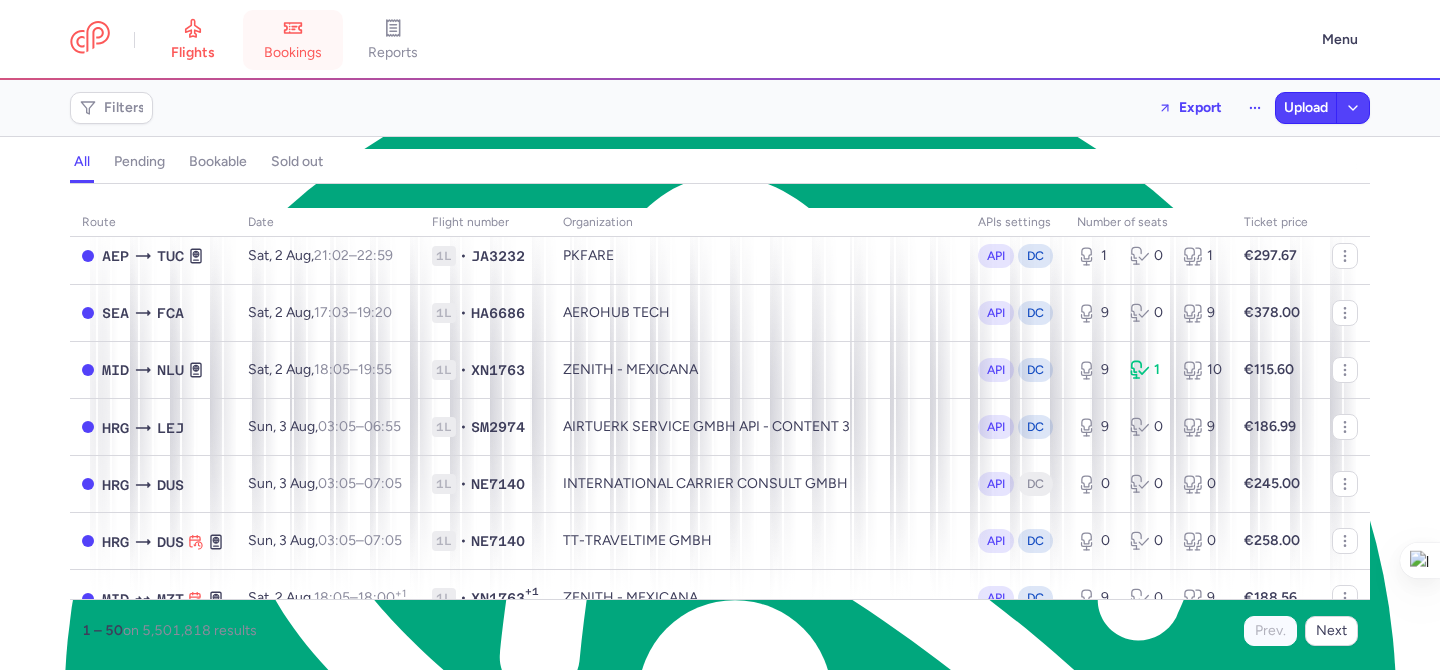 click on "bookings" at bounding box center [293, 53] 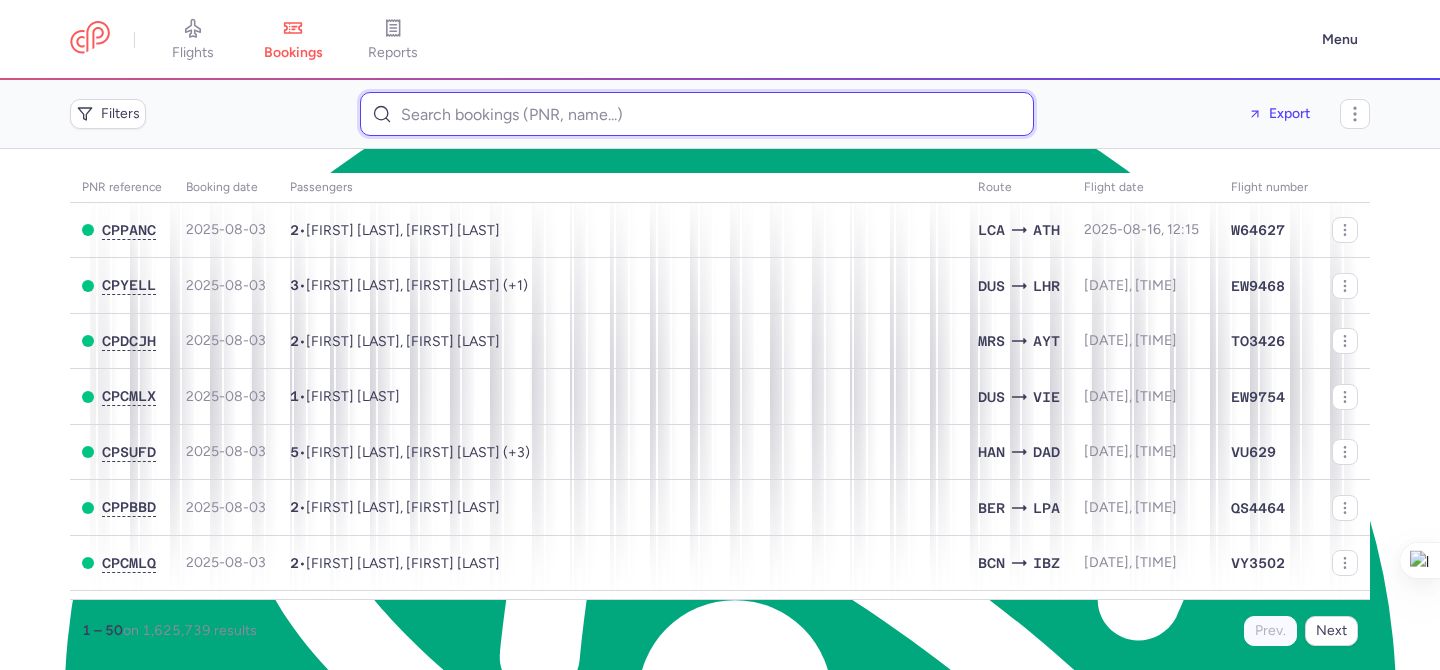 click at bounding box center (697, 114) 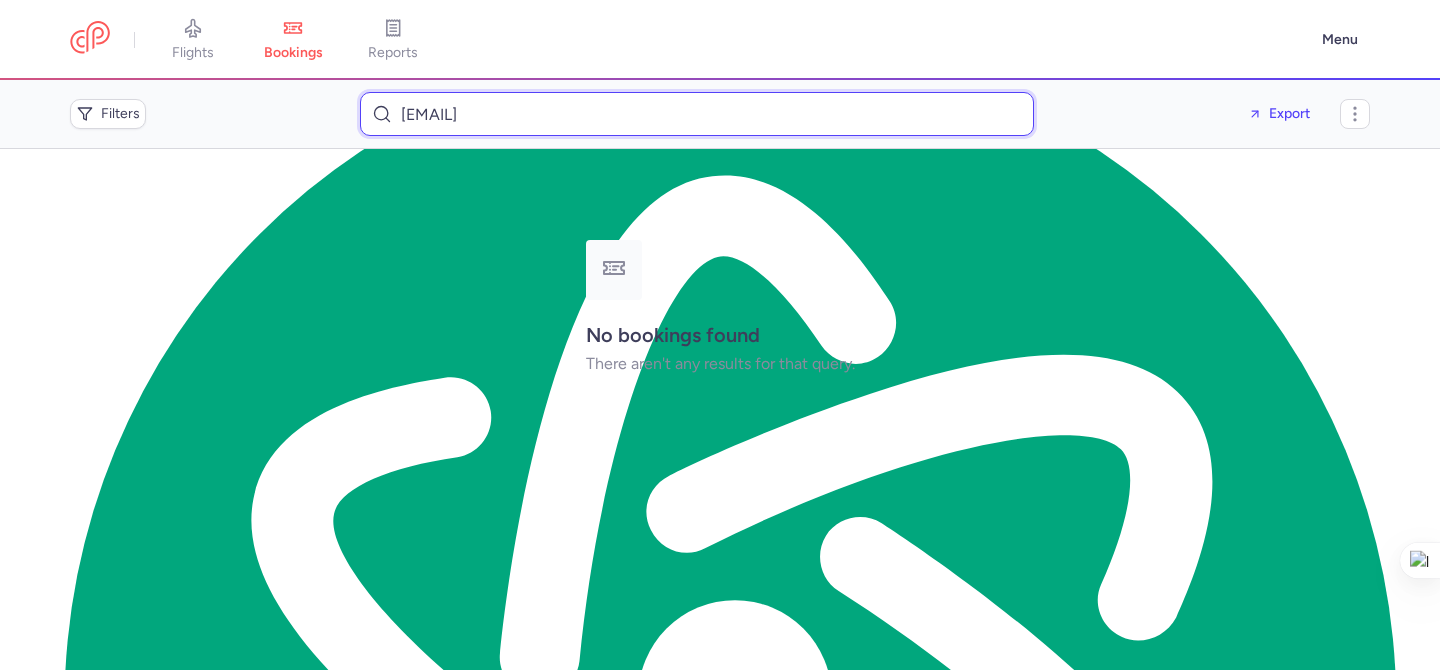 type on "martineiliohan@hotmail.com" 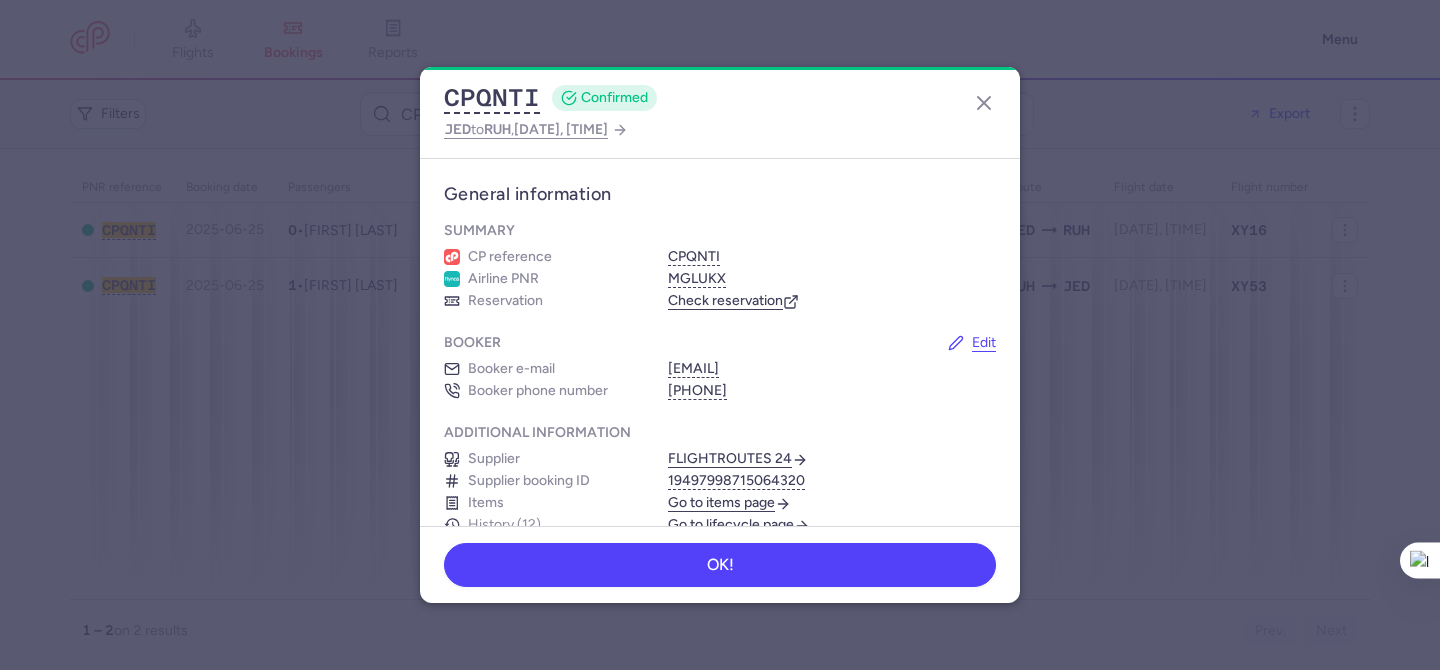 scroll, scrollTop: 0, scrollLeft: 0, axis: both 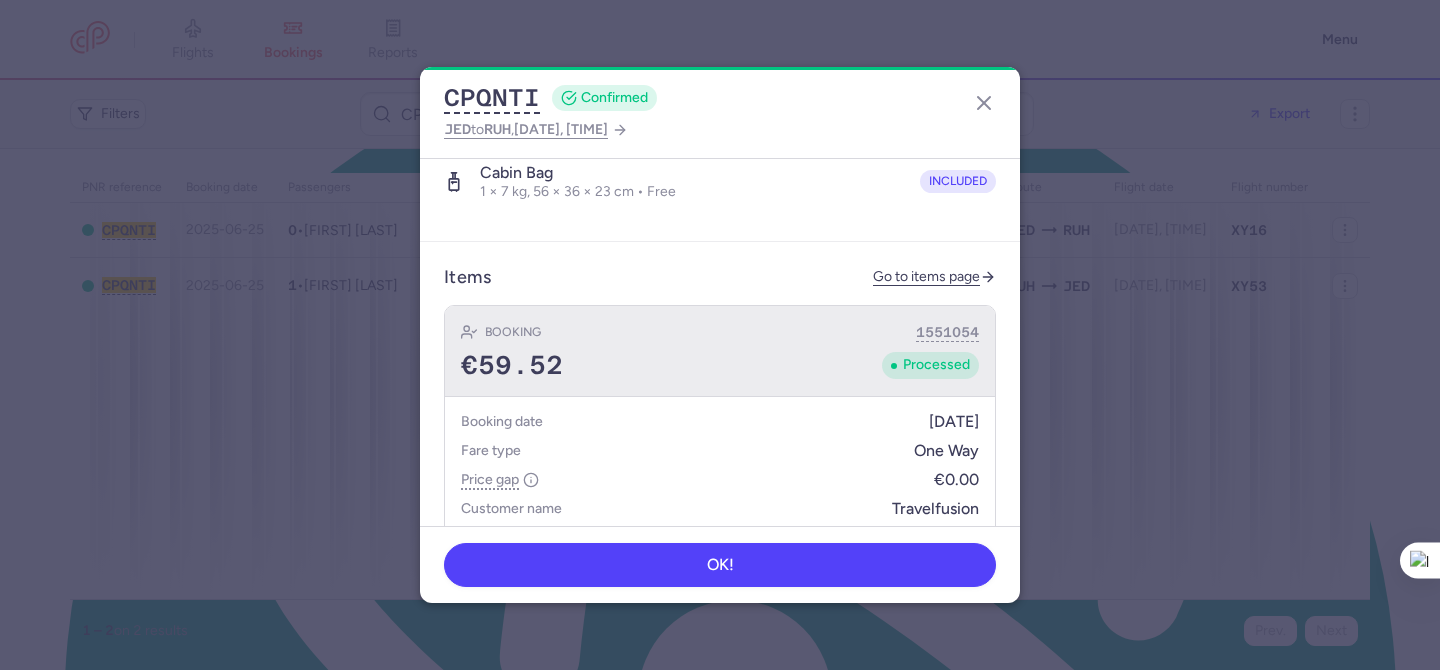 click on "Booking 1551054 €59.52 Processed" at bounding box center [720, 352] 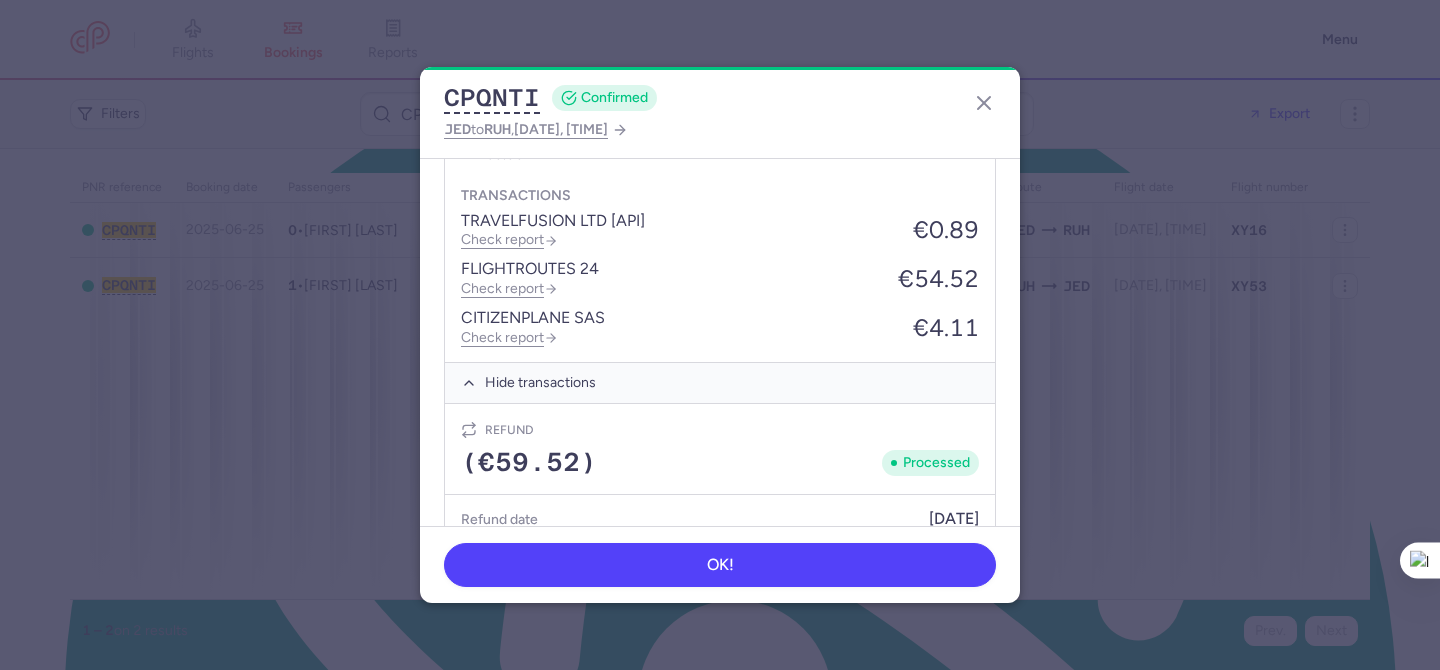 scroll, scrollTop: 1337, scrollLeft: 0, axis: vertical 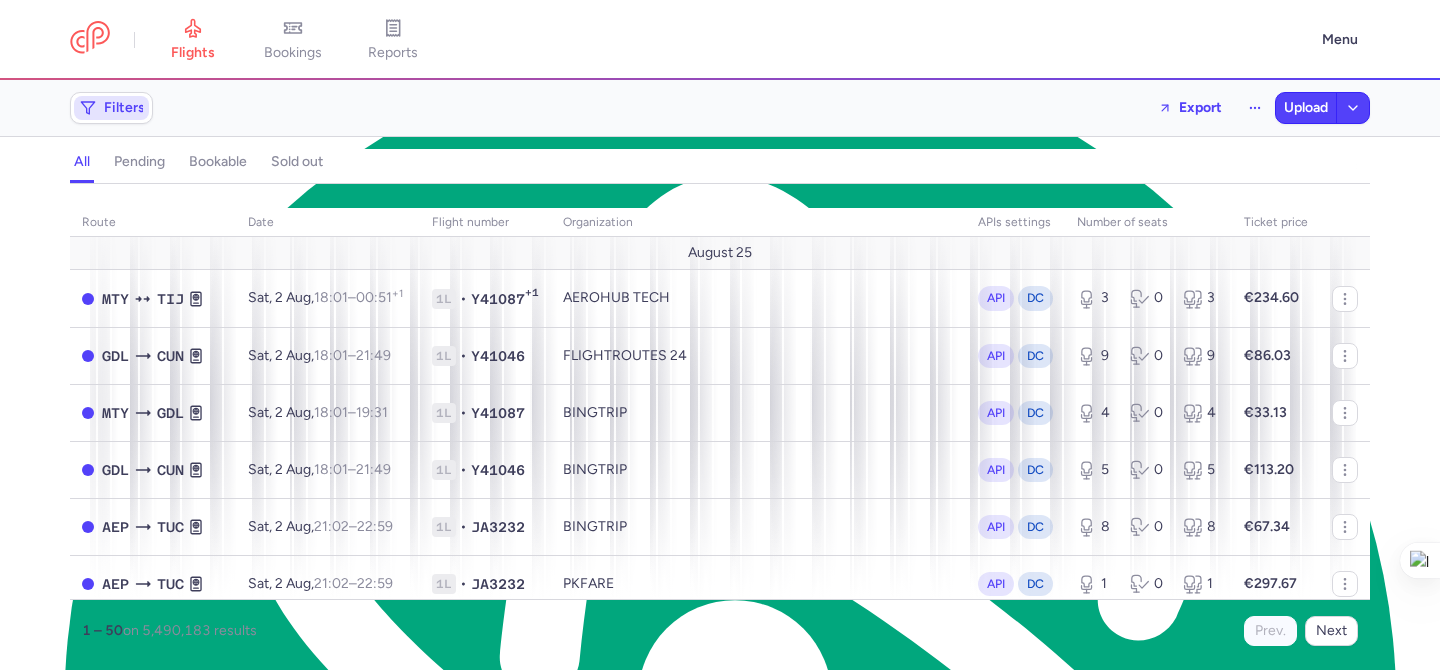 click on "Filters" at bounding box center [124, 108] 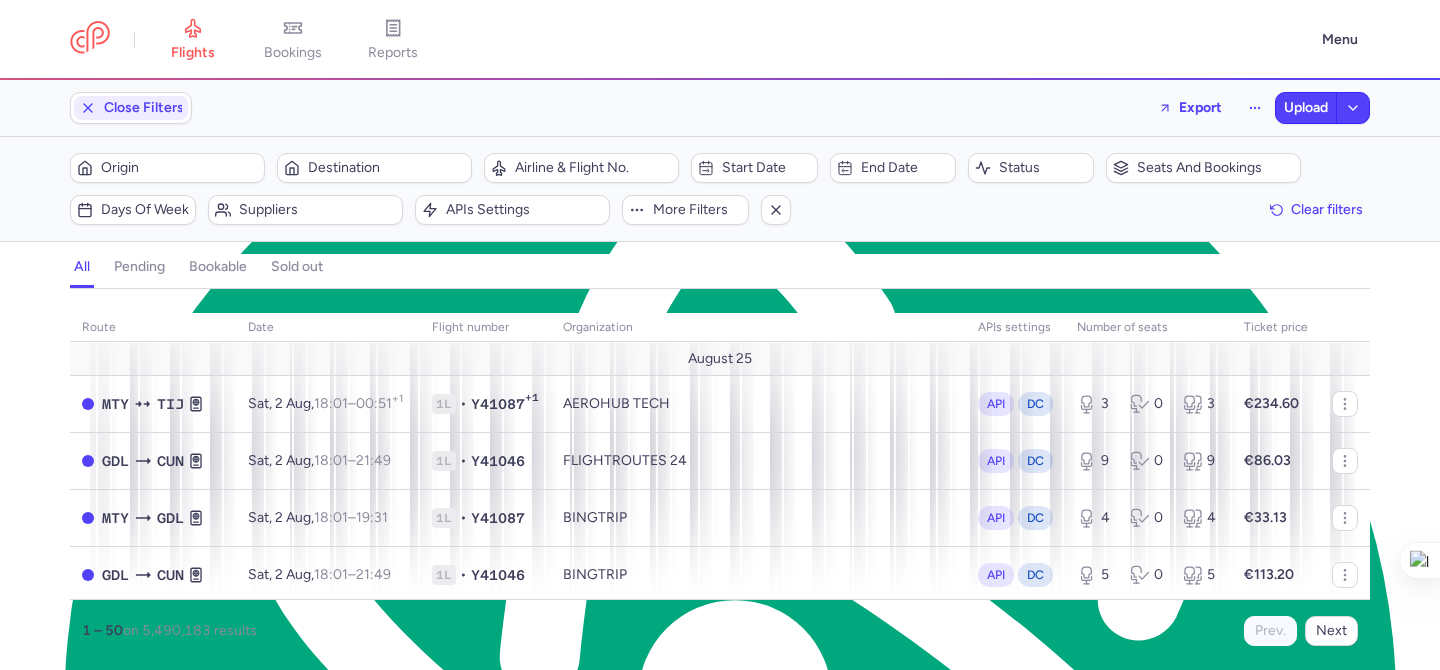 scroll, scrollTop: 0, scrollLeft: 0, axis: both 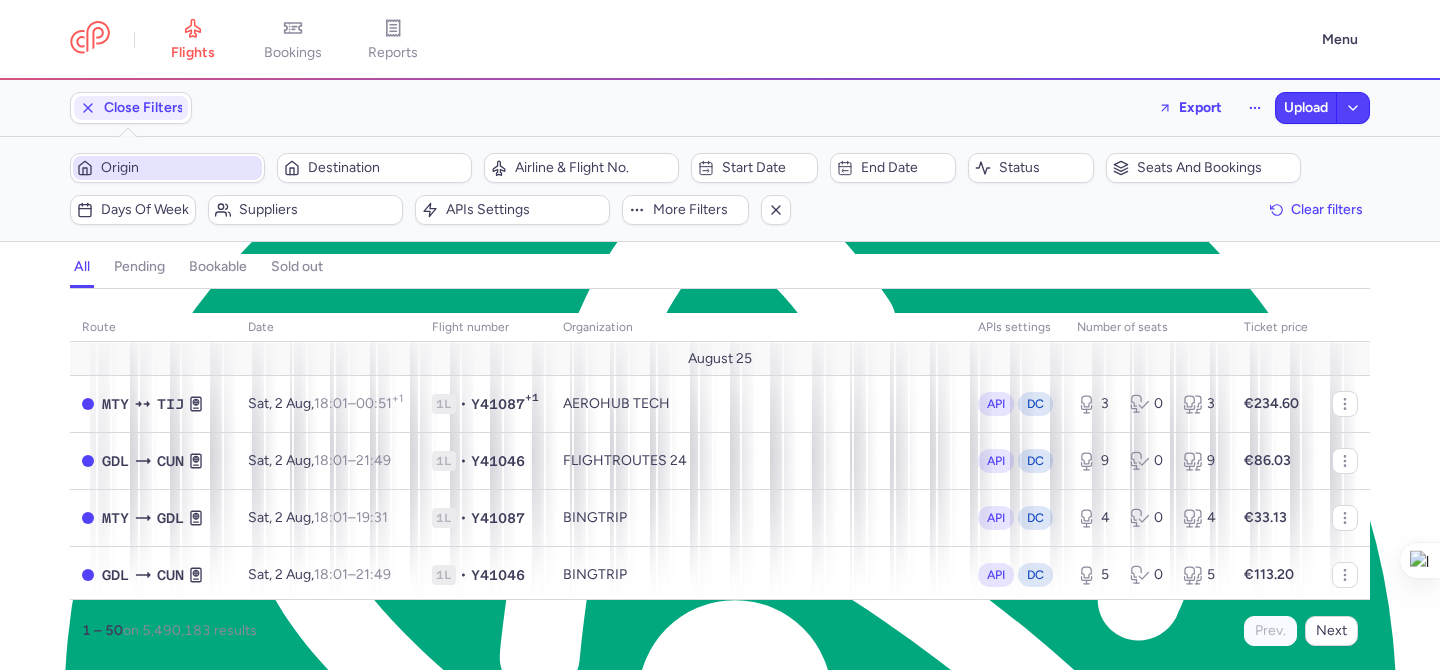 click on "Origin" at bounding box center (179, 168) 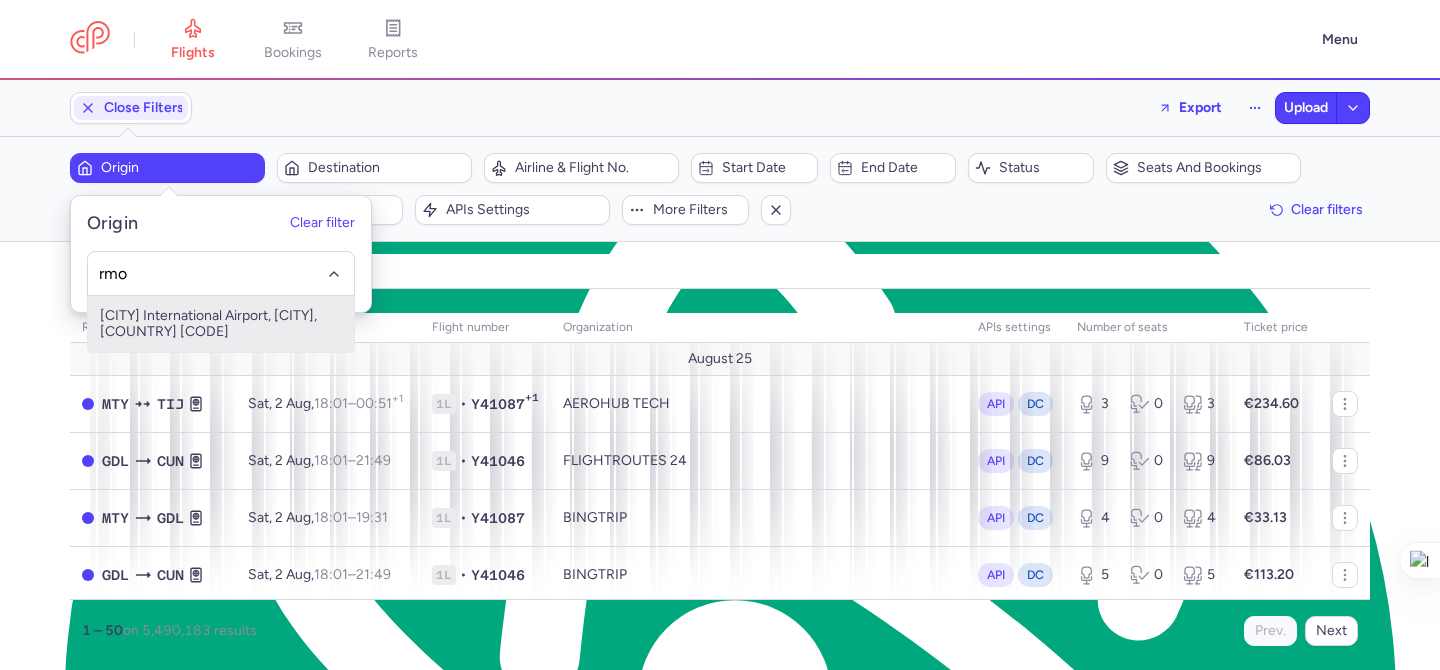 click on "Chișinău International Airport, Chişinău, Moldova, Republic of RMO" at bounding box center [221, 324] 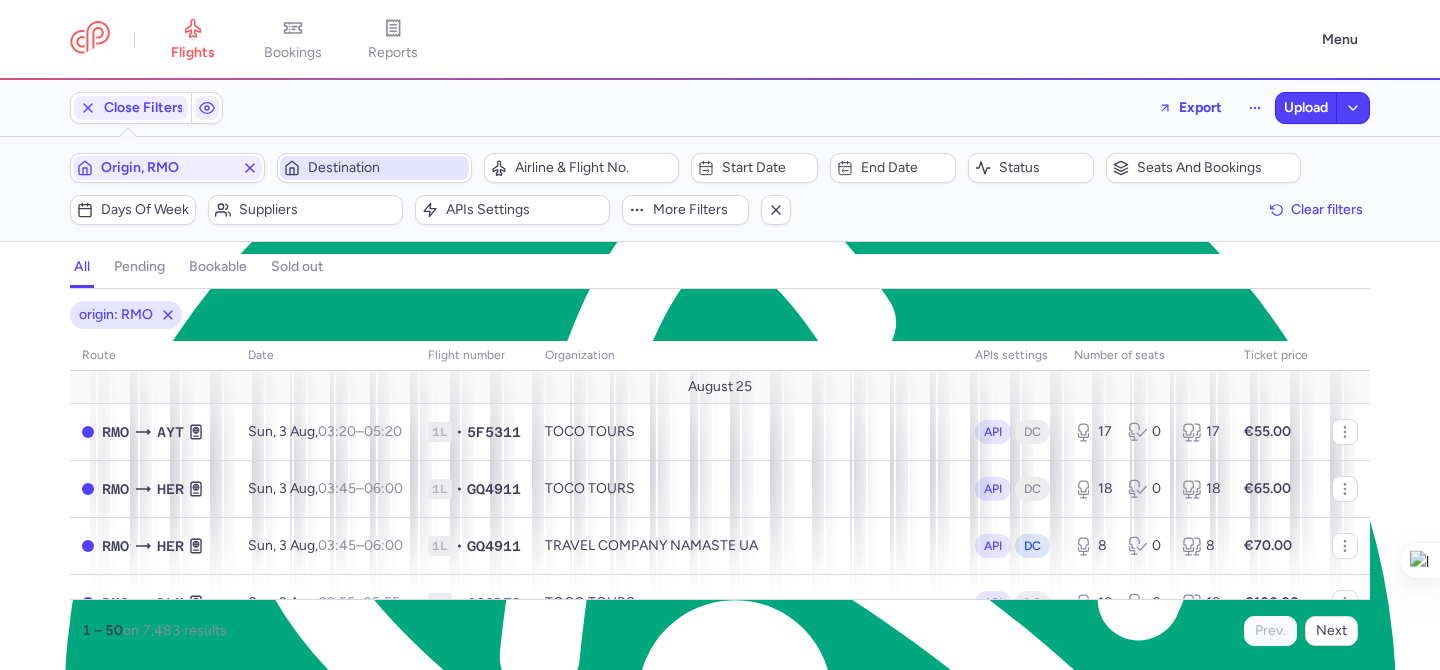 click on "Destination" at bounding box center (386, 168) 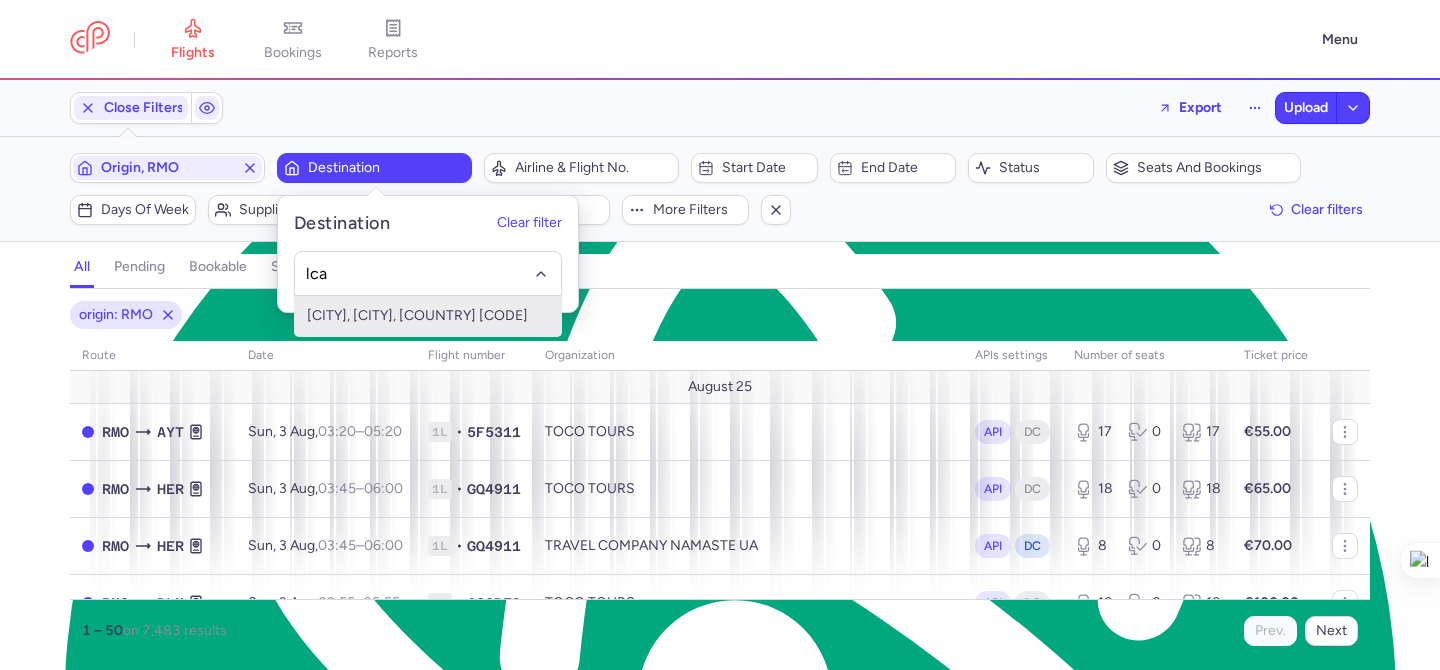 click on "Larnaca, Larnaca, Cyprus LCA" at bounding box center (428, 316) 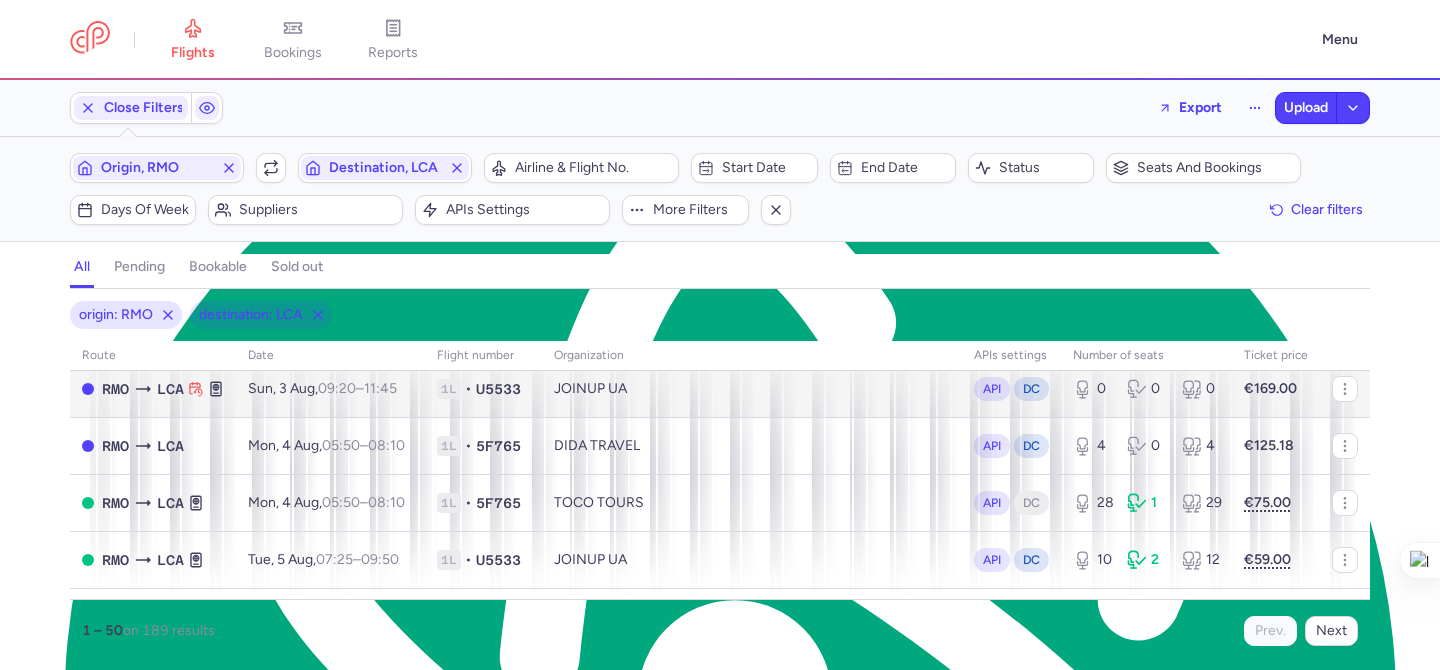 scroll, scrollTop: 101, scrollLeft: 0, axis: vertical 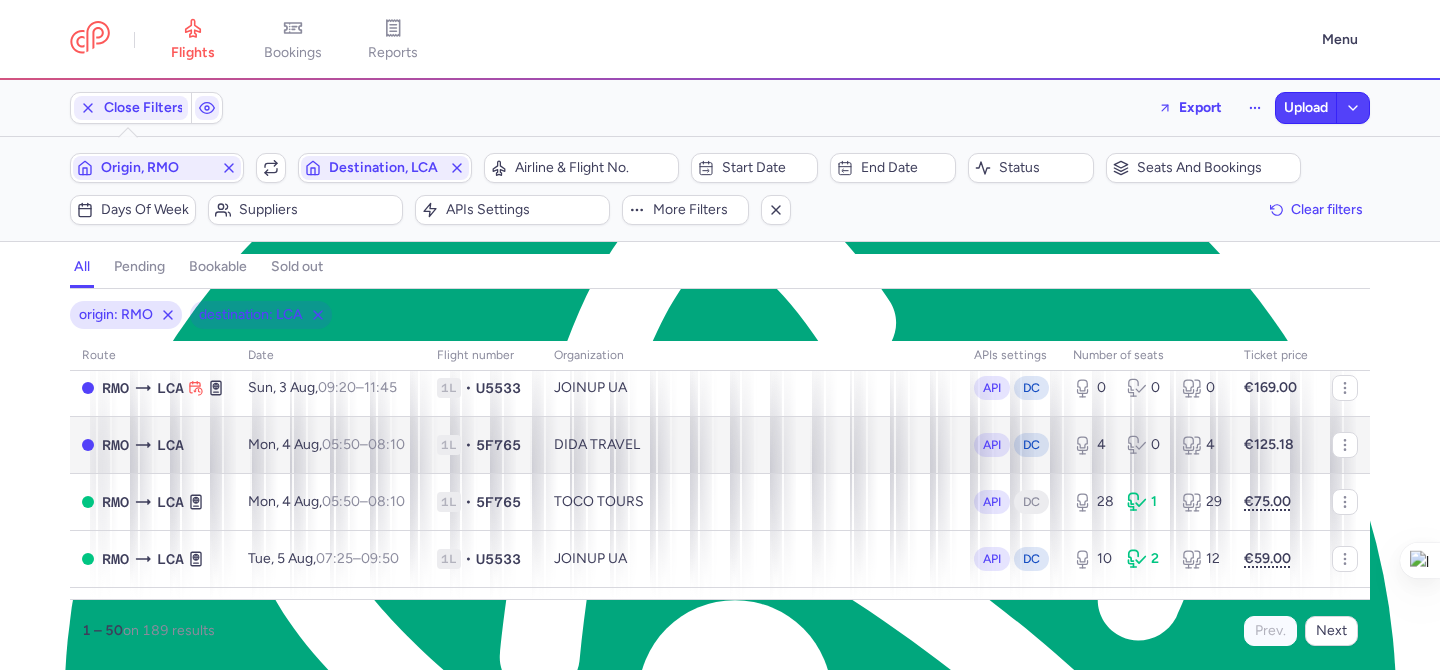 type 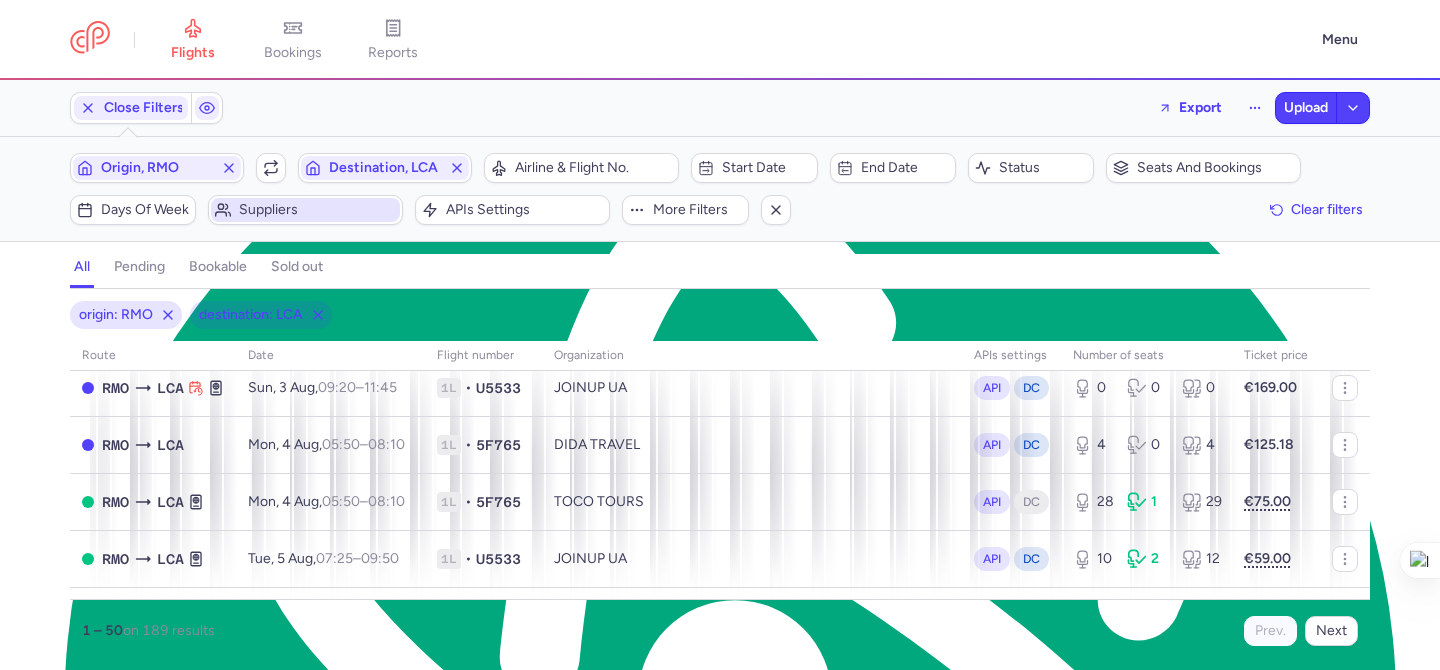 click on "Suppliers" at bounding box center (305, 210) 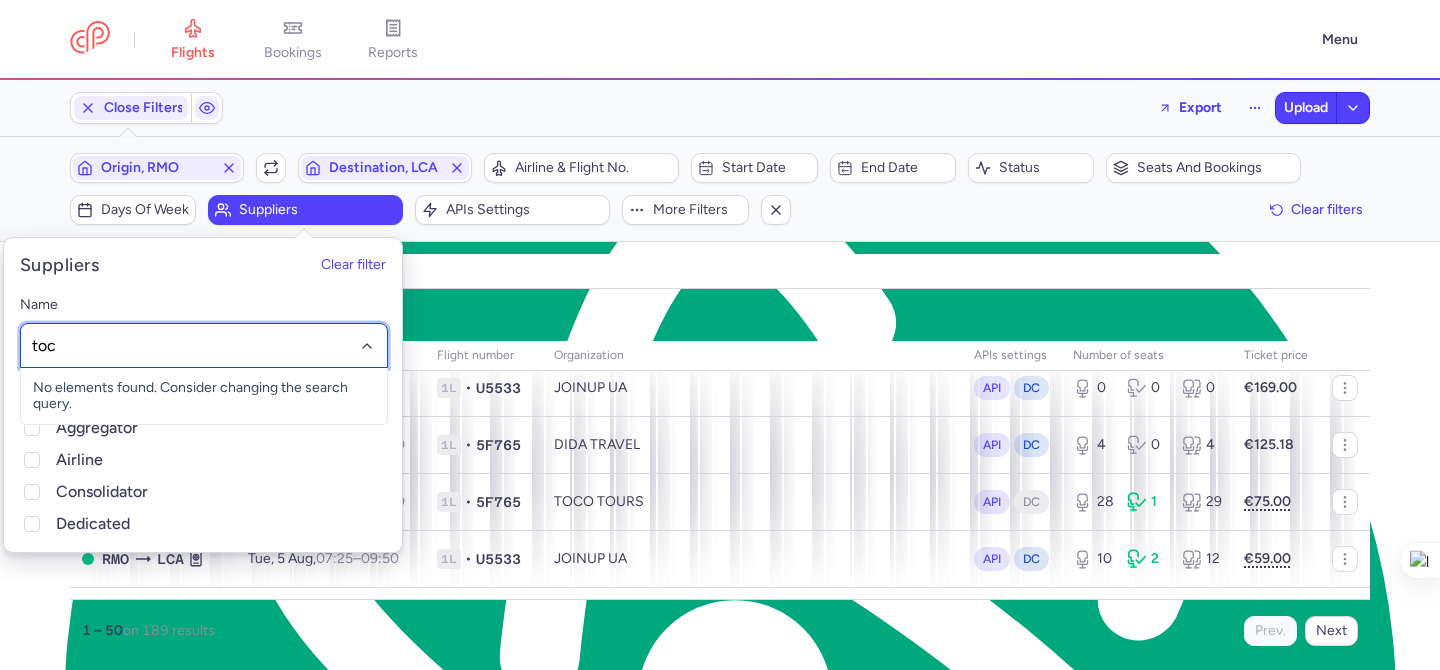type on "toco" 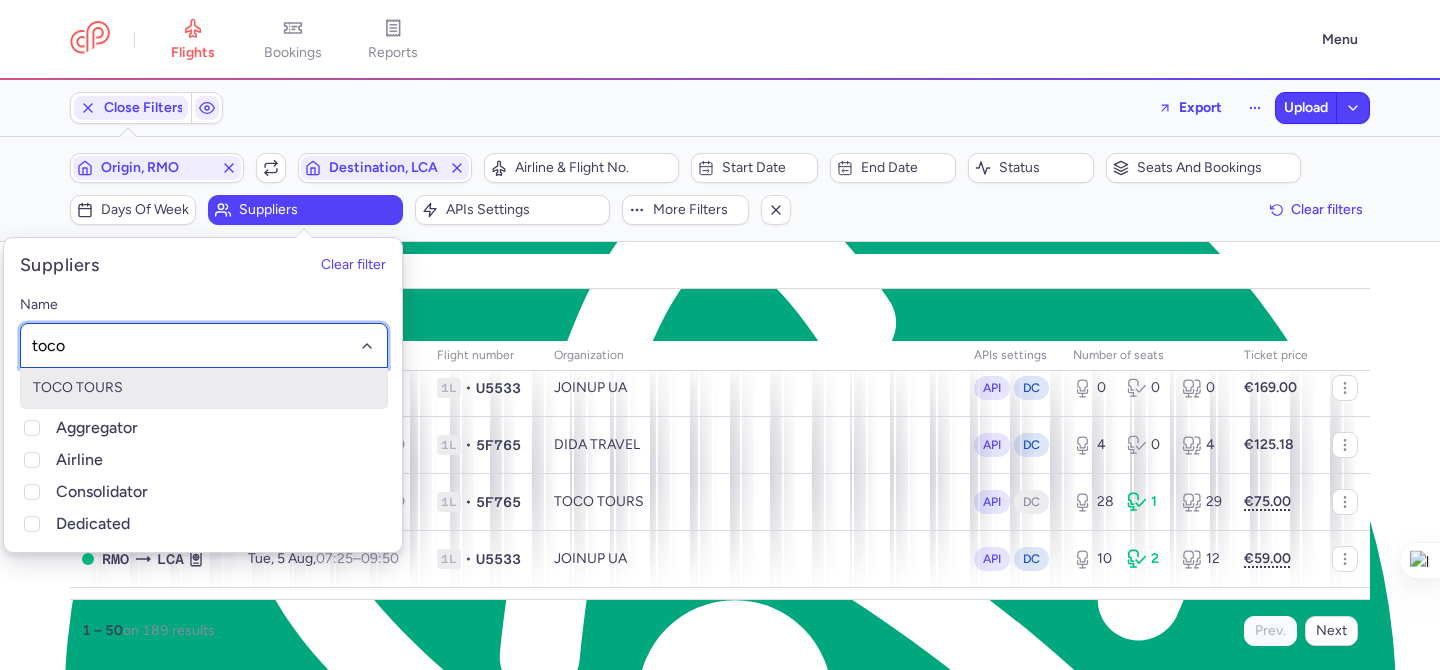 click on "TOCO TOURS" at bounding box center (204, 388) 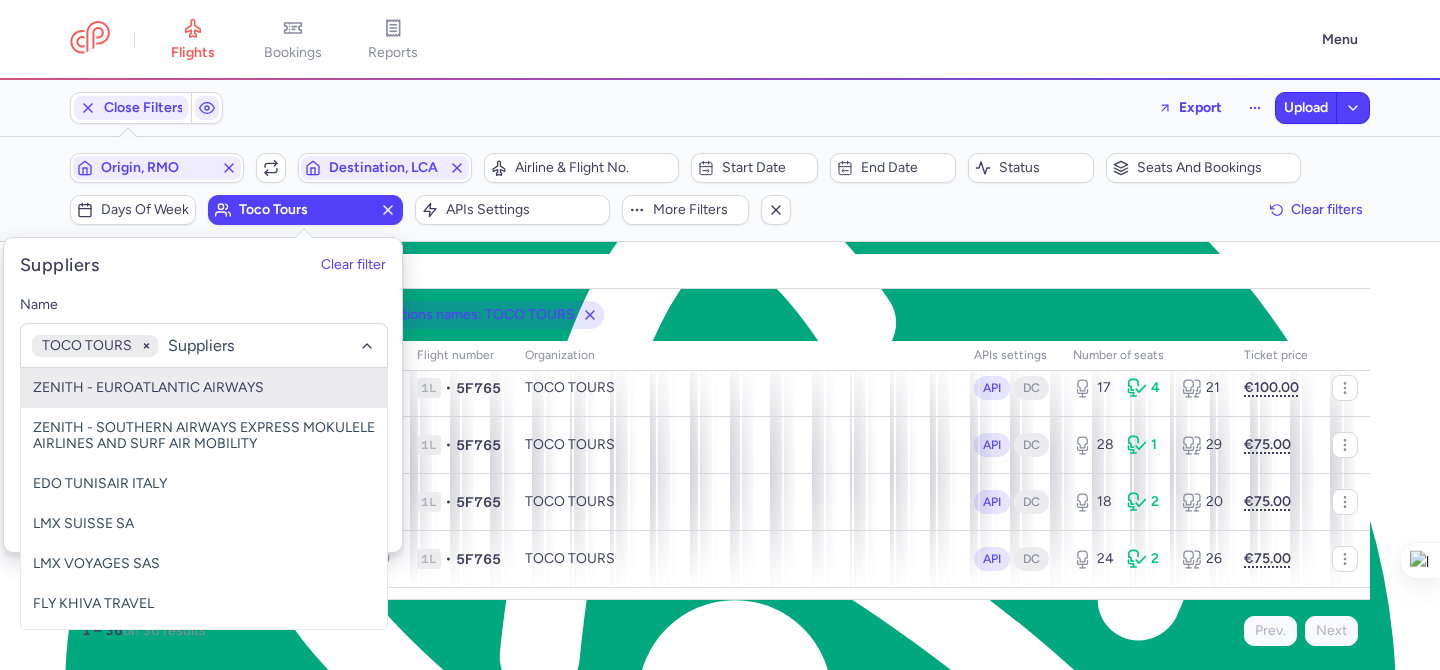 click on "Close Filters  Export  Upload Filters (3) – 36 results  Origin, RMO  Include return  Destination, LCA  Airline & Flight No.  Start date  End date  Status  Seats and bookings  Days of week toco tours   APIs settings  More filters  Clear filters  all pending bookable sold out 3 origin: RMO destination: LCA organizations names: TOCO TOURS route date Flight number organization APIs settings number of seats Ticket price August 25  RMO  LCA Mon, 4 Aug,  05:50  –  08:10  +0 1L • 5F765 TOCO TOURS API DC 28 1 29 €75.00  RMO  LCA Wed, 6 Aug,  05:50  –  08:10  +0 1L • 5F765 TOCO TOURS API DC 17 4 21 €100.00  RMO  LCA Sat, 9 Aug,  05:50  –  08:10  +0 1L • 5F765 TOCO TOURS API DC 28 1 29 €75.00  RMO  LCA Mon, 11 Aug,  05:50  –  08:10  +0 1L • 5F765 TOCO TOURS API DC 18 2 20 €75.00  RMO  LCA Wed, 13 Aug,  05:50  –  08:10  +0 1L • 5F765 TOCO TOURS API DC 24 2 26 €75.00  RMO  LCA Sat, 16 Aug,  05:50  –  08:10  +0 1L • 5F765 TOCO TOURS API DC 4 0 4 €100.00  RMO  LCA Mon, 18 Aug,  05:50 +0" at bounding box center (720, 375) 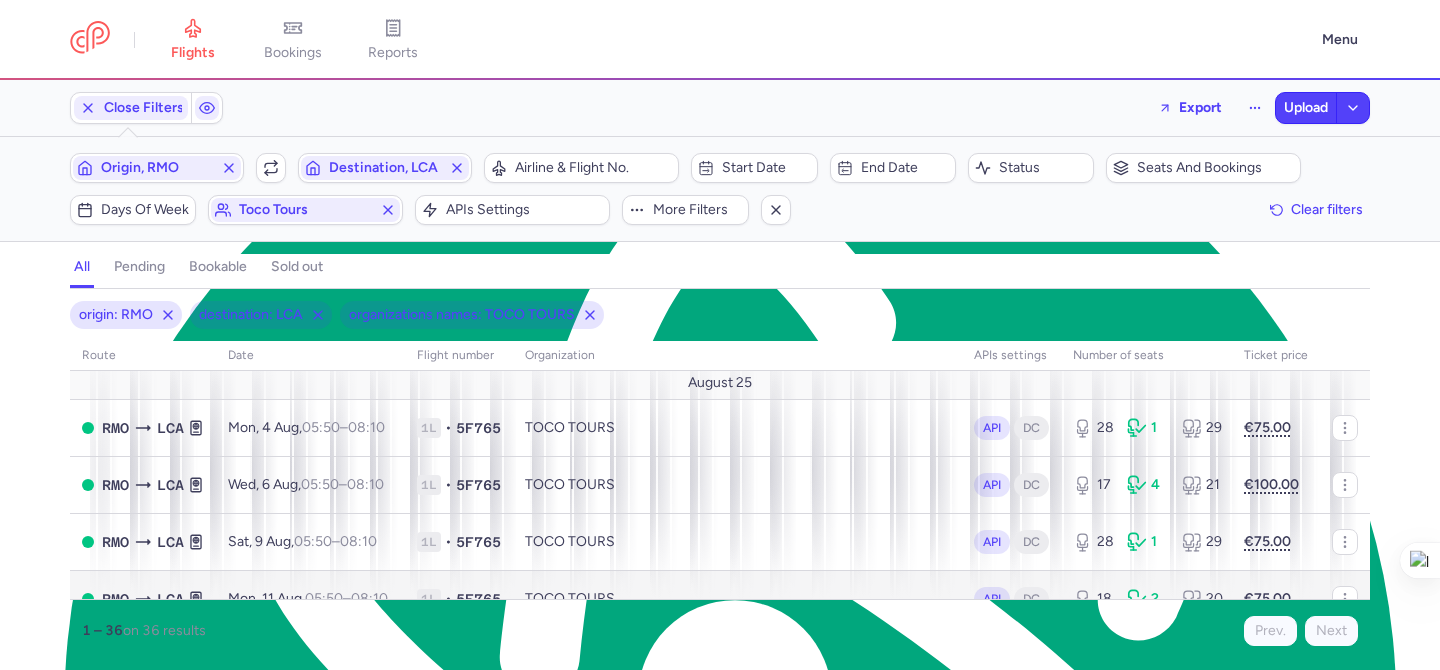 scroll, scrollTop: 0, scrollLeft: 0, axis: both 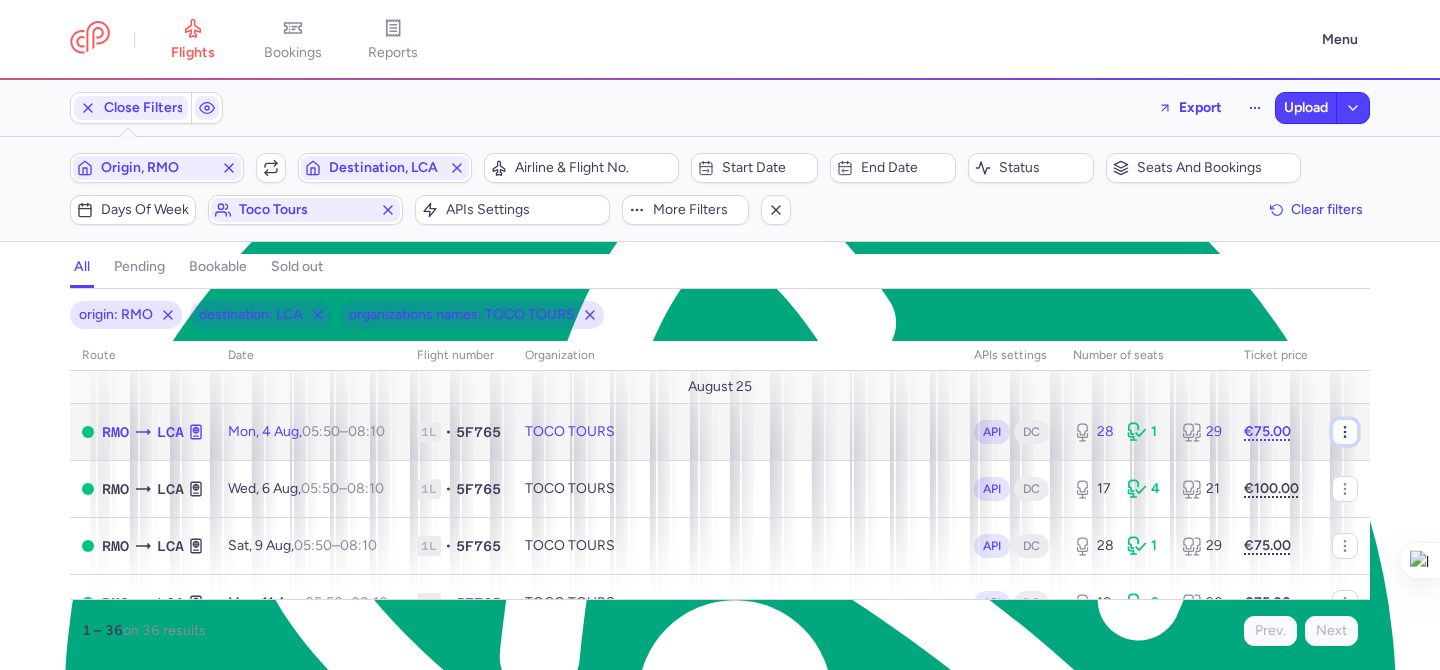 click 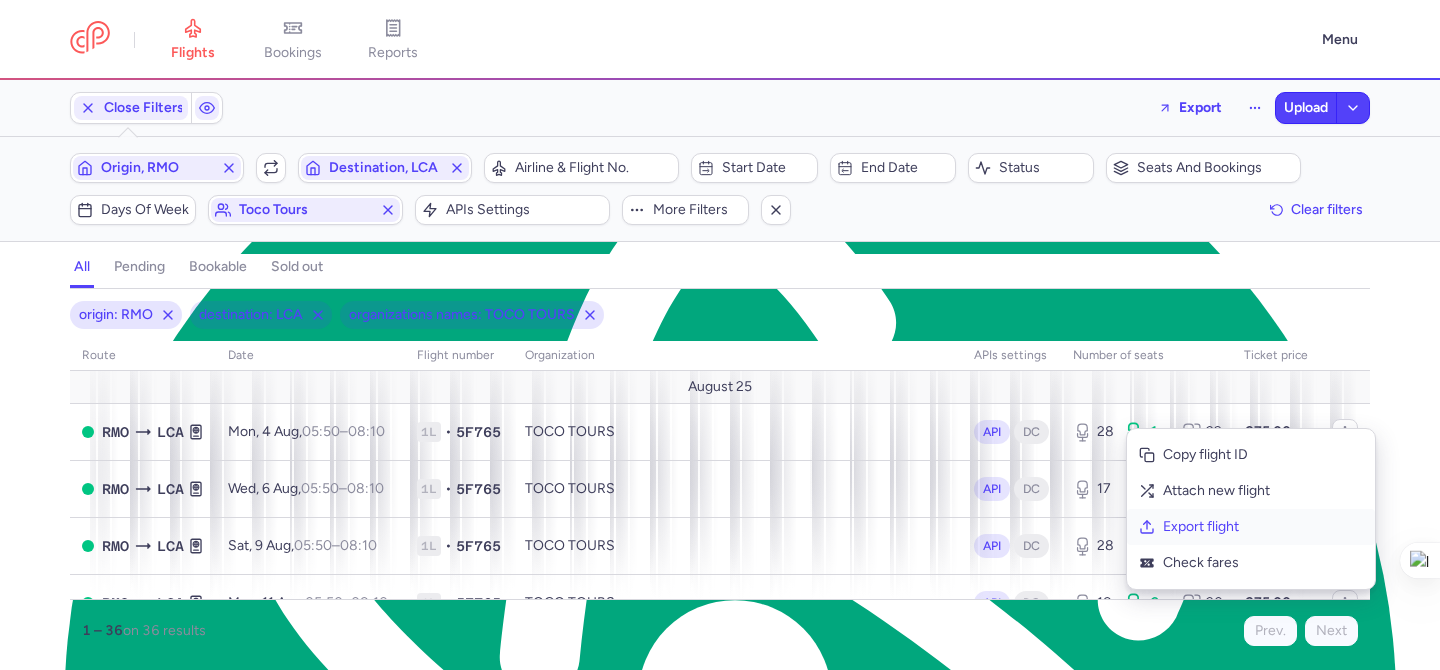 click on "Export flight" at bounding box center [1263, 527] 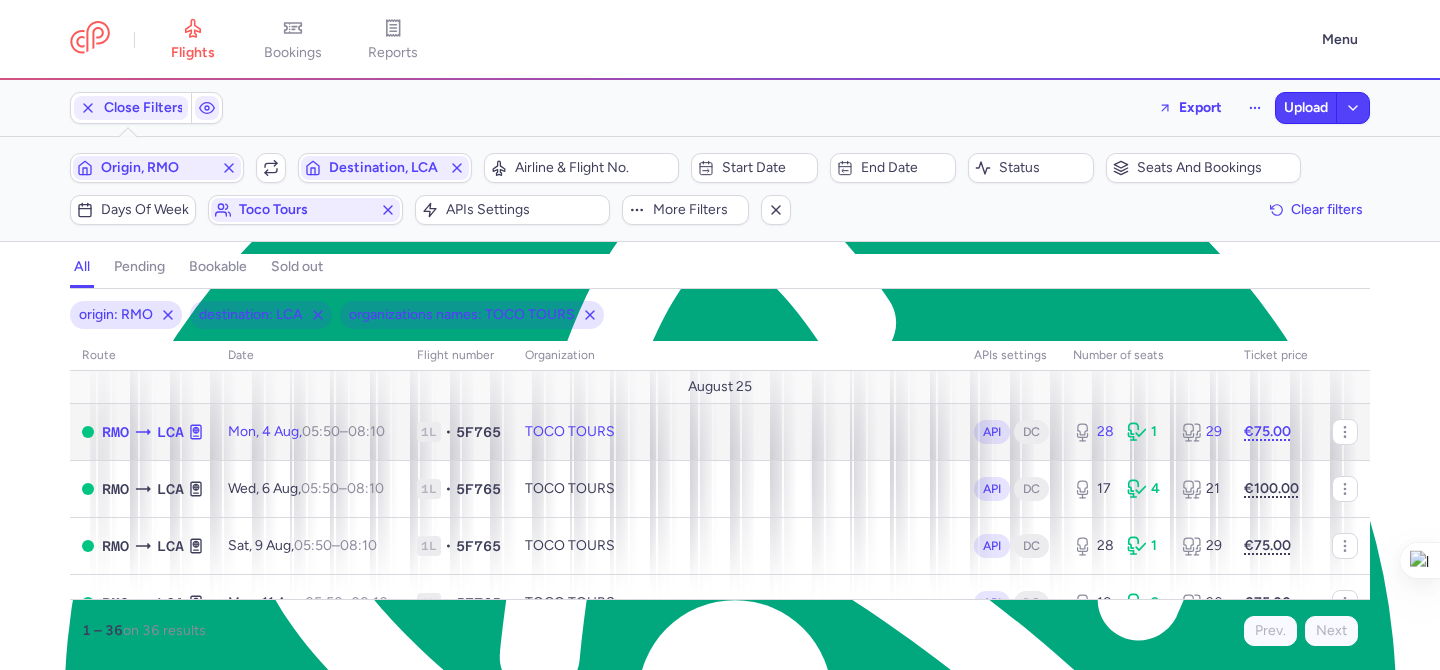 click on "TOCO TOURS" at bounding box center [737, 431] 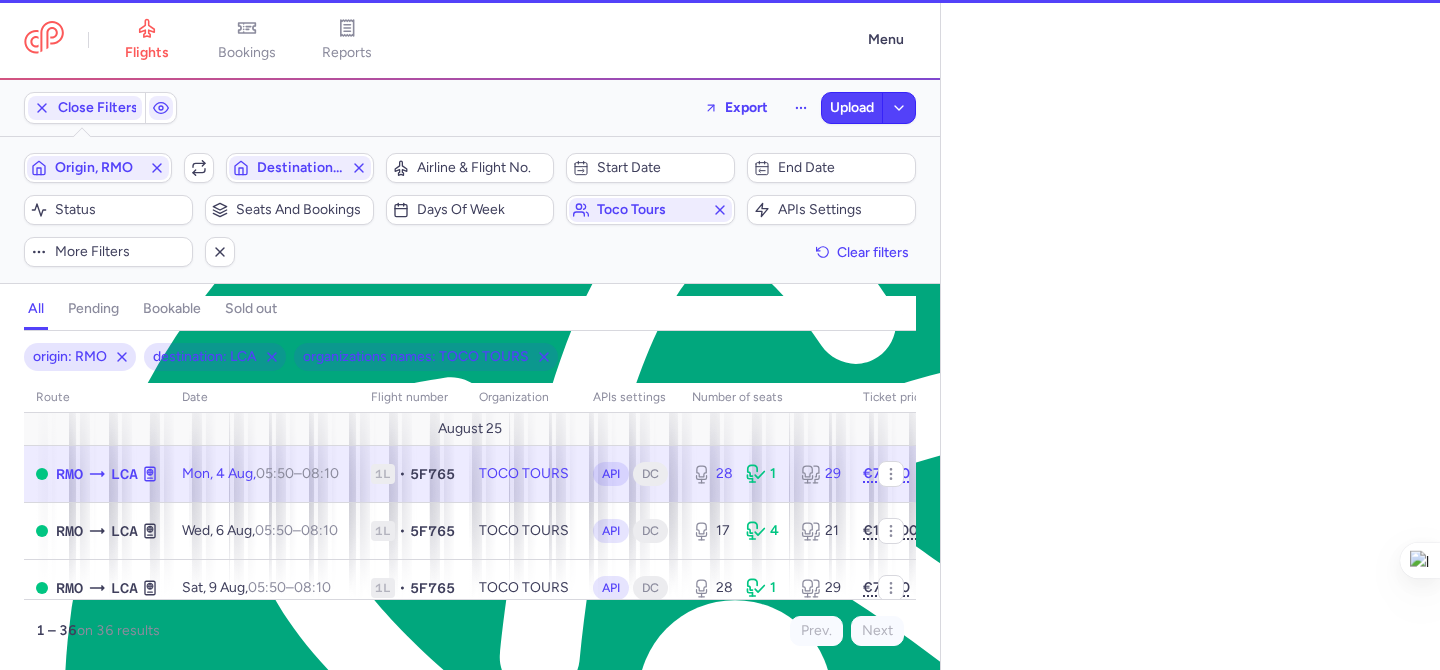 select on "hours" 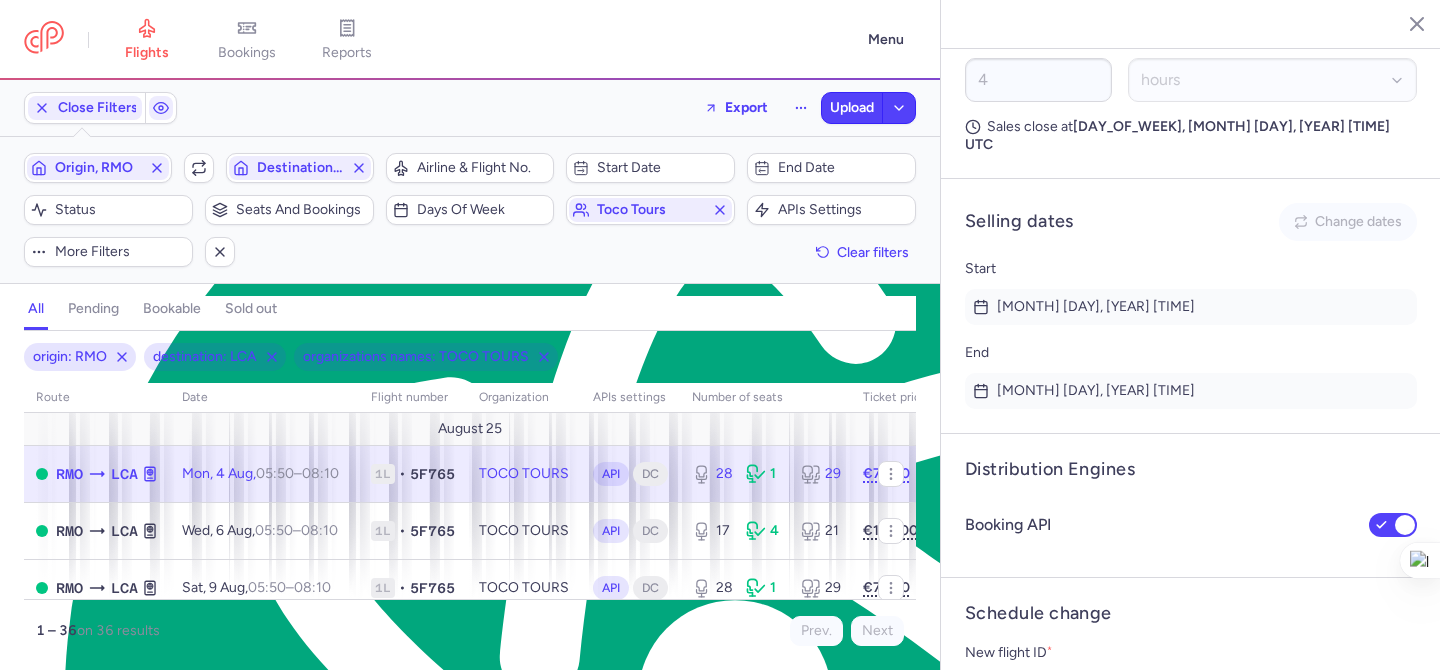 scroll, scrollTop: 1646, scrollLeft: 0, axis: vertical 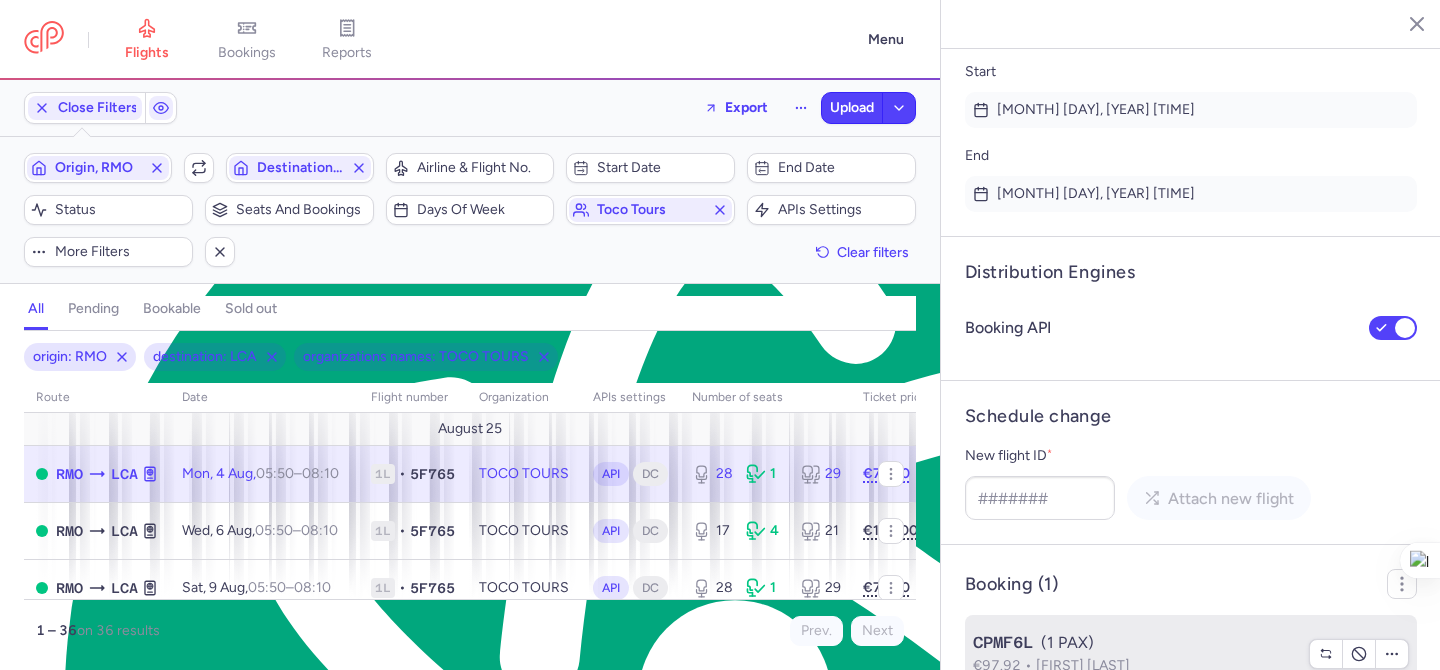 click on "€97.92  Roman ZHYROV" at bounding box center (1135, 666) 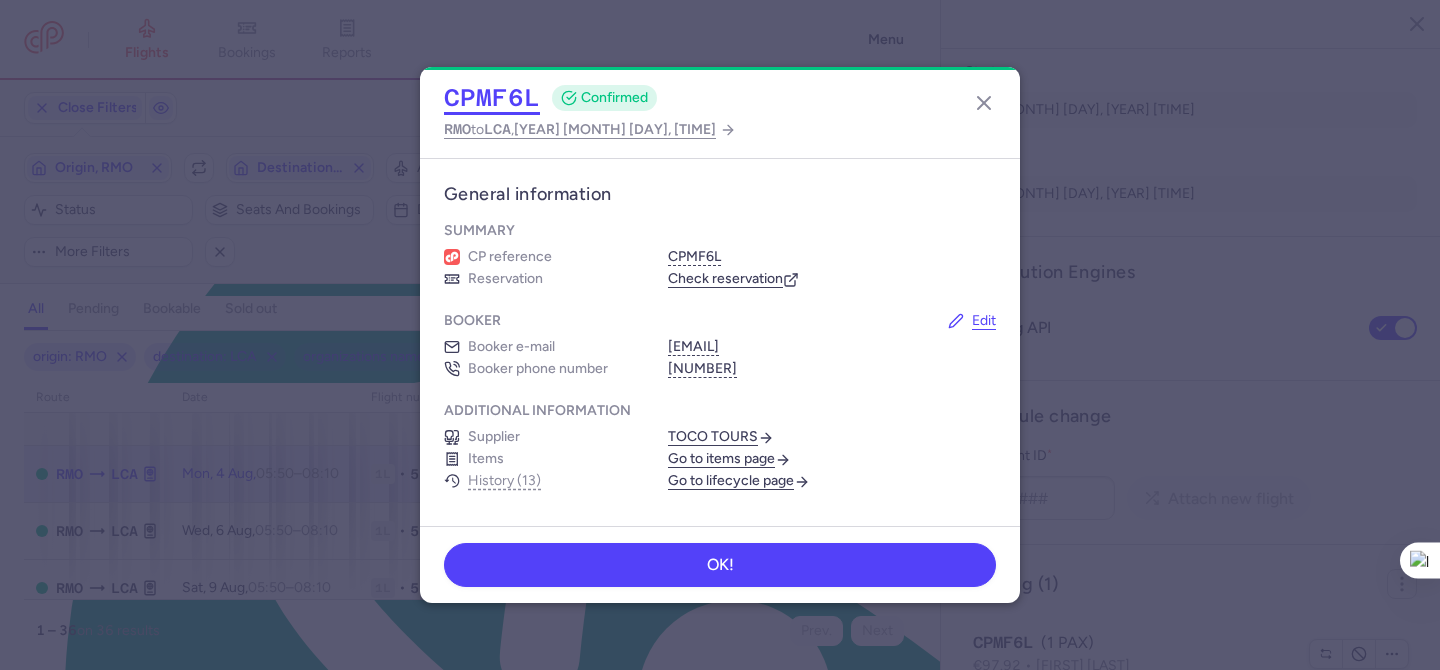 click on "CPMF6L" 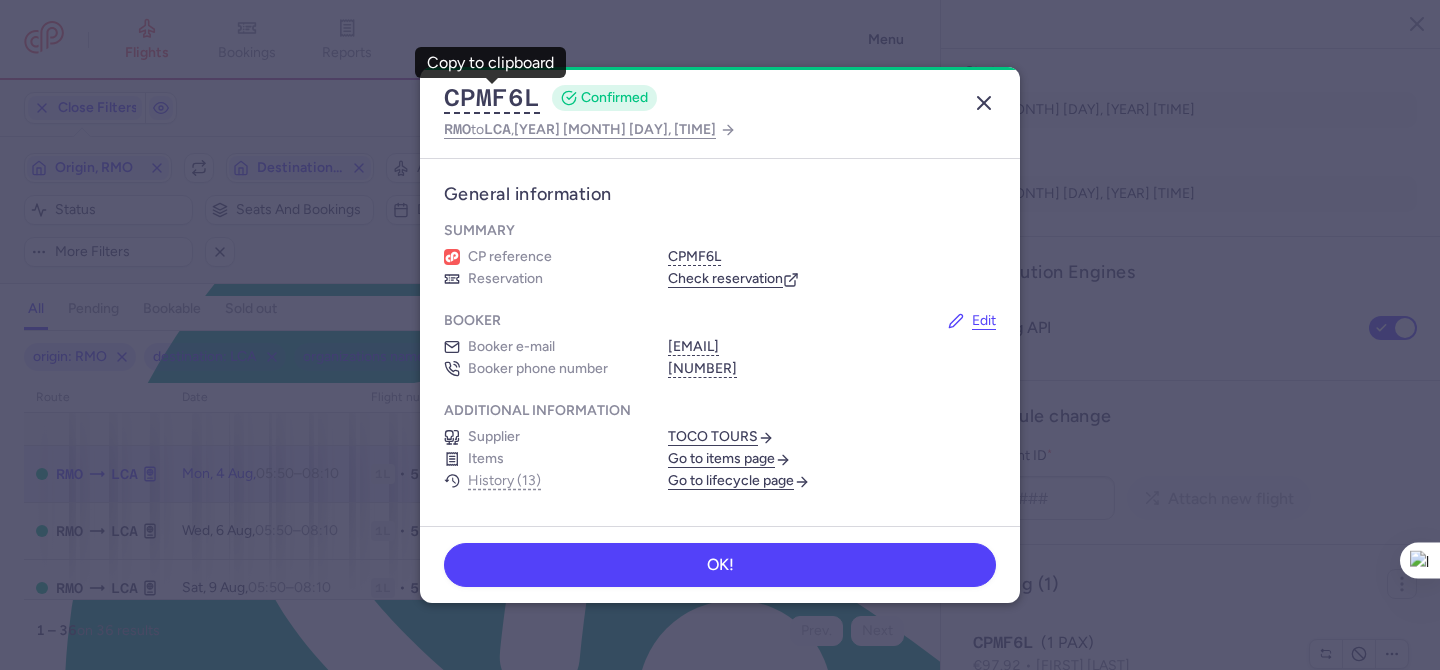 click 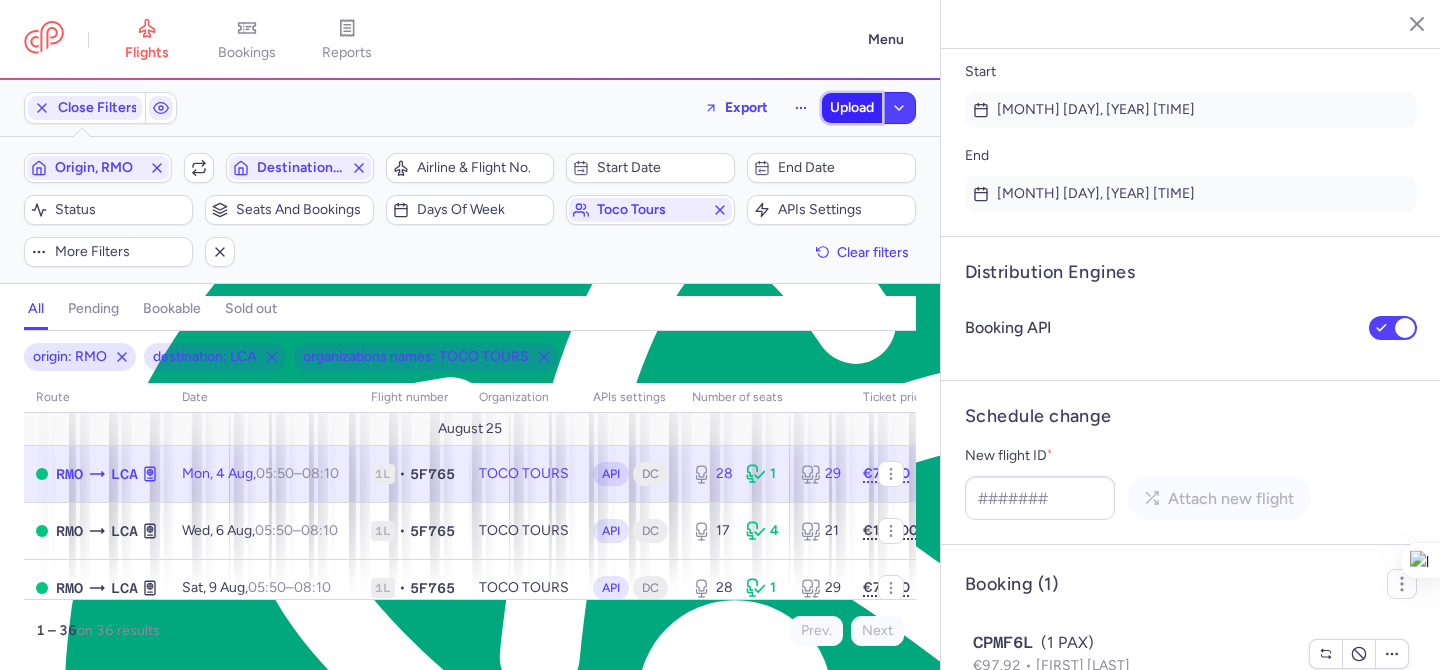 click on "Upload" at bounding box center (852, 108) 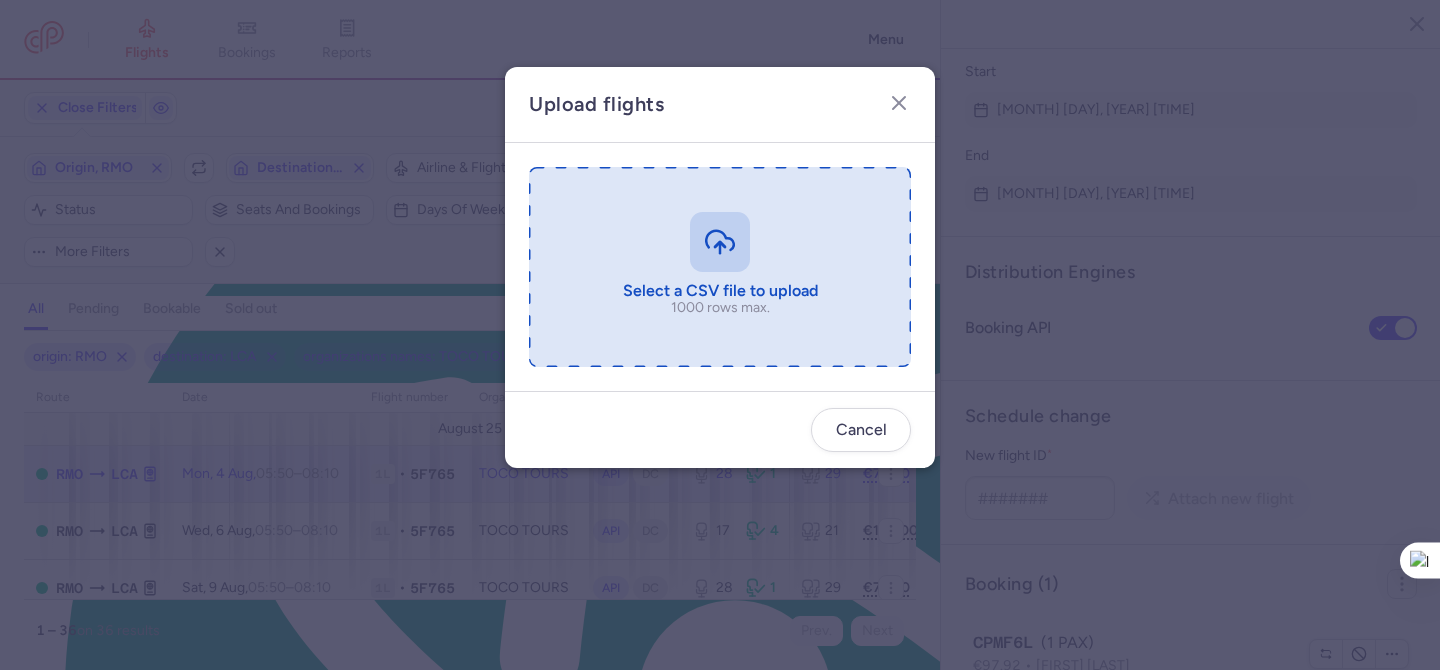 click at bounding box center [720, 267] 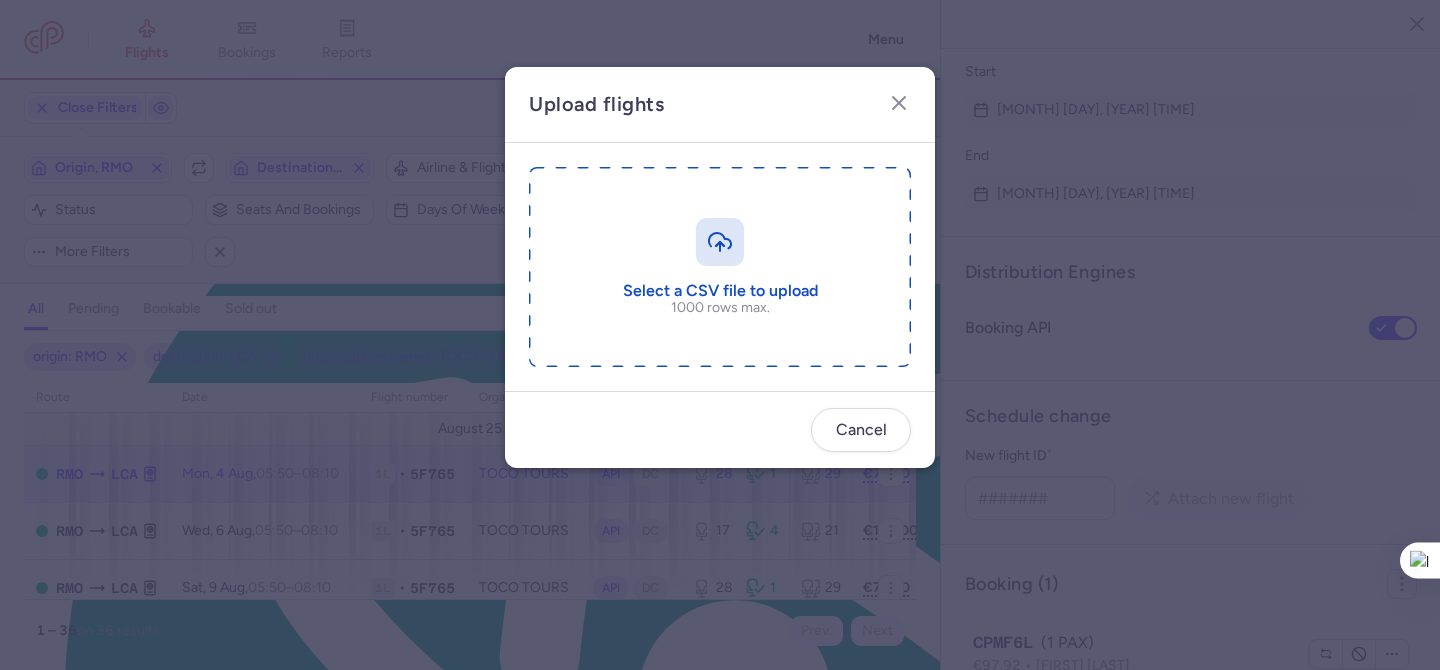 type on "C:\fakepath\export_flight_5F765_20250803,1653.csv" 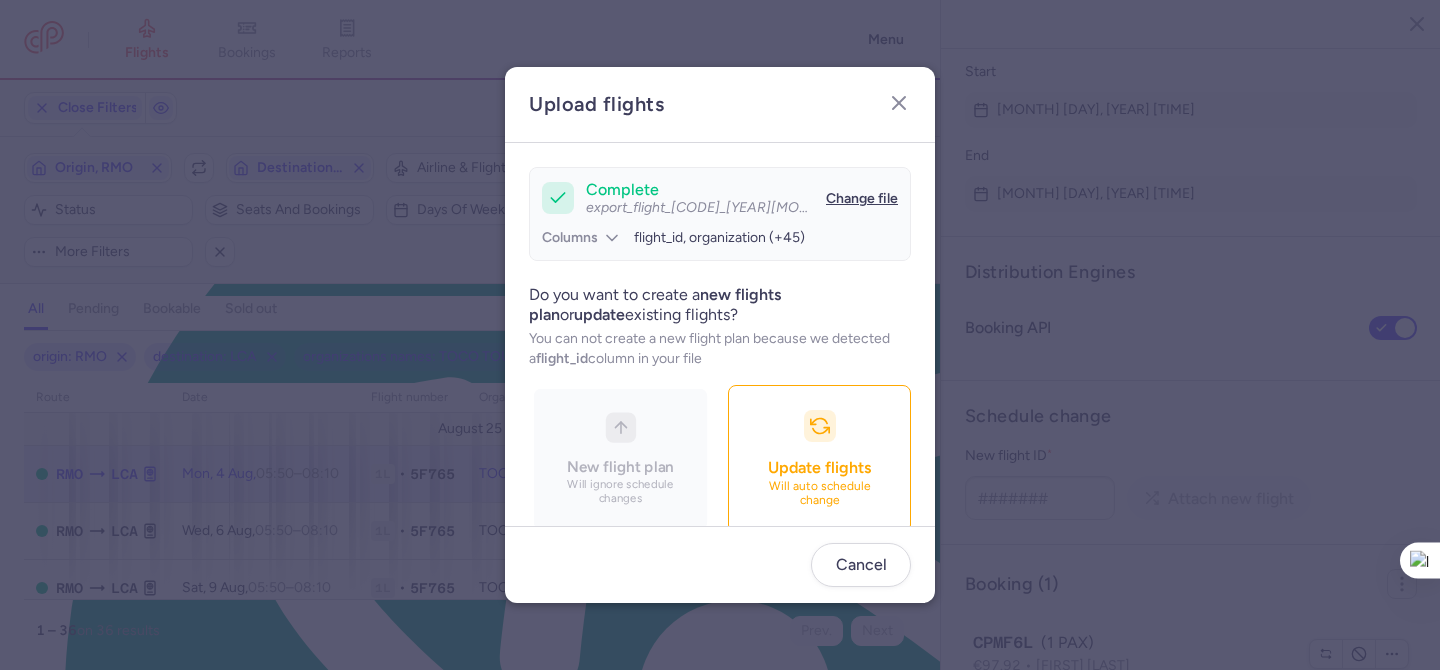 scroll, scrollTop: 194, scrollLeft: 0, axis: vertical 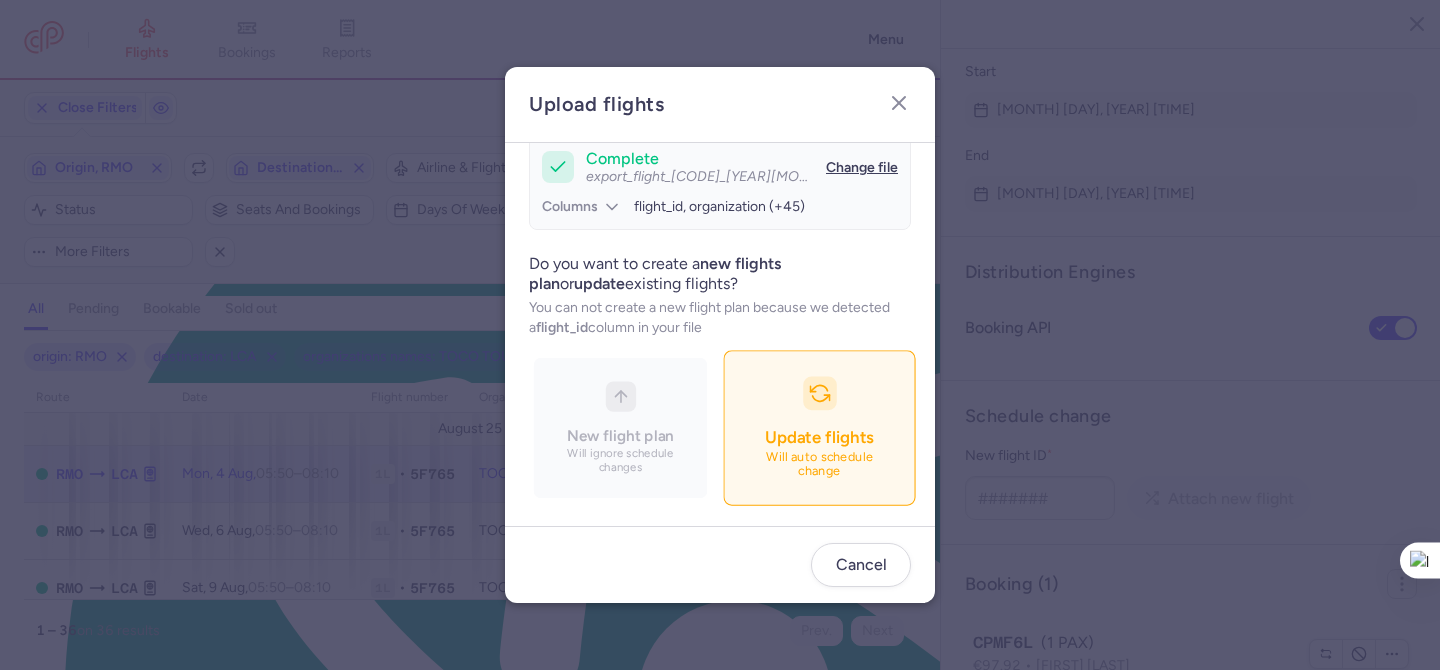 drag, startPoint x: 700, startPoint y: 393, endPoint x: 699, endPoint y: 371, distance: 22.022715 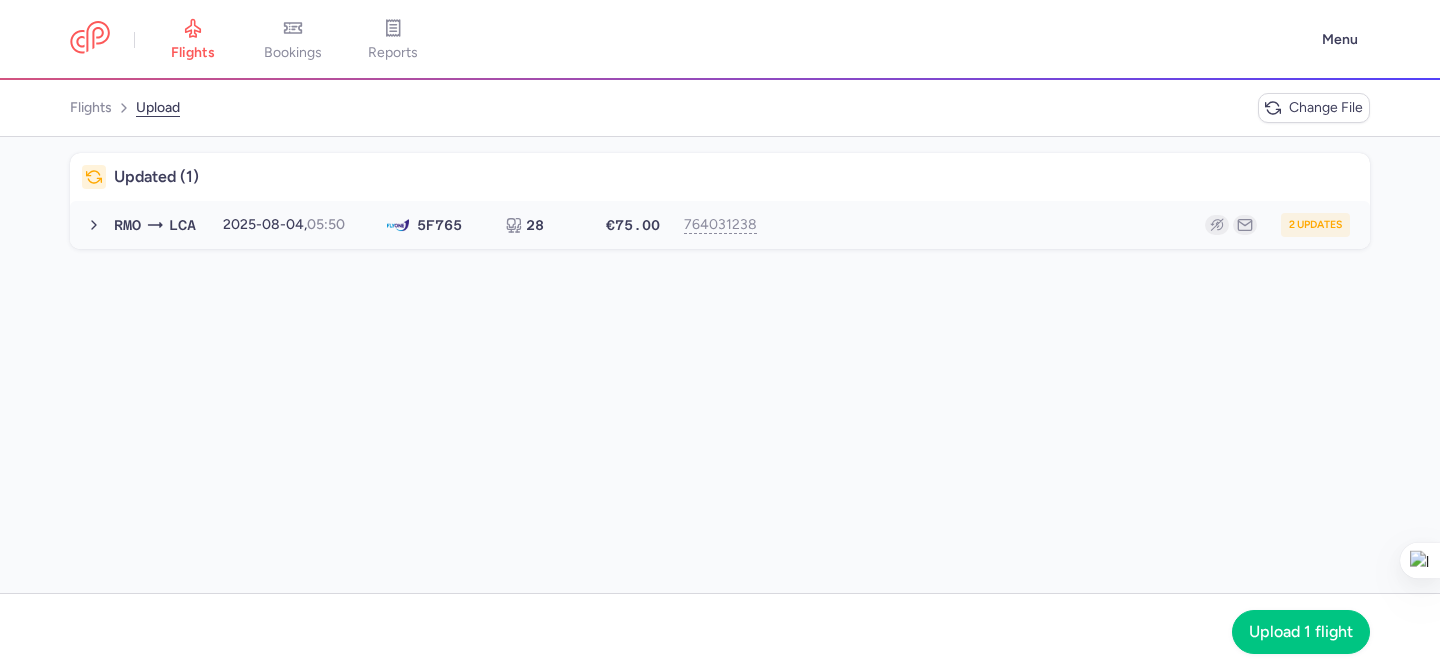 click on "2 updates" at bounding box center (1064, 225) 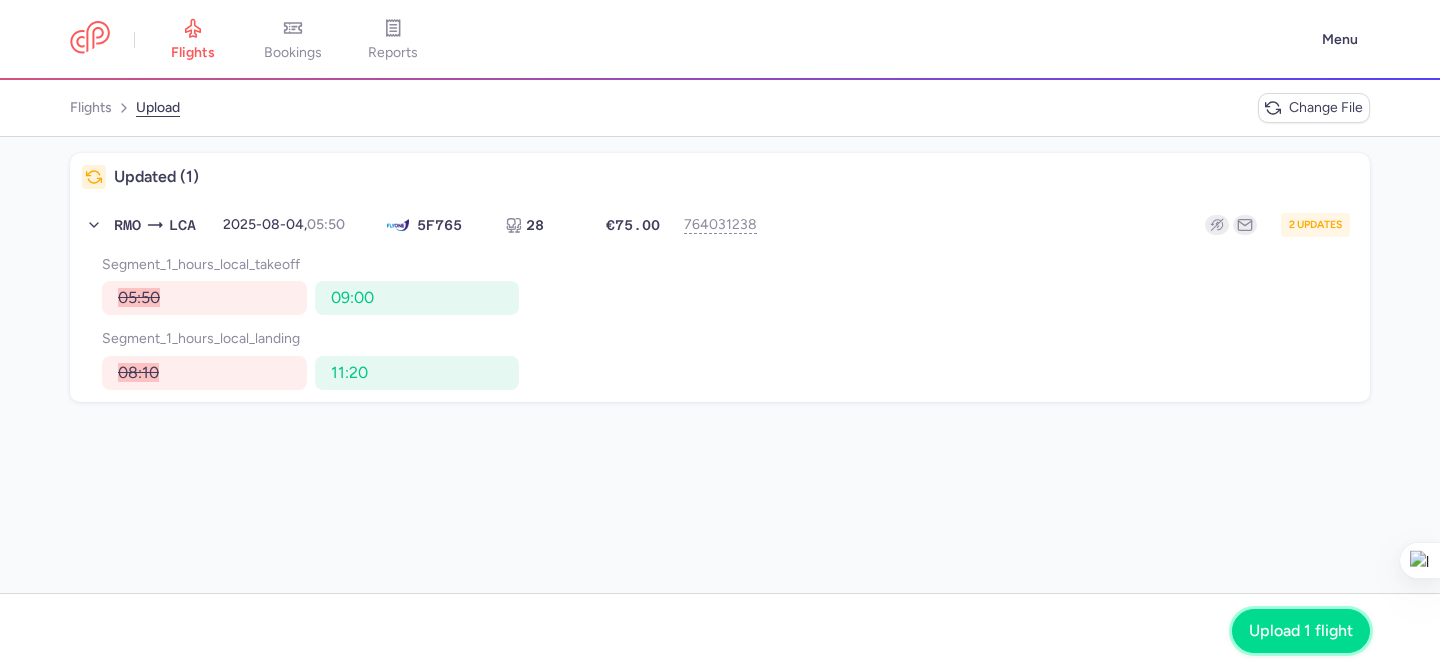 click on "Upload 1 flight" at bounding box center [1301, 631] 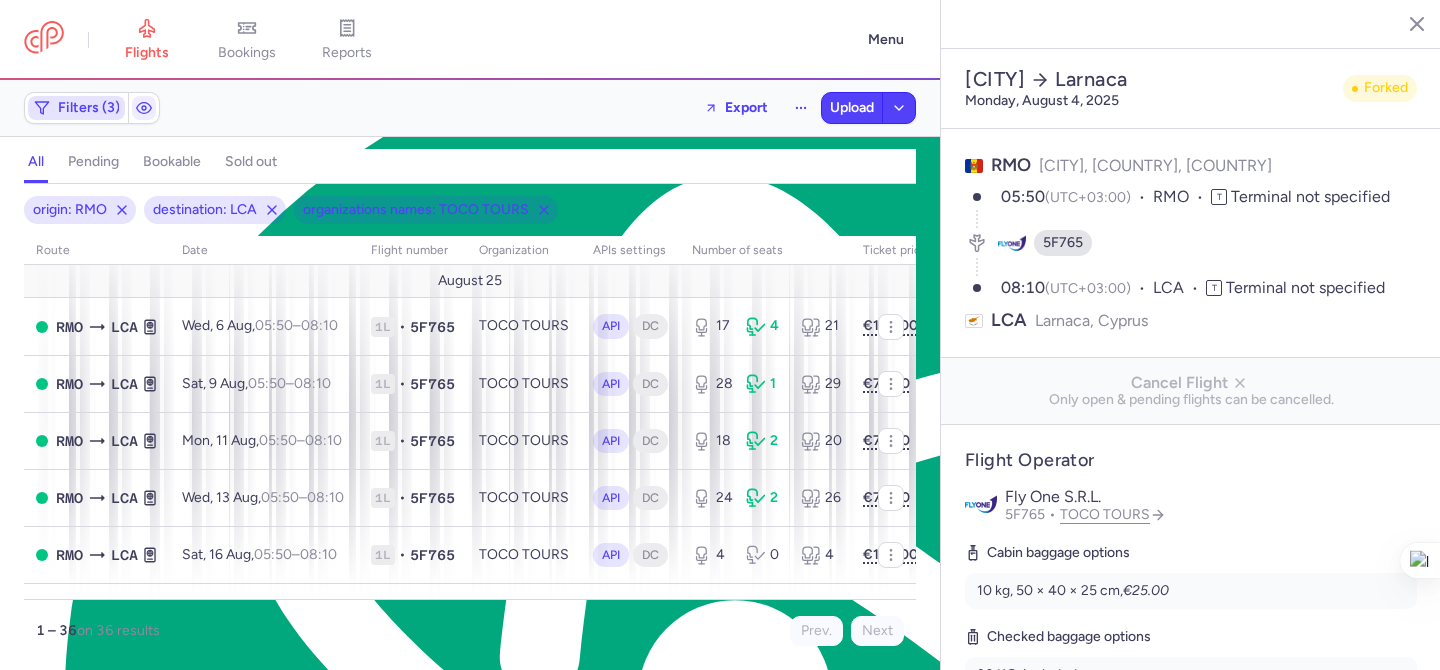 click on "Filters (3)" 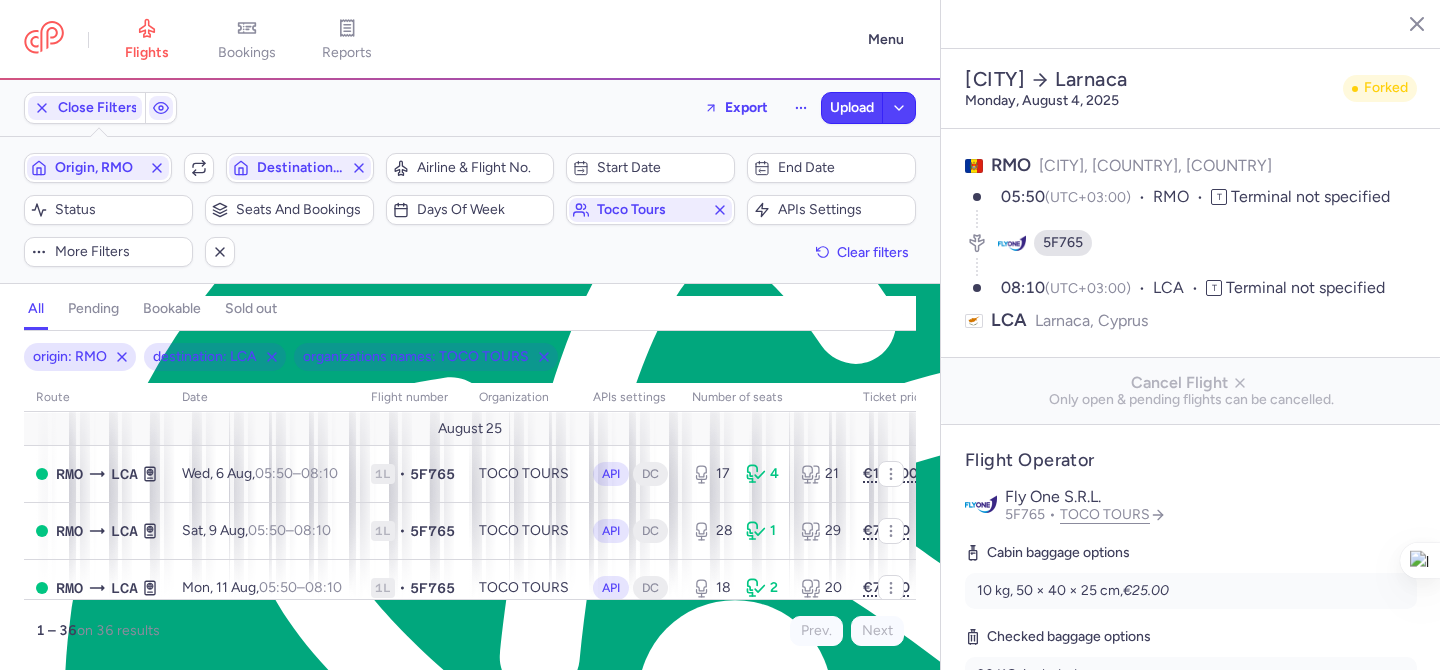 scroll, scrollTop: 0, scrollLeft: 0, axis: both 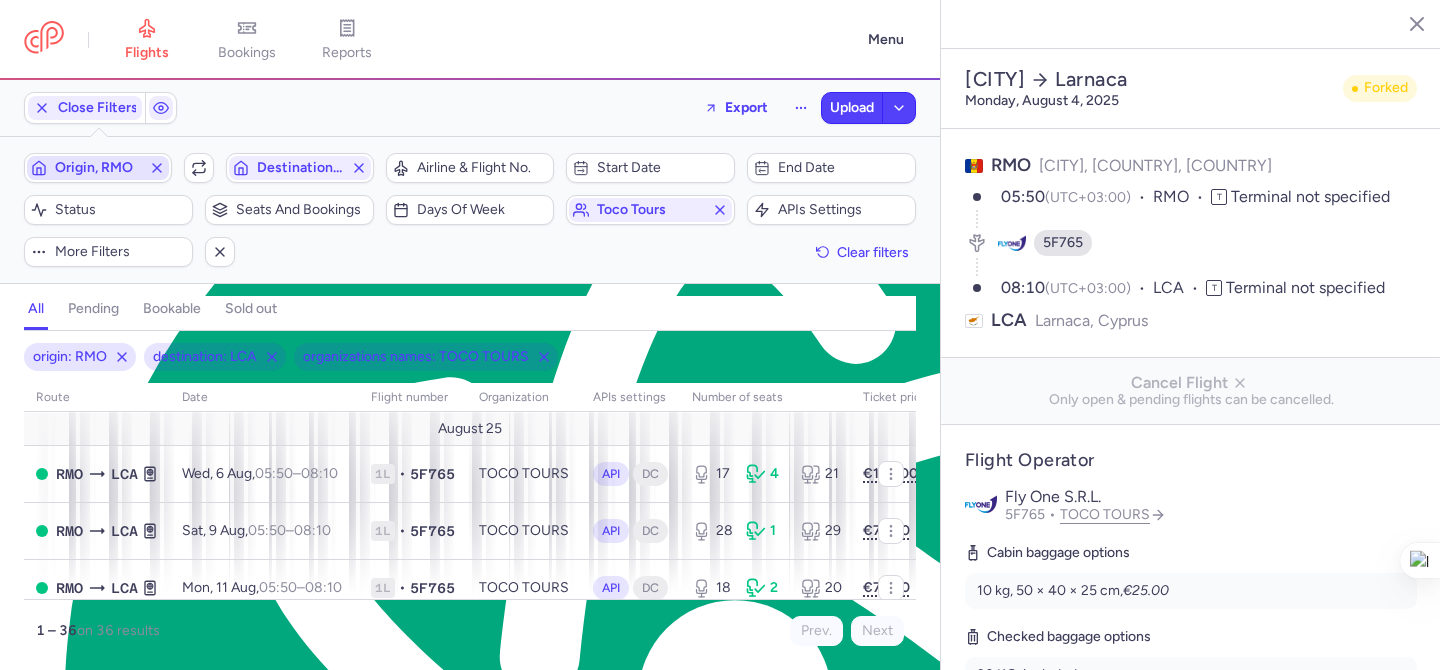 drag, startPoint x: 105, startPoint y: 171, endPoint x: 132, endPoint y: 167, distance: 27.294687 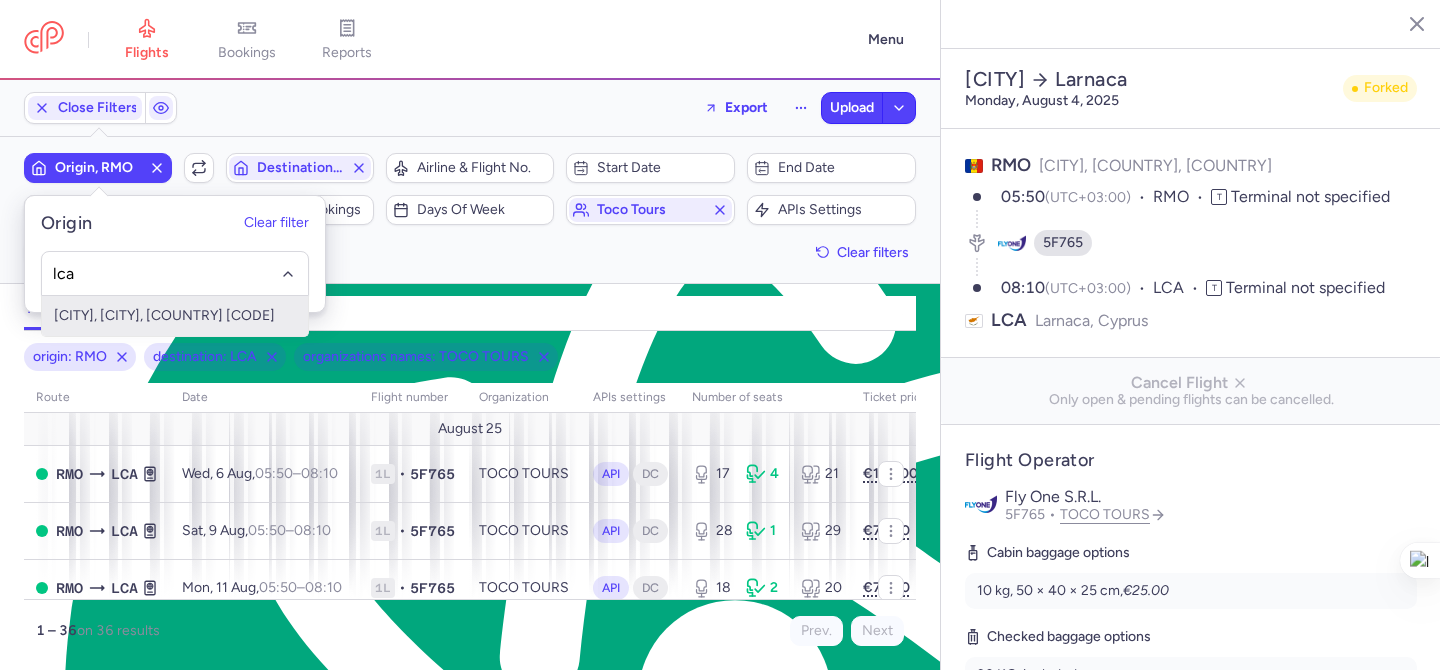 drag, startPoint x: 218, startPoint y: 319, endPoint x: 233, endPoint y: 300, distance: 24.207438 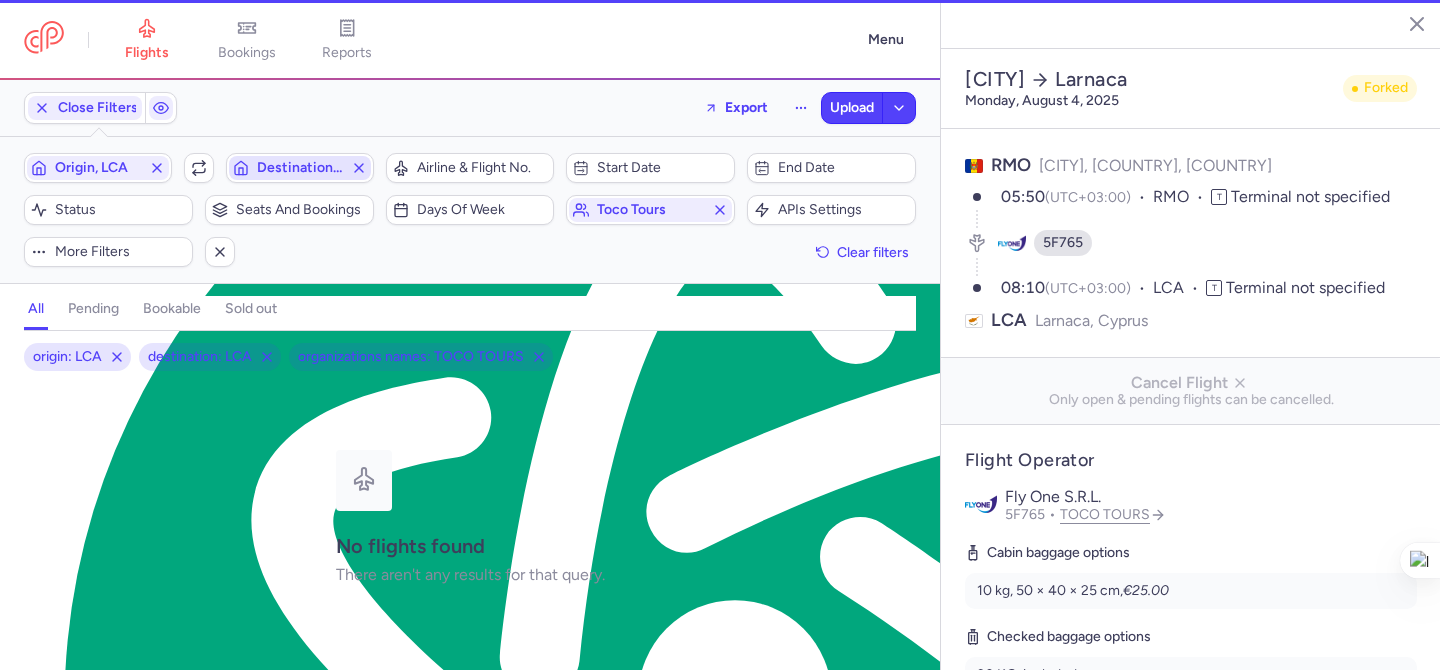click on "Destination, LCA" at bounding box center (300, 168) 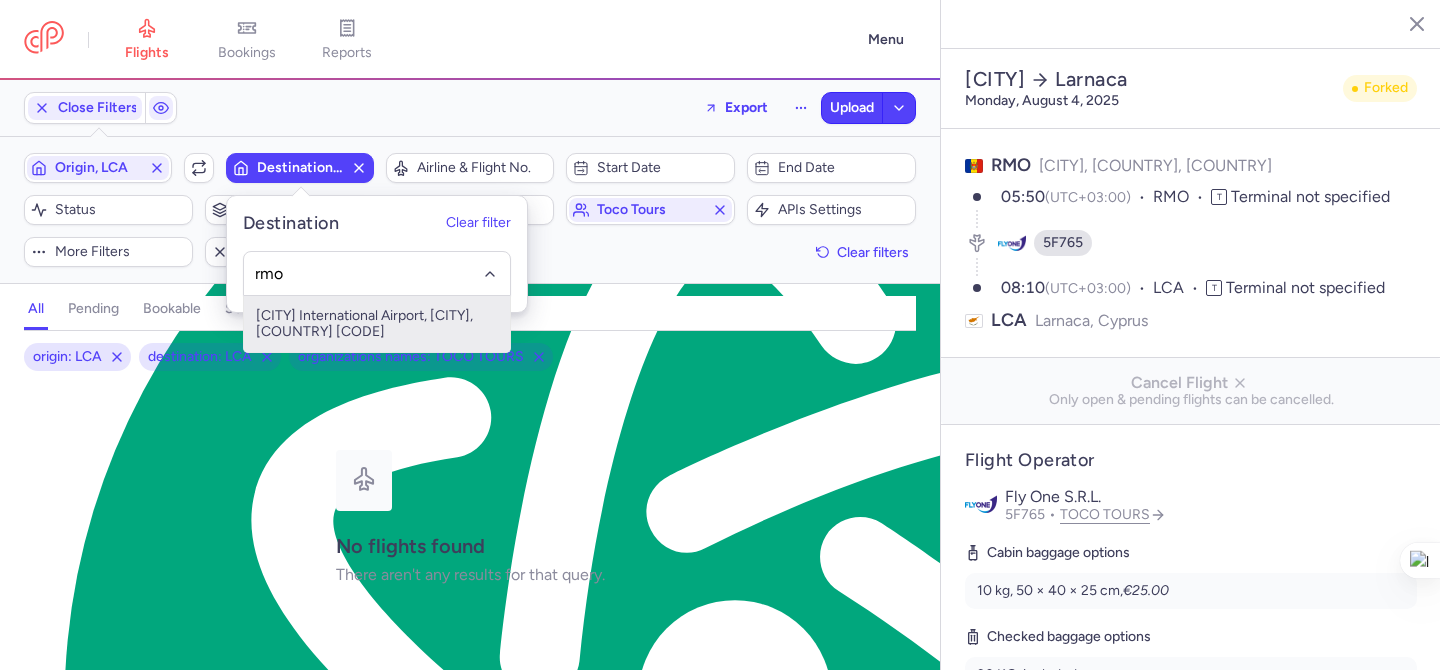 click on "Chișinău International Airport, Chişinău, Moldova, Republic of RMO" at bounding box center (377, 324) 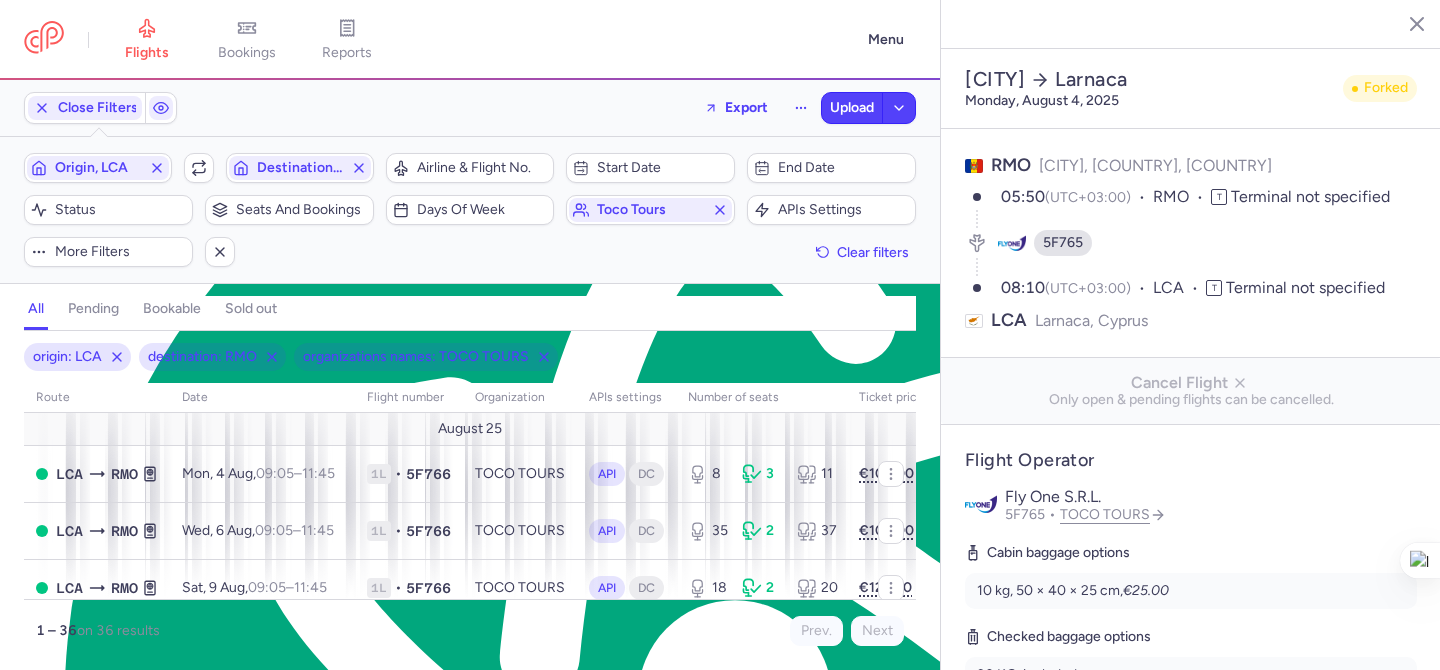 drag, startPoint x: 1396, startPoint y: 22, endPoint x: 1206, endPoint y: 76, distance: 197.52469 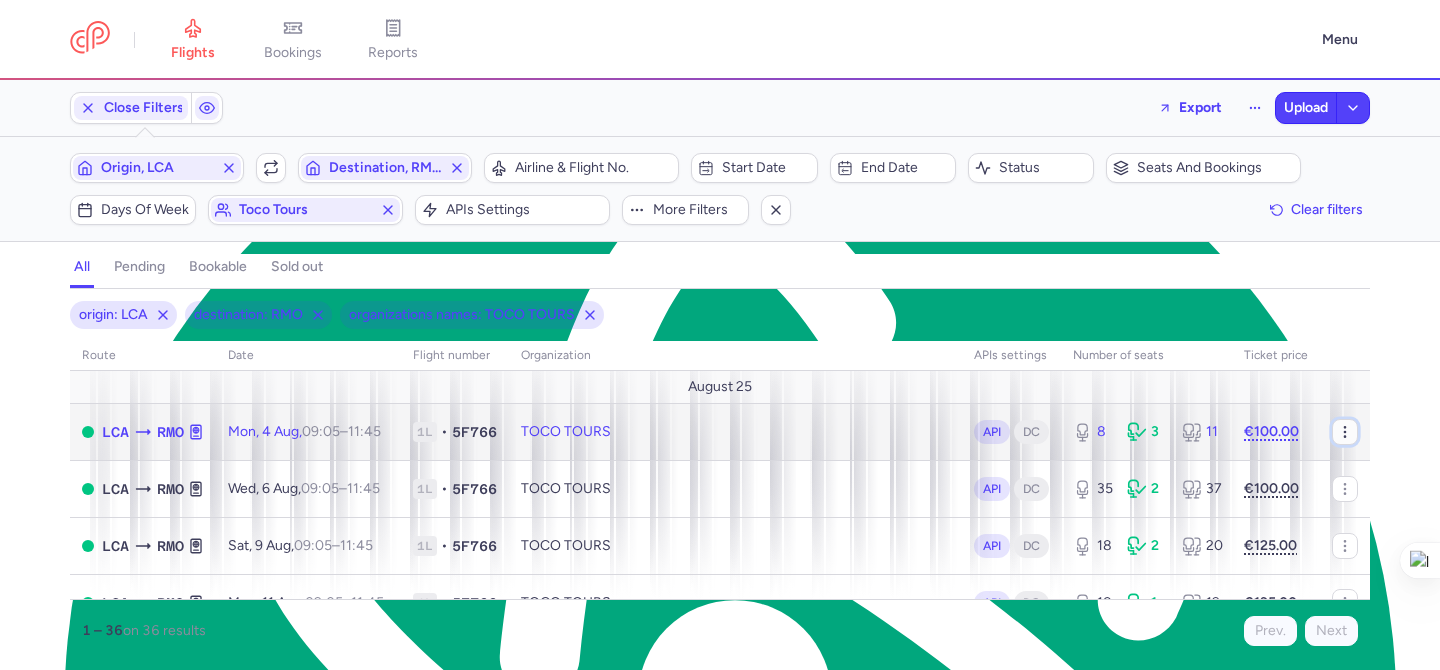 click 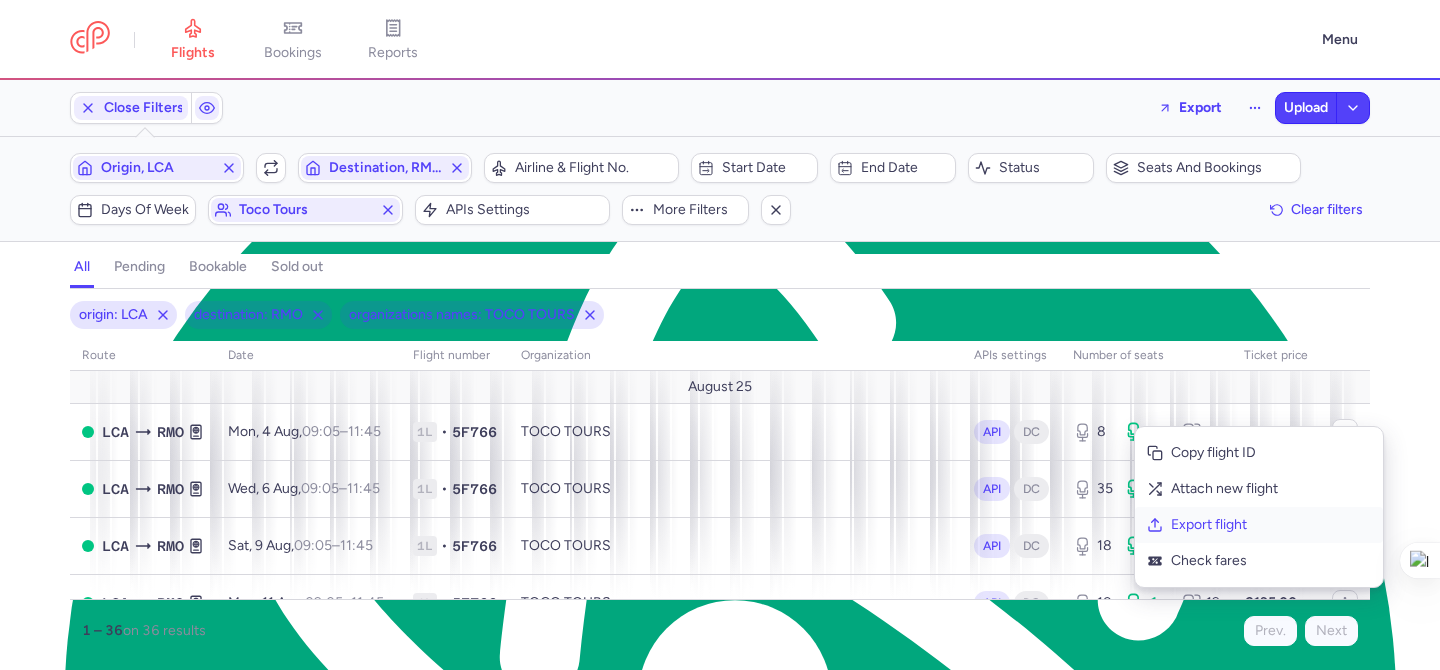 click on "Export flight" at bounding box center [1271, 525] 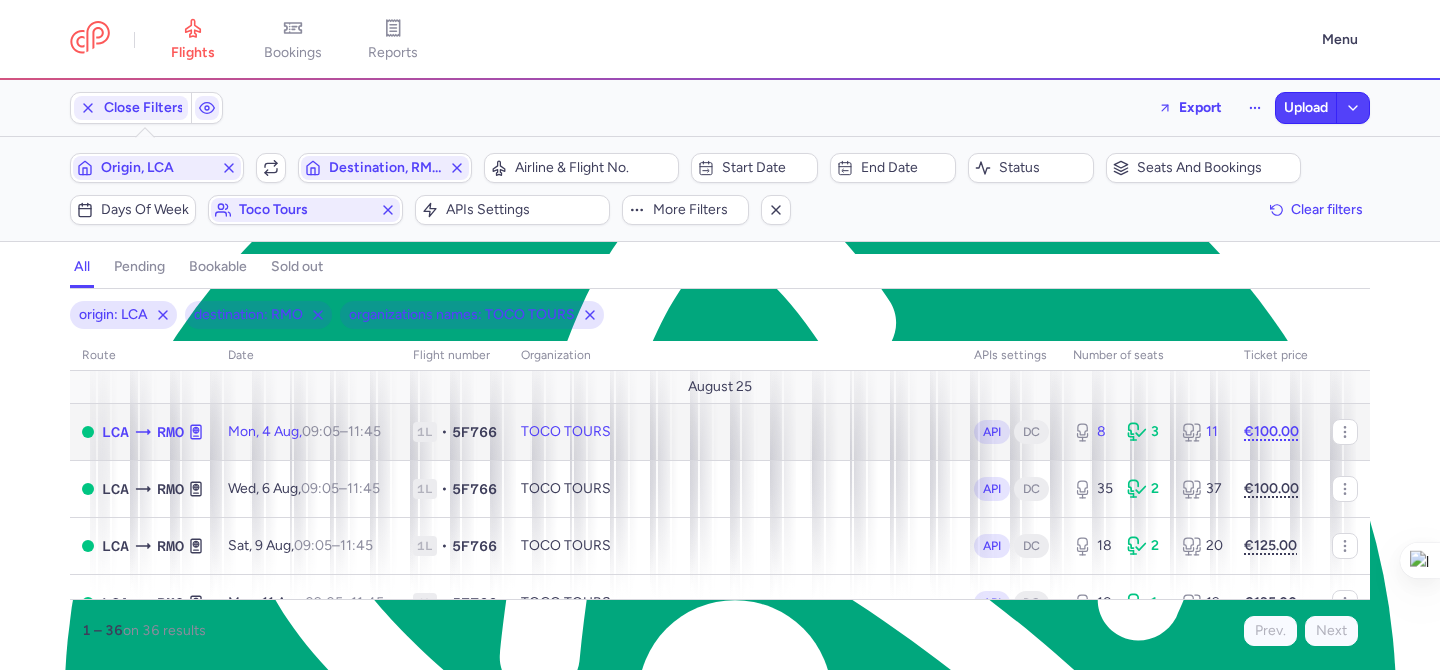 click on "TOCO TOURS" 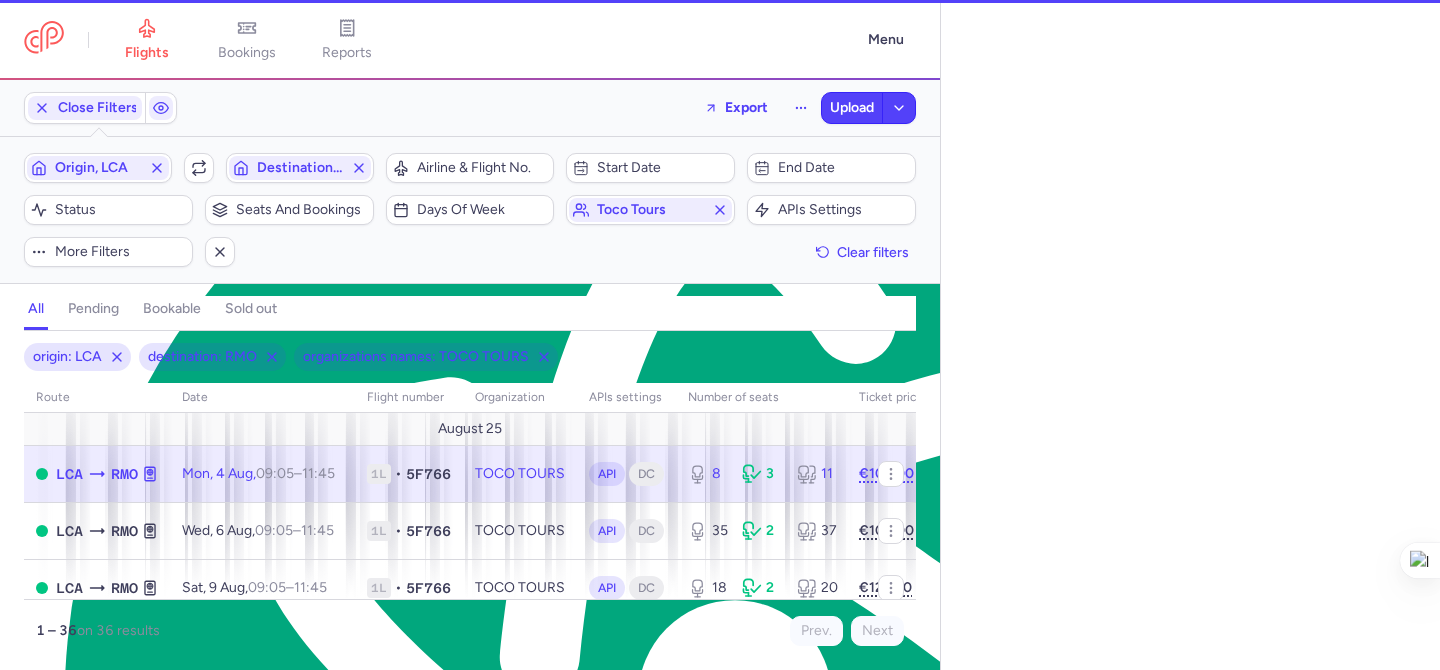 select on "hours" 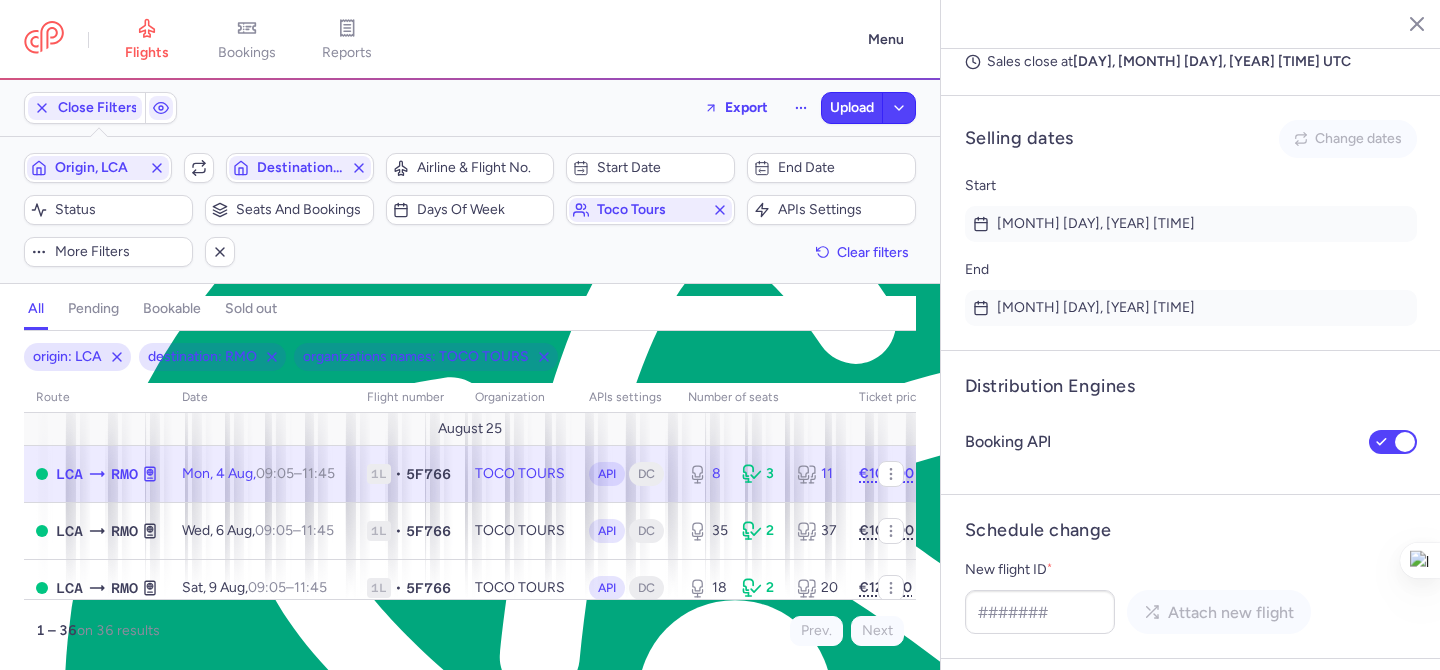 scroll, scrollTop: 1724, scrollLeft: 0, axis: vertical 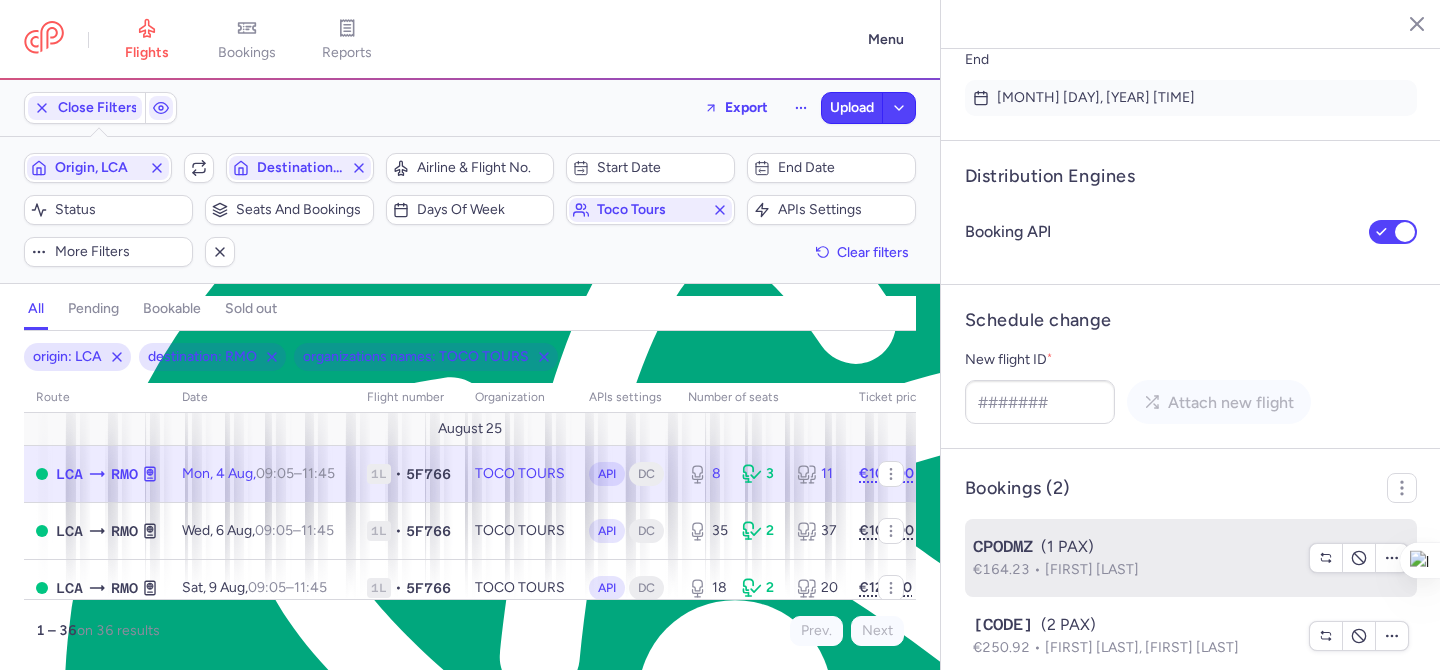 click on "CPODMZ  (1 PAX)" at bounding box center [1135, 547] 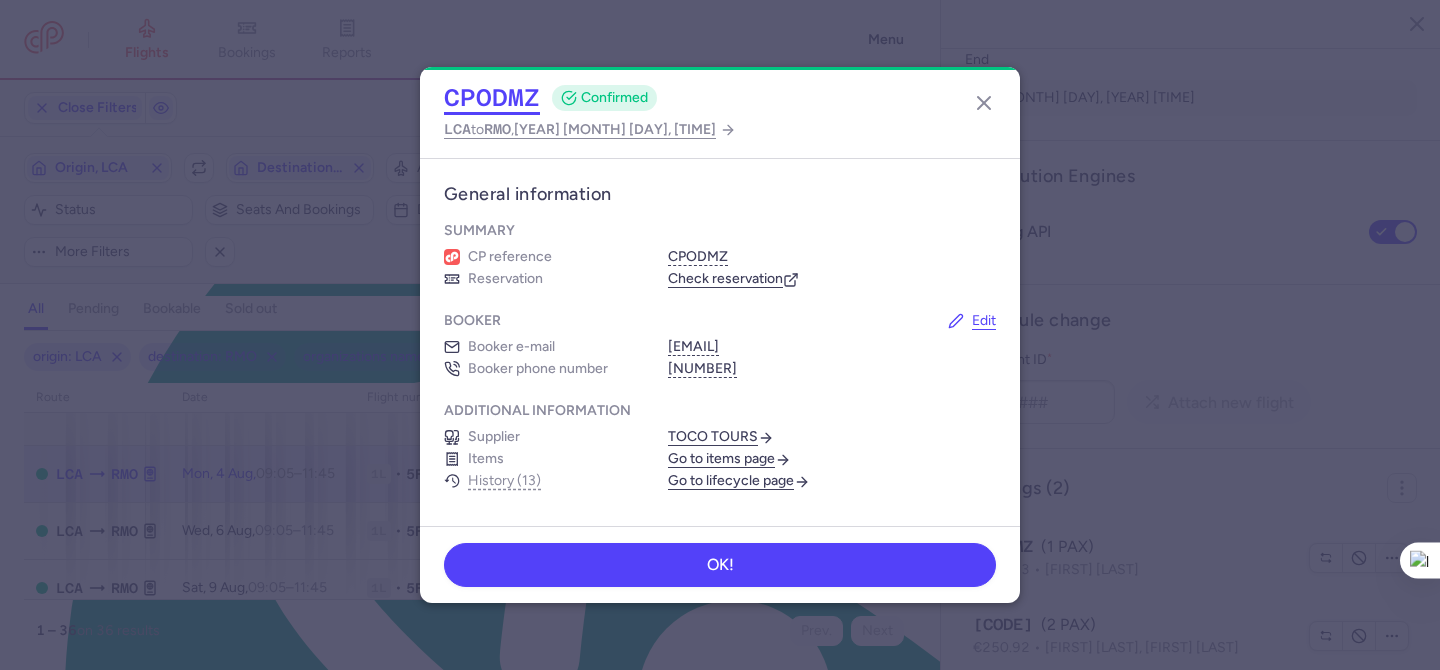 click on "CPODMZ" 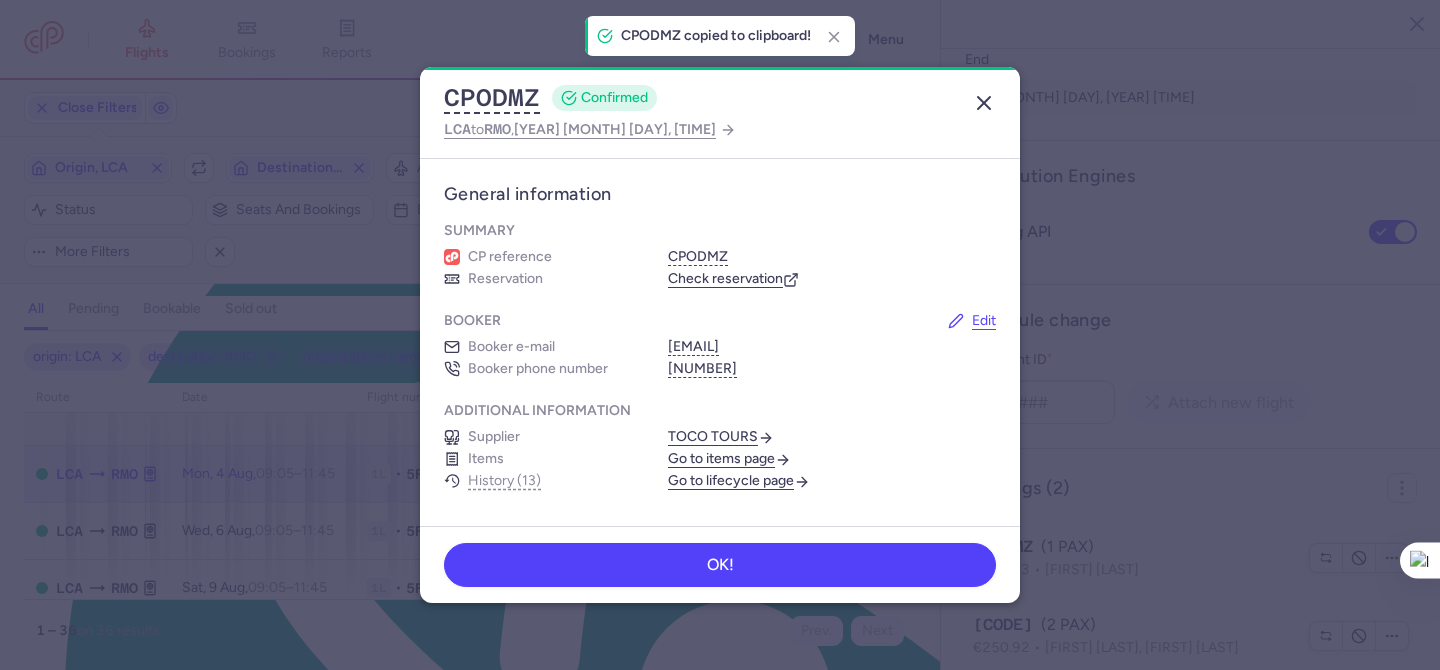 click 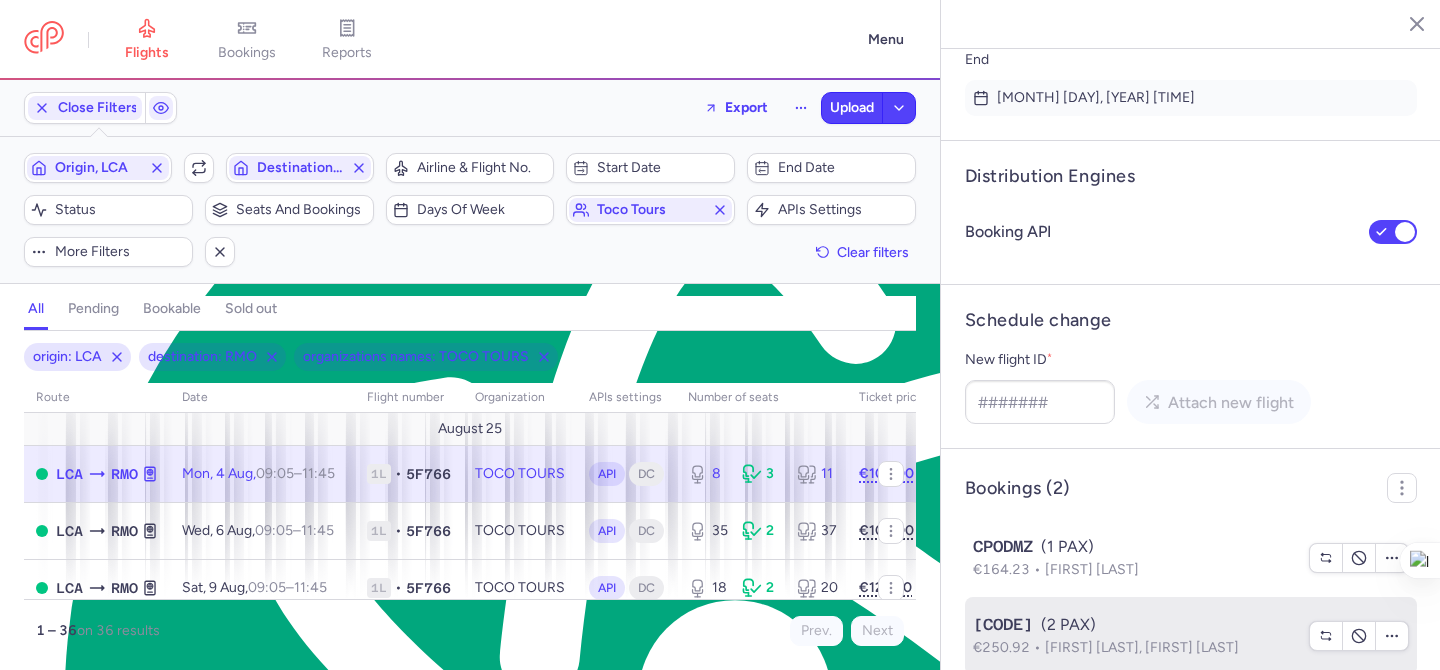 click on "Dmitry SUVOROV, Alexey PATRAKOV" at bounding box center (1142, 647) 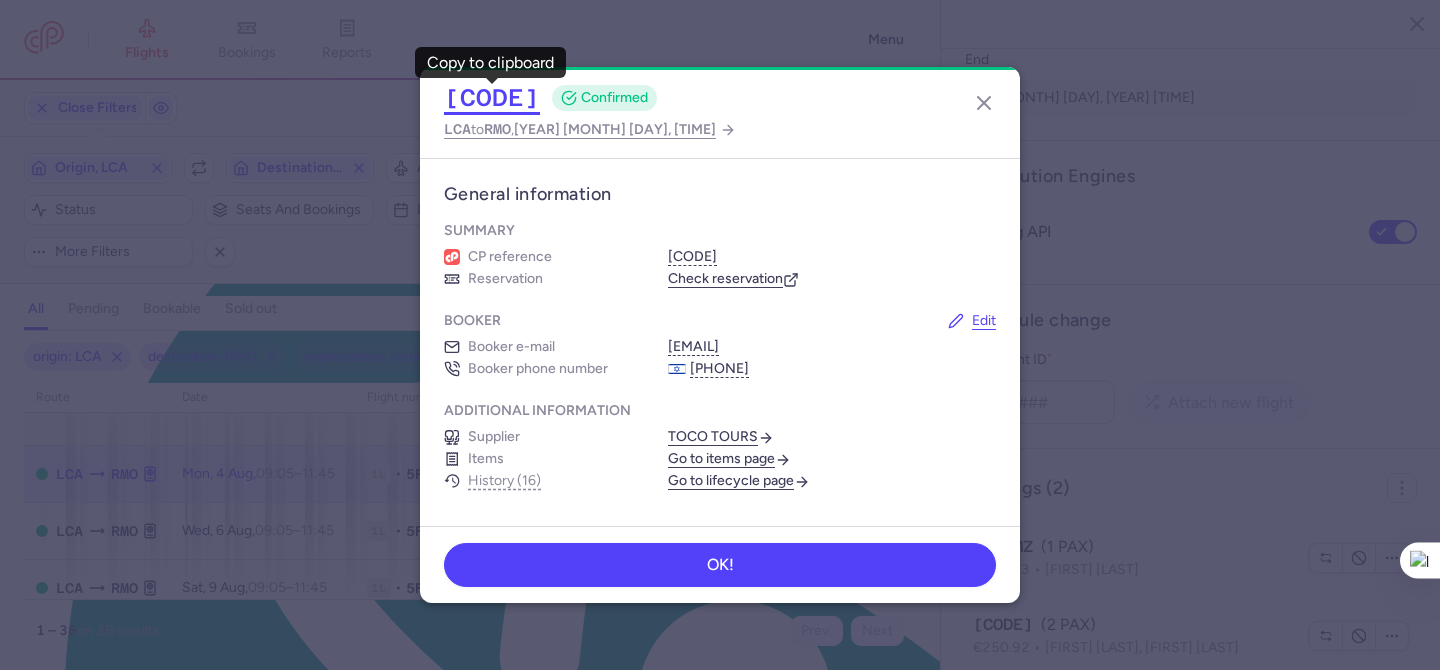 click on "CPGGZQ" 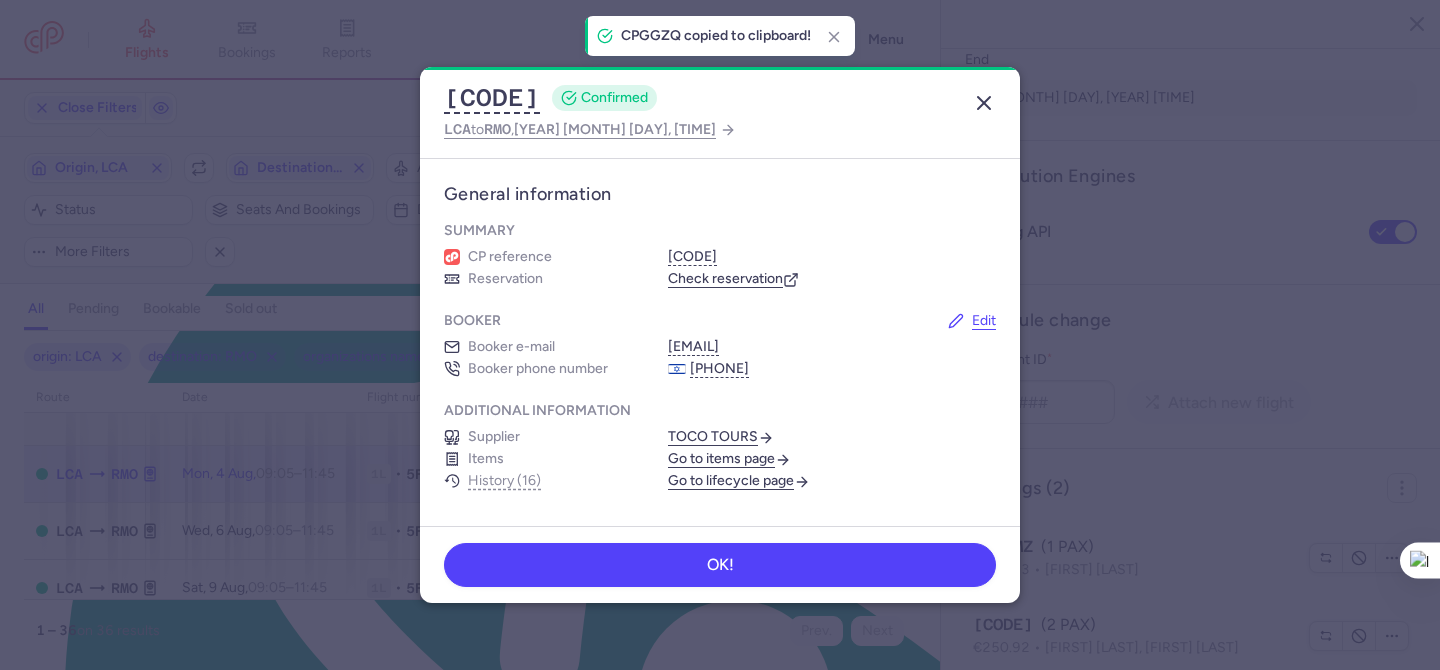 click 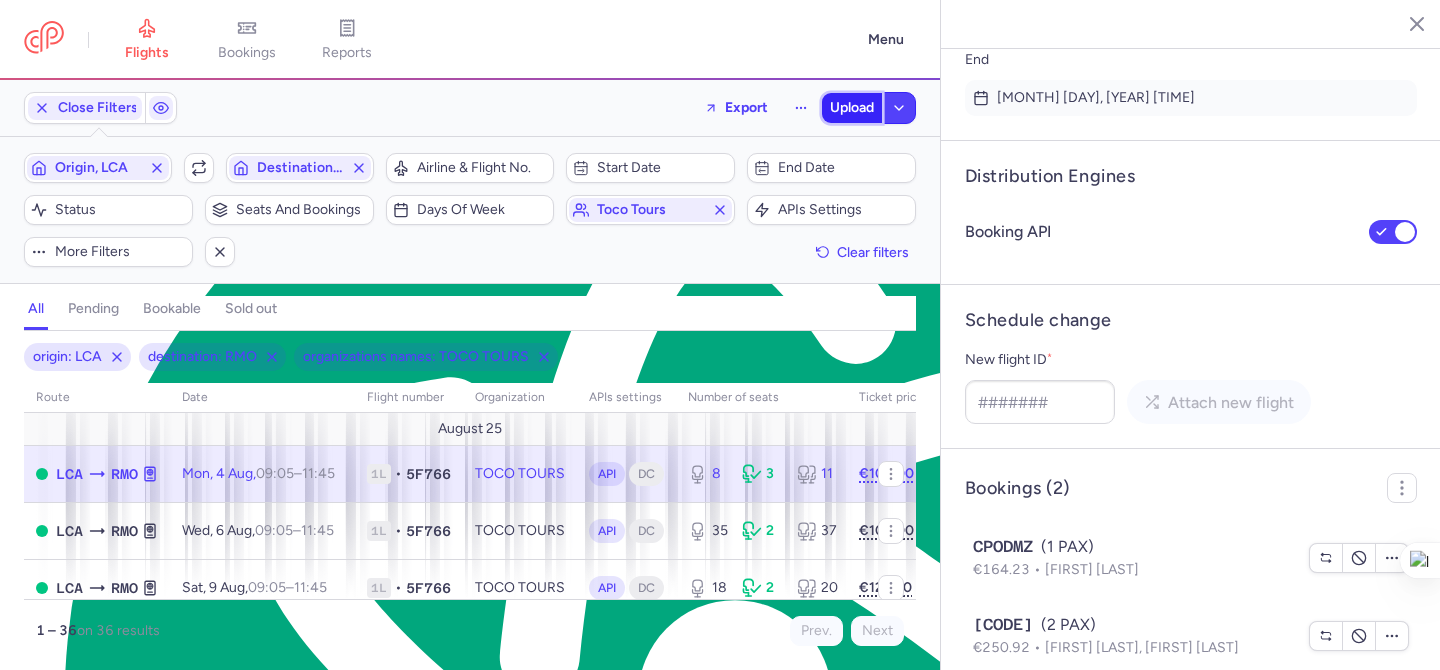 click on "Upload" at bounding box center (852, 108) 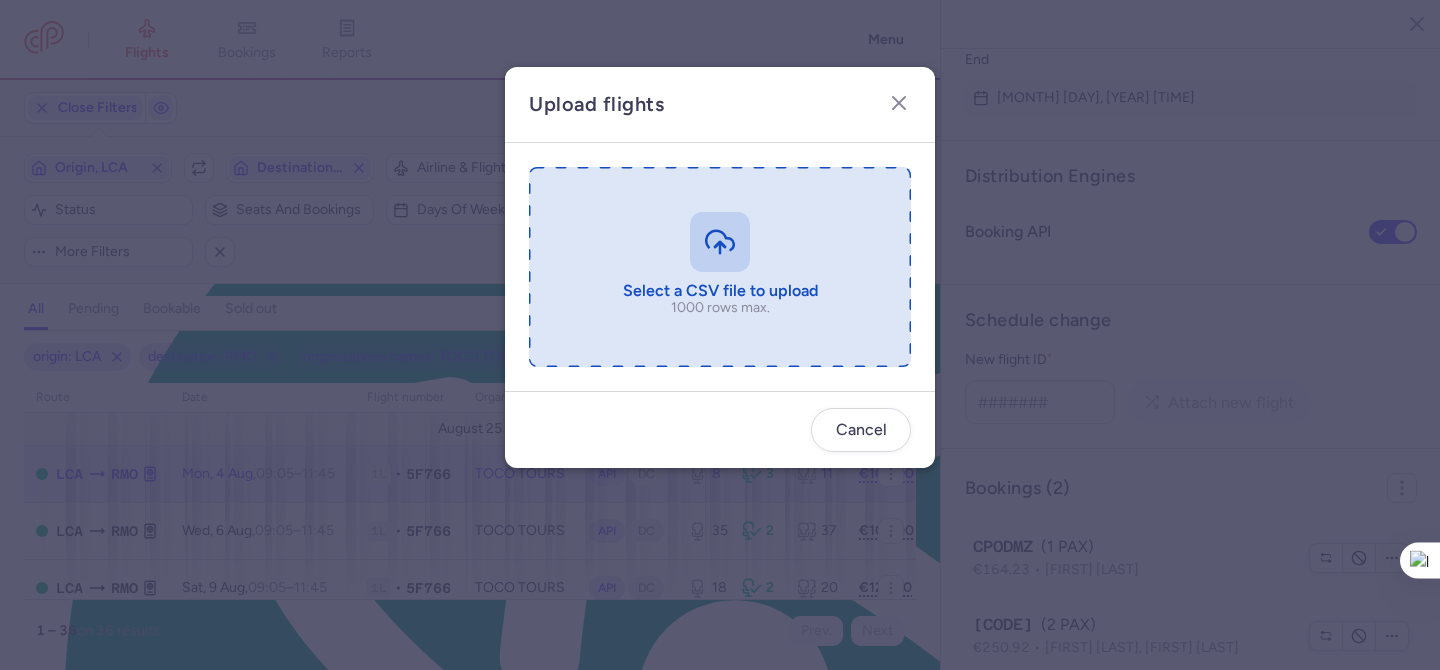 click at bounding box center [720, 267] 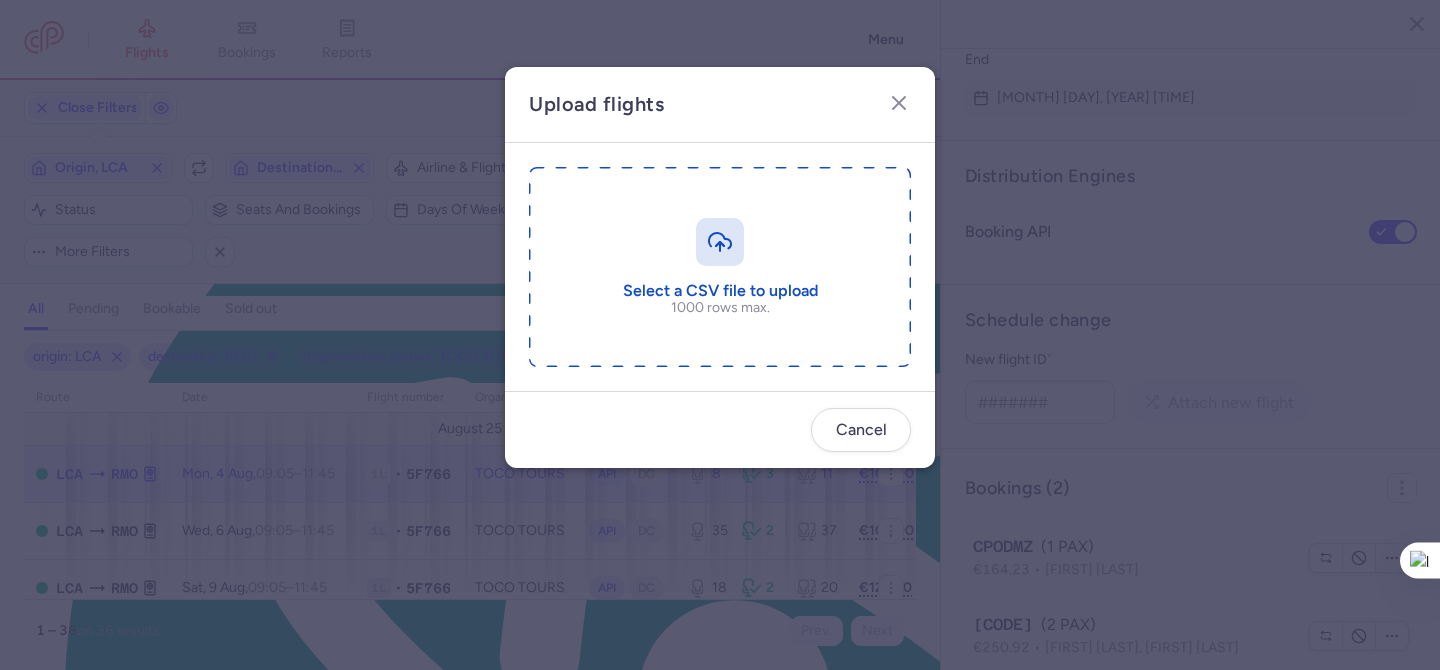 type on "C:\fakepath\export_flight_5F766_20250803,1657.csv" 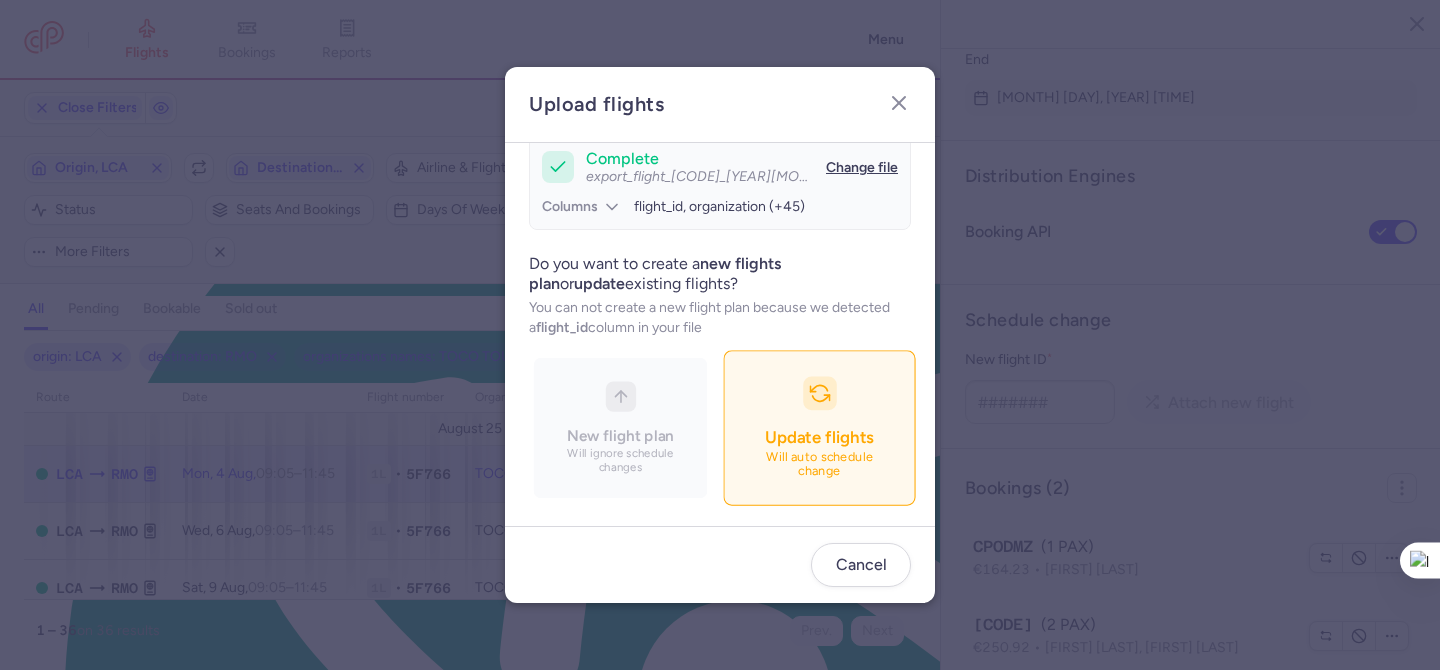 scroll, scrollTop: 194, scrollLeft: 0, axis: vertical 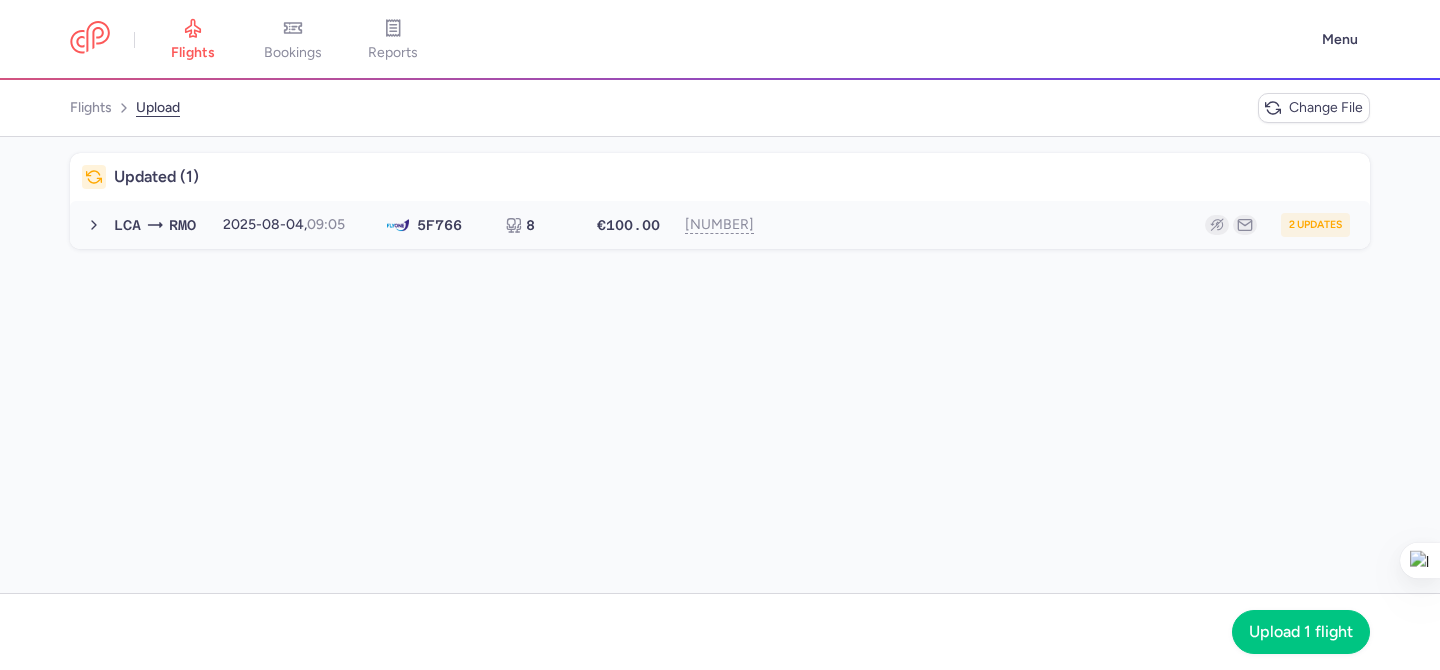 click on "LCA  RMO 2025-08-04,  09:05 5F  766 8 €100.00 764031239 2 updates 2025-08-04, 09:05 5F766 8 seats €100.00" at bounding box center (720, 225) 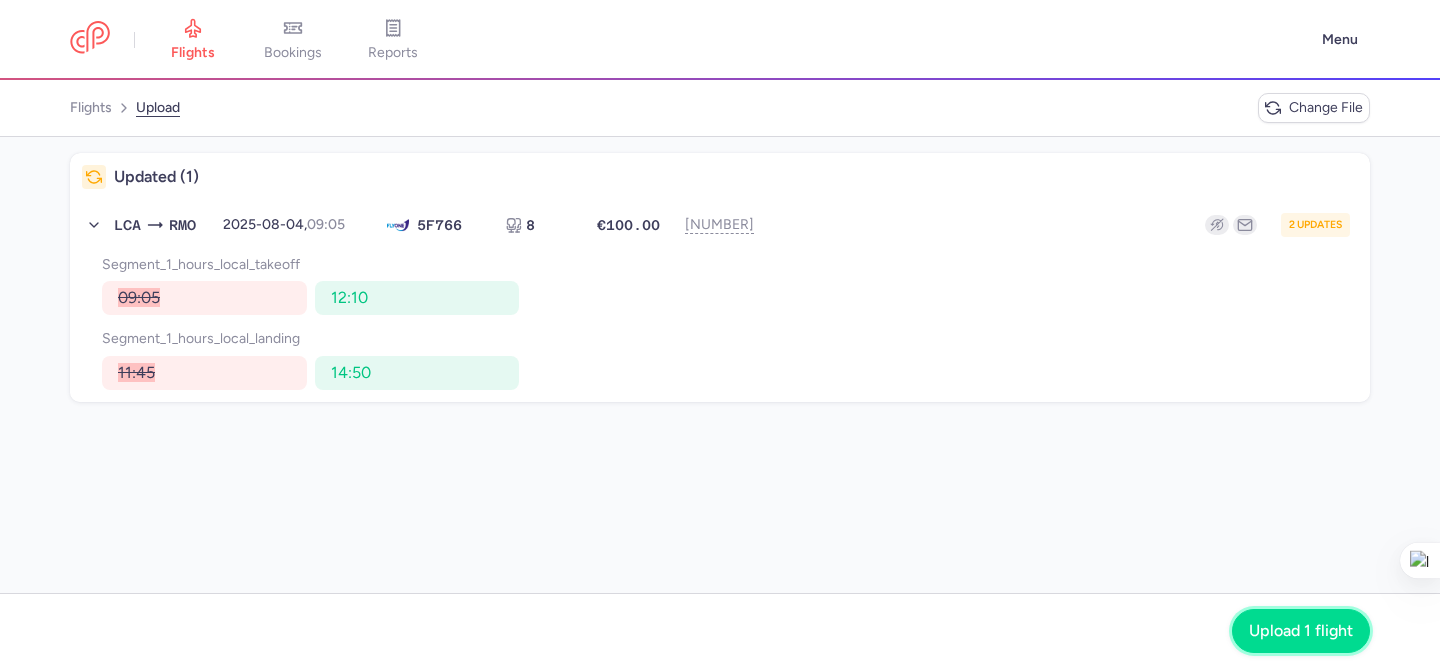click on "Upload 1 flight" at bounding box center [1301, 631] 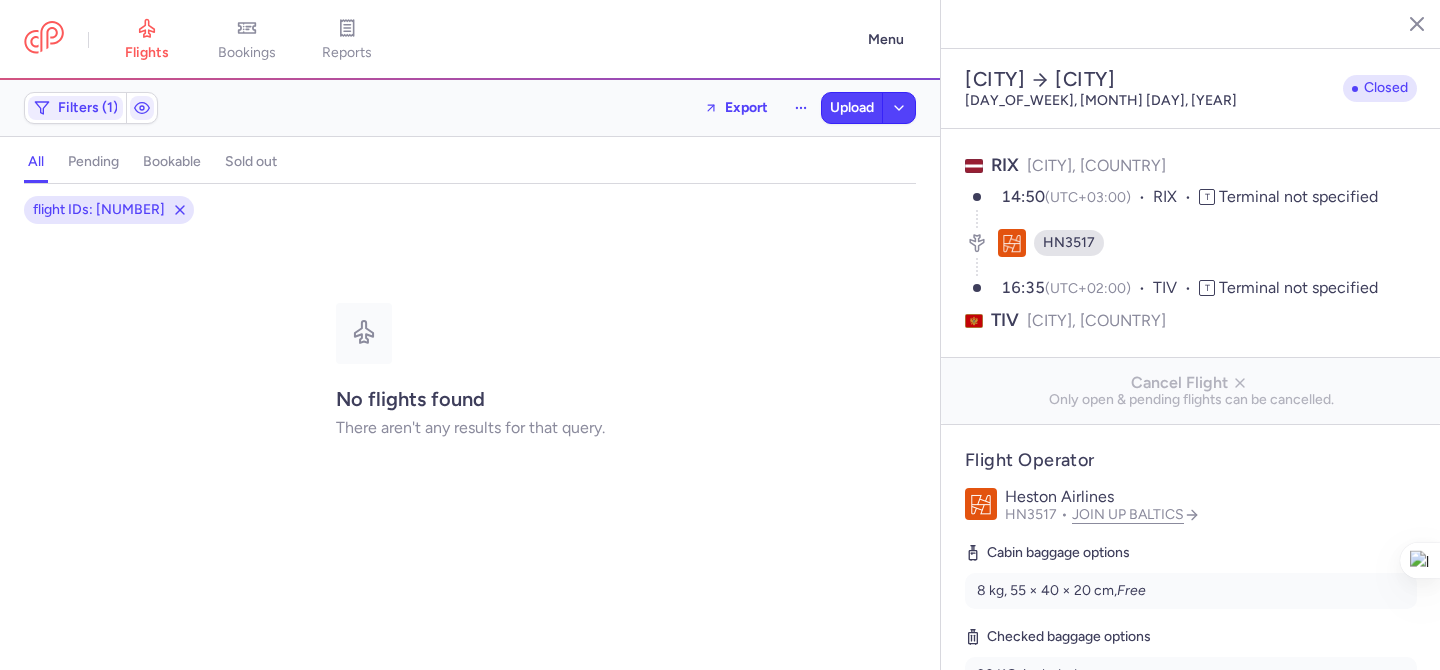 select on "hours" 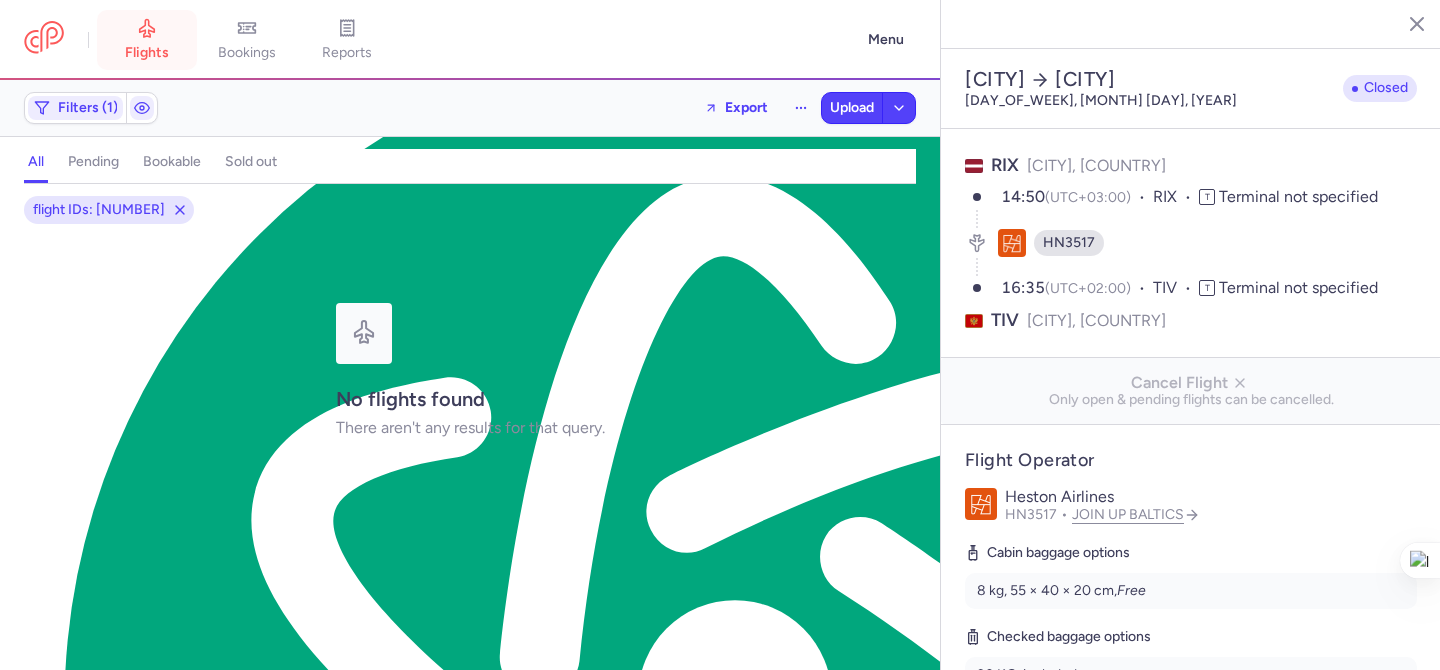 click on "flights" at bounding box center (147, 40) 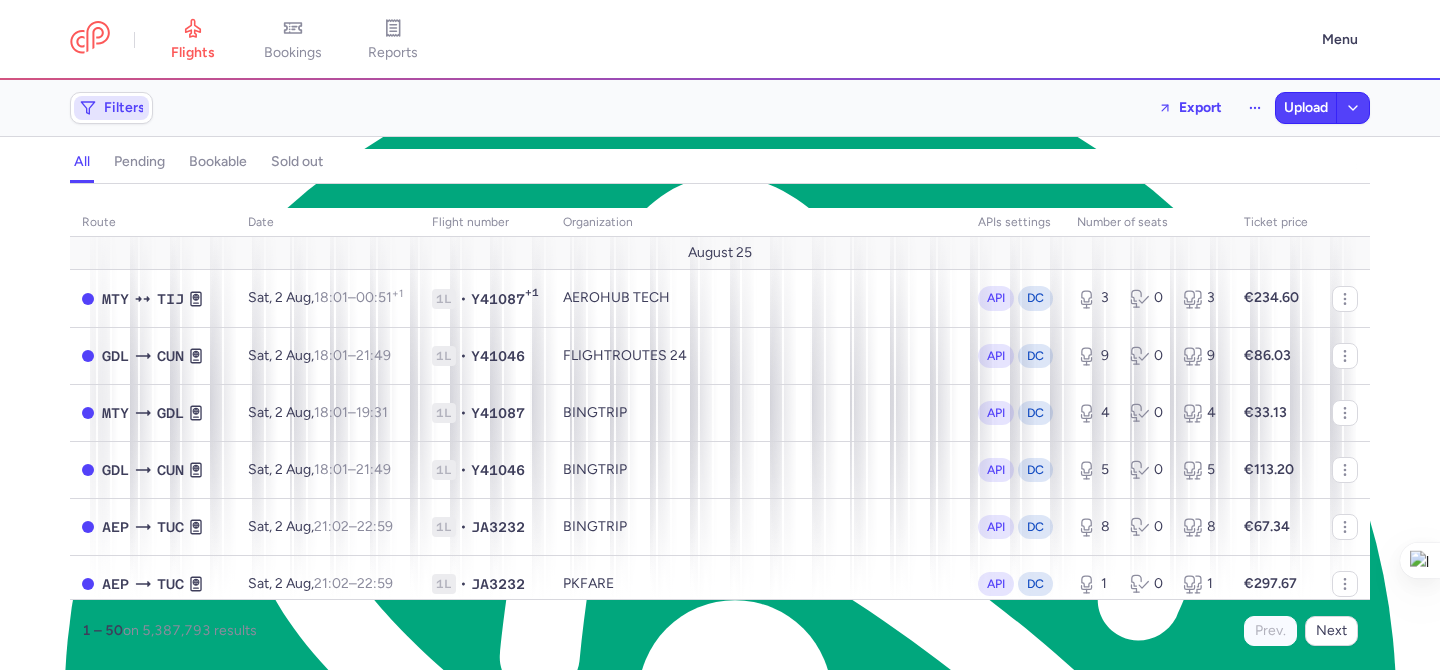 click on "Filters" at bounding box center (111, 108) 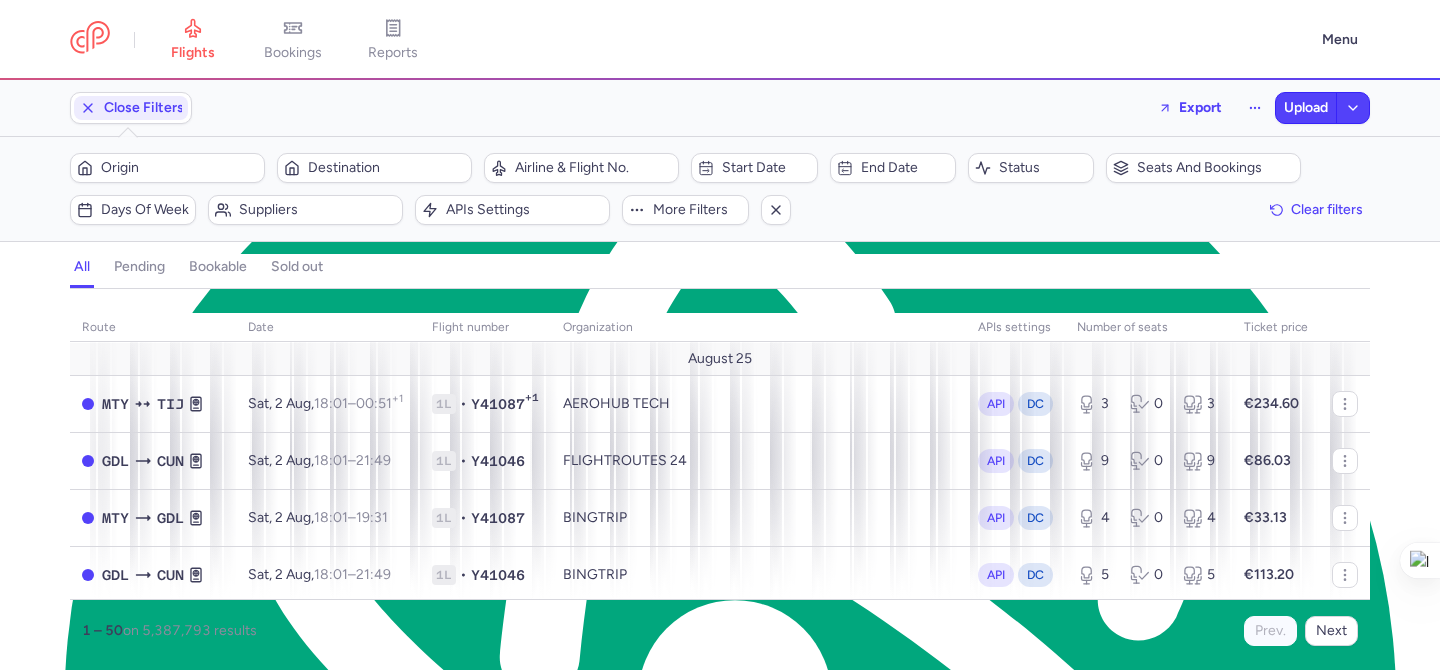 scroll, scrollTop: 0, scrollLeft: 0, axis: both 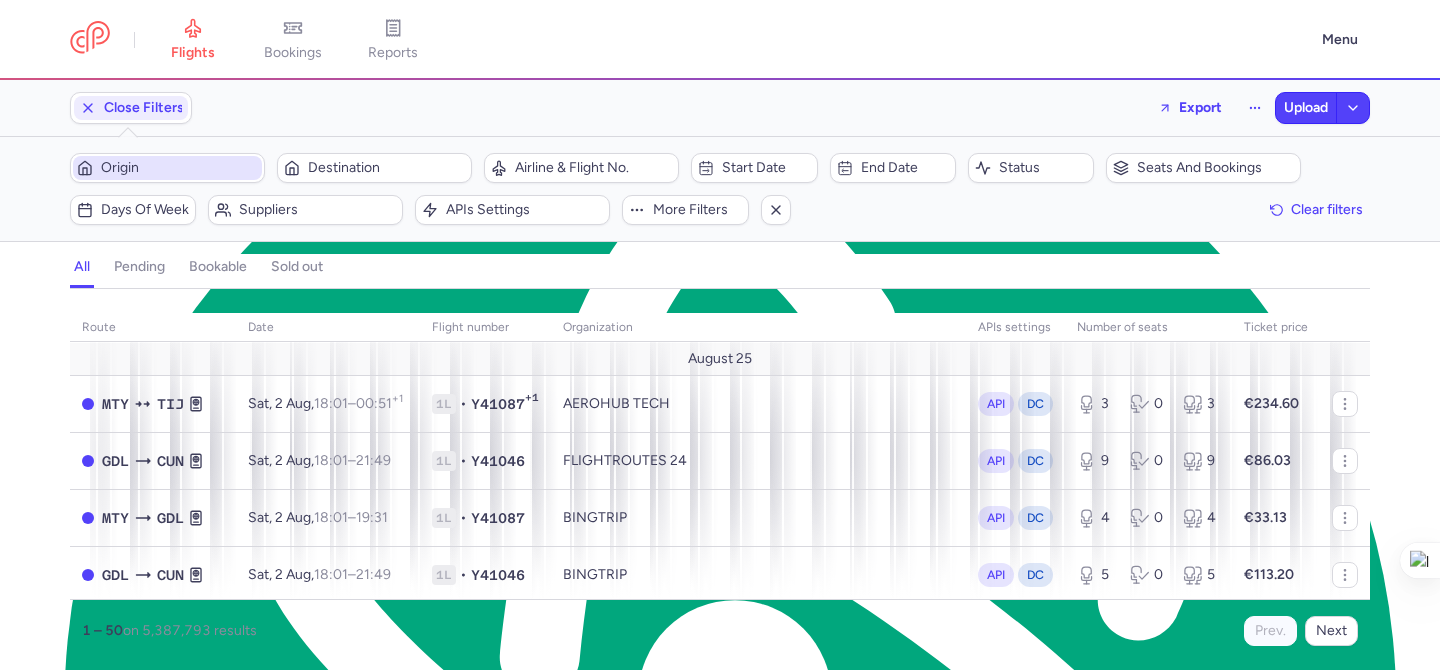click on "Origin" at bounding box center (179, 168) 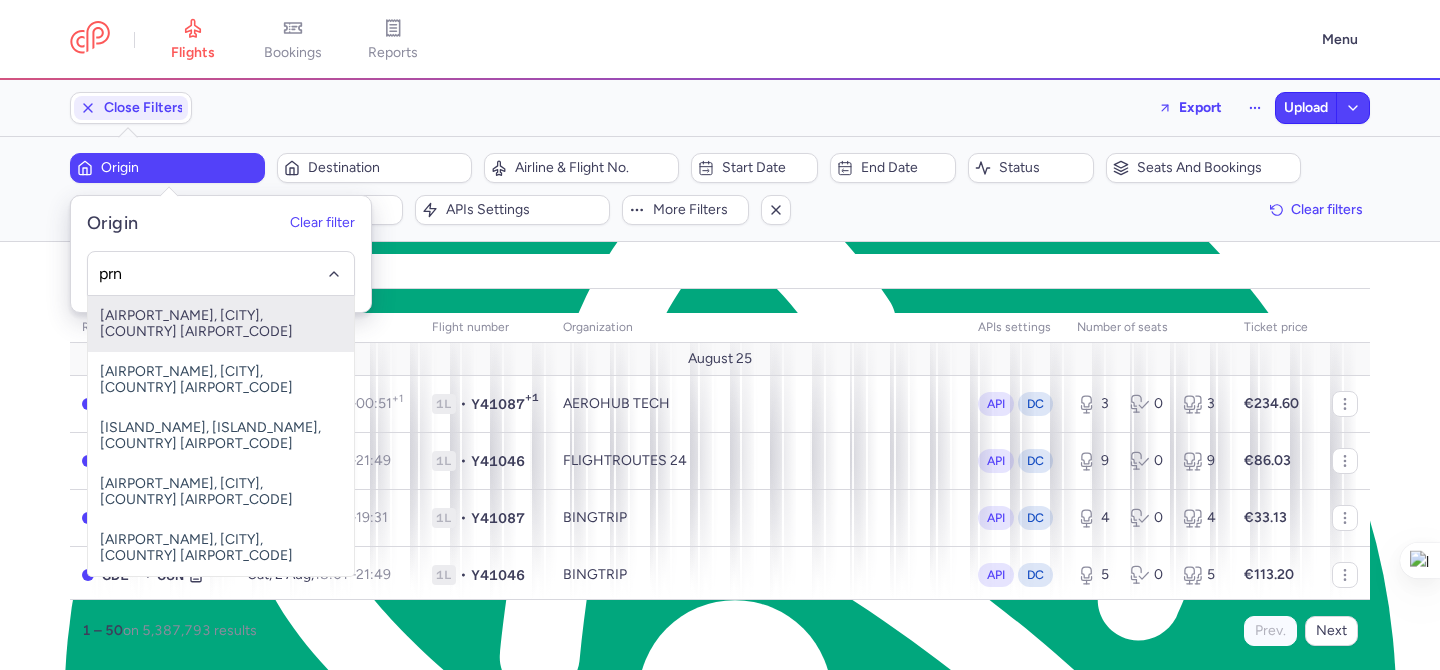 click on "Pristina International, Pristina, Kosovo PRN" at bounding box center (221, 324) 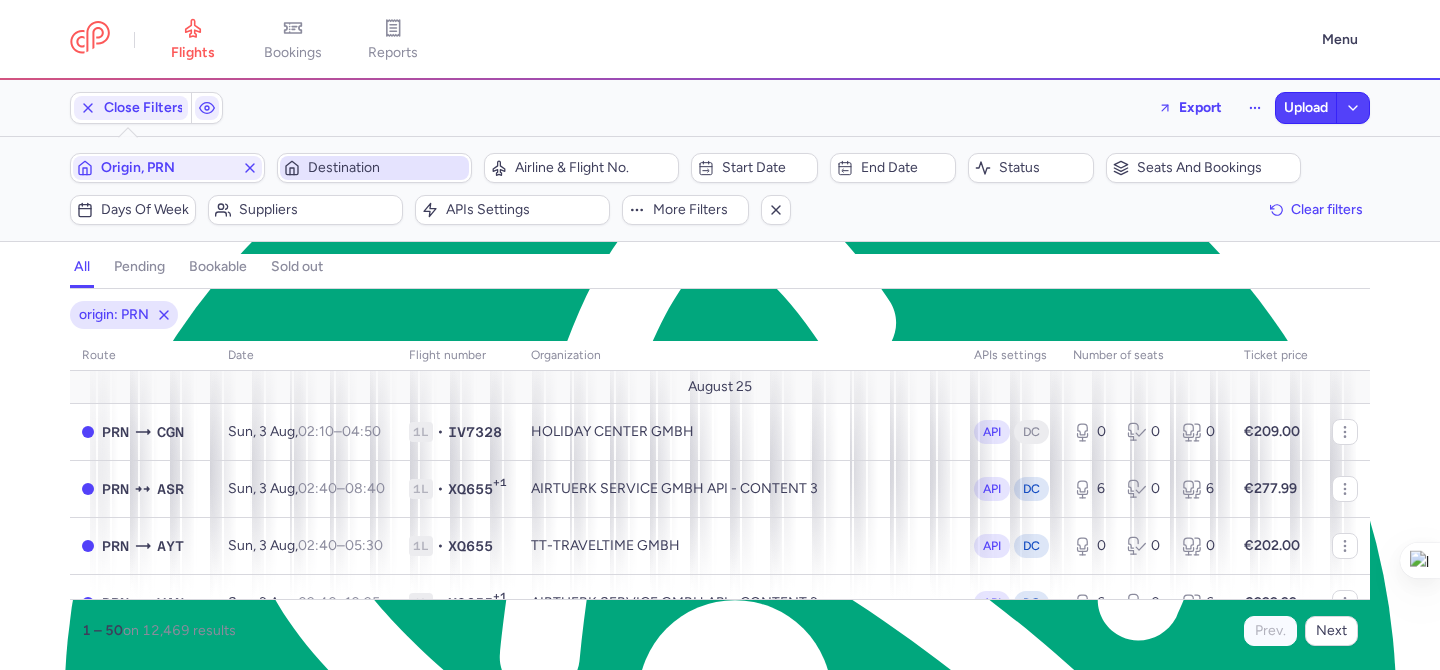 click on "Destination" at bounding box center (374, 168) 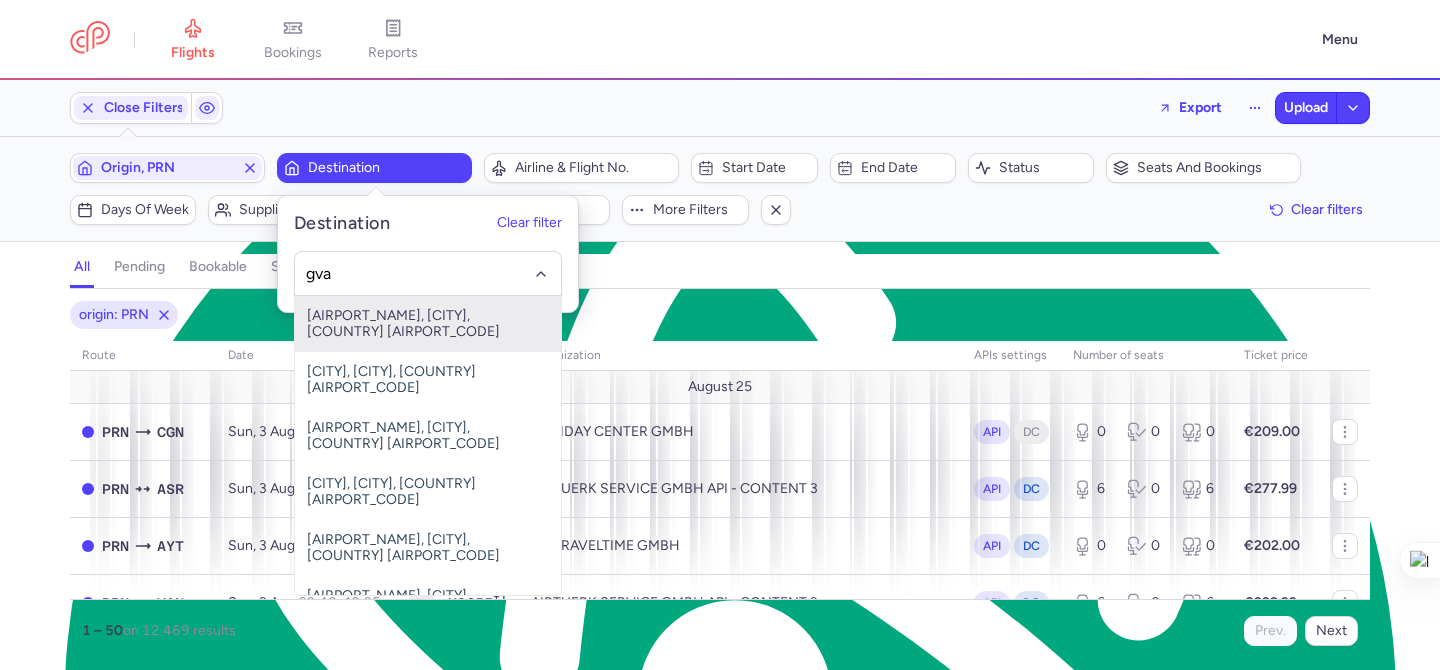 click on "Geneve-cointrin, Genève, Switzerland GVA" at bounding box center [428, 324] 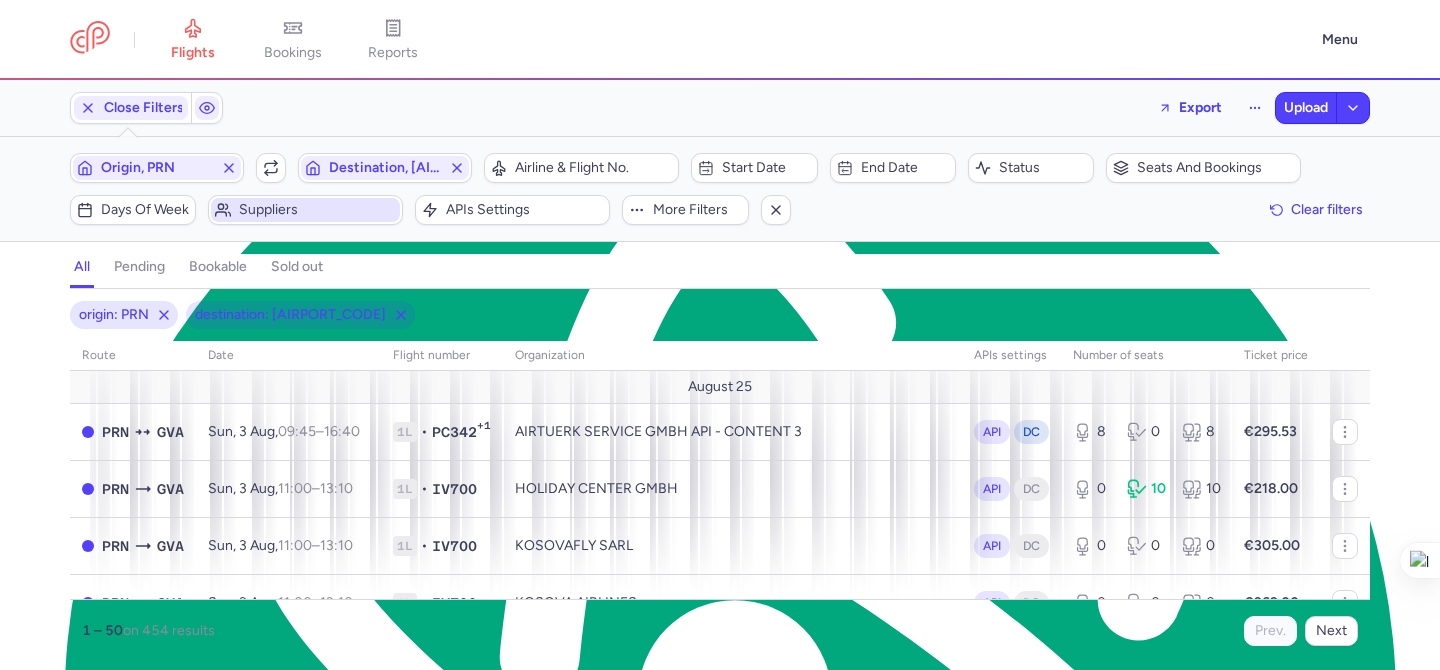 click on "Suppliers" at bounding box center [317, 210] 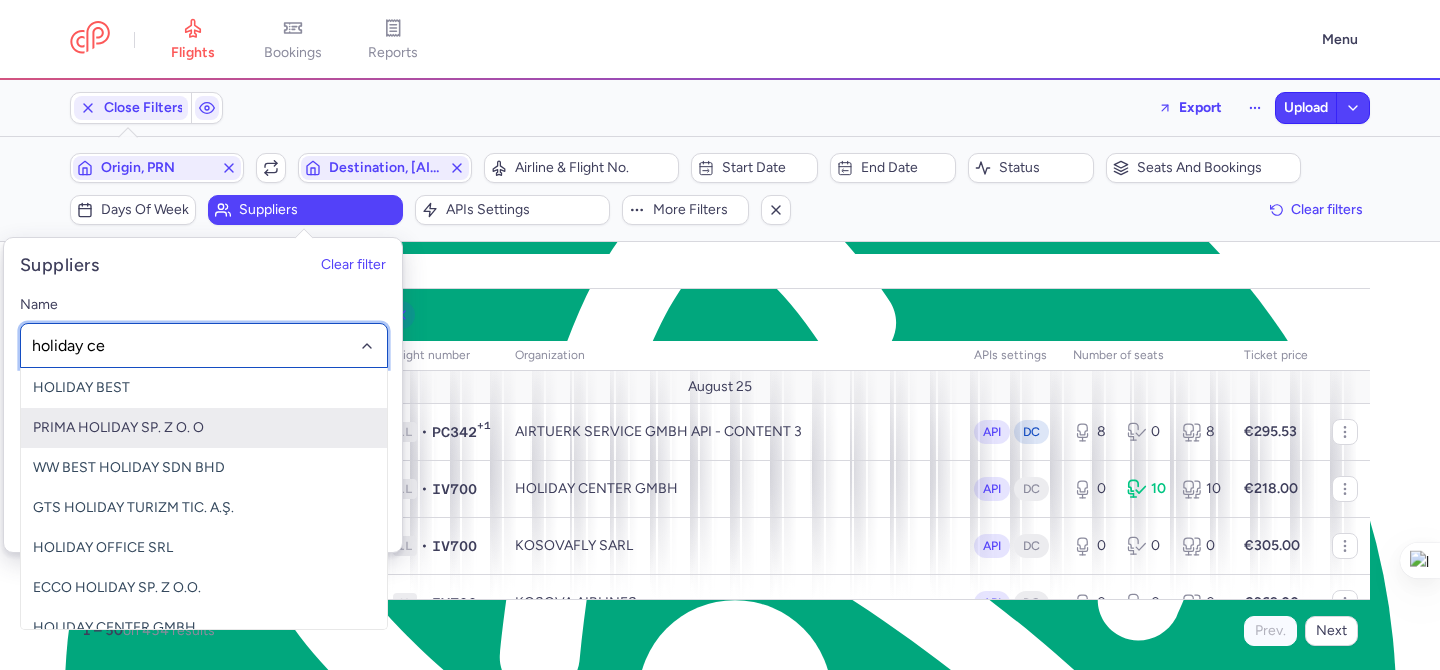 type on "holiday cen" 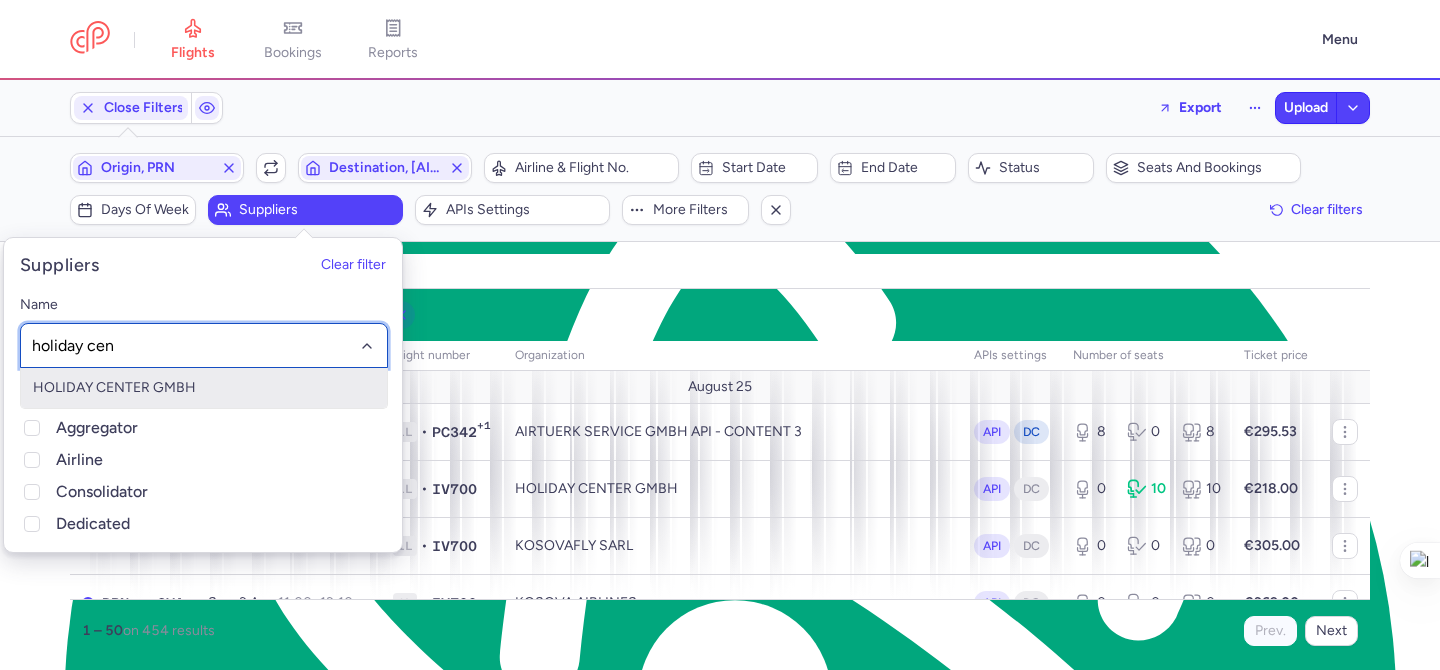 click on "HOLIDAY CENTER GMBH" 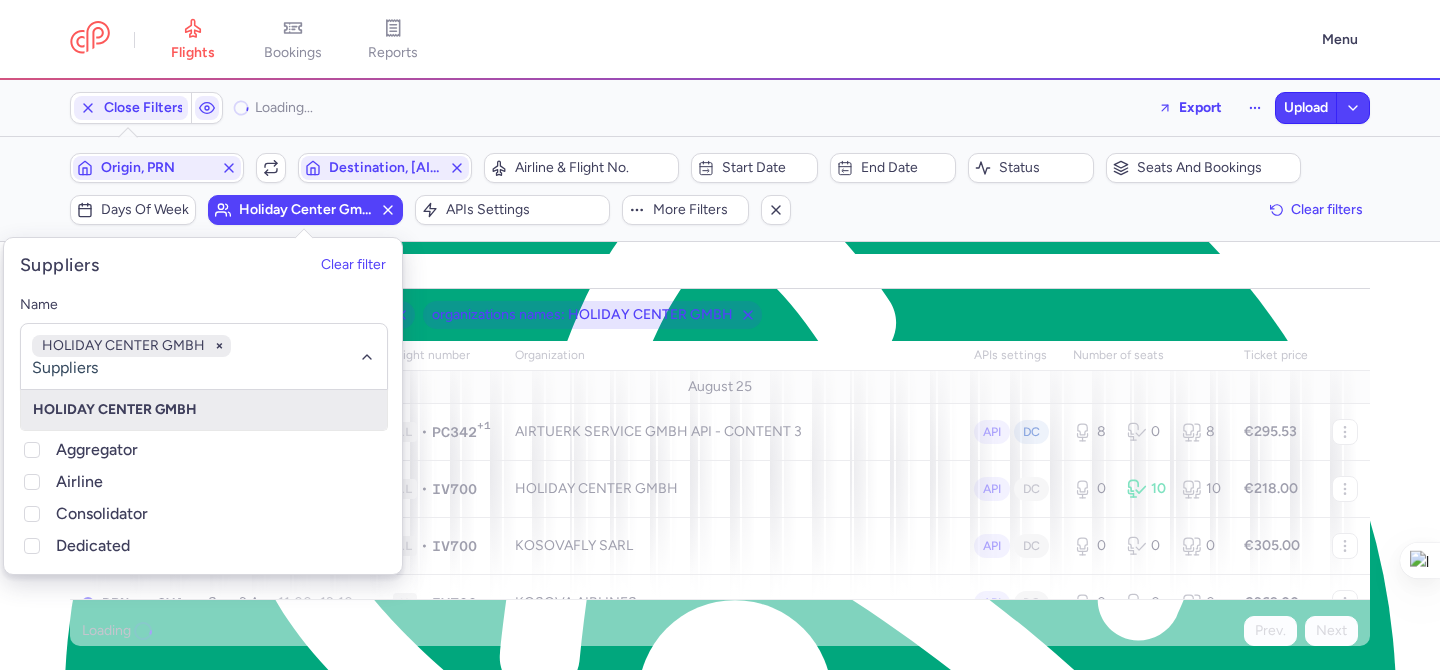 click on "Filters (3) – Loading...  Origin, PRN  Include return  Destination, GVA  Airline & Flight No.  Start date  End date  Status  Seats and bookings  Days of week holiday center gmbh   APIs settings  More filters  Clear filters" at bounding box center (720, 189) 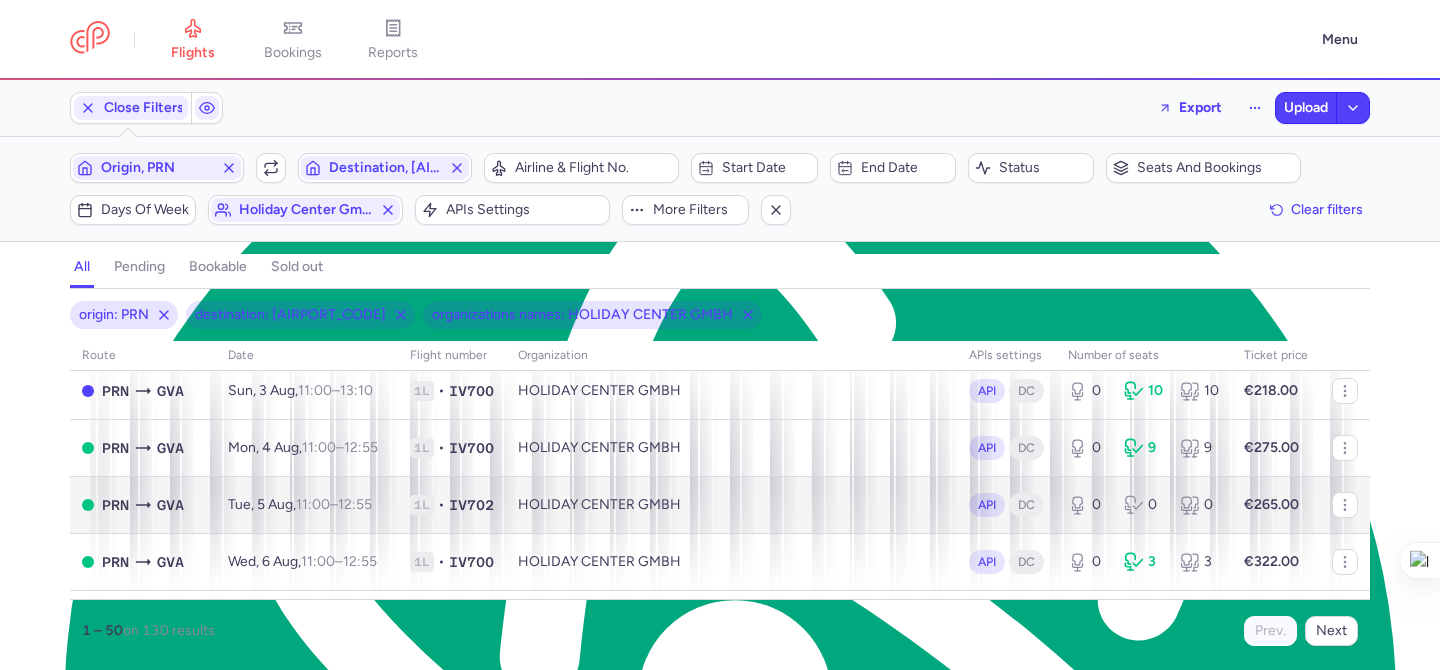 scroll, scrollTop: 148, scrollLeft: 0, axis: vertical 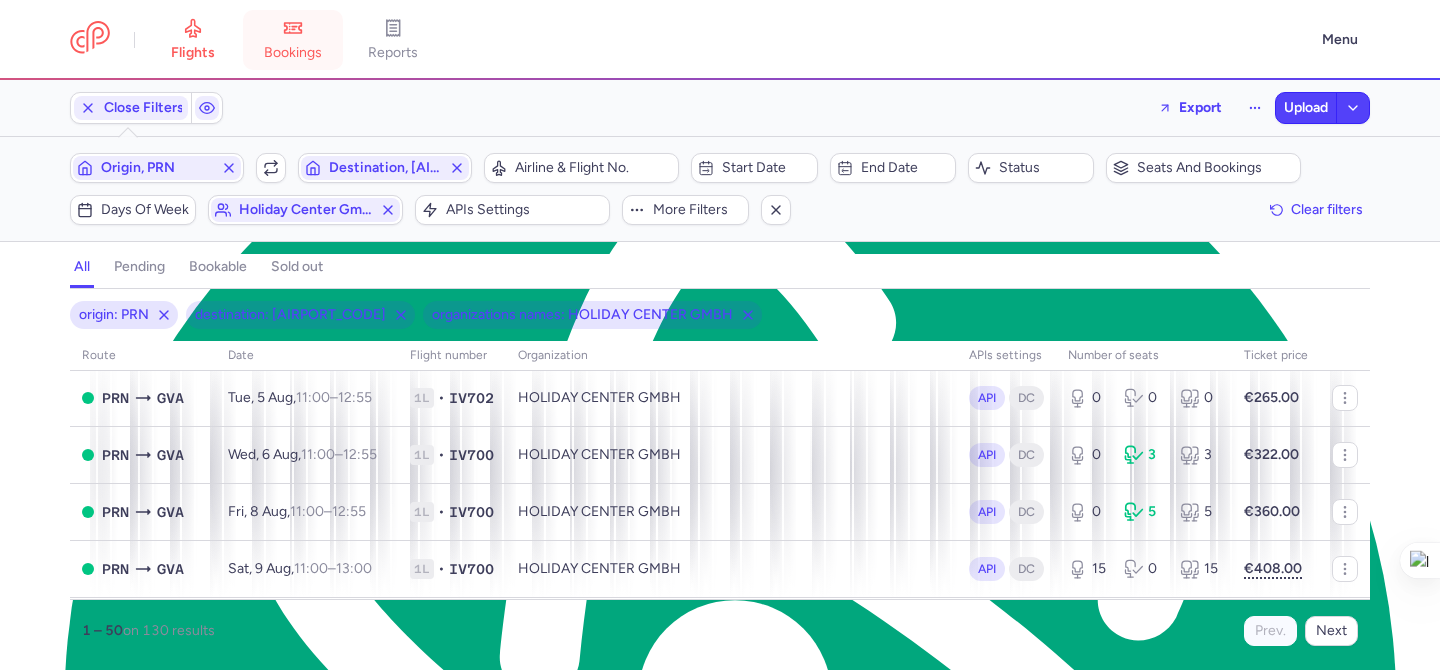 click on "bookings" at bounding box center (293, 53) 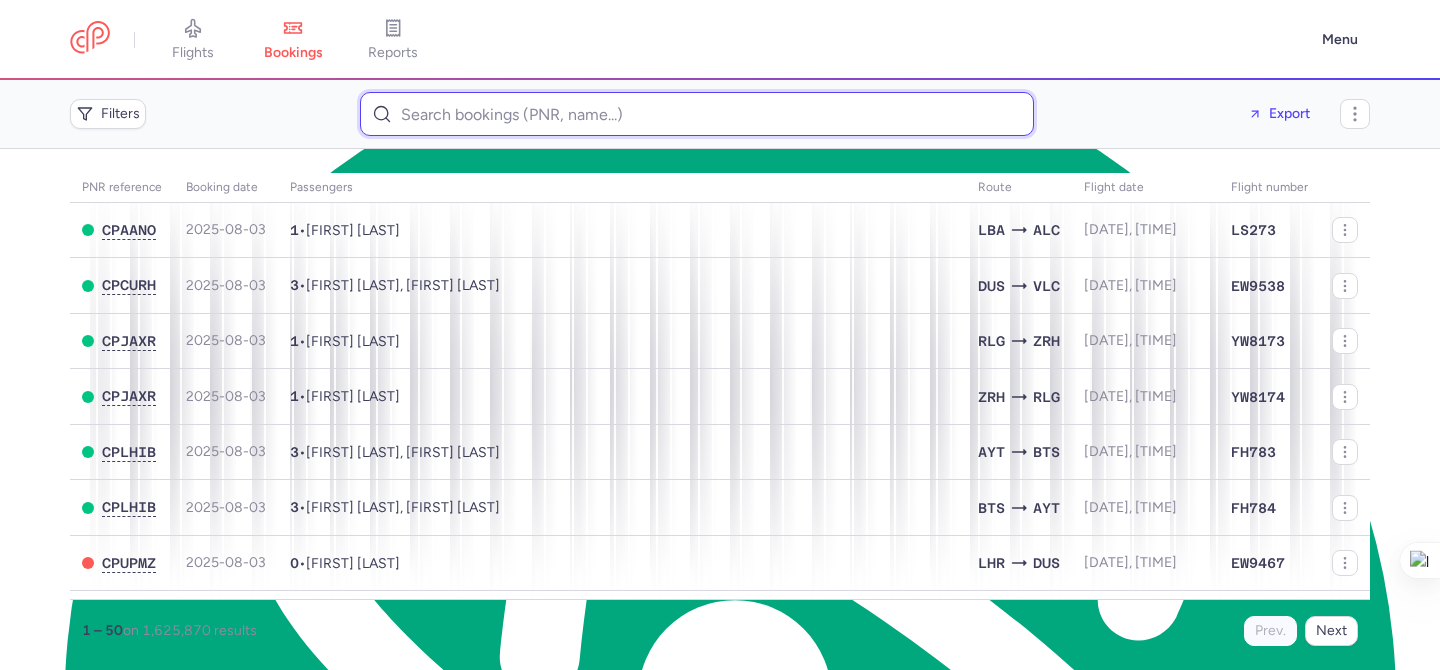 click at bounding box center [697, 114] 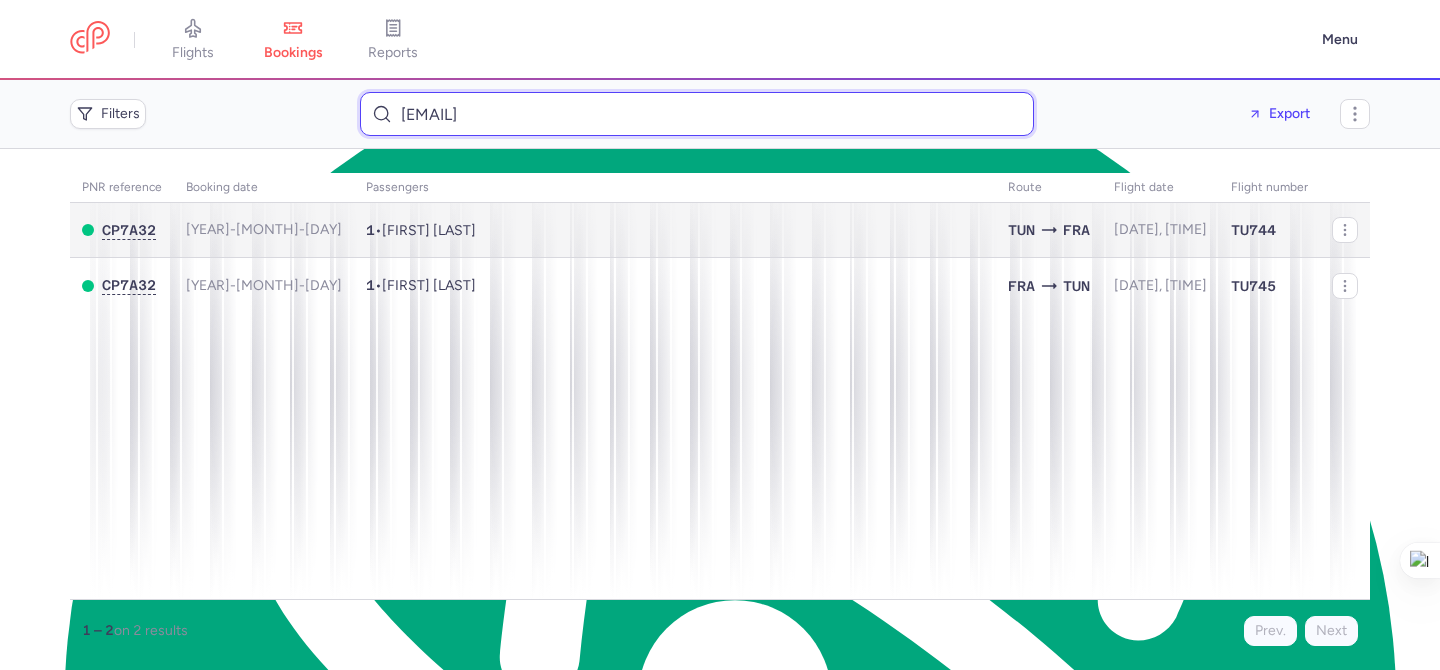 type on "souha.inemden@gmail.com" 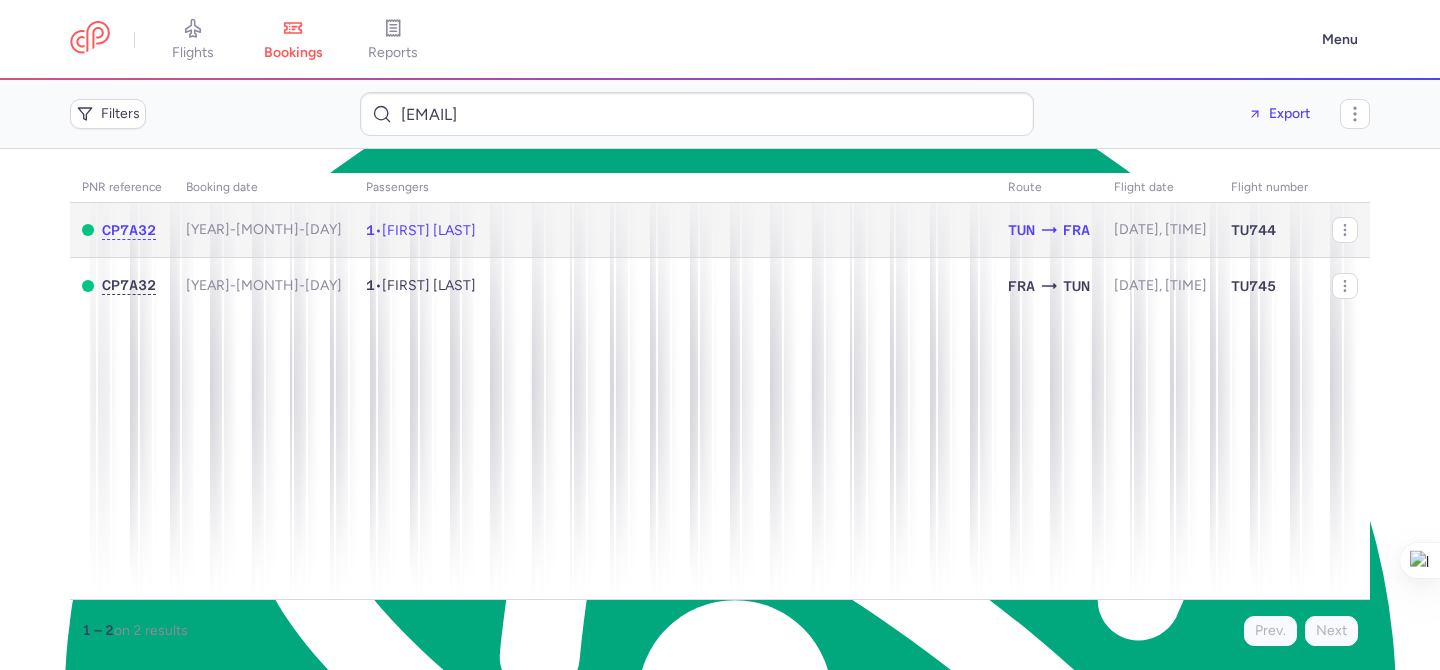 click on "1  •  Souha HAMDI" 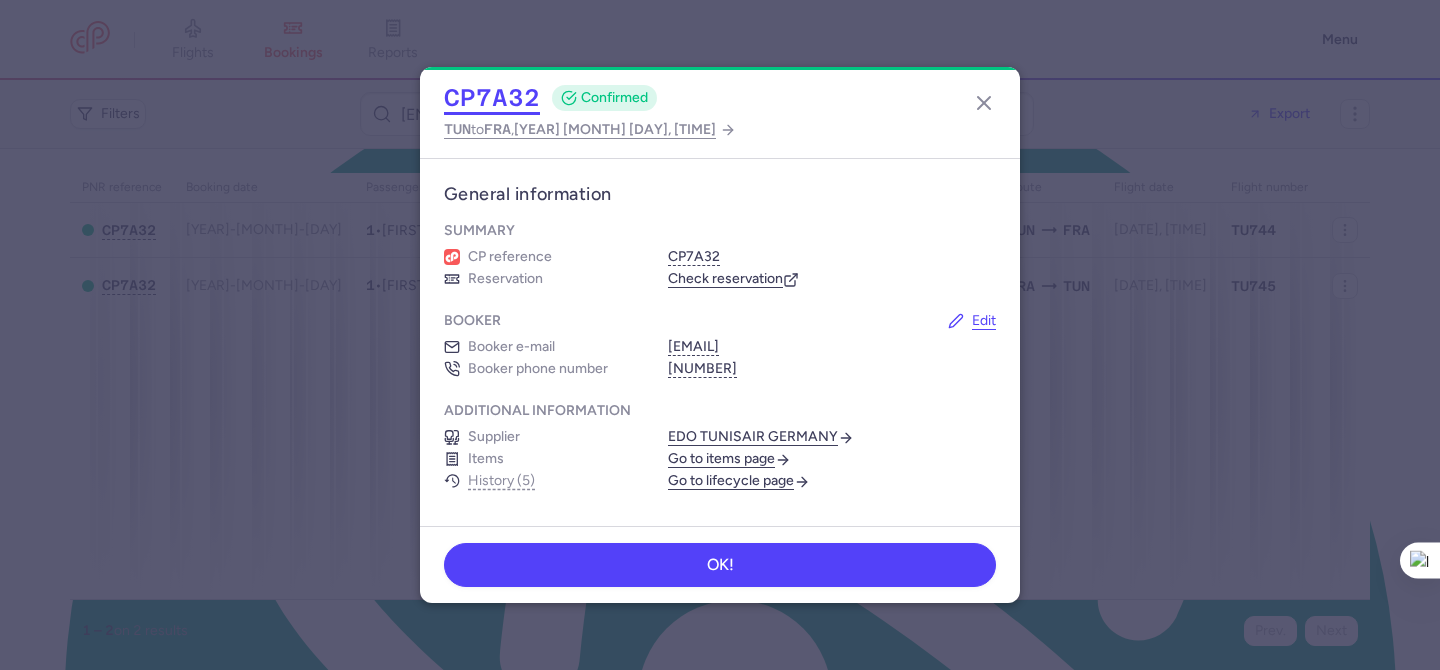 click on "CP7A32" 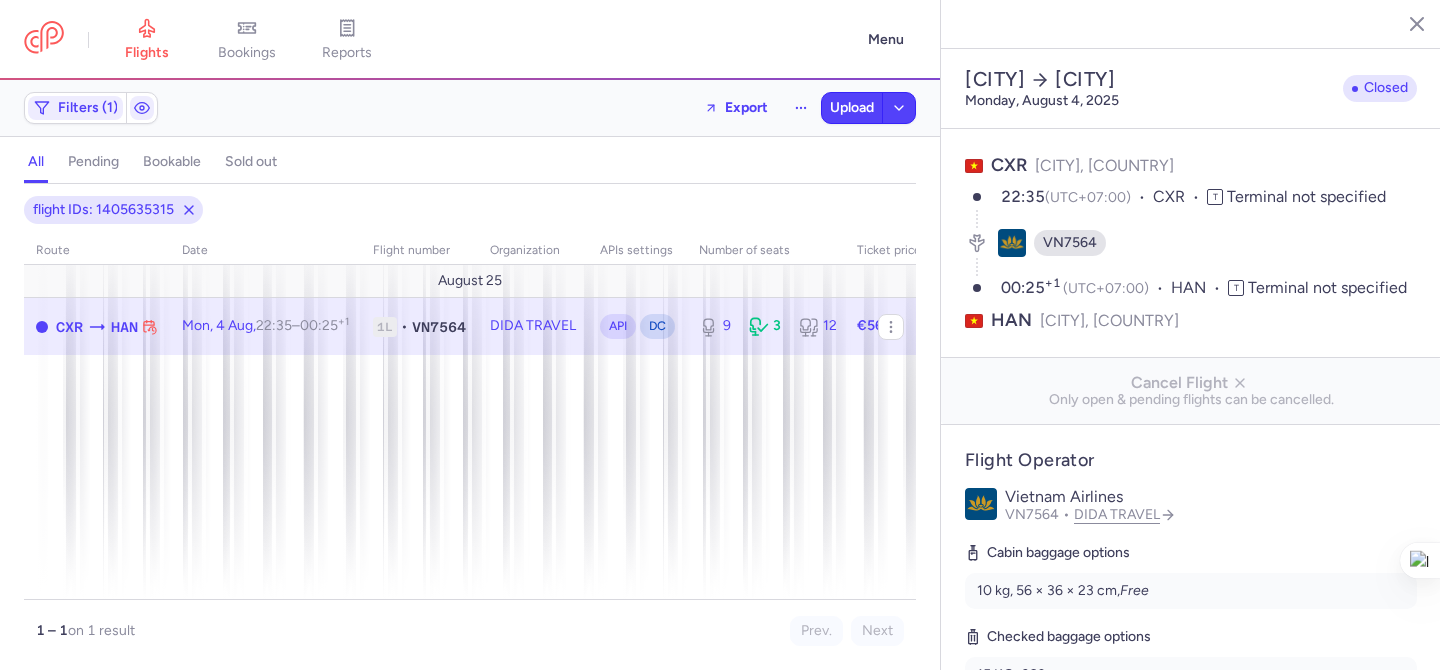select on "days" 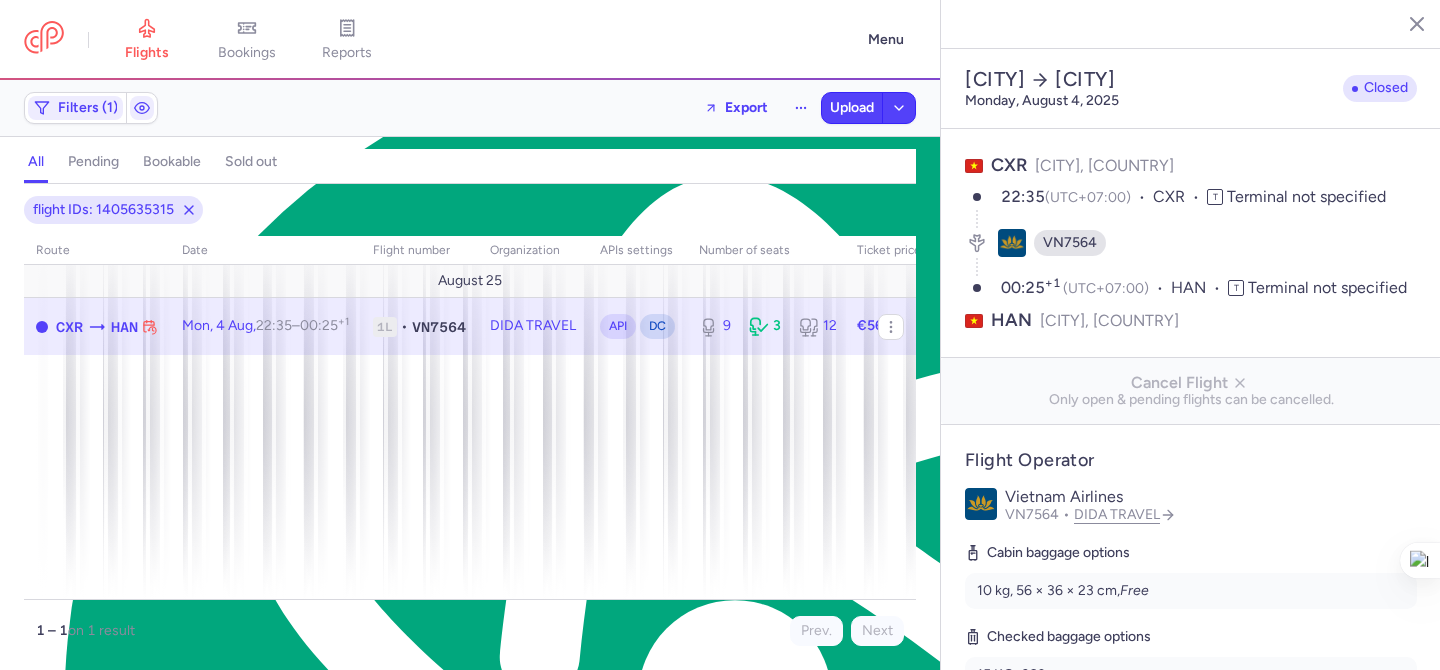 scroll, scrollTop: 0, scrollLeft: 0, axis: both 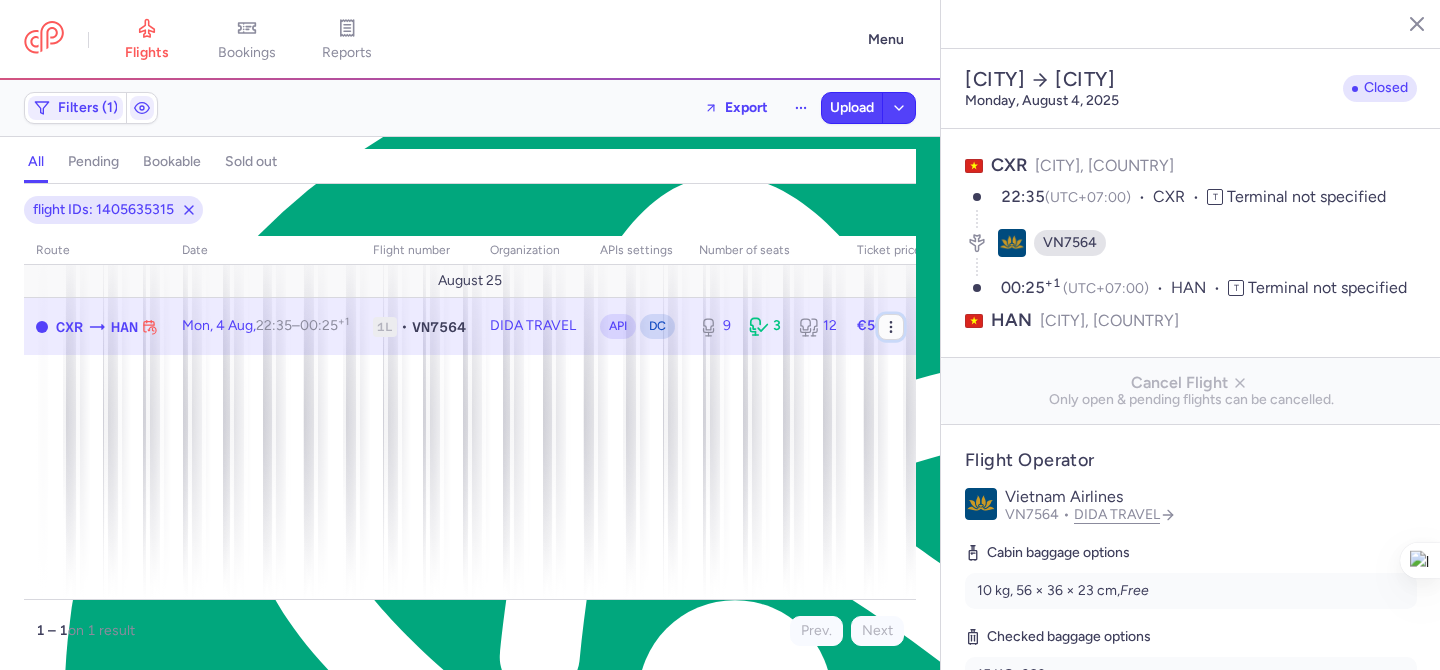 click 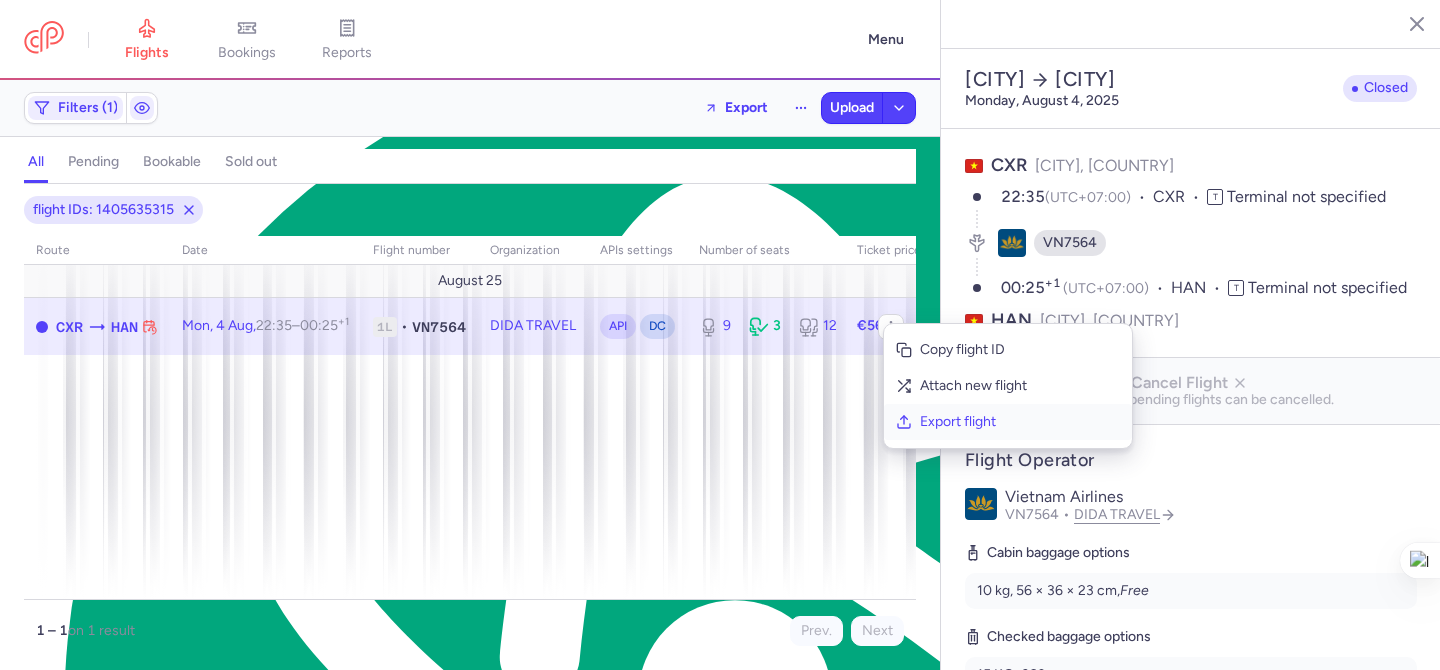 click on "Export flight" at bounding box center [1020, 422] 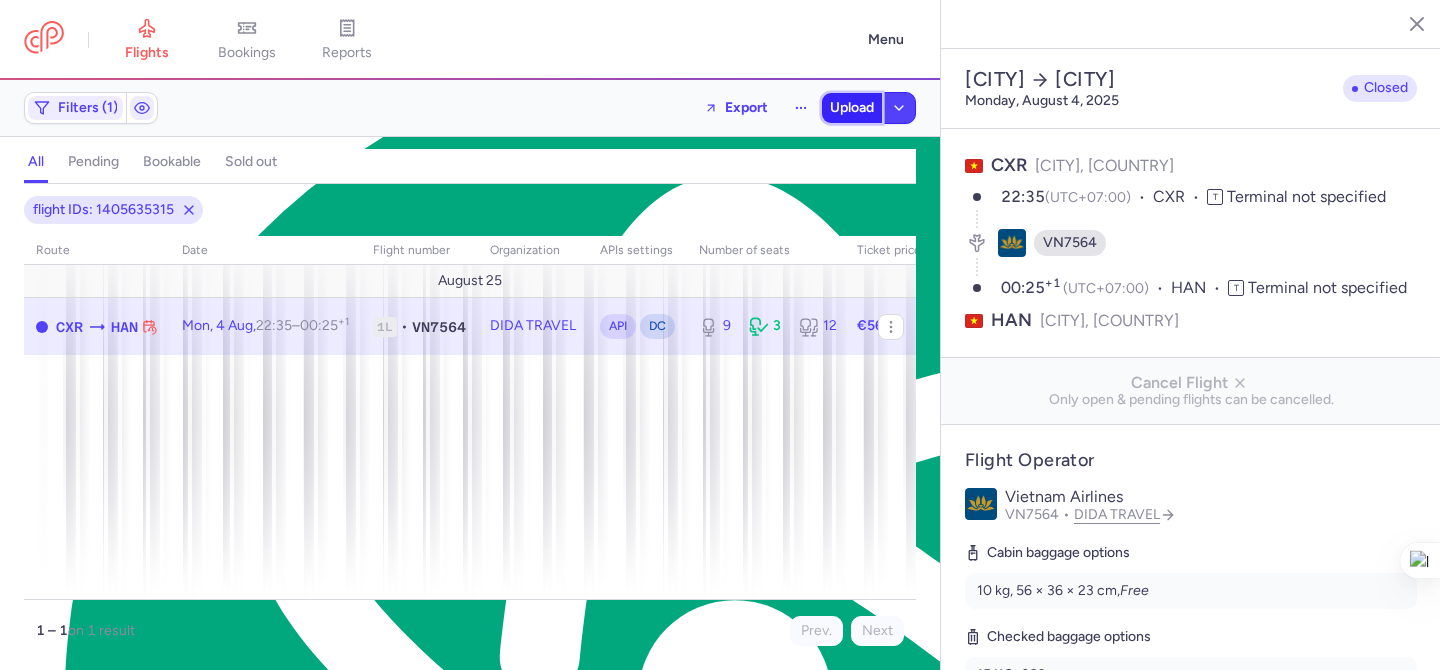 click on "Upload" at bounding box center [852, 108] 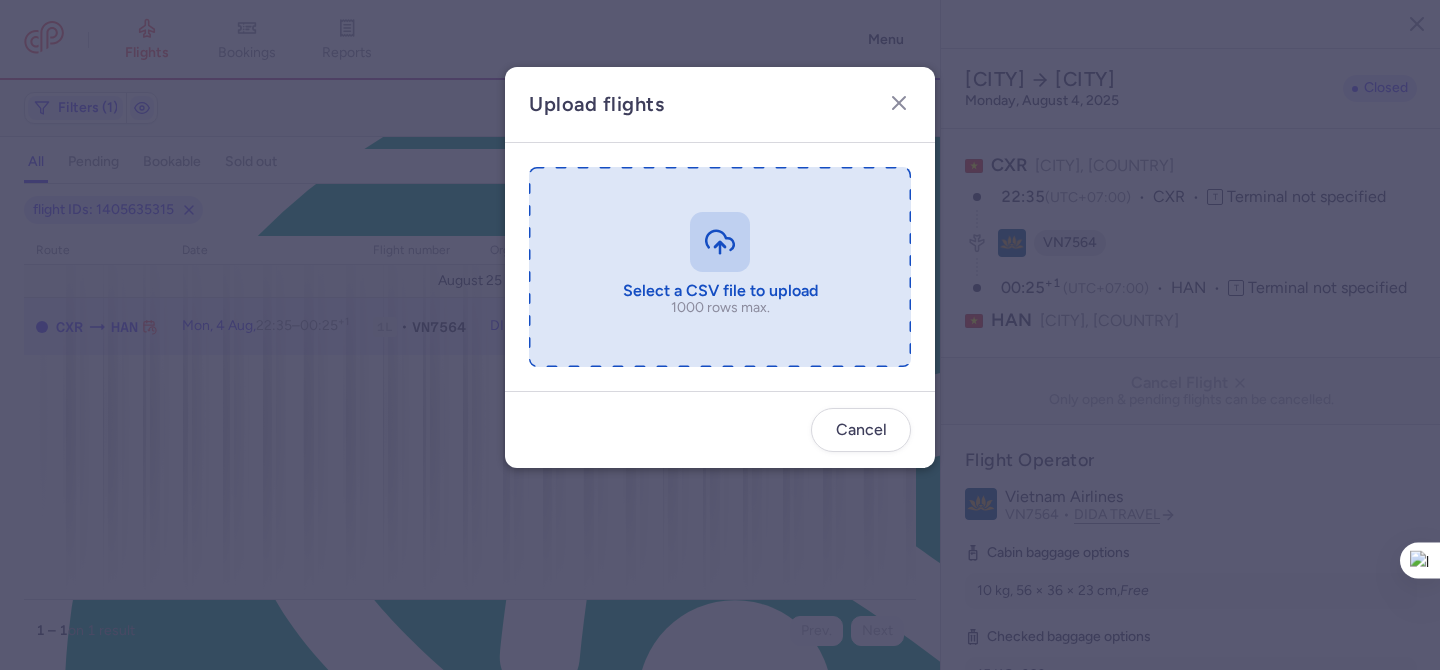 click at bounding box center (720, 267) 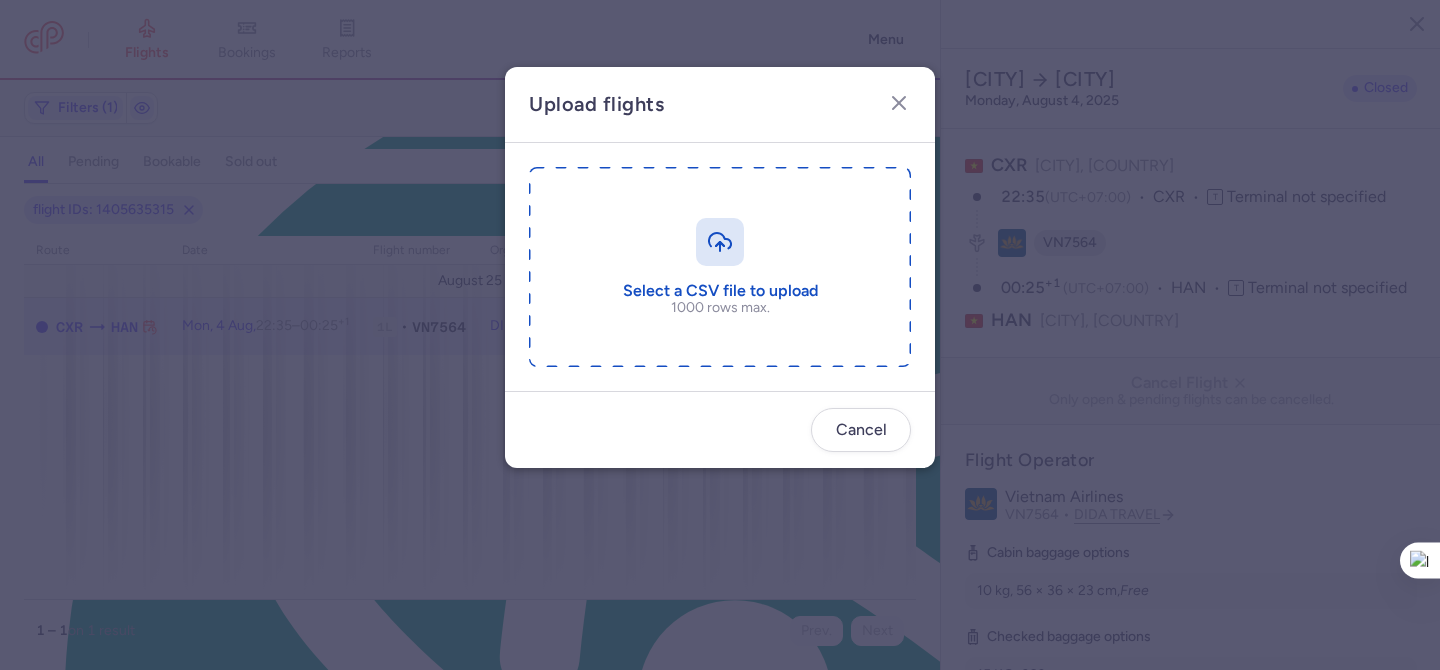 type on "C:\fakepath\export_flight_VN7564_20250803,1739.csv" 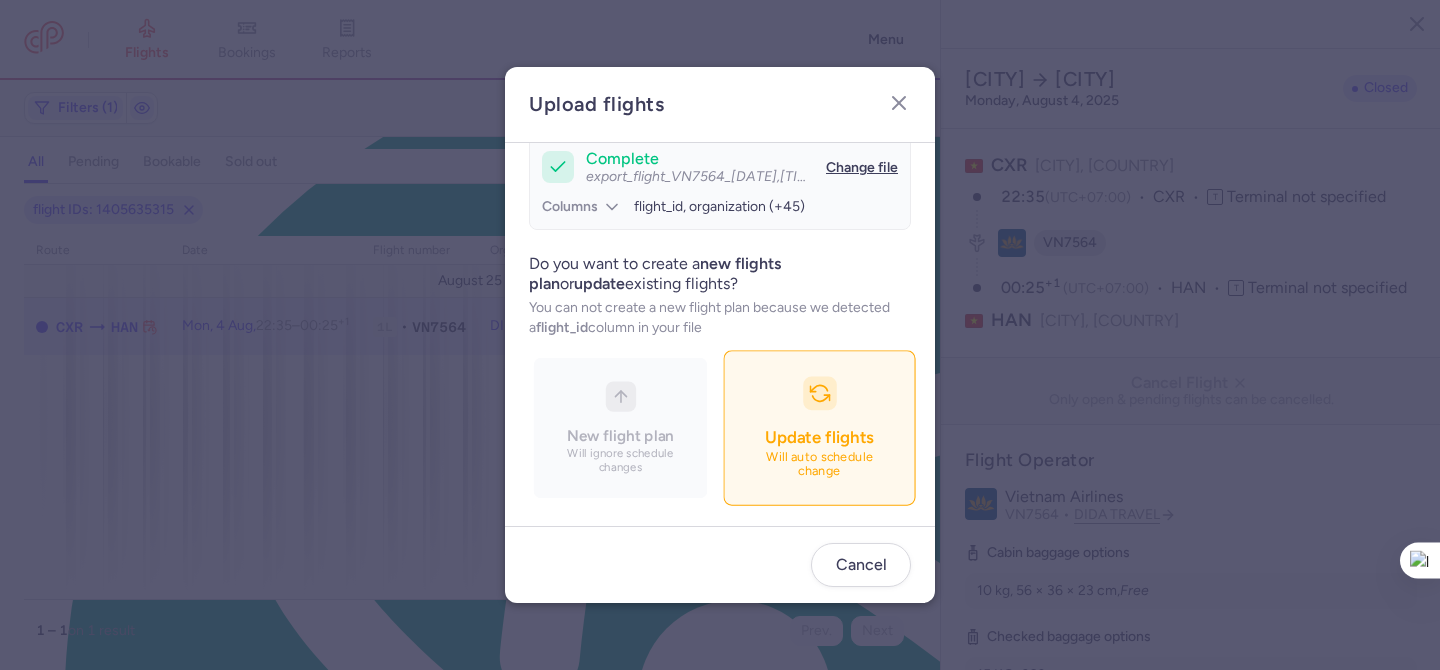 scroll, scrollTop: 194, scrollLeft: 0, axis: vertical 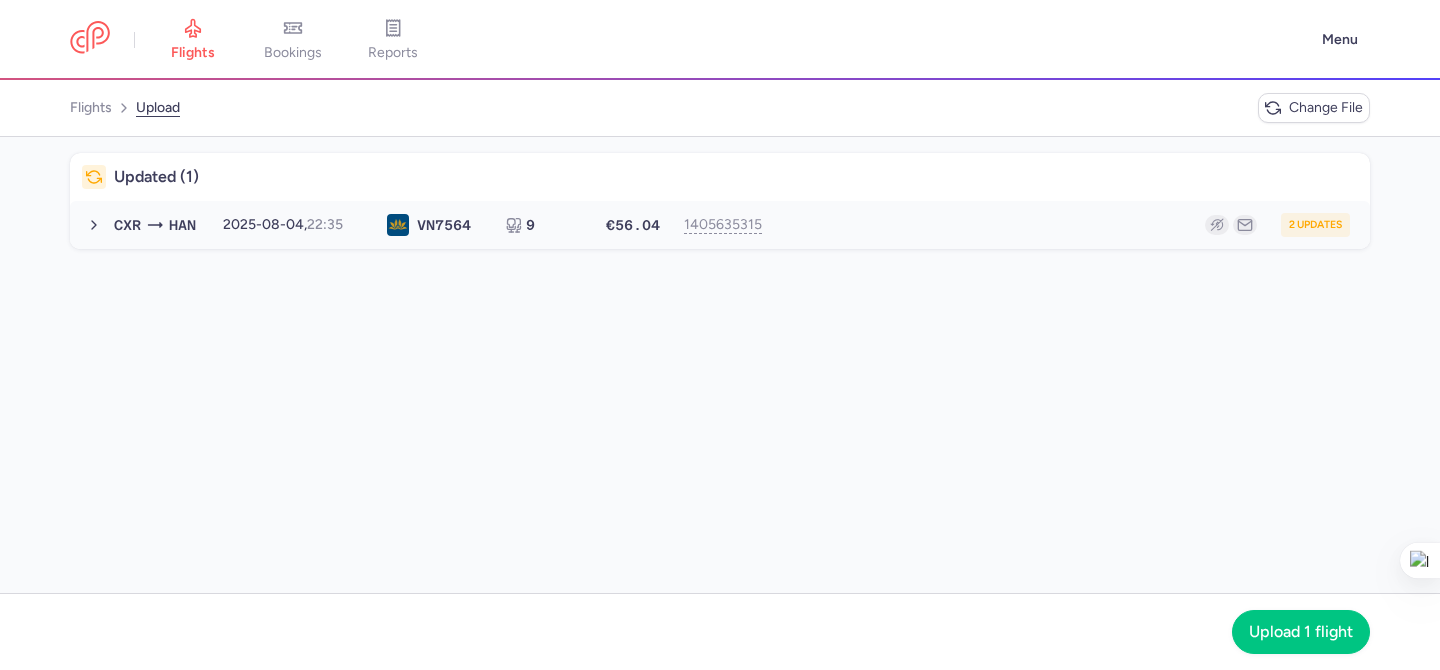 click on "2 updates" at bounding box center (1064, 225) 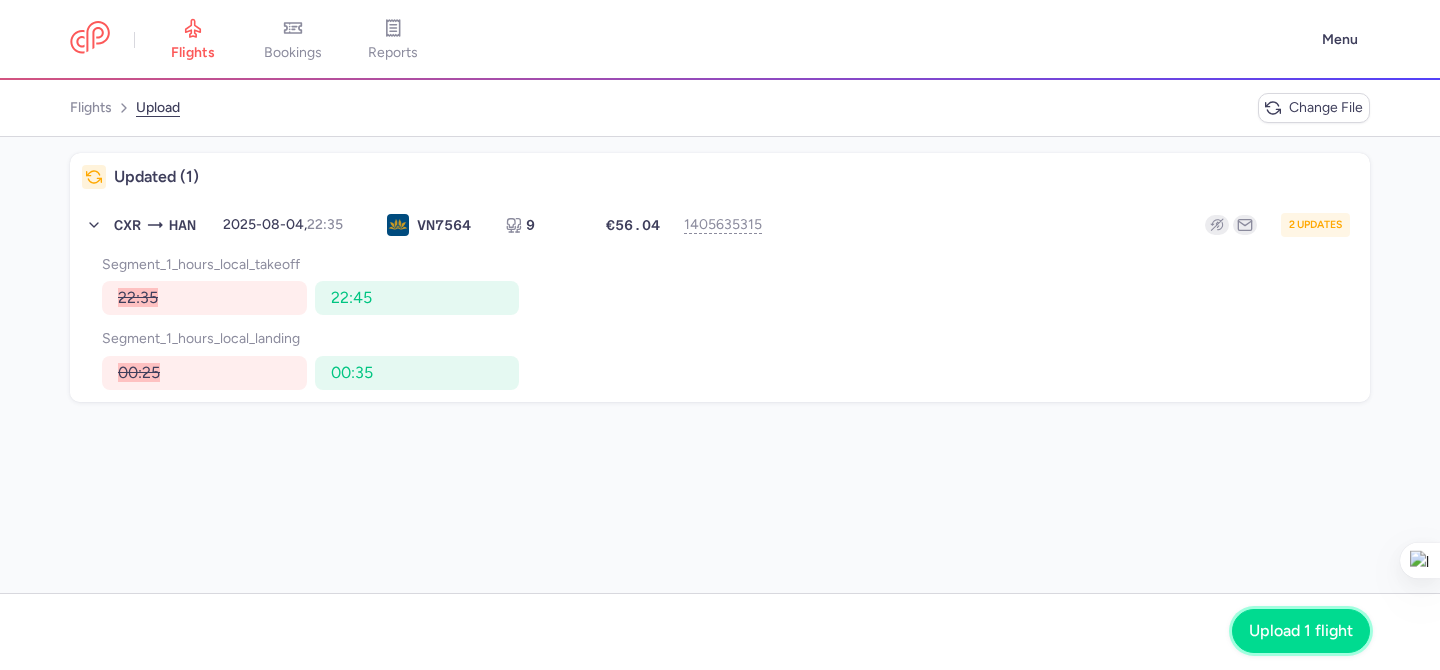 click on "Upload 1 flight" at bounding box center [1301, 631] 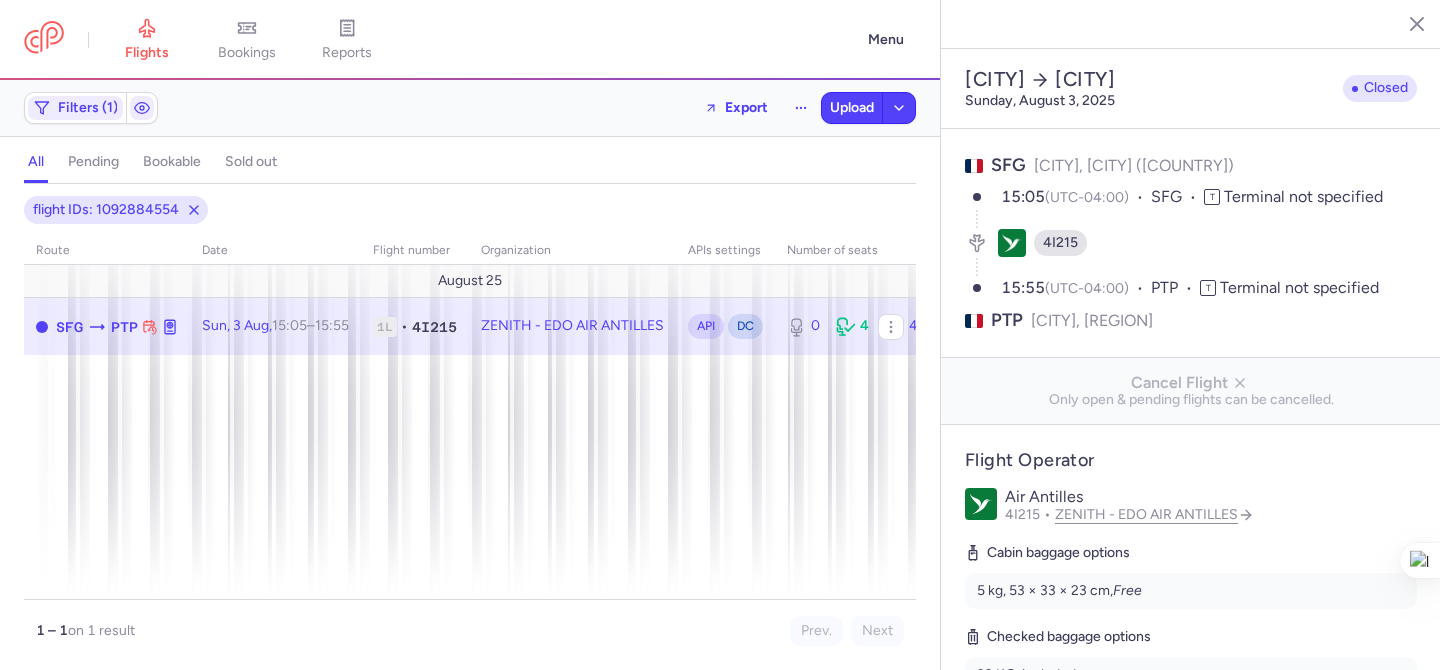 select on "hours" 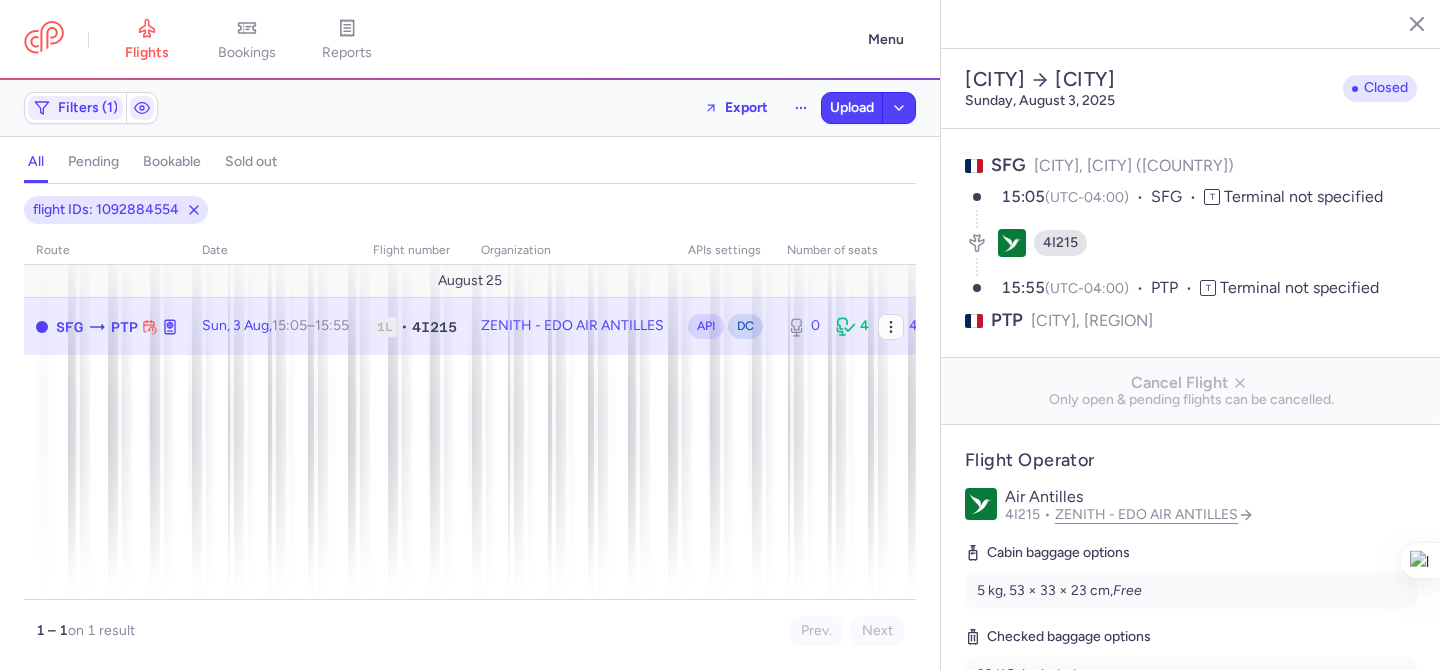 scroll, scrollTop: 0, scrollLeft: 0, axis: both 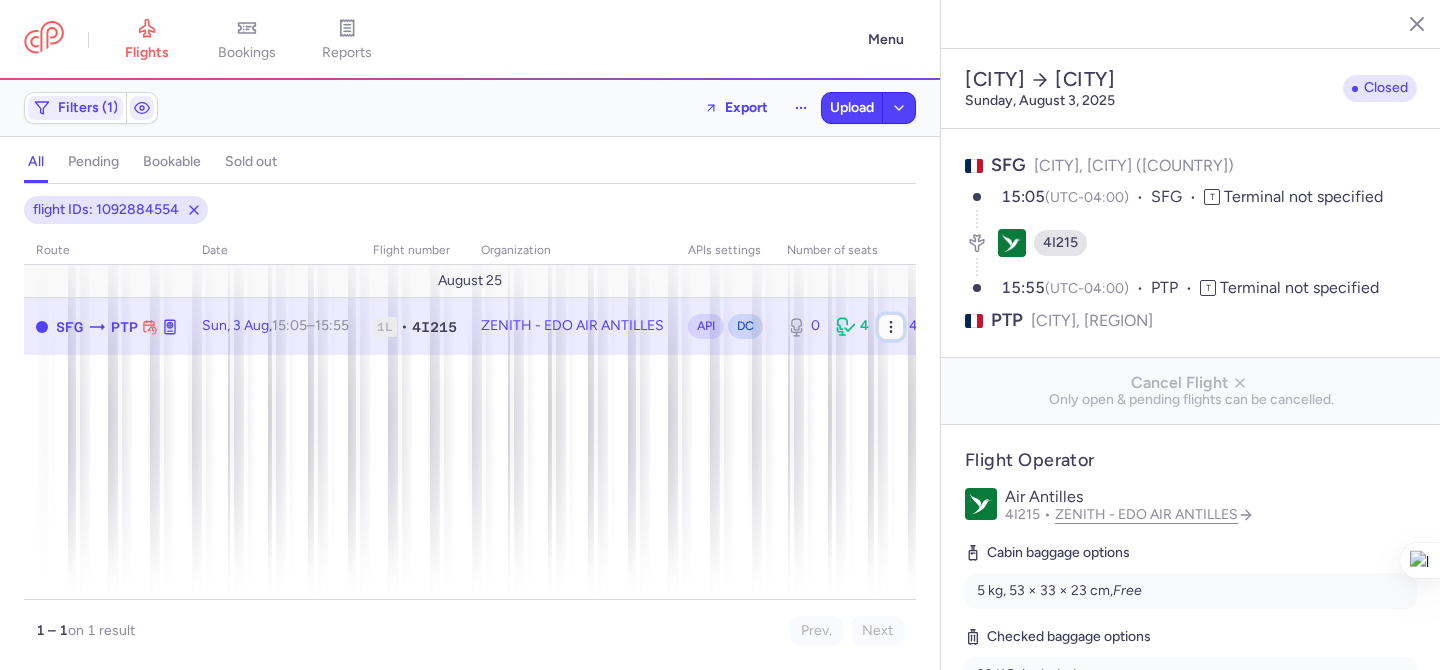 click 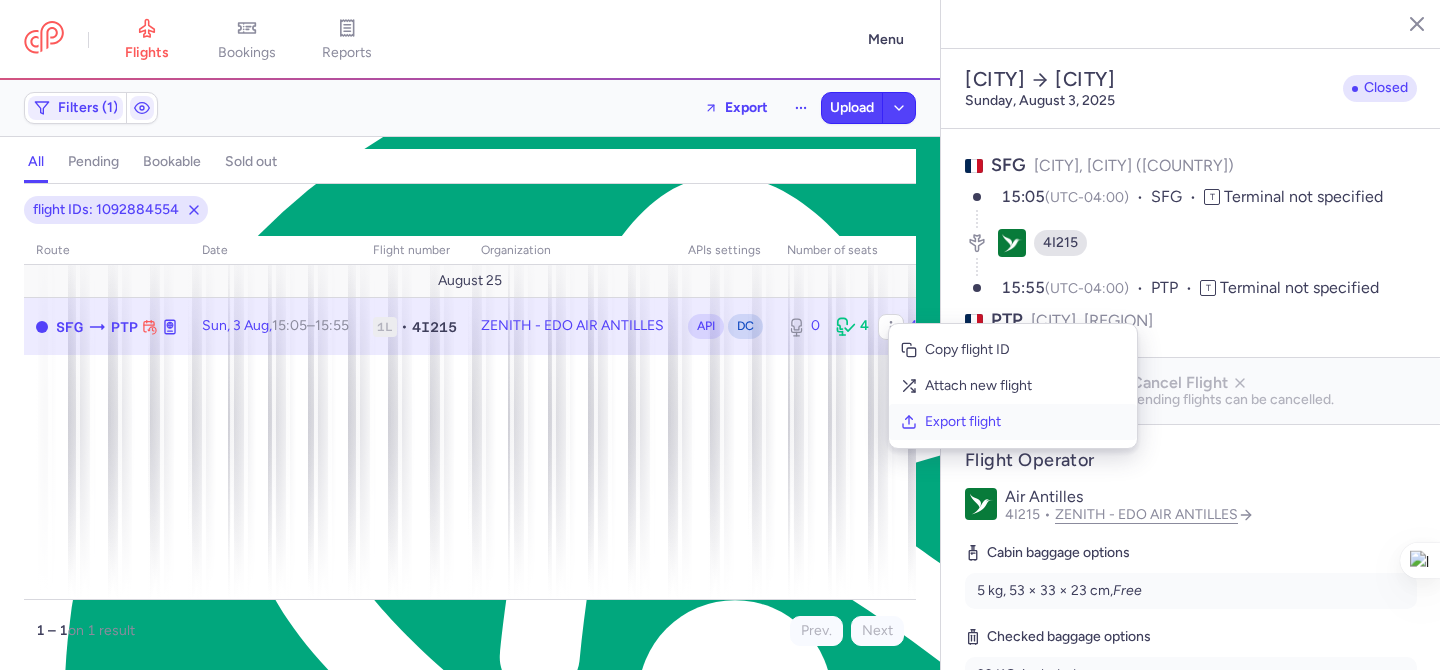 click on "Export flight" at bounding box center [1025, 422] 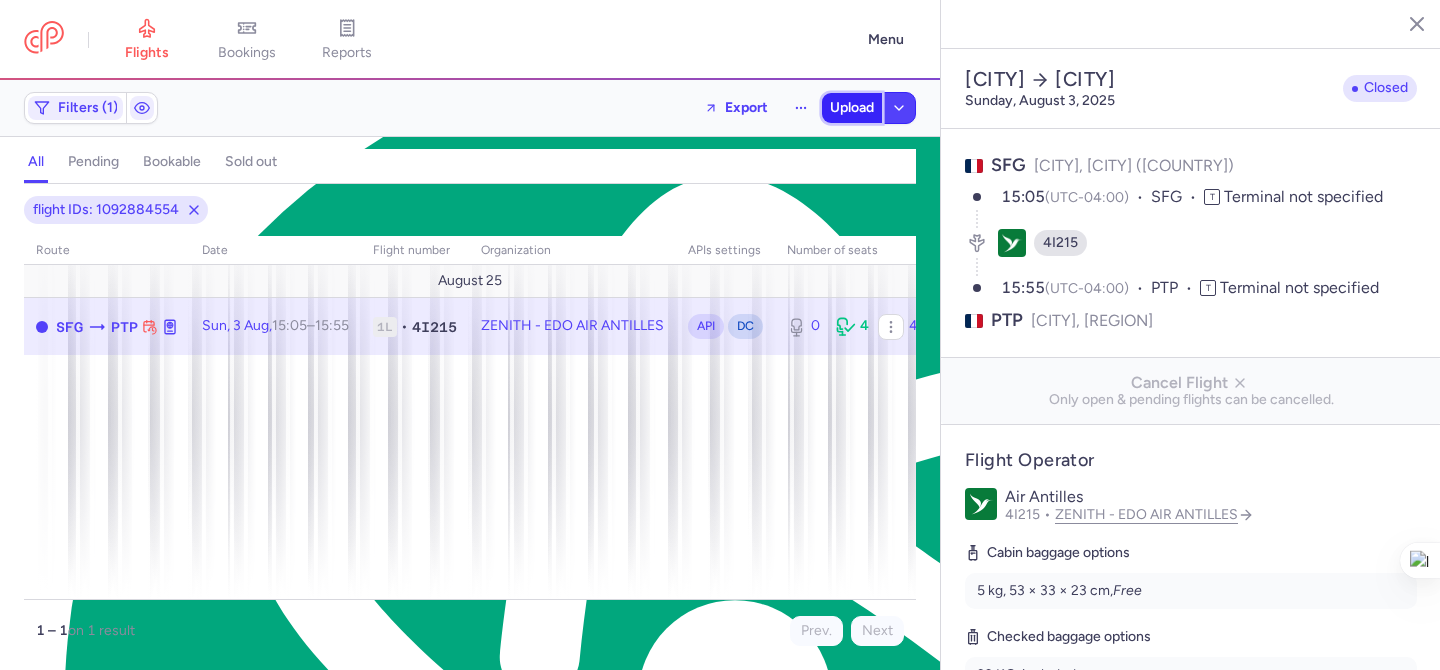 click on "Upload" at bounding box center [852, 108] 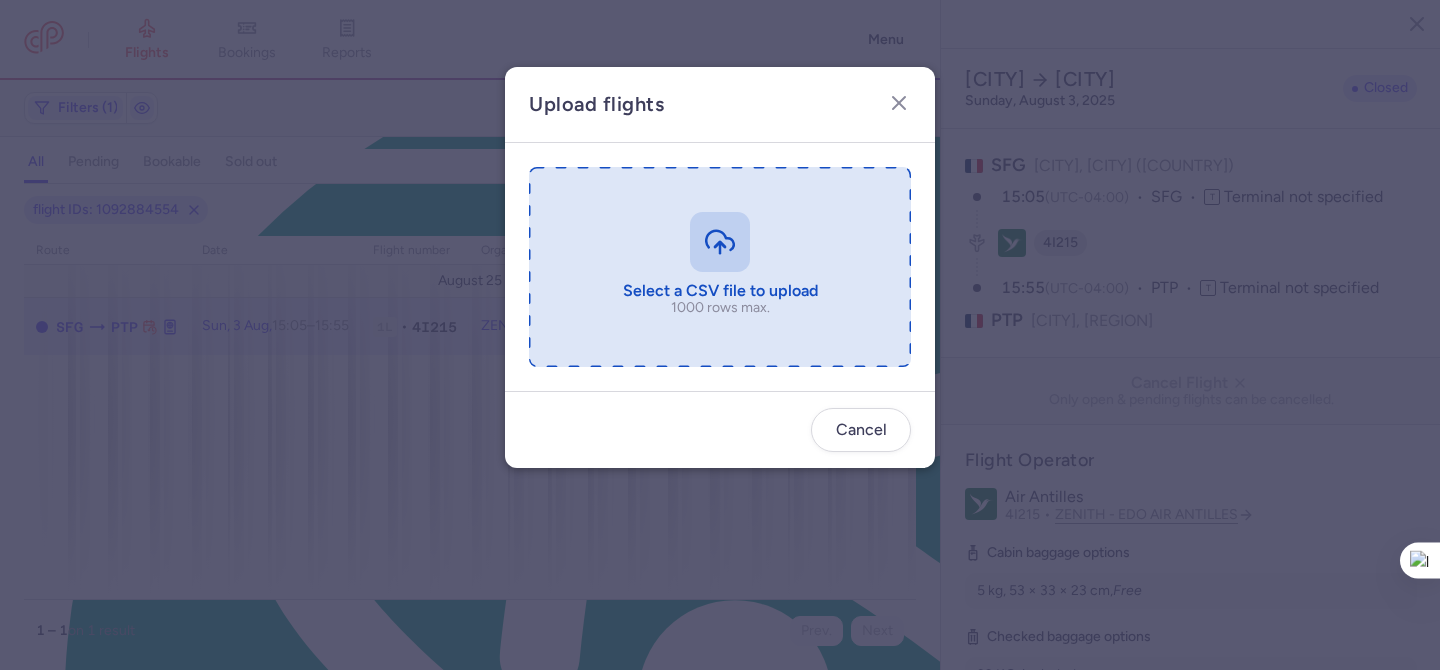 click at bounding box center (720, 267) 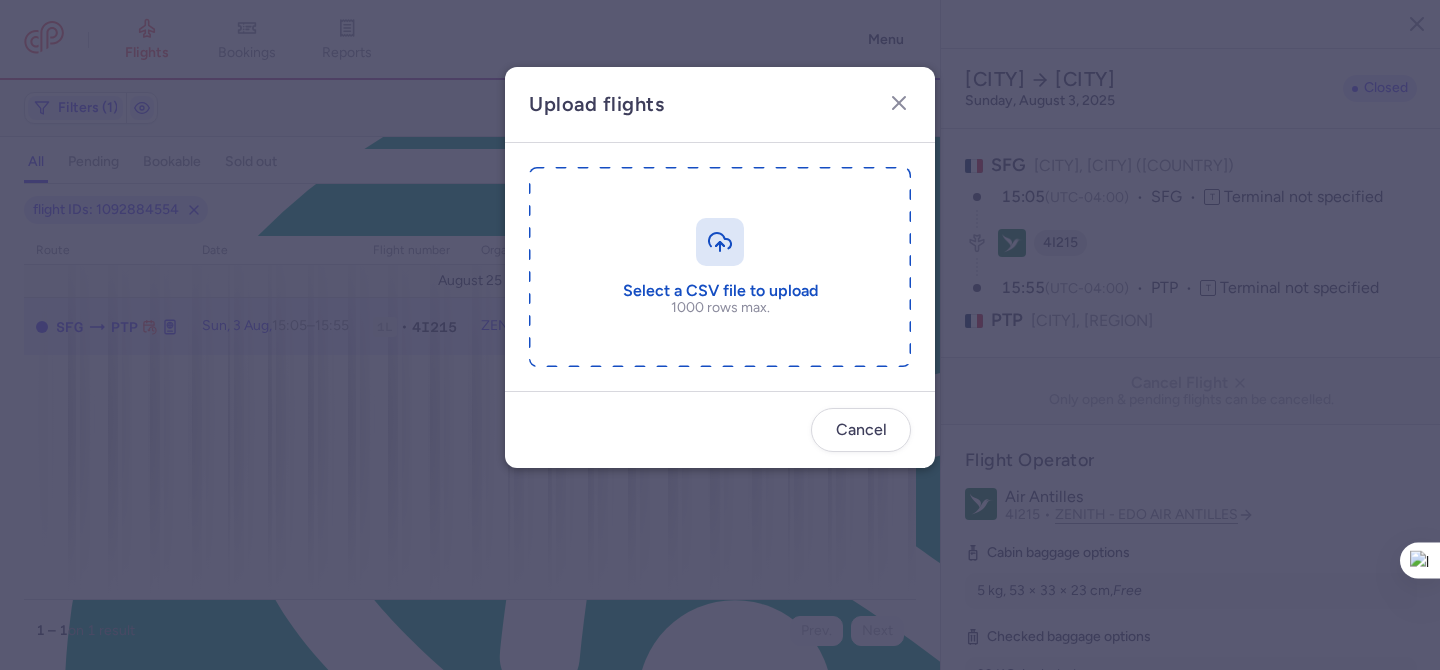 type on "C:\fakepath\export_flight_4I215_20250803,1740.csv" 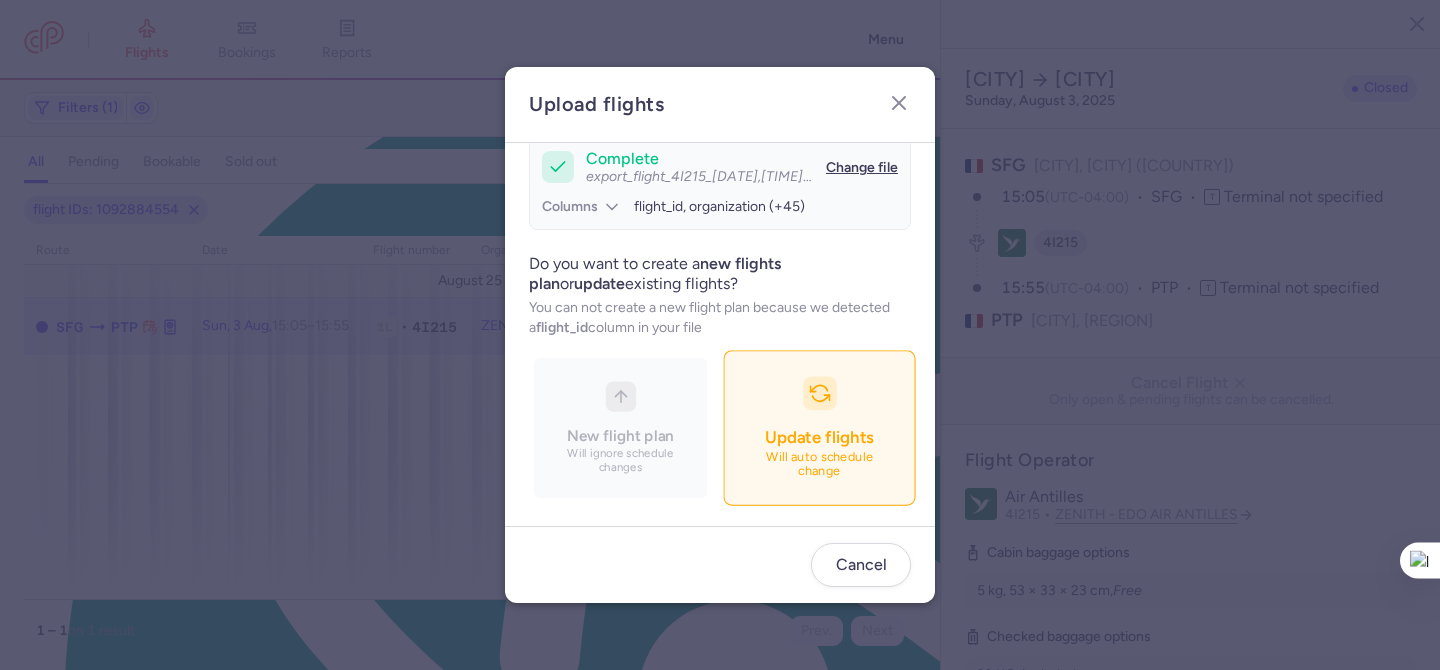 scroll, scrollTop: 194, scrollLeft: 0, axis: vertical 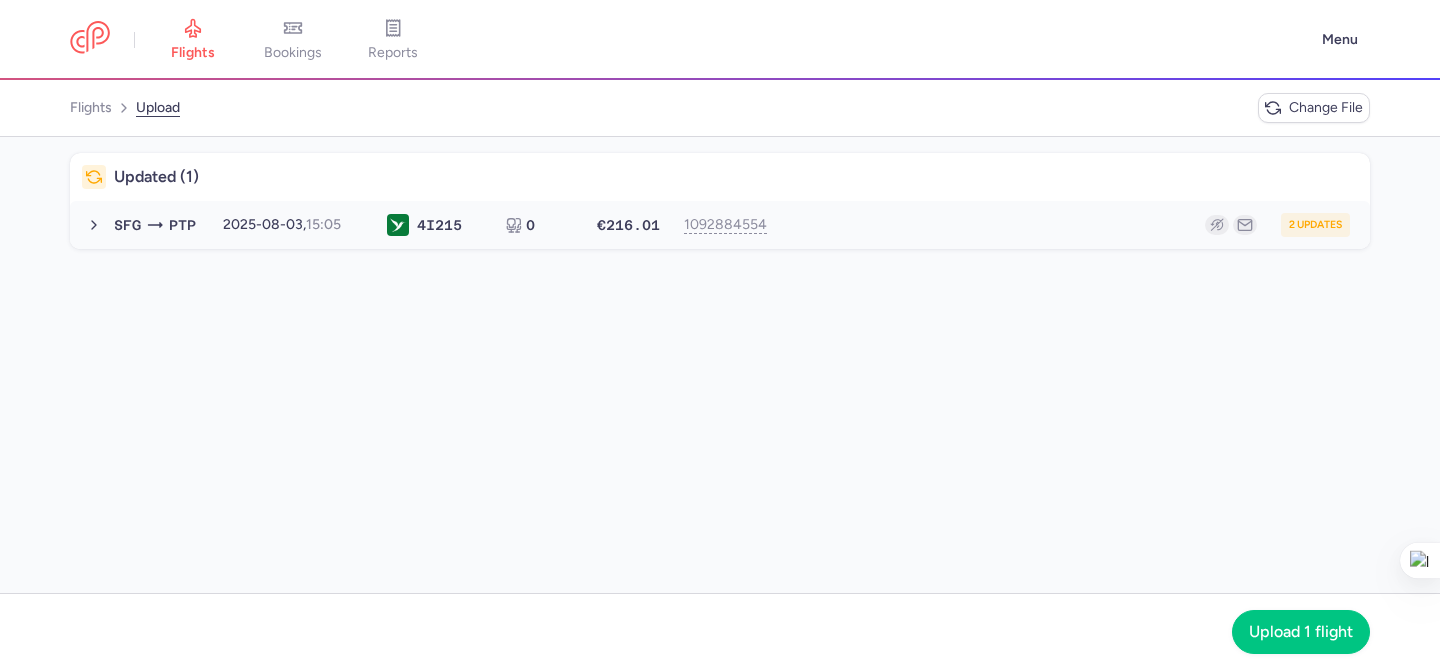click on "2 updates" at bounding box center [1064, 225] 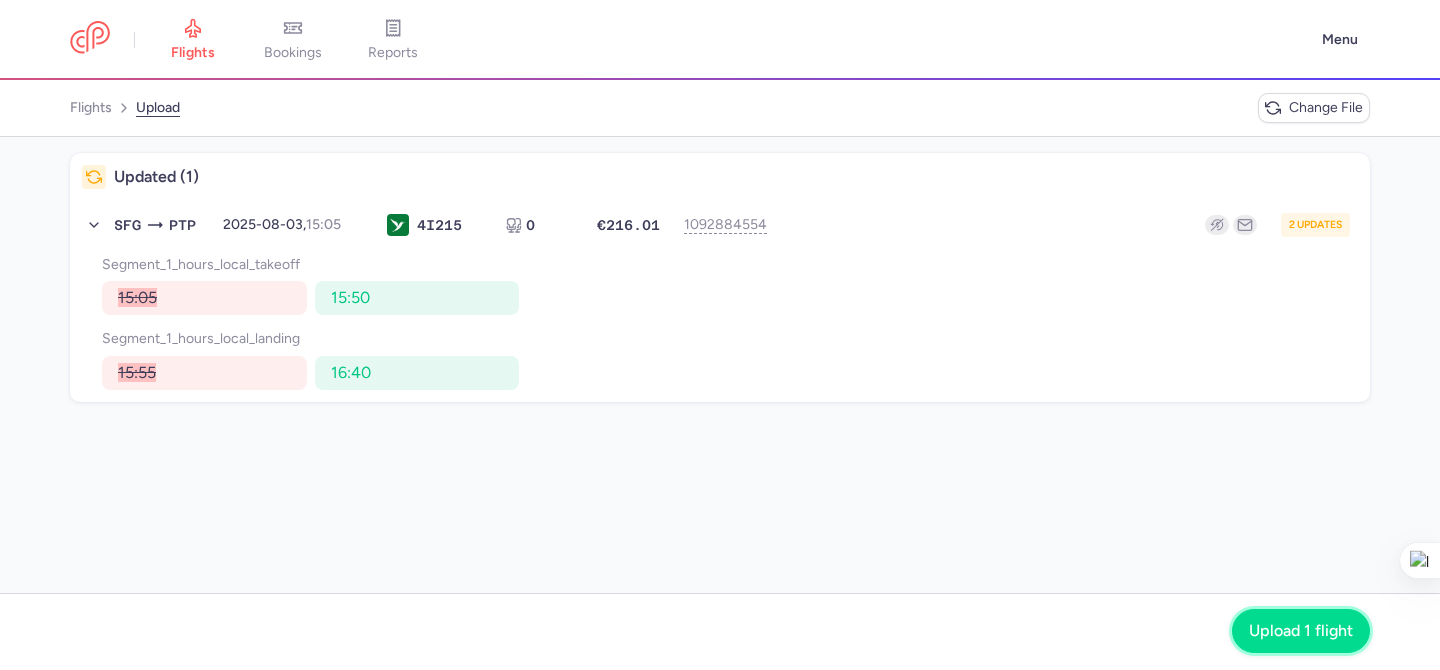 click on "Upload 1 flight" 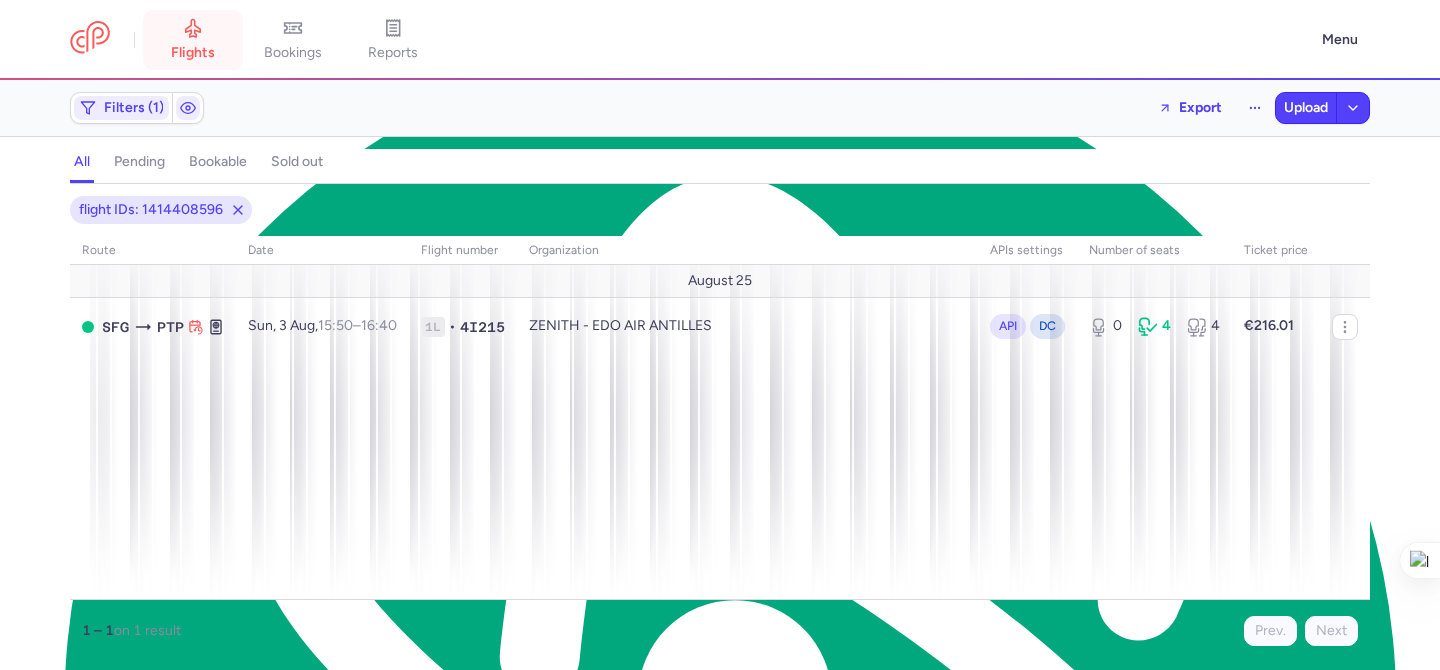 click on "flights" at bounding box center (193, 40) 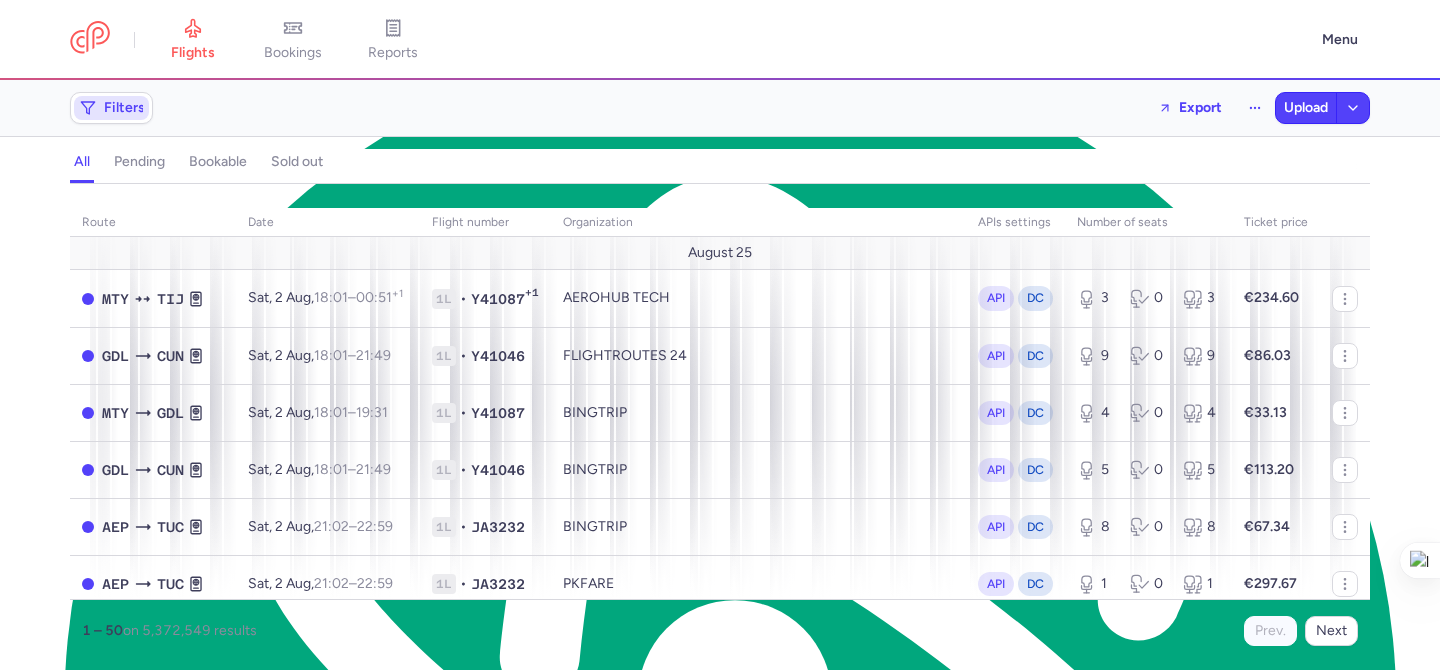 click on "Filters" 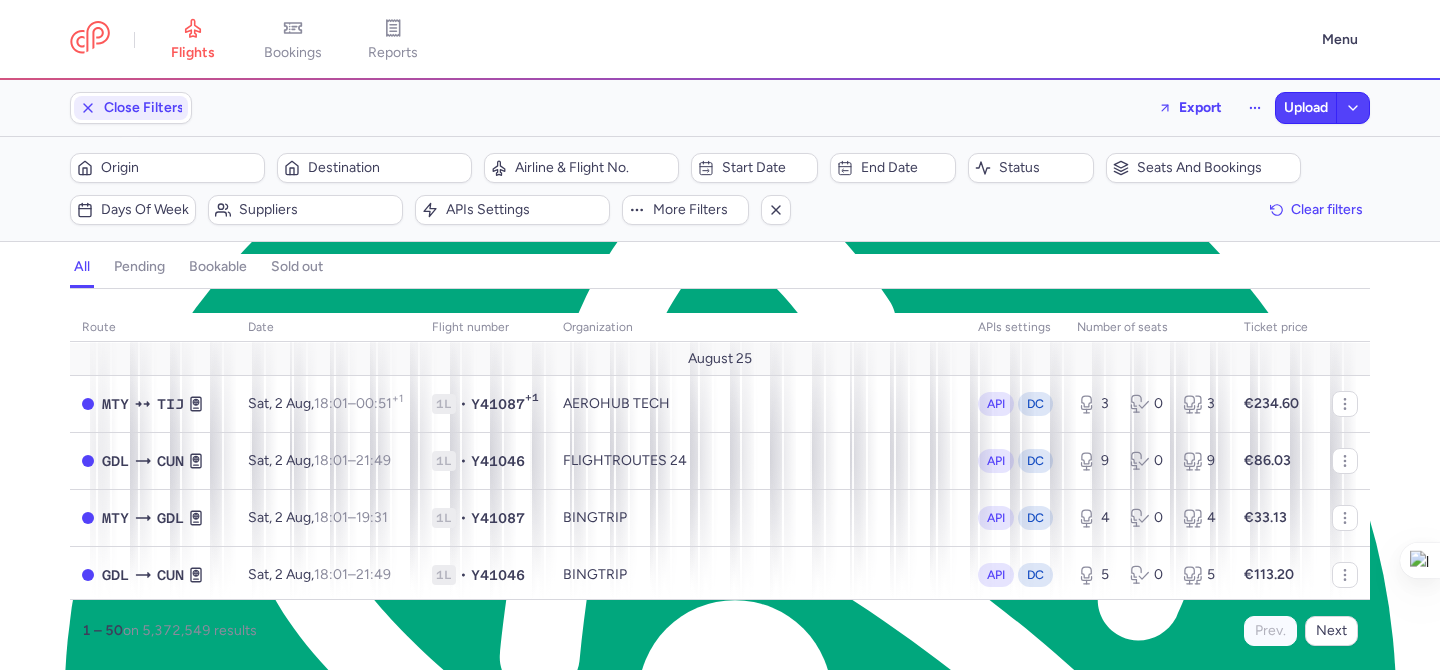 scroll, scrollTop: 0, scrollLeft: 0, axis: both 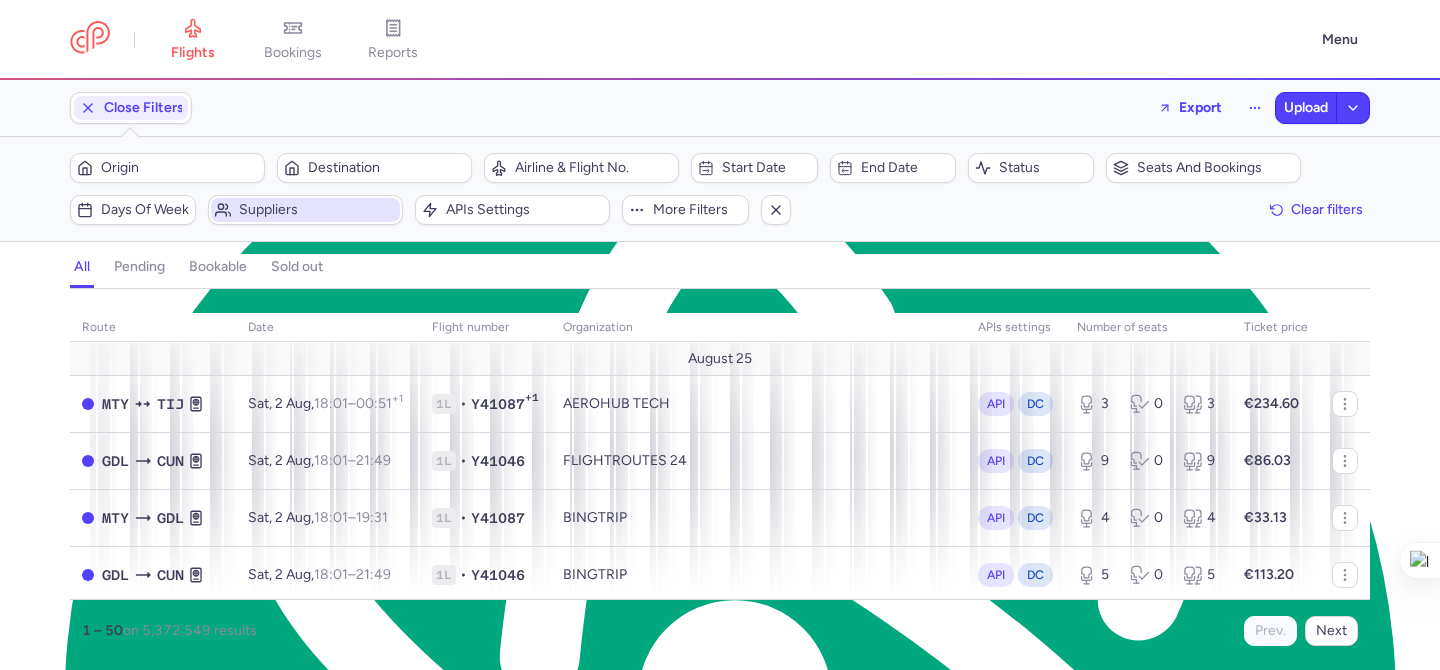 click on "Suppliers" at bounding box center (305, 210) 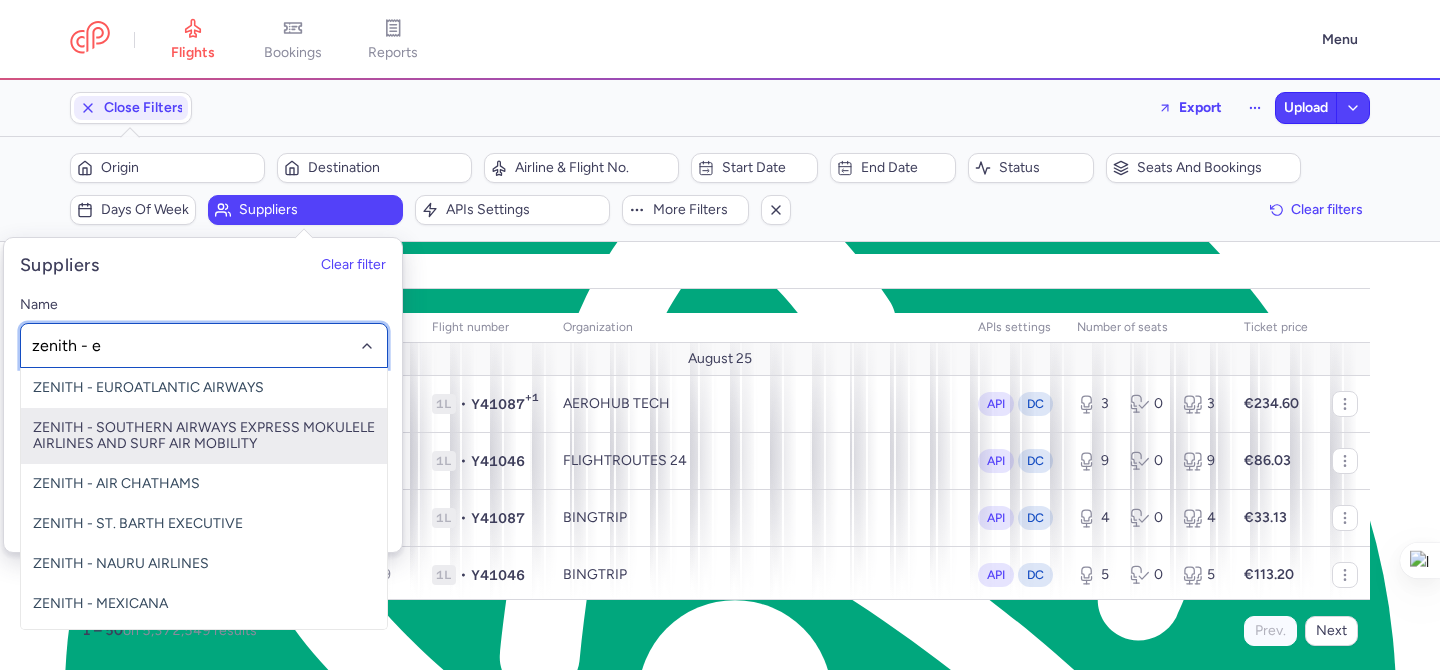 type on "zenith - ed" 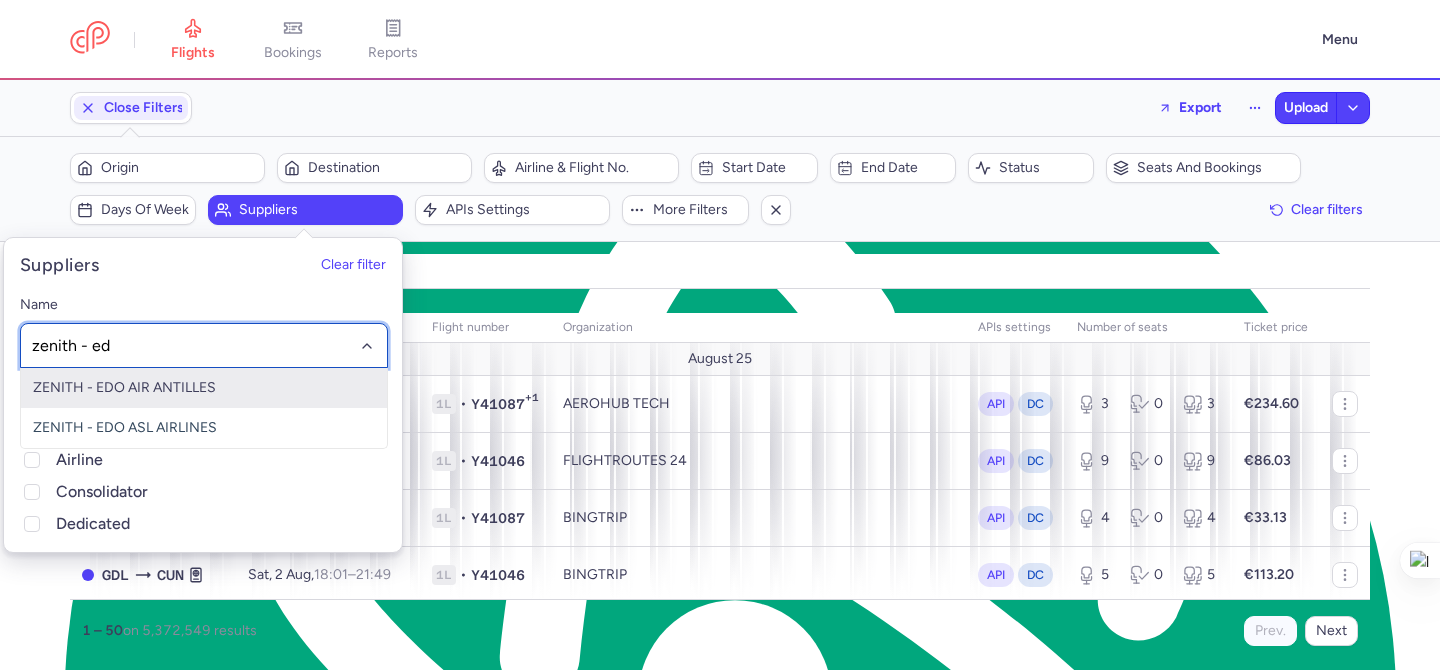 click on "ZENITH - EDO AIR ANTILLES" 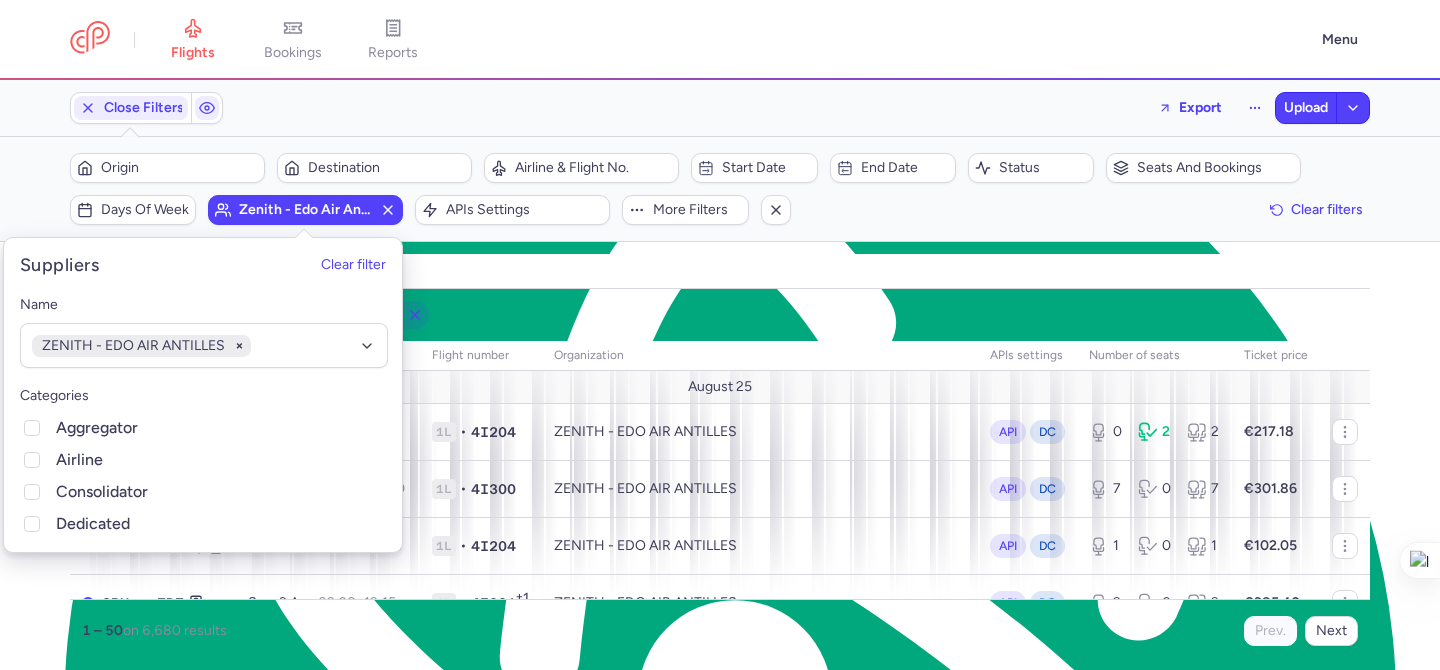 click on "all pending bookable sold out" at bounding box center [720, 271] 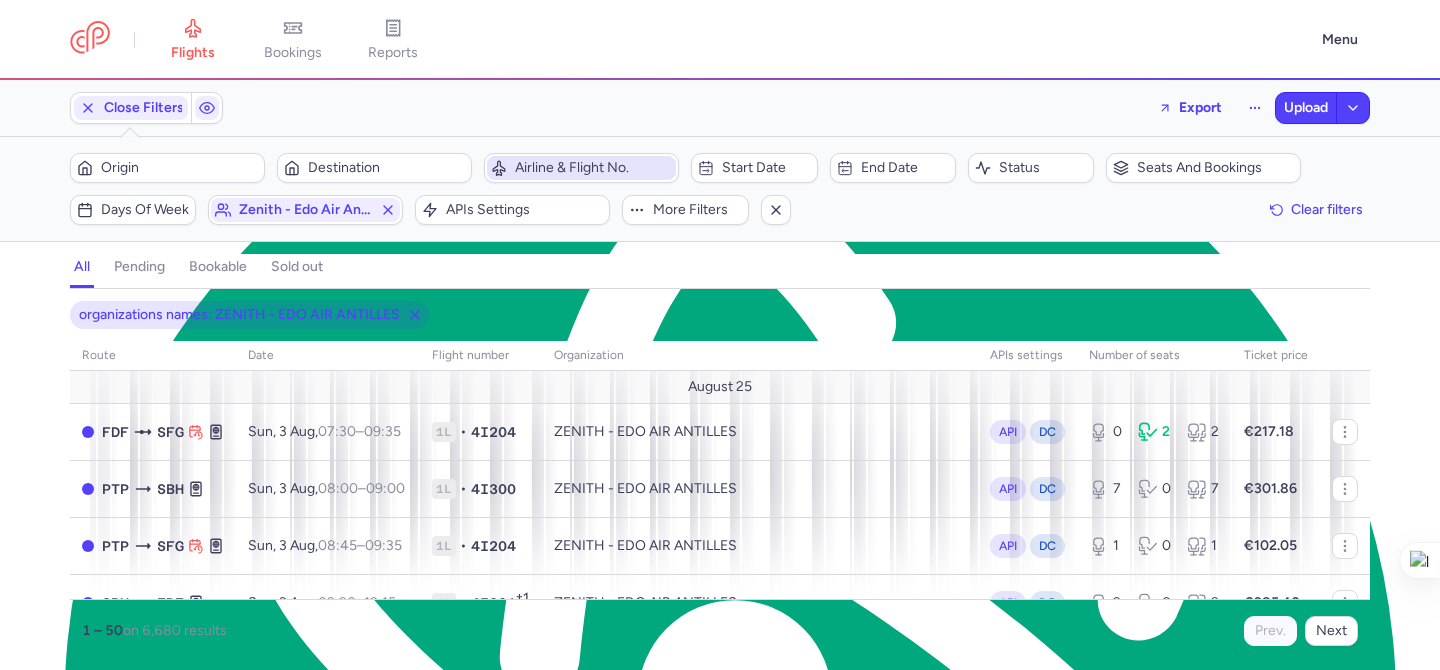 click on "Airline & Flight No." at bounding box center (593, 168) 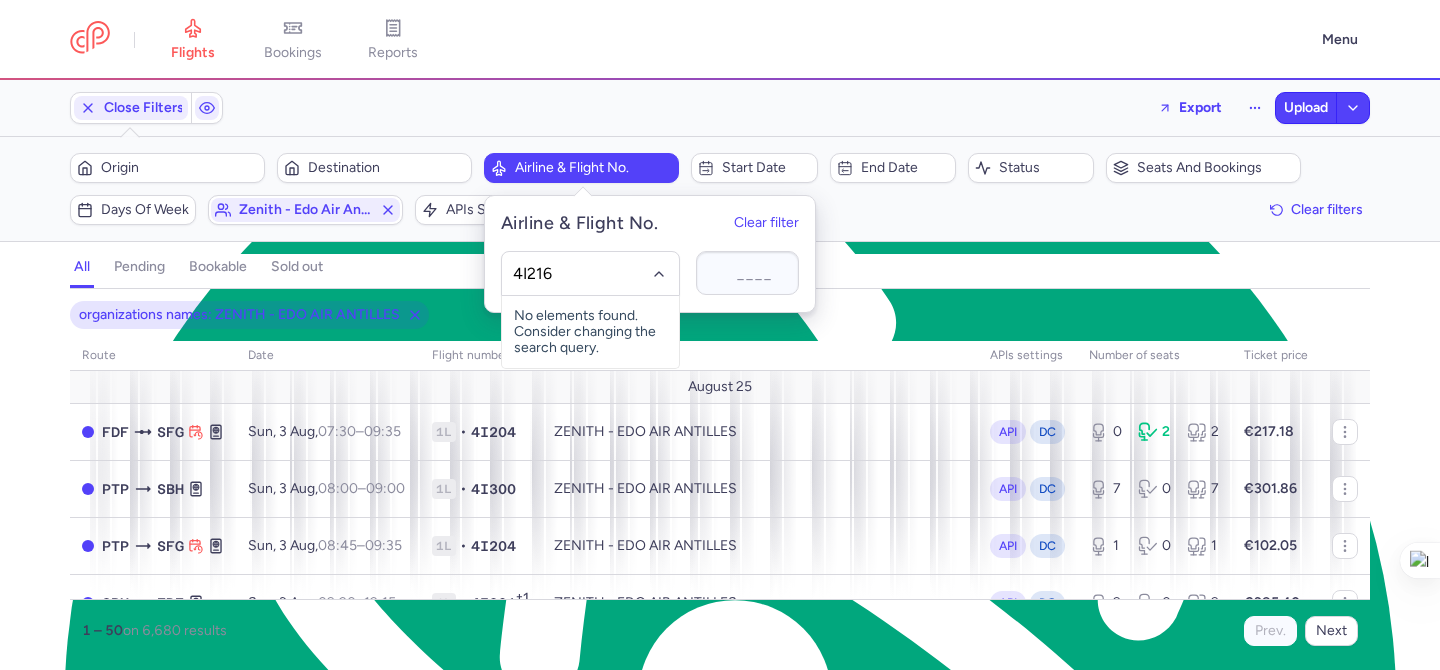 type on "4I216" 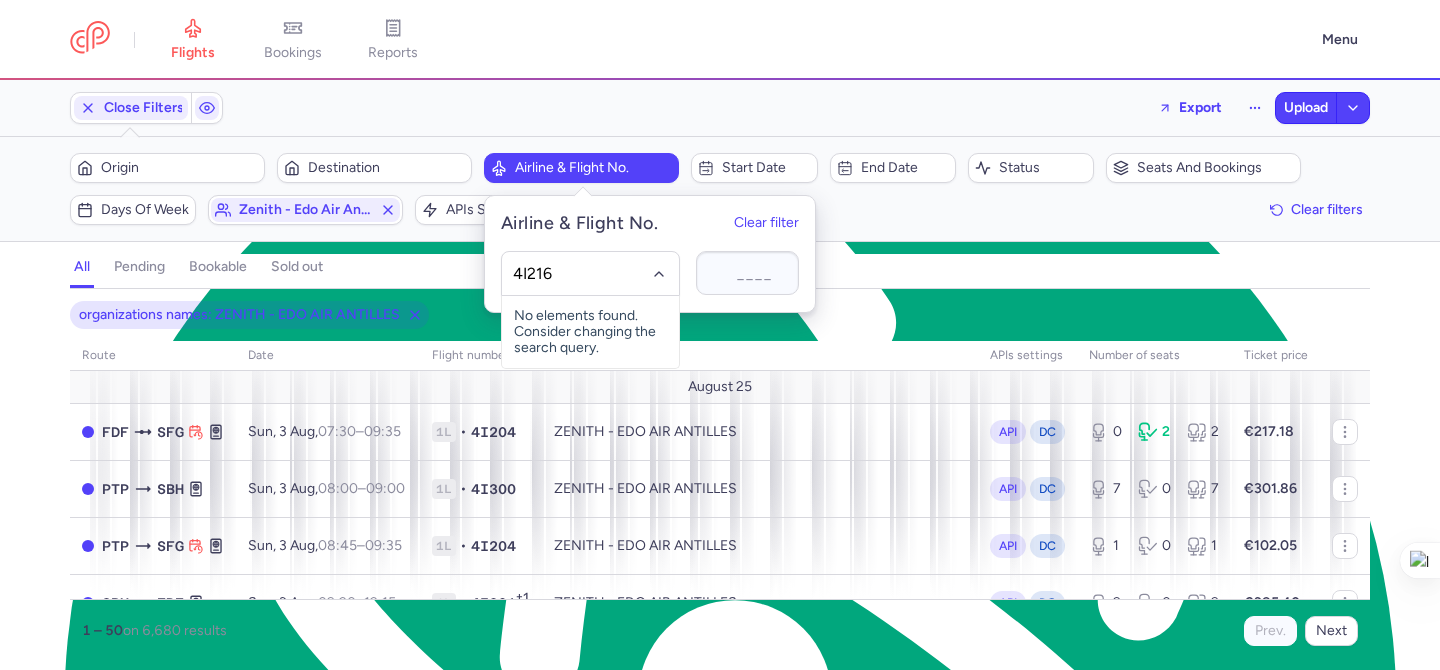 type on "2" 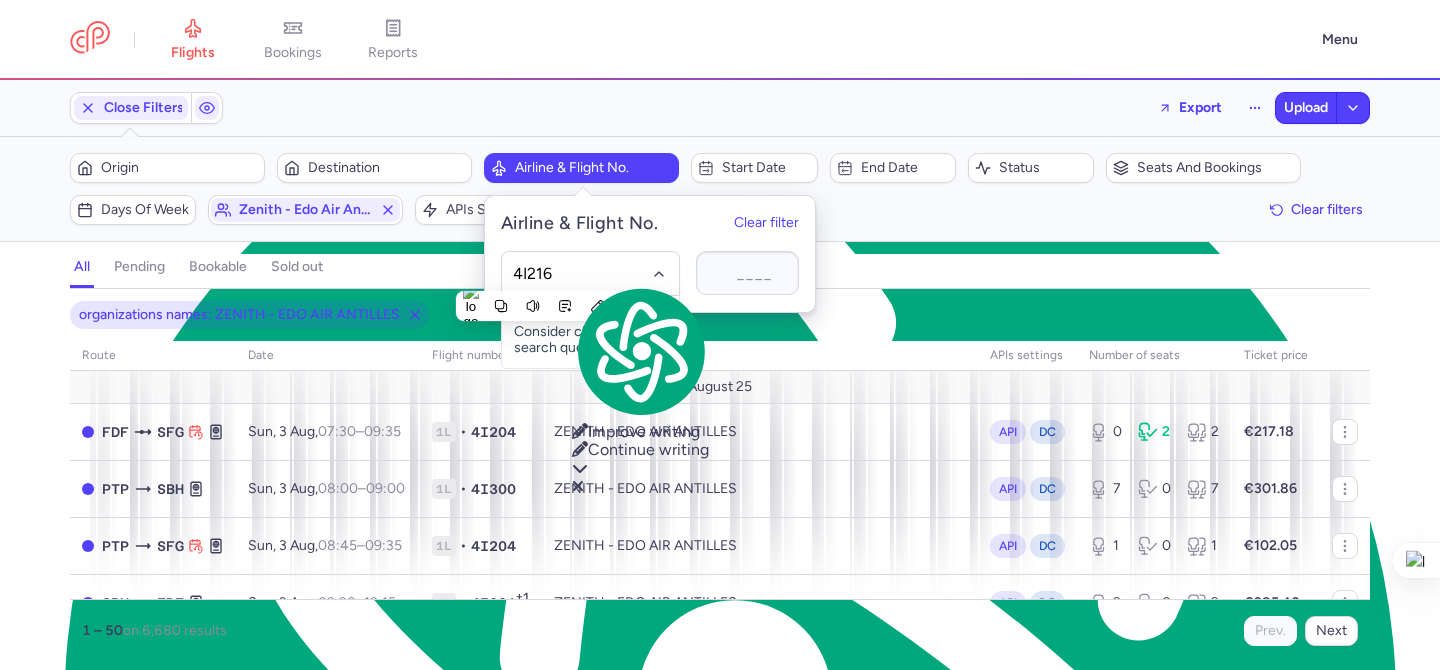 type on "4I" 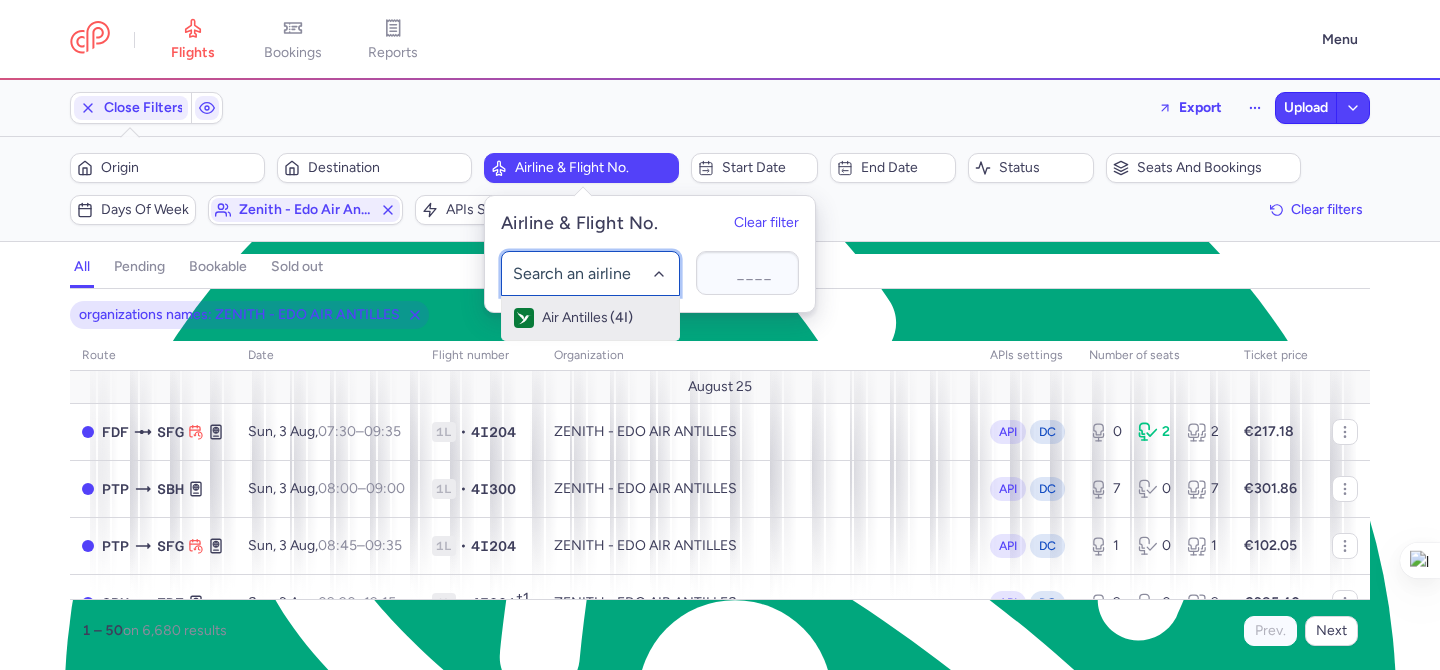 click on "Air Antilles" at bounding box center [575, 318] 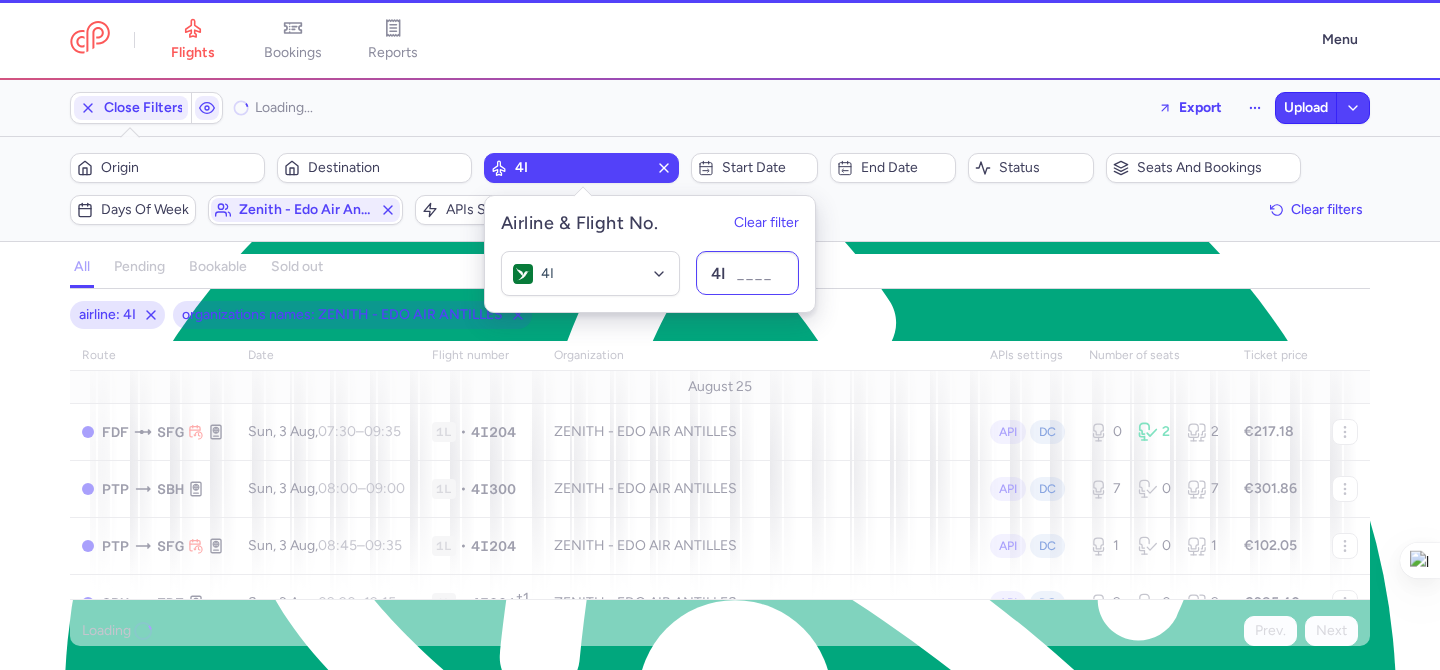 type on "216" 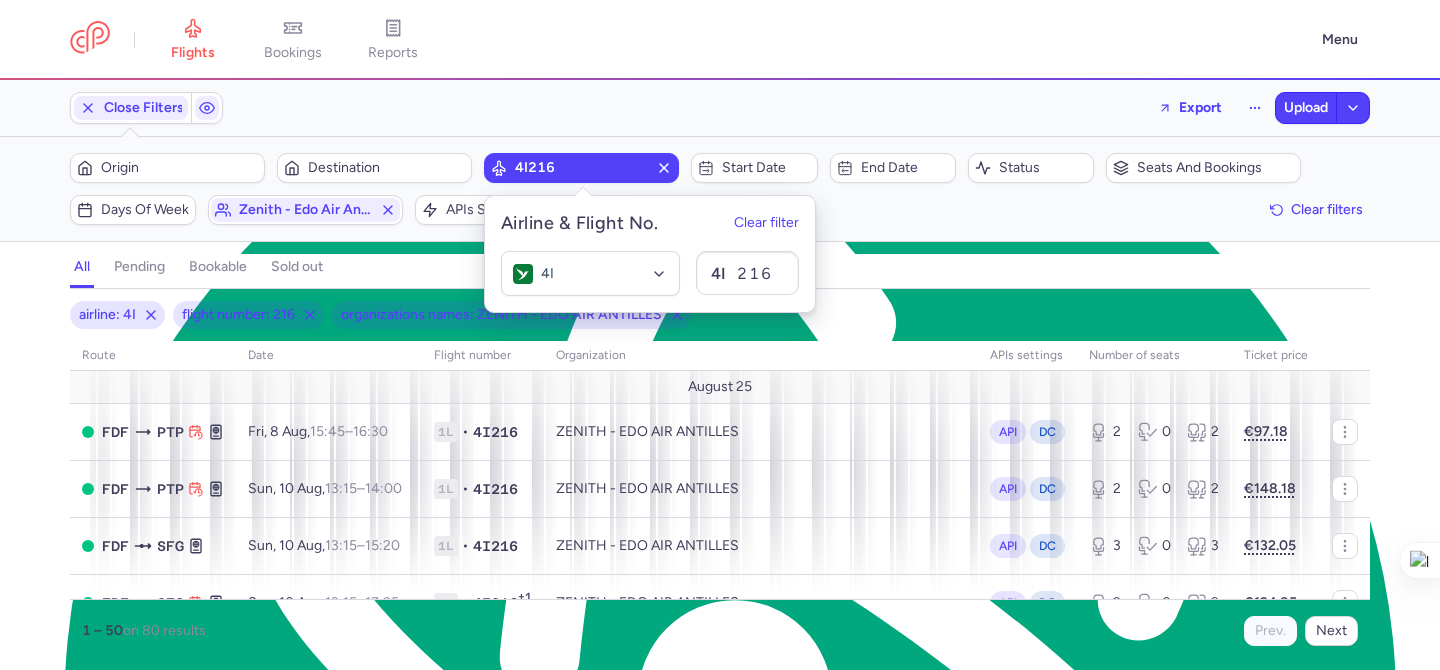 click on "all pending bookable sold out" at bounding box center (720, 271) 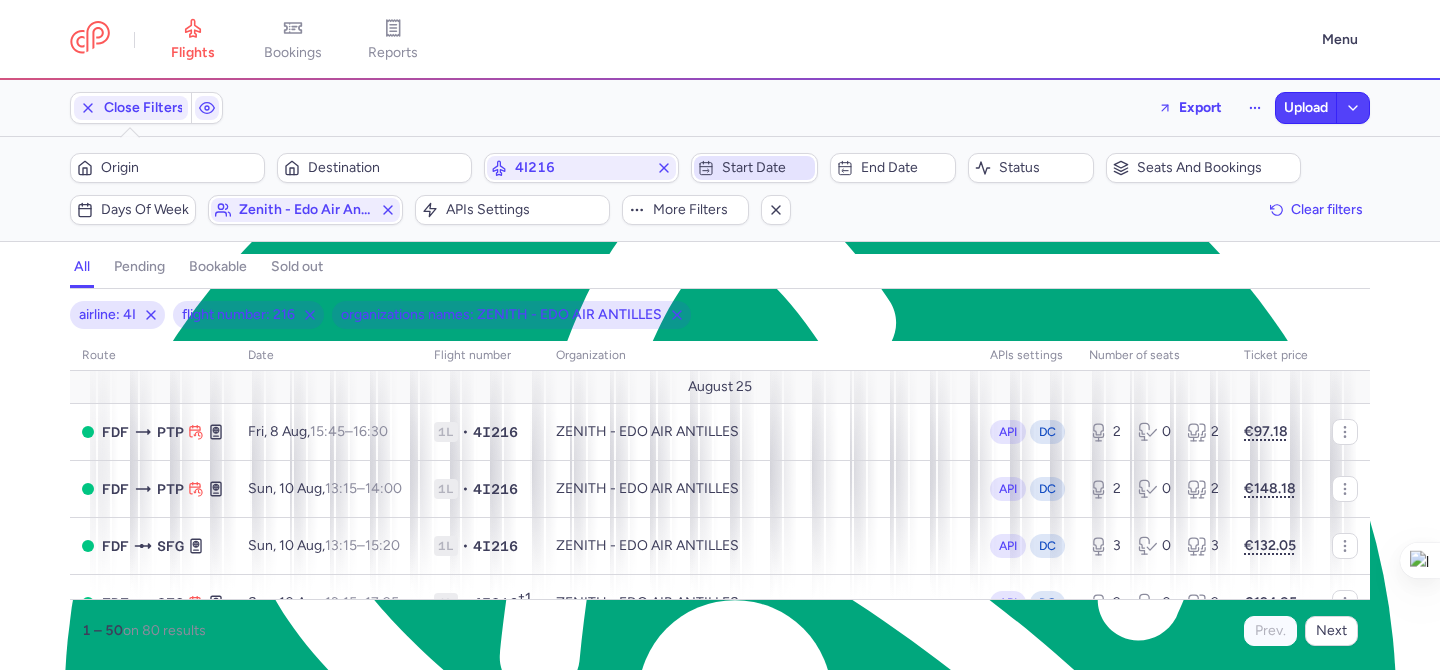 click on "Start date" at bounding box center (766, 168) 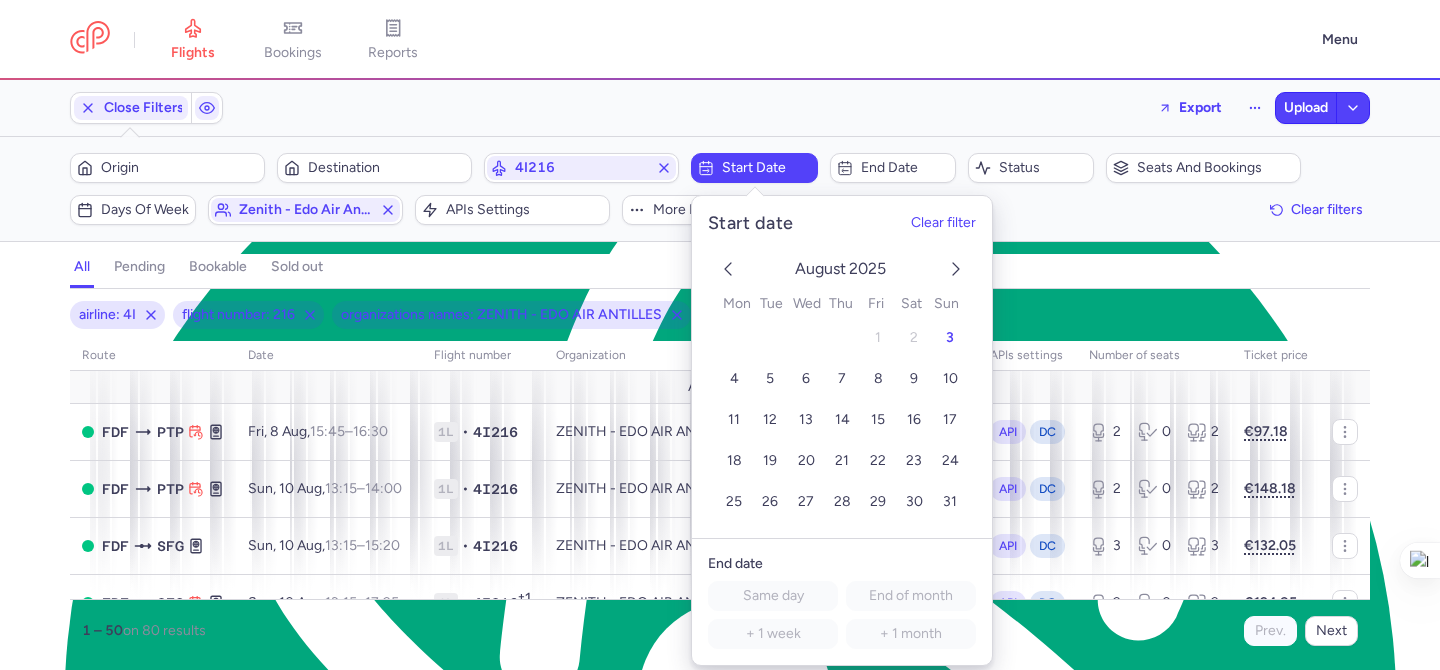 click on "all pending bookable sold out" at bounding box center (720, 271) 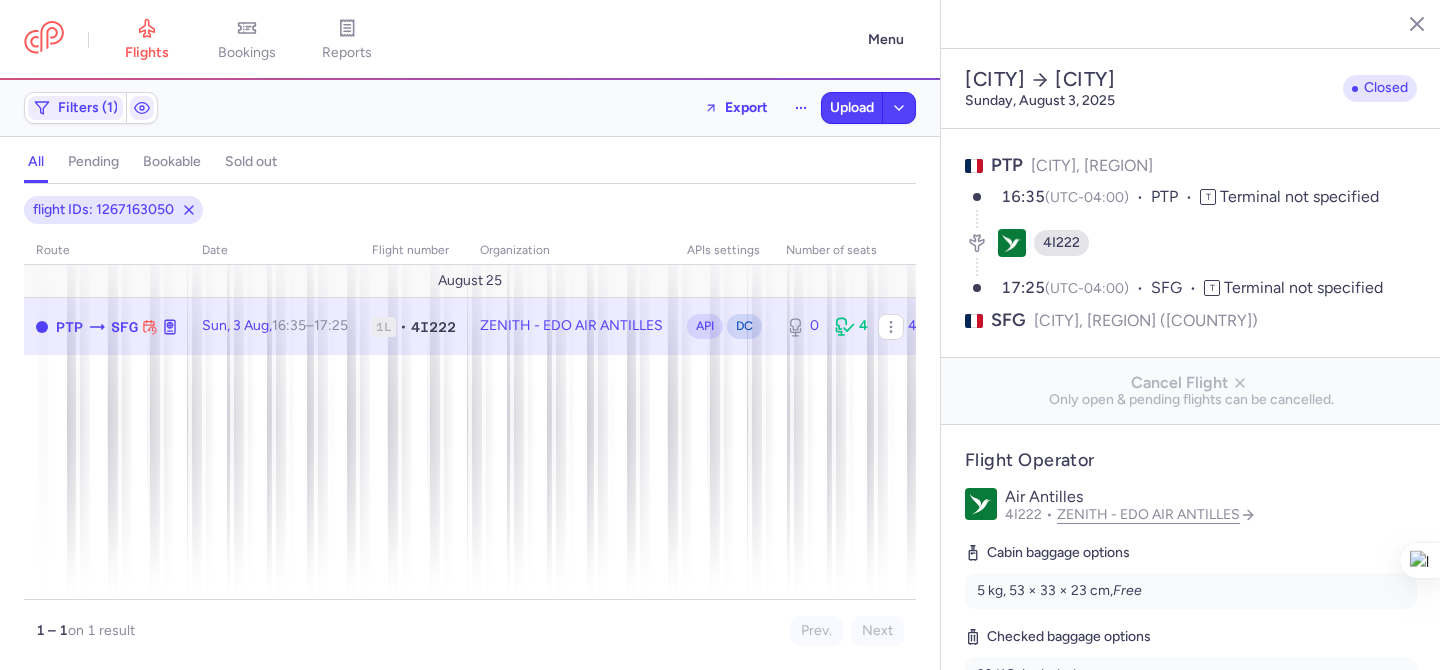 select on "hours" 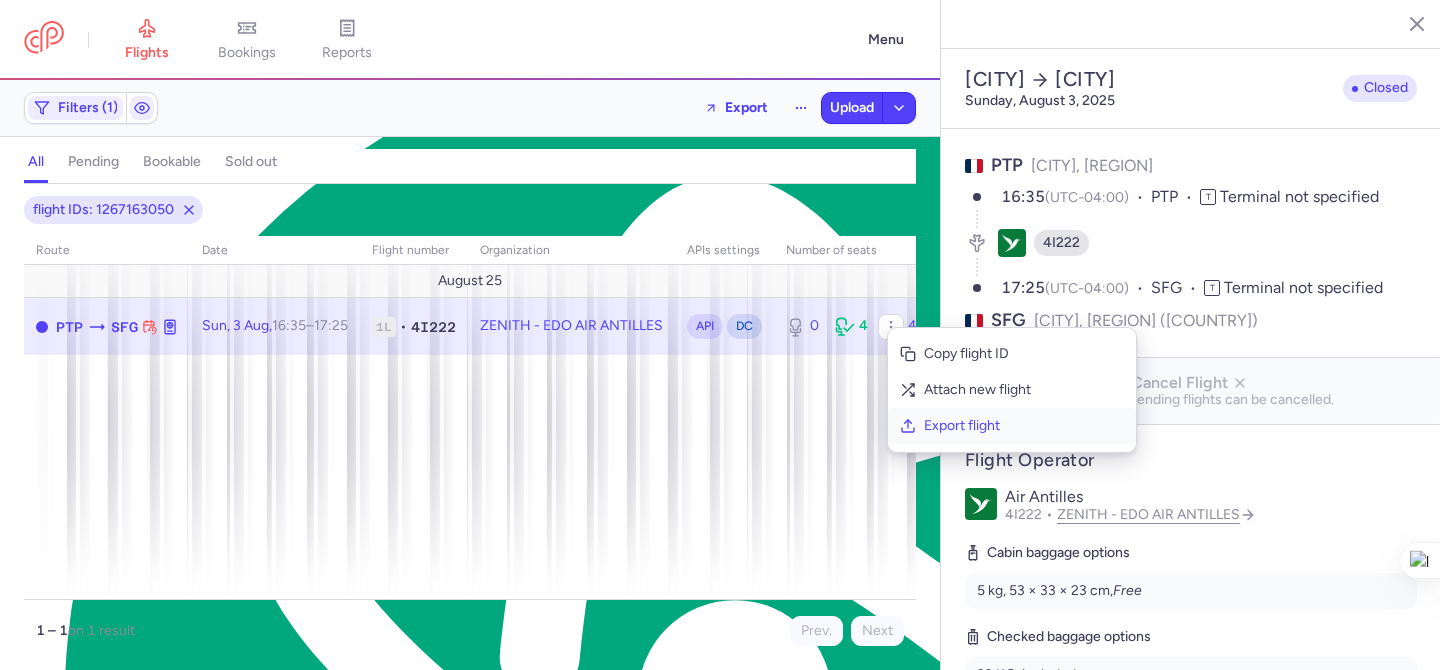 click on "Export flight" at bounding box center (1024, 426) 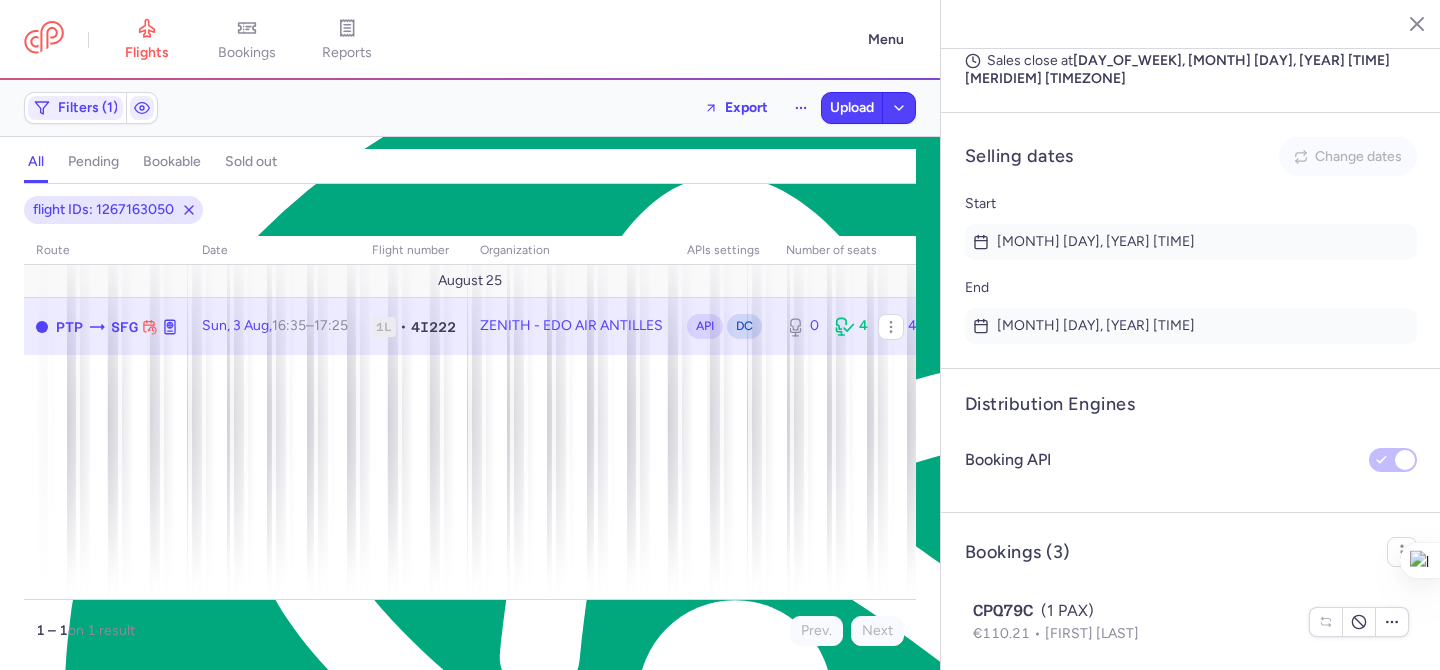 scroll, scrollTop: 1412, scrollLeft: 0, axis: vertical 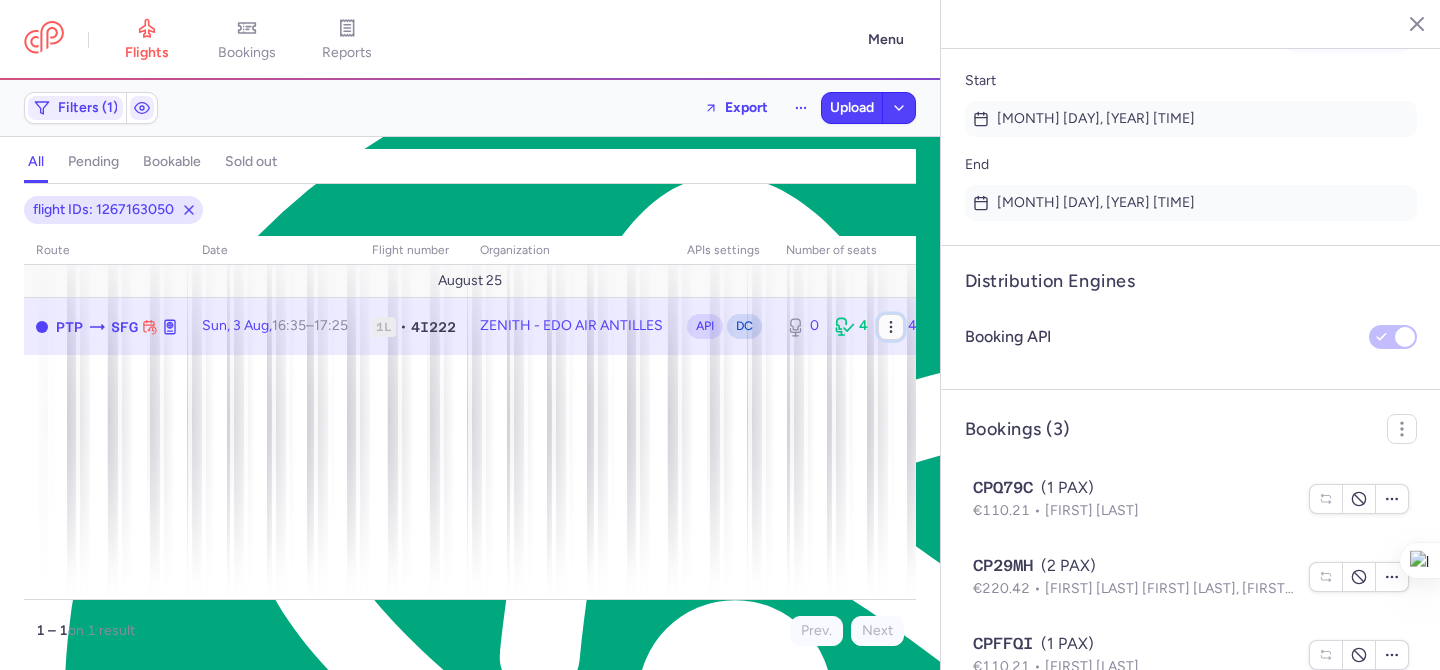 click 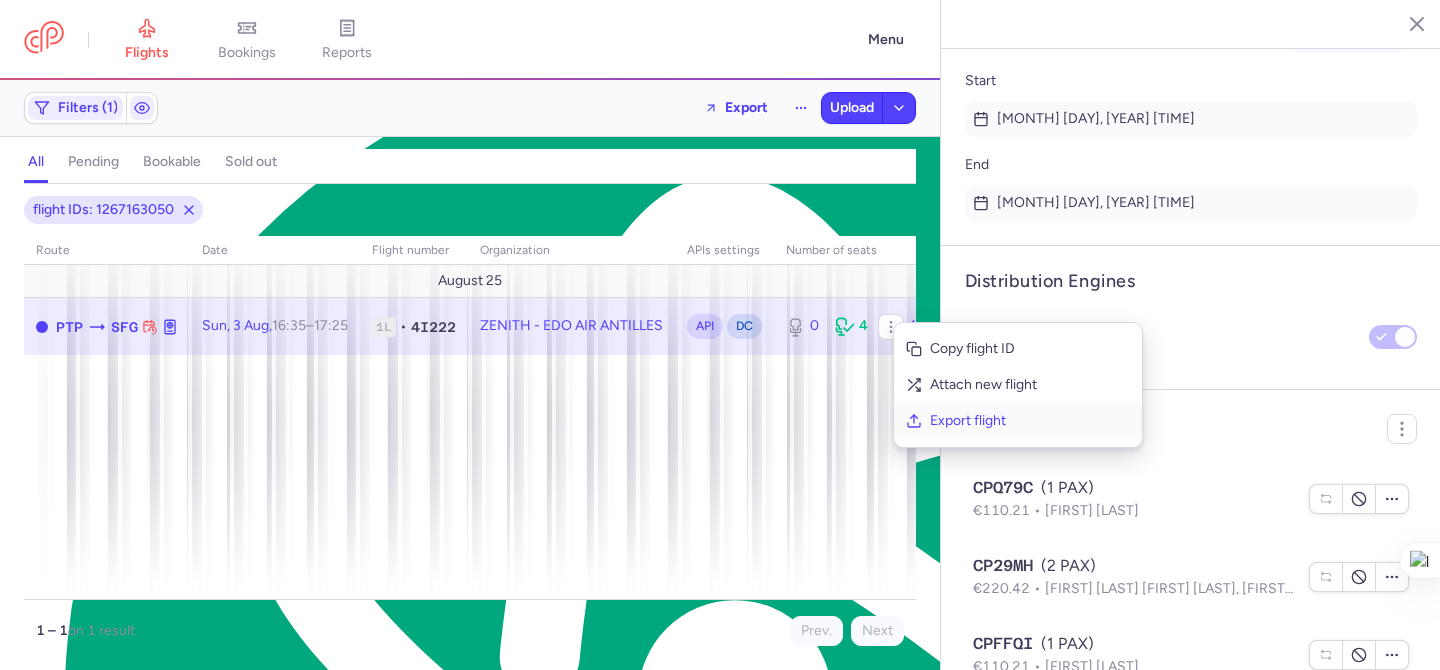 click on "Export flight" at bounding box center (1030, 421) 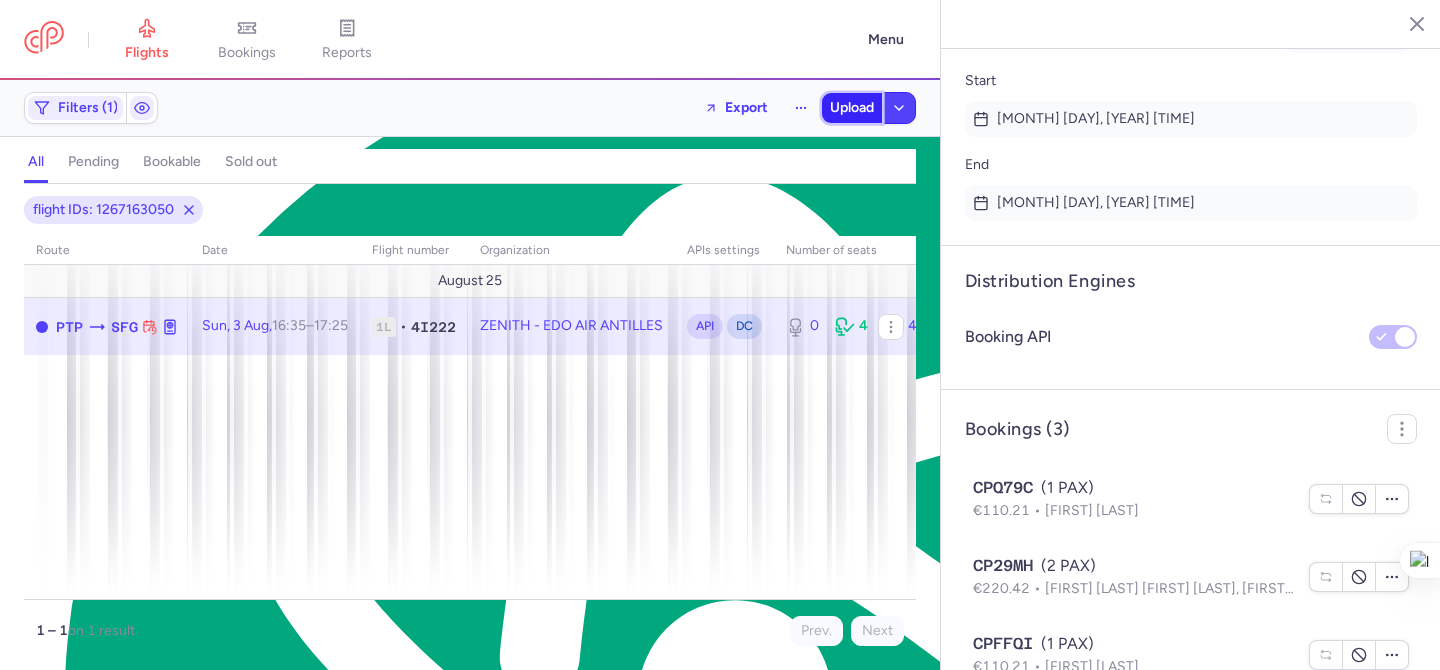 click on "Upload" at bounding box center [852, 108] 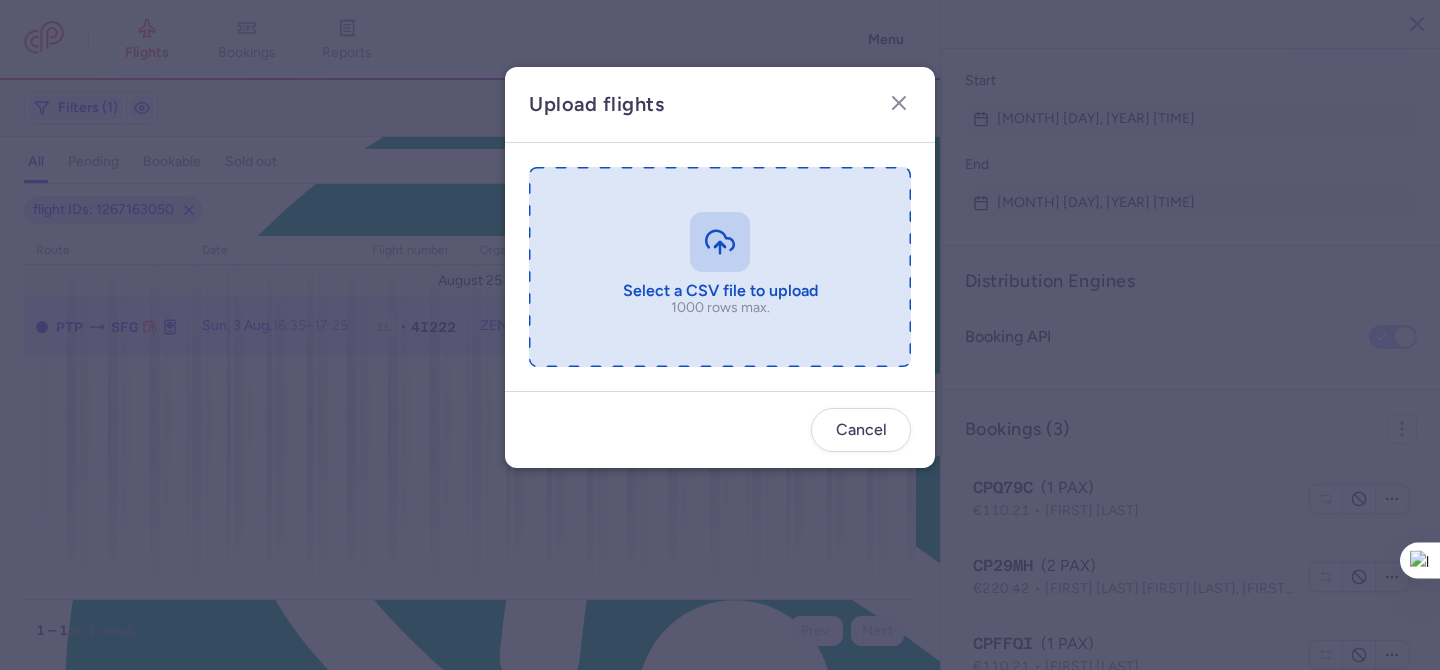 click at bounding box center [720, 267] 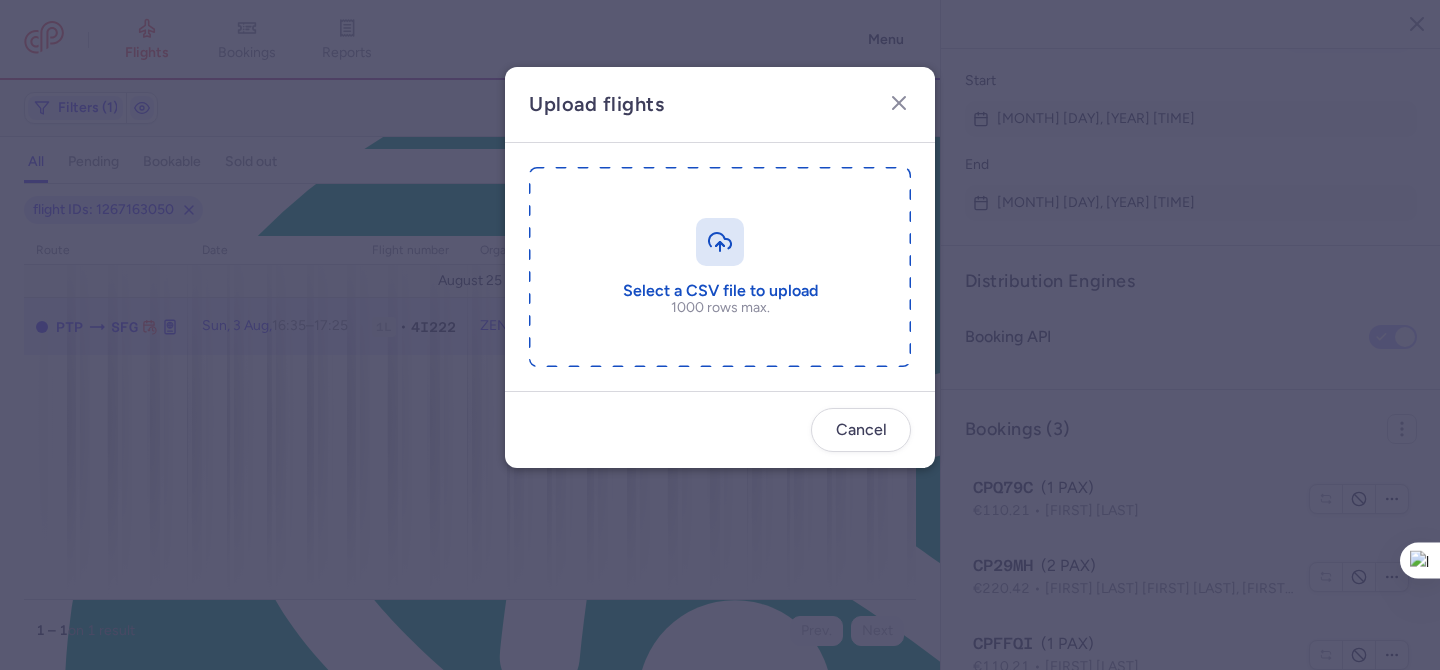 type on "C:\fakepath\export_flight_4I222_[DATE]_[TIME].csv" 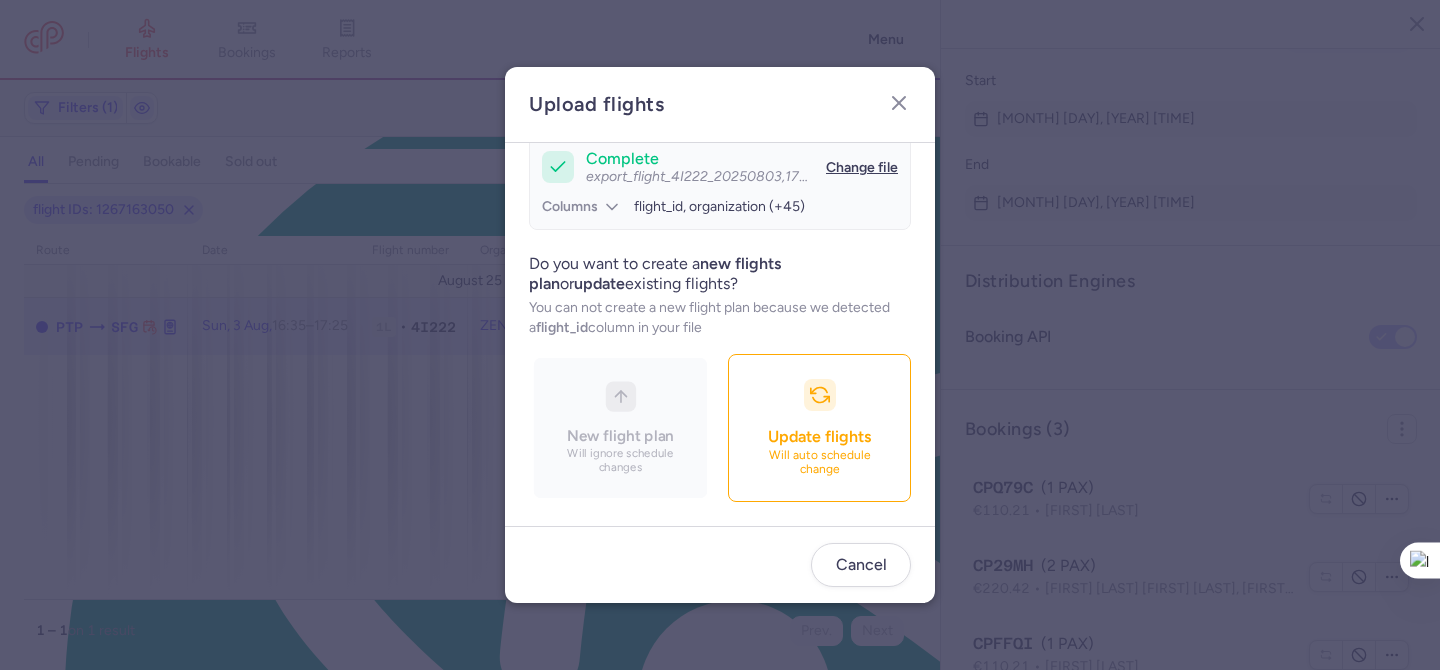 scroll, scrollTop: 194, scrollLeft: 0, axis: vertical 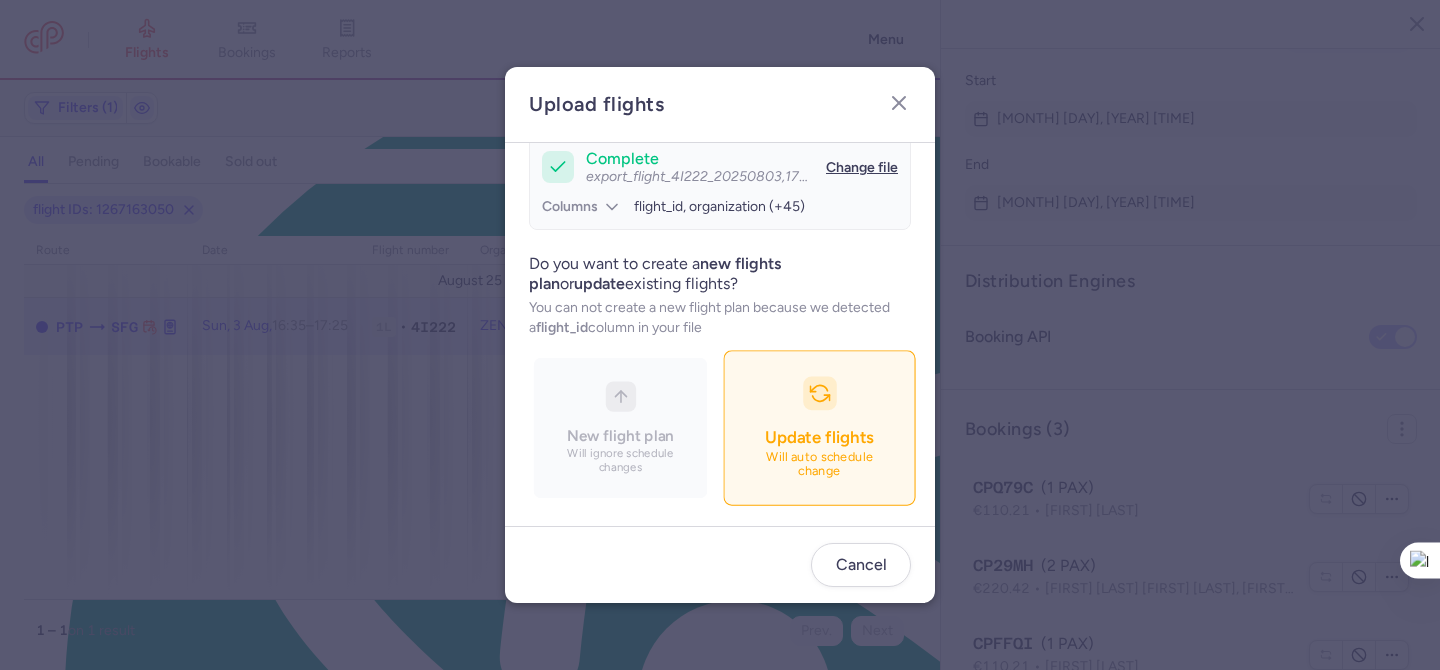 click on "Update flights Will auto schedule change" at bounding box center (819, 427) 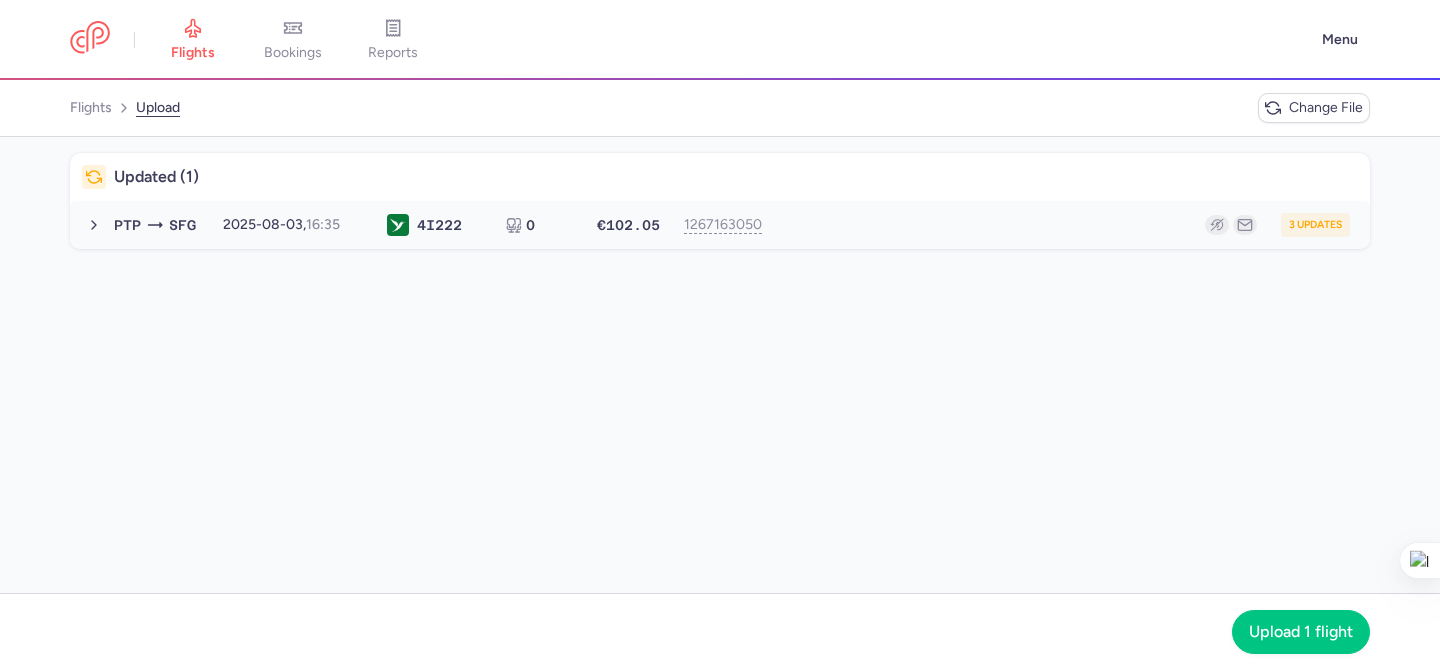 click on "3 updates" at bounding box center (1064, 225) 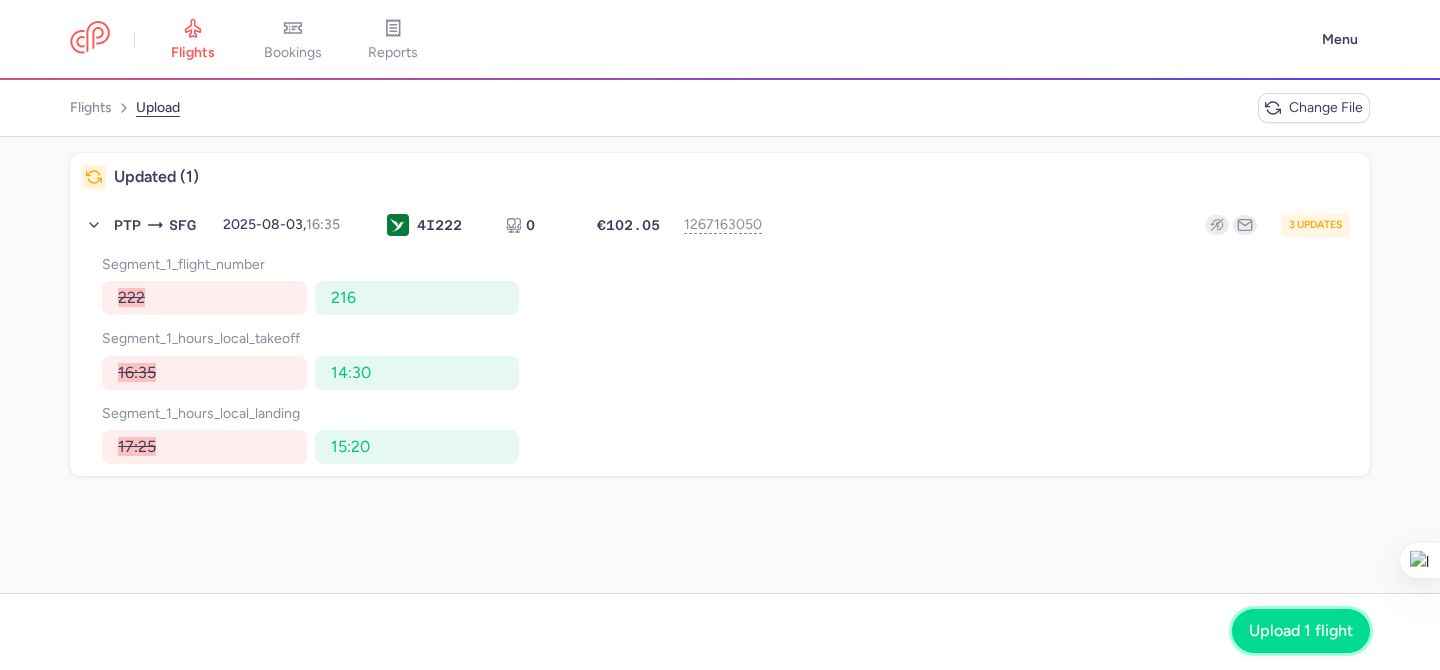 click on "Upload 1 flight" at bounding box center (1301, 631) 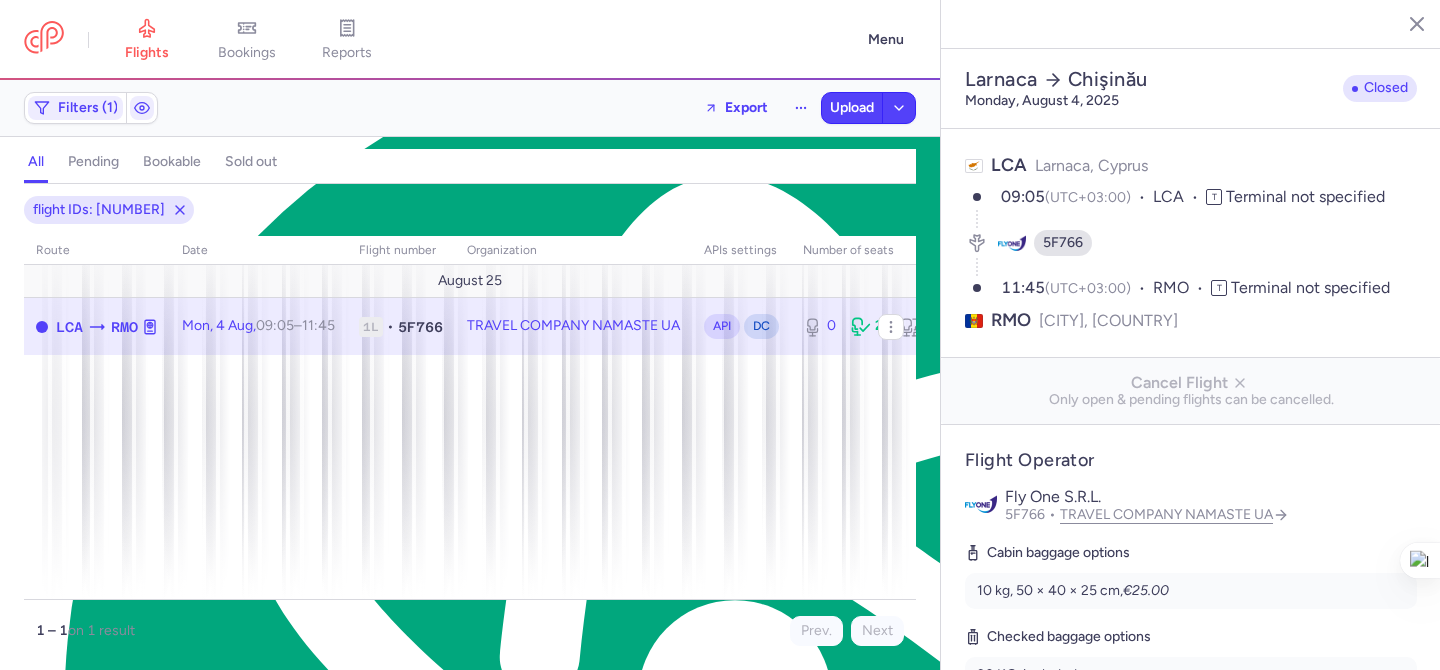 select on "days" 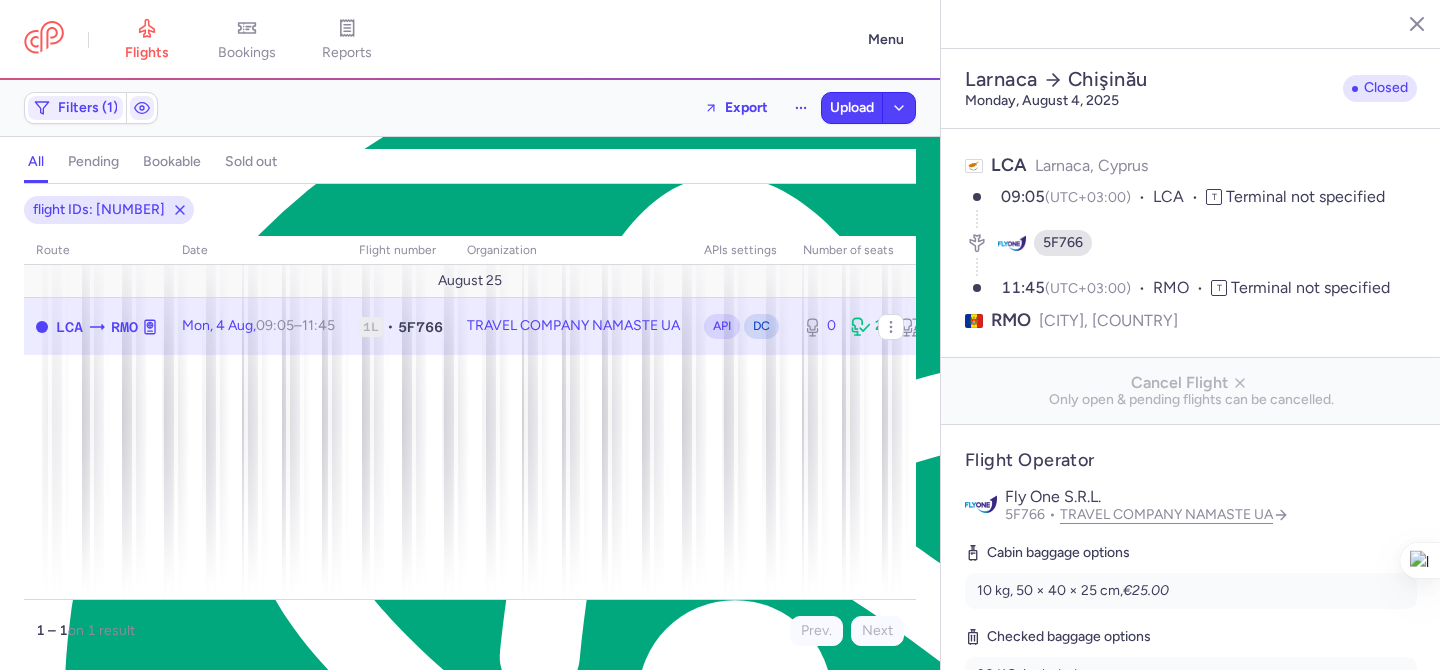 scroll, scrollTop: 0, scrollLeft: 0, axis: both 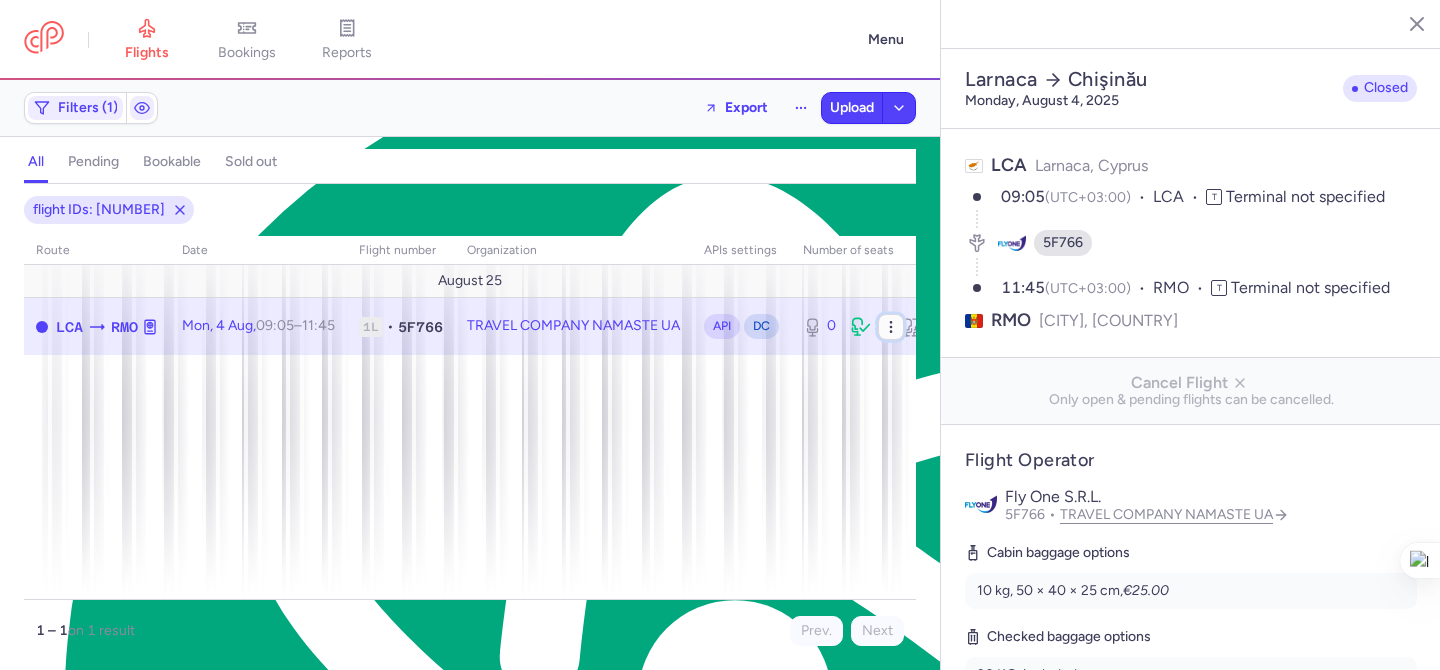 click at bounding box center [891, 327] 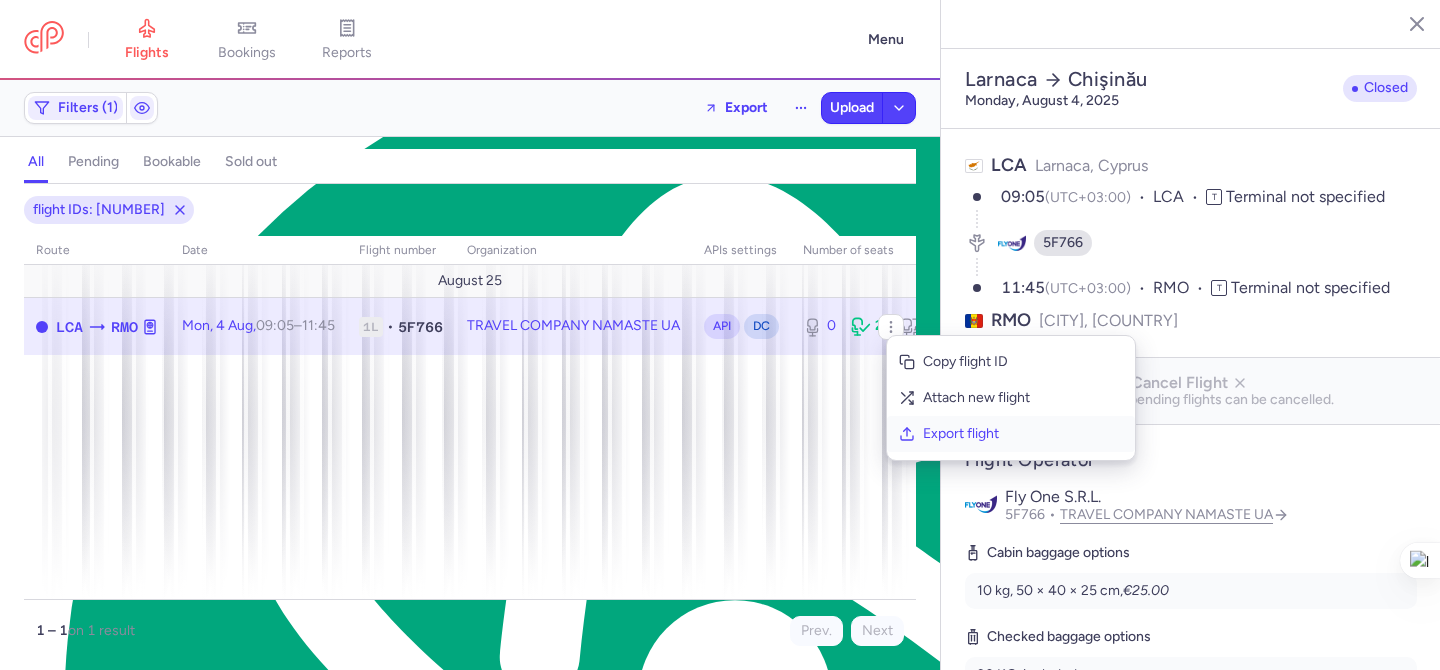 click on "Export flight" at bounding box center [1023, 434] 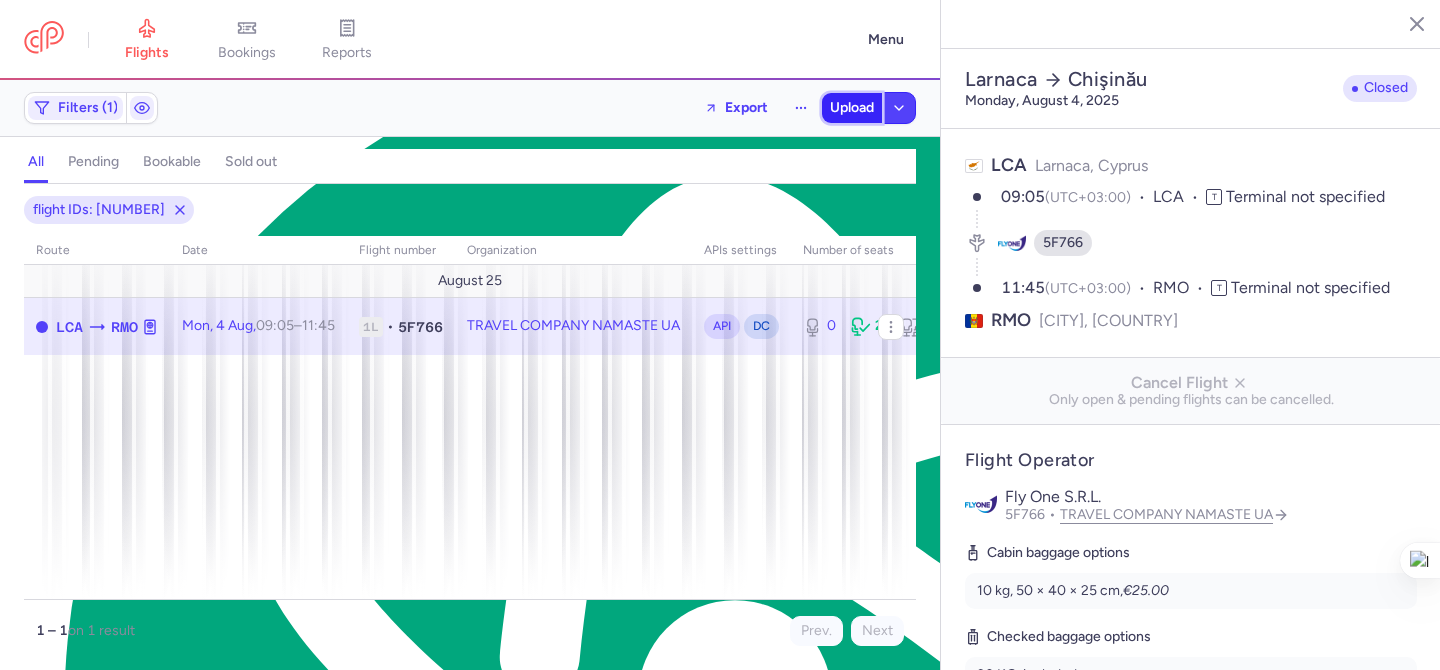 click on "Upload" at bounding box center (852, 108) 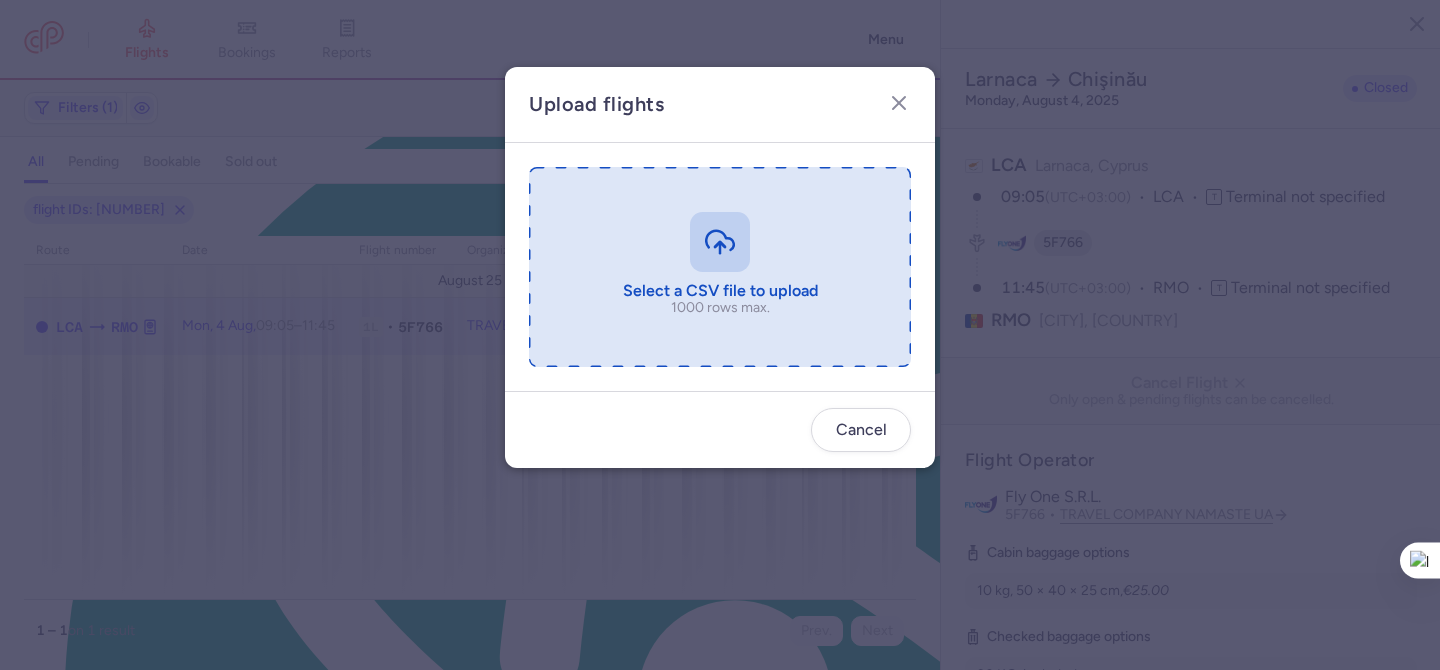 click at bounding box center [720, 267] 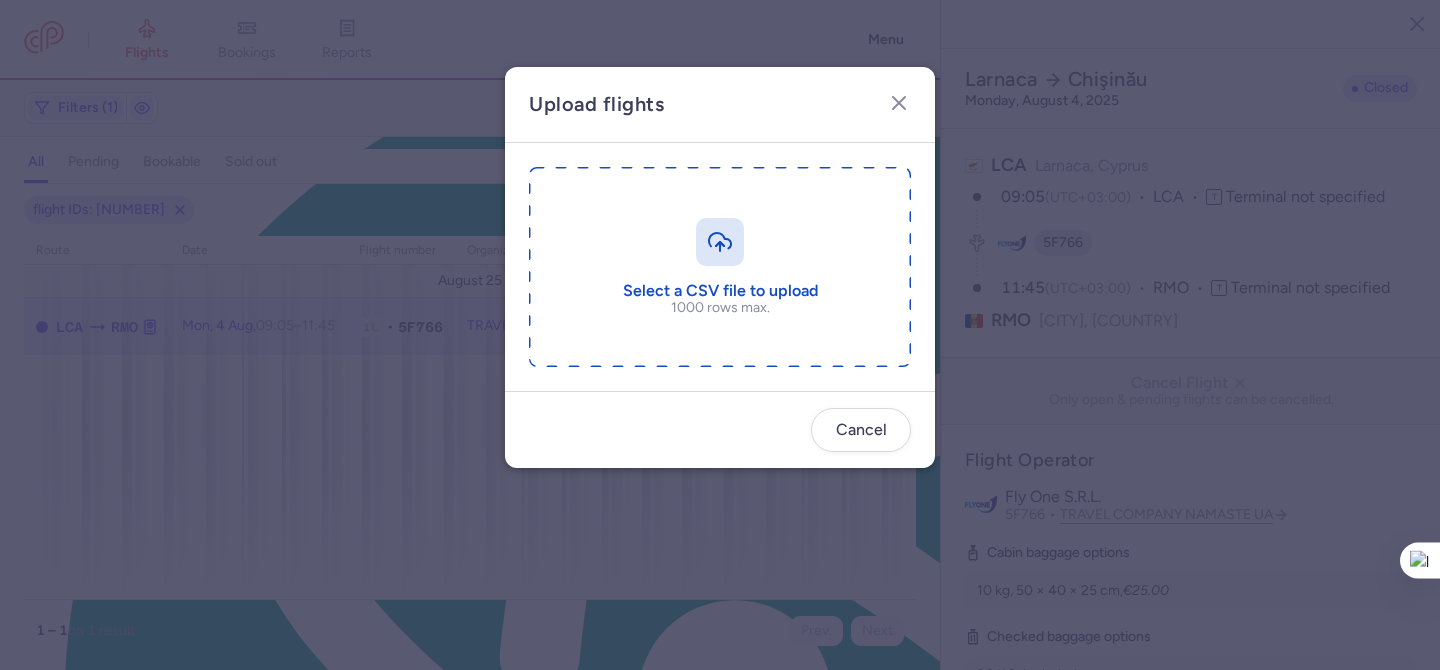 type on "C:\fakepath\export_flight_5F766_20250803,1757.csv" 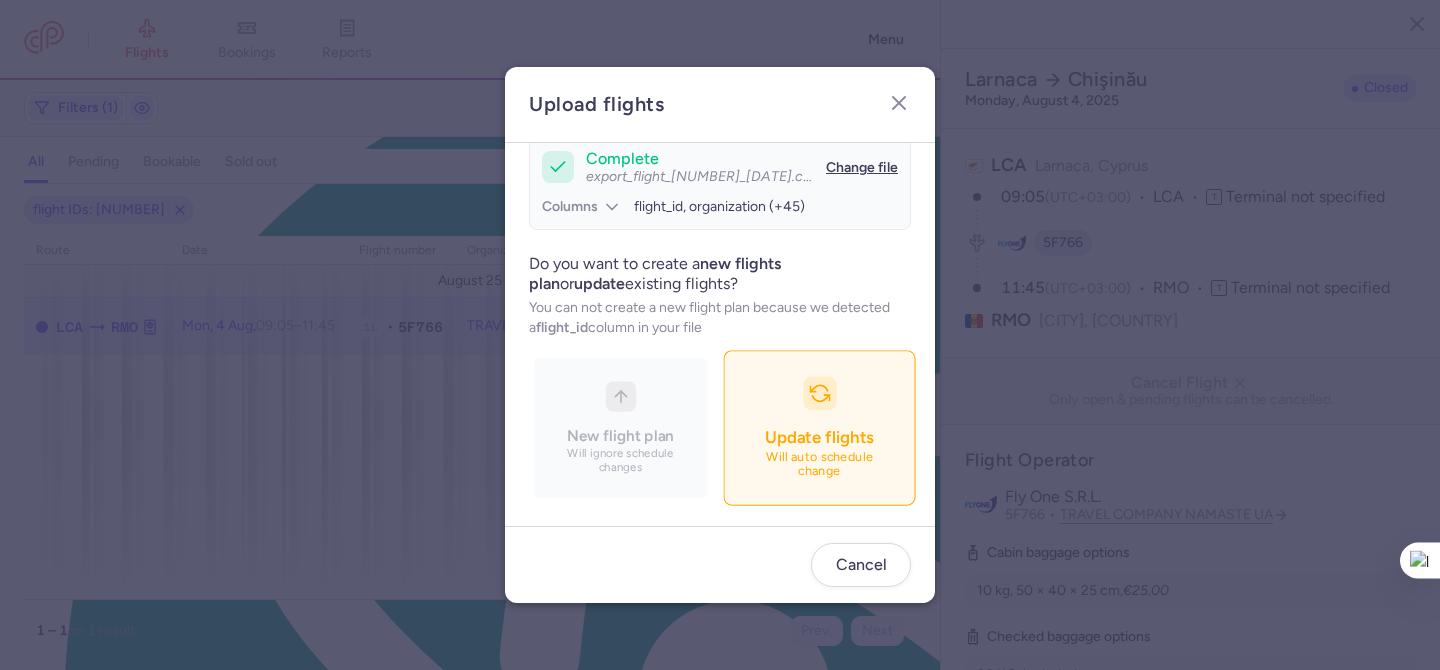 scroll, scrollTop: 194, scrollLeft: 0, axis: vertical 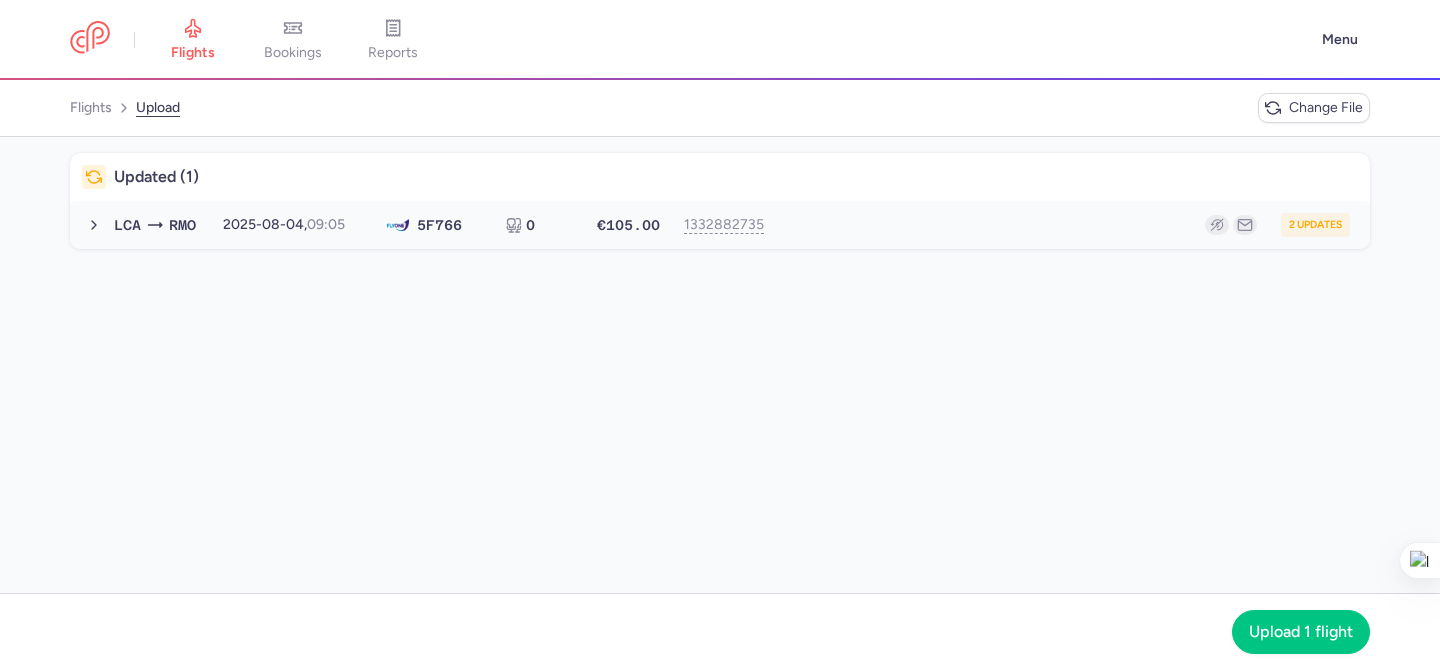 click on "LCA  RMO 2025-08-04,  09:05 5F  766 0 €105.00 1332882735 2 updates 2025-08-04, 09:05 5F766 0 seats €105.00" at bounding box center [720, 225] 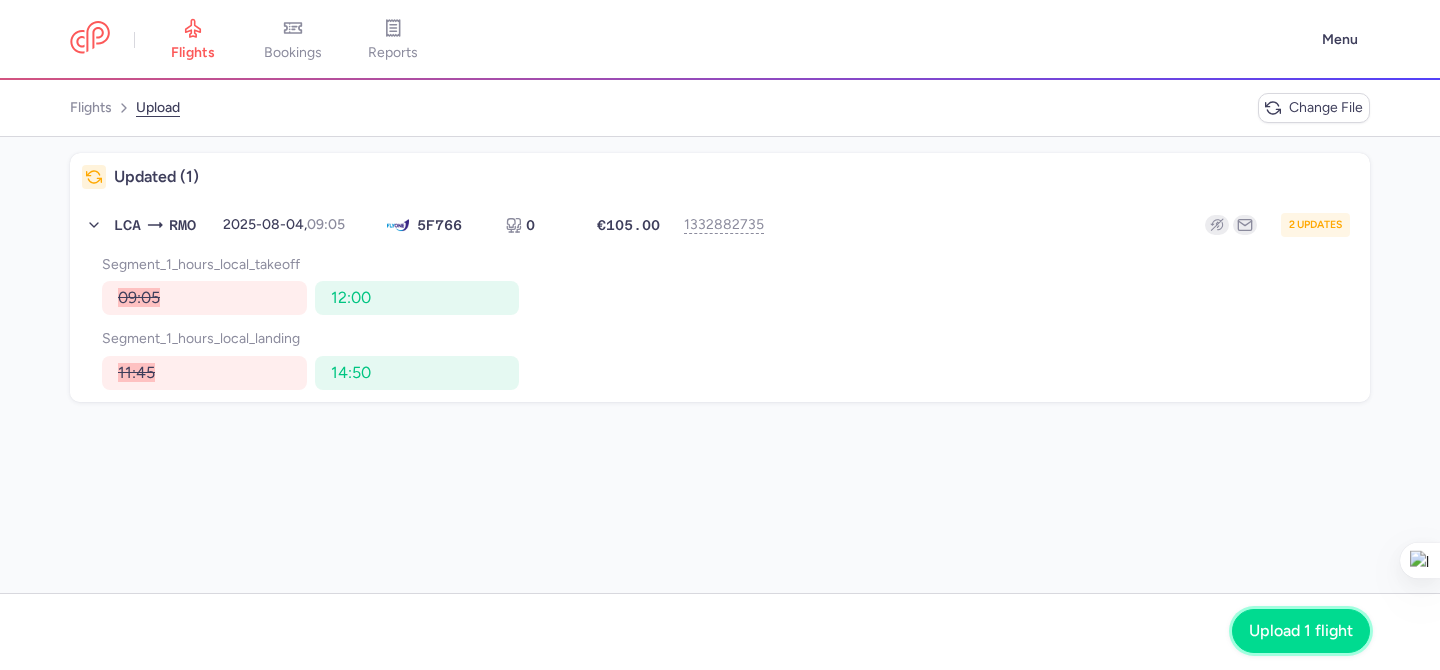 click on "Upload 1 flight" at bounding box center (1301, 631) 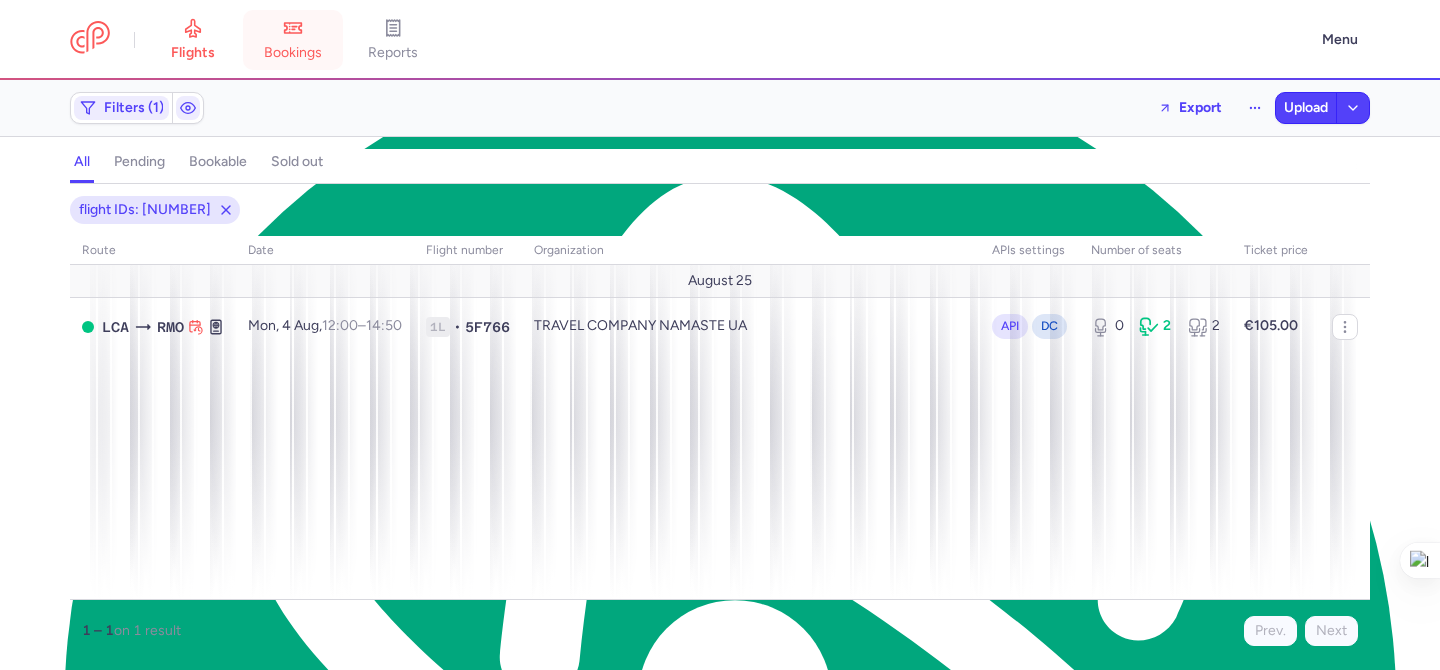 click on "bookings" at bounding box center (293, 53) 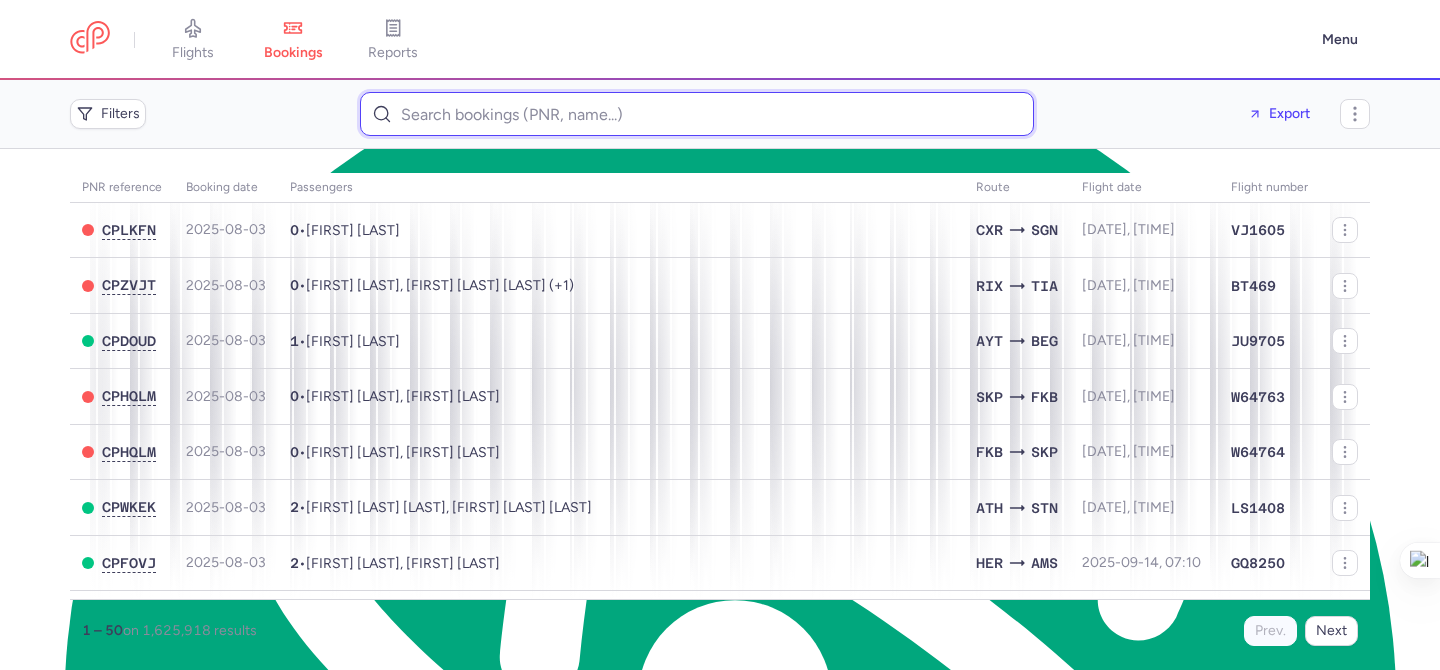 click at bounding box center [697, 114] 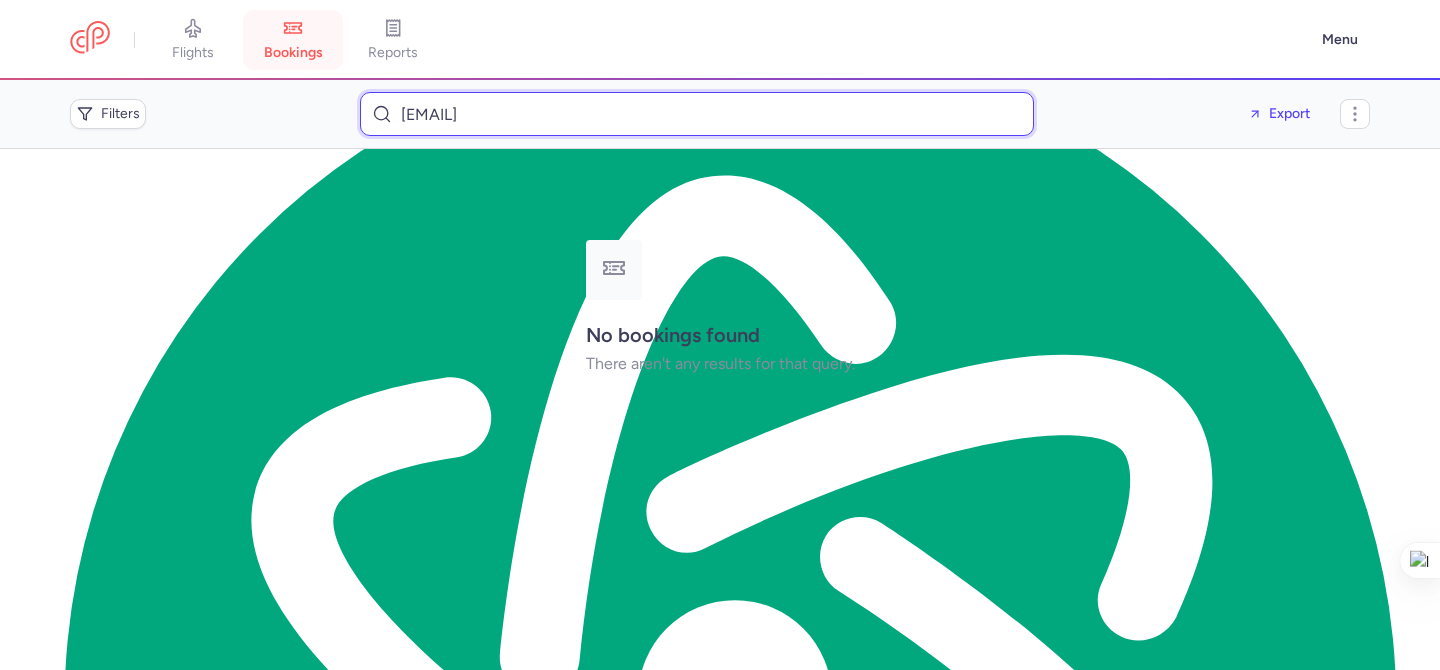 type on "charlottealberti02@gmail.com" 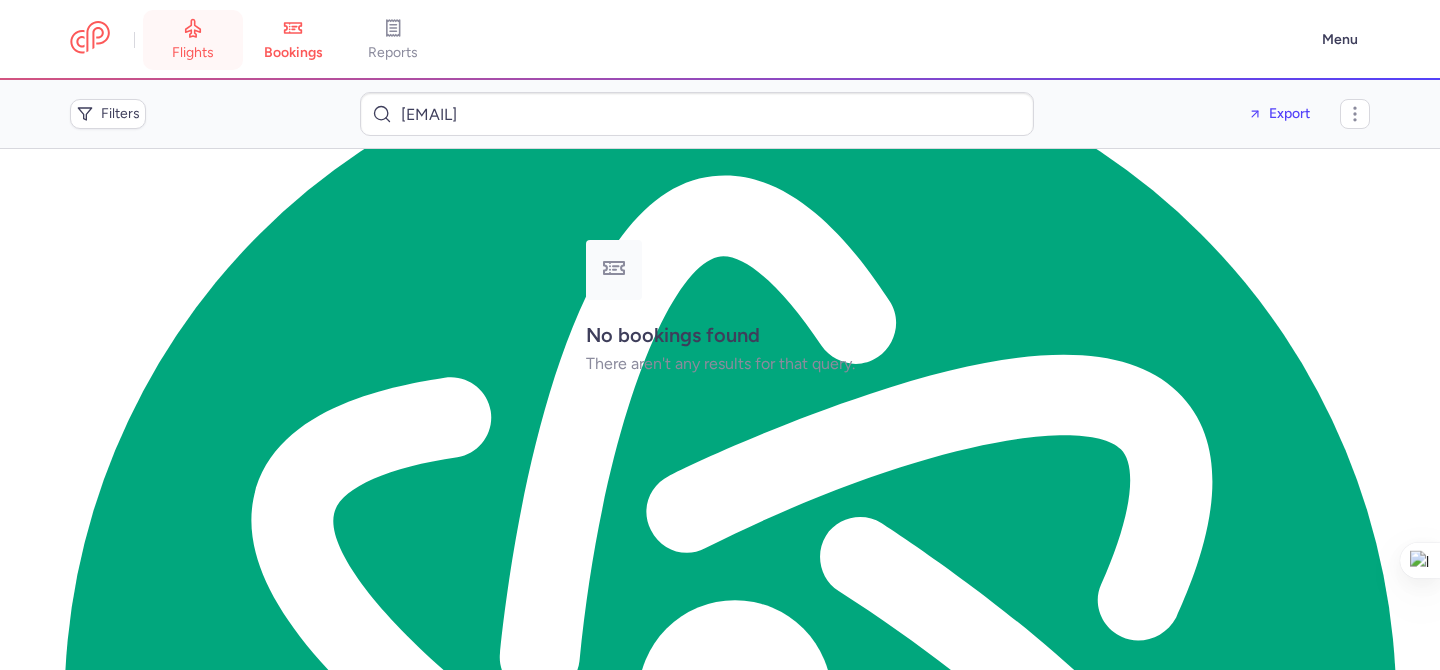 click on "flights" at bounding box center (193, 40) 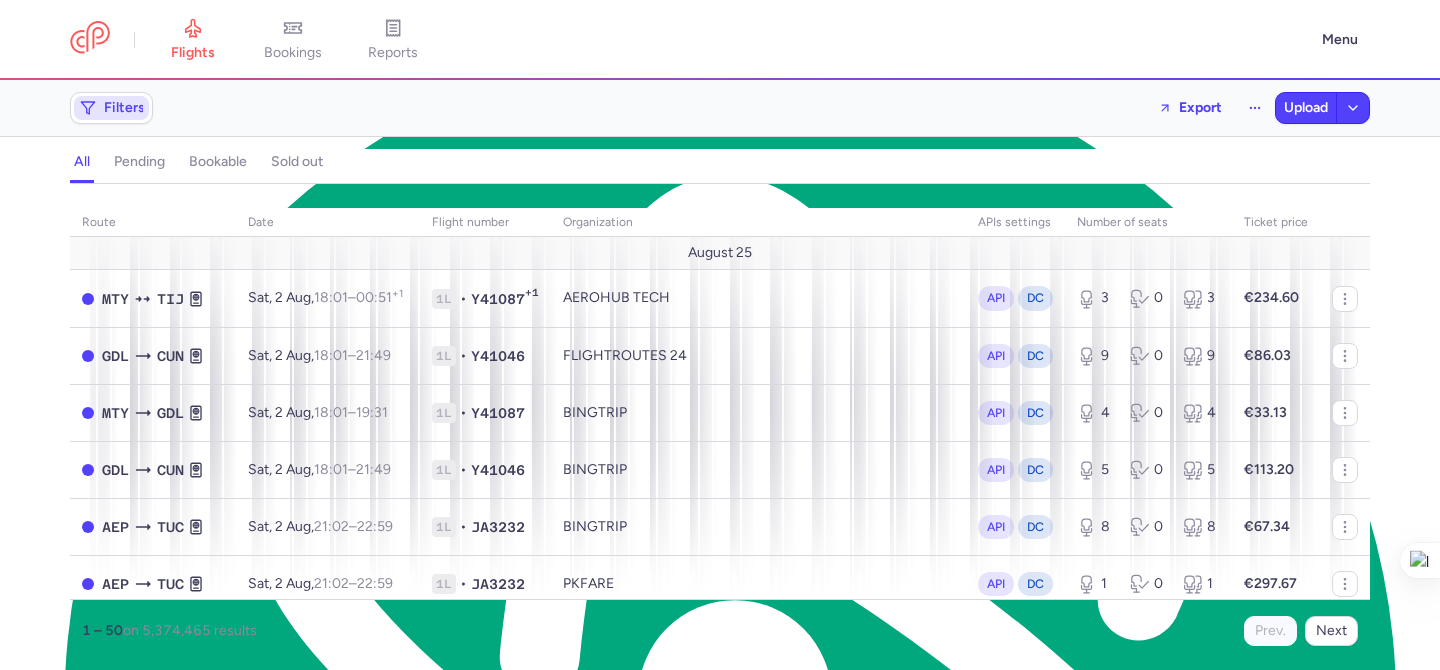 click on "Filters" 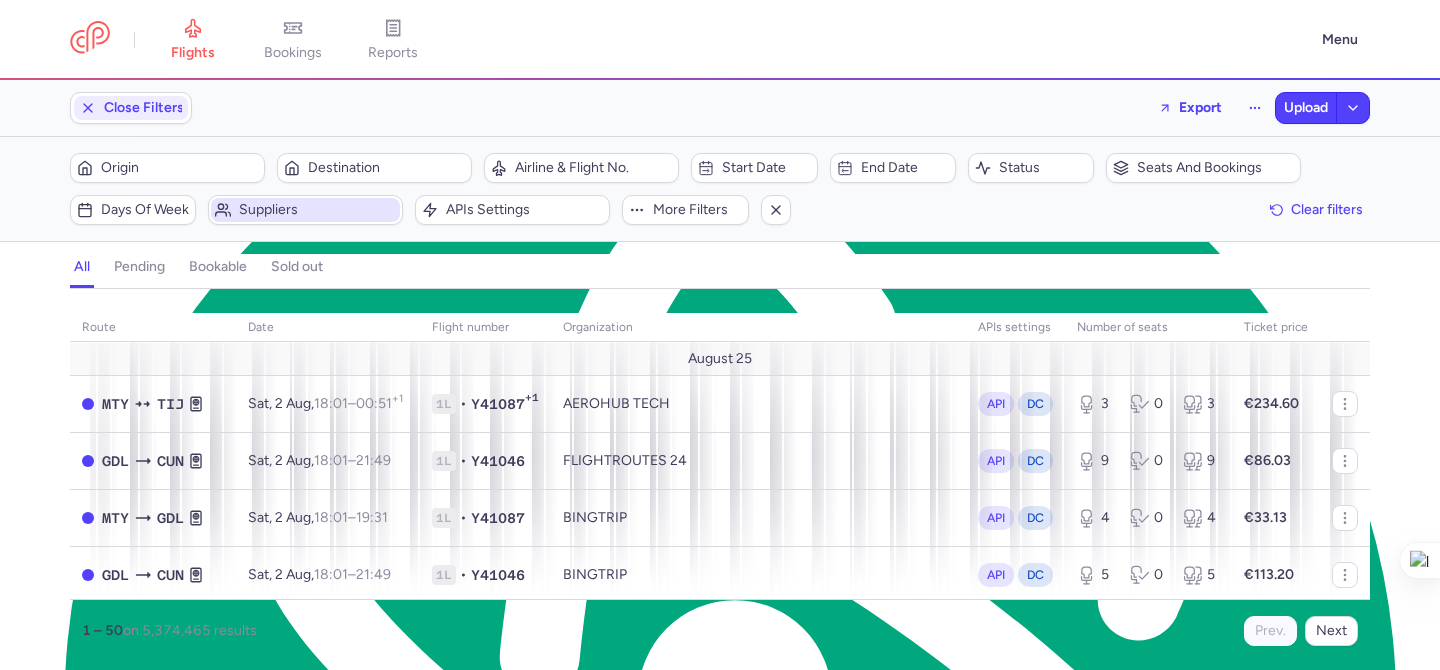 scroll, scrollTop: 0, scrollLeft: 0, axis: both 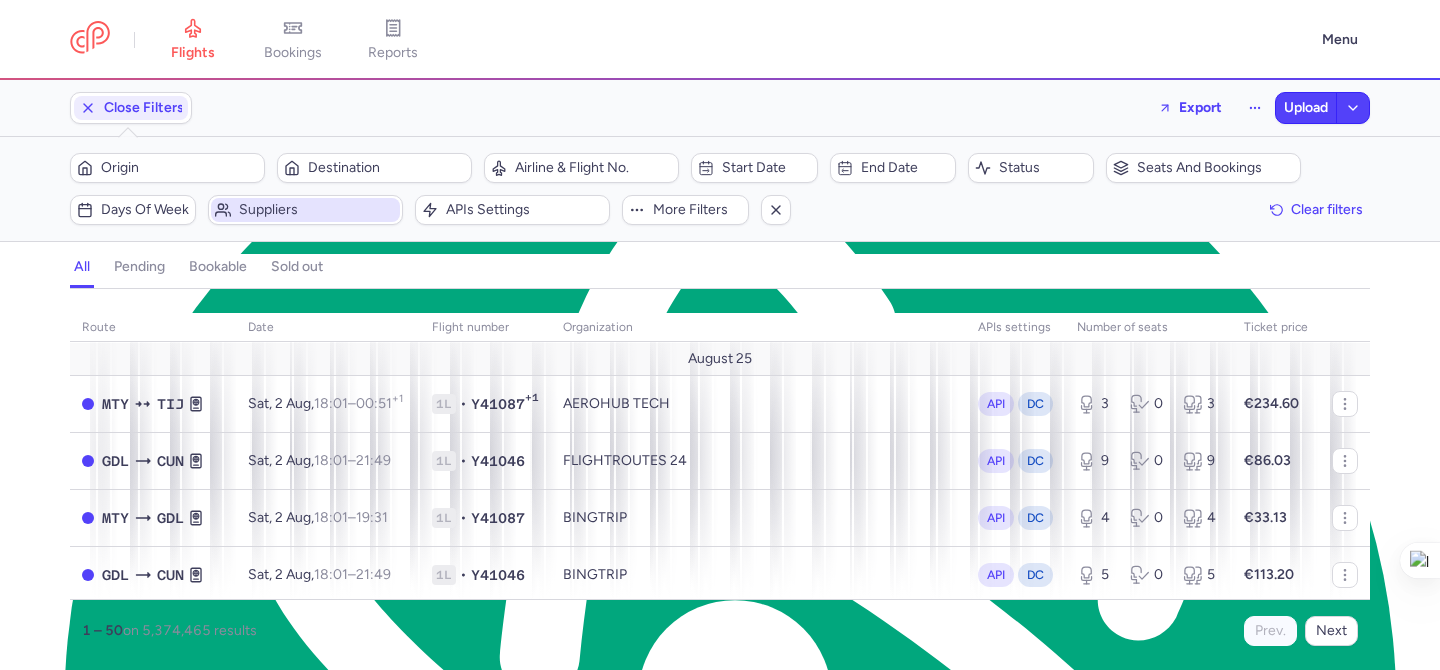 click on "Suppliers" at bounding box center [317, 210] 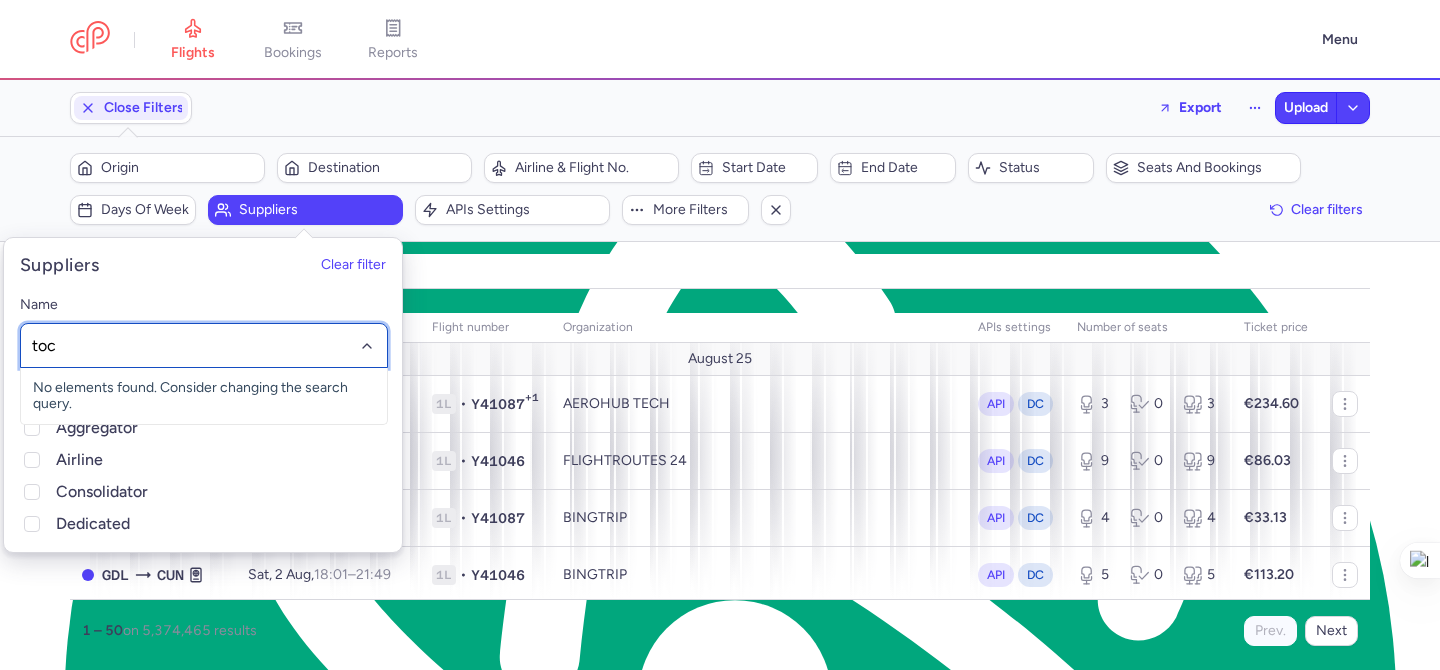 type on "toco" 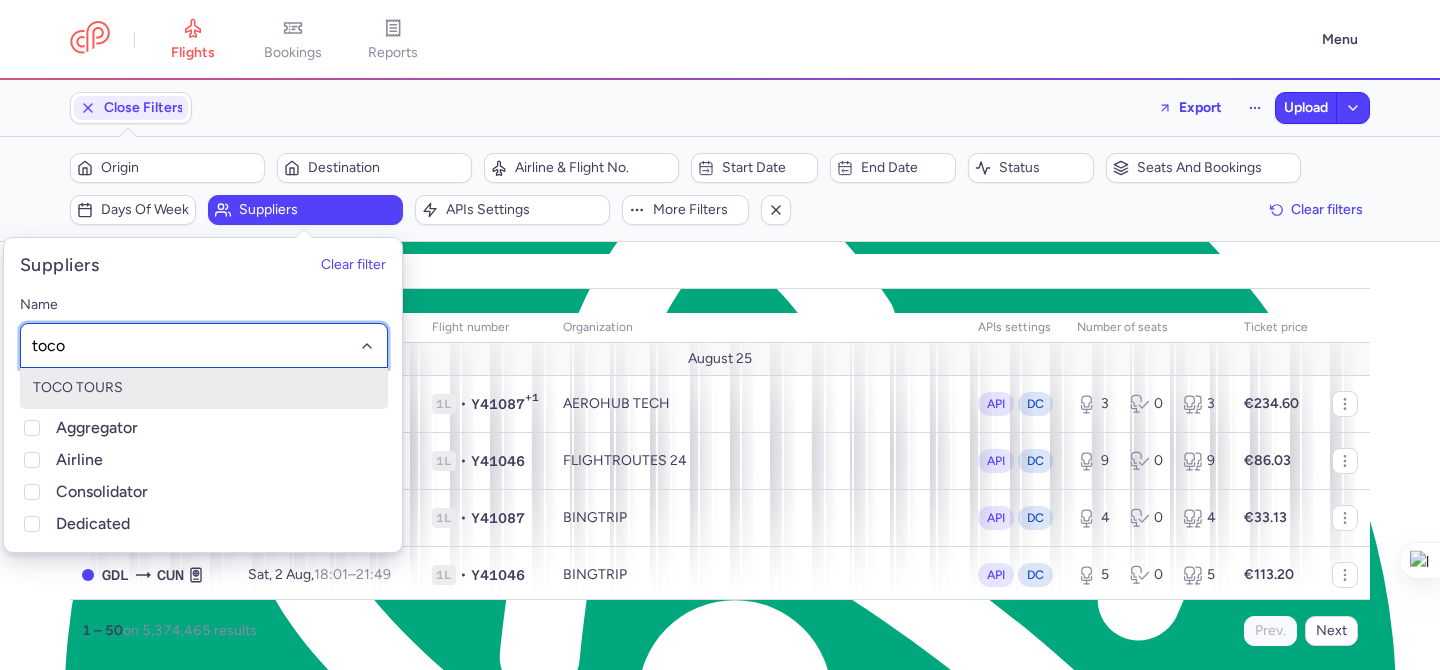 click on "TOCO TOURS" at bounding box center (204, 388) 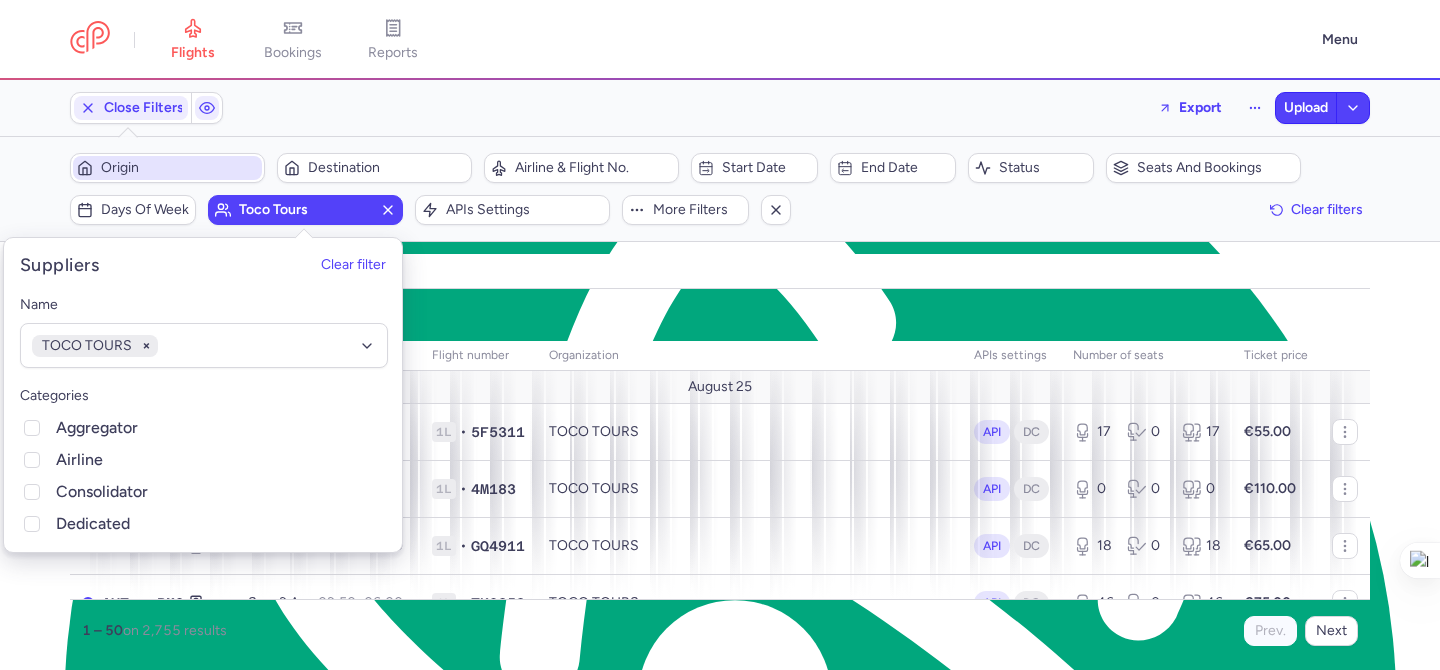 click on "Origin" at bounding box center [167, 168] 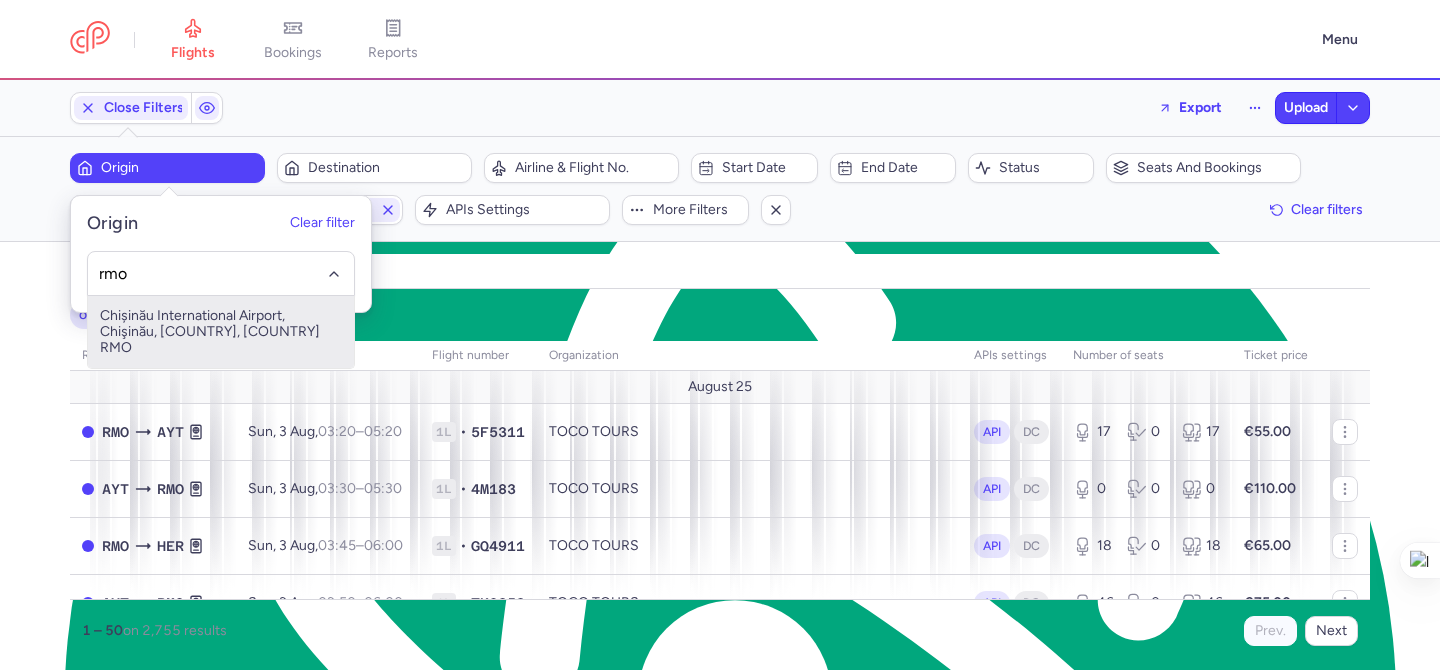 click on "Chișinău International Airport, Chişinău, Moldova, Republic of RMO" at bounding box center (221, 332) 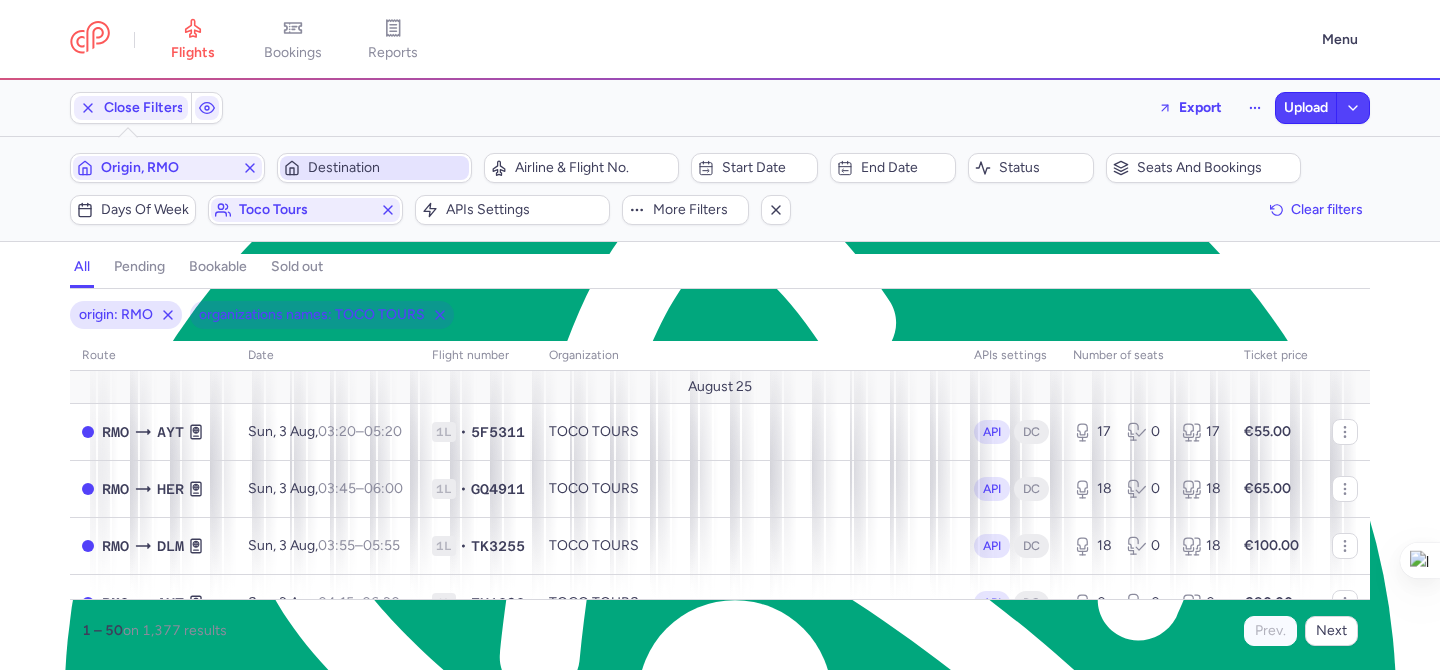 click on "Destination" at bounding box center (386, 168) 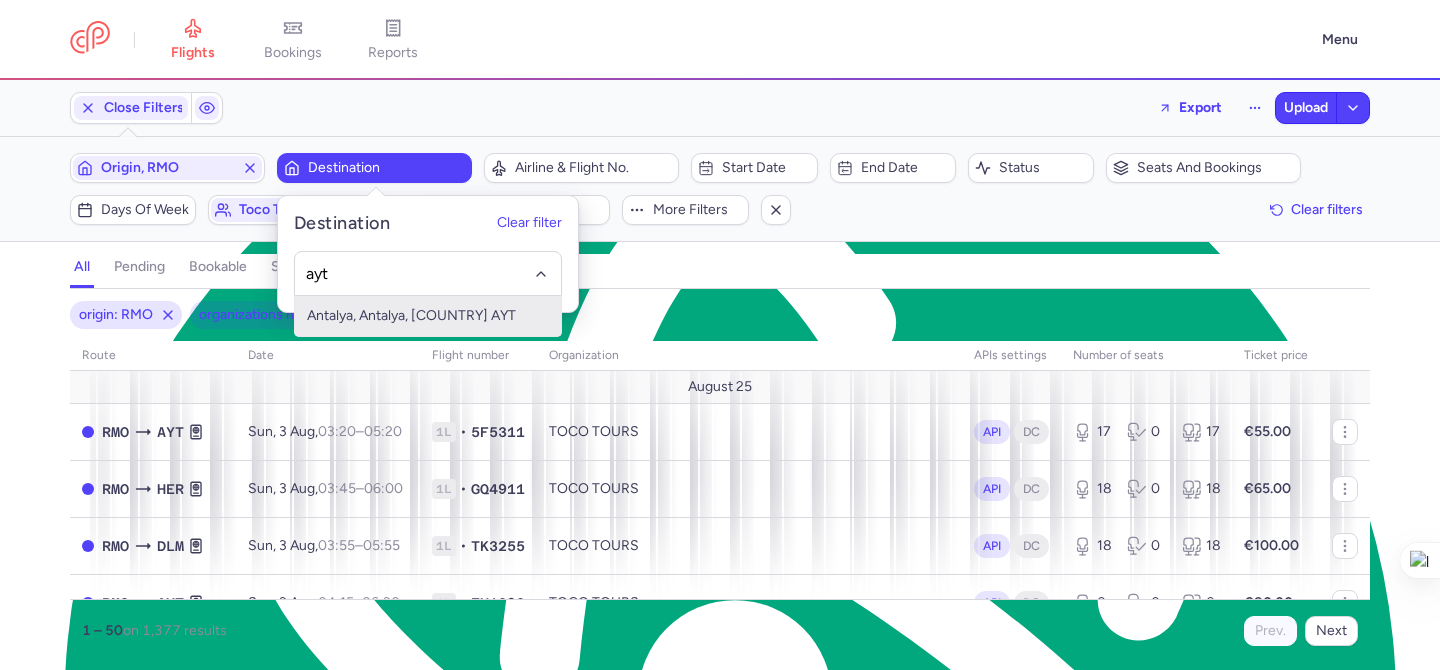 click on "Antalya, Antalya, Turkey AYT" at bounding box center [428, 316] 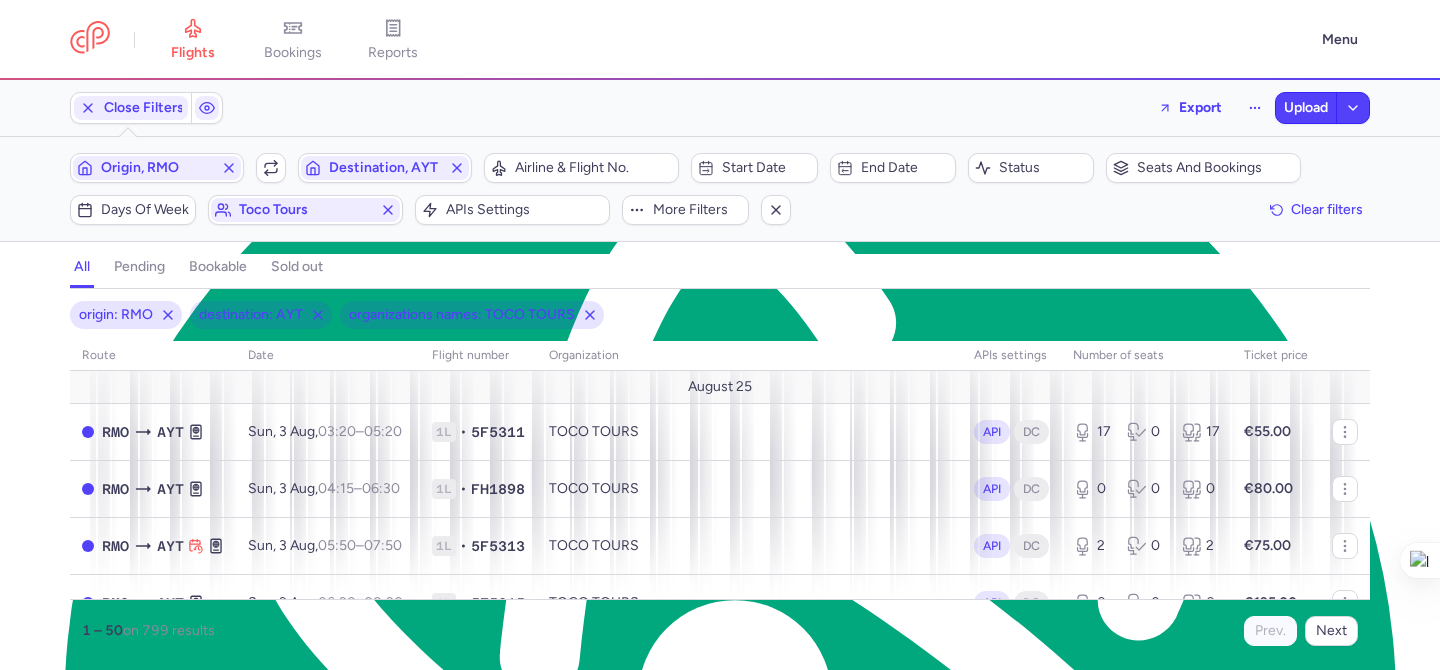 type 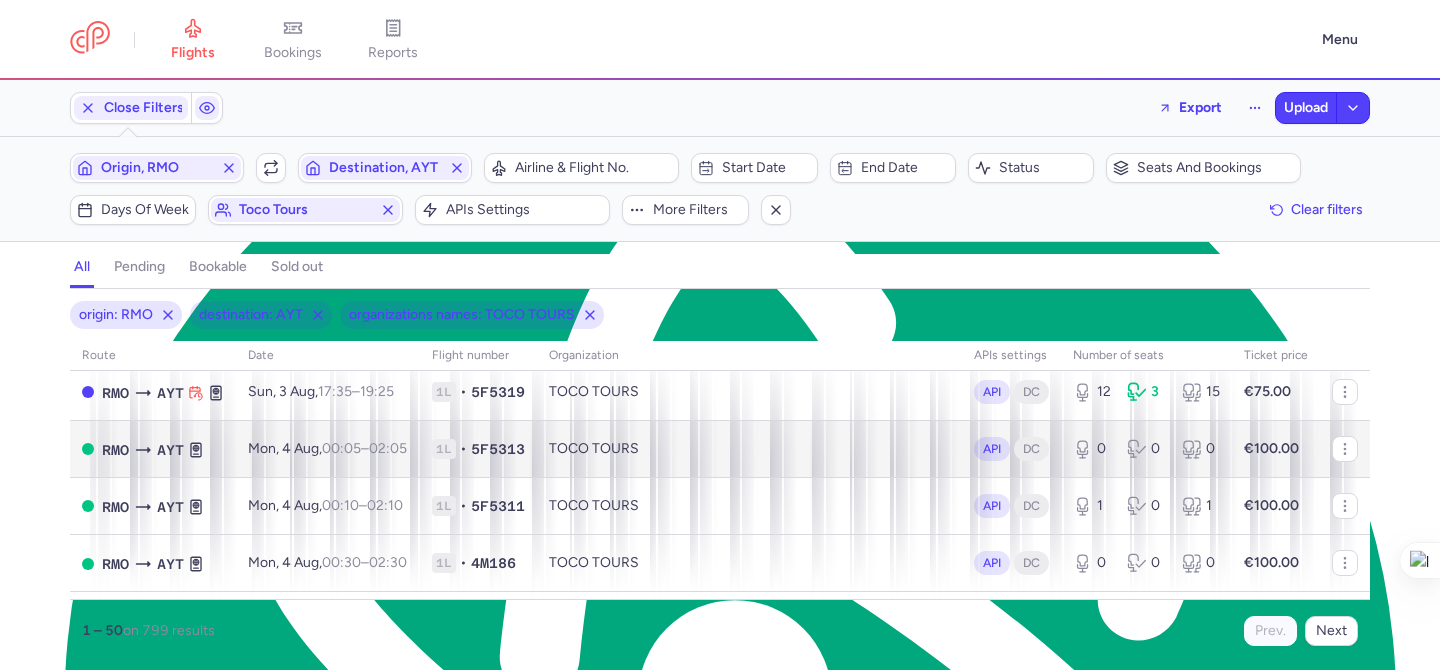 scroll, scrollTop: 490, scrollLeft: 0, axis: vertical 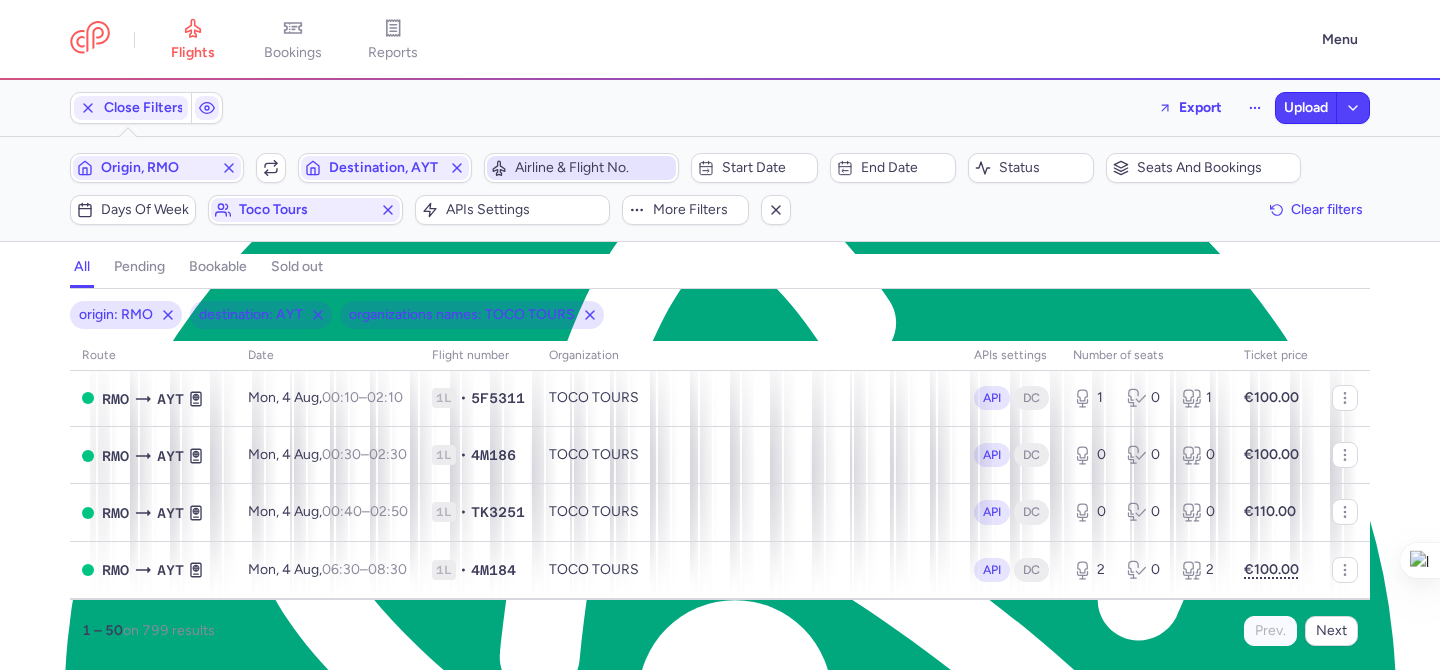 click on "Airline & Flight No." at bounding box center (593, 168) 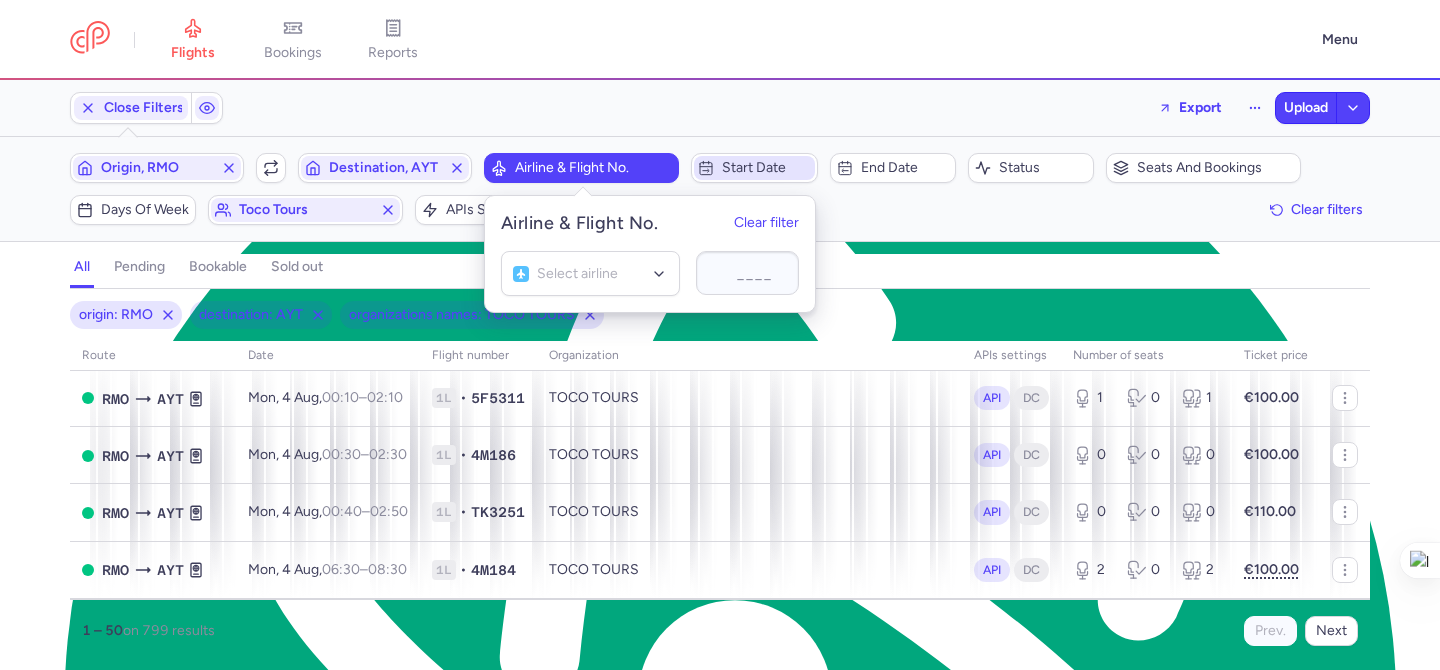 click on "Start date" at bounding box center [766, 168] 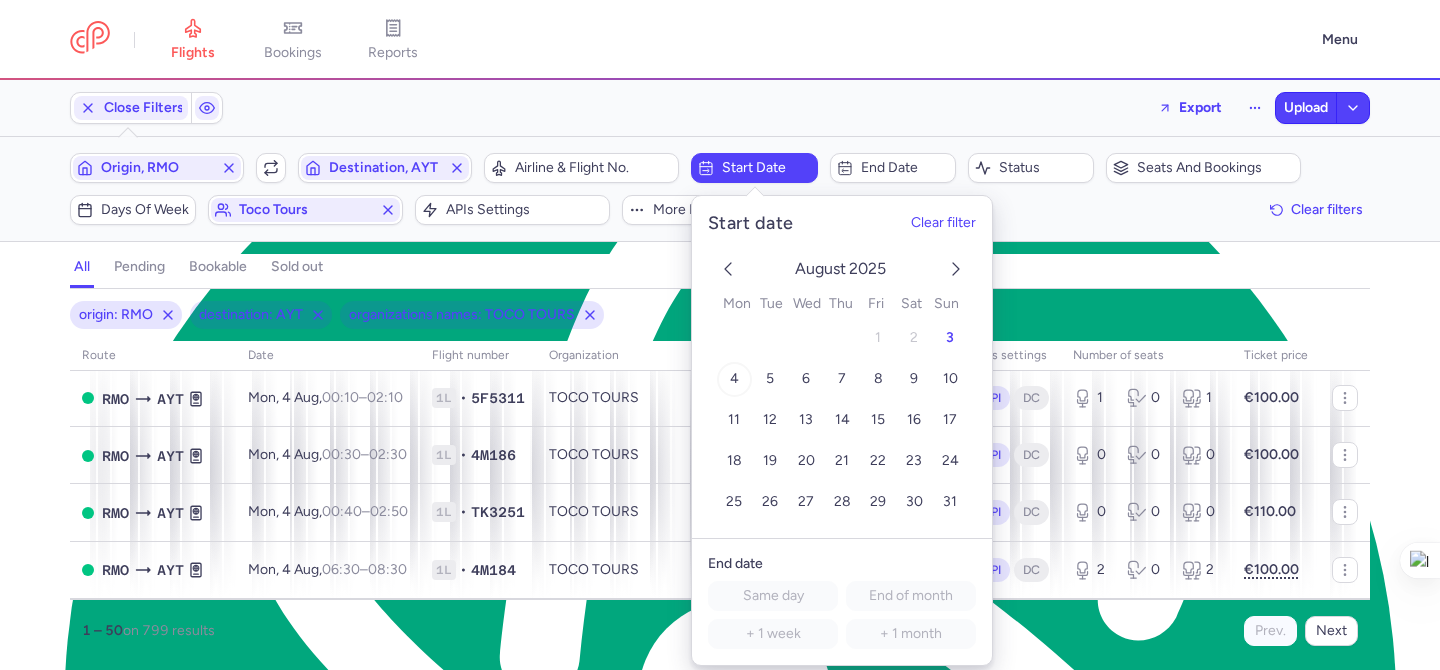 click on "4" at bounding box center (734, 379) 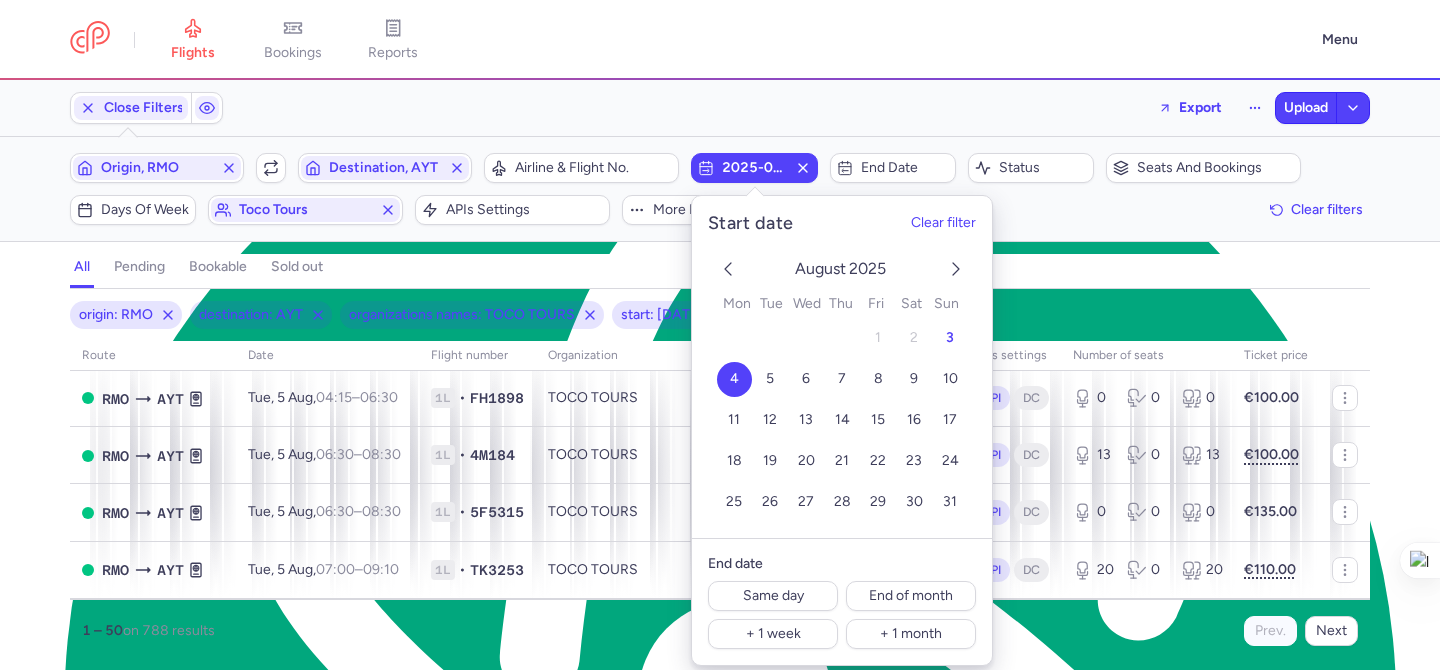 click on "all pending bookable sold out" at bounding box center (720, 271) 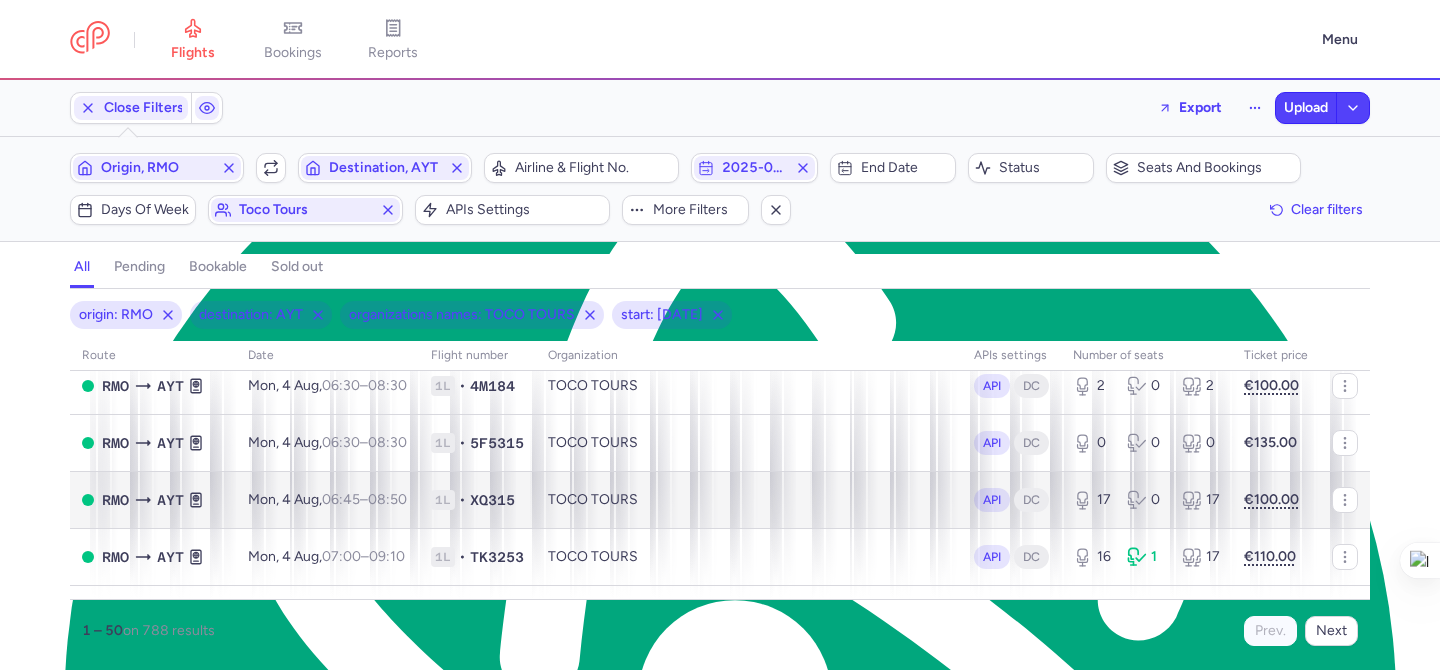 scroll, scrollTop: 76, scrollLeft: 0, axis: vertical 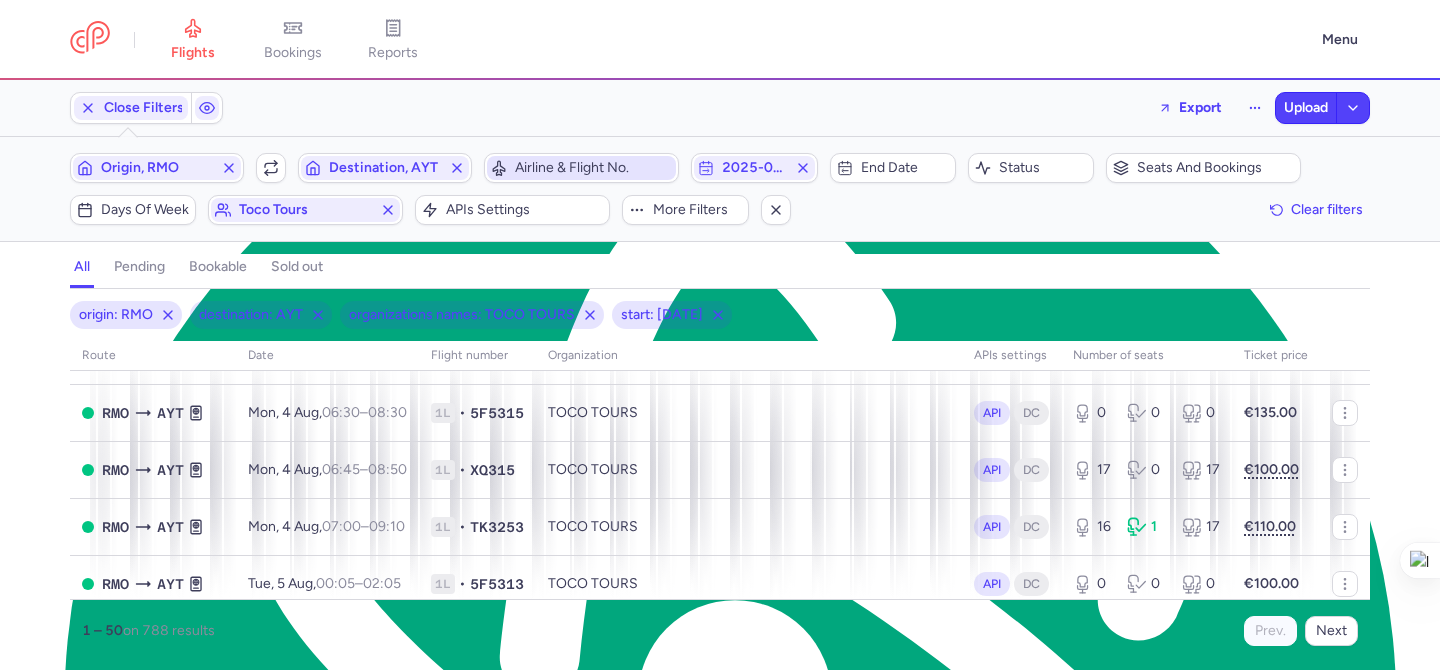 click on "Airline & Flight No." at bounding box center [593, 168] 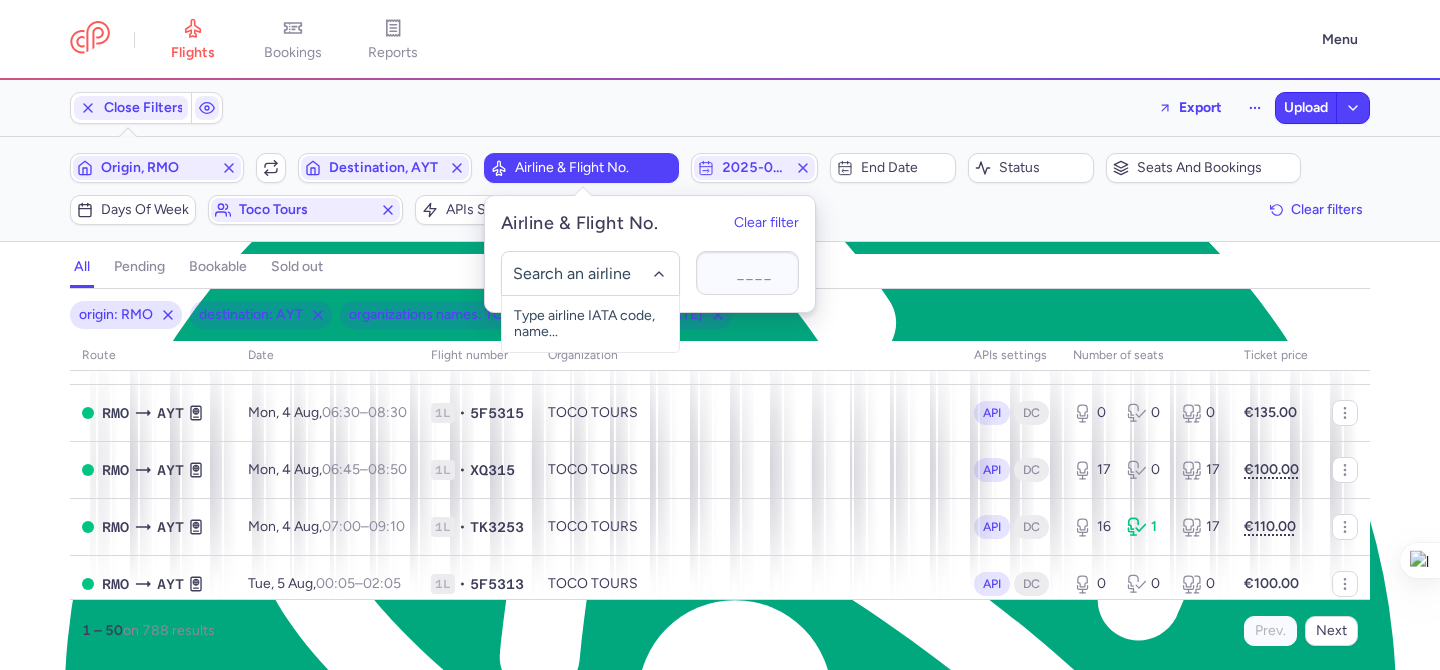 click 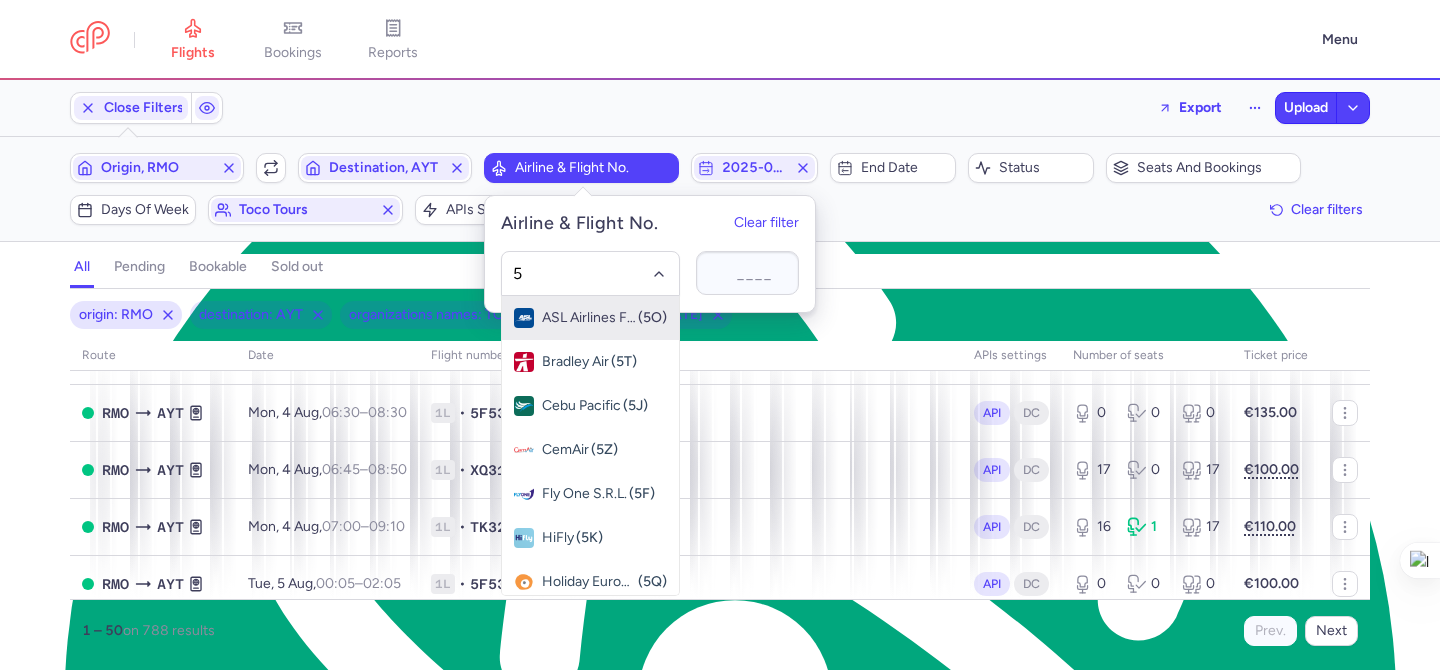type on "5f" 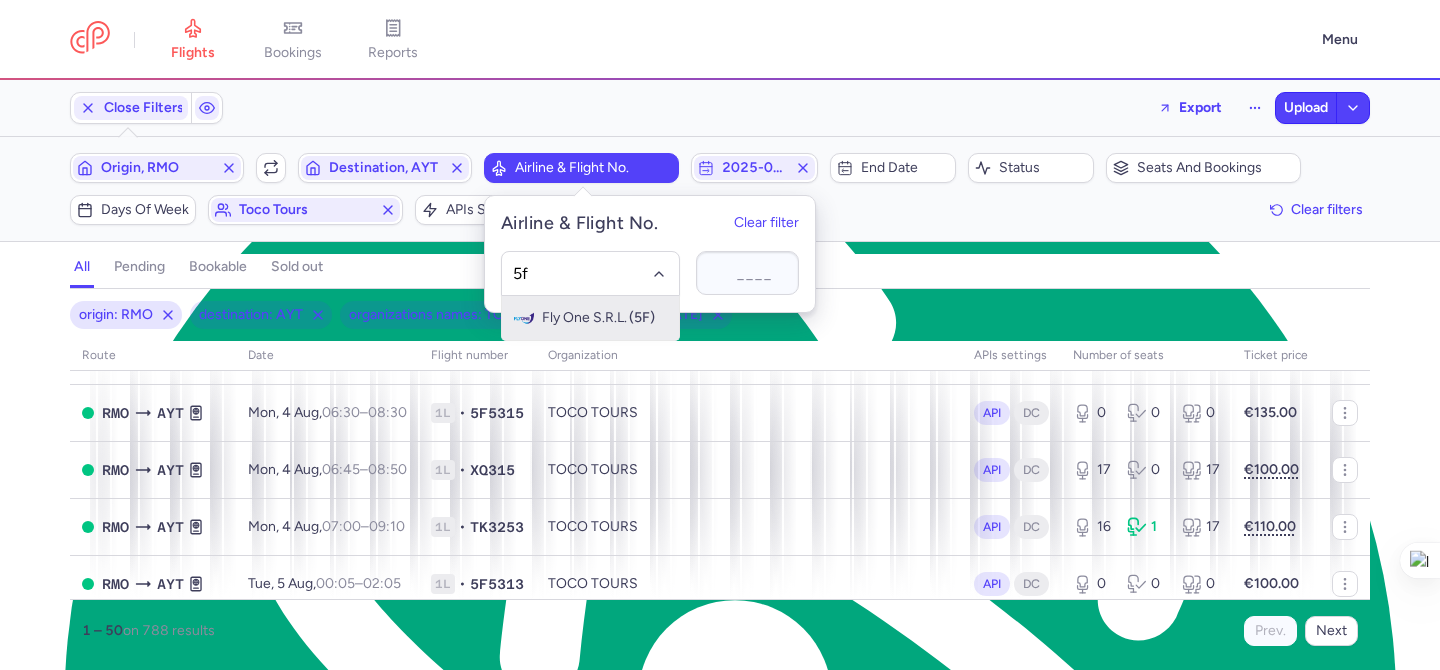 click on "Fly One S.R.L." at bounding box center [584, 318] 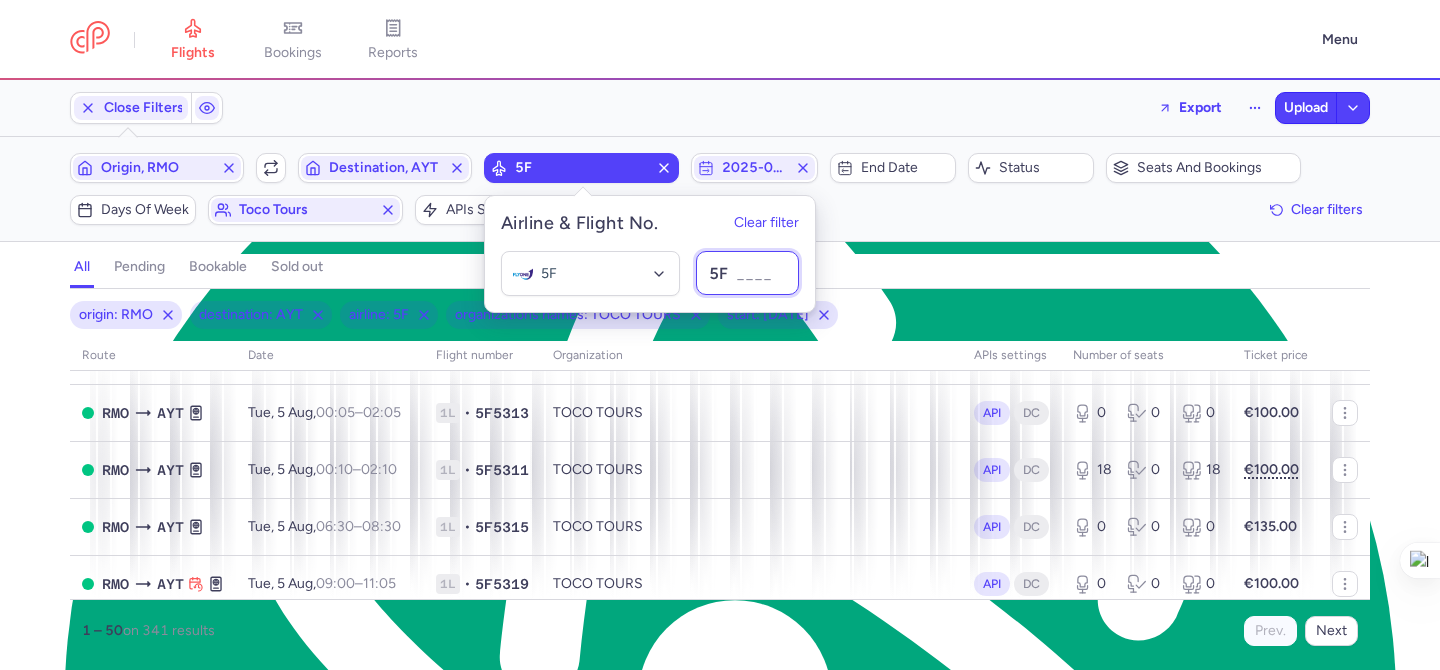 click at bounding box center [747, 273] 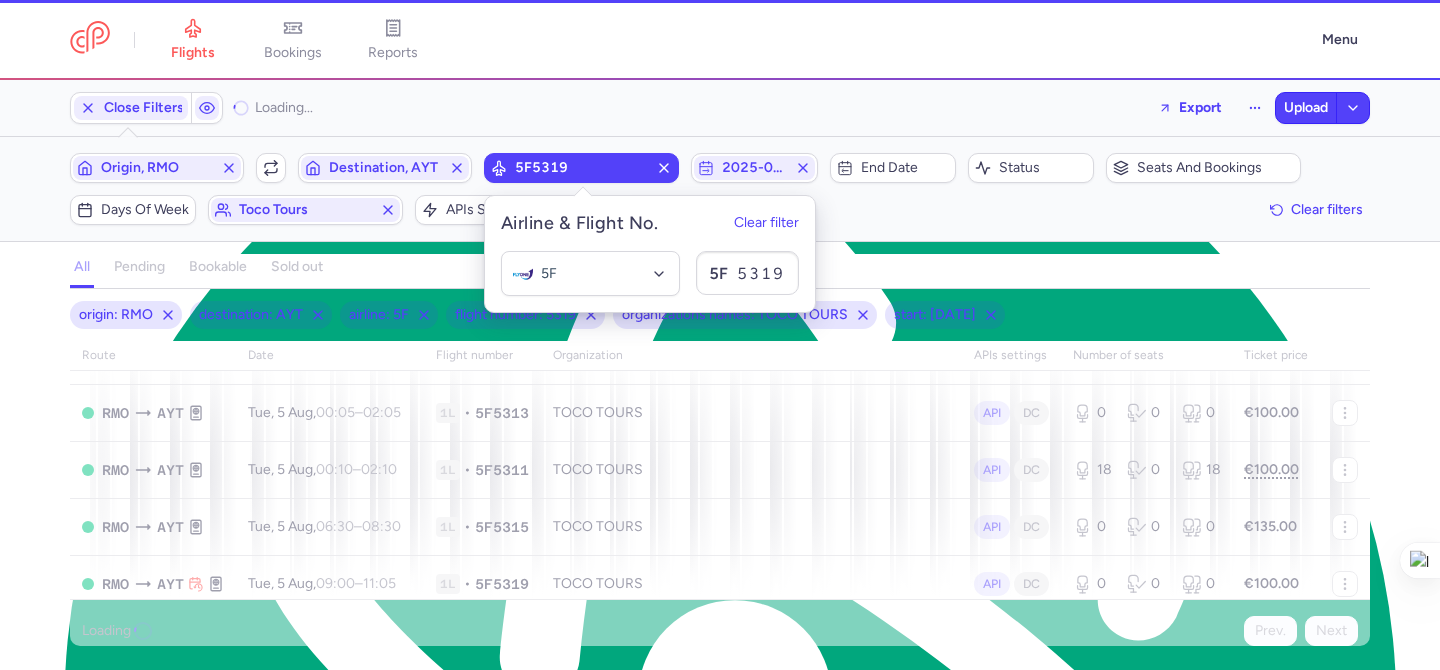 click on "all pending bookable sold out" at bounding box center (720, 271) 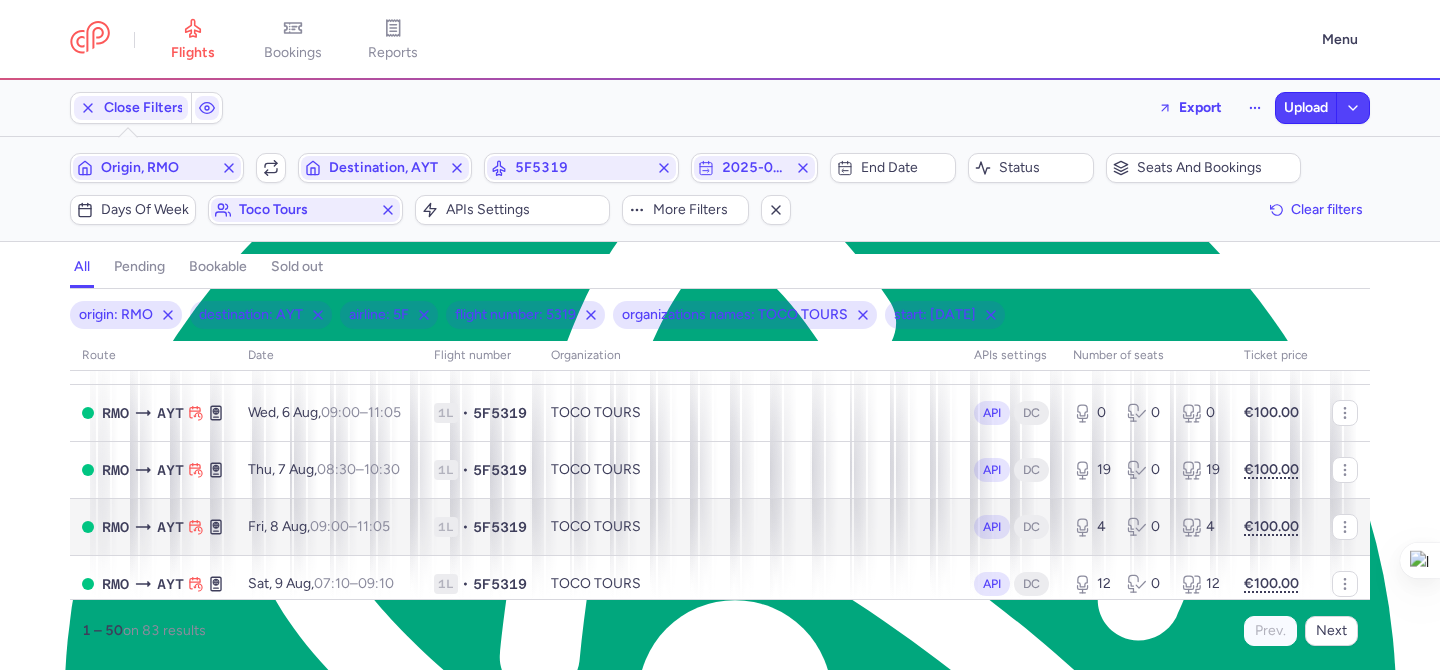 scroll, scrollTop: 0, scrollLeft: 0, axis: both 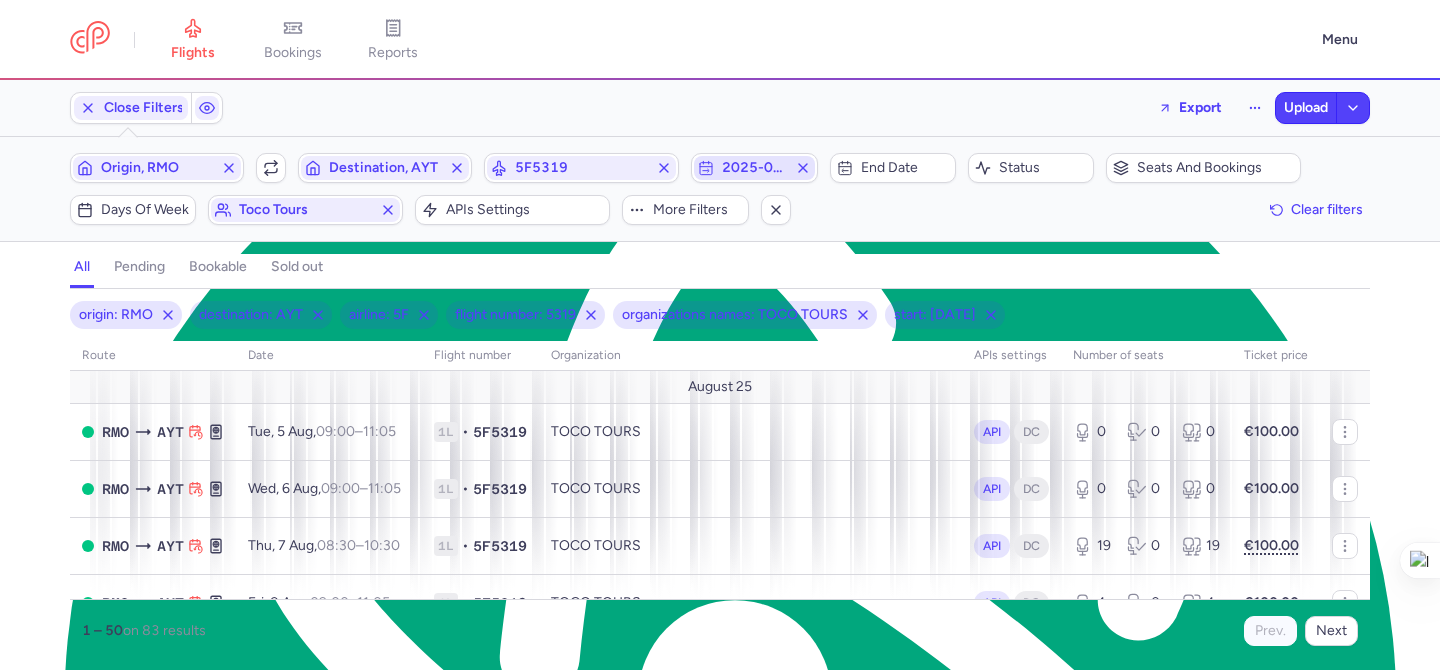 click on "2025-08-04" at bounding box center [754, 168] 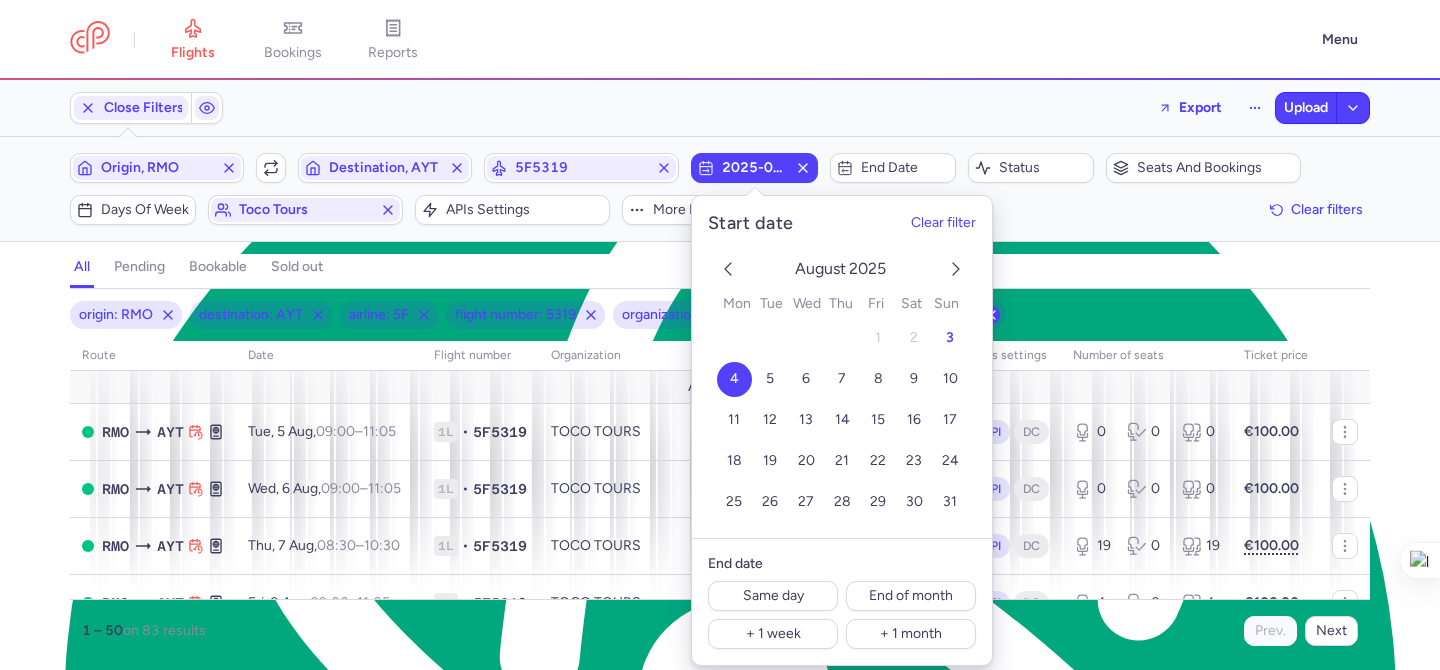 drag, startPoint x: 950, startPoint y: 340, endPoint x: 1023, endPoint y: 306, distance: 80.529495 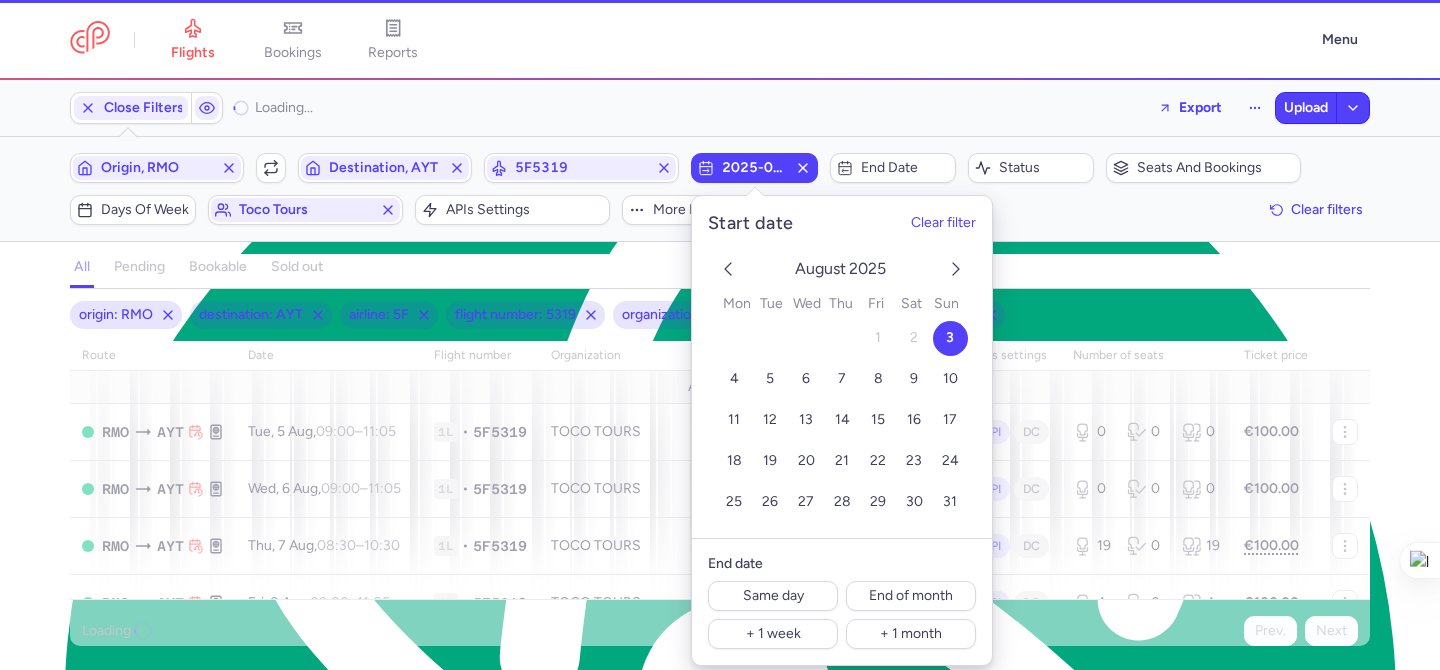 click on "Filters (6) – Loading...  Origin, RMO  Include return  Destination, AYT  5F5319  2025-08-03  End date  Status  Seats and bookings  Days of week toco tours   APIs settings  More filters  Clear filters" at bounding box center [720, 189] 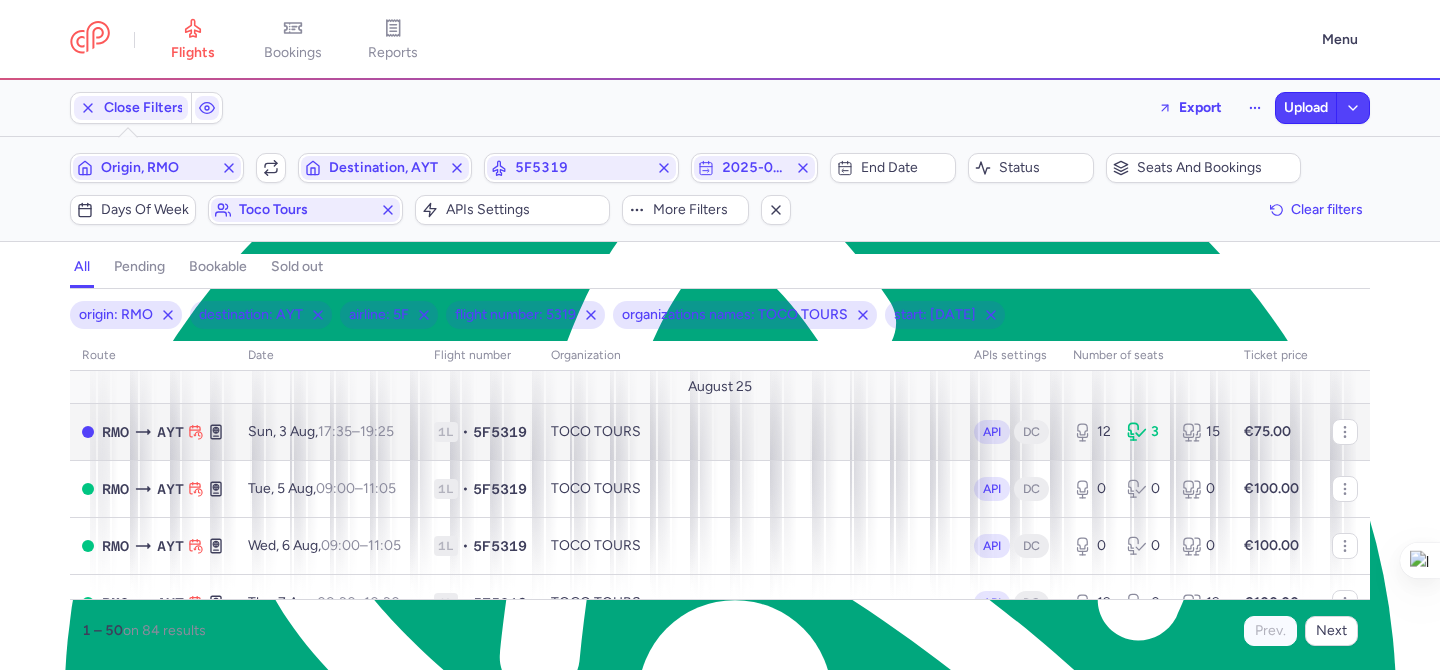 scroll, scrollTop: 0, scrollLeft: 0, axis: both 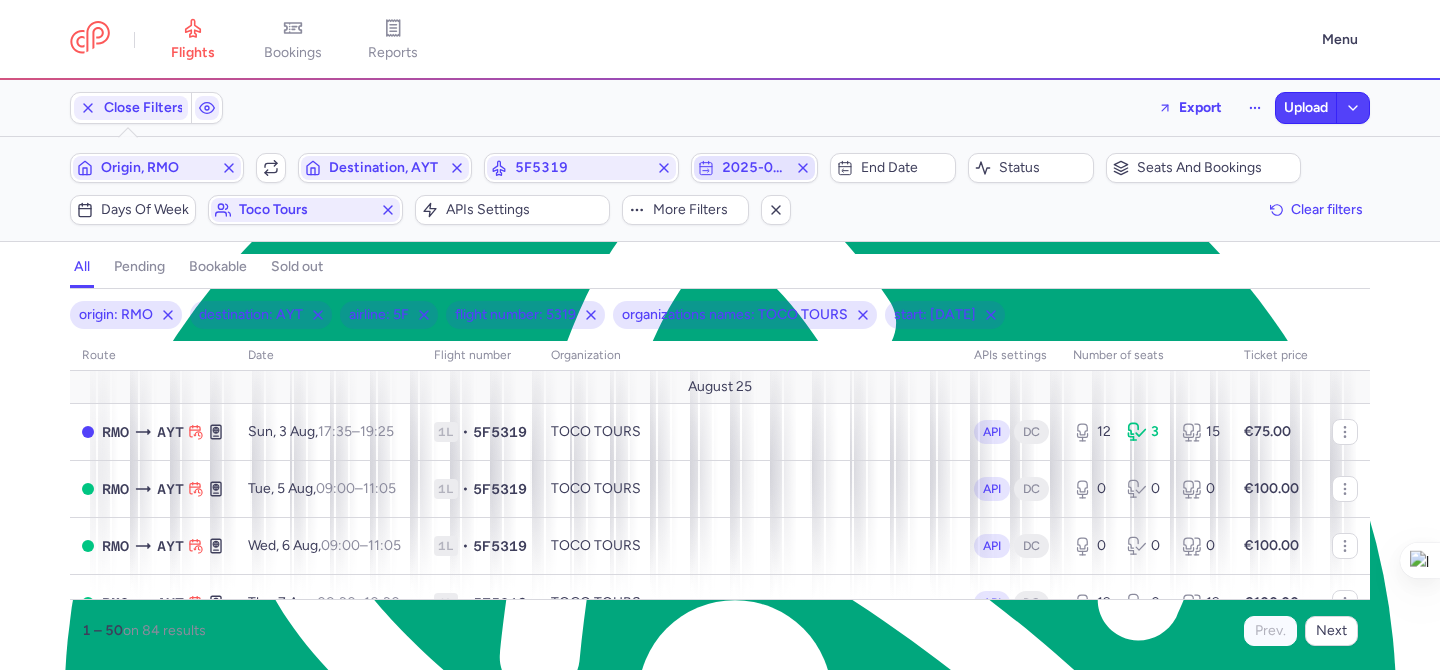click on "2025-08-03" at bounding box center (754, 168) 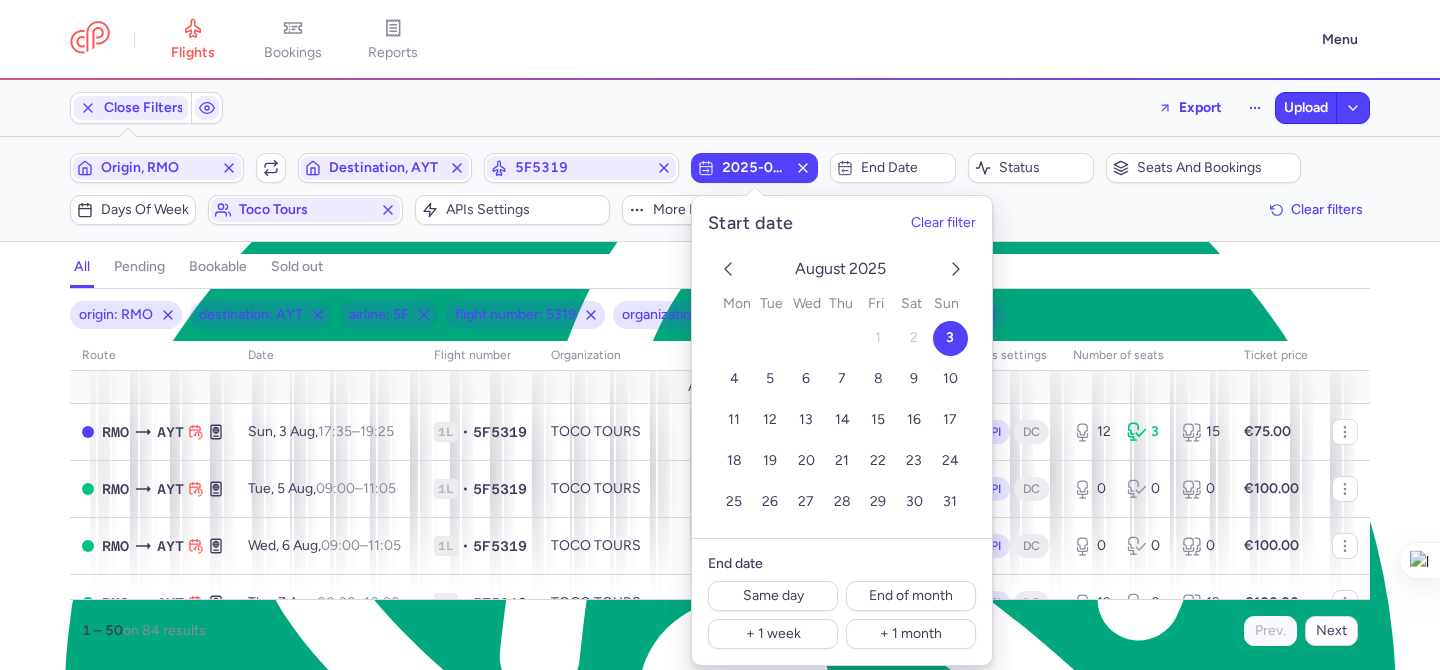 click on "origin: RMO destination: AYT airline: 5F flight number: 5319 organizations names: TOCO TOURS start: 2025-08-03 route date Flight number organization APIs settings number of seats Ticket price August 25  RMO  AYT Sun, 3 Aug,  17:35  –  19:25  +0 1L • 5F5319 TOCO TOURS API DC 12 3 15 €75.00  RMO  AYT Tue, 5 Aug,  09:00  –  11:05  +0 1L • 5F5319 TOCO TOURS API DC 0 0 0 €100.00  RMO  AYT Wed, 6 Aug,  09:00  –  11:05  +0 1L • 5F5319 TOCO TOURS API DC 0 0 0 €100.00  RMO  AYT Thu, 7 Aug,  08:30  –  10:30  +0 1L • 5F5319 TOCO TOURS API DC 19 0 19 €100.00  RMO  AYT Fri, 8 Aug,  09:00  –  11:05  +0 1L • 5F5319 TOCO TOURS API DC 4 0 4 €100.00  RMO  AYT Sat, 9 Aug,  07:10  –  09:10  +0 1L • 5F5319 TOCO TOURS API DC 12 0 12 €100.00  RMO  AYT Sun, 10 Aug,  06:30  –  08:30  +0 1L • 5F5319 TOCO TOURS API DC 2 0 2 €100.00  RMO  AYT Mon, 11 Aug,  09:00  –  11:05  +0 1L • 5F5319 TOCO TOURS API DC 1 1 2 €125.00  RMO  AYT Tue, 12 Aug,  09:00  –  11:05  +0 1L • 5F5319 TOCO TOURS" at bounding box center (720, 485) 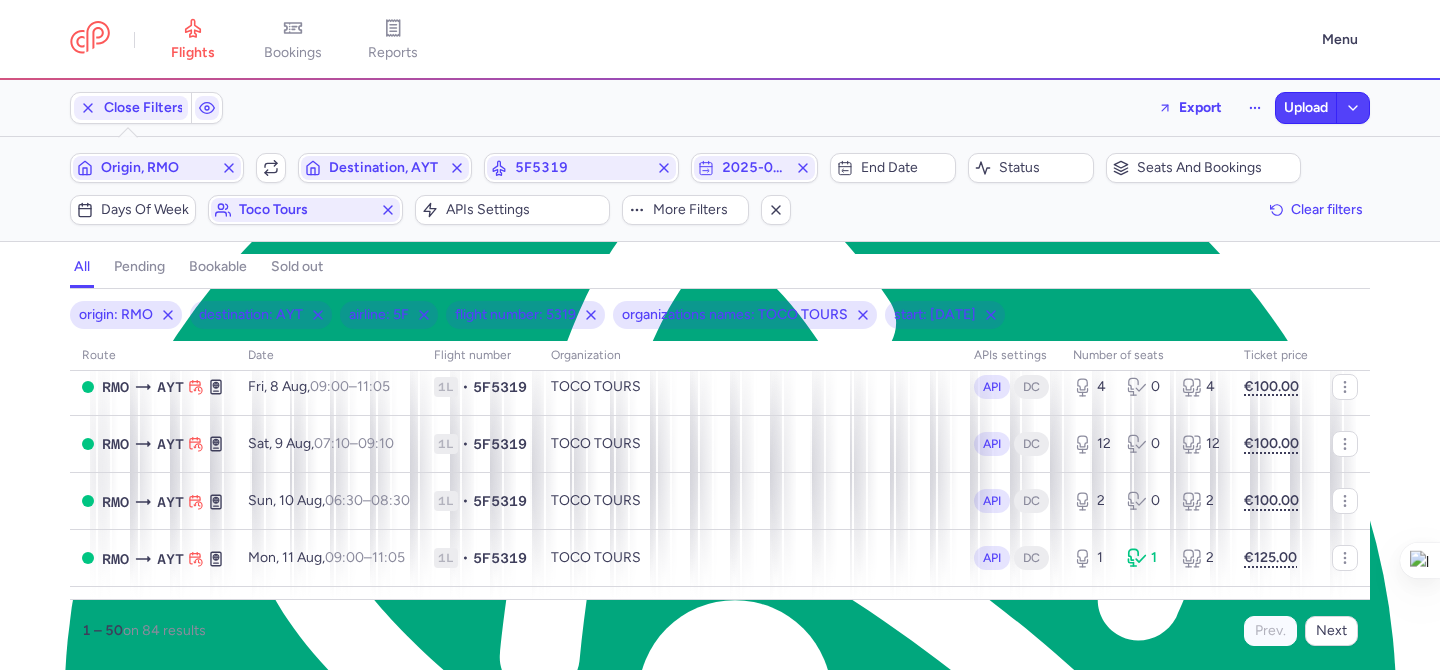 scroll, scrollTop: 0, scrollLeft: 0, axis: both 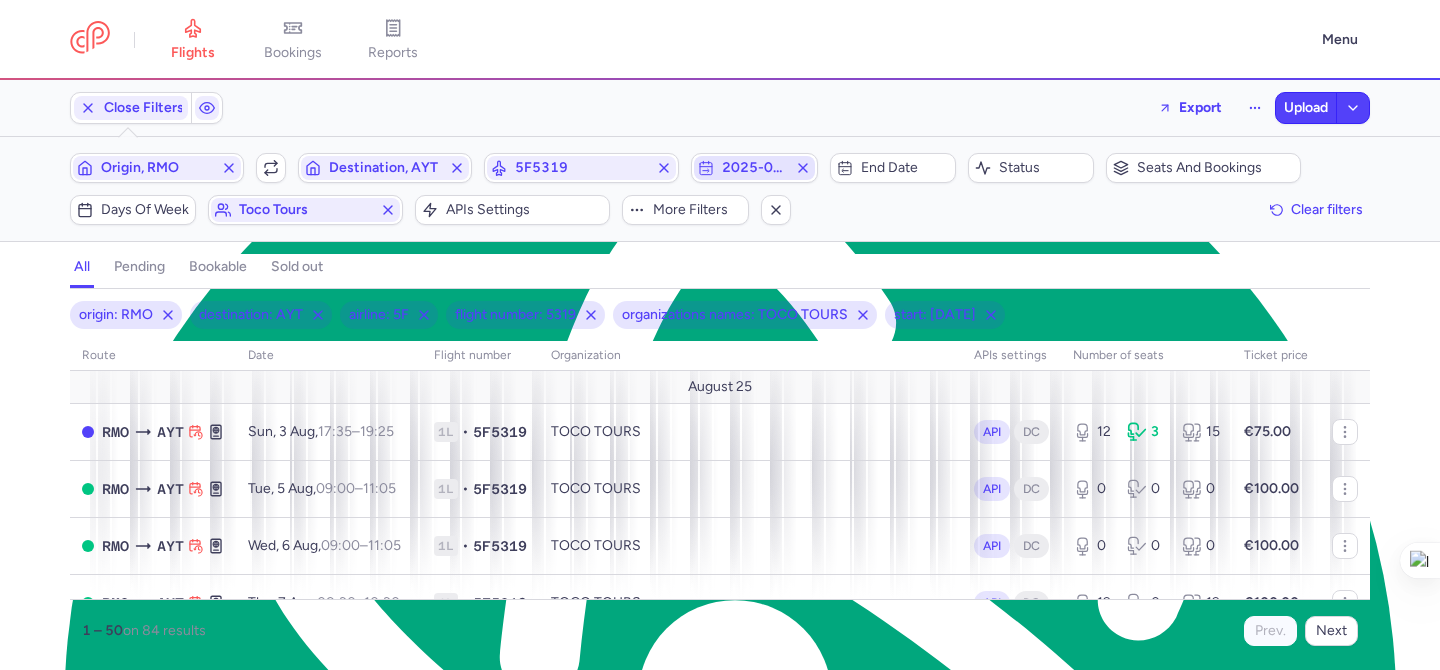 click 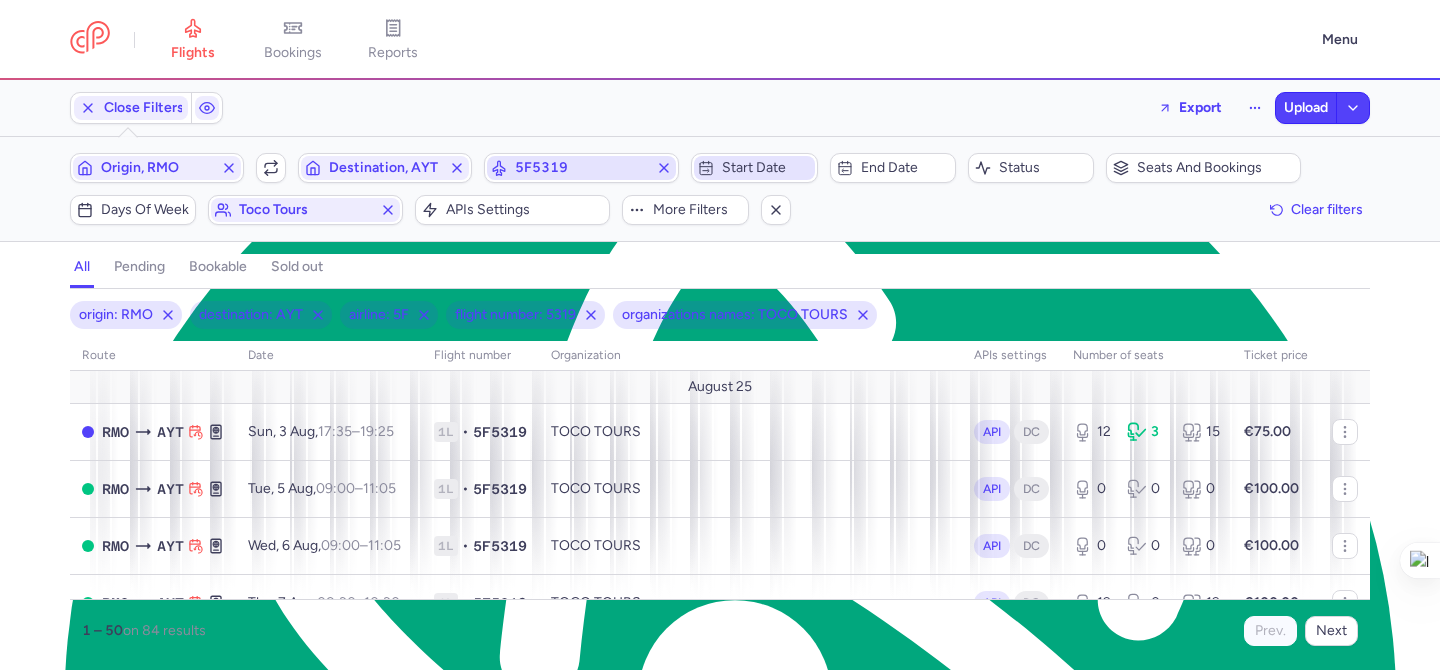 click 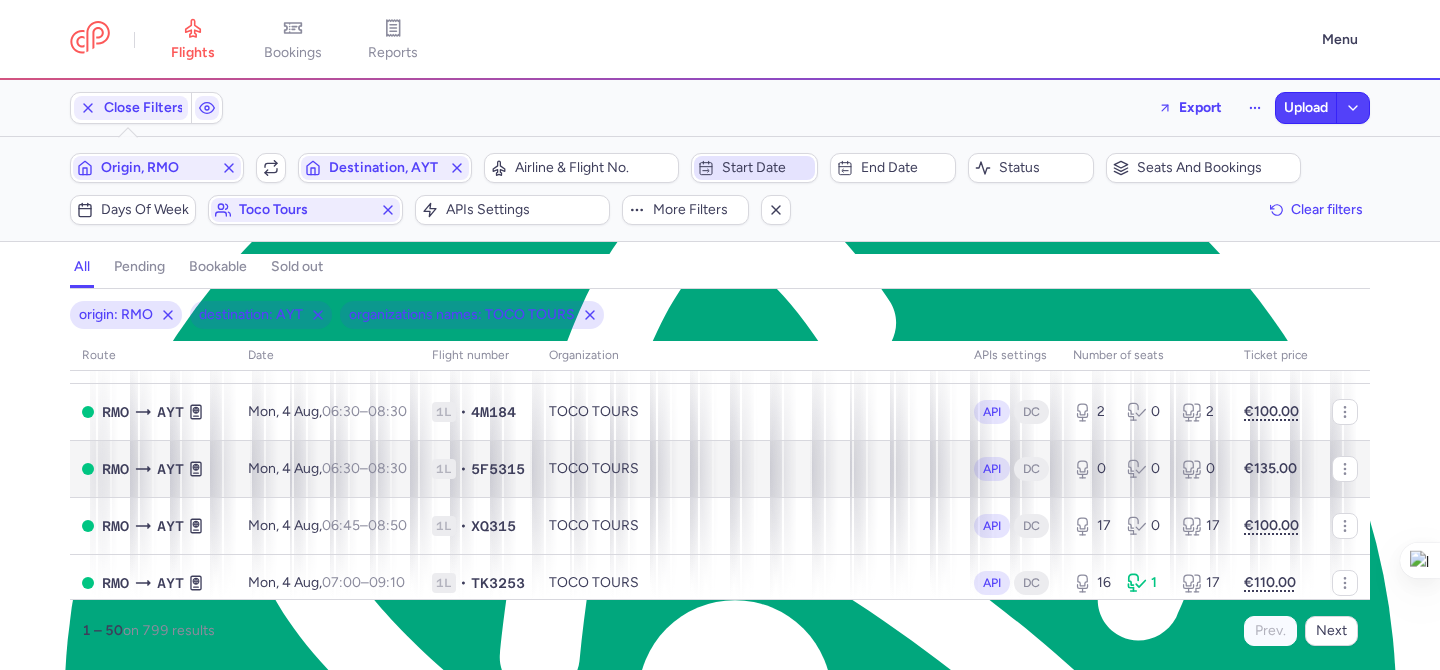 scroll, scrollTop: 632, scrollLeft: 0, axis: vertical 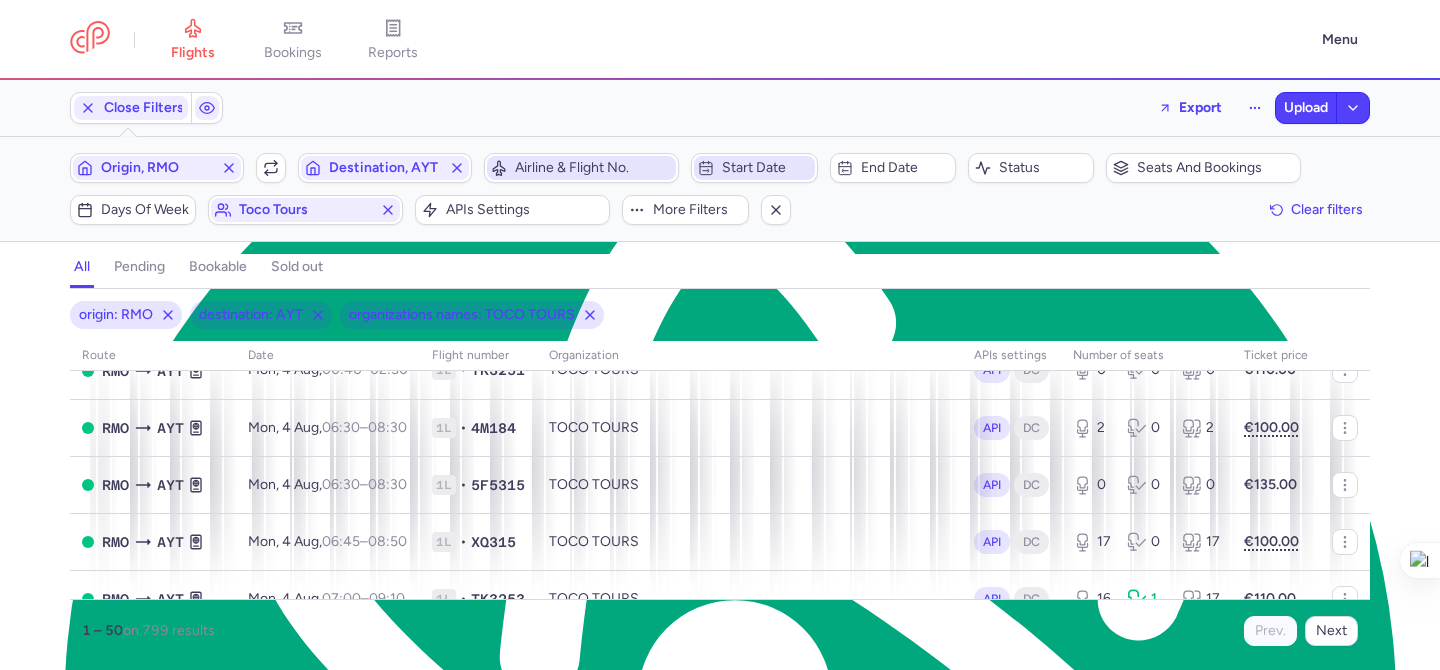 click on "Airline & Flight No." at bounding box center (593, 168) 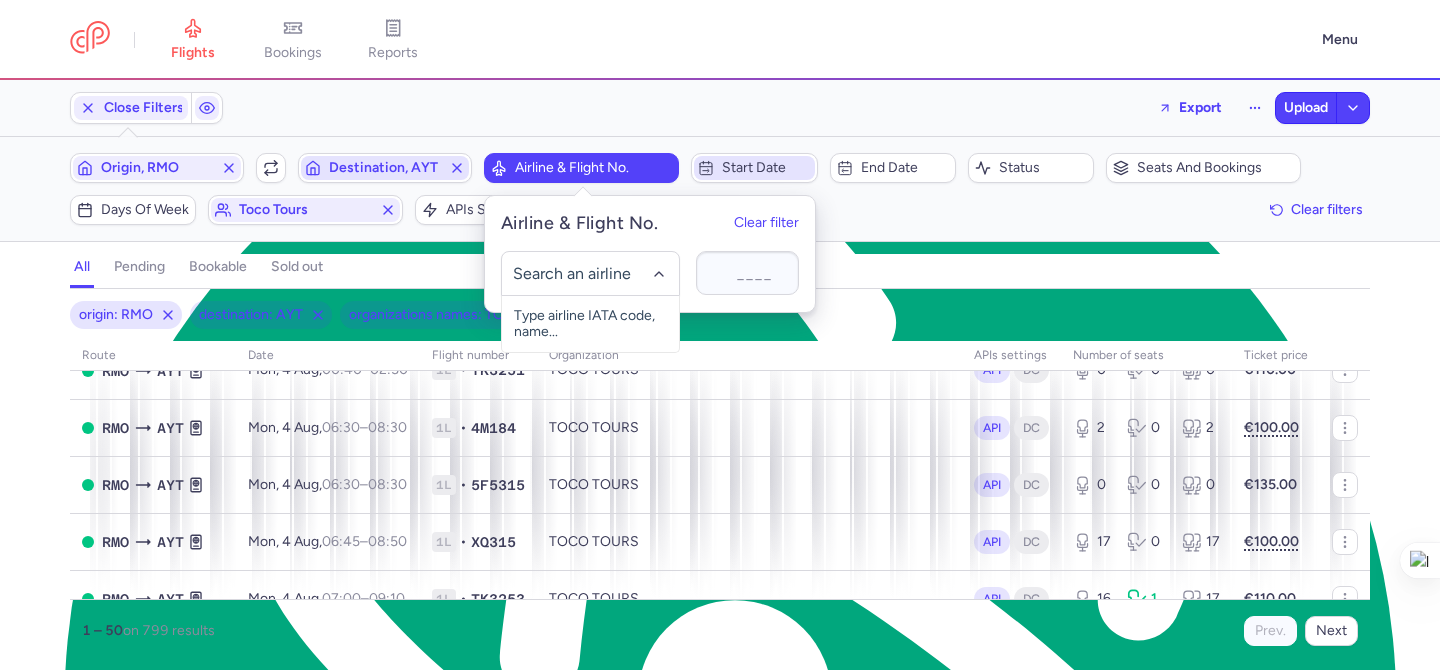 click on "Destination, AYT" at bounding box center (385, 168) 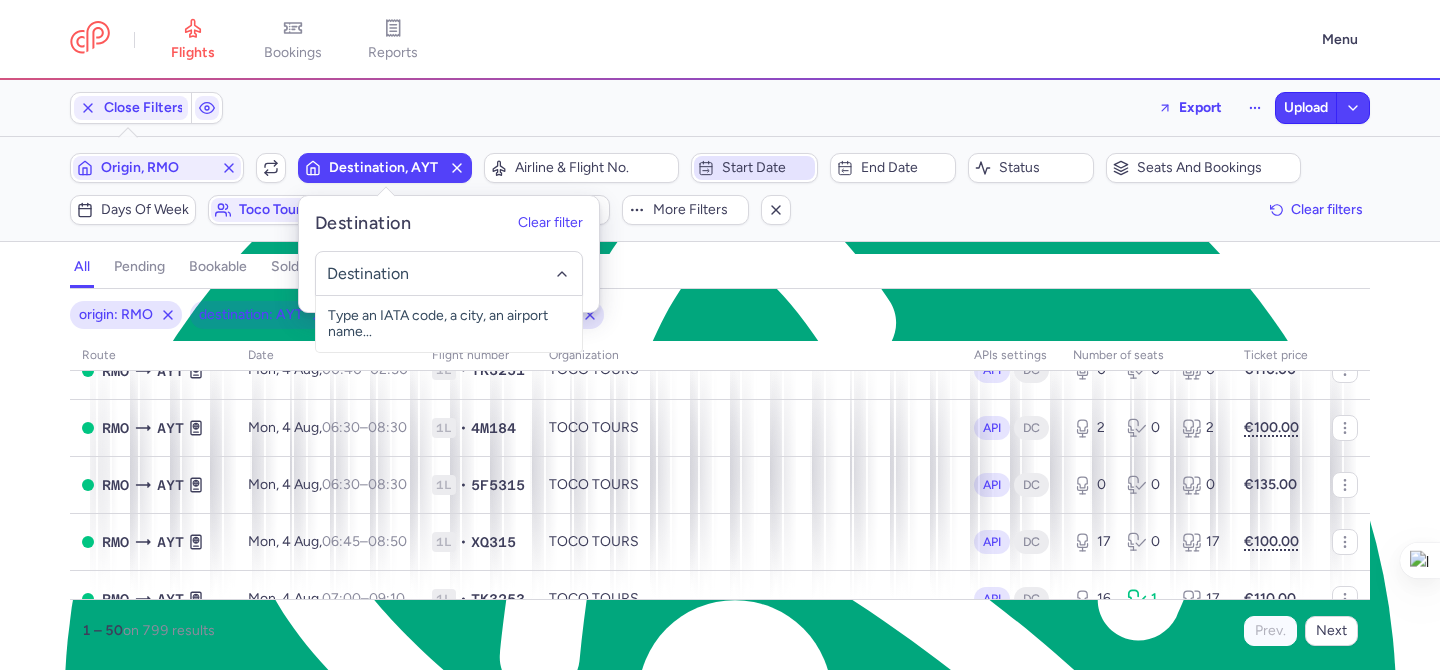 click 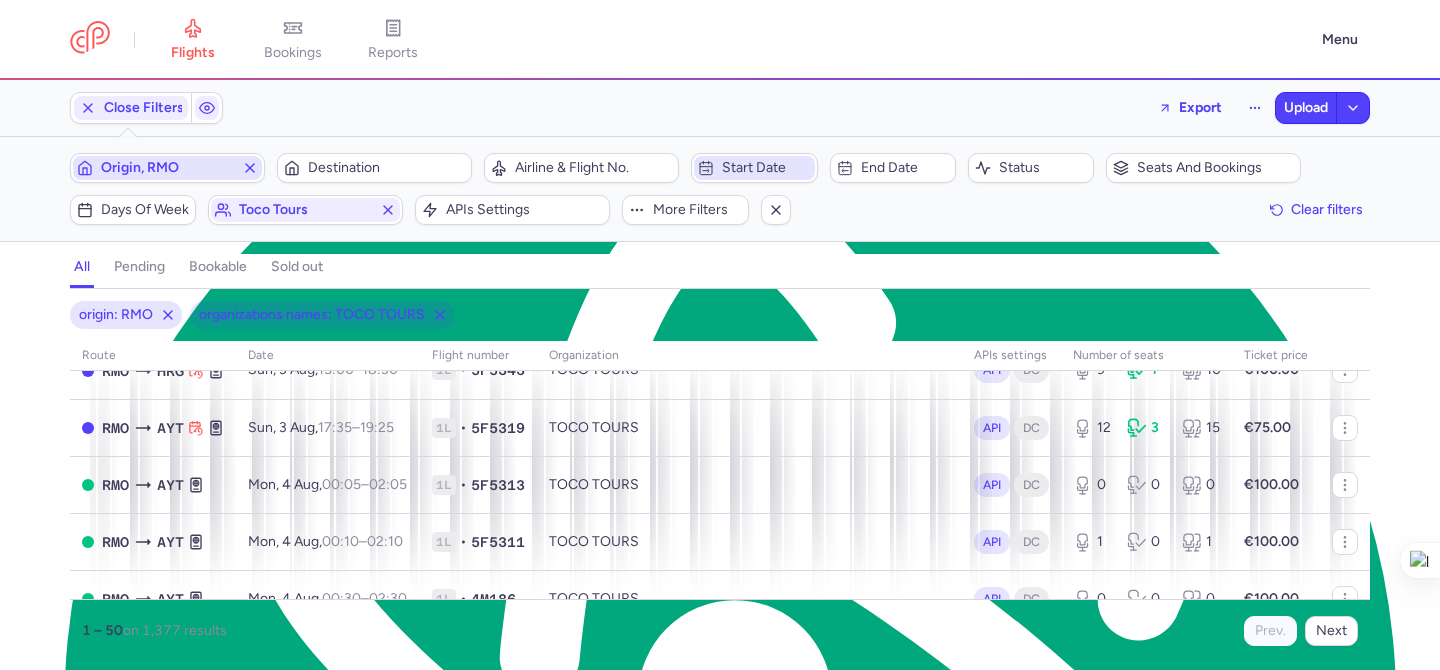 click 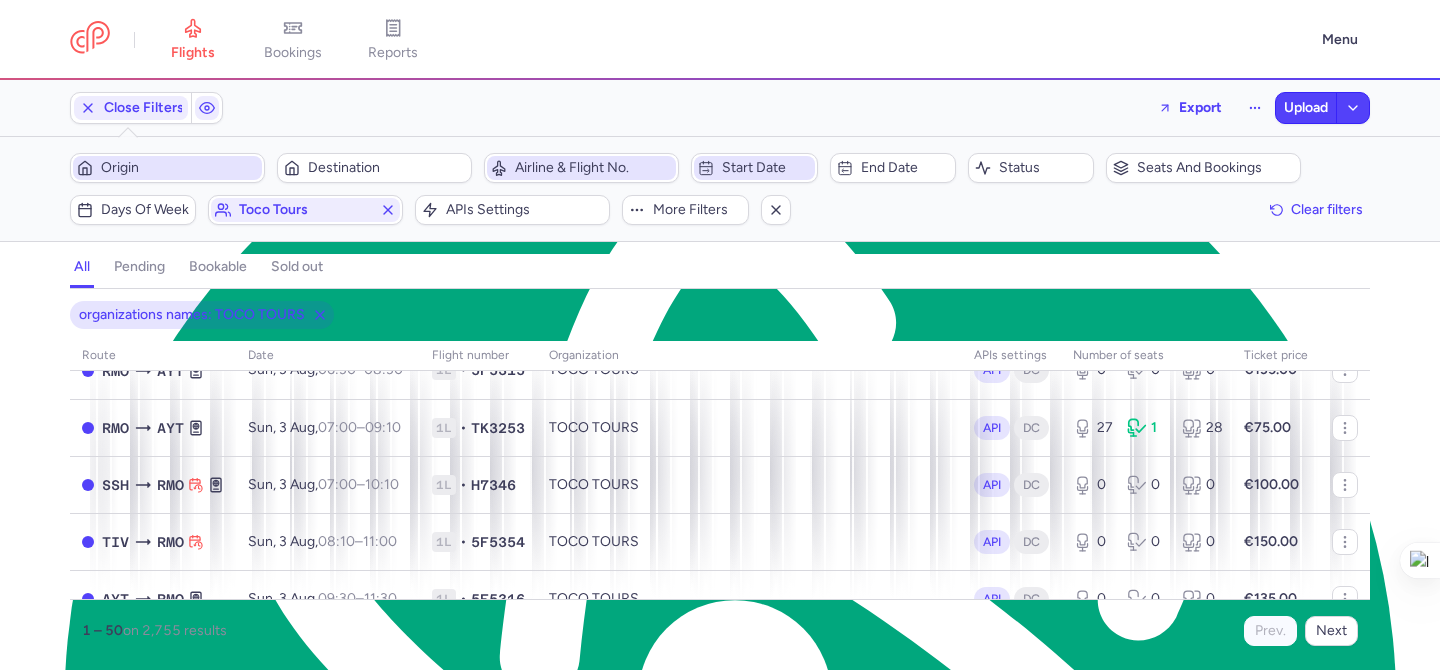 click on "Airline & Flight No." at bounding box center (593, 168) 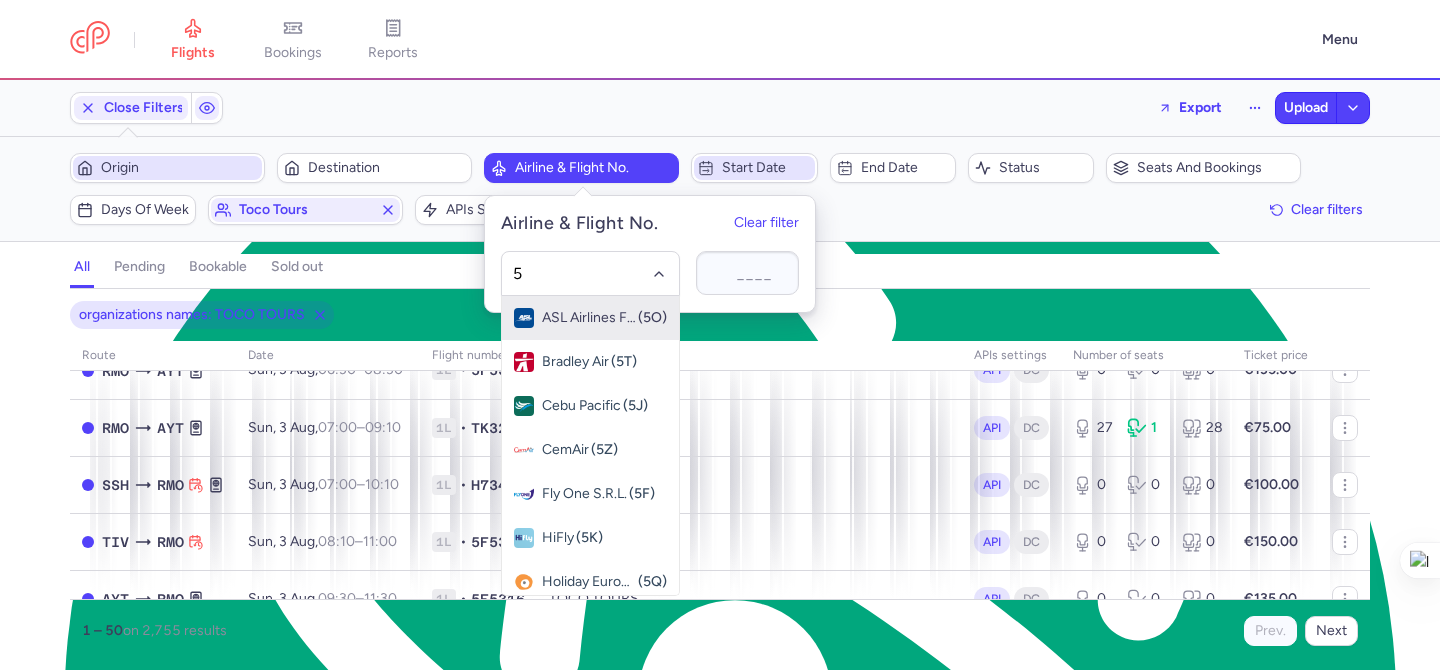 type on "5F" 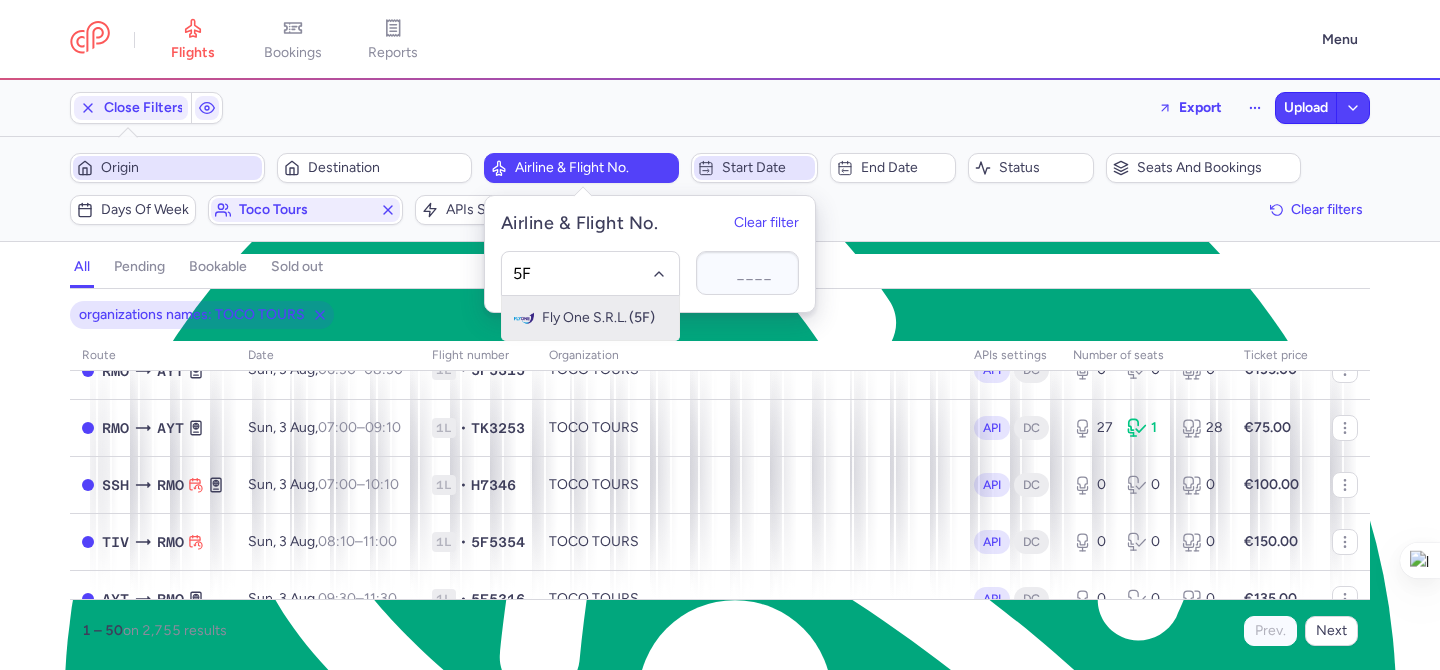 drag, startPoint x: 589, startPoint y: 331, endPoint x: 694, endPoint y: 300, distance: 109.48059 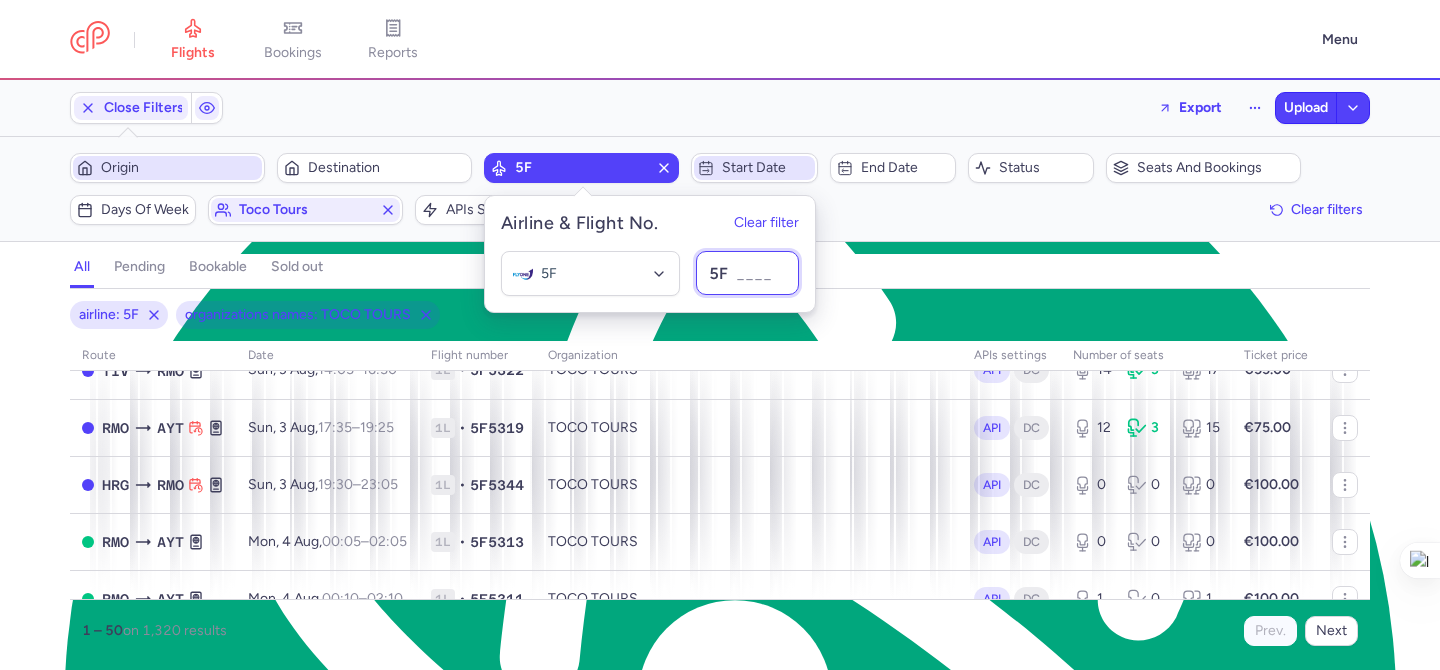 click at bounding box center [747, 273] 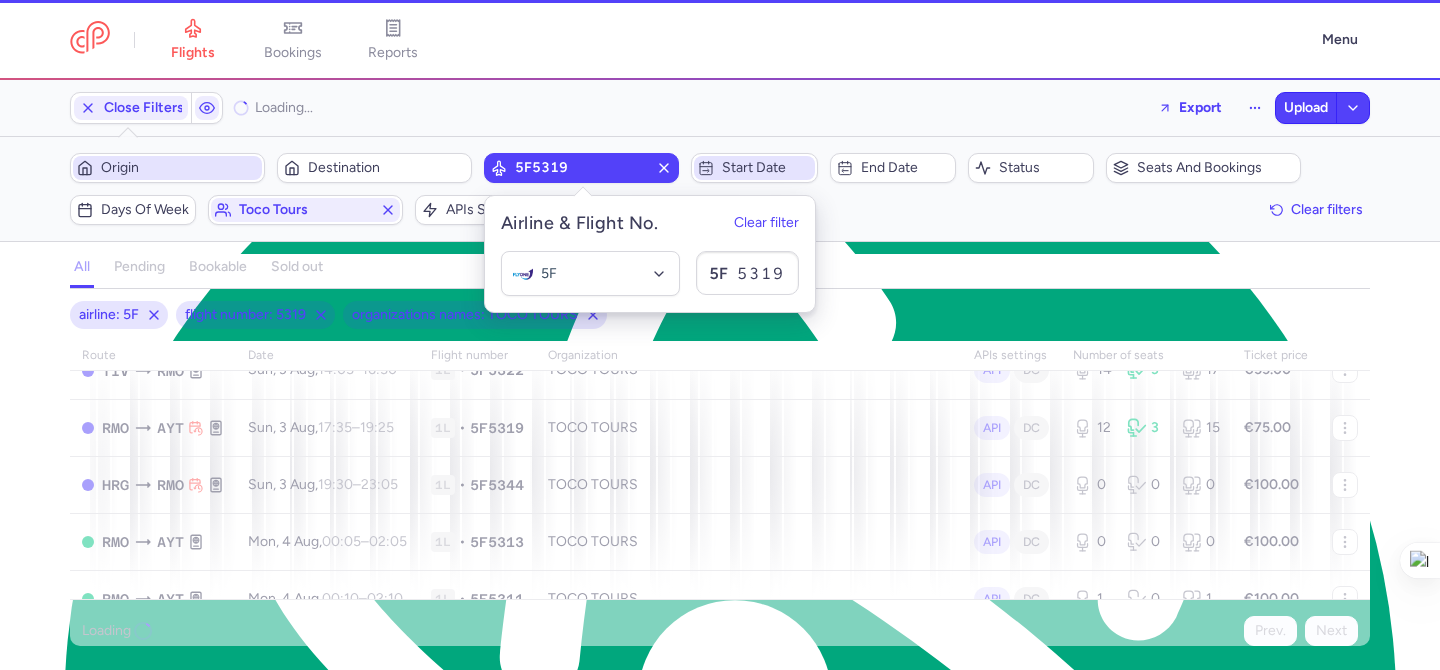 click on "all pending bookable sold out" at bounding box center [720, 271] 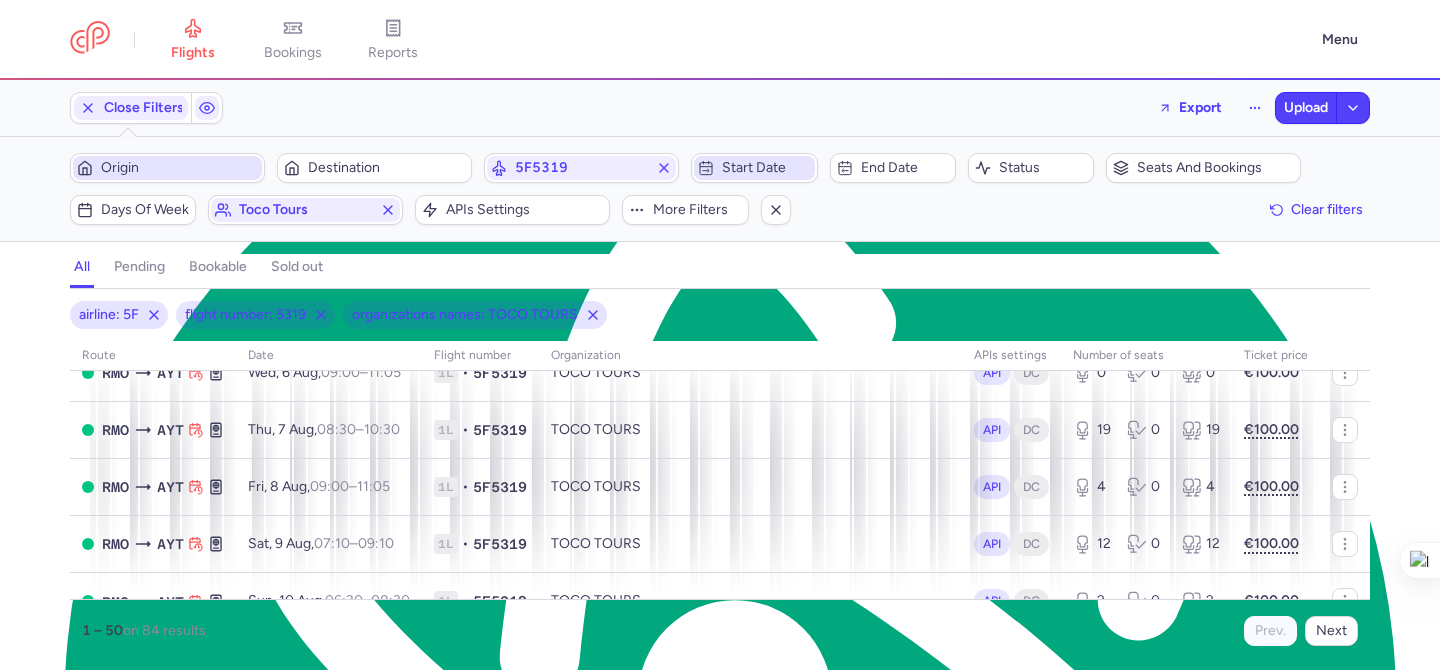 scroll, scrollTop: 252, scrollLeft: 0, axis: vertical 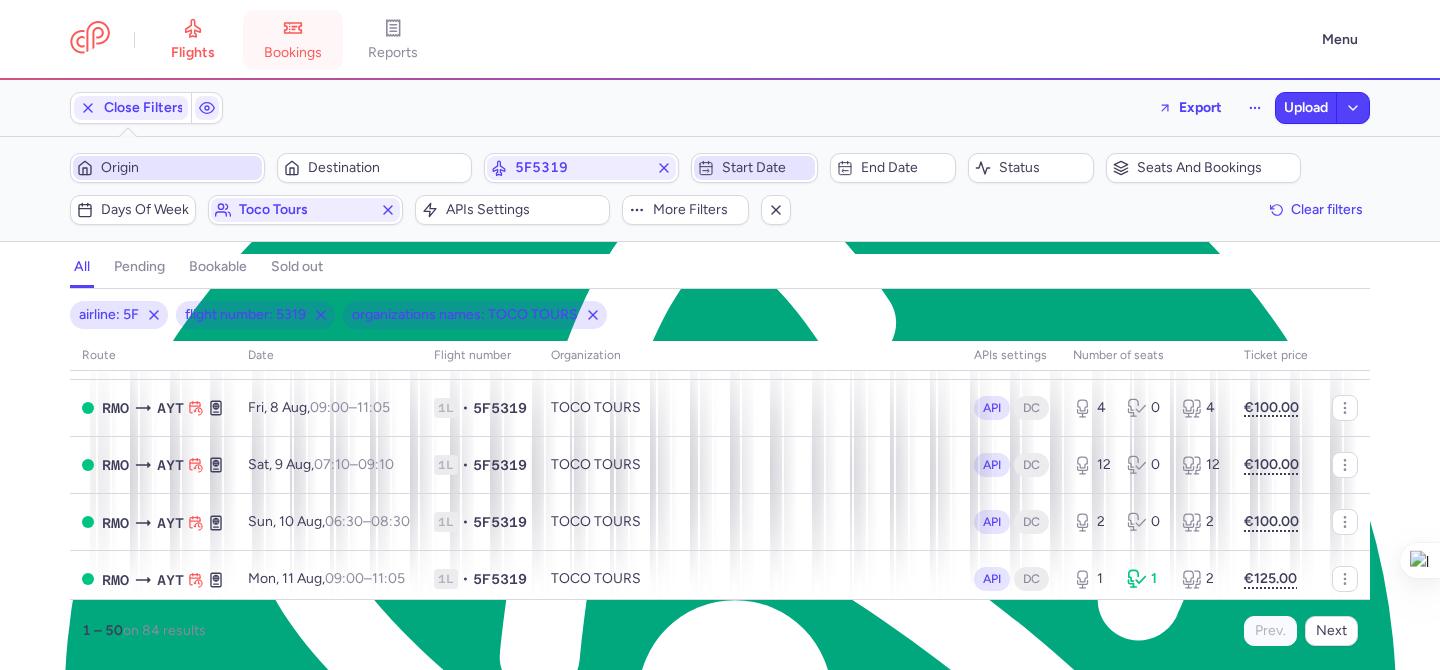 click on "bookings" at bounding box center [293, 40] 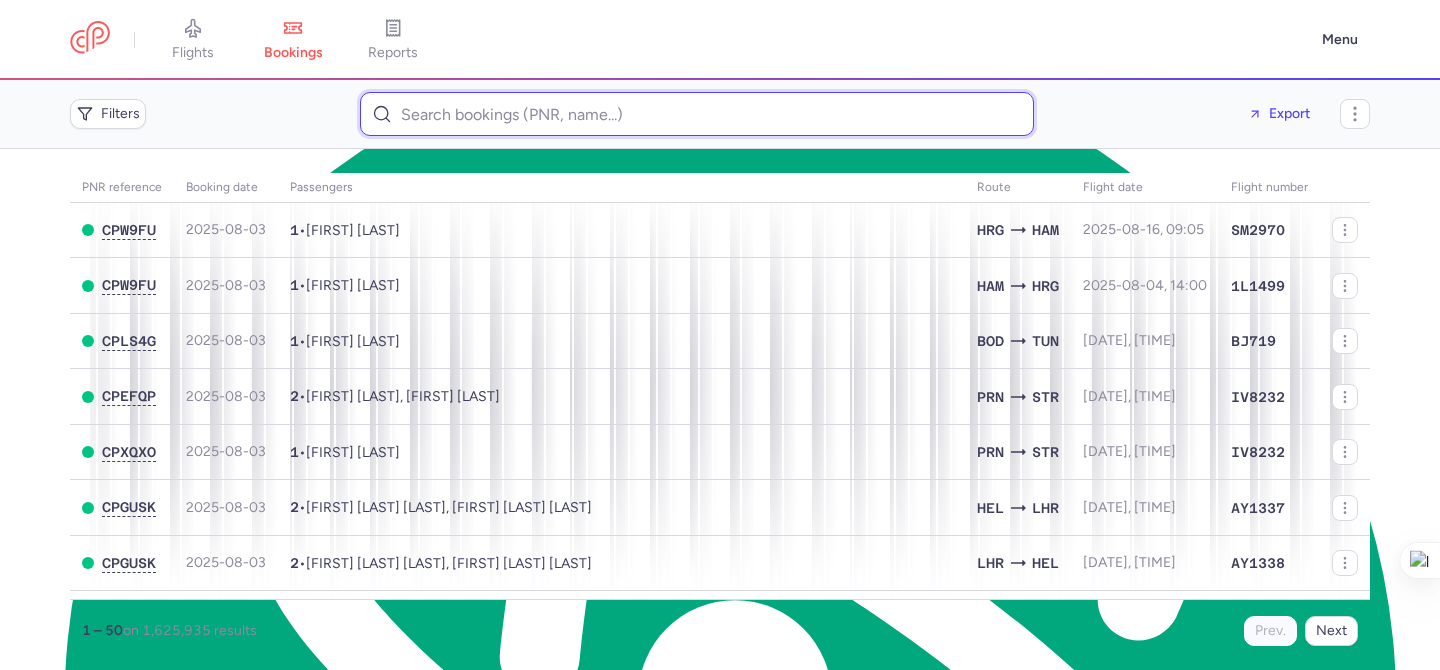 click at bounding box center (697, 114) 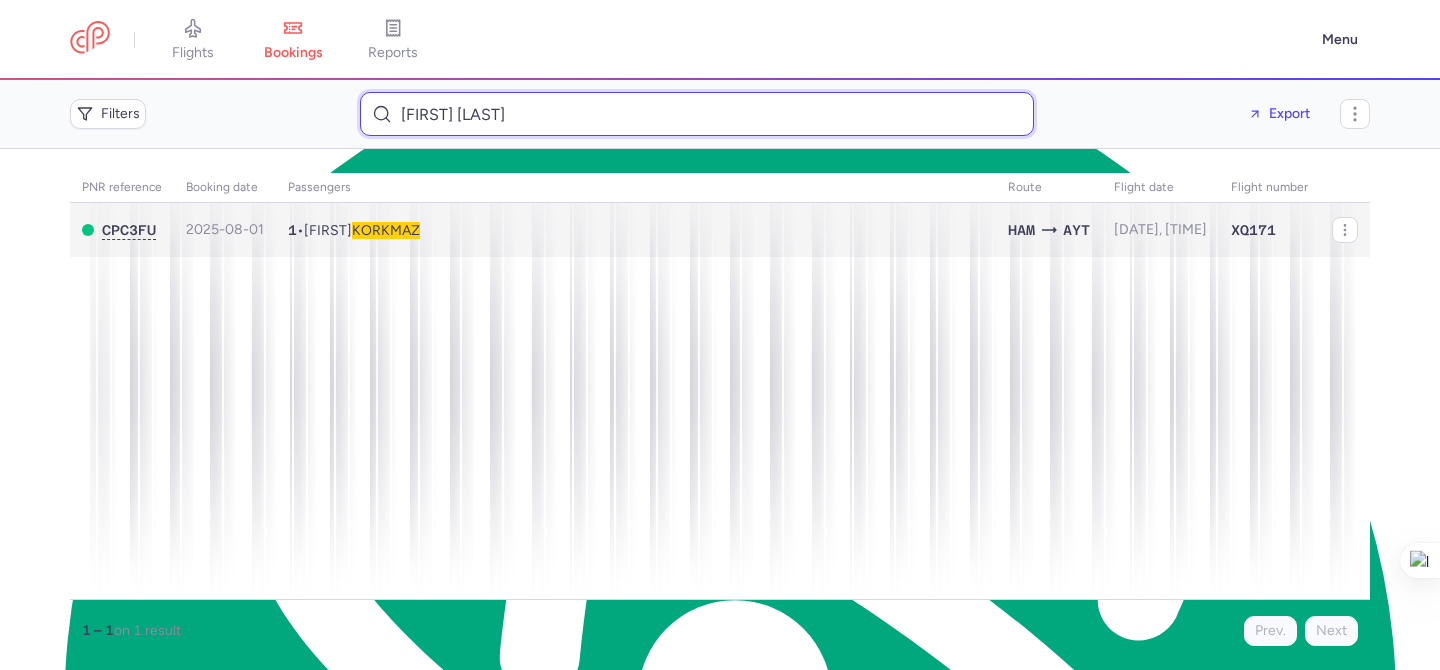 type on "Erdin korkmaz" 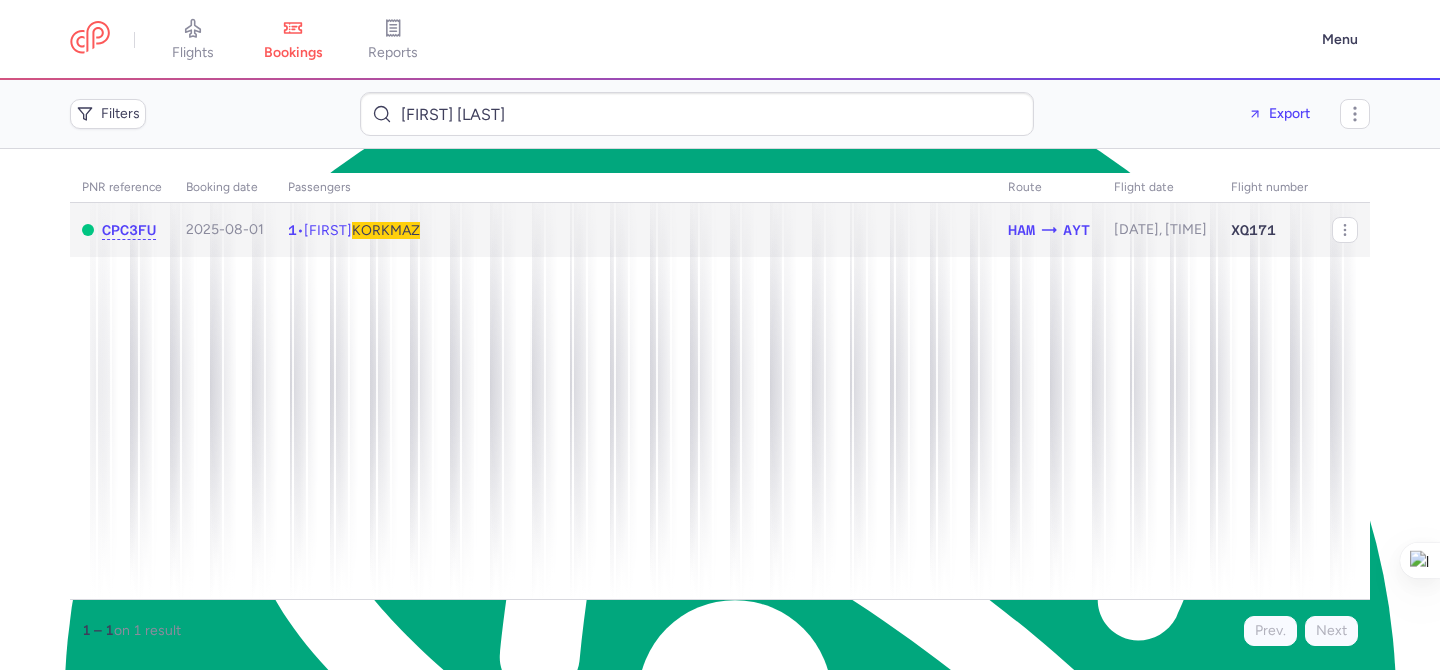 click on "1  •  Ilknur  KORKMAZ" 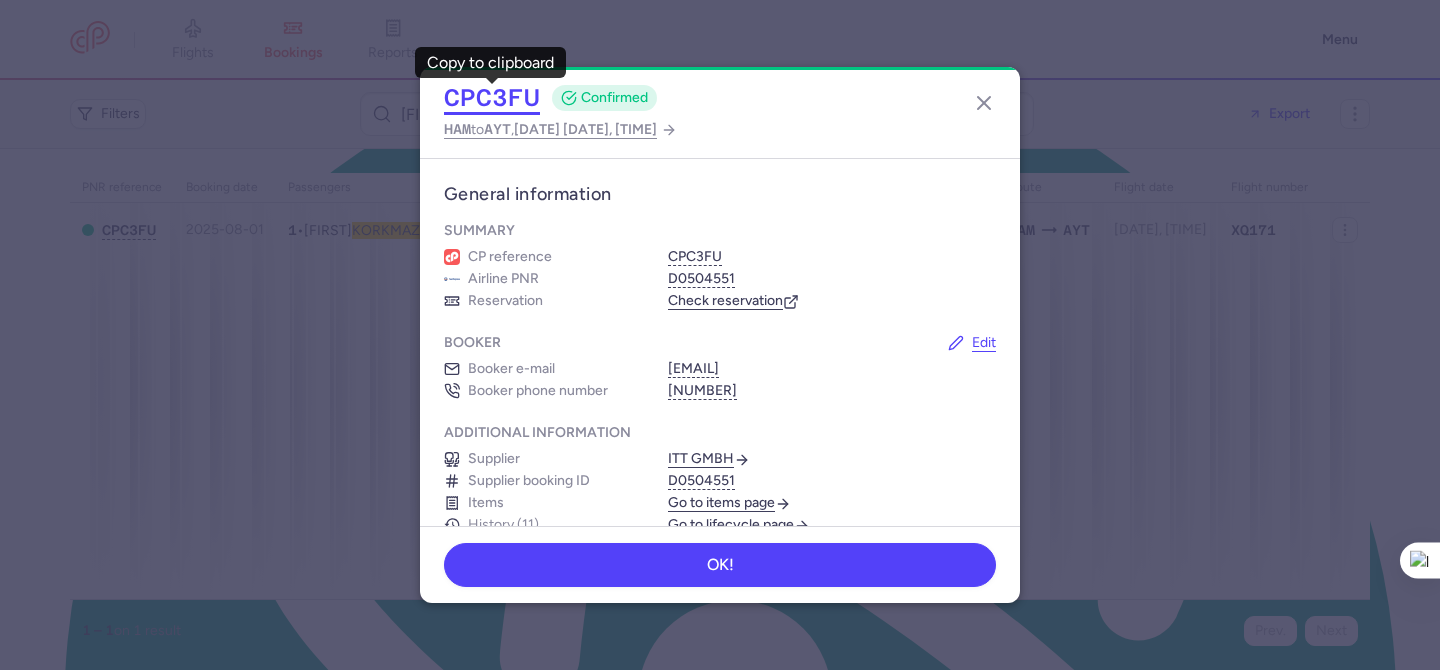 click on "CPC3FU" 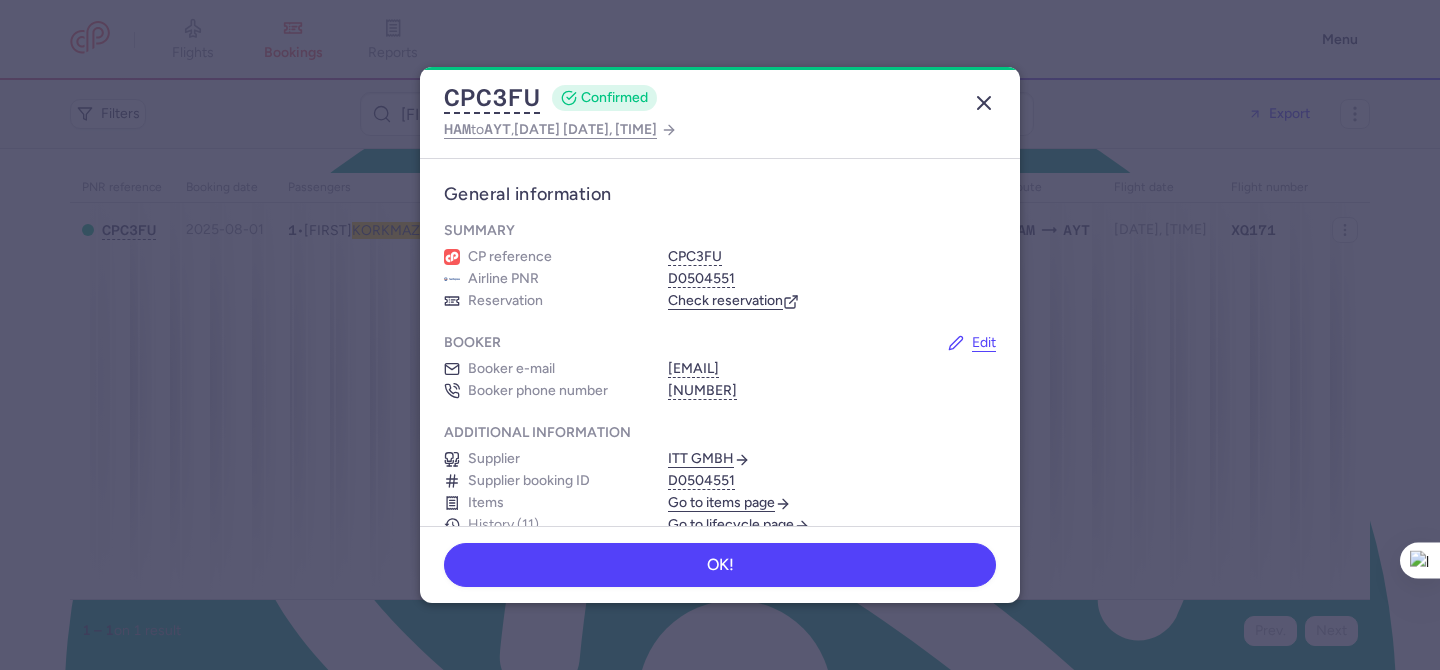 click 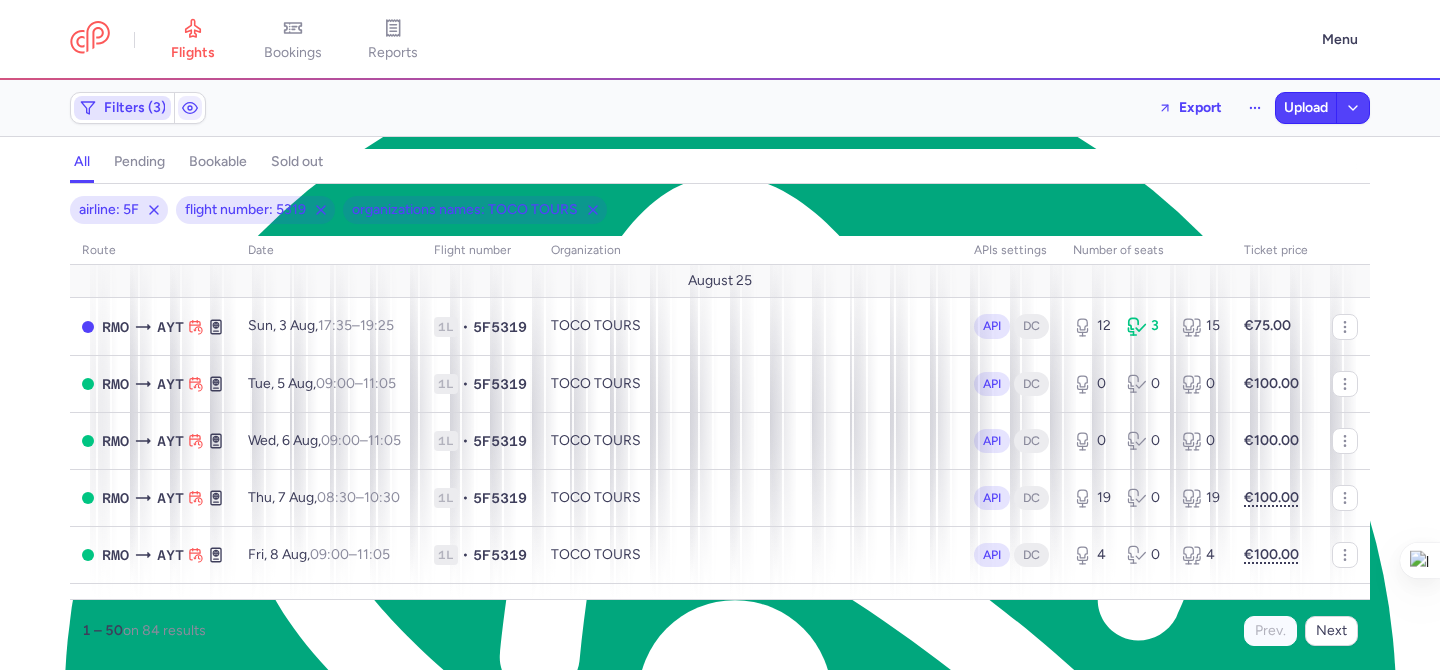 click on "Filters (3)" 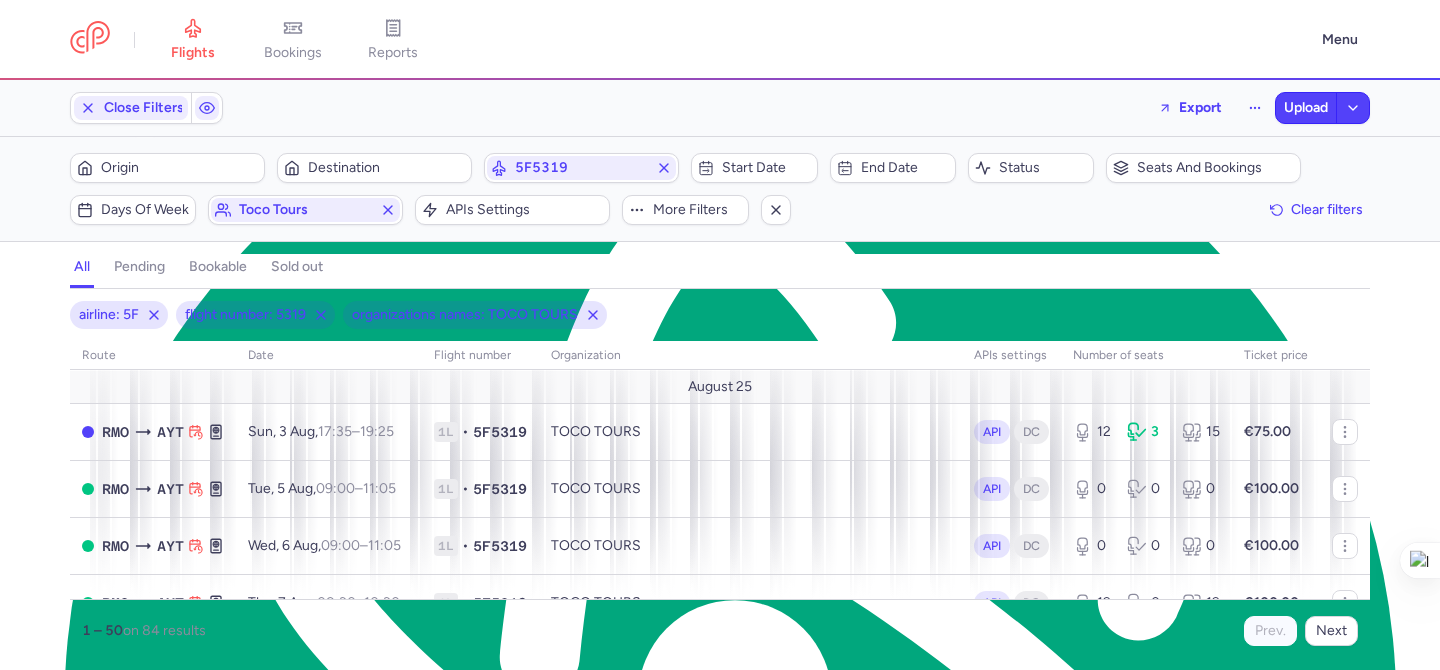 scroll, scrollTop: 0, scrollLeft: 0, axis: both 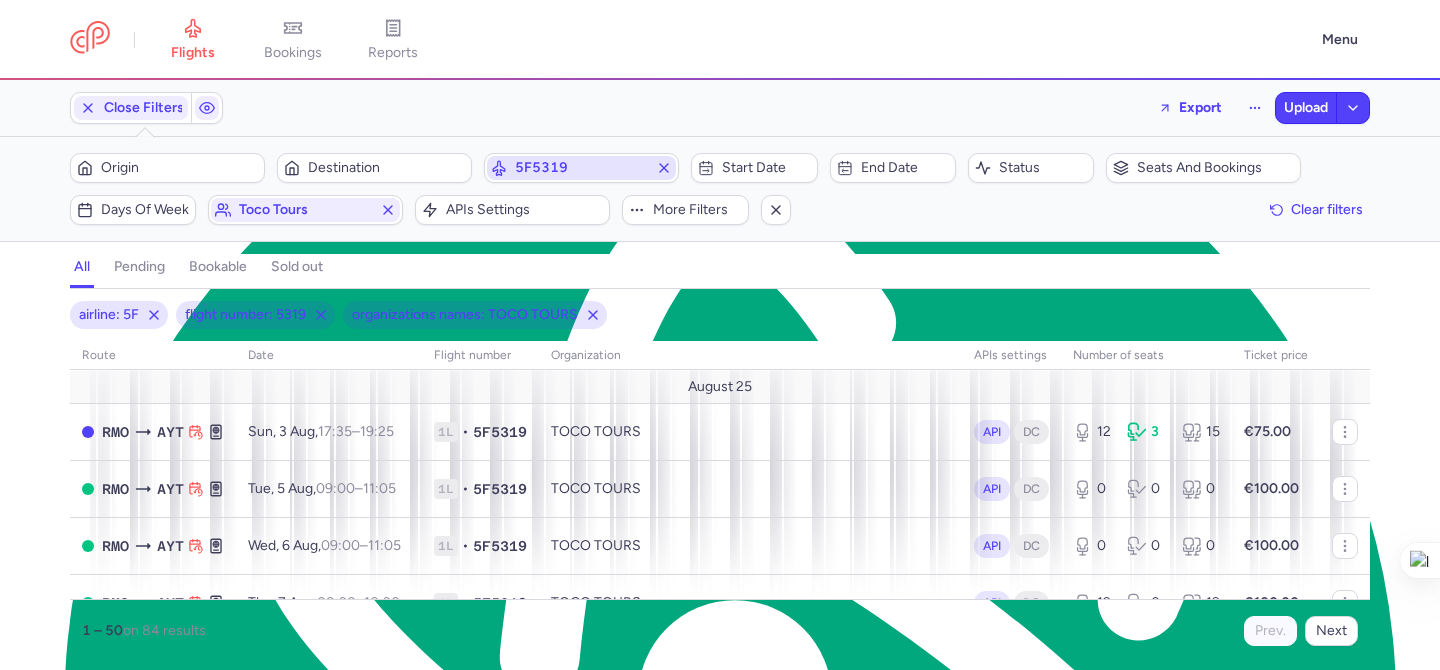 click on "5F5319" at bounding box center (581, 168) 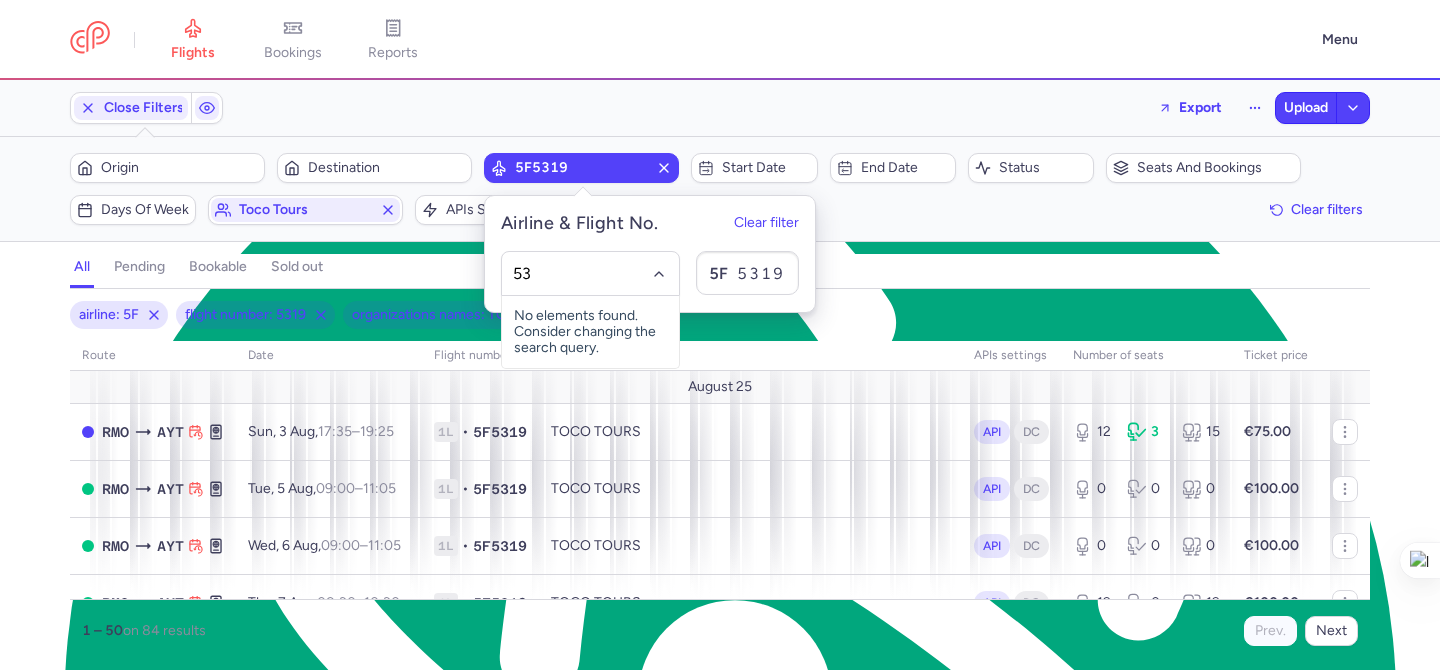type on "5" 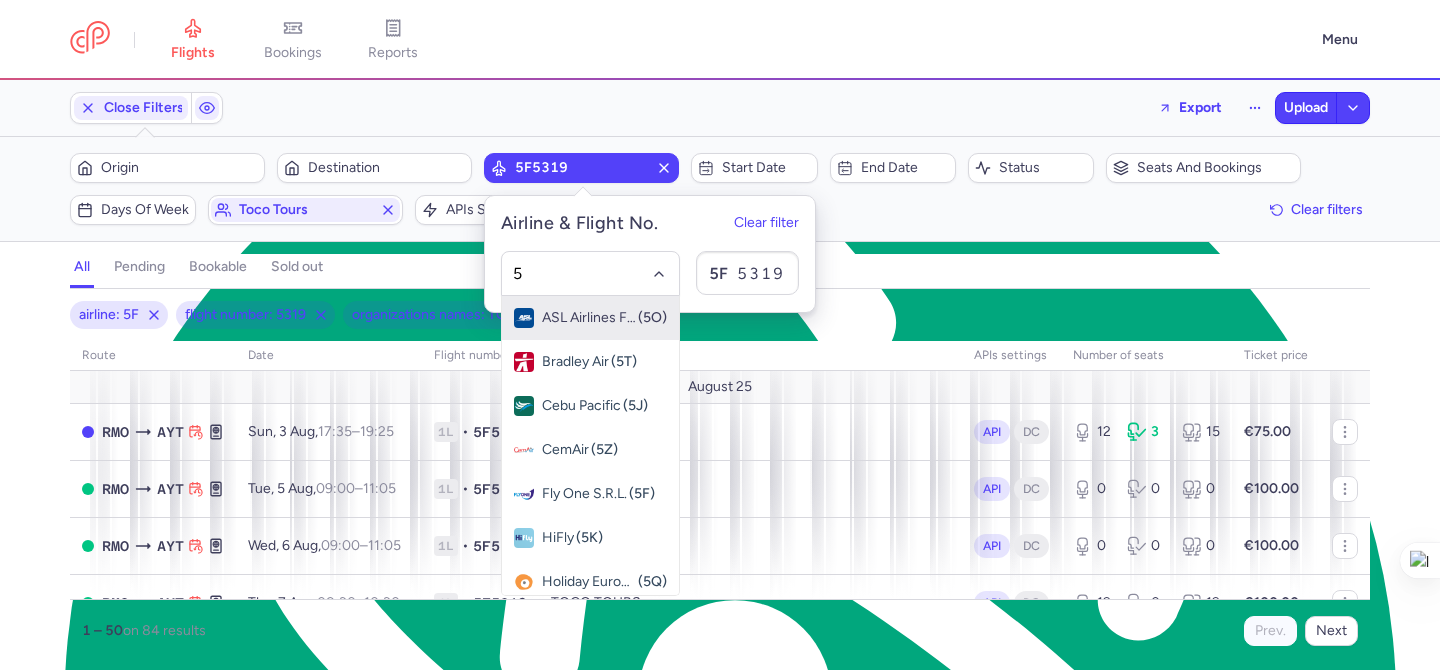 type on "5F" 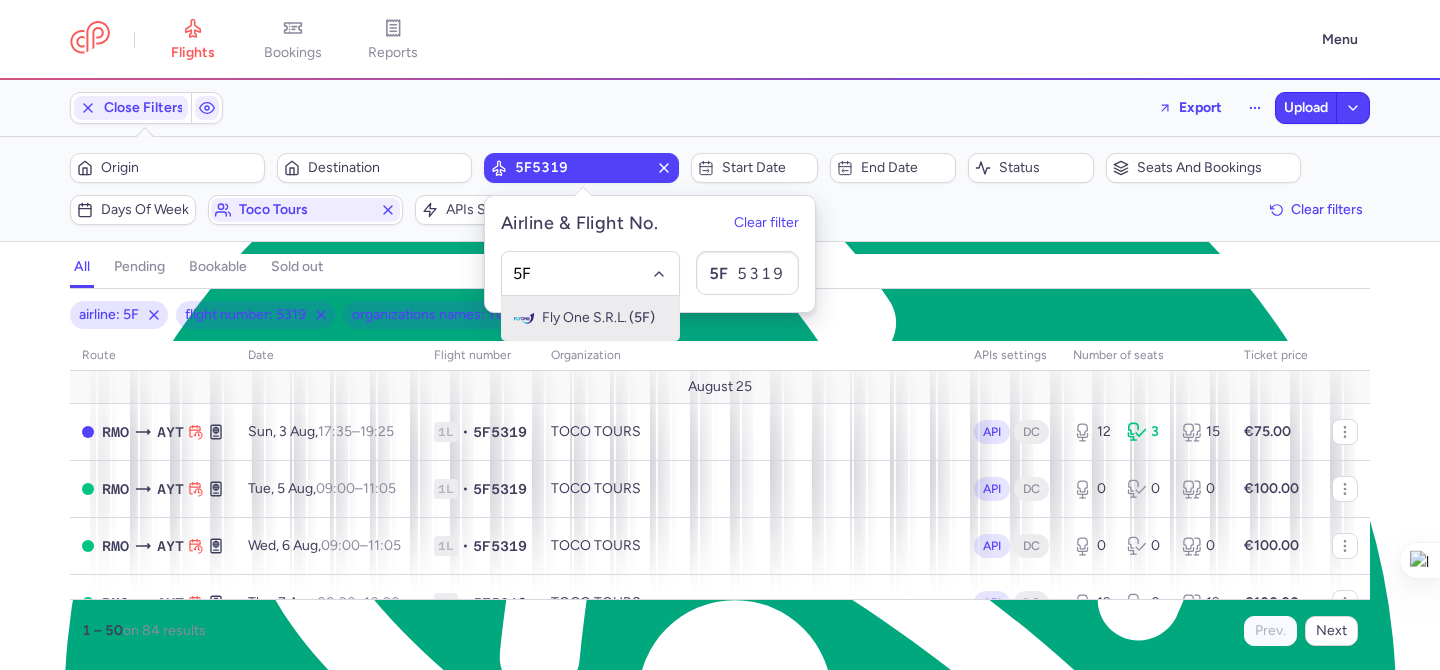 click on "(5F)" at bounding box center (642, 318) 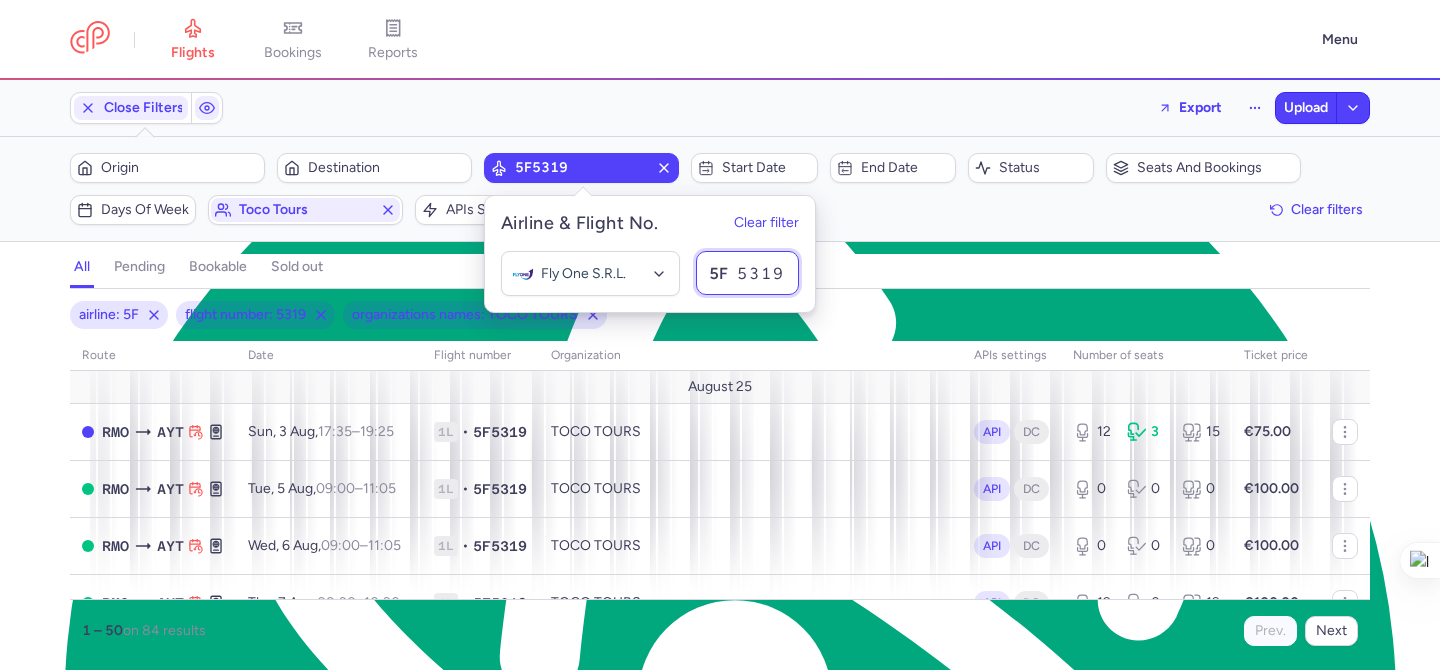 click on "5319" at bounding box center (747, 273) 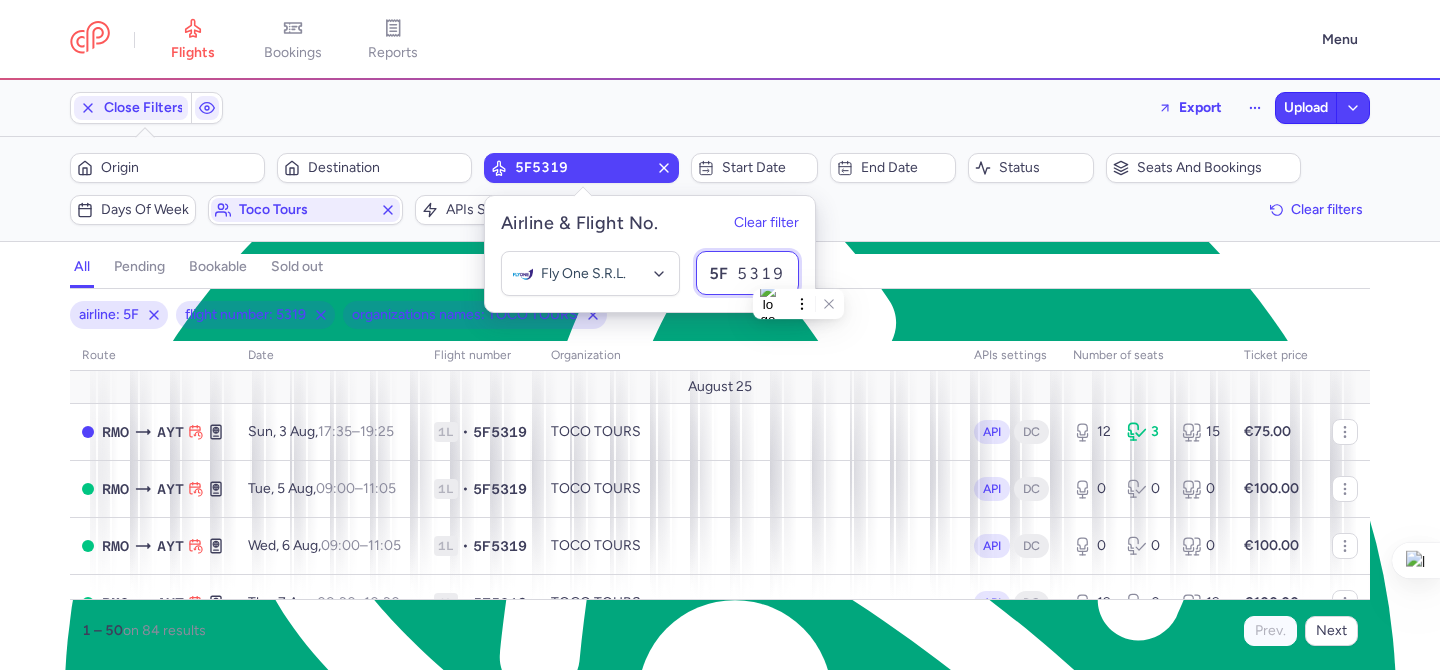 paste on "20" 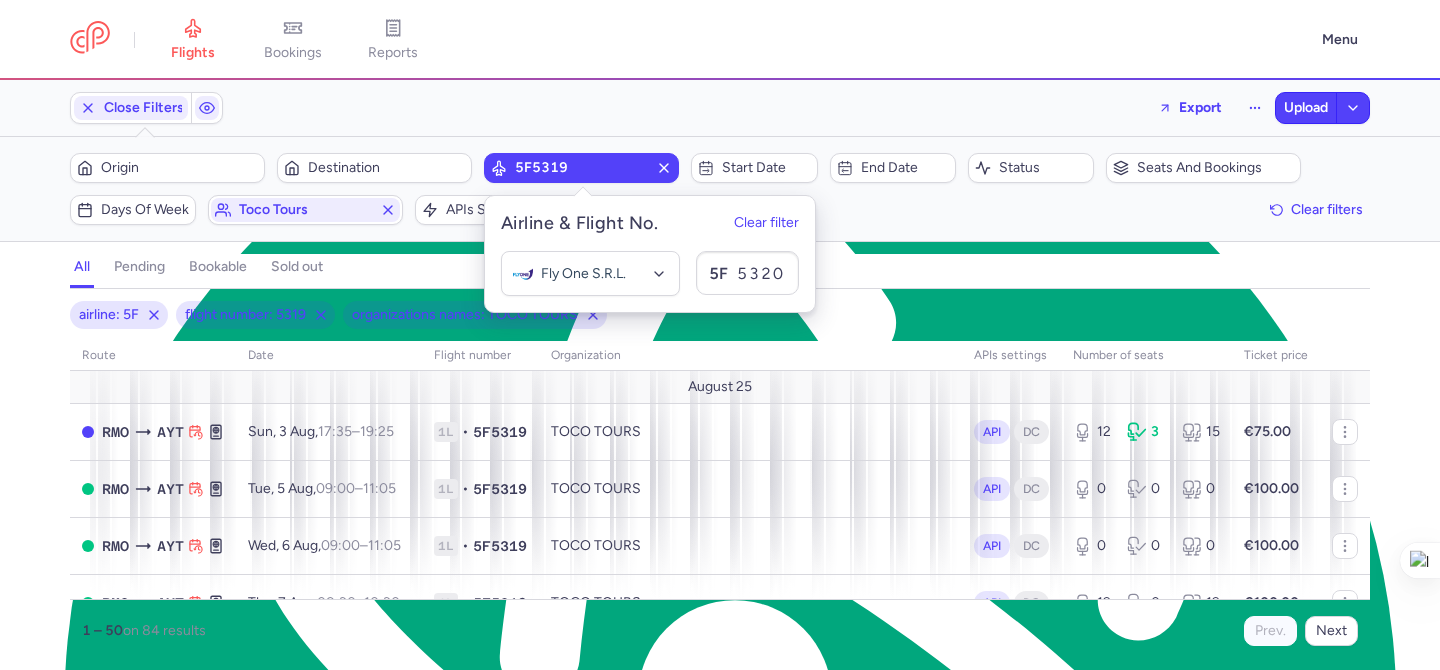click on "all pending bookable sold out 3" at bounding box center [720, 267] 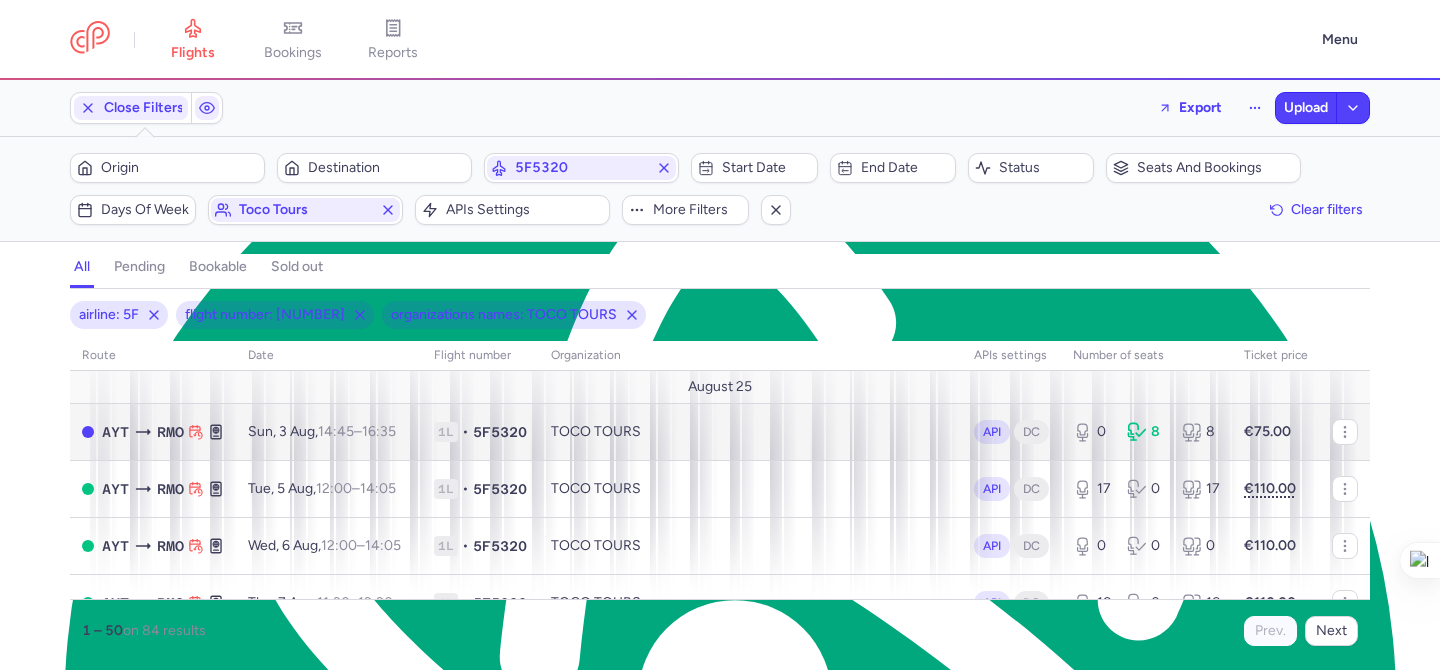 scroll, scrollTop: 0, scrollLeft: 0, axis: both 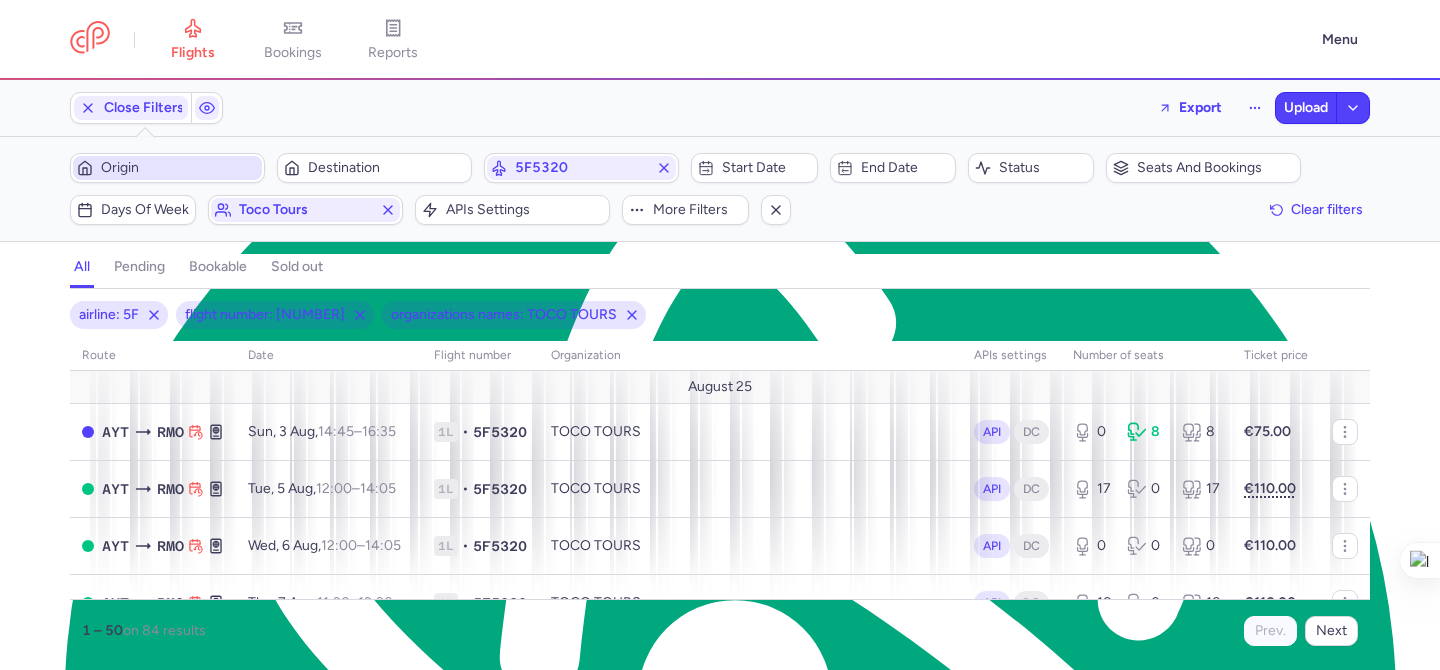 click on "Origin" at bounding box center (179, 168) 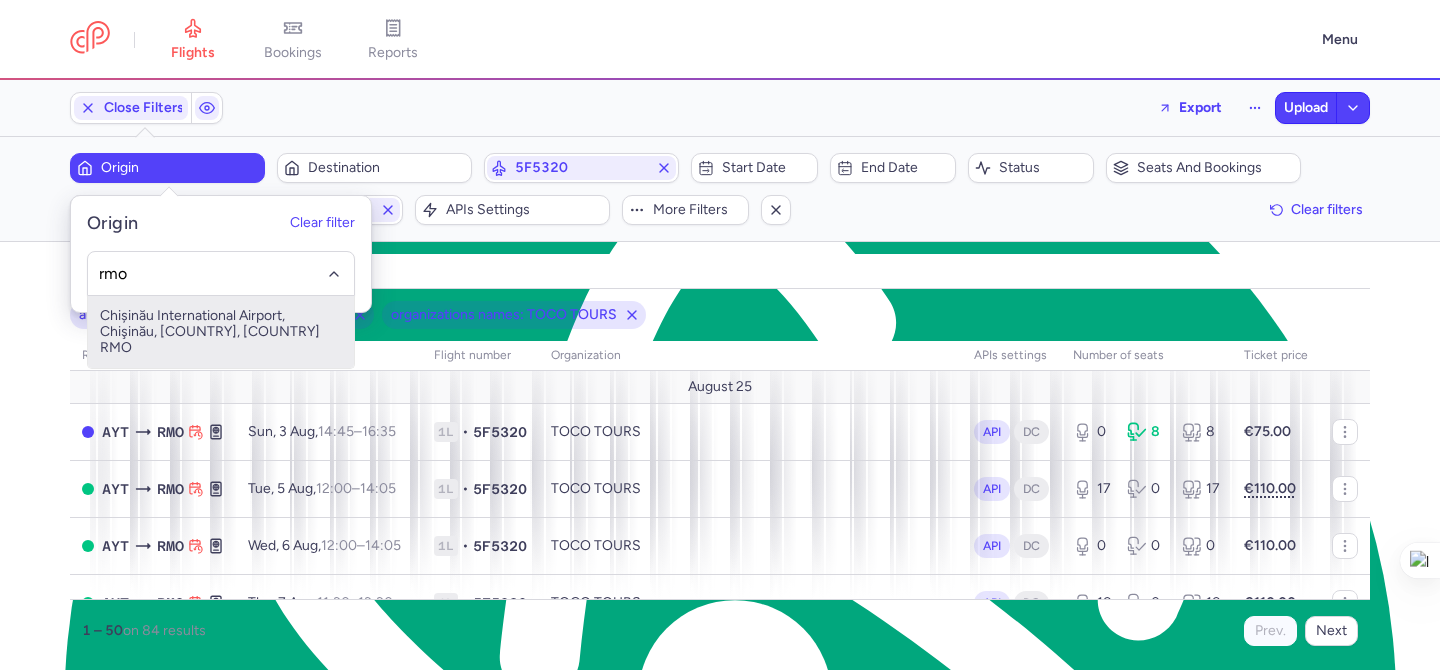 click on "Chișinău International Airport, Chişinău, Moldova, Republic of RMO" at bounding box center (221, 332) 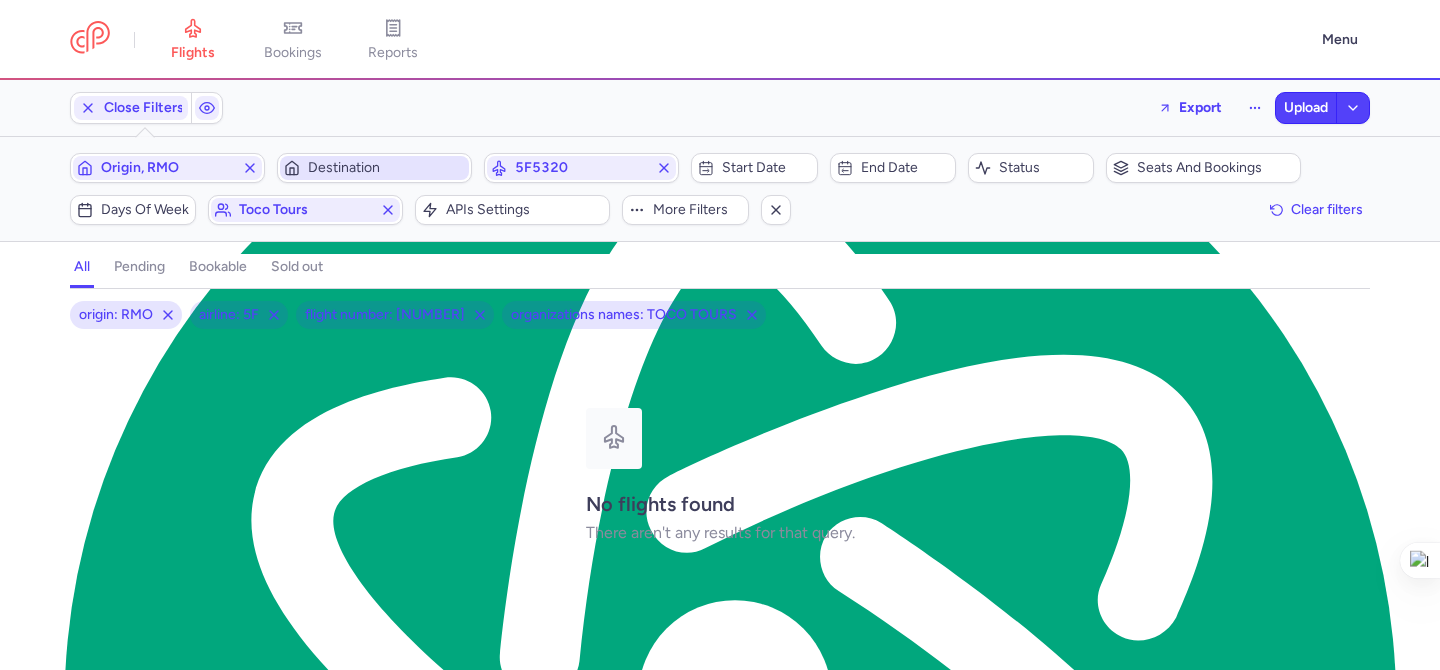 click on "Destination" at bounding box center (386, 168) 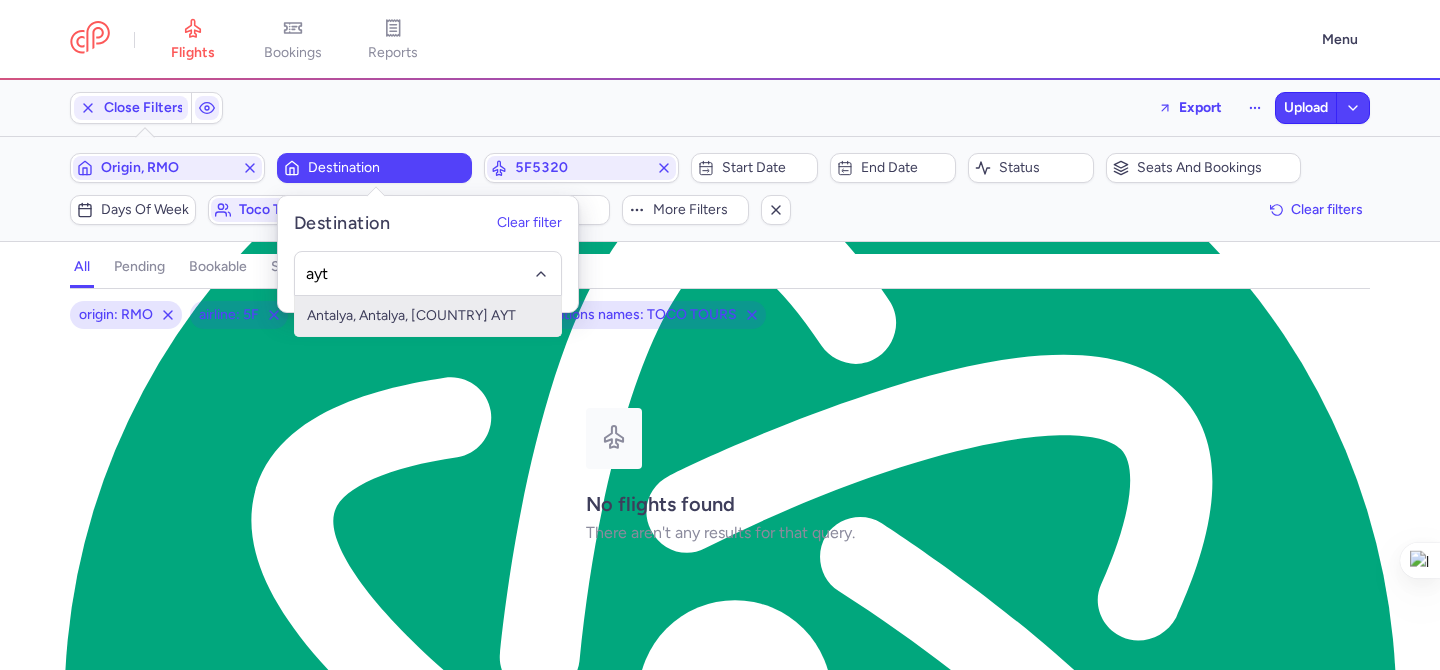 click on "Antalya, Antalya, Turkey AYT" at bounding box center (428, 316) 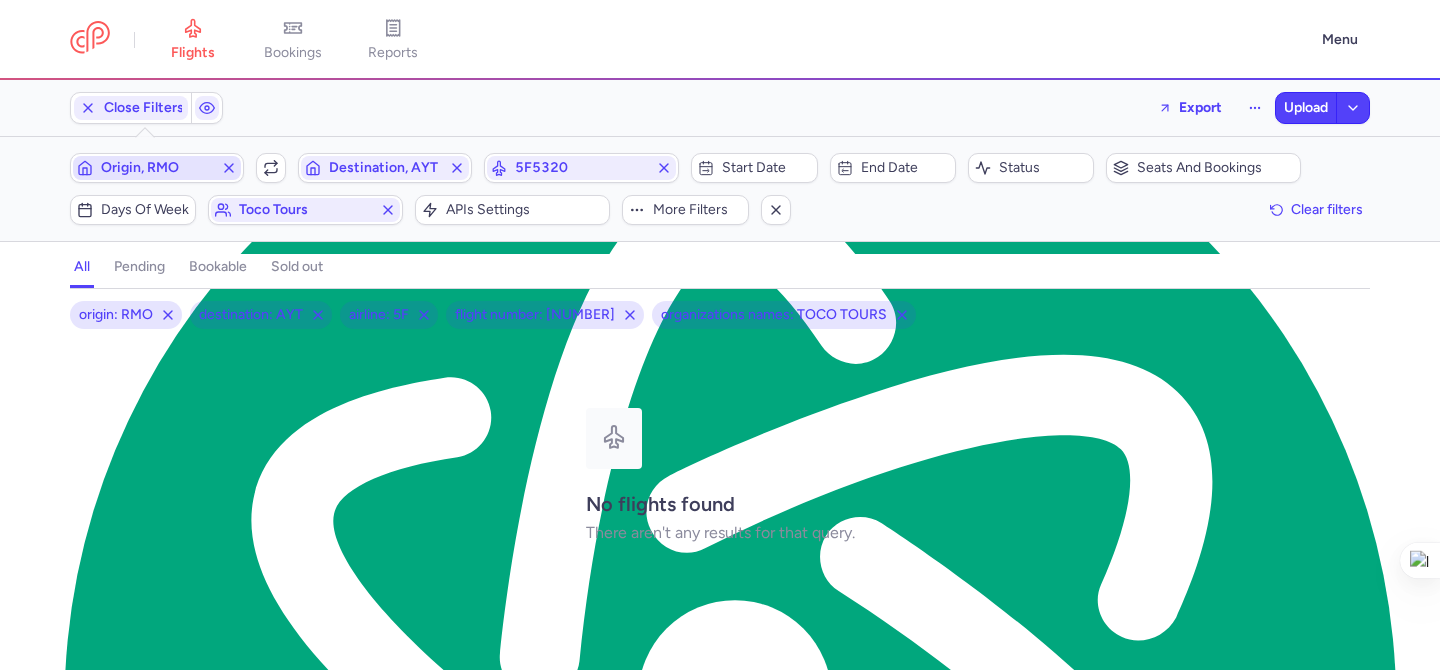 click on "Origin, RMO" at bounding box center (157, 168) 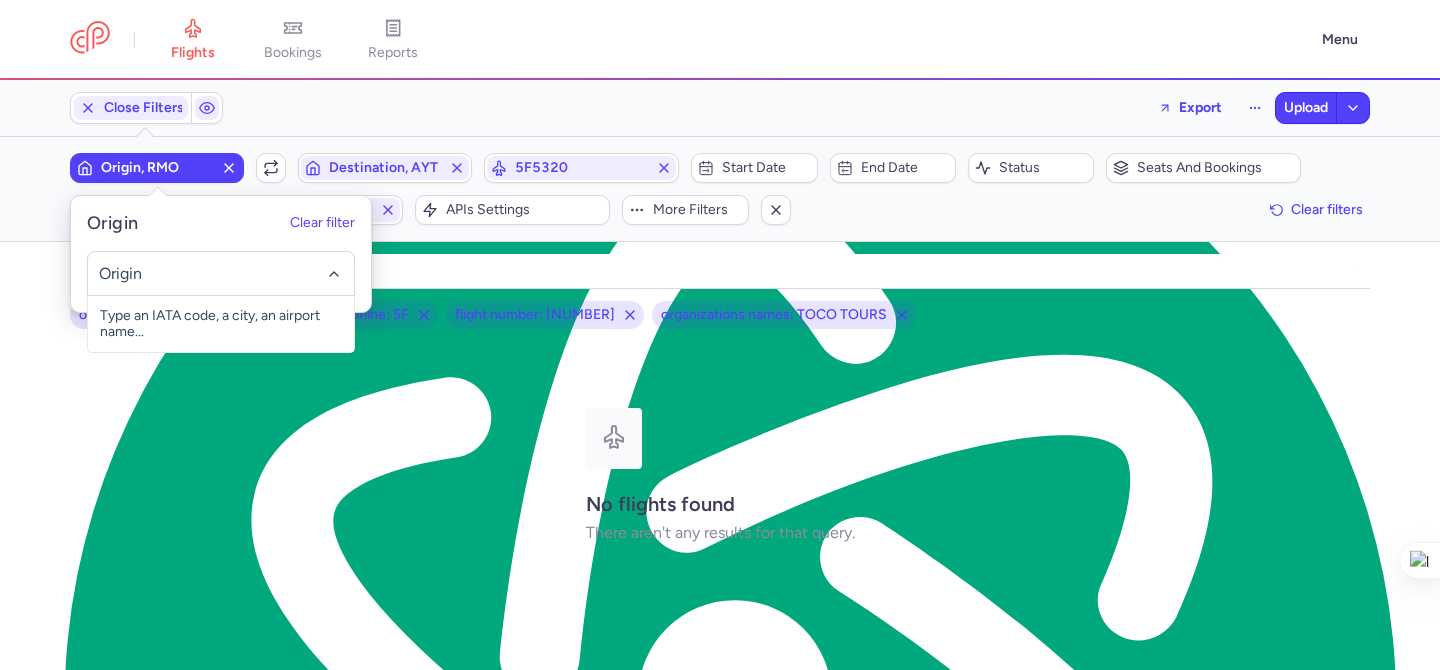 click 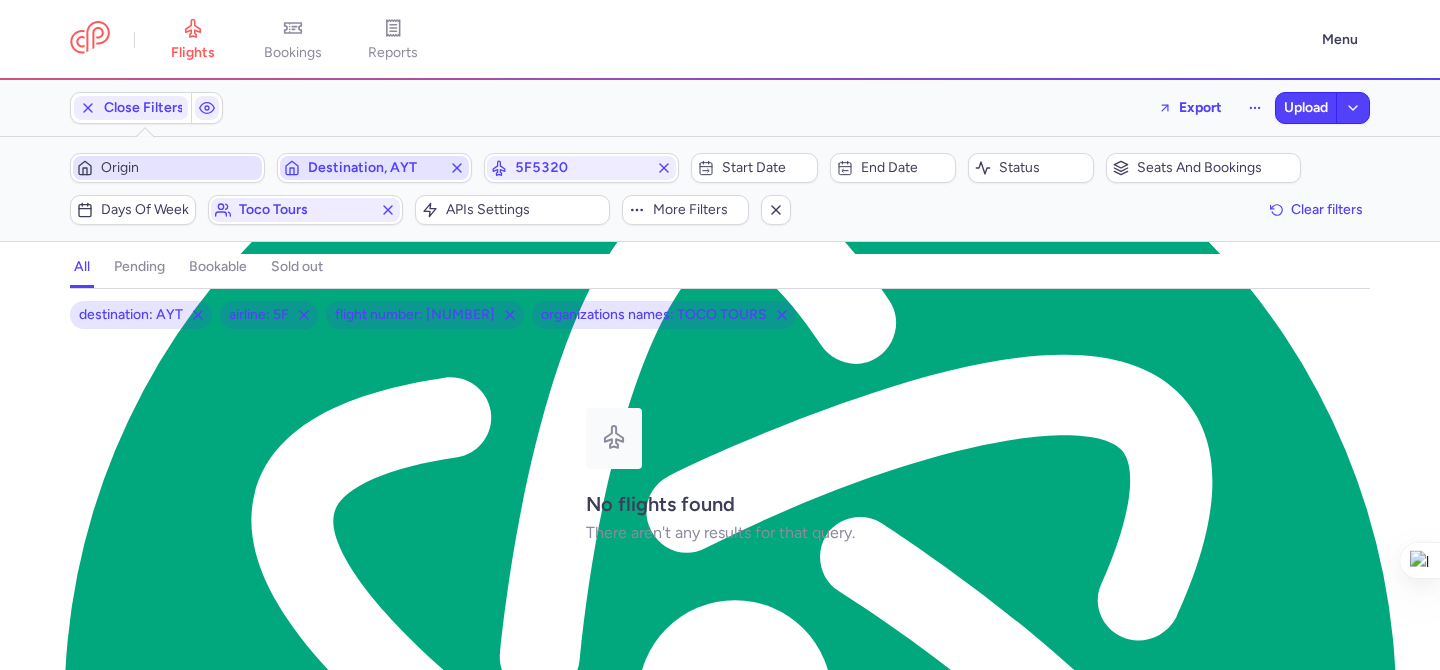 click 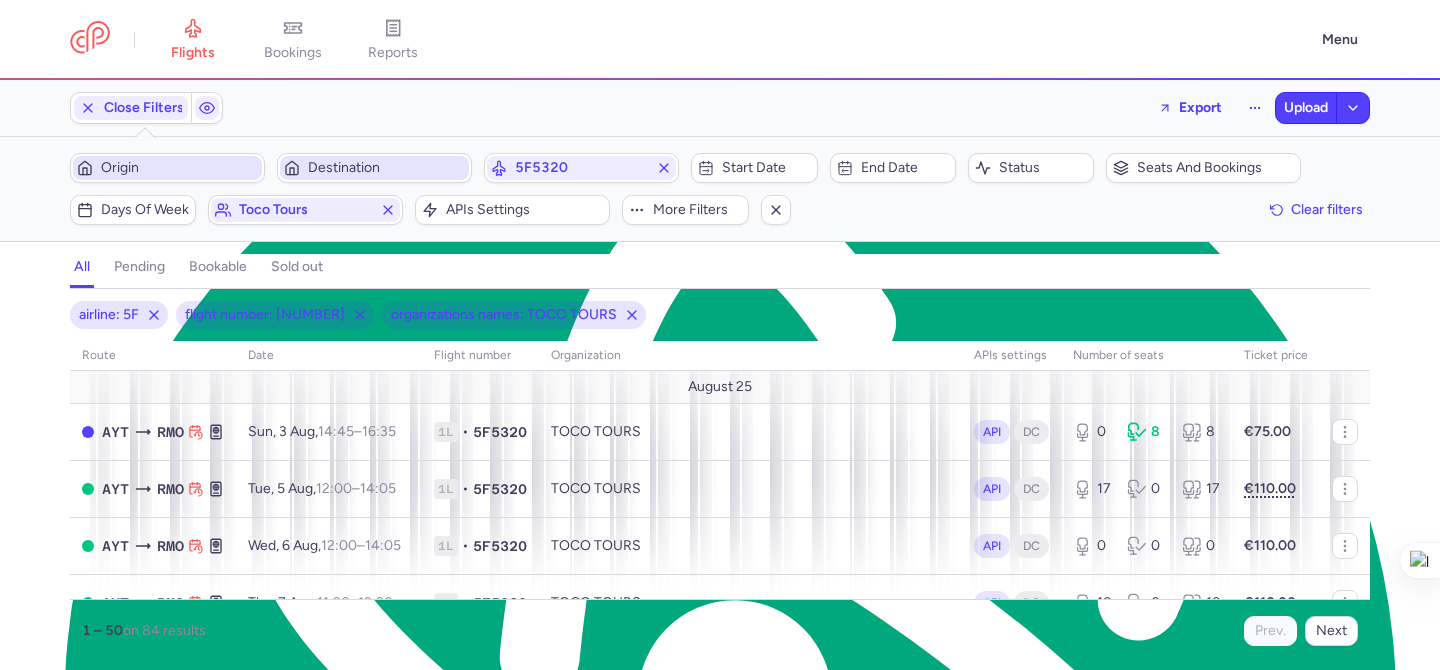 click on "flights bookings reports Menu" at bounding box center [720, 40] 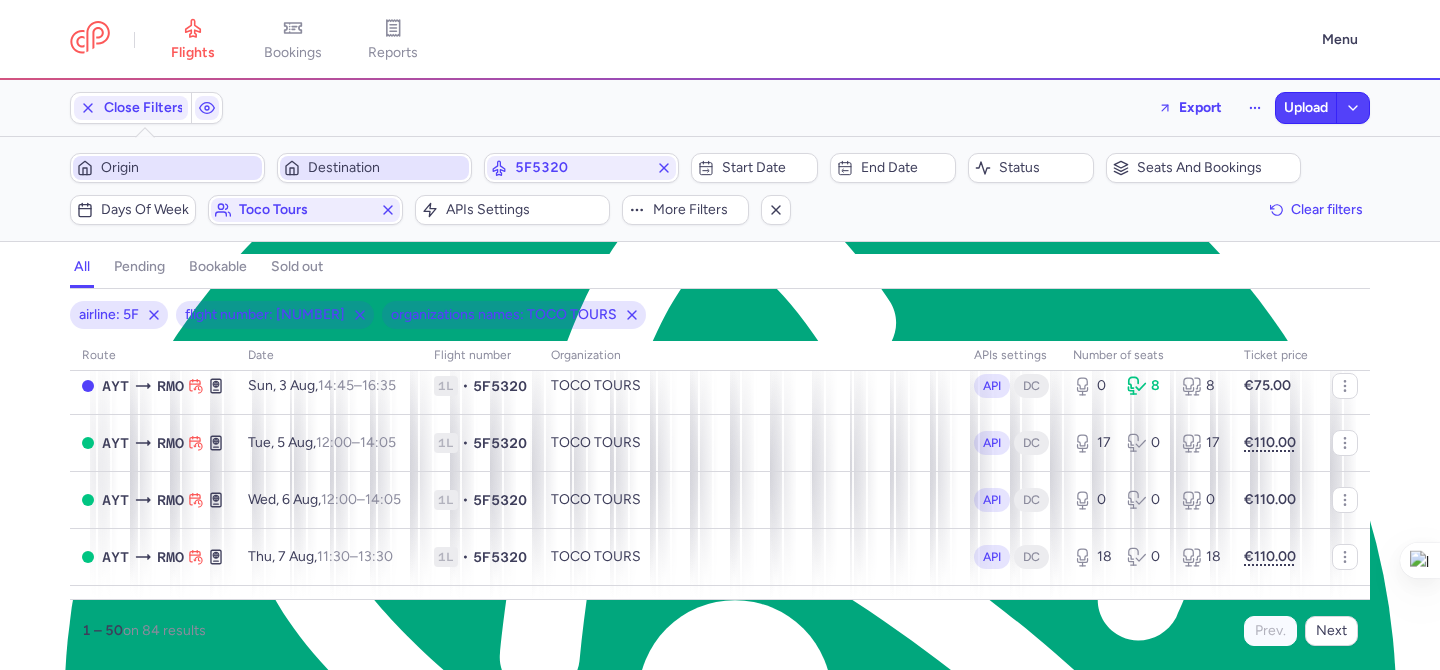scroll, scrollTop: 159, scrollLeft: 0, axis: vertical 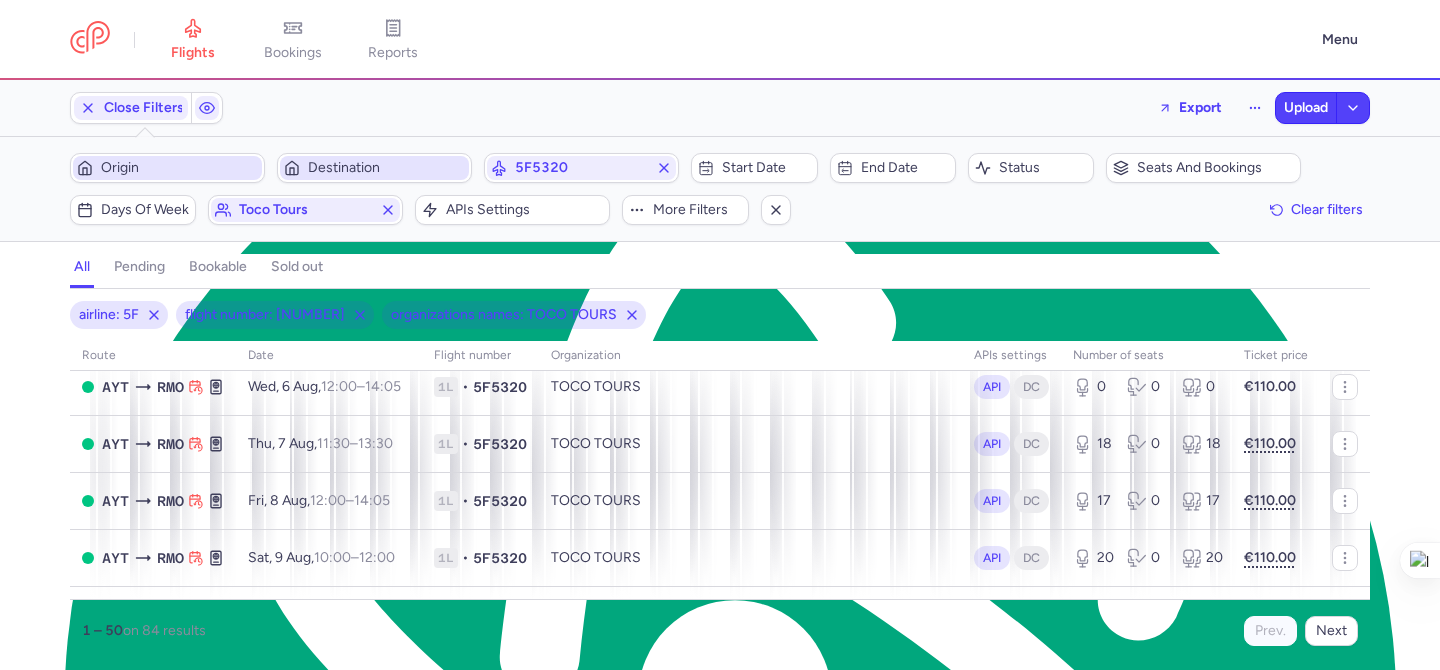 click on "Origin" at bounding box center [179, 168] 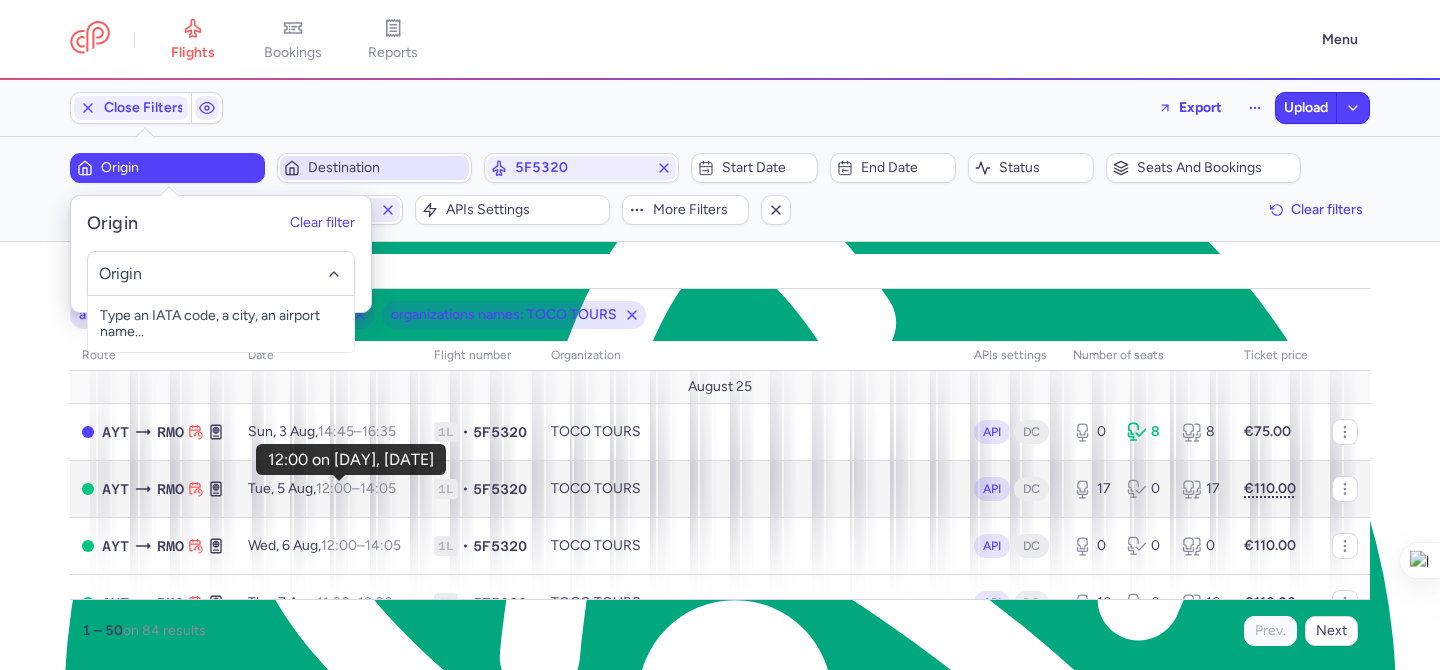 scroll, scrollTop: 4, scrollLeft: 0, axis: vertical 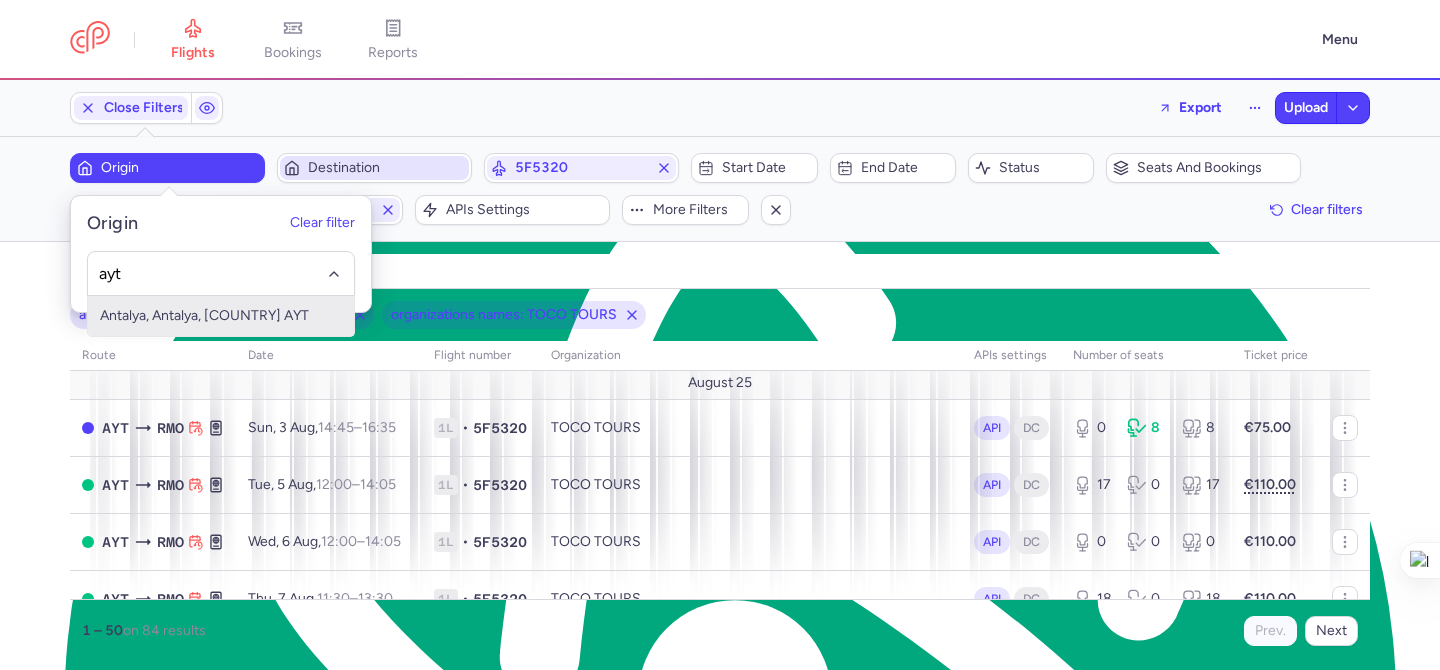 click on "Antalya, Antalya, Turkey AYT" at bounding box center [221, 316] 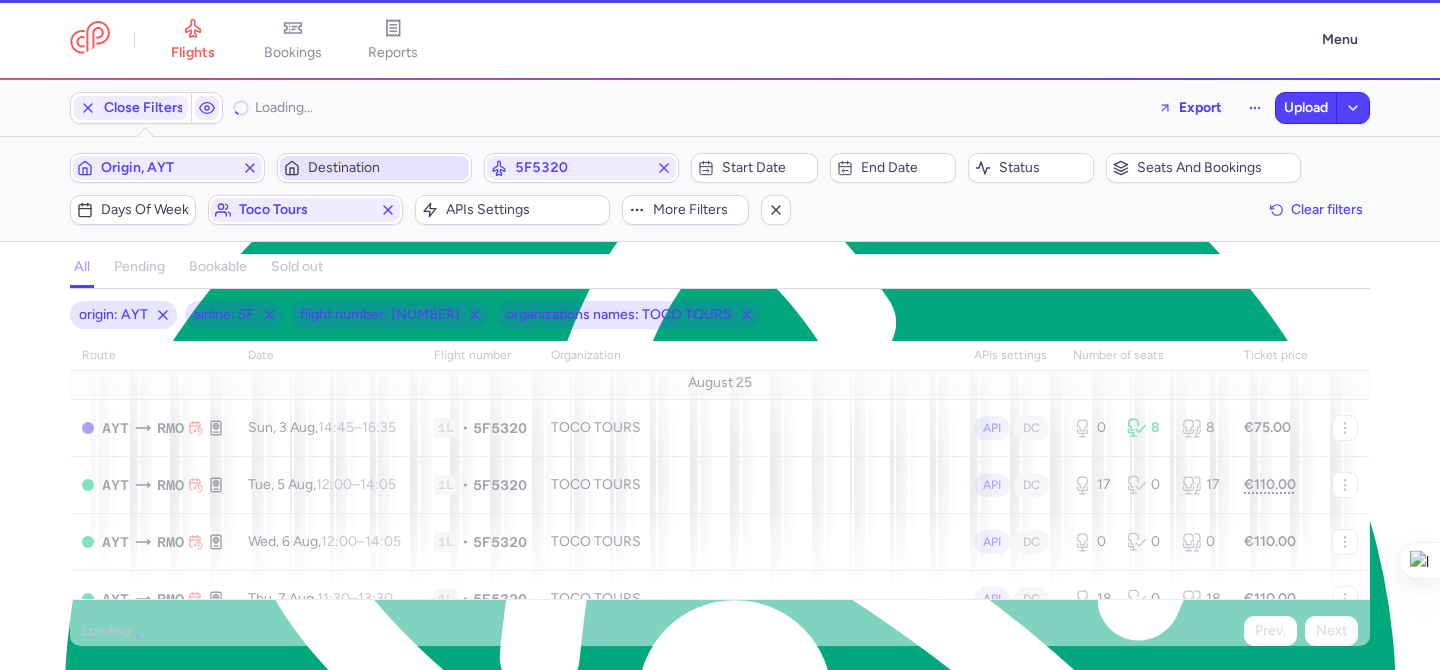 click on "Destination" at bounding box center [386, 168] 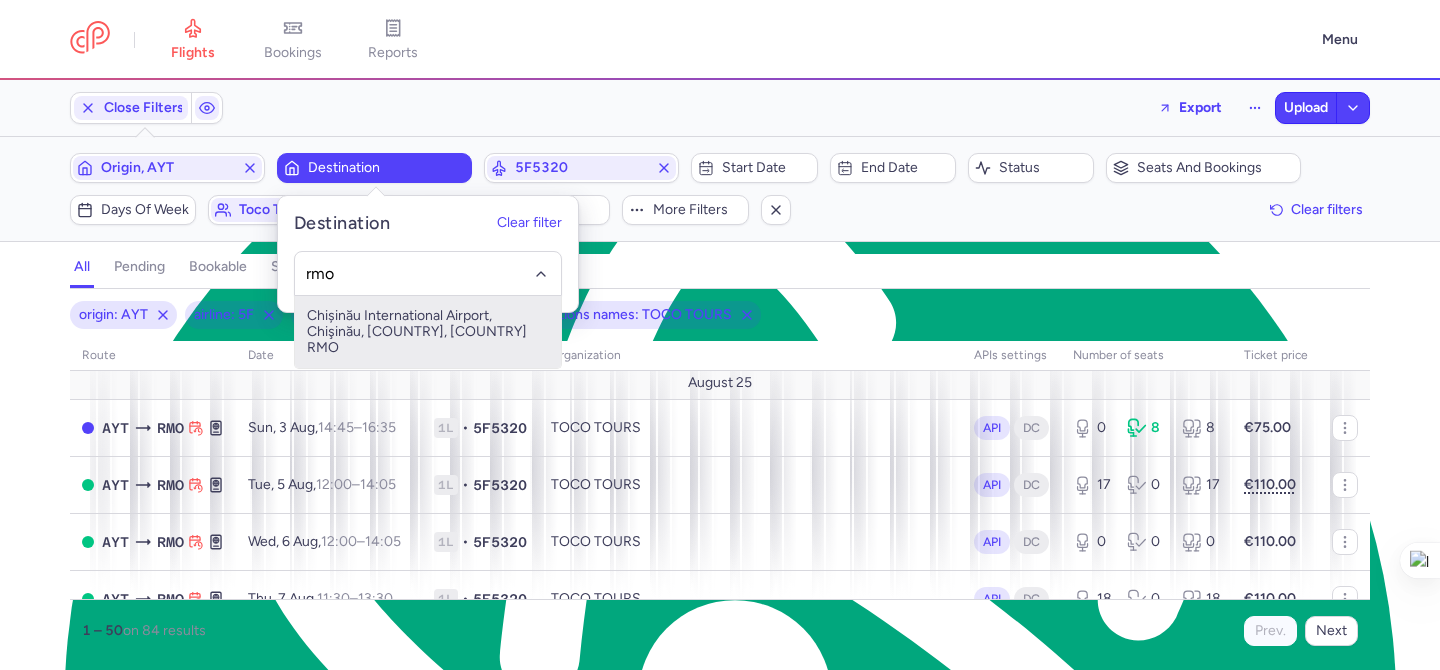 drag, startPoint x: 431, startPoint y: 323, endPoint x: 467, endPoint y: 302, distance: 41.677334 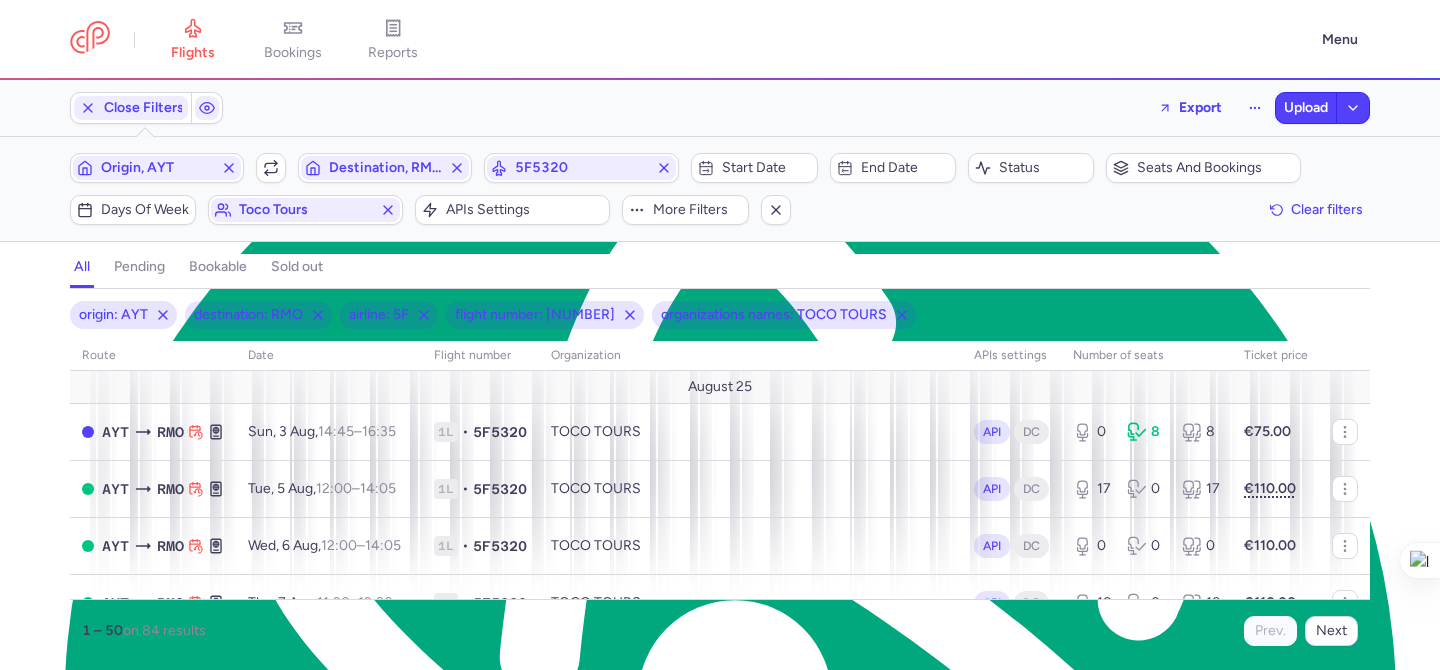 scroll, scrollTop: 0, scrollLeft: 0, axis: both 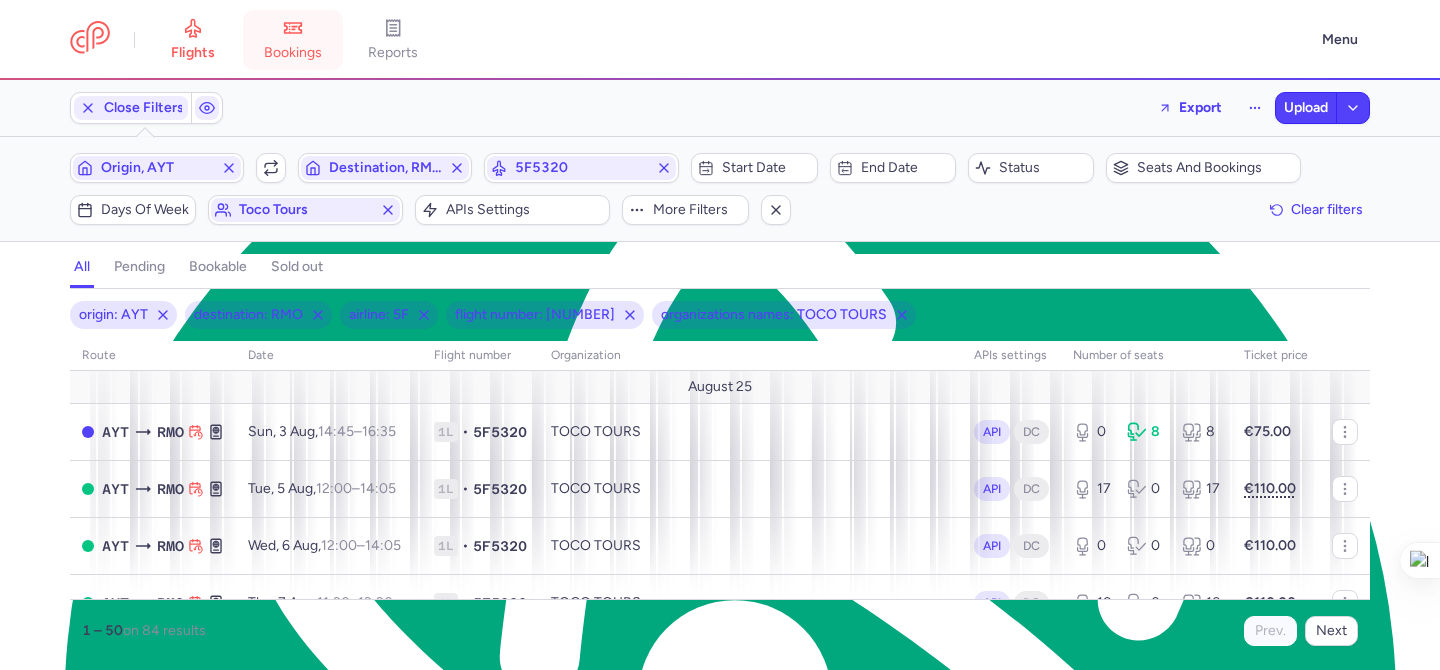 click on "bookings" at bounding box center [293, 53] 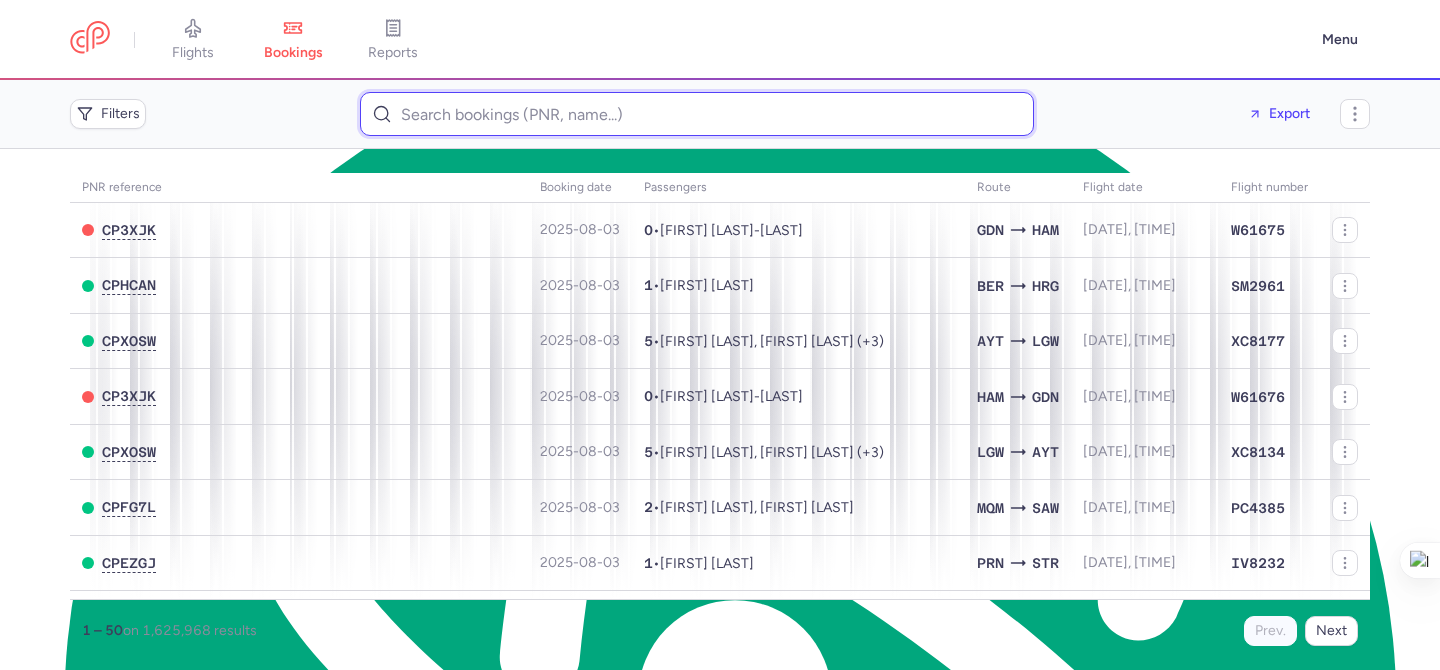 click at bounding box center (697, 114) 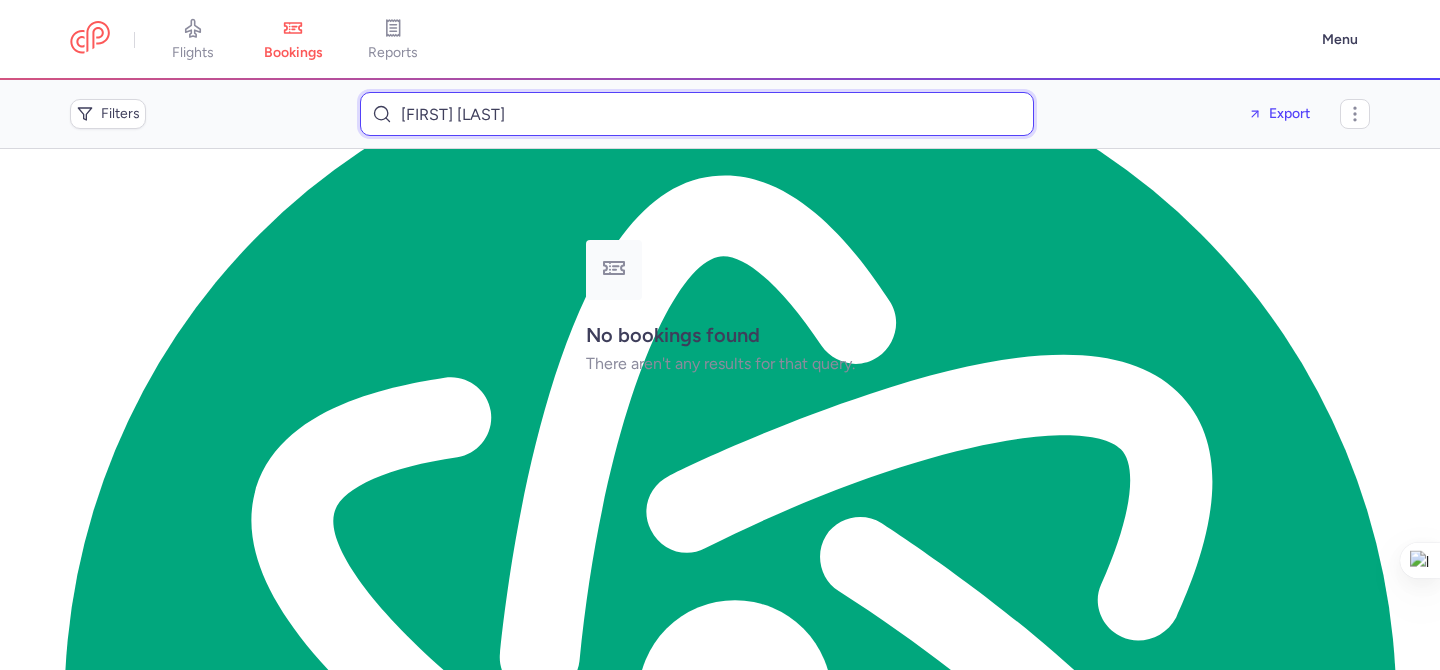 drag, startPoint x: 555, startPoint y: 110, endPoint x: 381, endPoint y: 96, distance: 174.56232 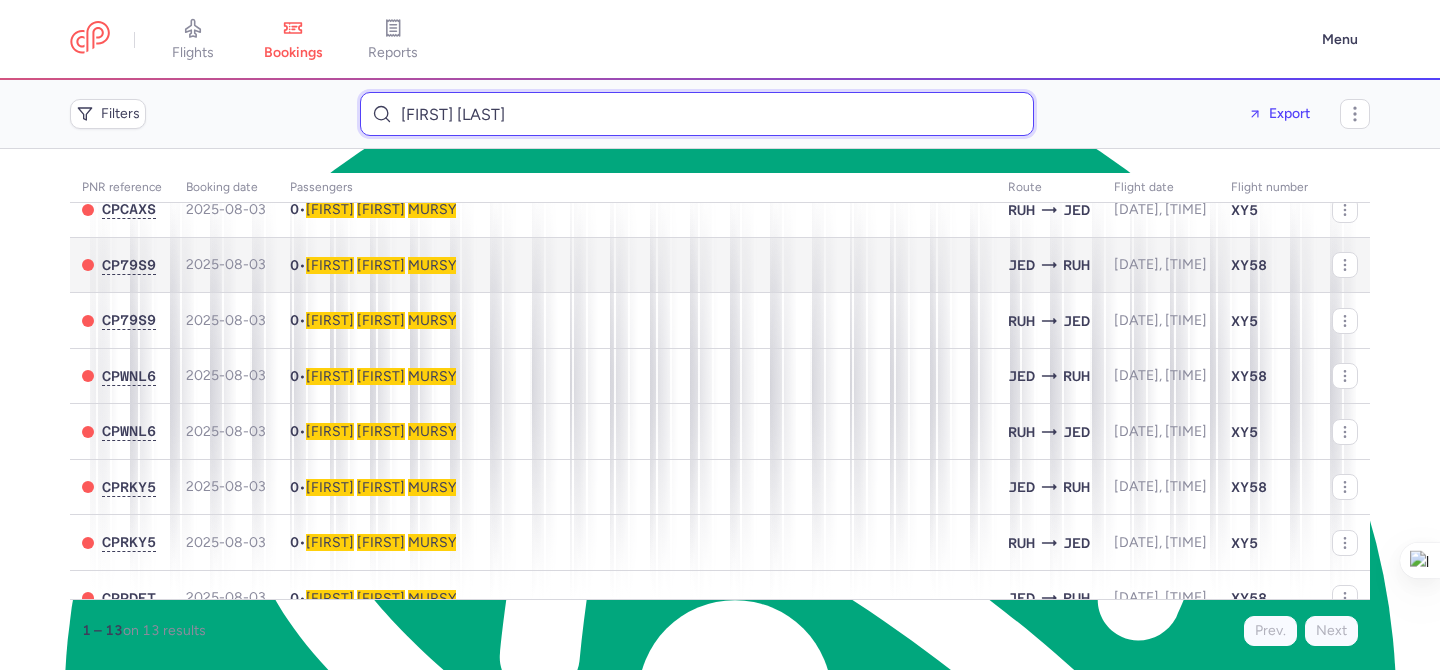 scroll, scrollTop: 0, scrollLeft: 0, axis: both 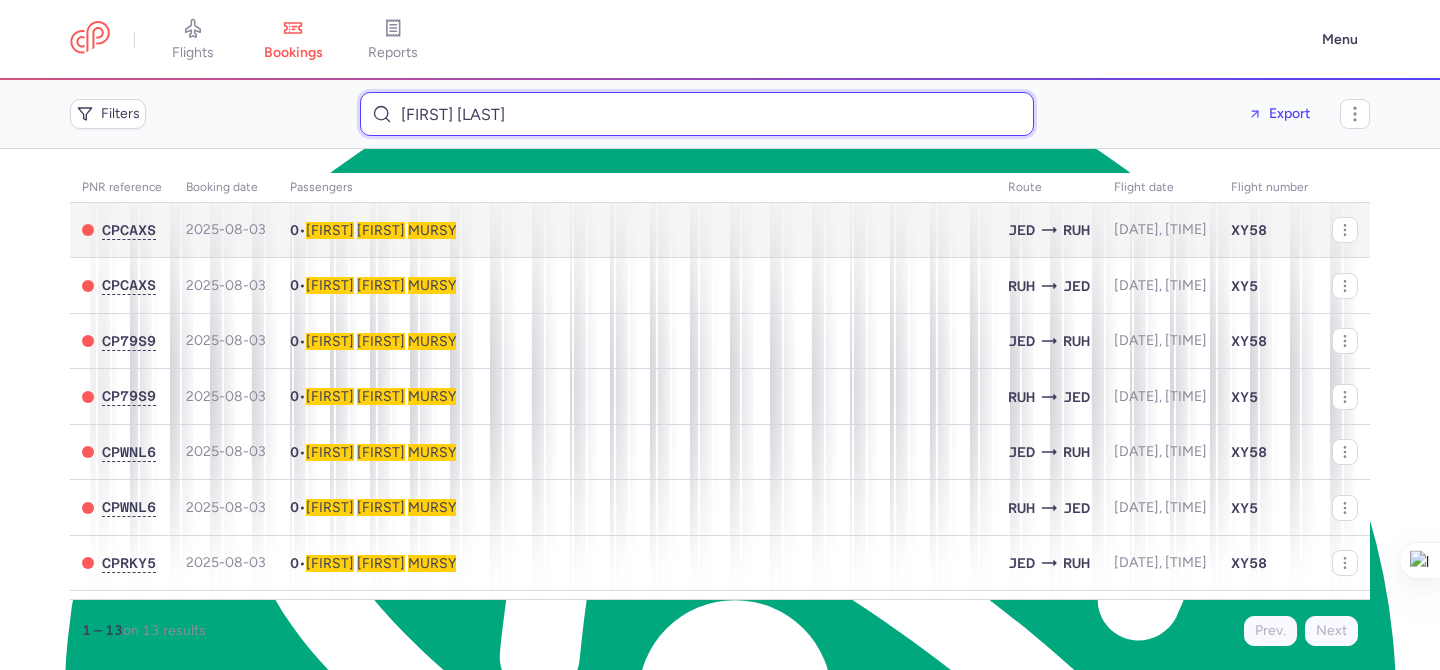 type on "Doaa Ahmed Mursy" 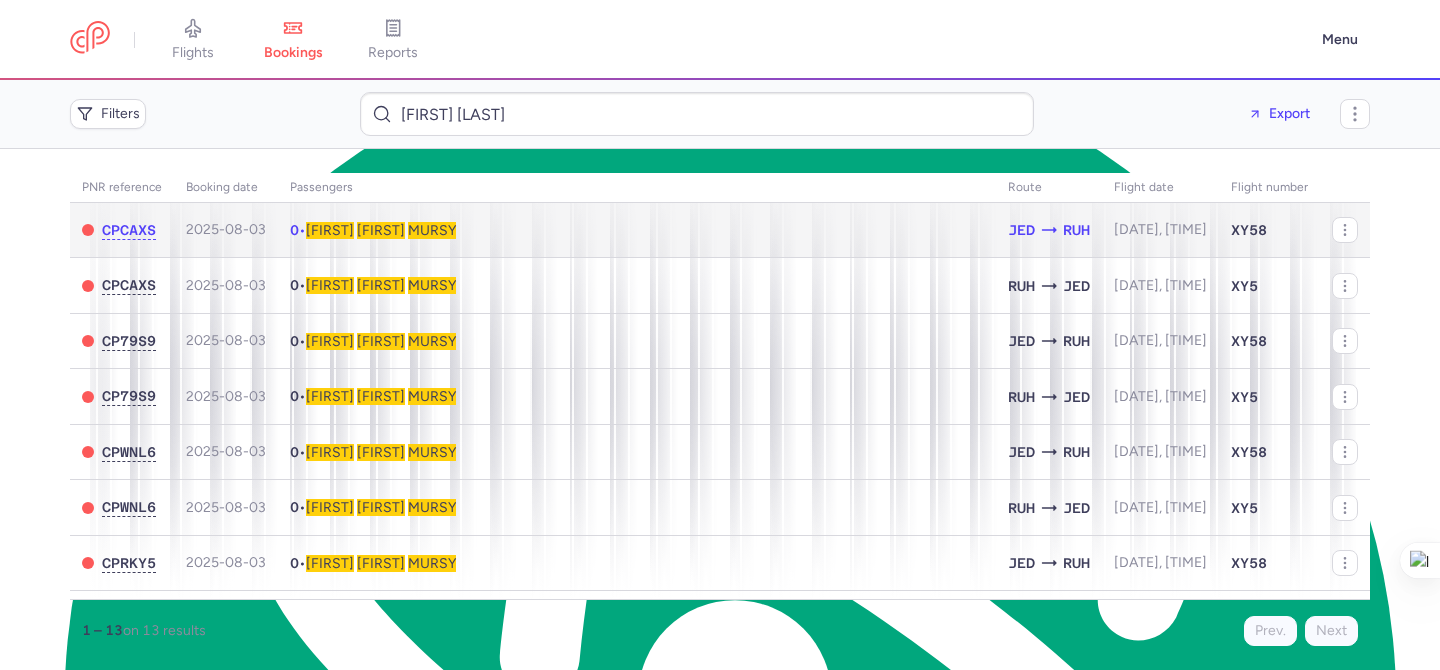 click on "0  •  Doaa   Ahmed   MURSY" 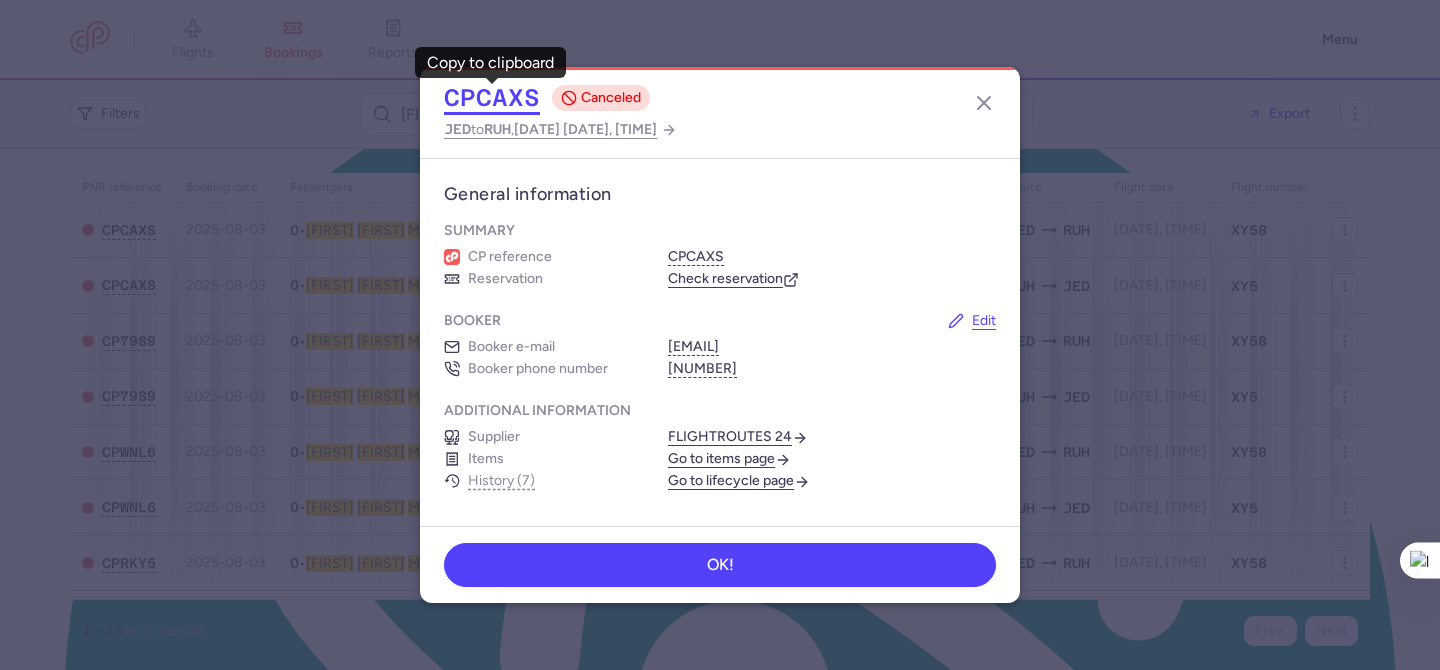 click on "CPCAXS" 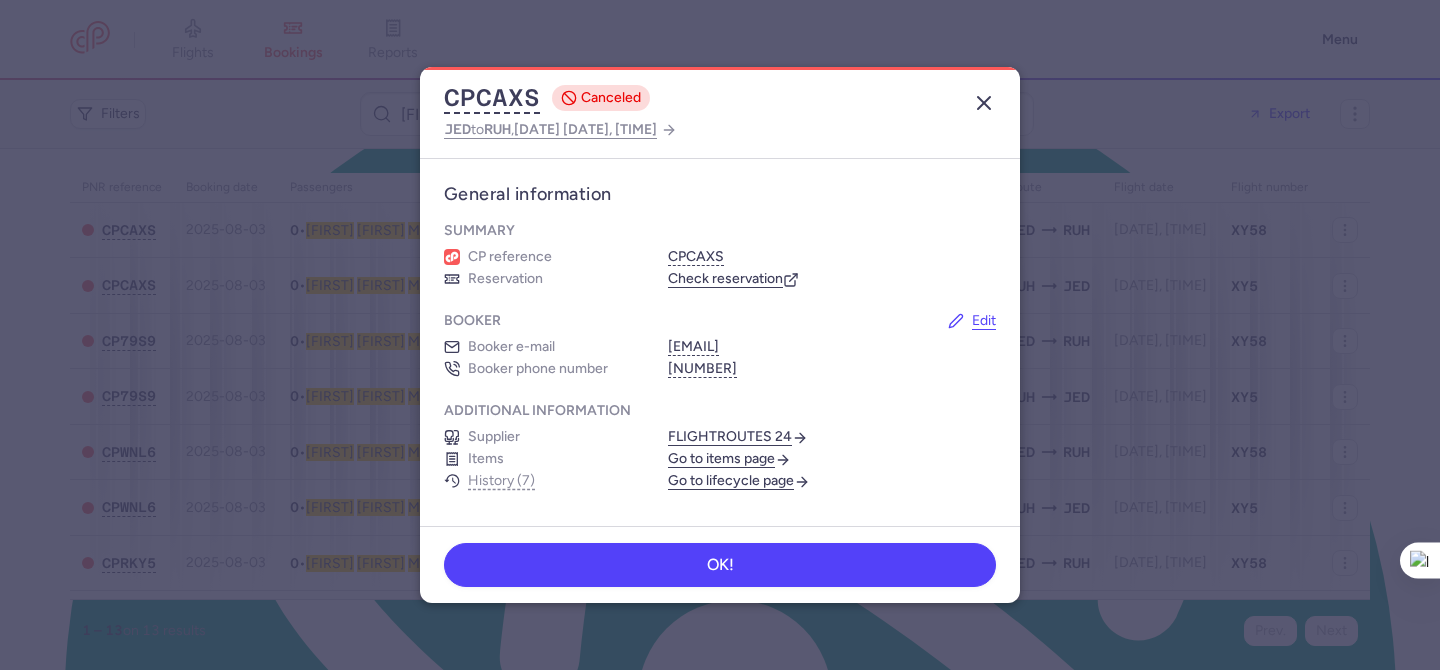 click 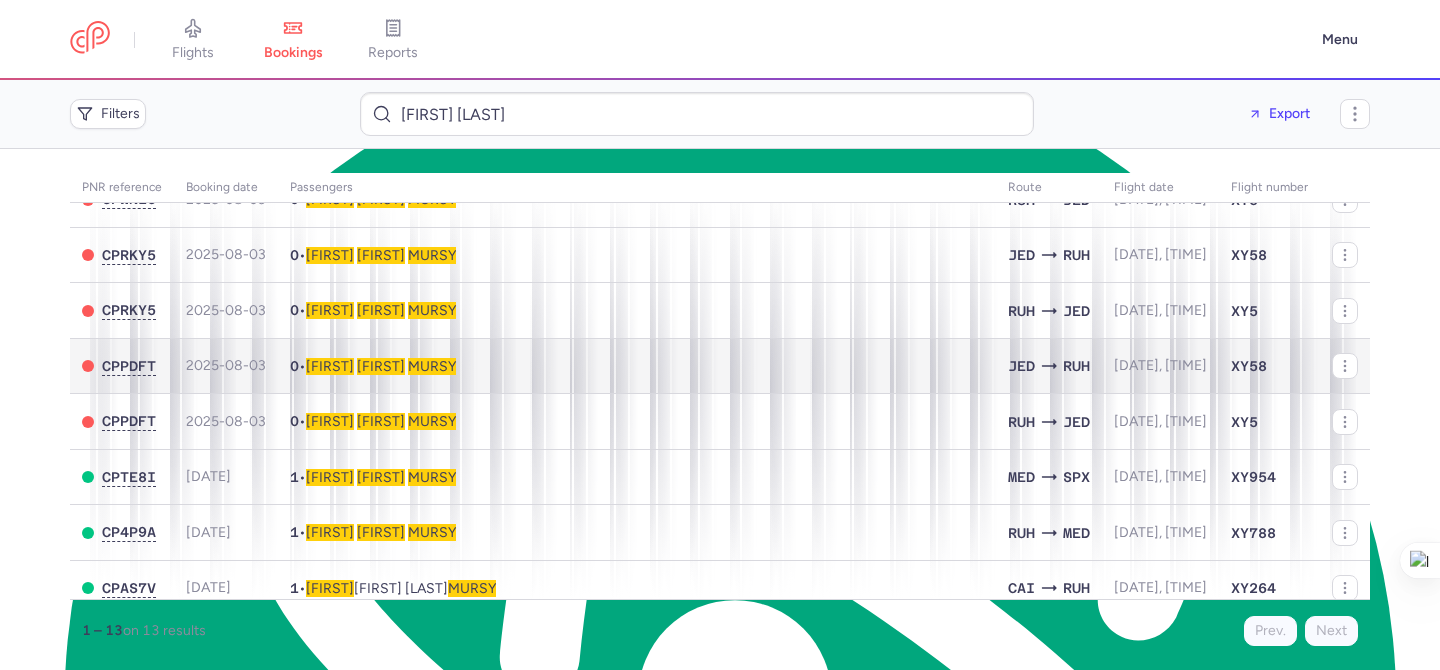 scroll, scrollTop: 309, scrollLeft: 0, axis: vertical 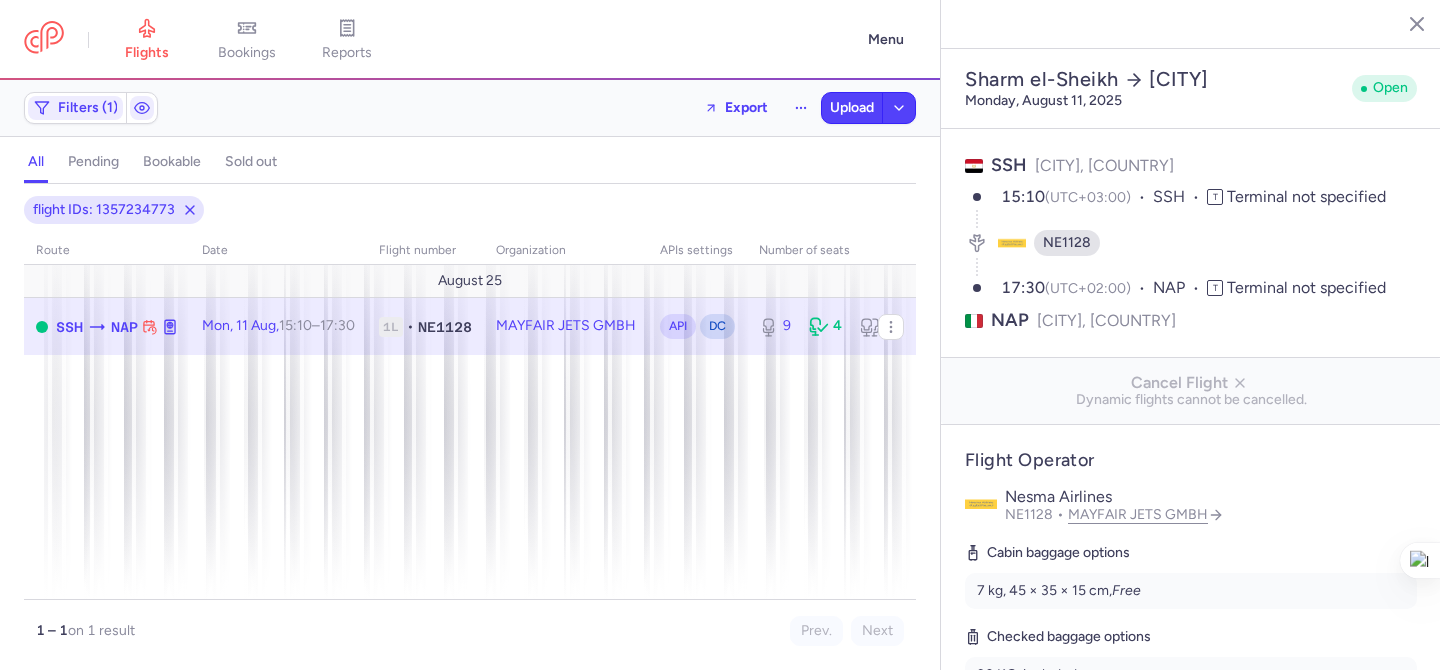 select on "hours" 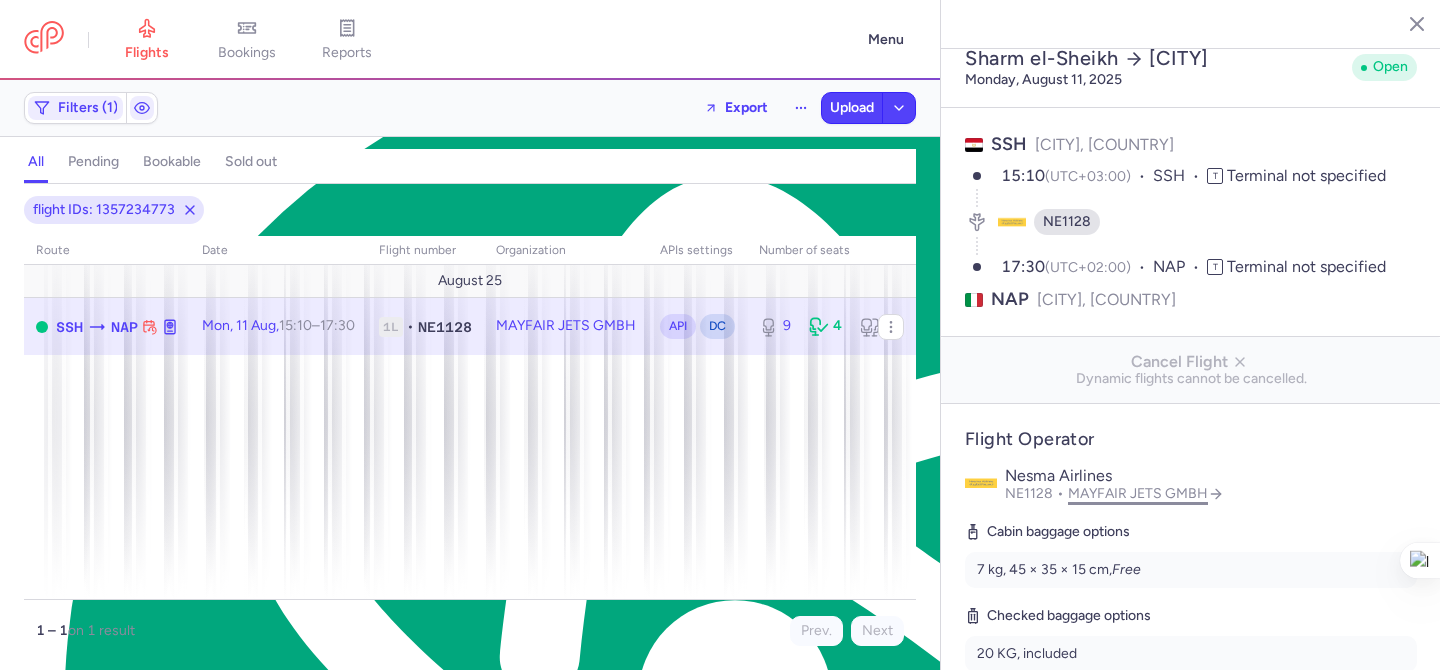 scroll, scrollTop: 41, scrollLeft: 0, axis: vertical 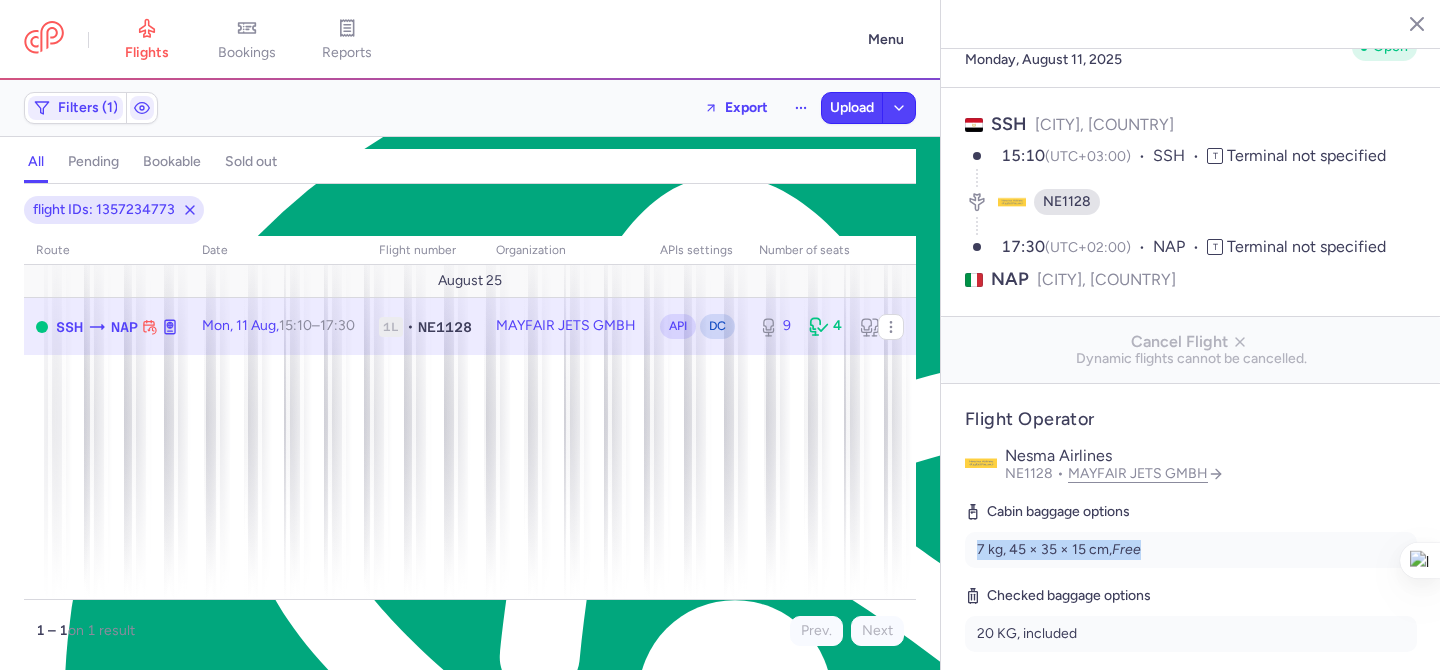 drag, startPoint x: 1145, startPoint y: 501, endPoint x: 964, endPoint y: 503, distance: 181.01105 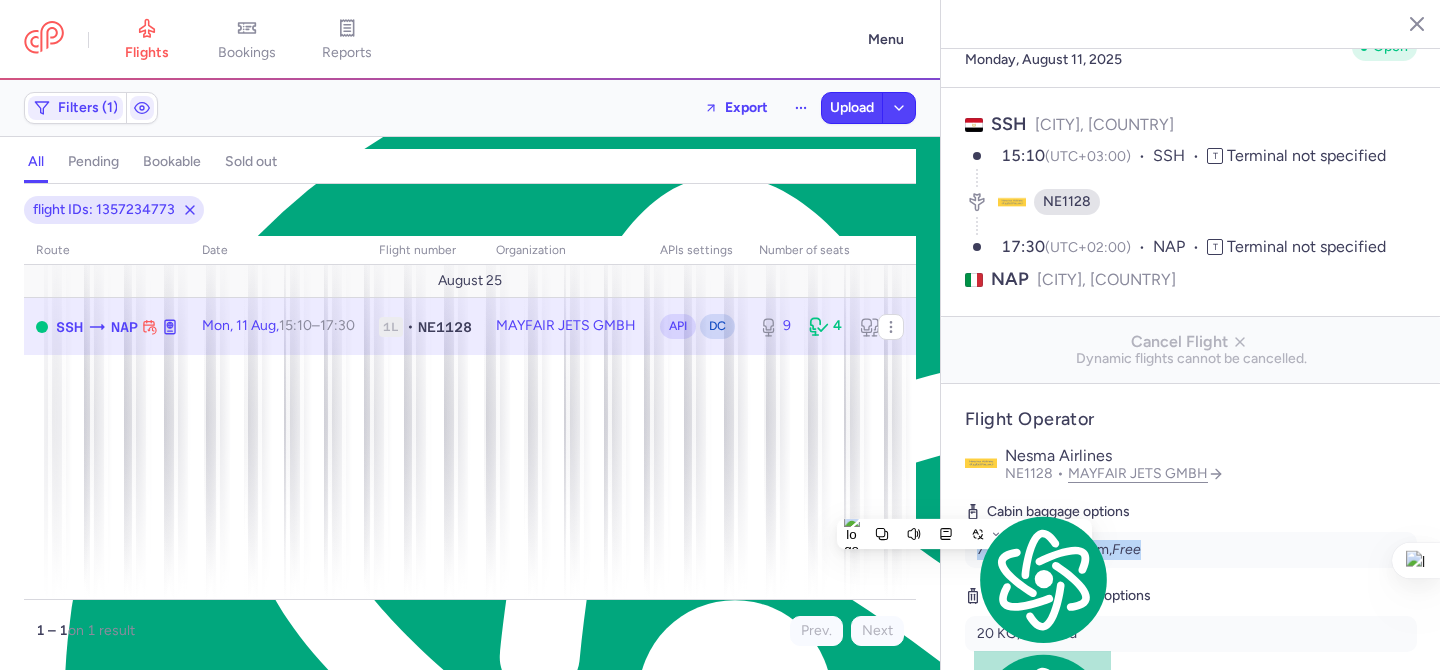 copy on "7 kg, 45 × 35 × 15 cm,  Free" 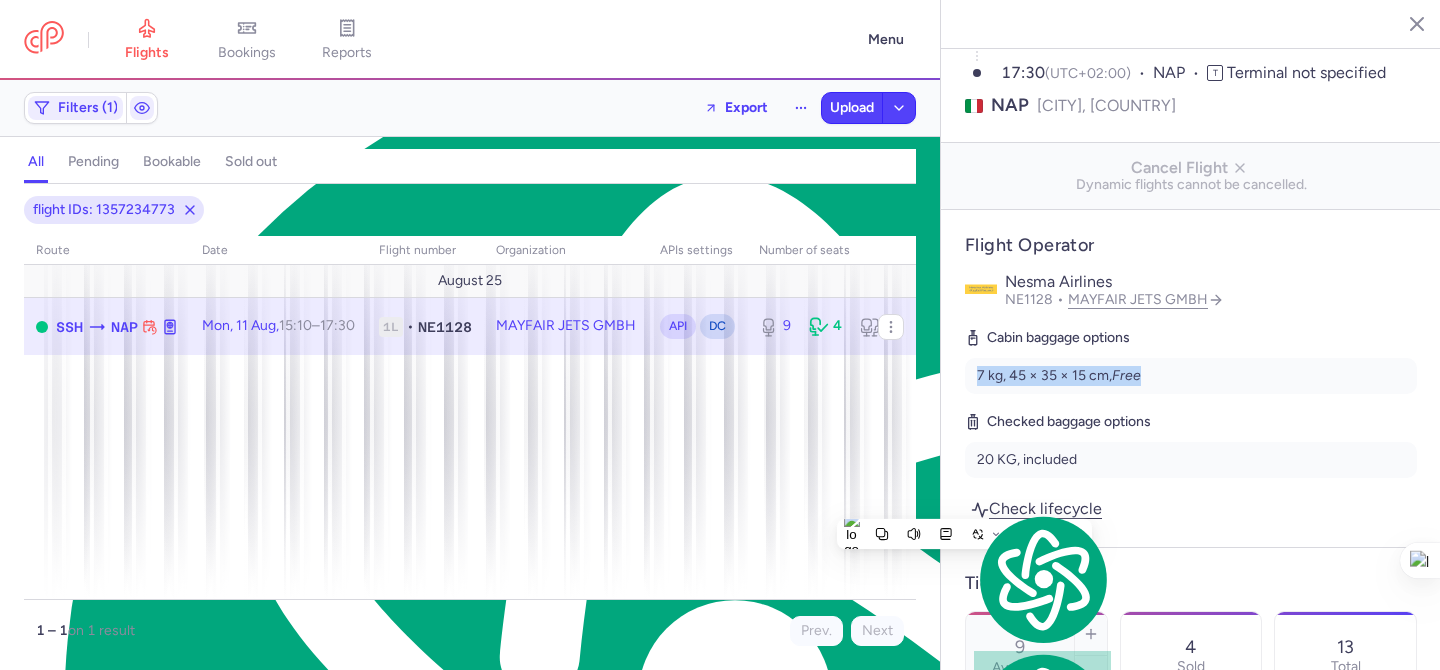 scroll, scrollTop: 232, scrollLeft: 0, axis: vertical 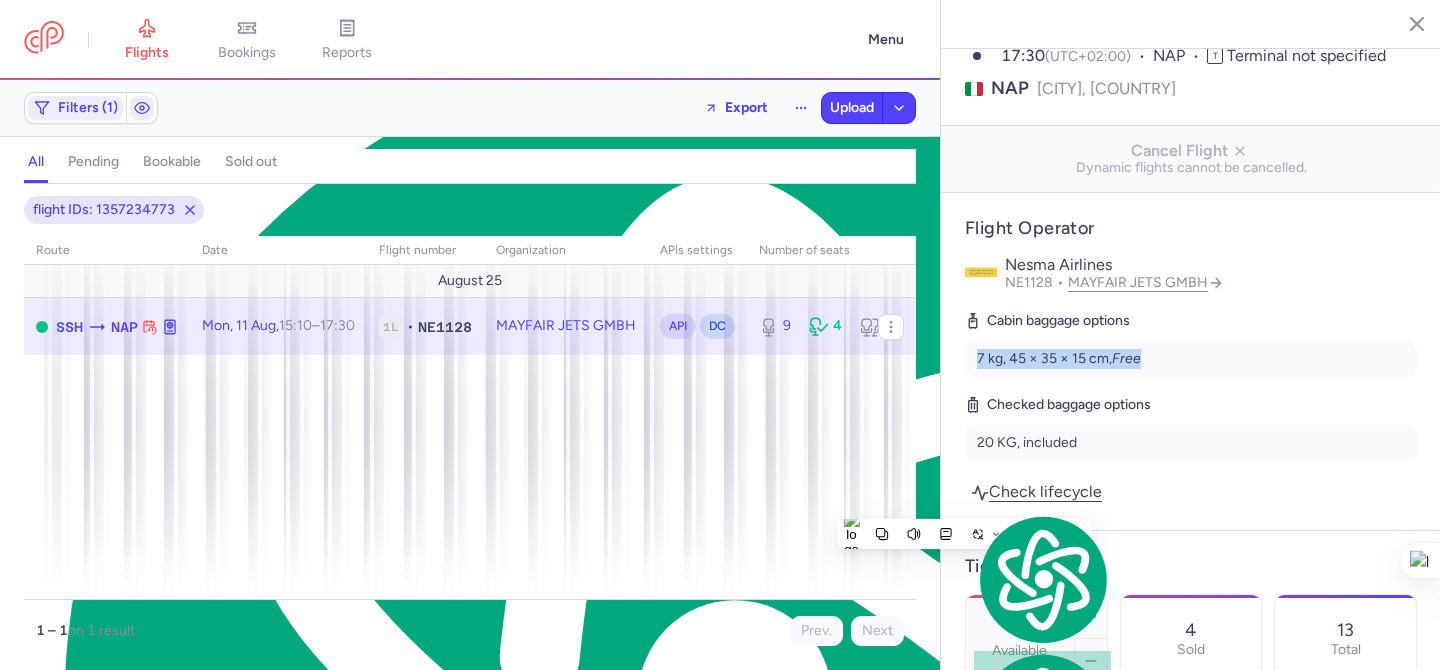 click on "Flight Operator Nesma Airlines NE1128 MAYFAIR JETS GMBH   Cabin baggage options  7 kg, 45 × 35 × 15 cm,  Free  Checked baggage options  20 KG, included  Check lifecycle" at bounding box center (1191, 361) 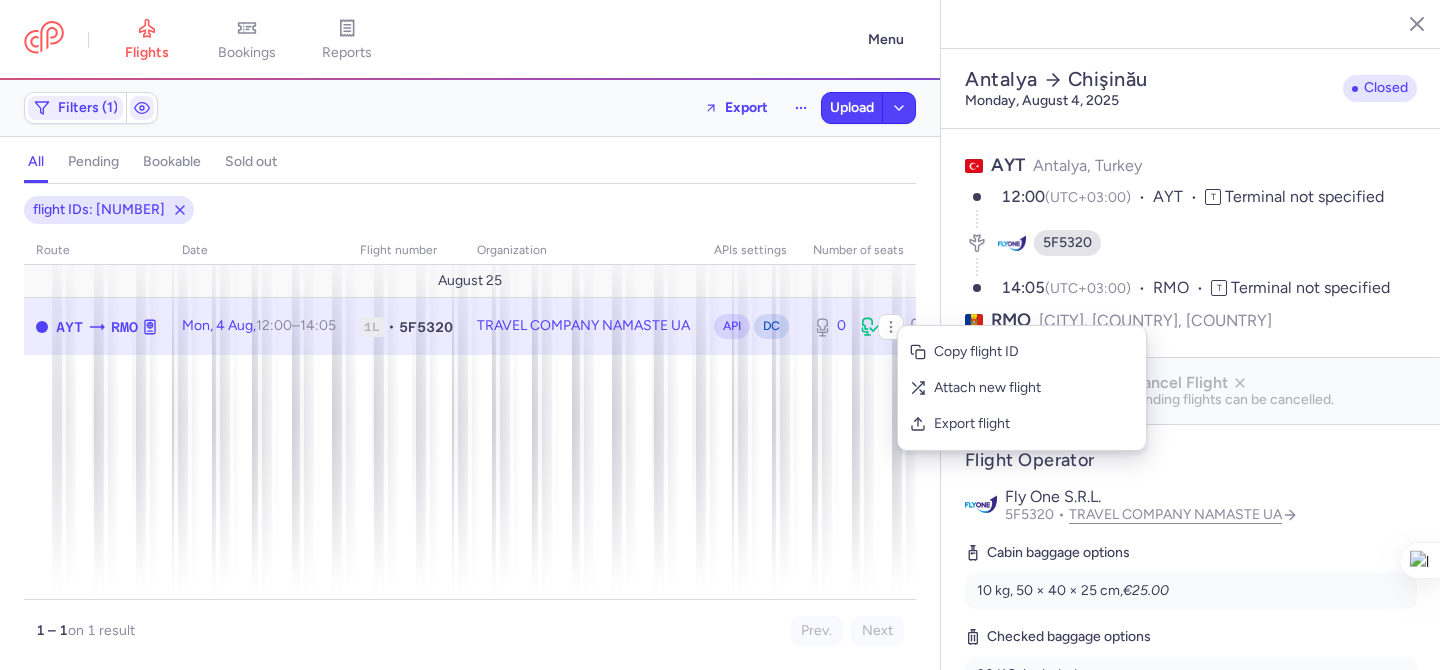 select on "days" 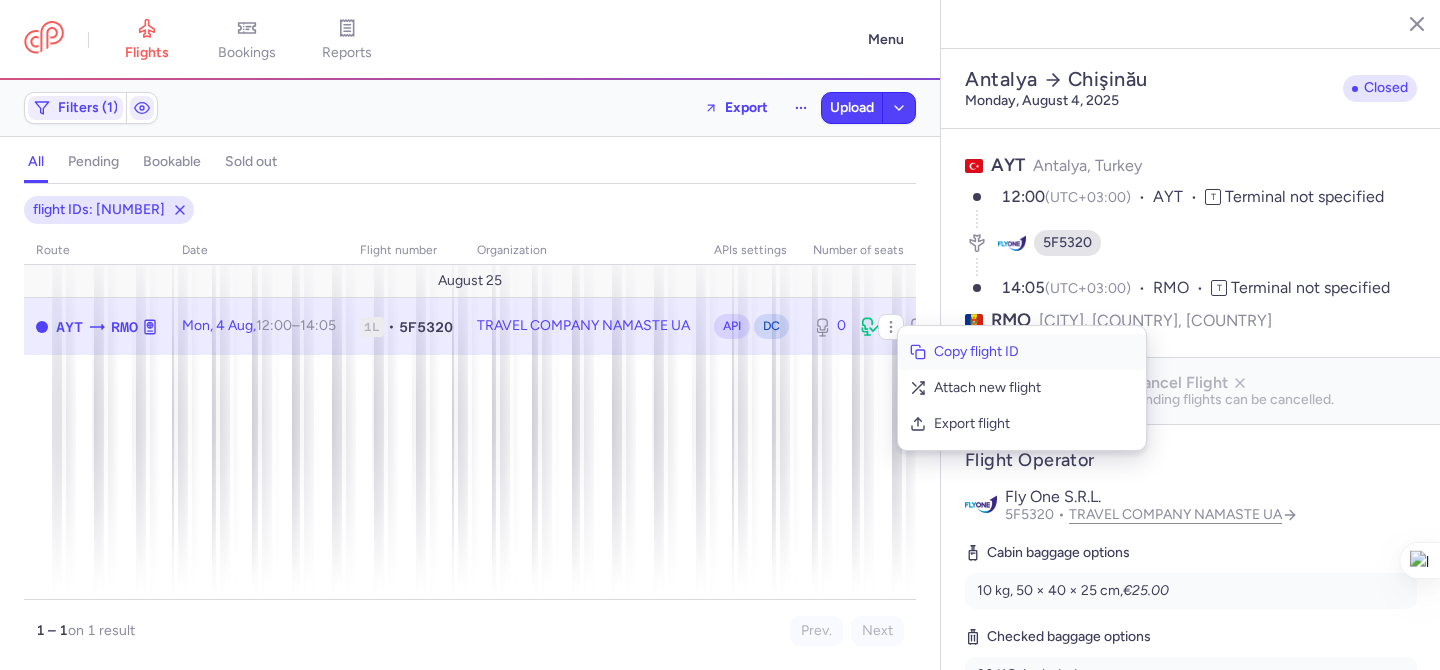 scroll, scrollTop: 0, scrollLeft: 0, axis: both 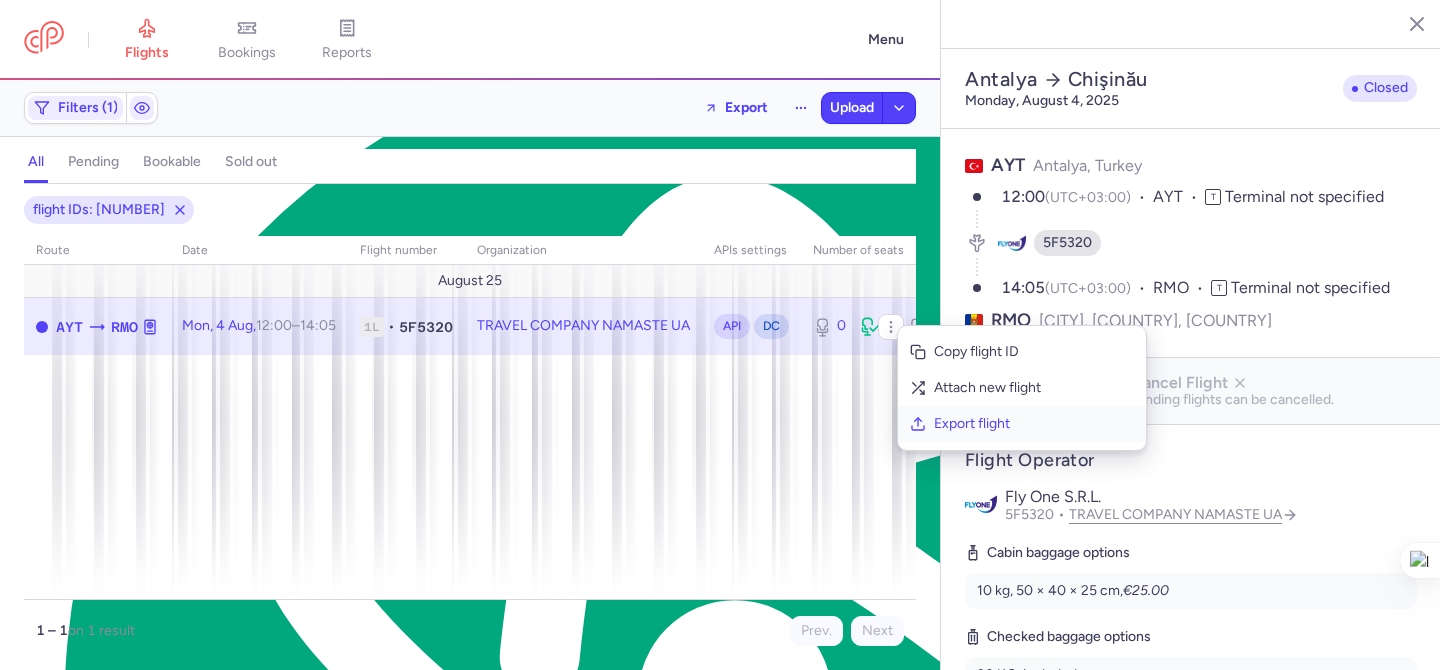 click on "Export flight" at bounding box center [1022, 424] 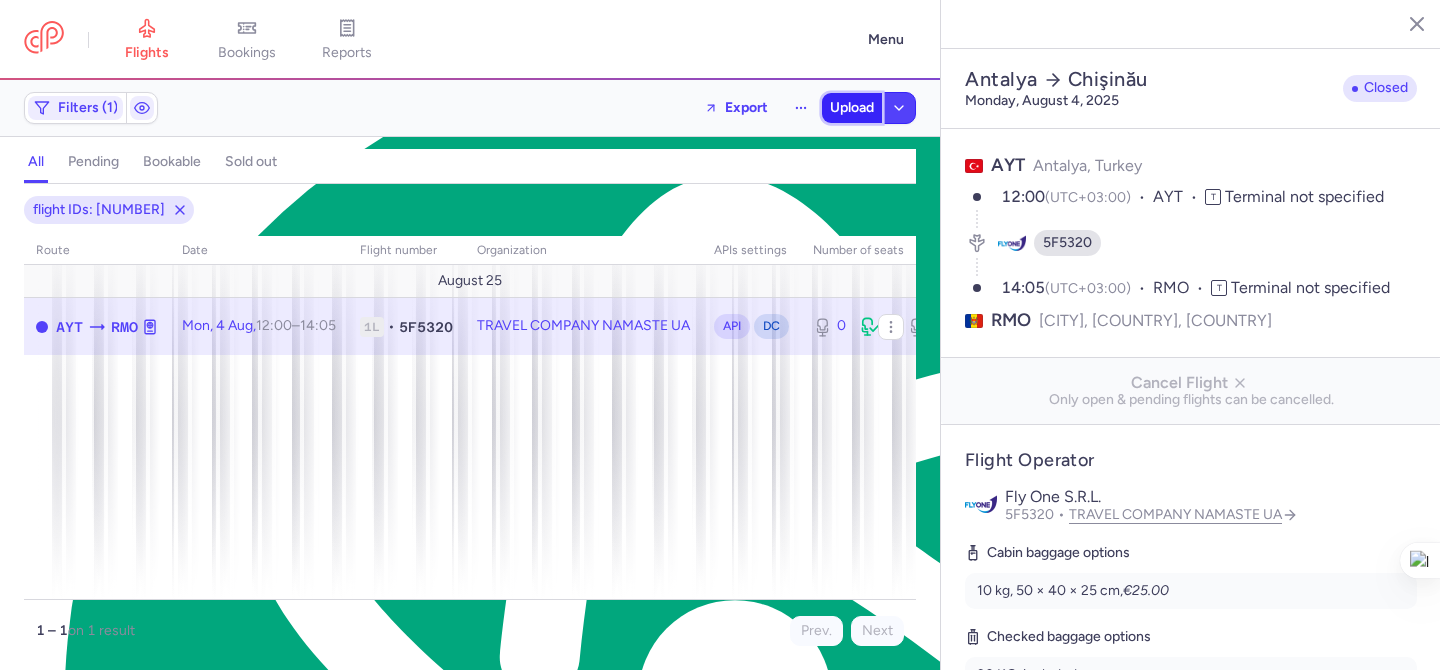 click on "Upload" at bounding box center (852, 108) 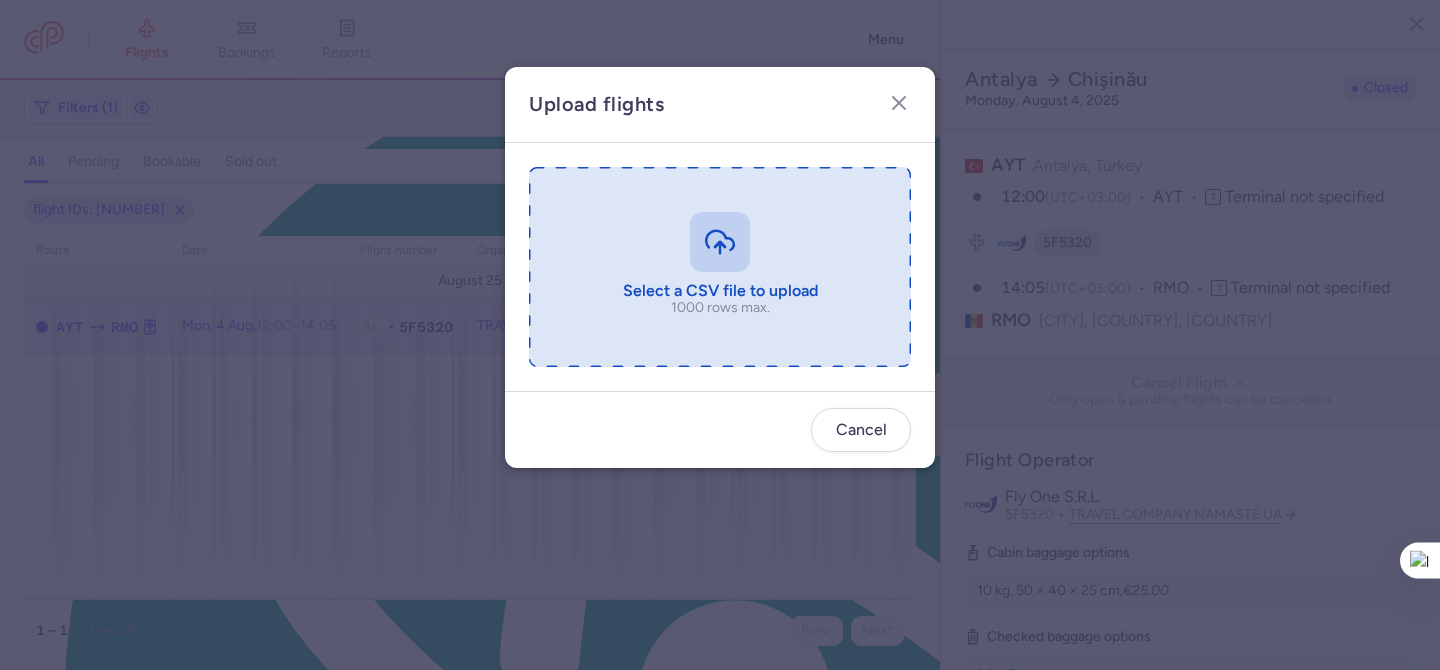click at bounding box center [720, 267] 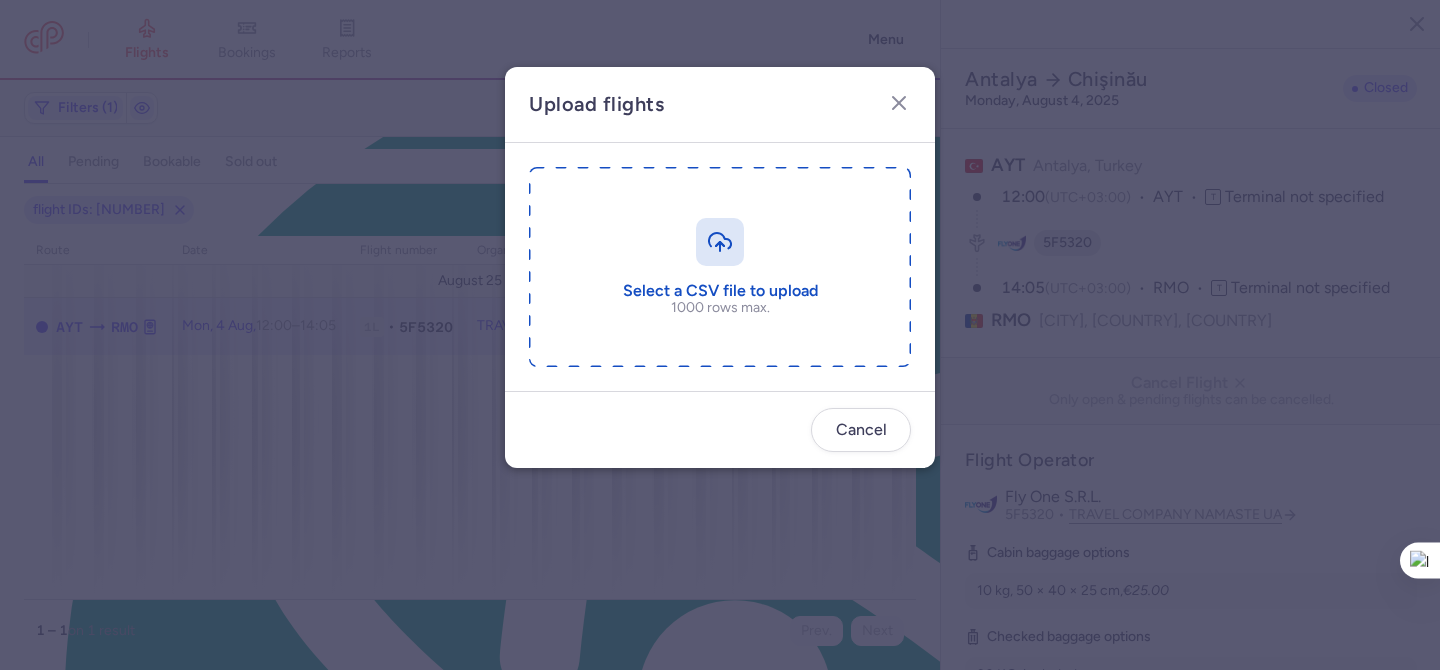 type on "C:\fakepath\export_flight_[ID]_[DATE], [NUMBER].csv" 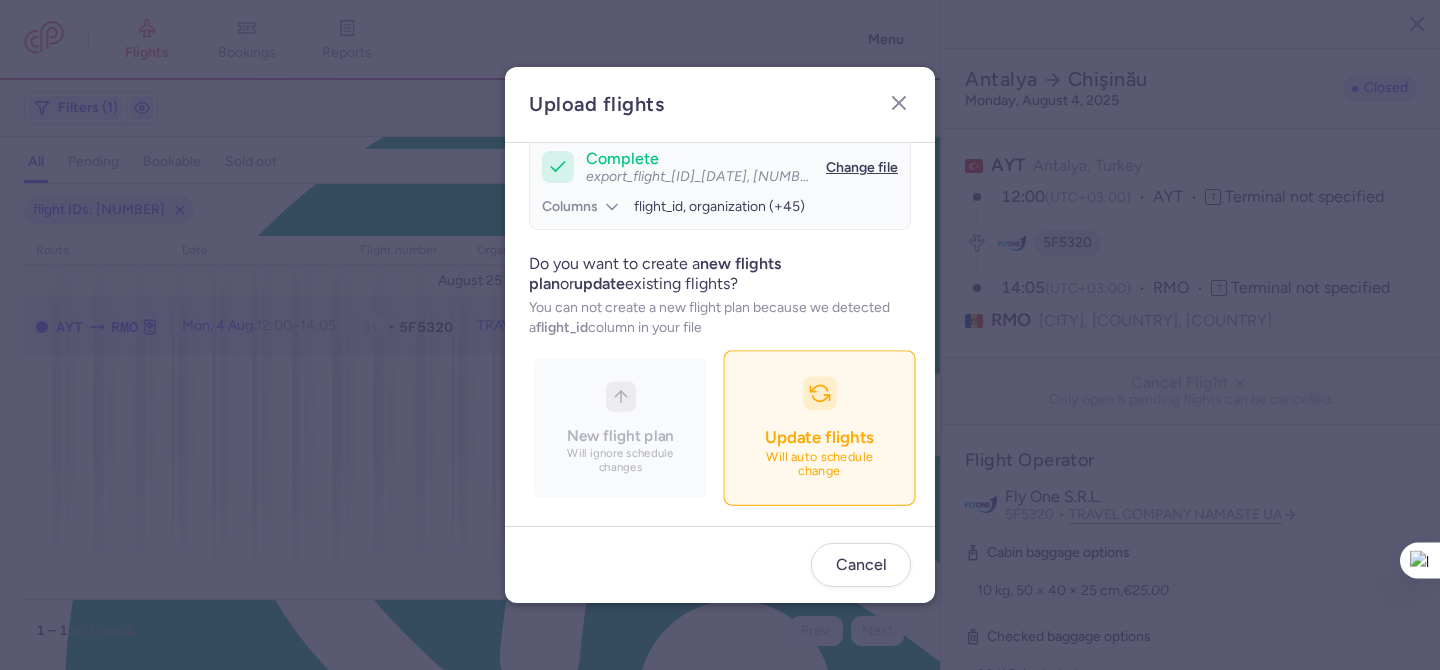 scroll, scrollTop: 194, scrollLeft: 0, axis: vertical 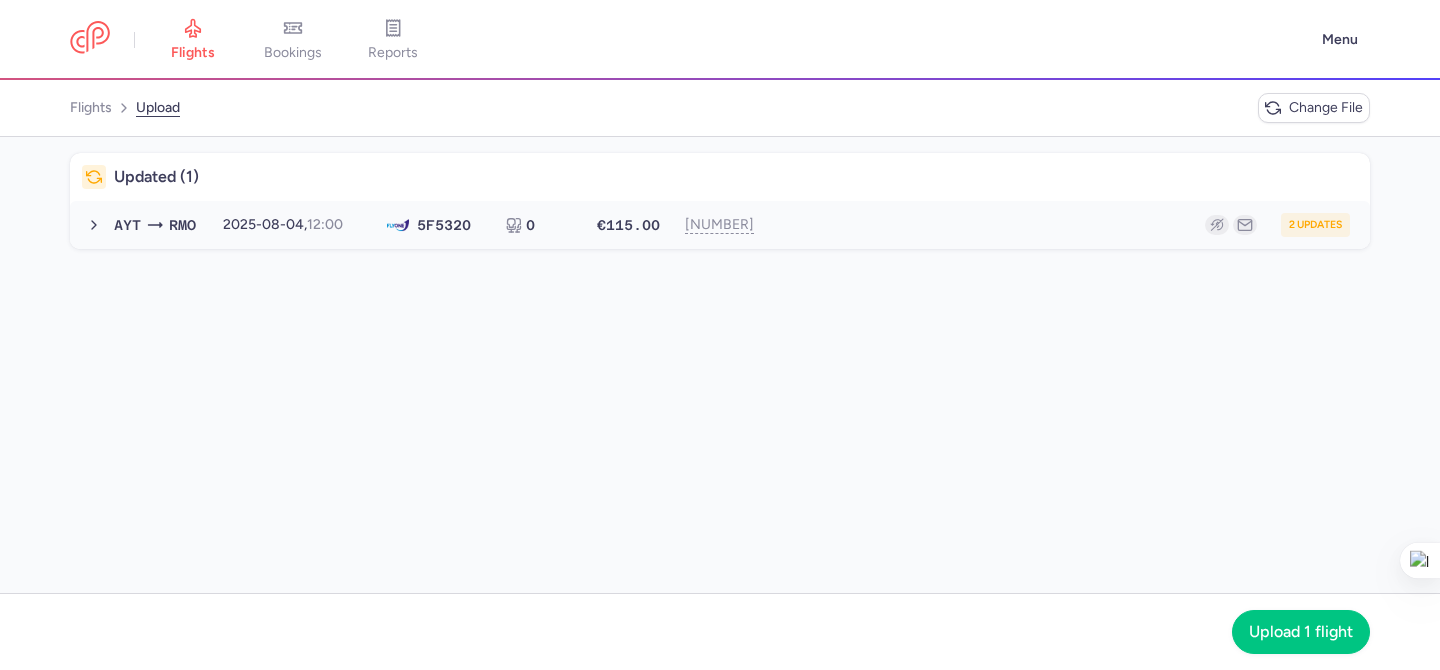 click on "2 updates" at bounding box center (1064, 225) 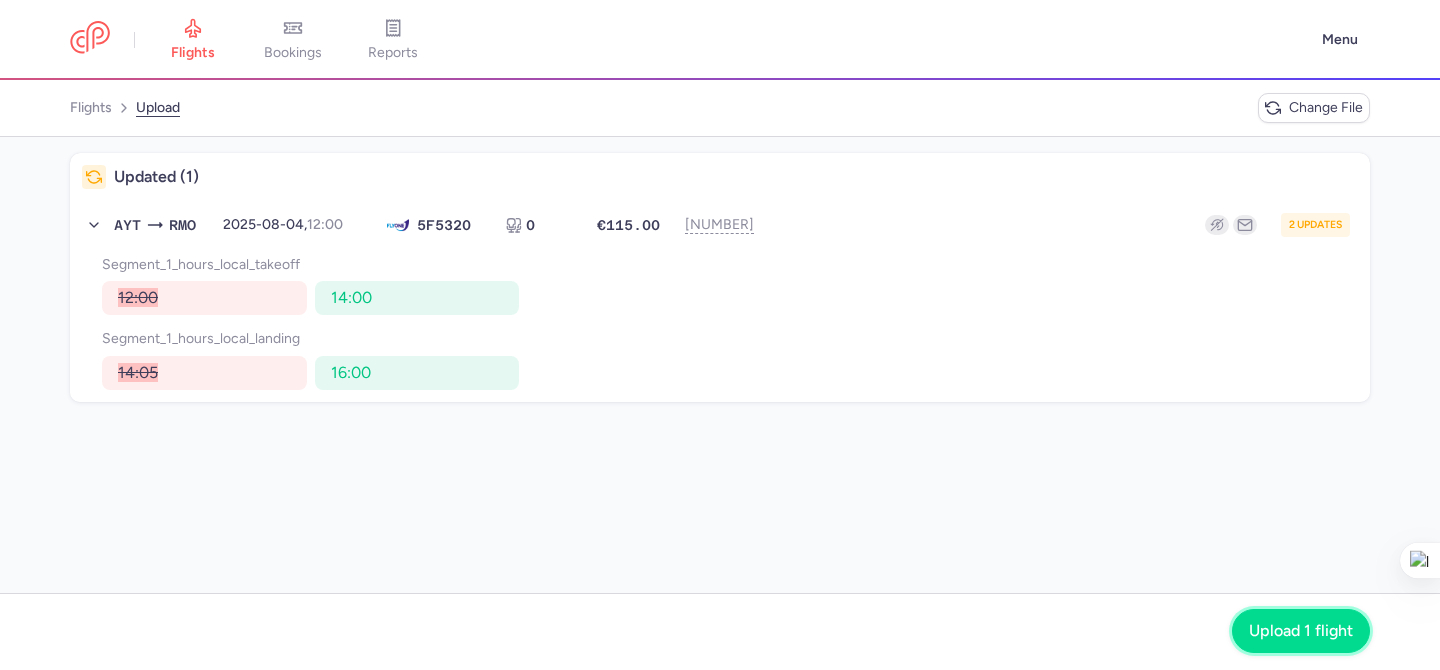 click on "Upload 1 flight" 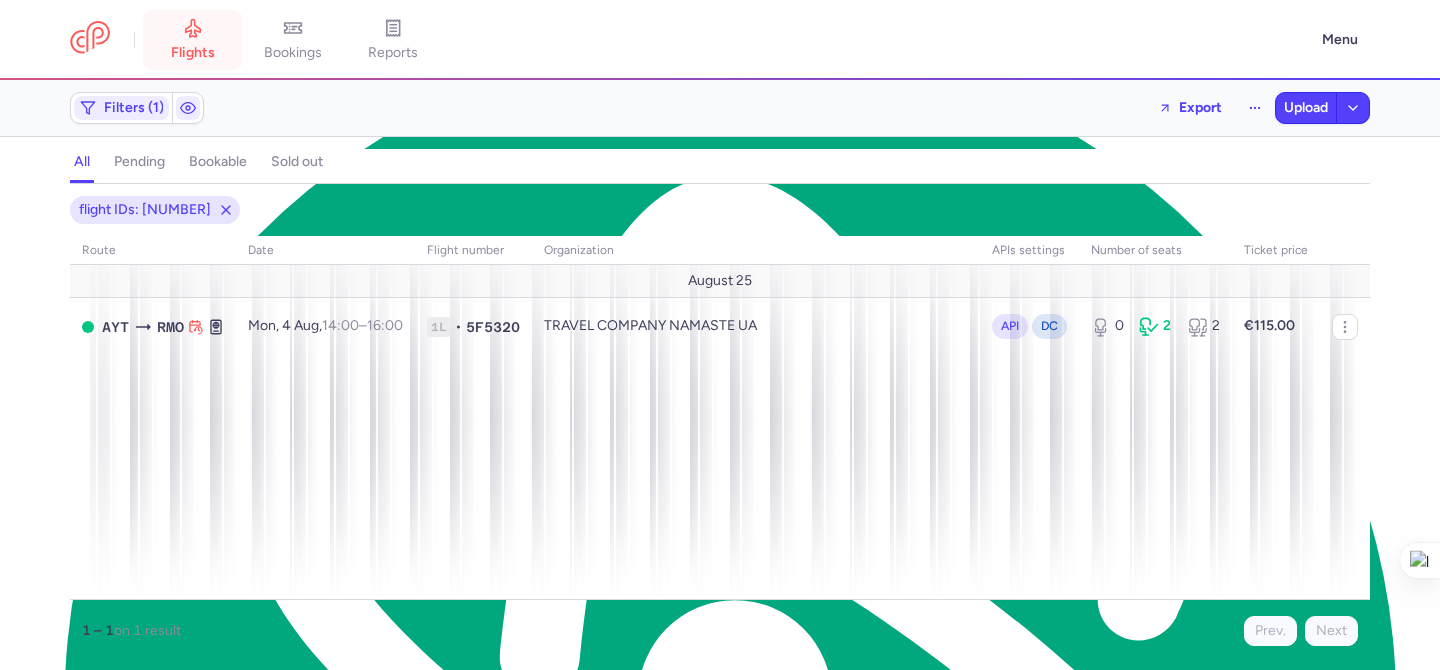 click on "flights" at bounding box center (193, 40) 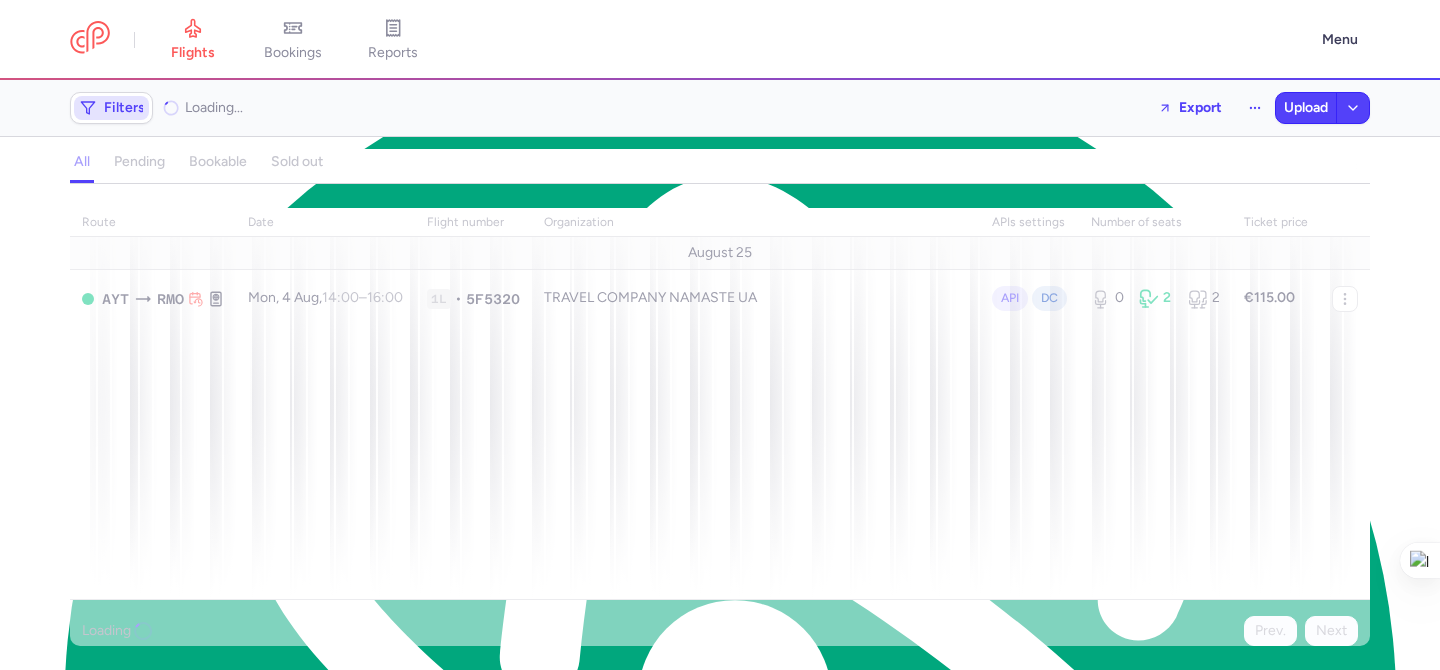 click on "Filters" 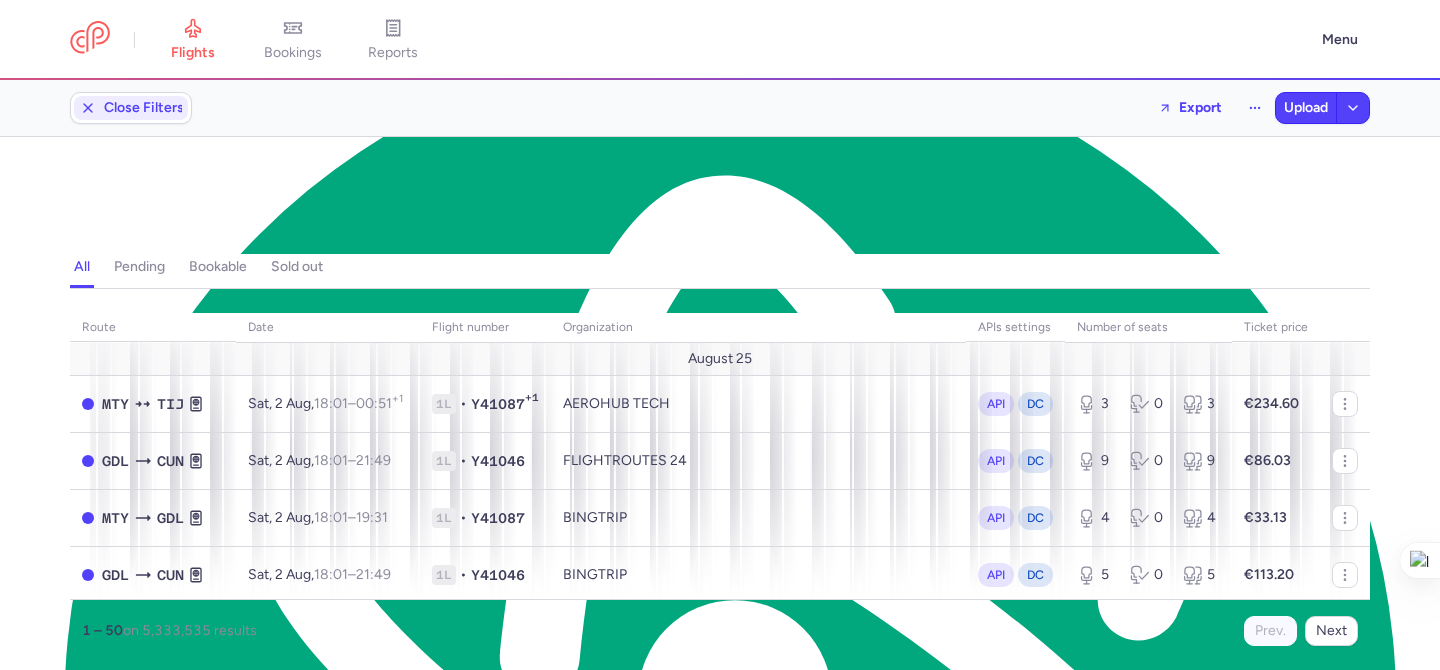 scroll, scrollTop: 0, scrollLeft: 0, axis: both 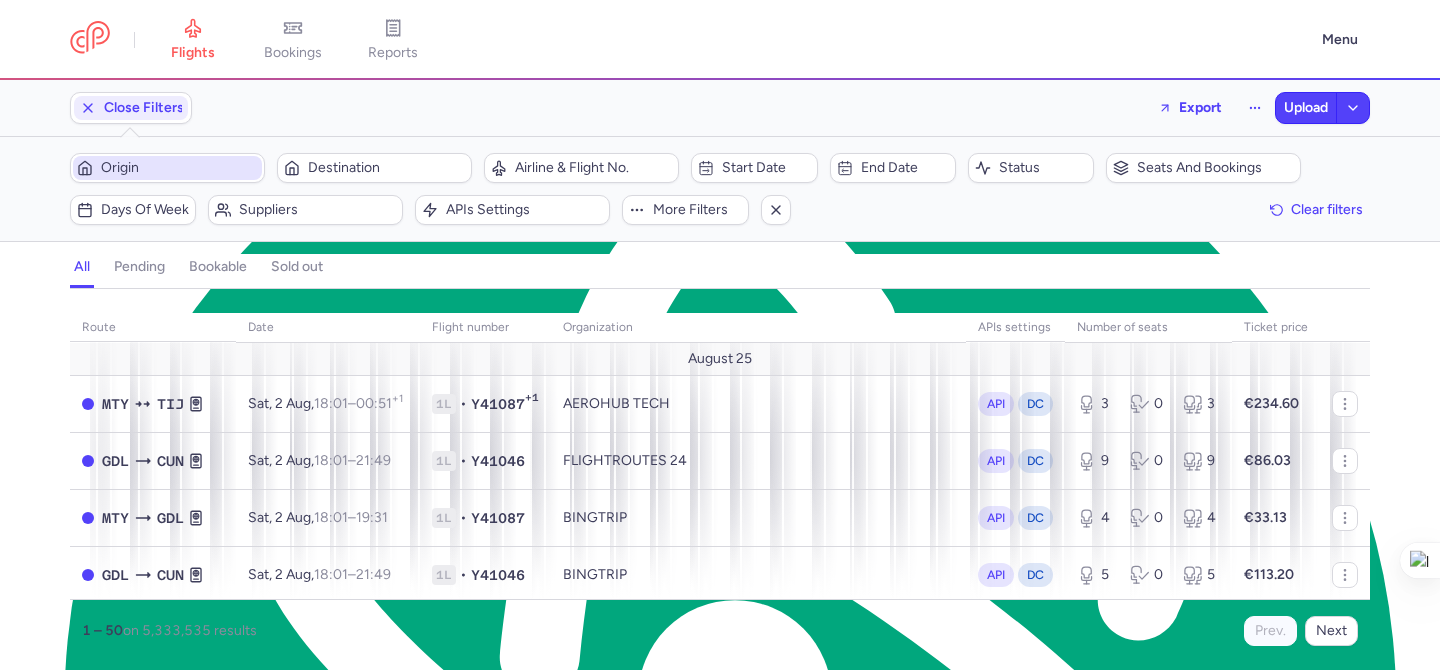 click on "Origin" at bounding box center [179, 168] 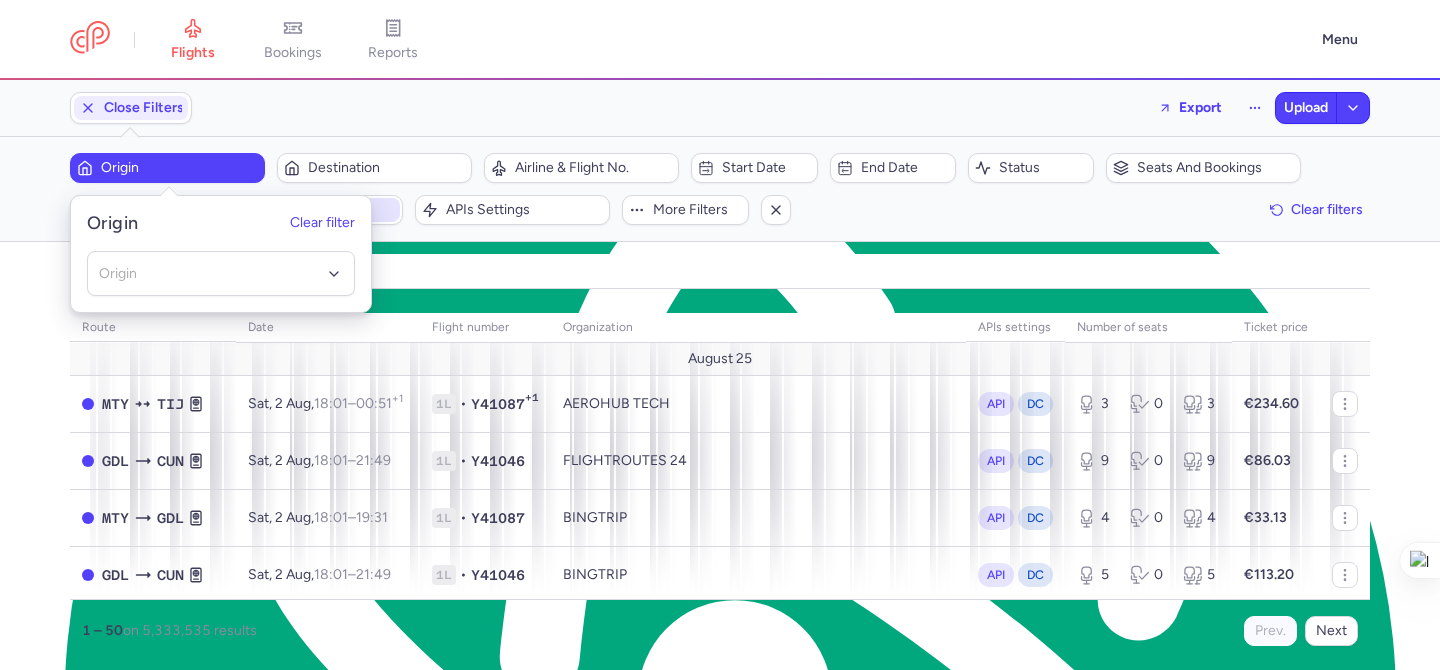 click on "Suppliers" at bounding box center [317, 210] 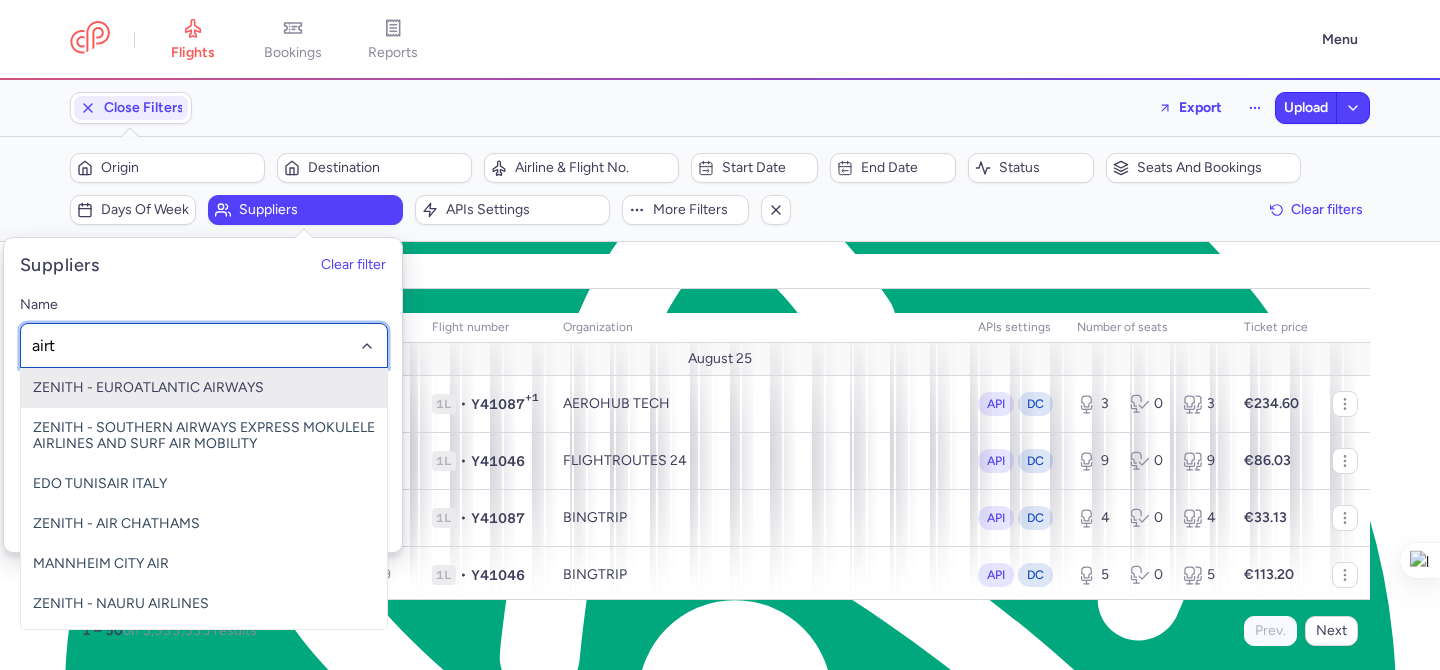 type on "airti" 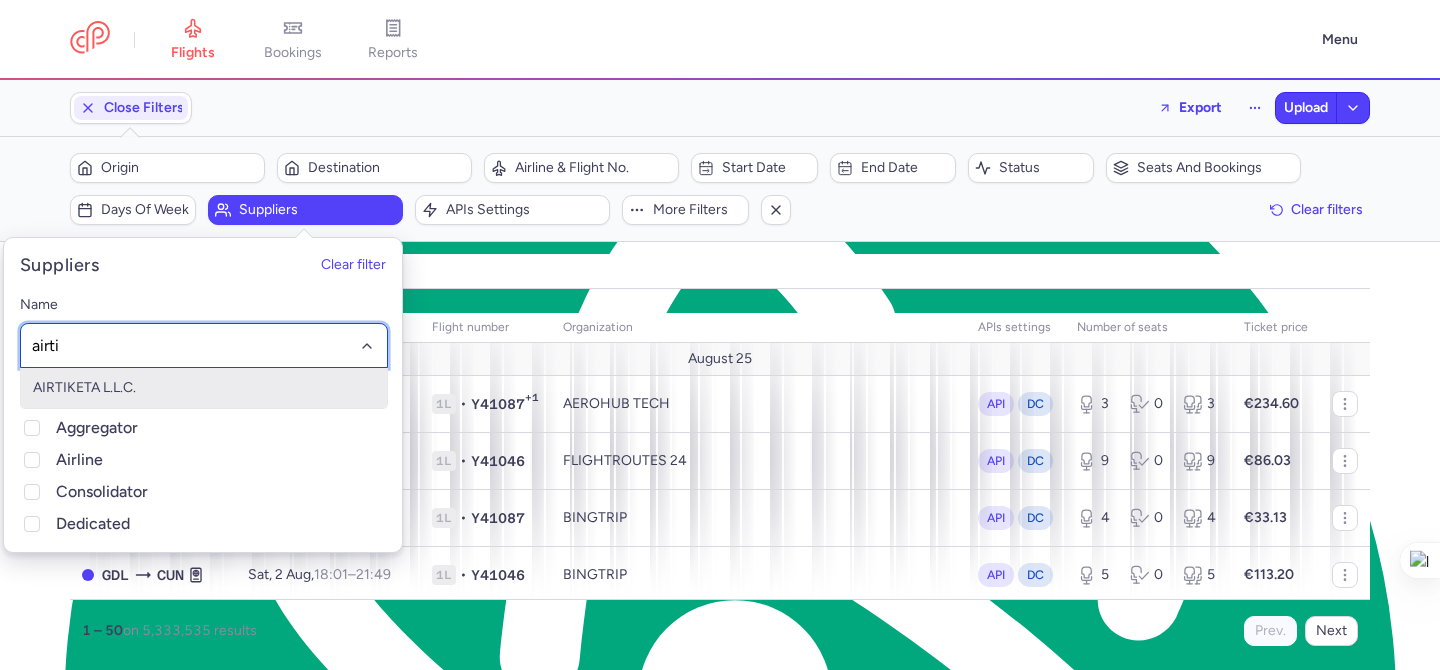 drag, startPoint x: 113, startPoint y: 375, endPoint x: 118, endPoint y: 364, distance: 12.083046 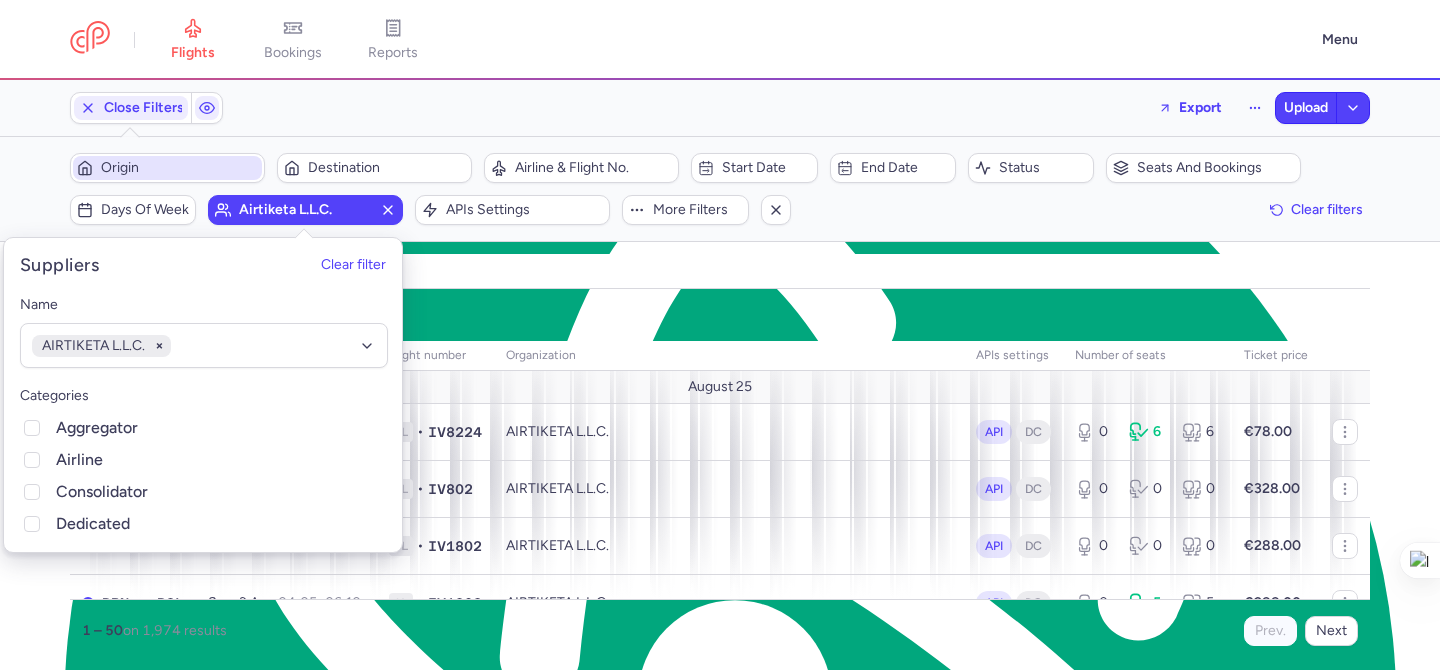 click on "Origin" at bounding box center (179, 168) 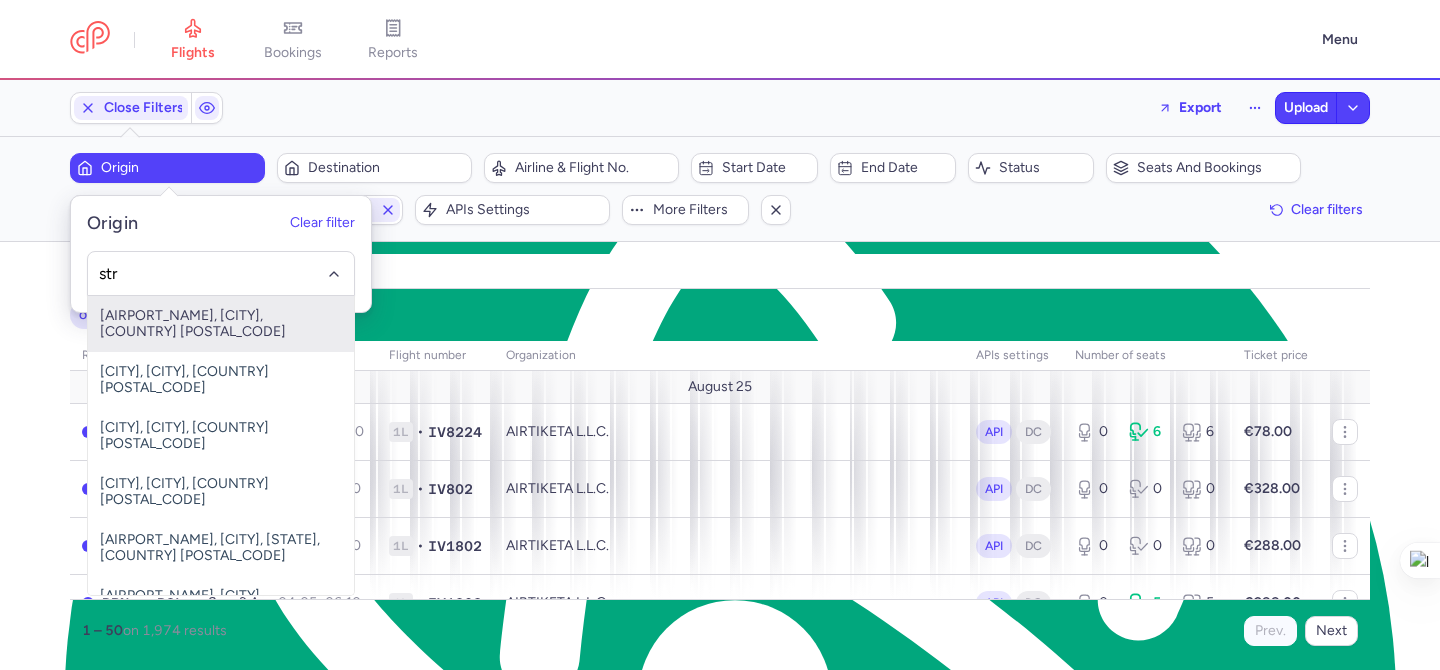 click on "Stuttgart Echterdingen, Stuttgart, Germany STR" at bounding box center (221, 324) 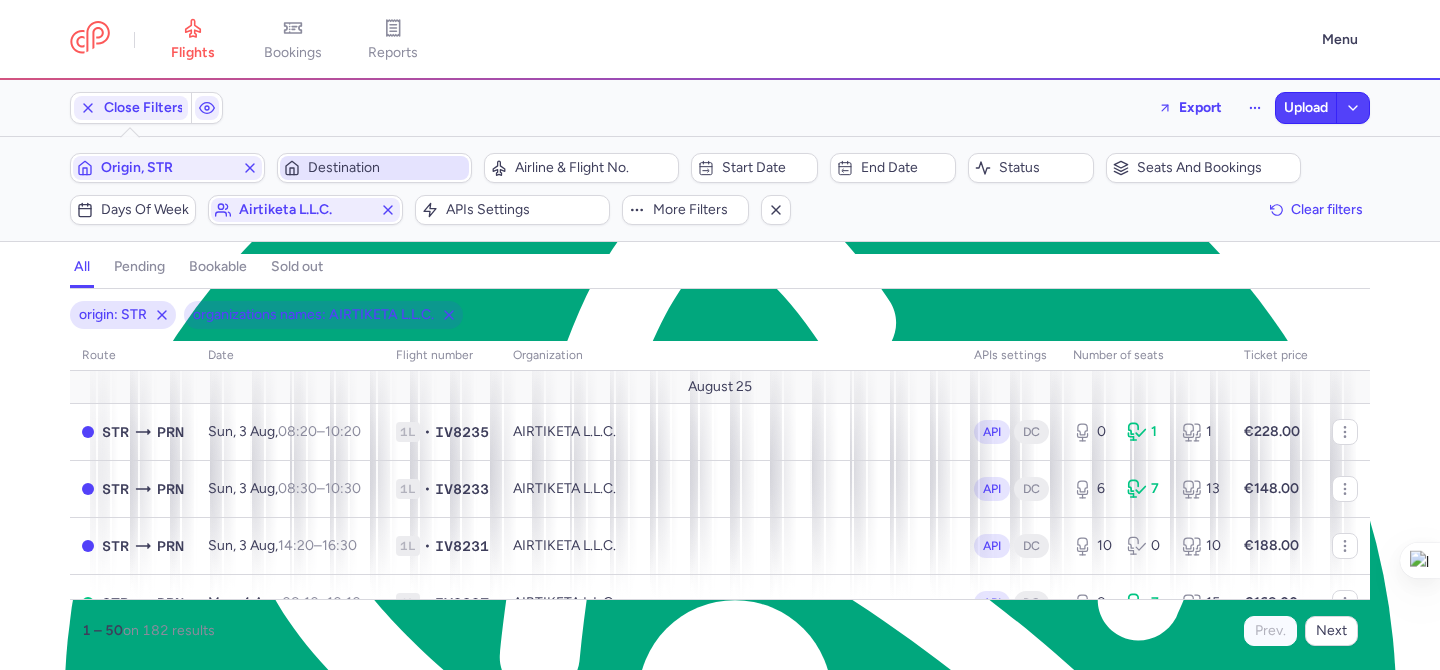 click on "Destination" at bounding box center [386, 168] 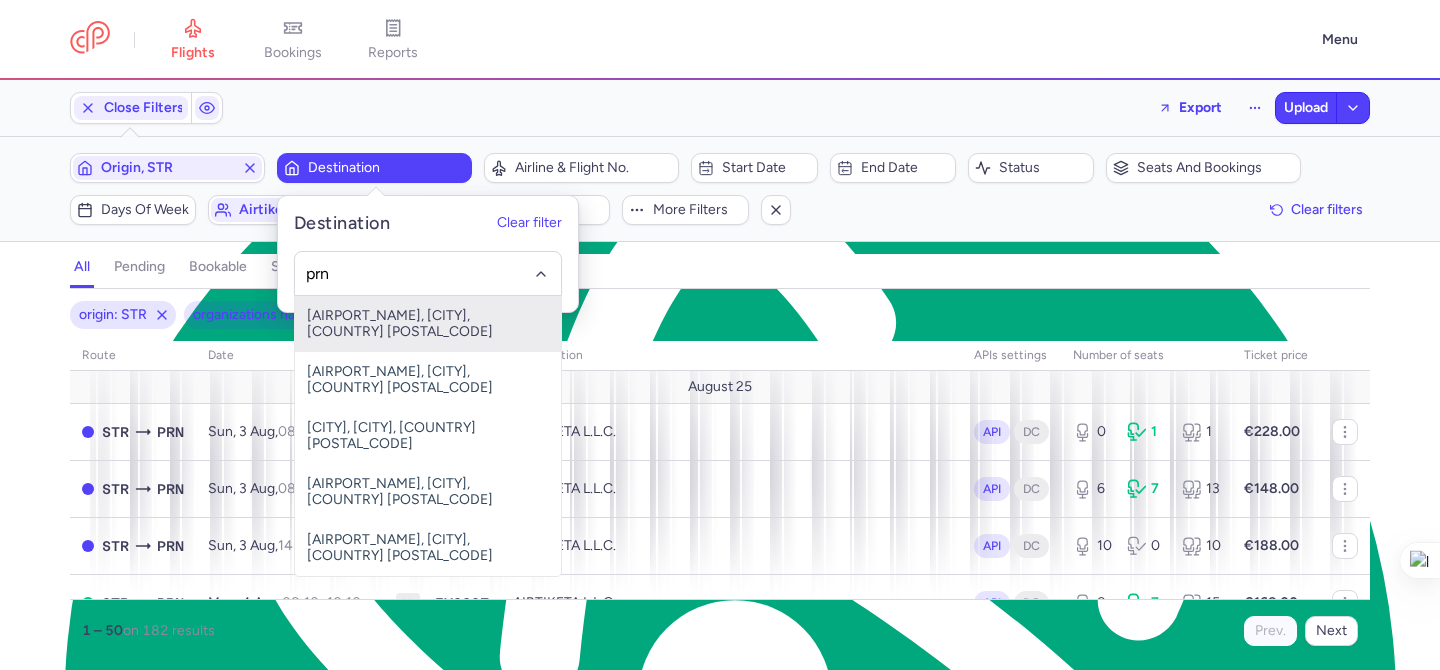 click on "Pristina International, Pristina, Kosovo PRN" at bounding box center [428, 324] 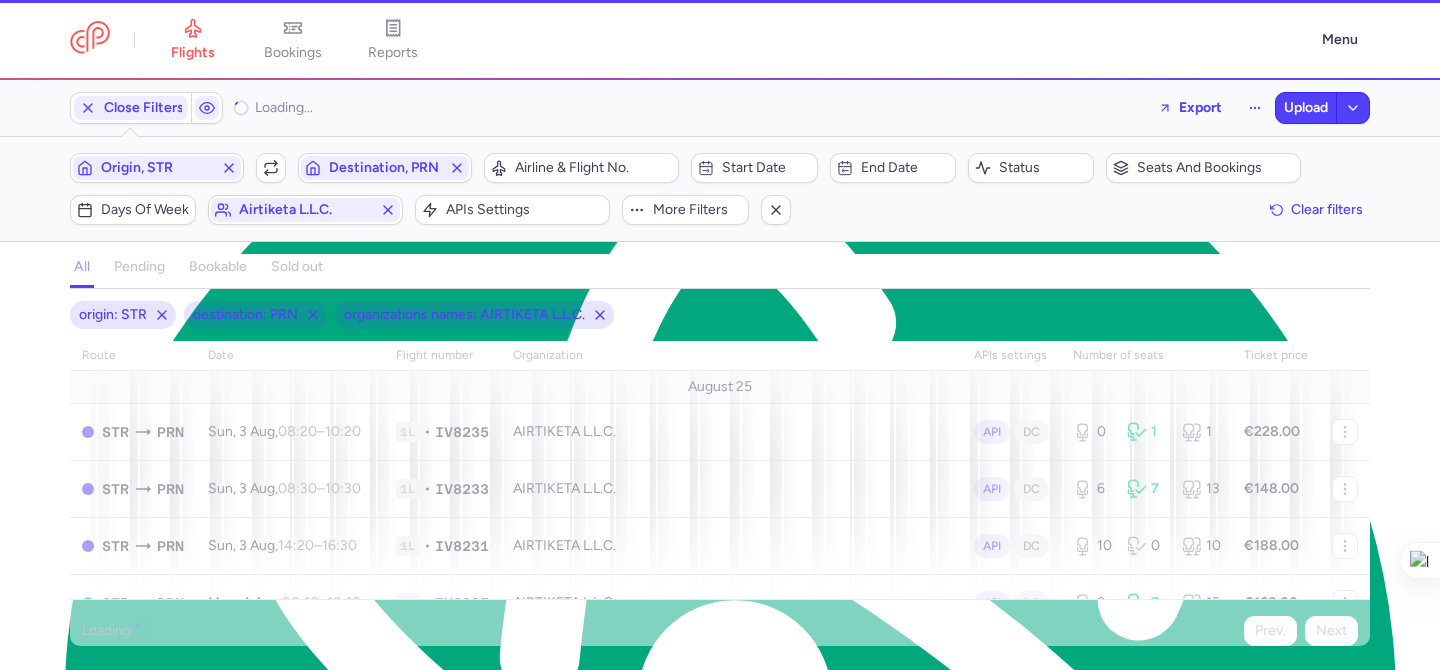 click on "flights bookings reports" at bounding box center (690, 40) 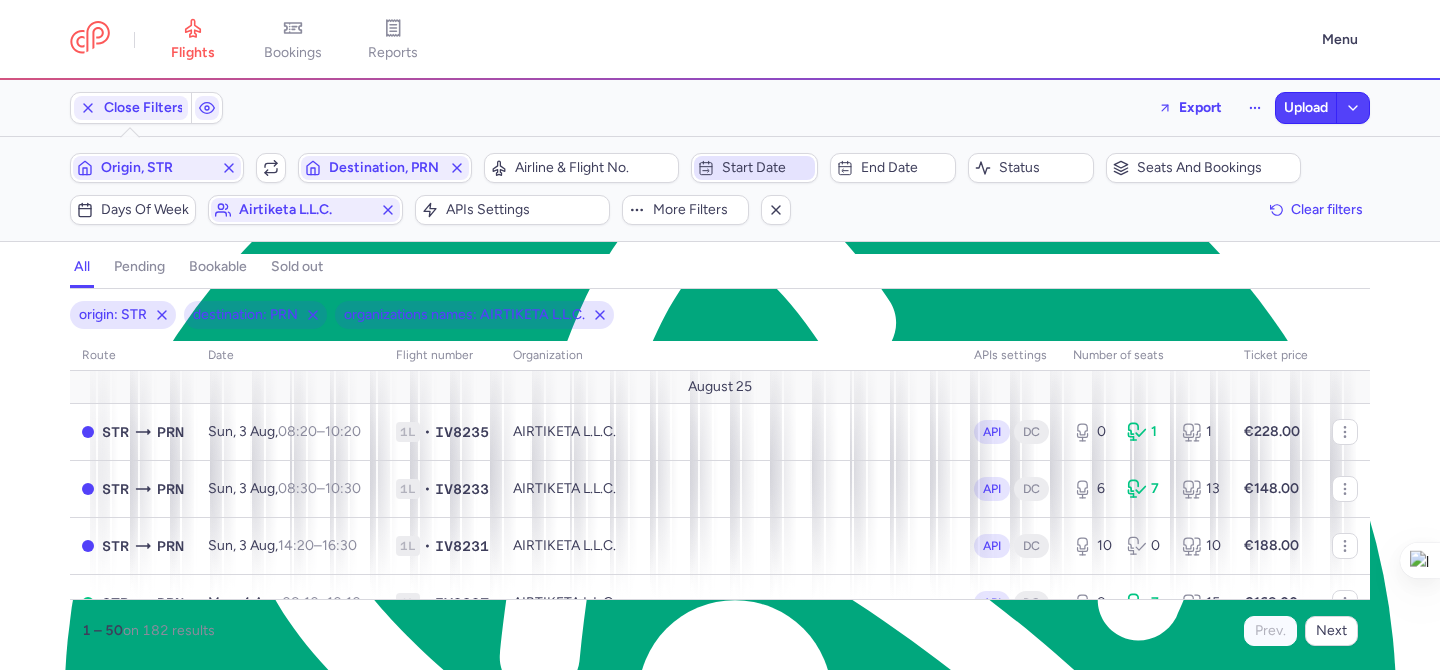 click on "Start date" at bounding box center [766, 168] 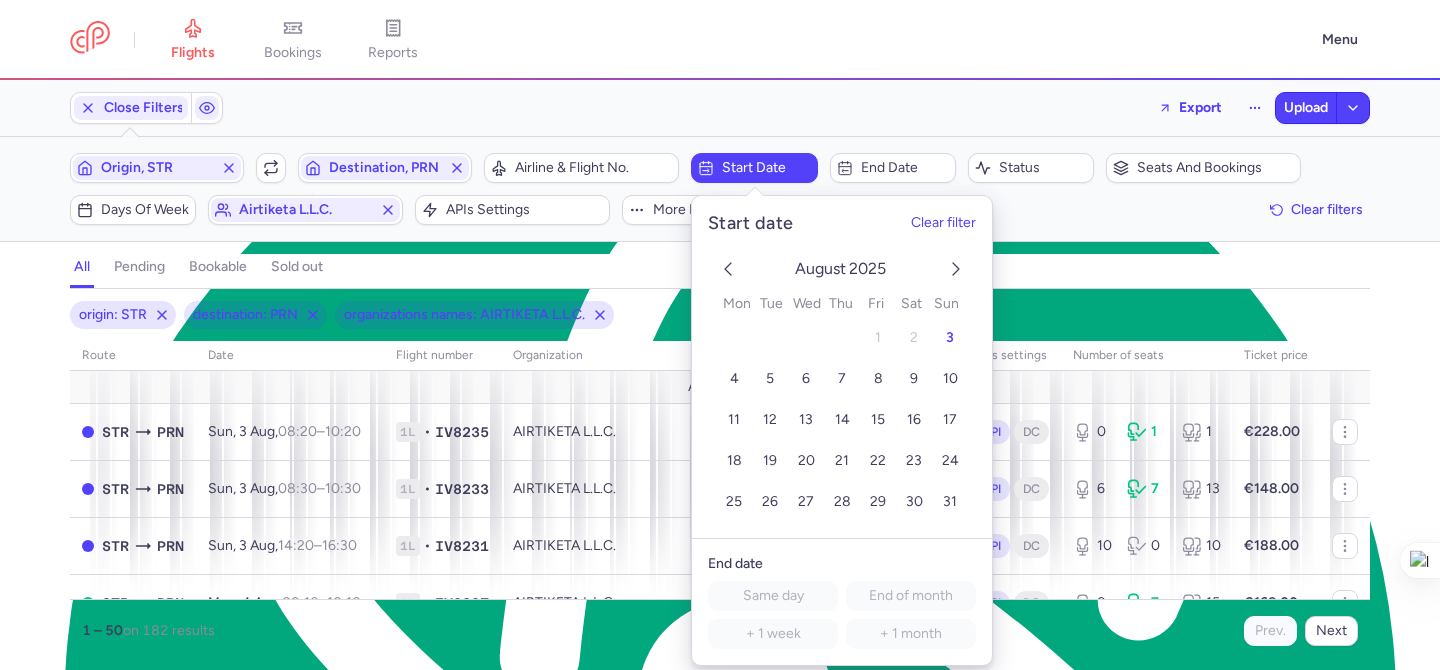 click 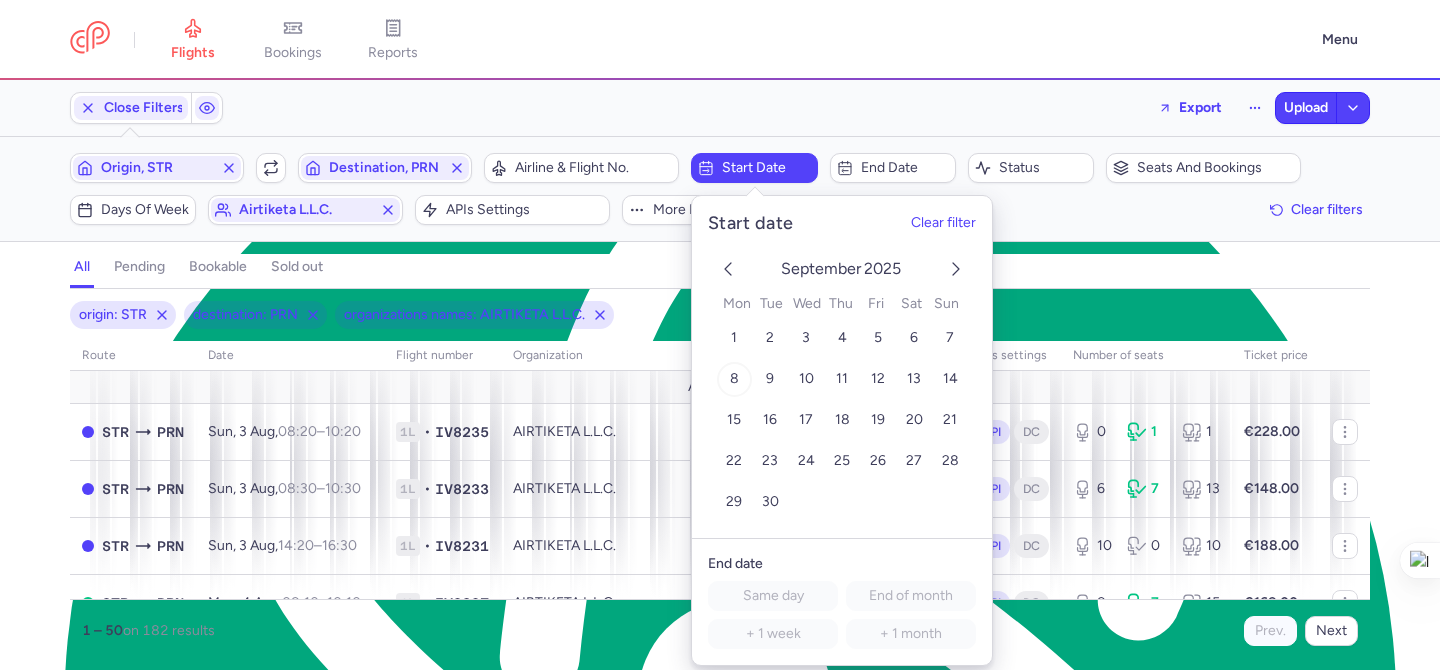 click on "8" at bounding box center [734, 379] 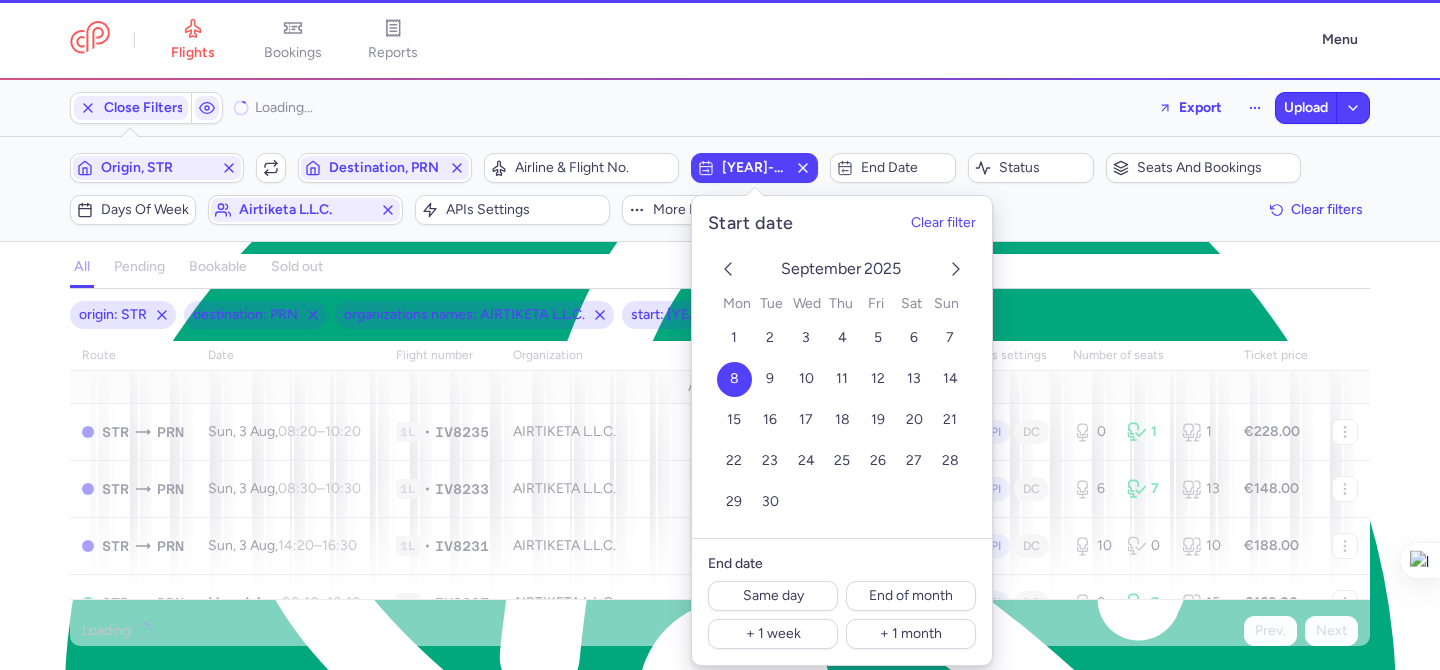 click on "all pending bookable sold out" at bounding box center [720, 271] 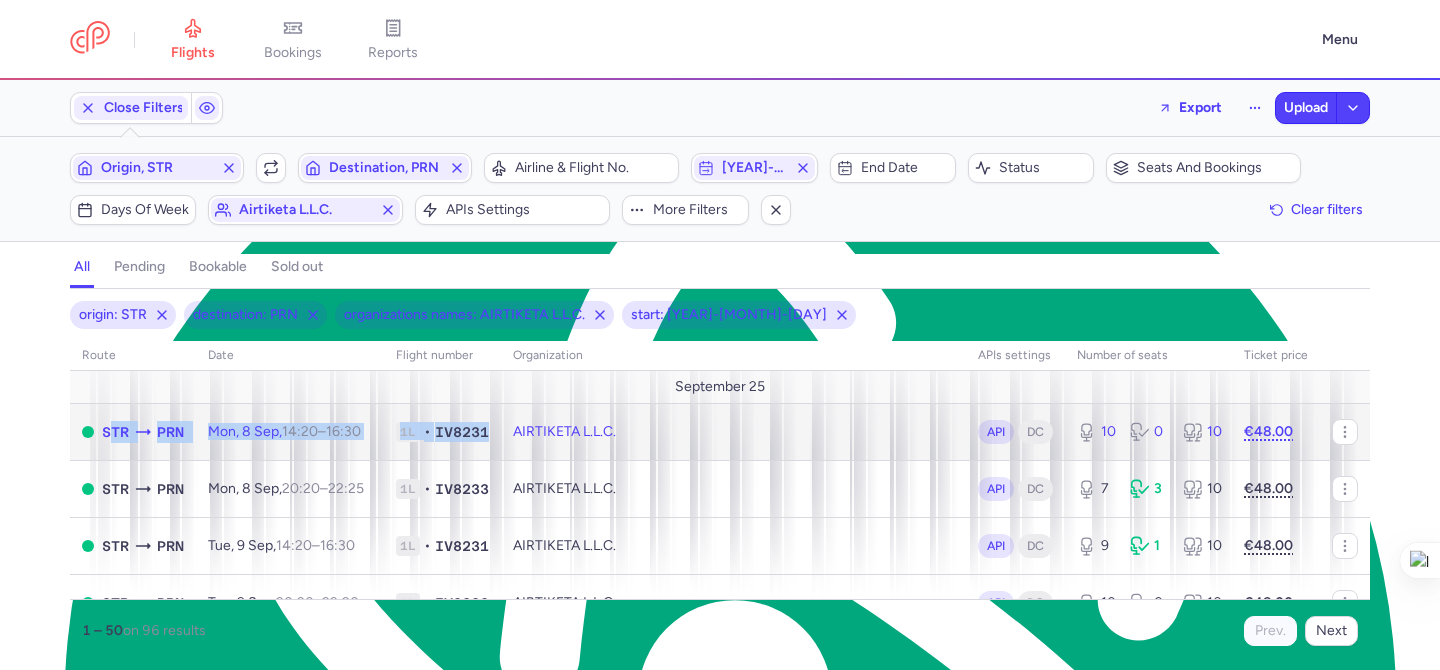 drag, startPoint x: 500, startPoint y: 430, endPoint x: 99, endPoint y: 433, distance: 401.01123 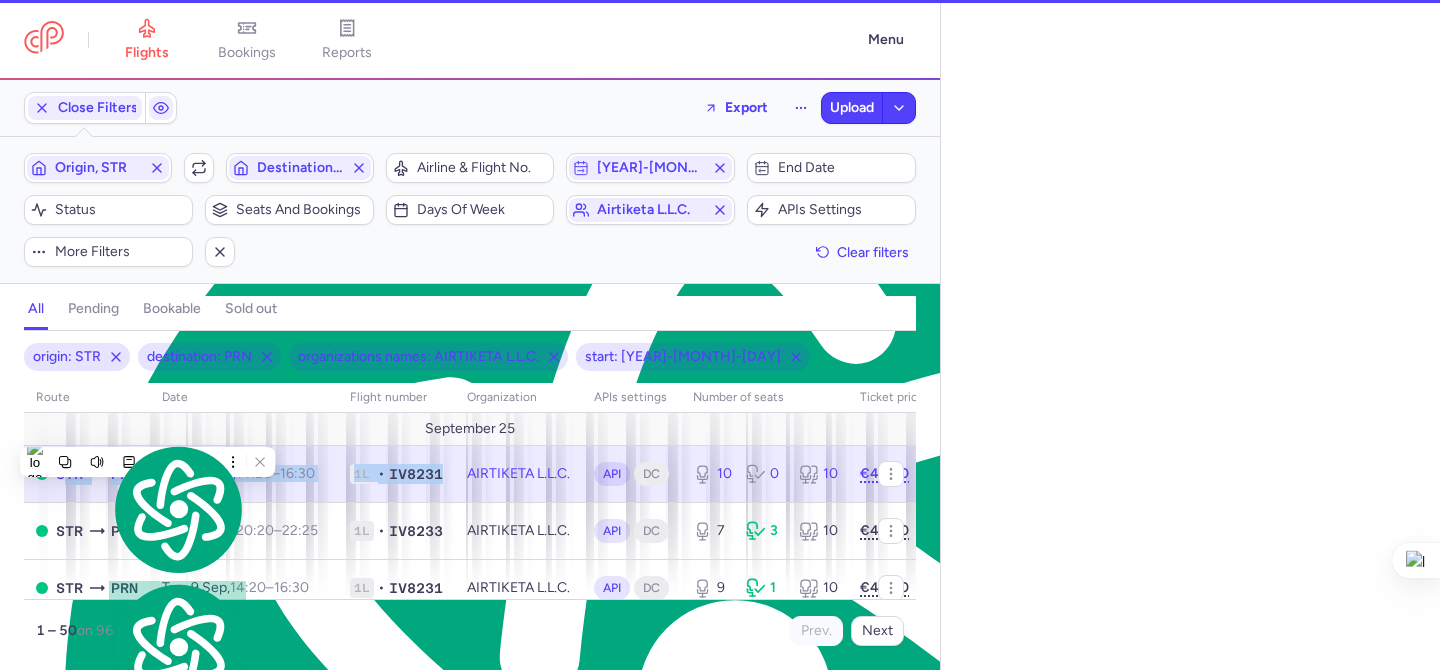 select on "hours" 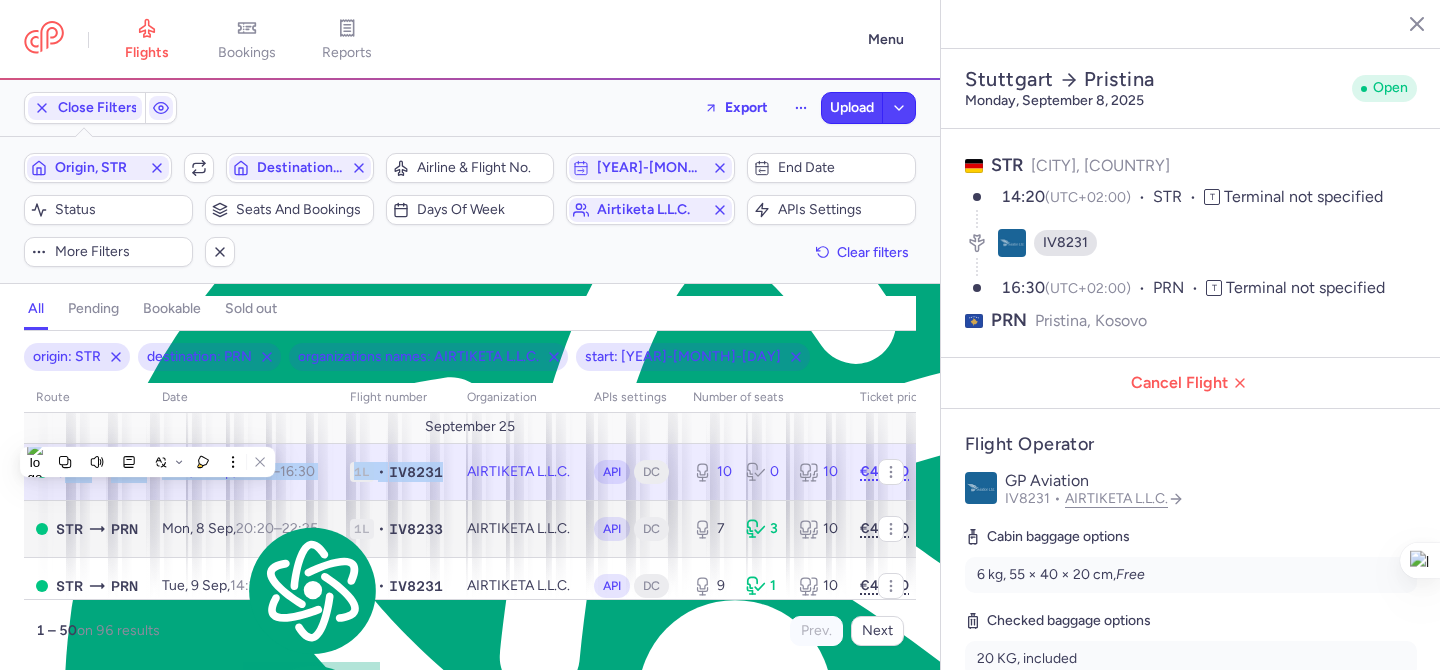 scroll, scrollTop: 0, scrollLeft: 0, axis: both 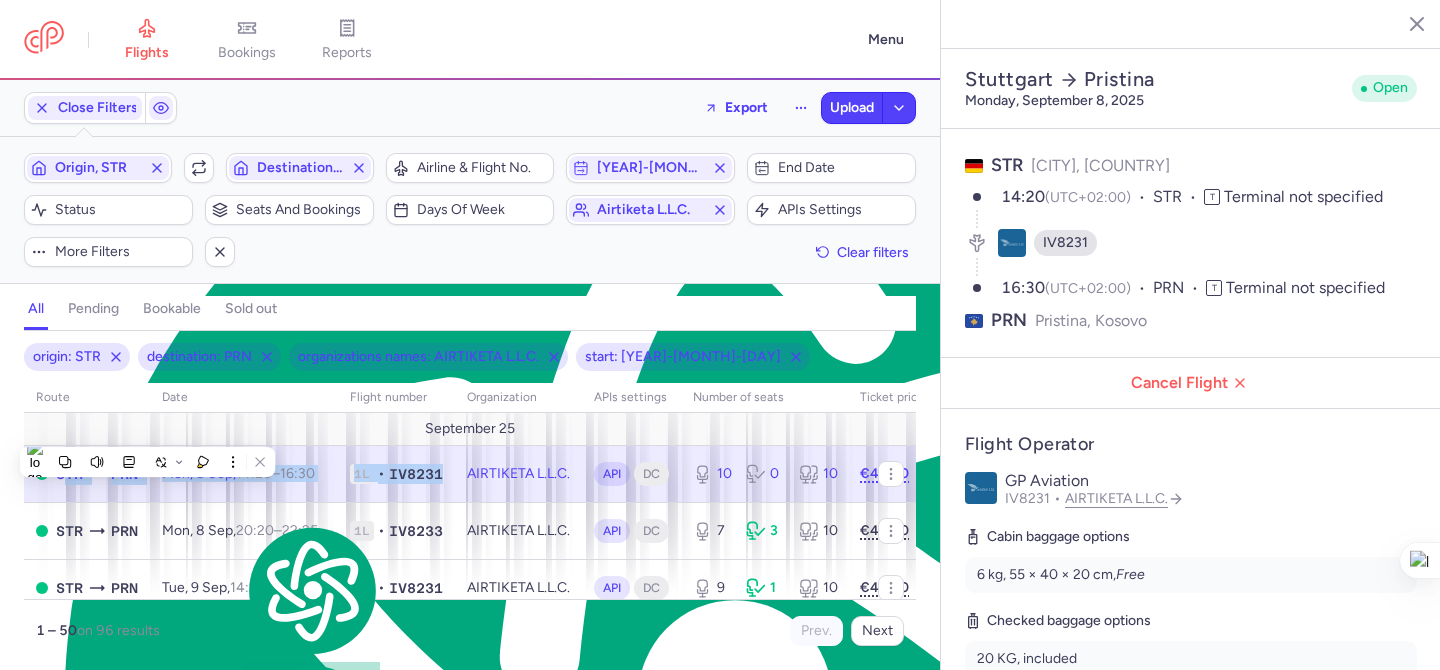 click 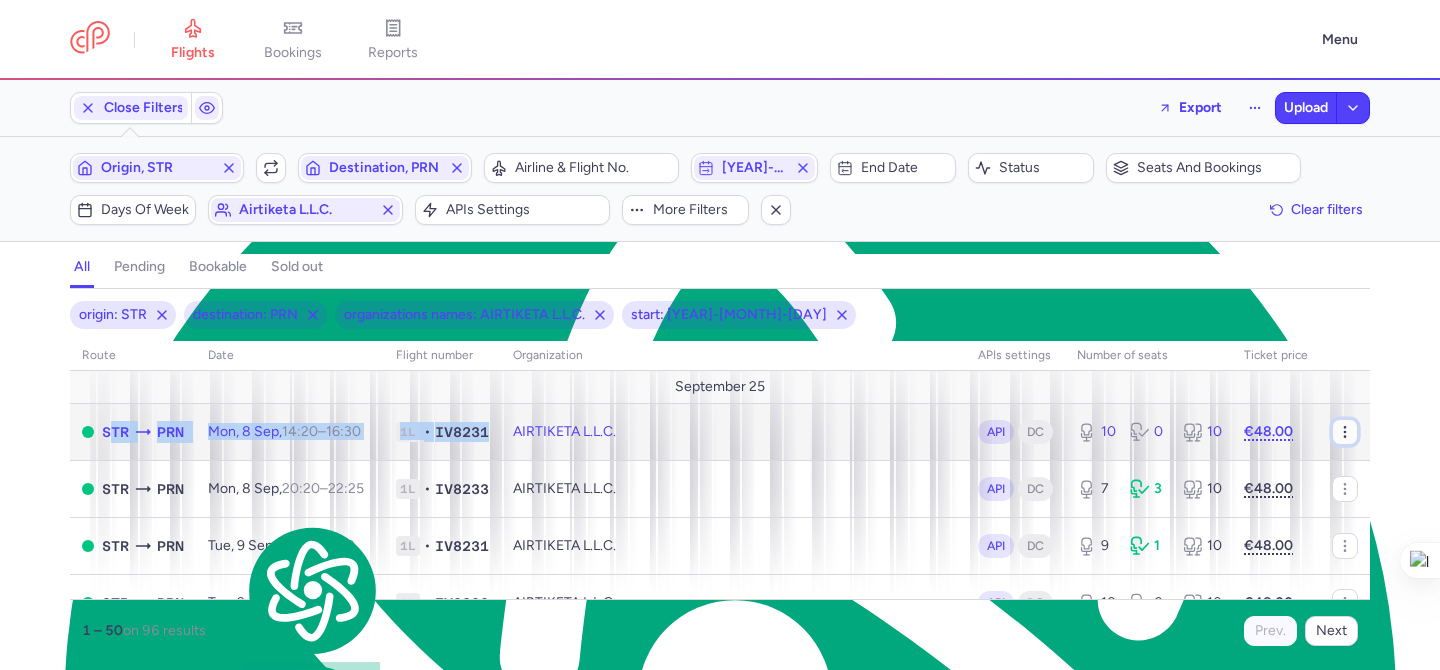 click 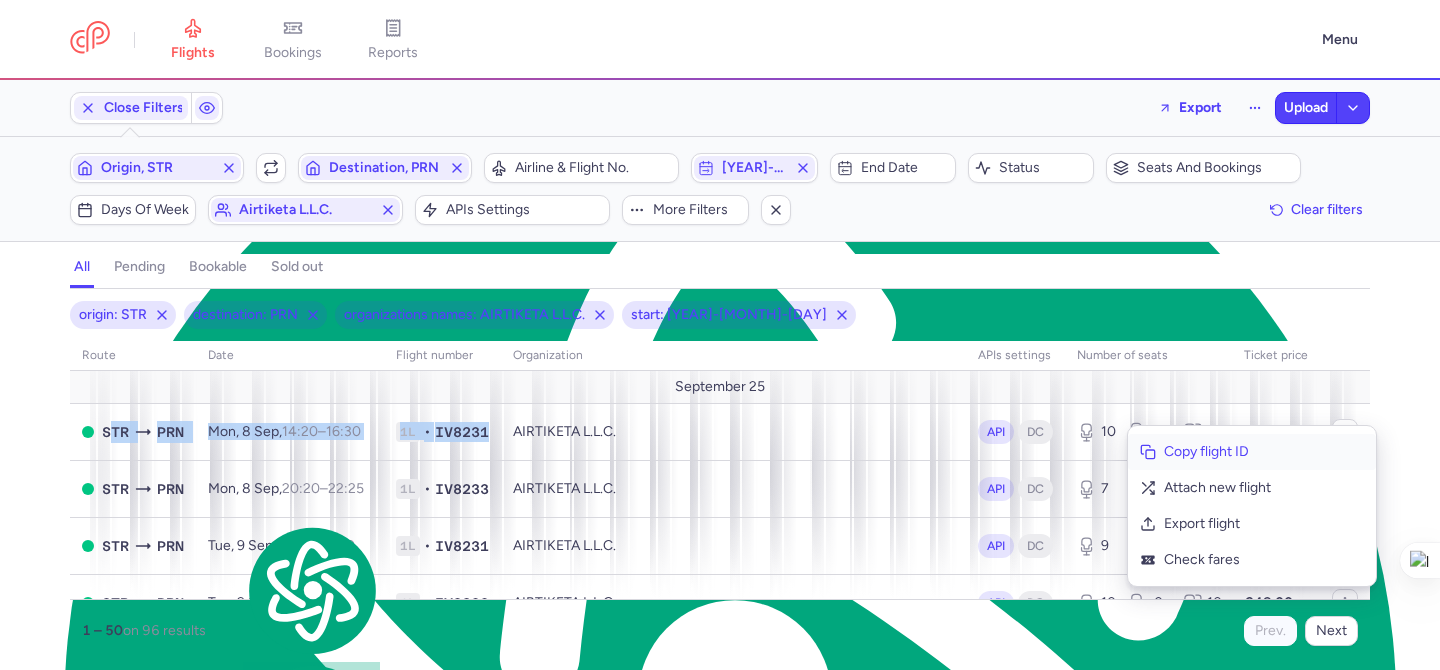 click on "Copy flight ID" at bounding box center [1264, 452] 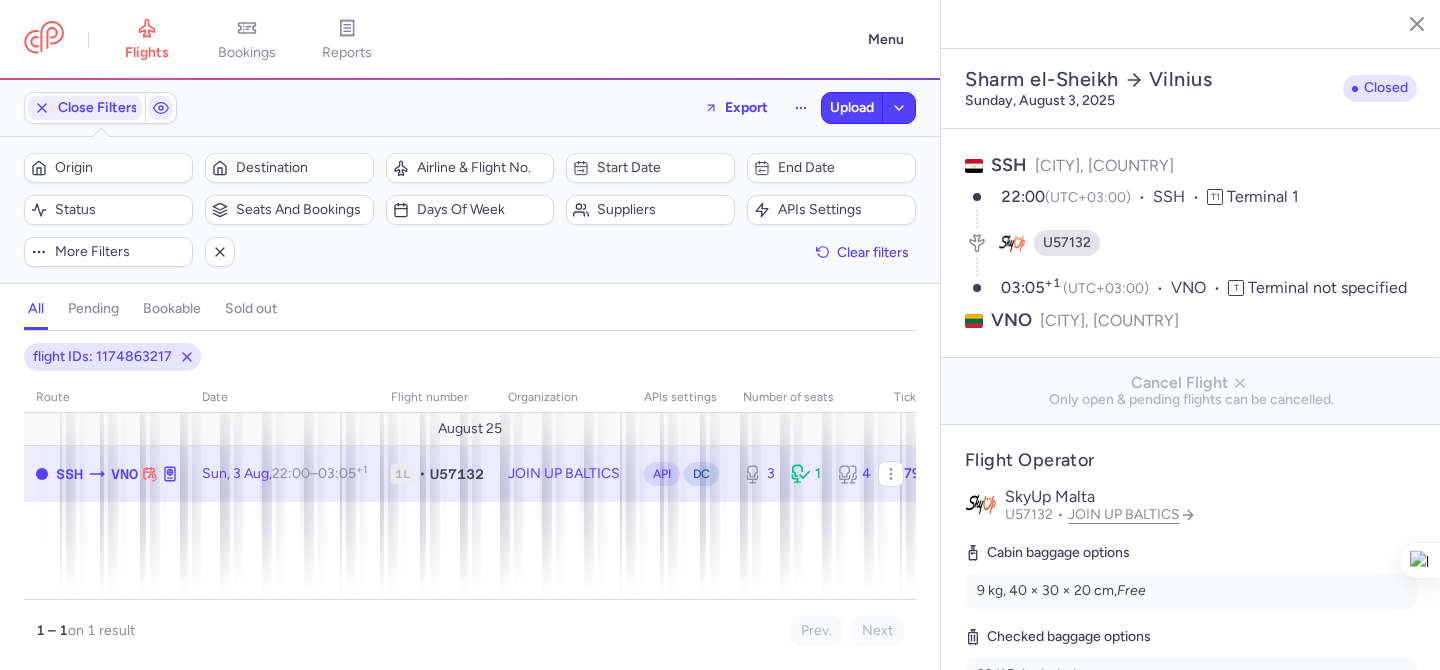 select on "hours" 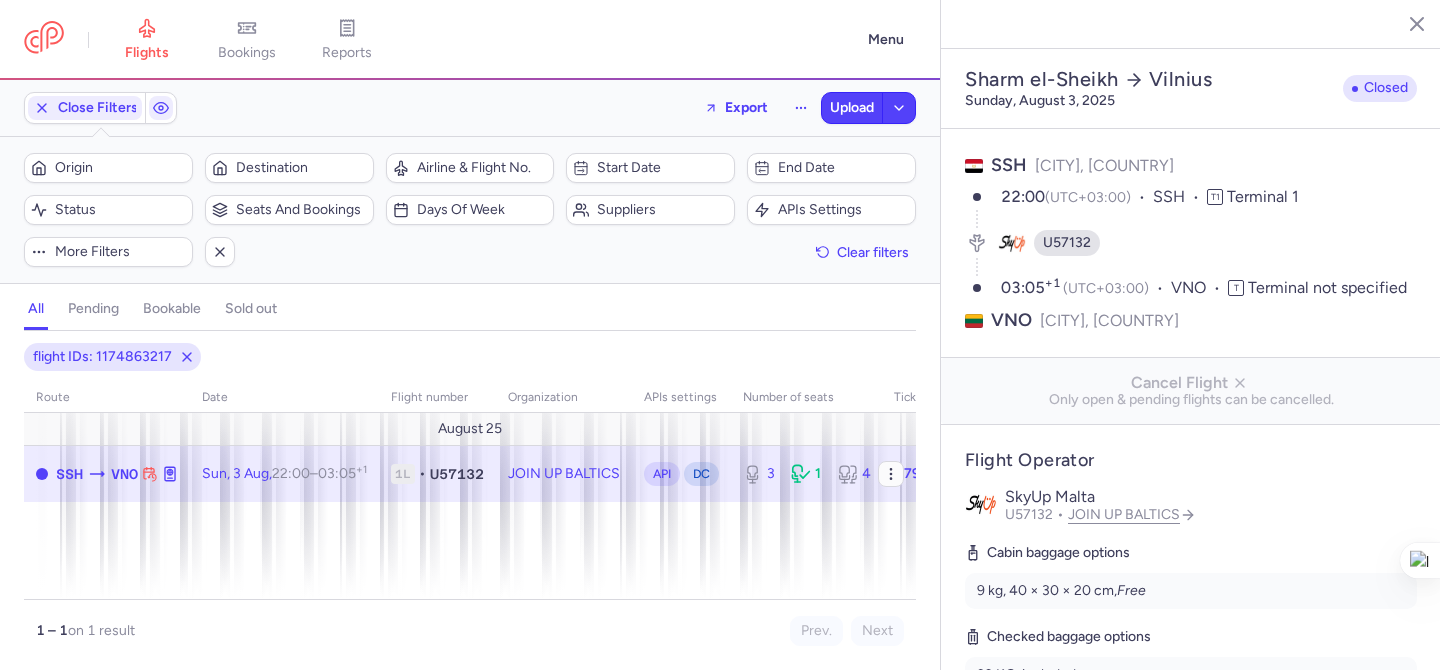 scroll, scrollTop: 0, scrollLeft: 0, axis: both 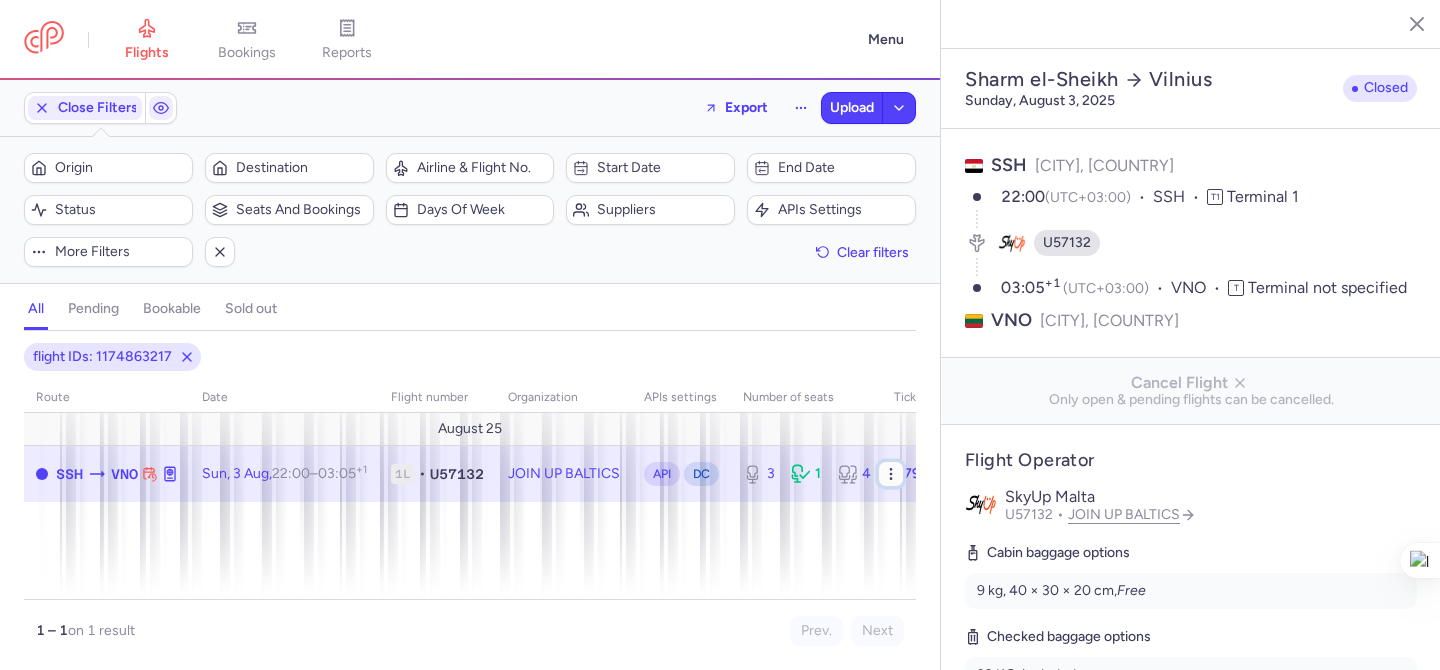 click at bounding box center (891, 474) 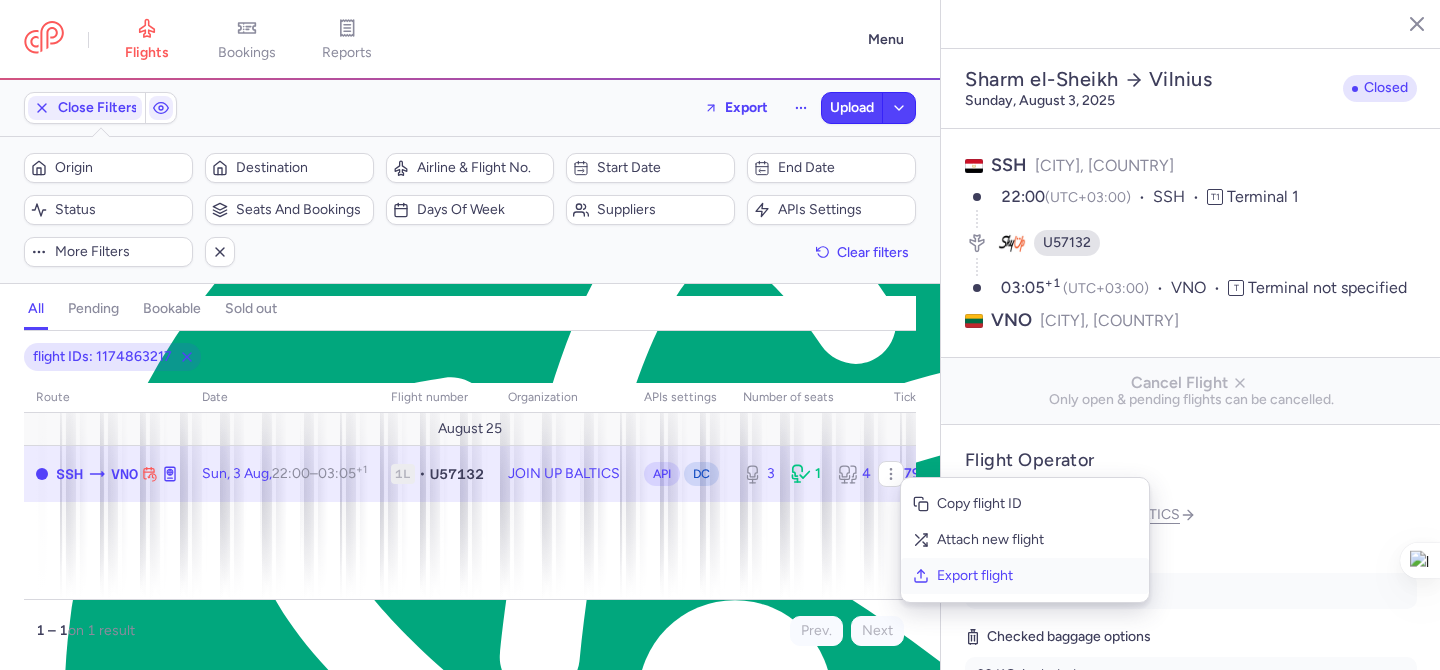 click on "Export flight" at bounding box center (1037, 576) 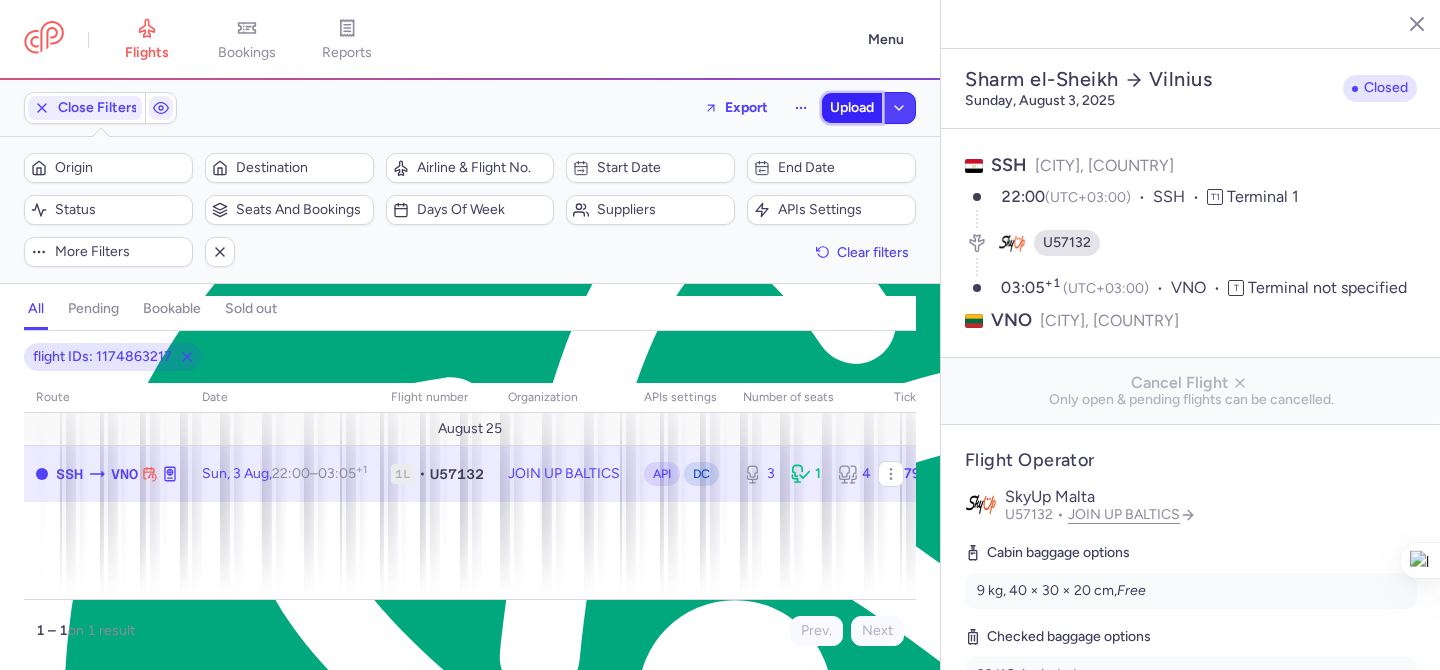 click on "Upload" at bounding box center (852, 108) 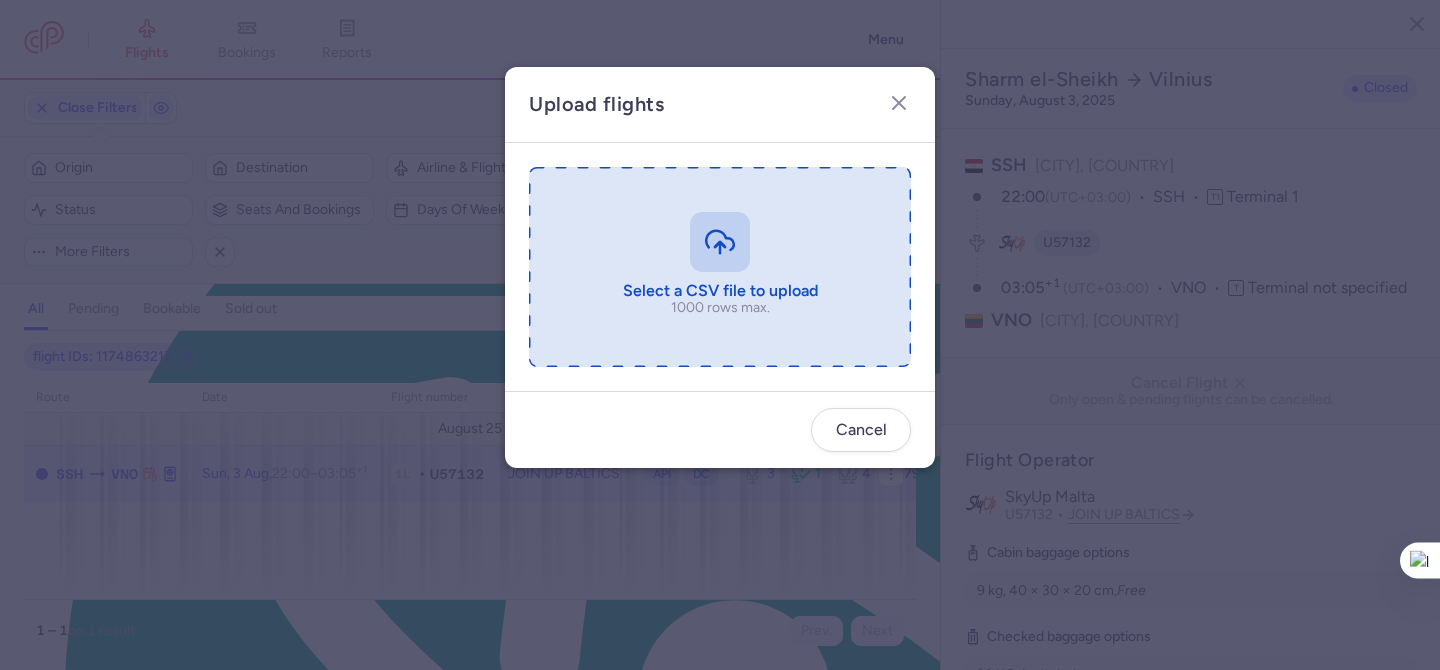 click at bounding box center [720, 267] 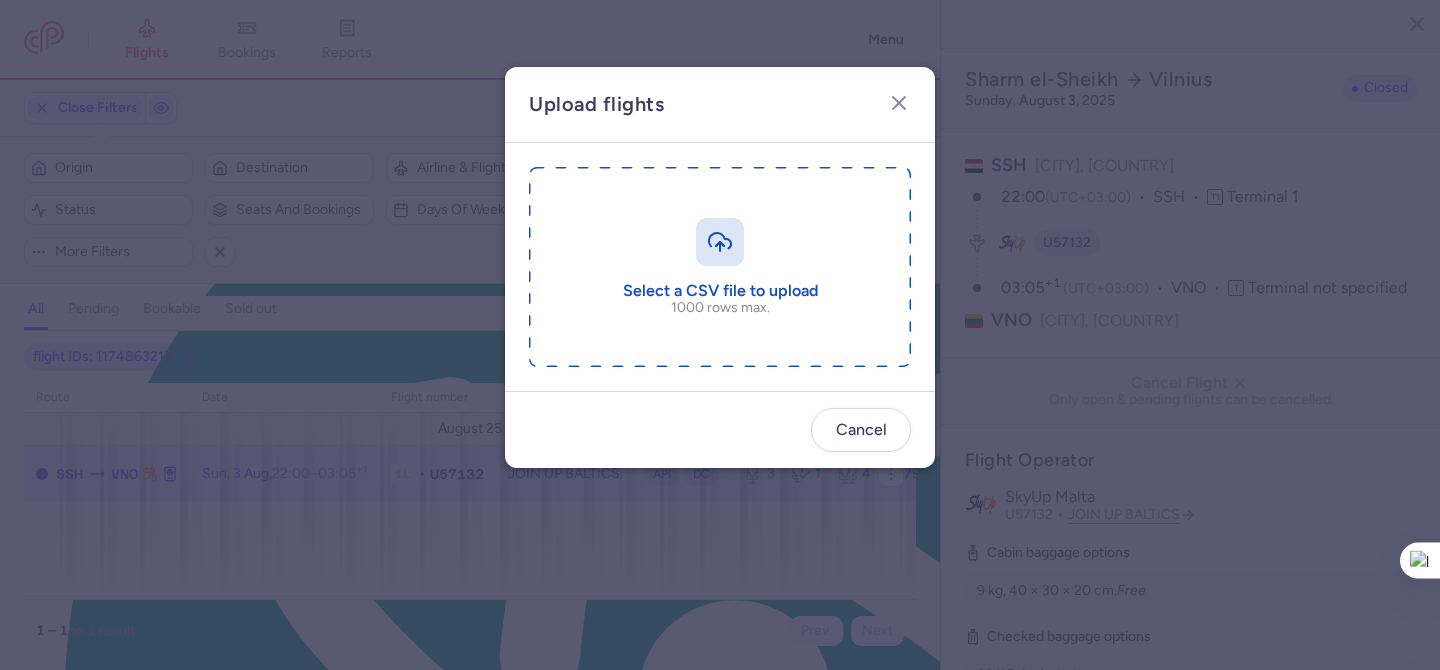 type on "C:\fakepath\export_flight_U57132_20250803,1917.csv" 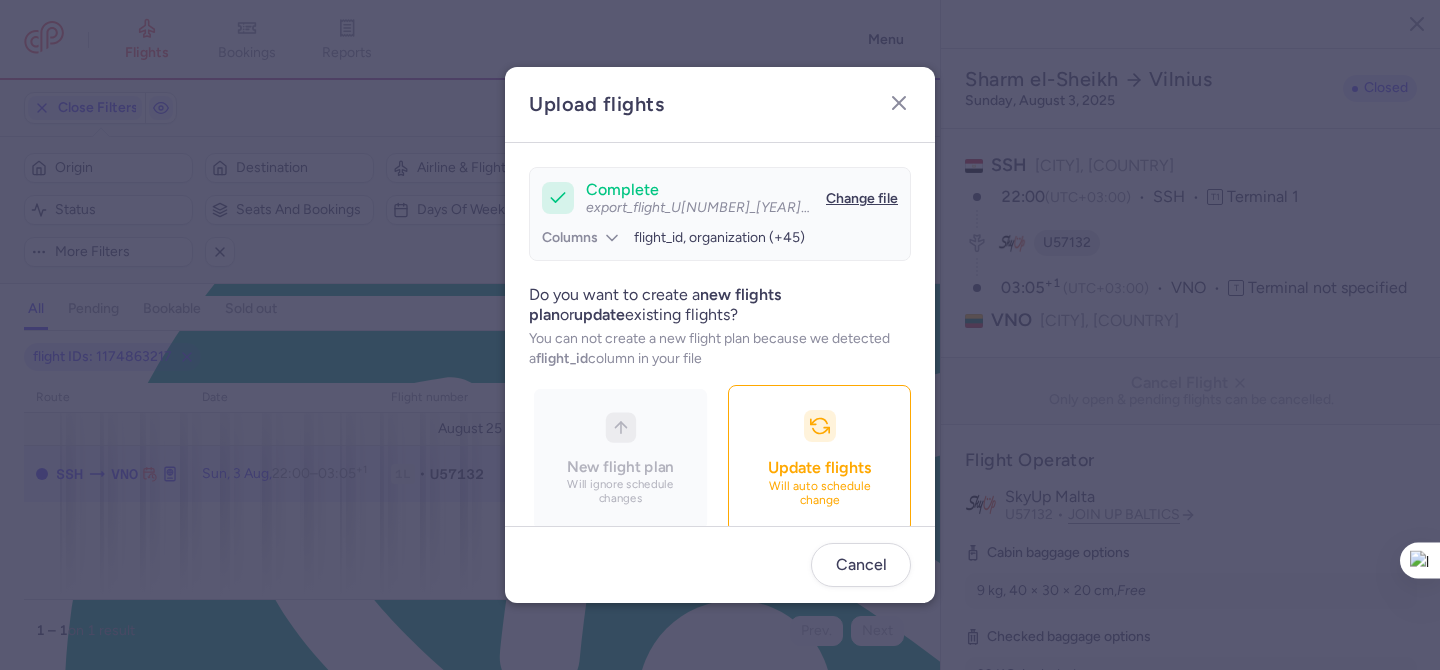 scroll, scrollTop: 194, scrollLeft: 0, axis: vertical 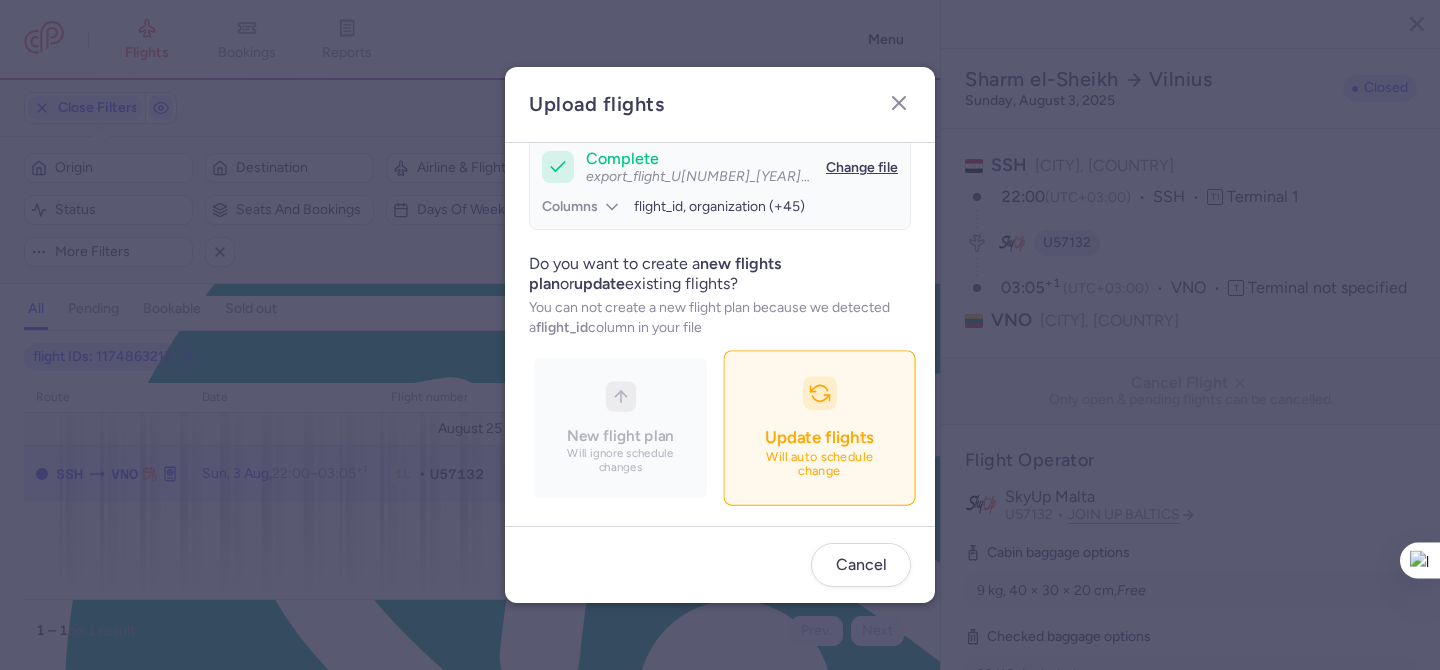 click on "Will auto schedule change" at bounding box center [820, 464] 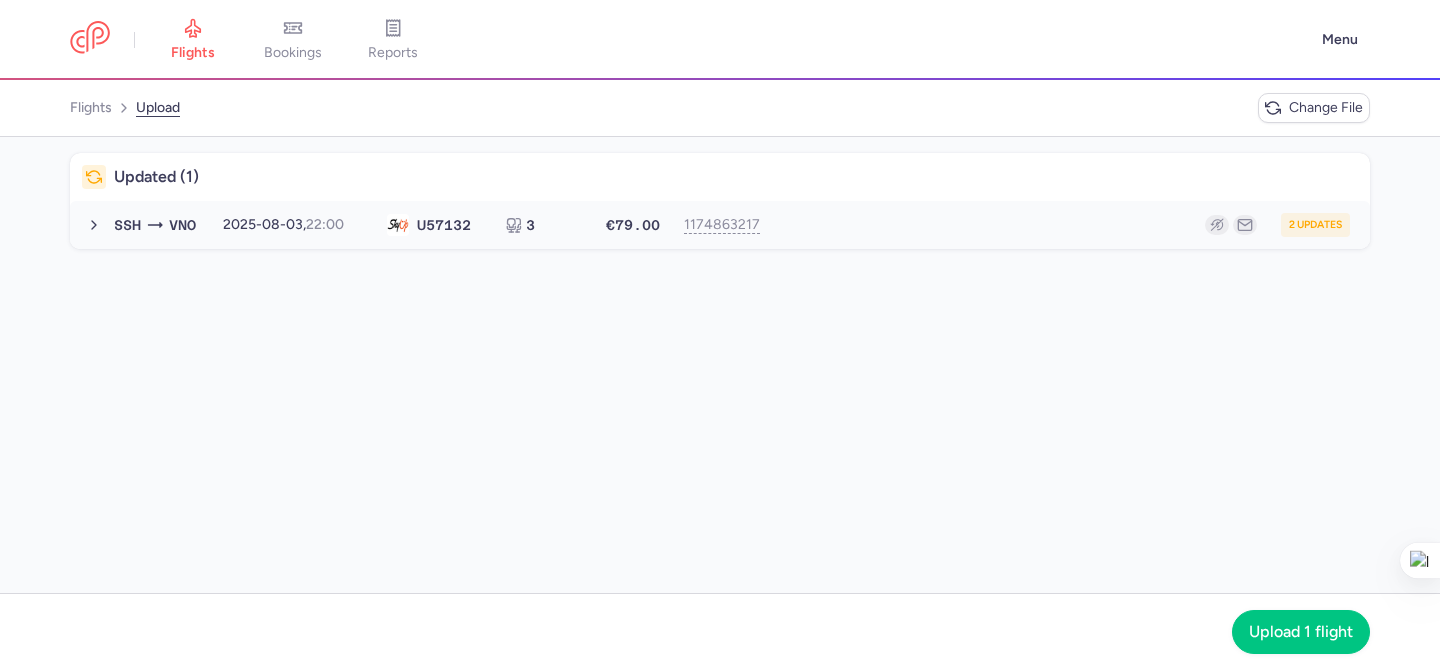 click on "SSH  VNO 2025-08-03,  22:00 U5  7132 3 €79.00 1174863217 2 updates 2025-08-03, 22:00 U57132 3 seats €79.00" at bounding box center [720, 225] 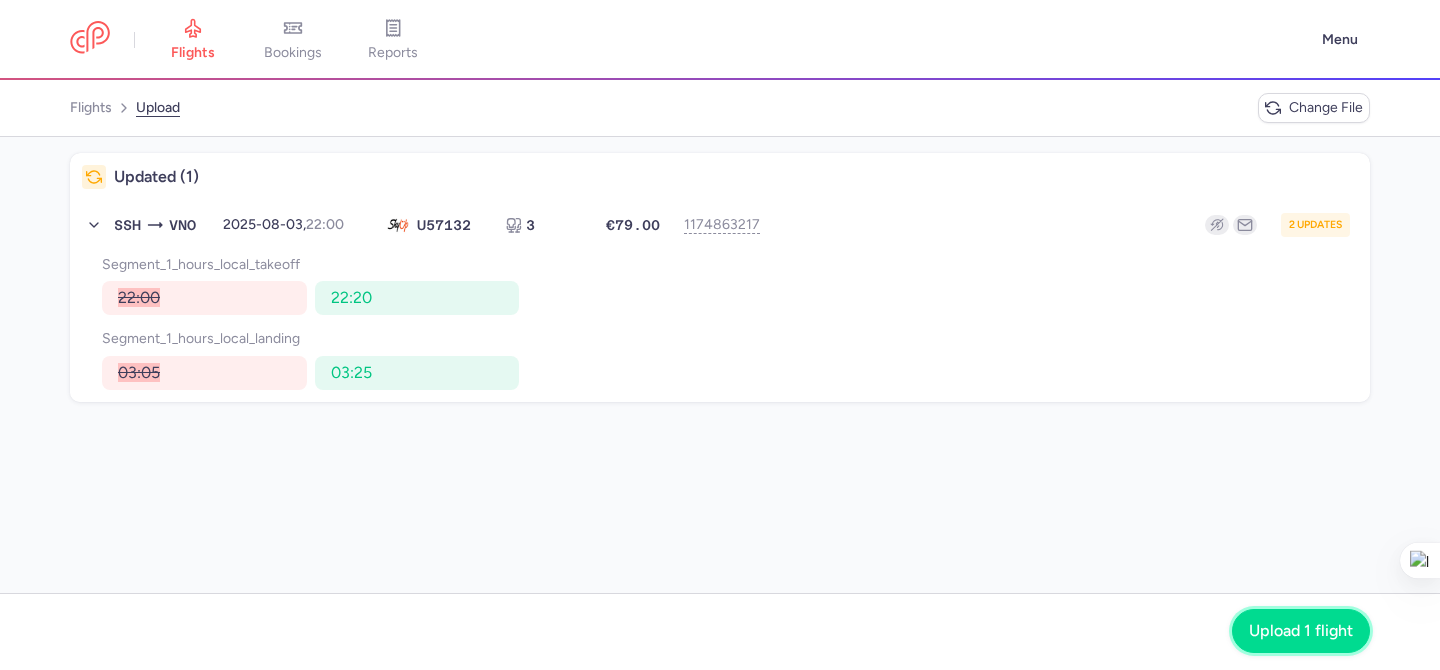 click on "Upload 1 flight" at bounding box center (1301, 631) 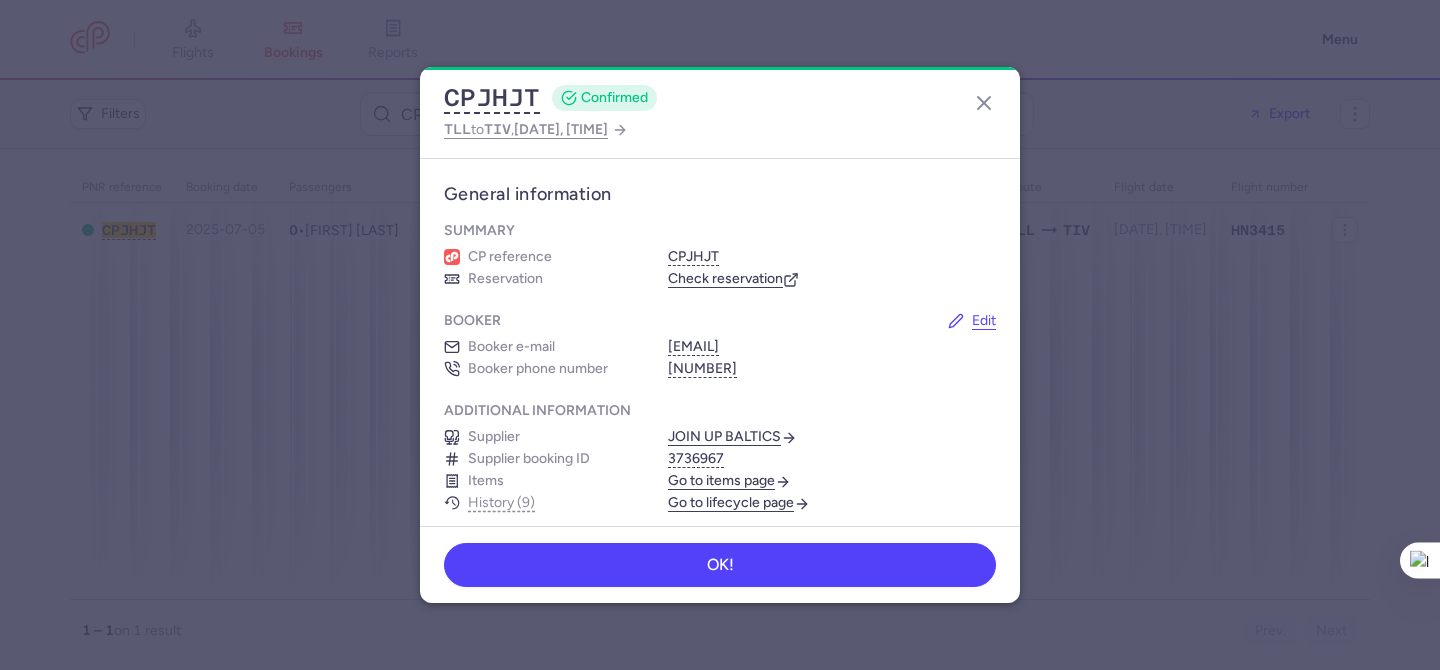 scroll, scrollTop: 0, scrollLeft: 0, axis: both 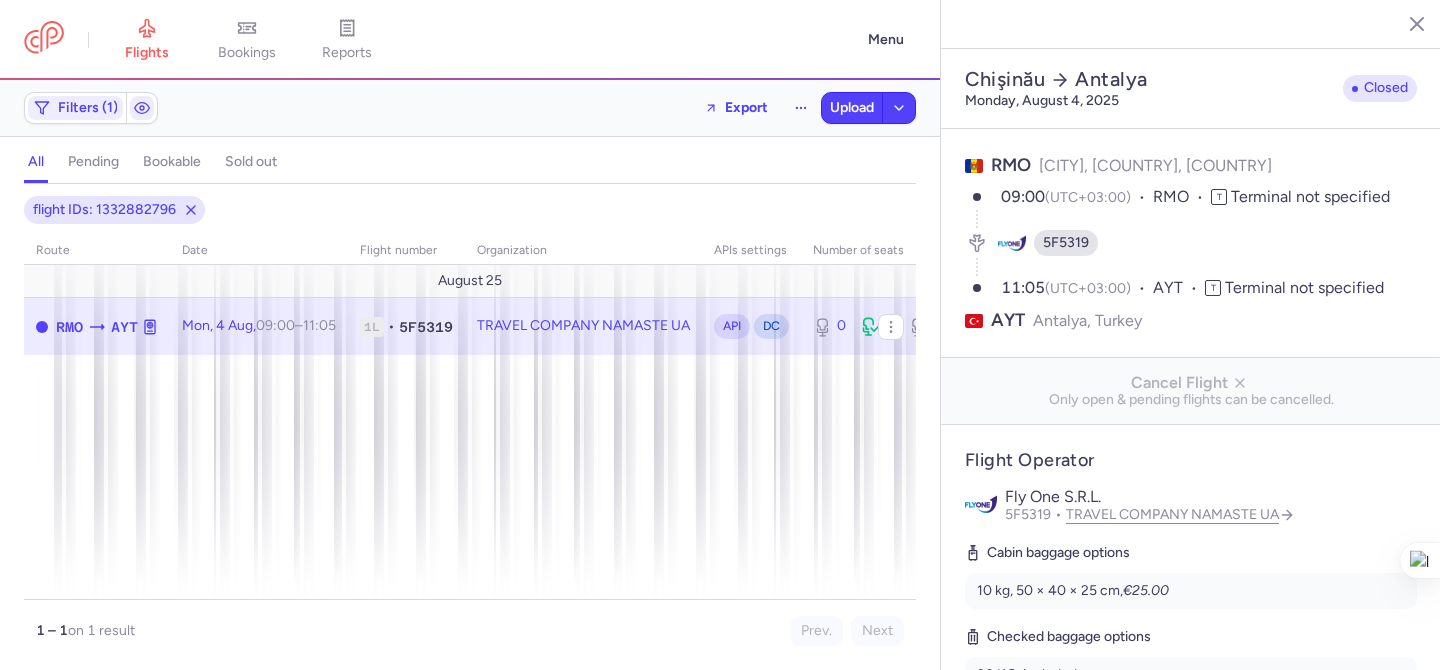 select on "days" 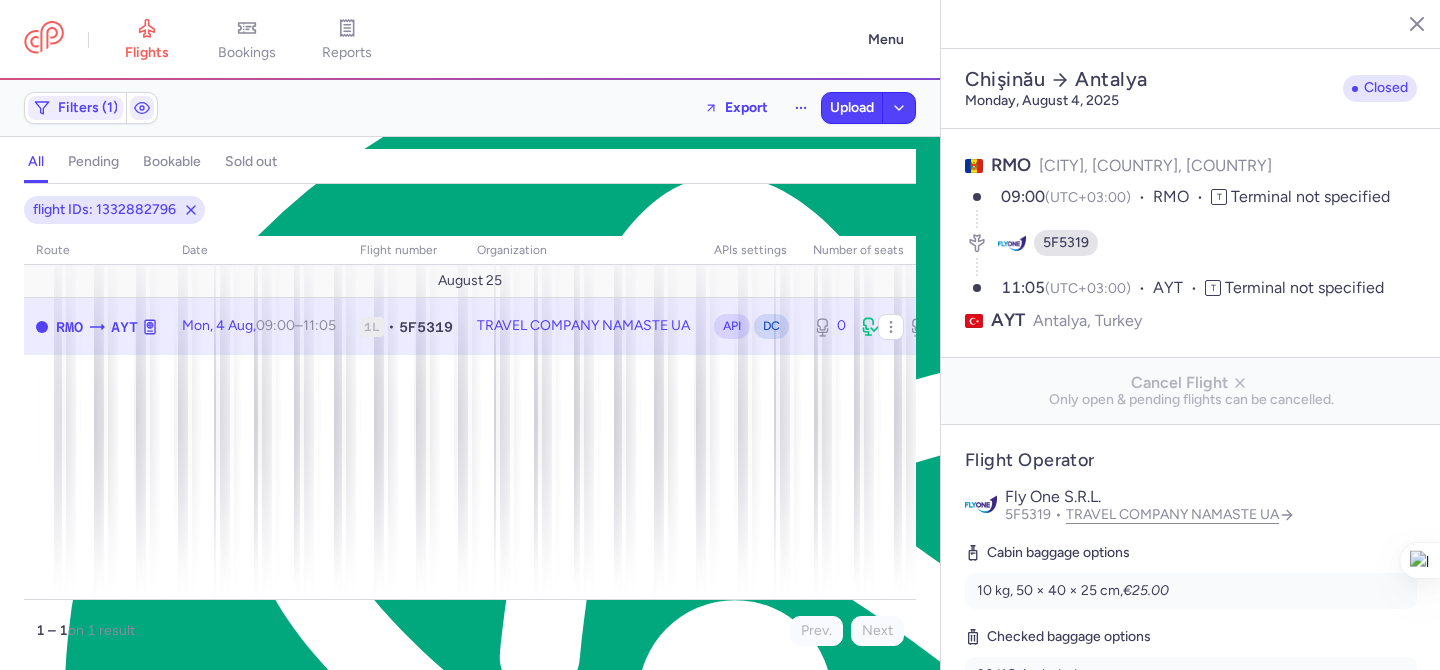scroll, scrollTop: 0, scrollLeft: 0, axis: both 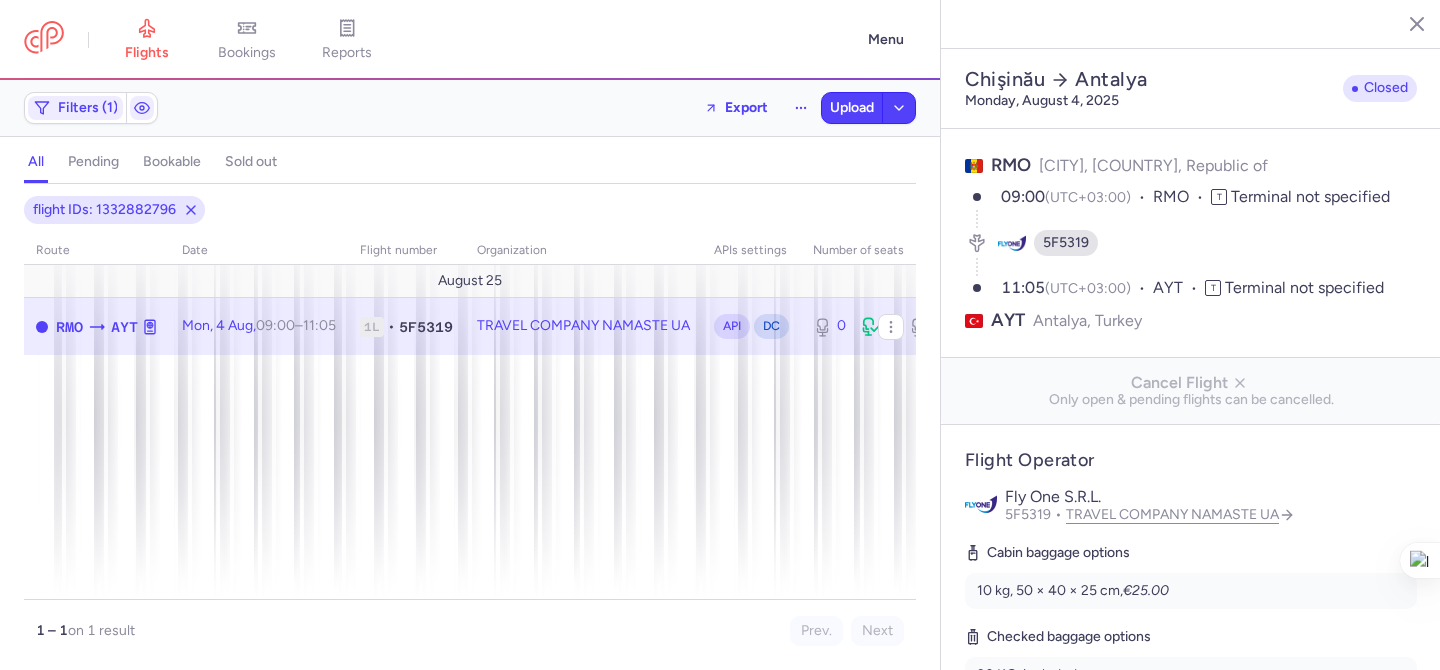 select on "days" 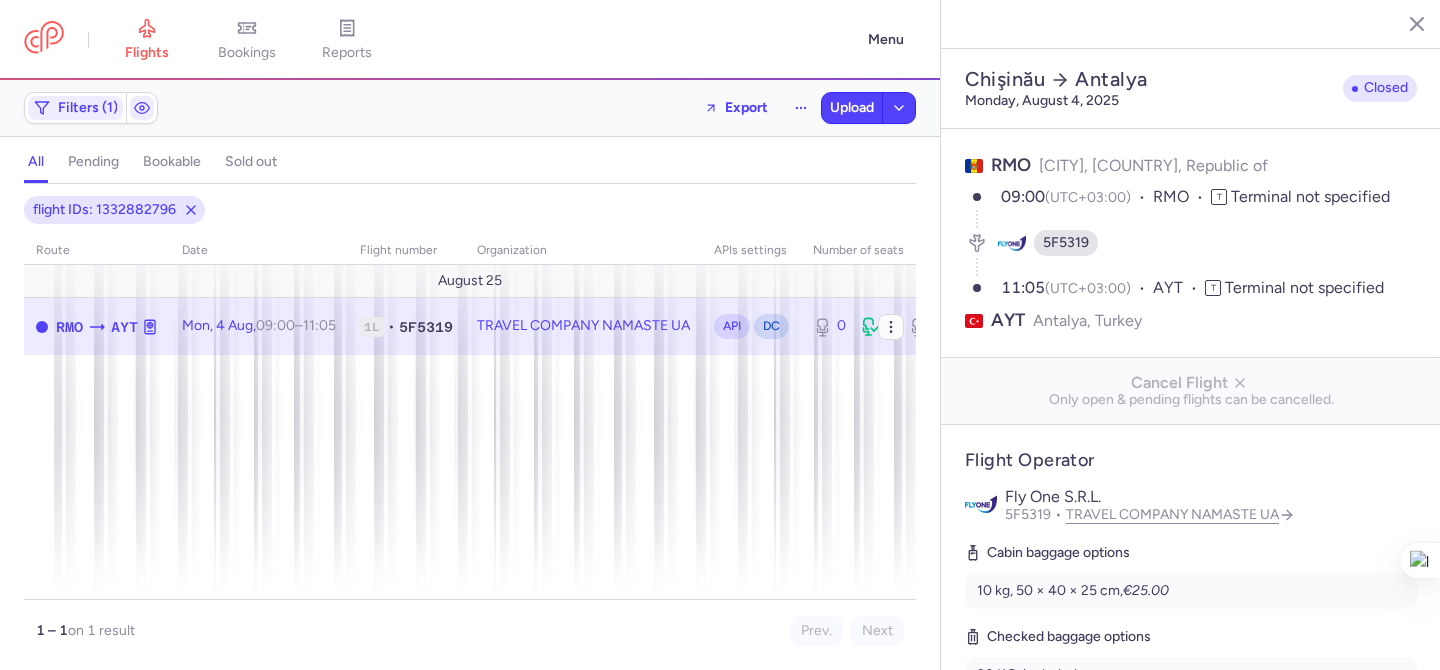 scroll, scrollTop: 0, scrollLeft: 0, axis: both 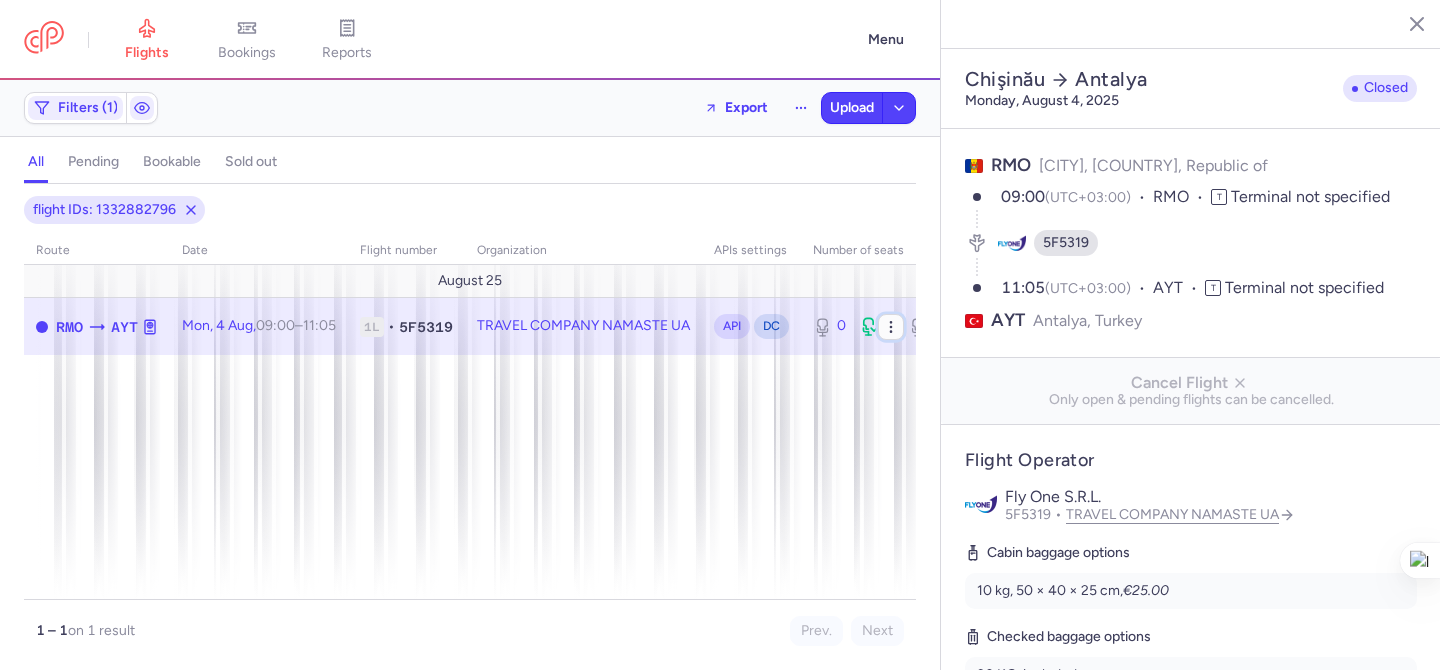 click 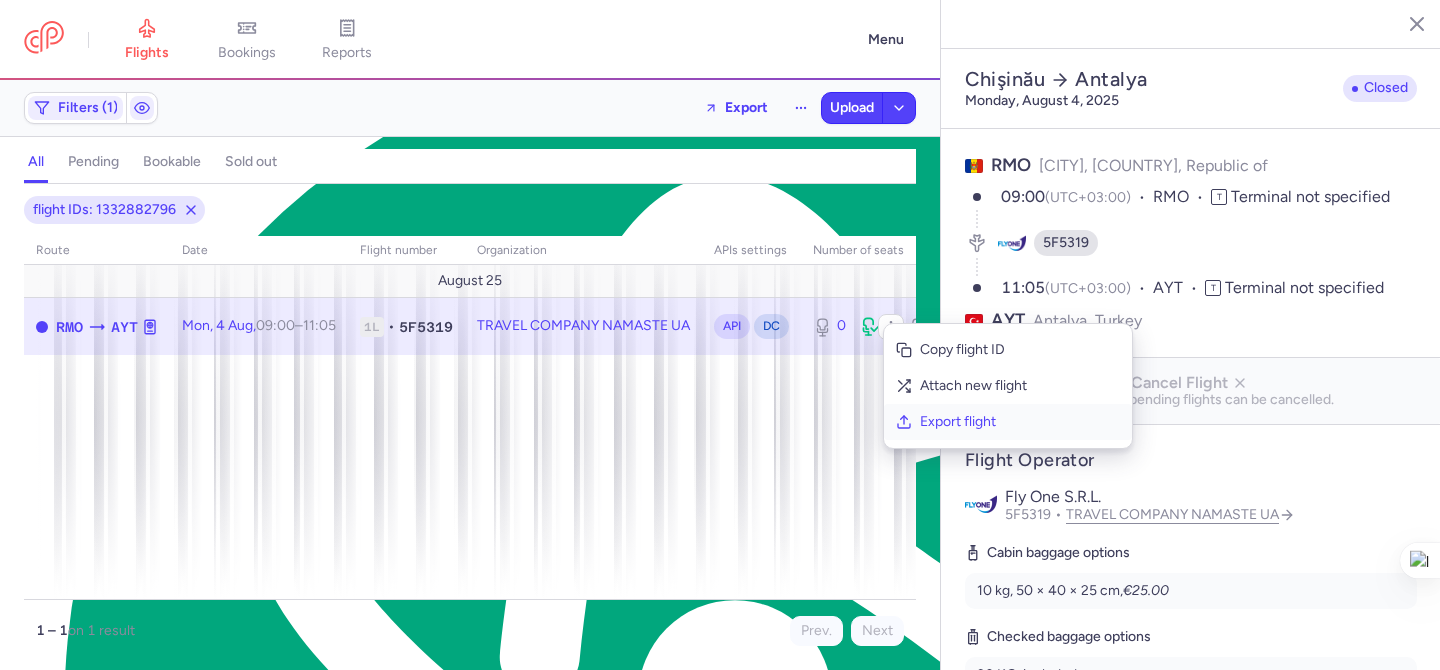 click on "Export flight" at bounding box center (1020, 422) 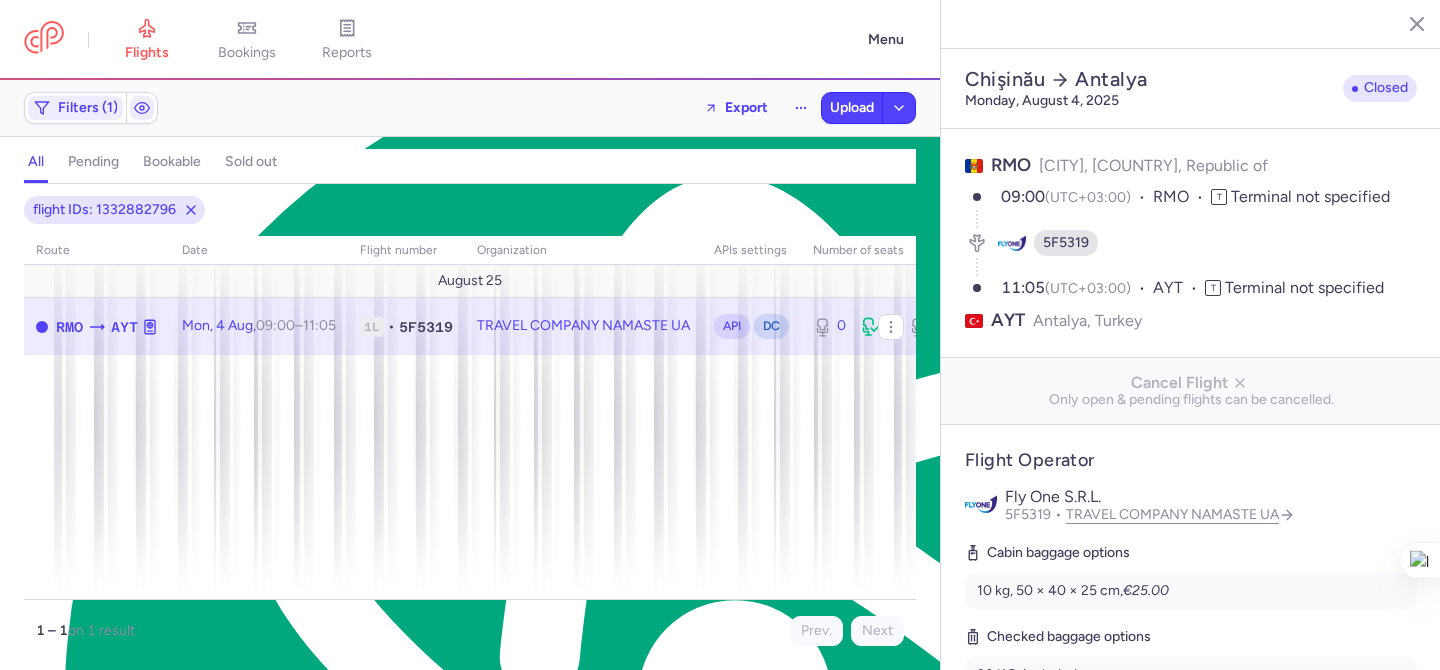 scroll, scrollTop: 1274, scrollLeft: 0, axis: vertical 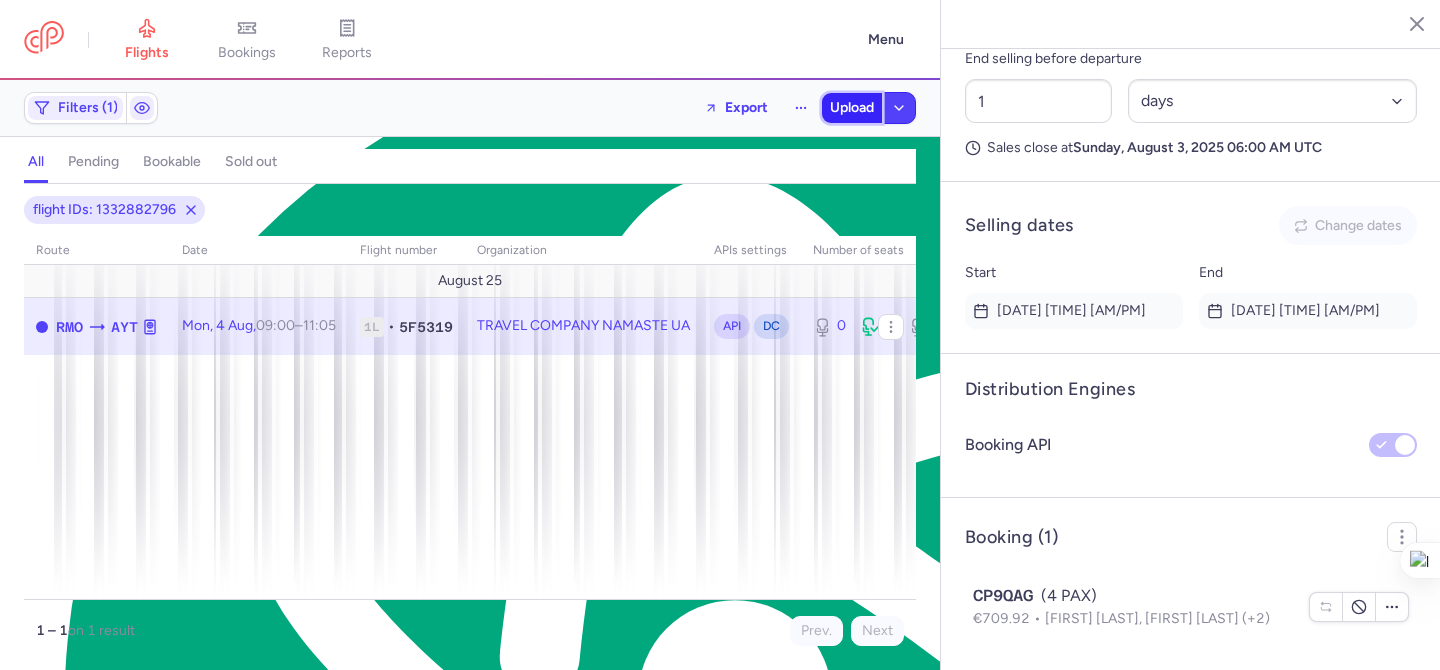 click on "Upload" at bounding box center [852, 108] 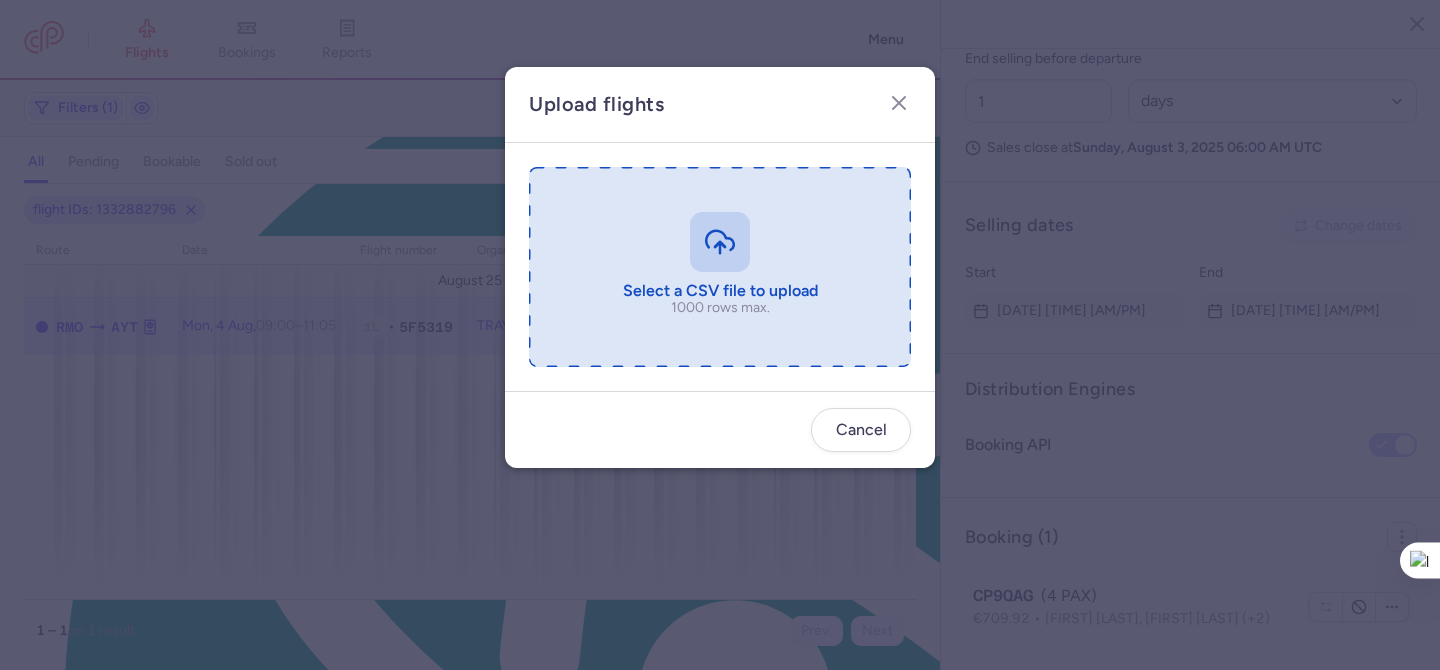 click at bounding box center [720, 267] 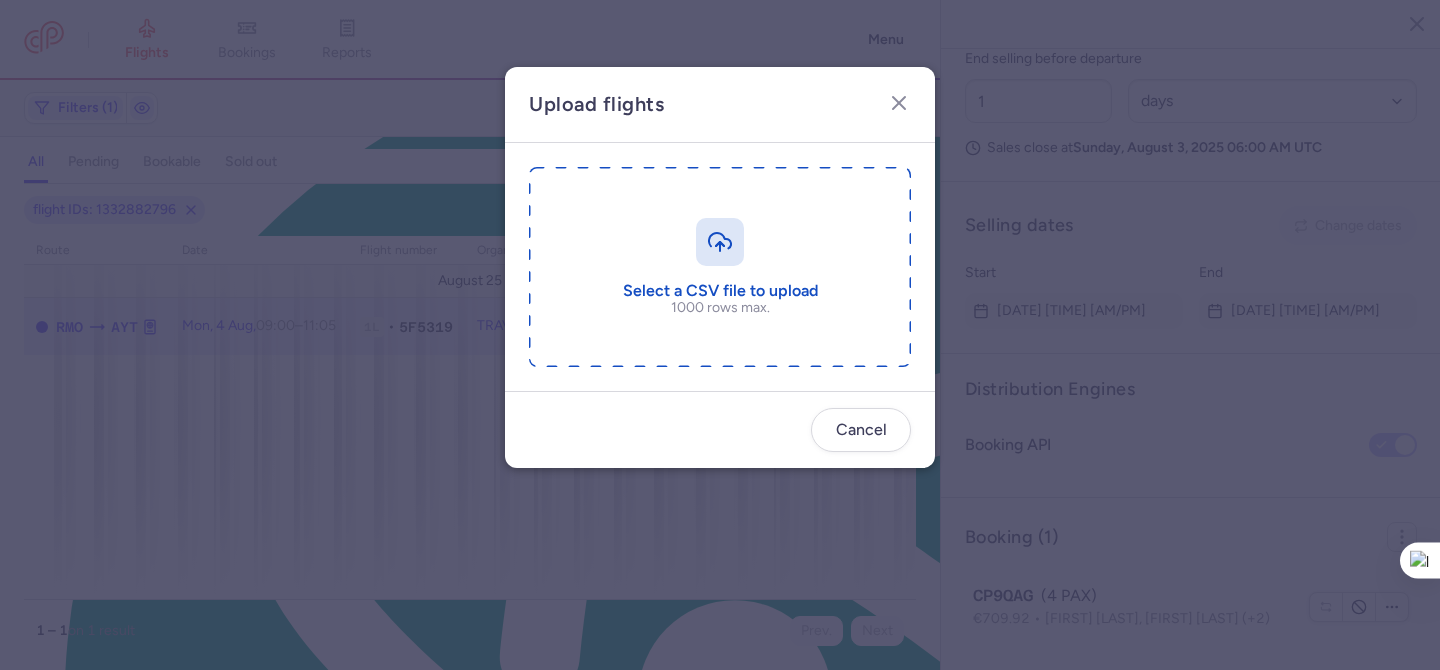 type on "C:\fakepath\export_flight_5F5319_20250803,1938.csv" 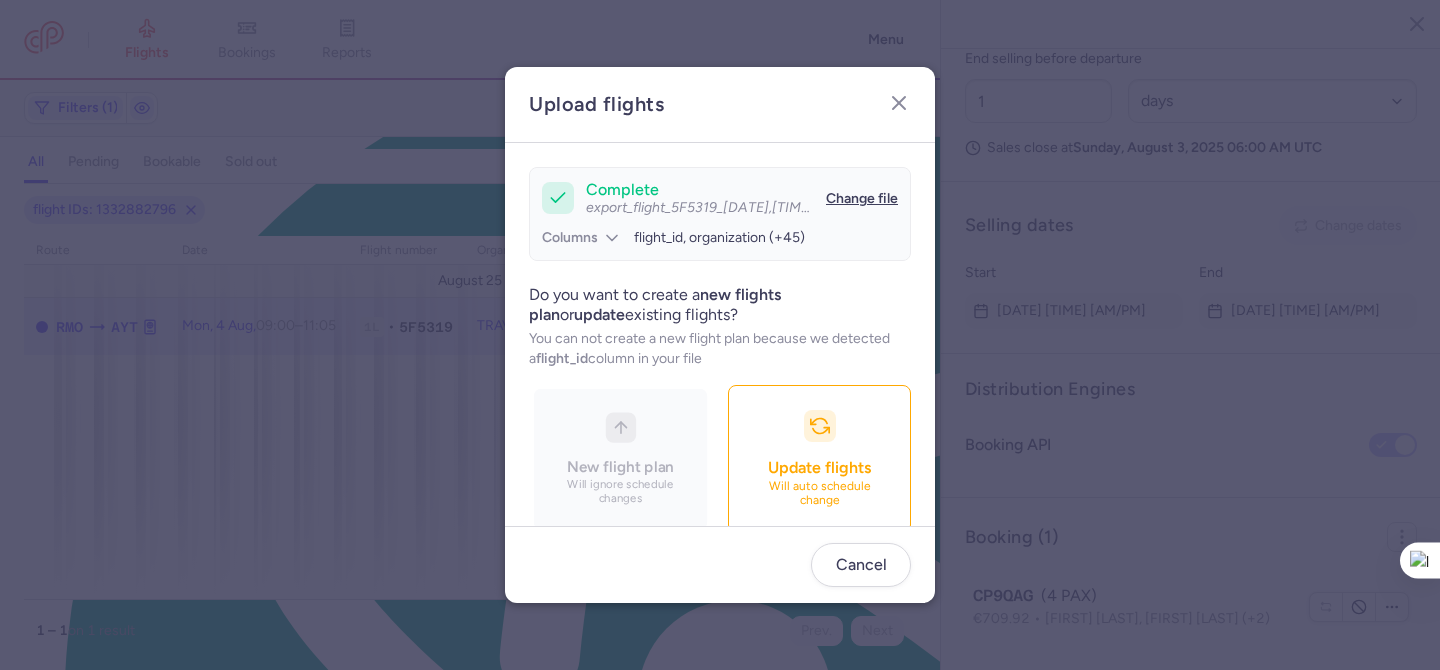 scroll, scrollTop: 194, scrollLeft: 0, axis: vertical 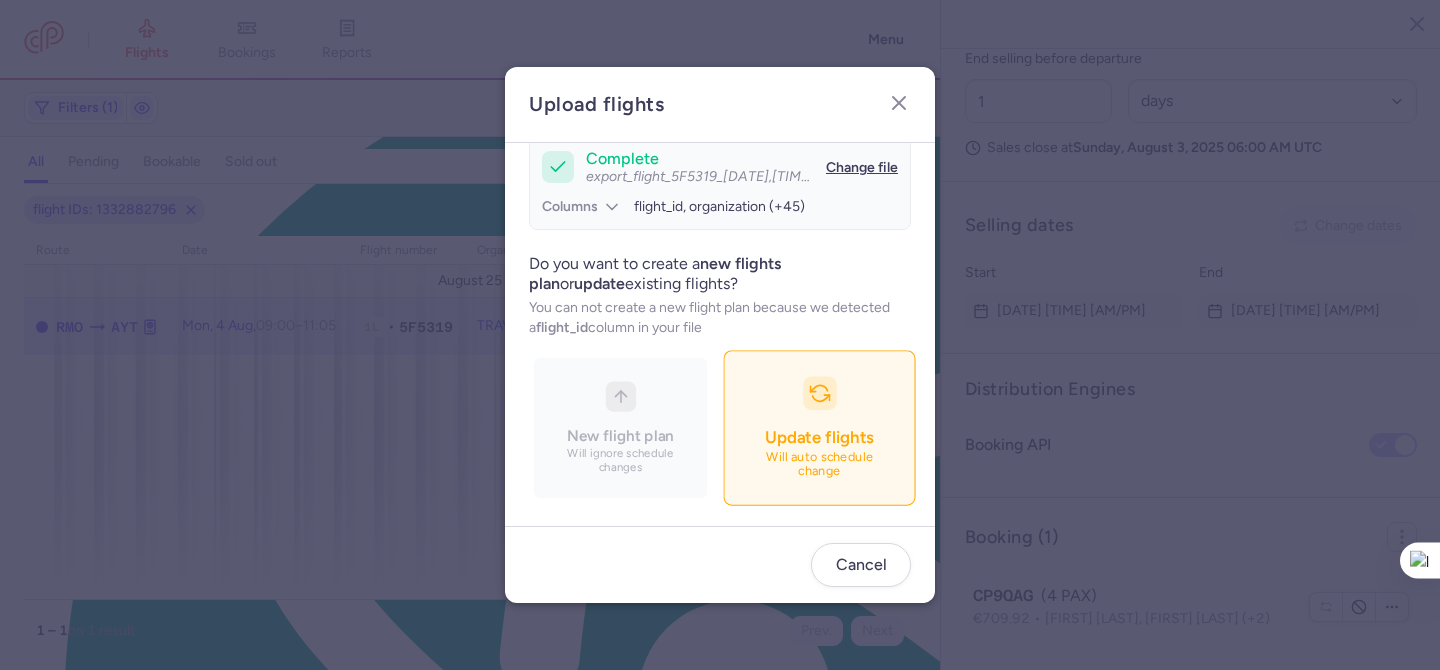 click on "Update flights" at bounding box center (819, 437) 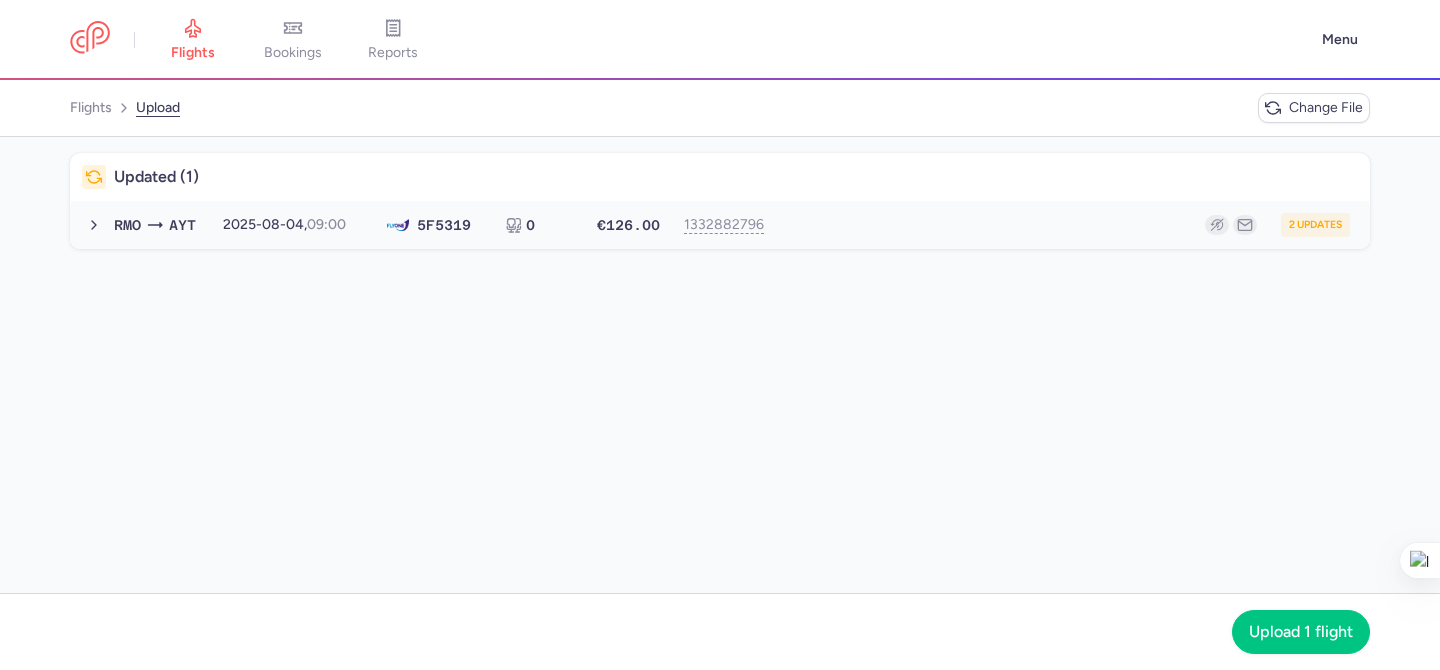 click on "2 updates" at bounding box center [1064, 225] 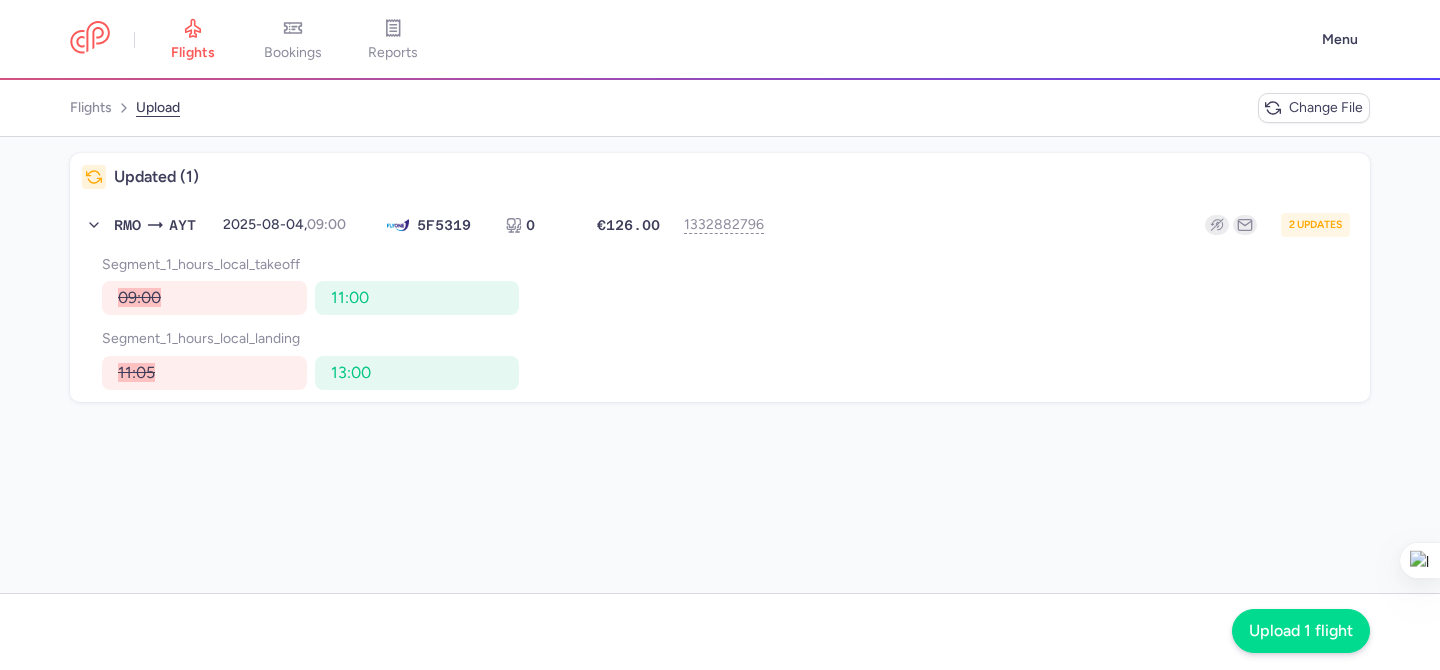 click on "Upload 1 flight" 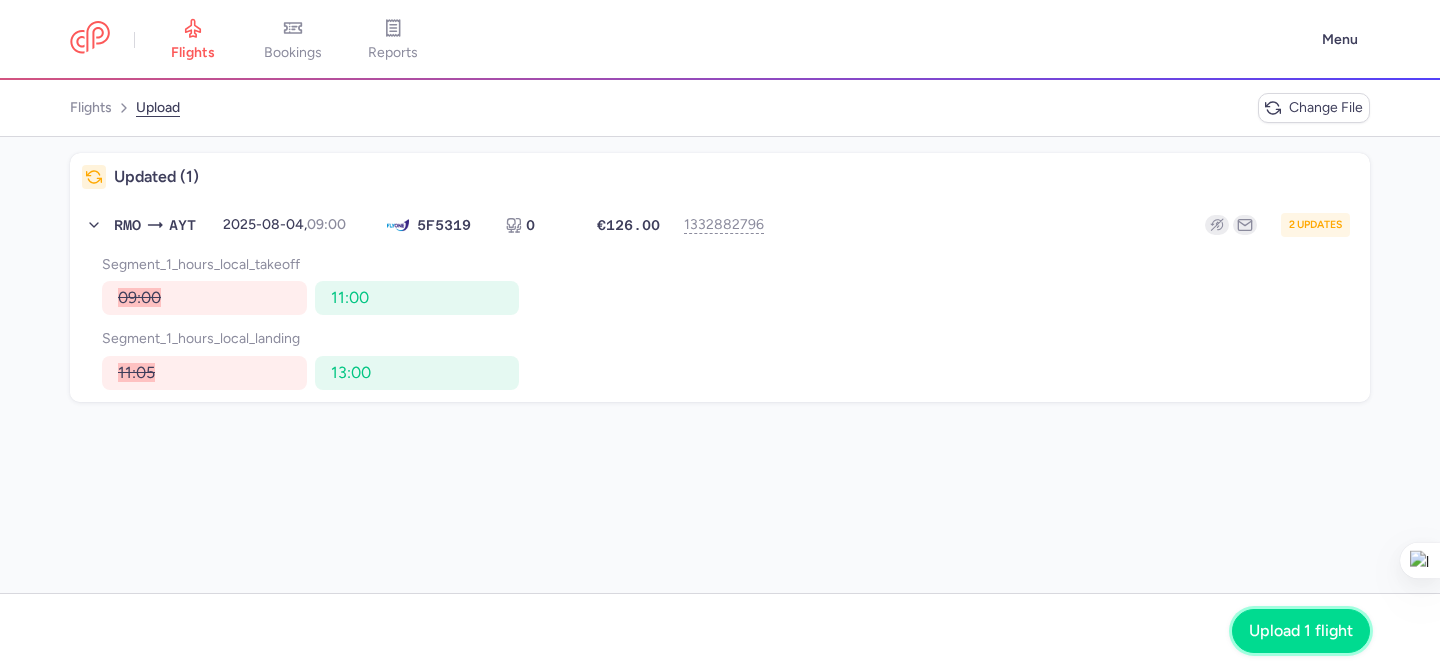 click on "Upload 1 flight" 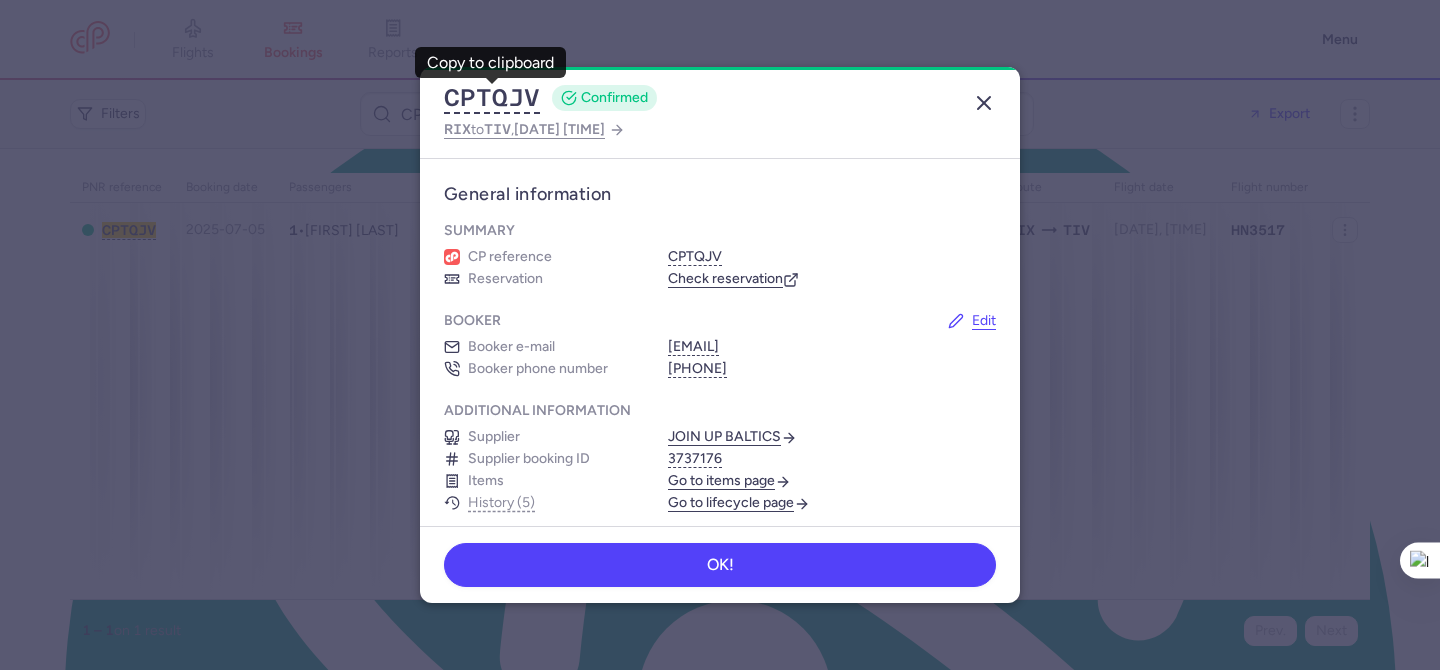 scroll, scrollTop: 0, scrollLeft: 0, axis: both 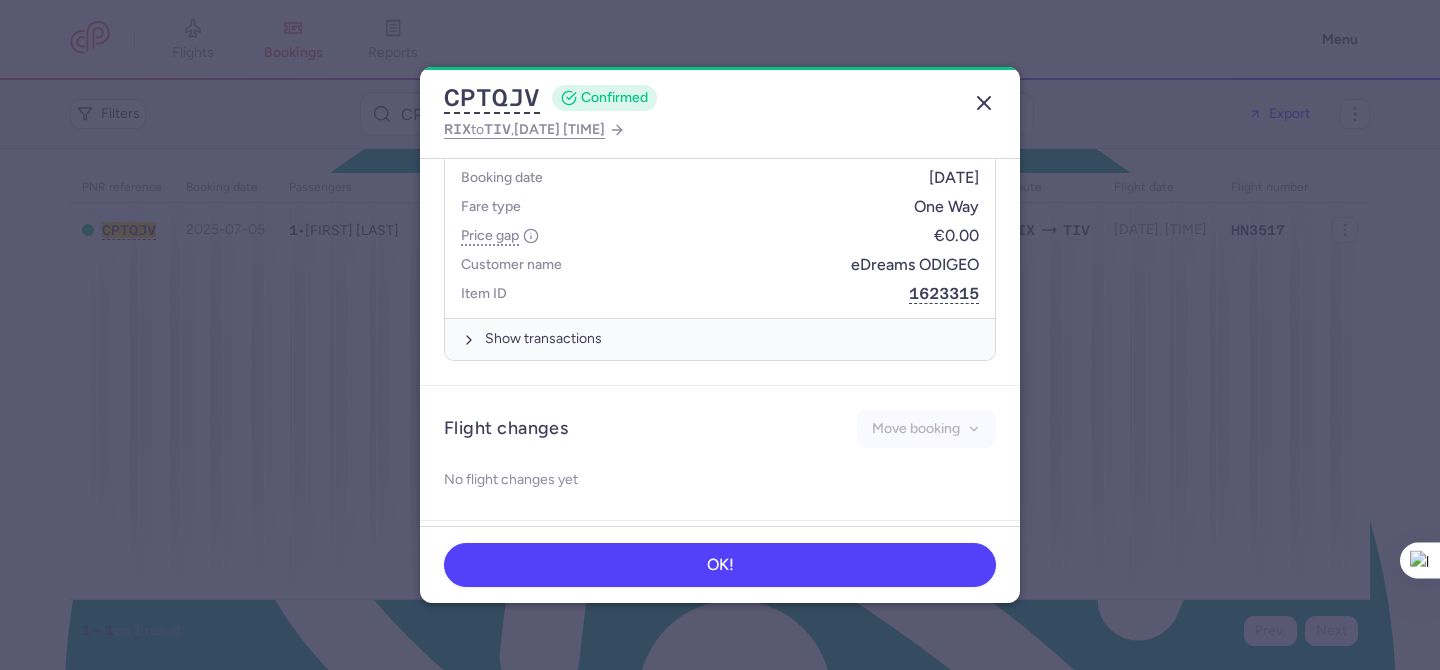 click 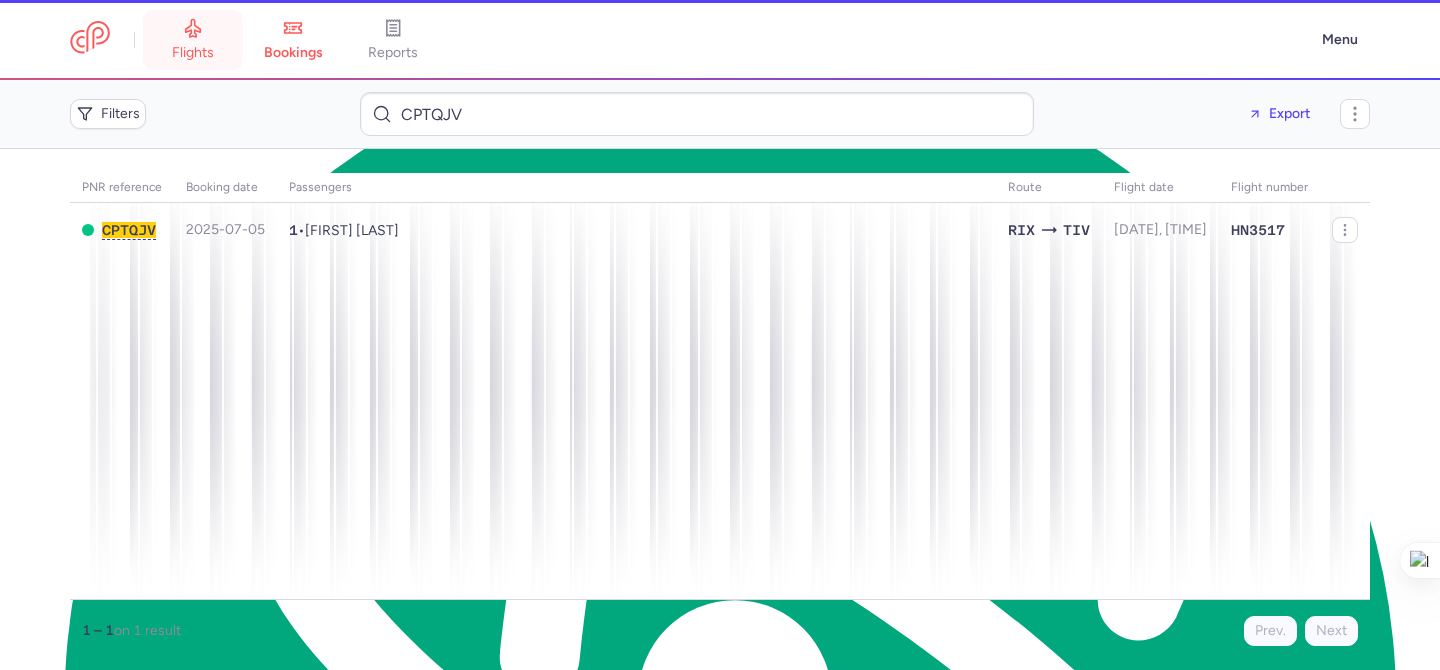 click 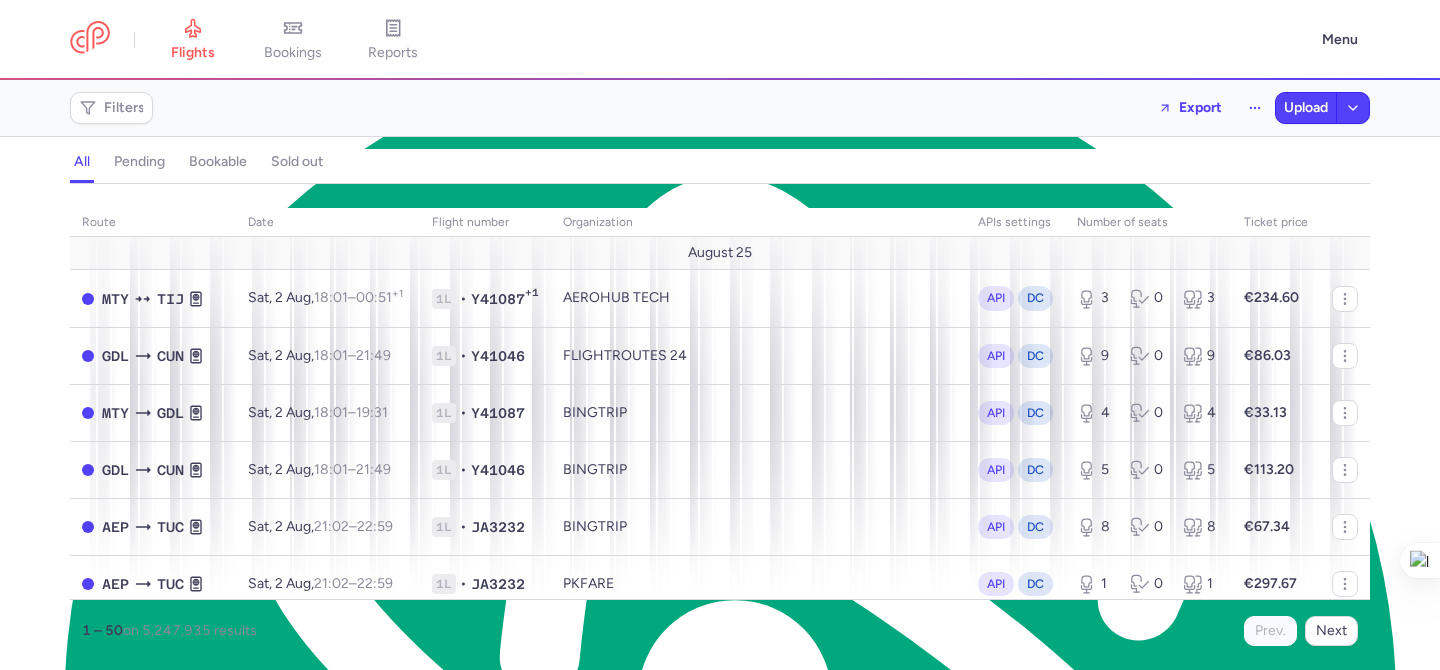 click on "pending" at bounding box center [139, 162] 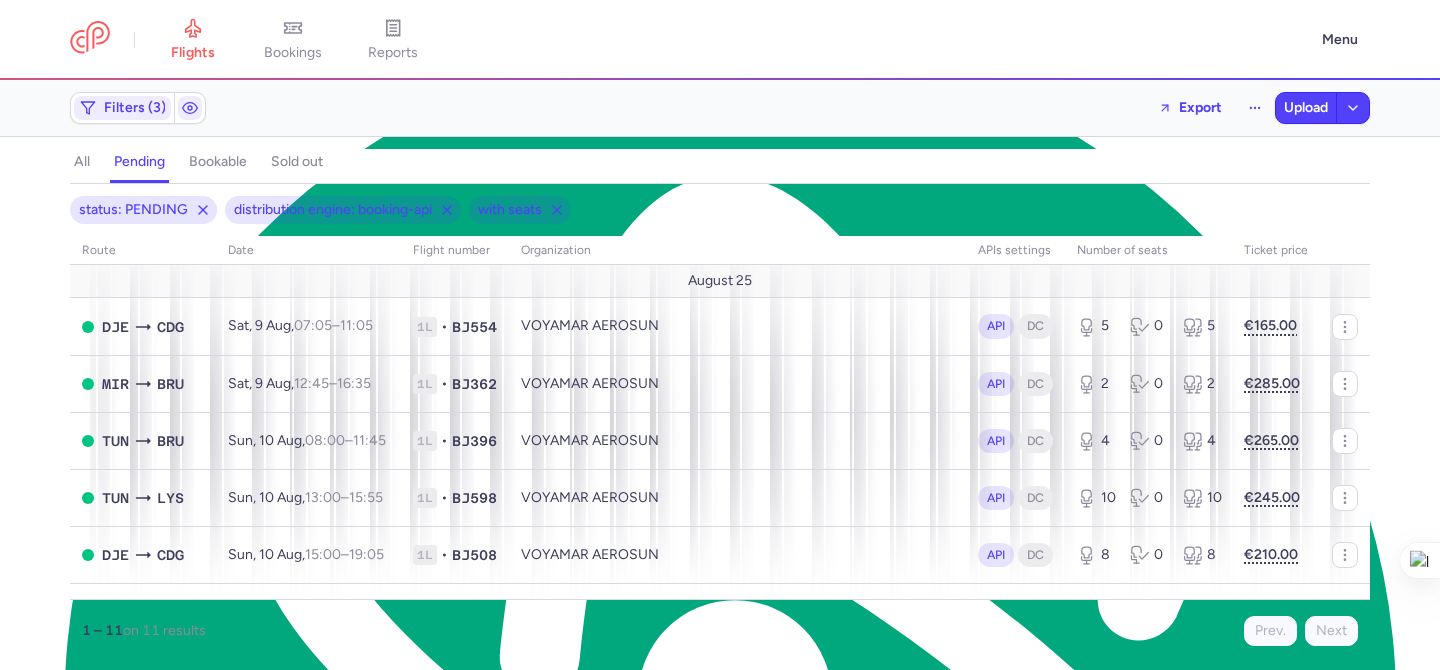 scroll, scrollTop: 328, scrollLeft: 0, axis: vertical 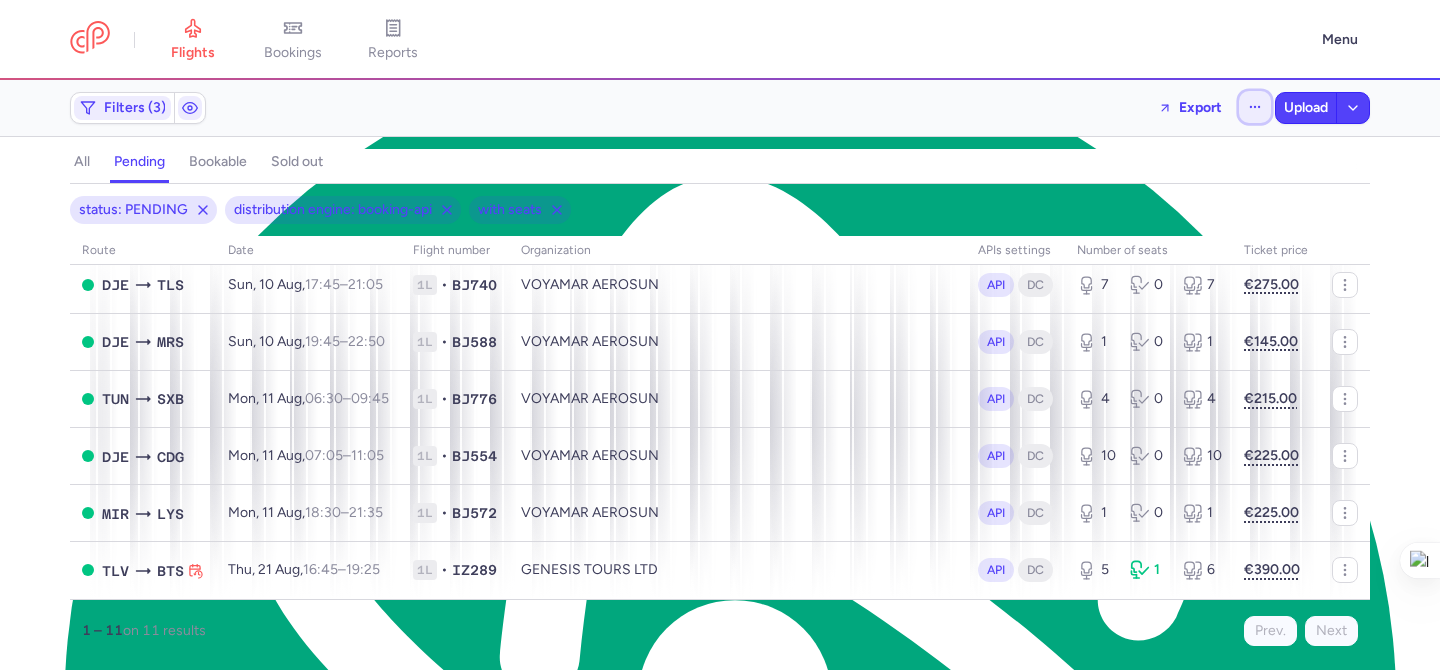 click 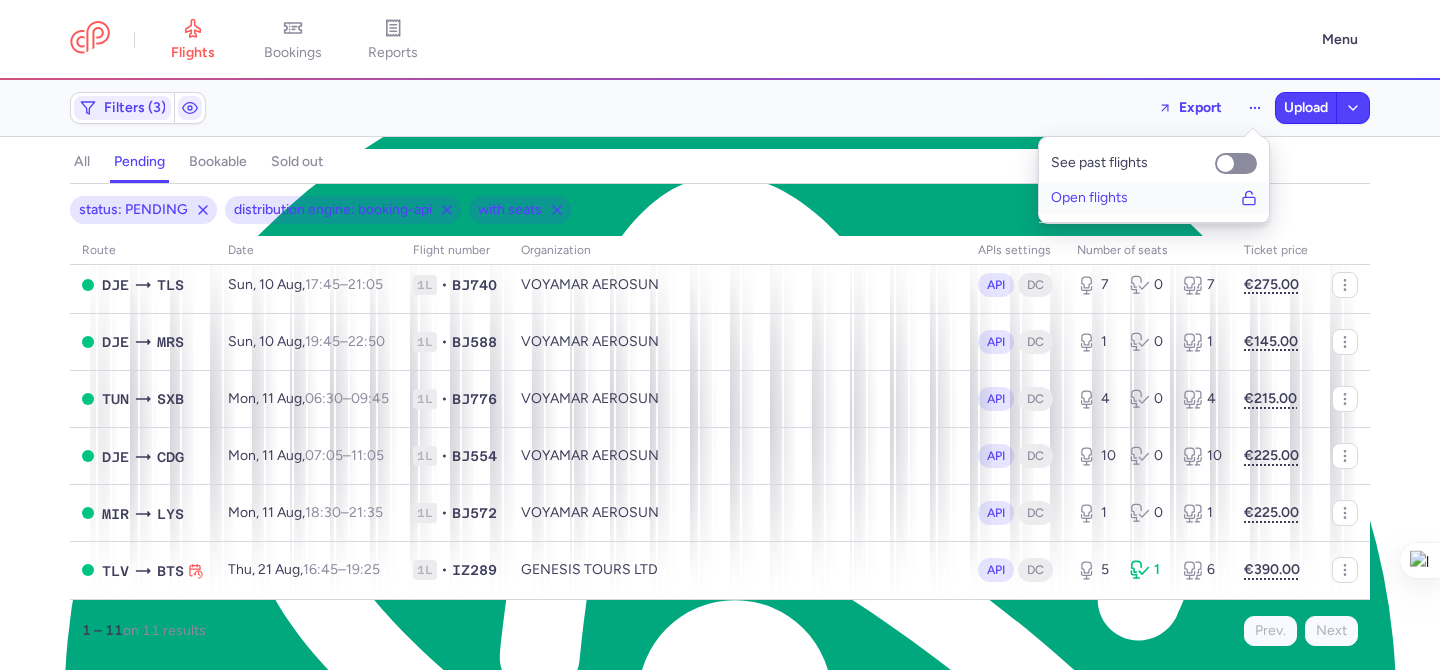 click on "Open flights" at bounding box center [1154, 198] 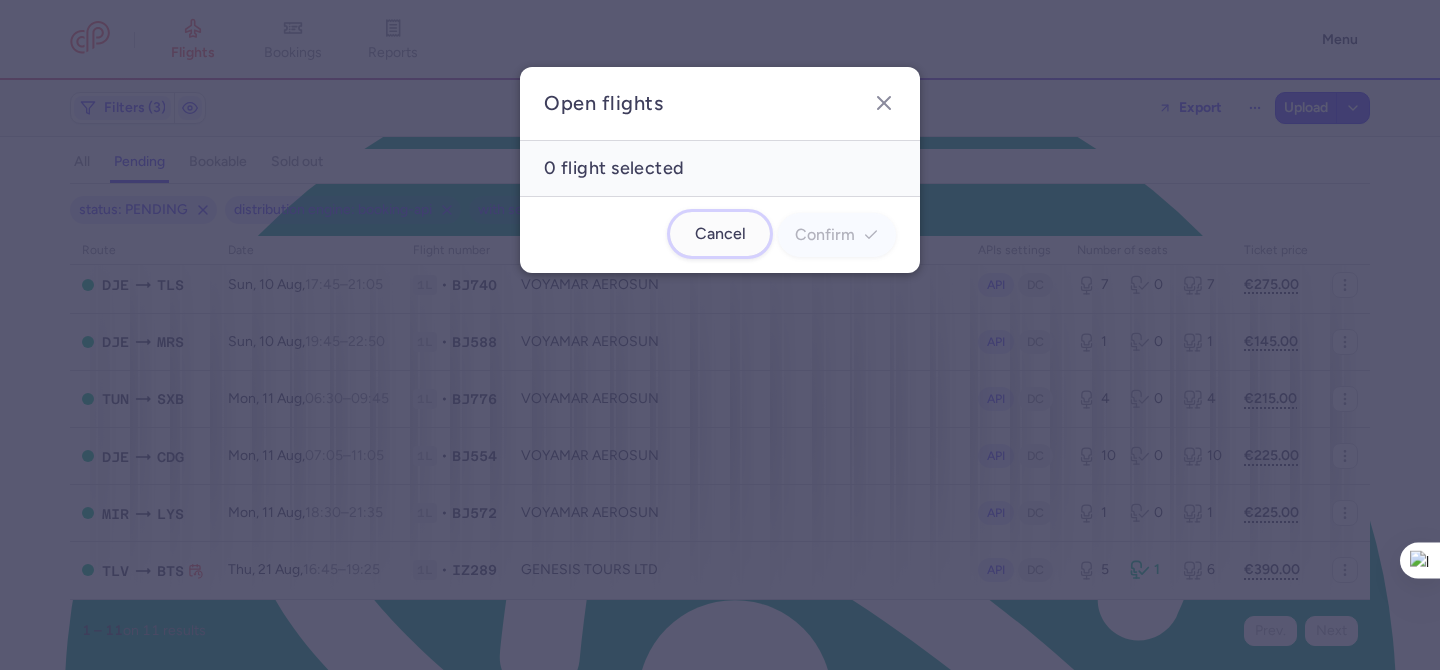 click on "Cancel" at bounding box center [720, 234] 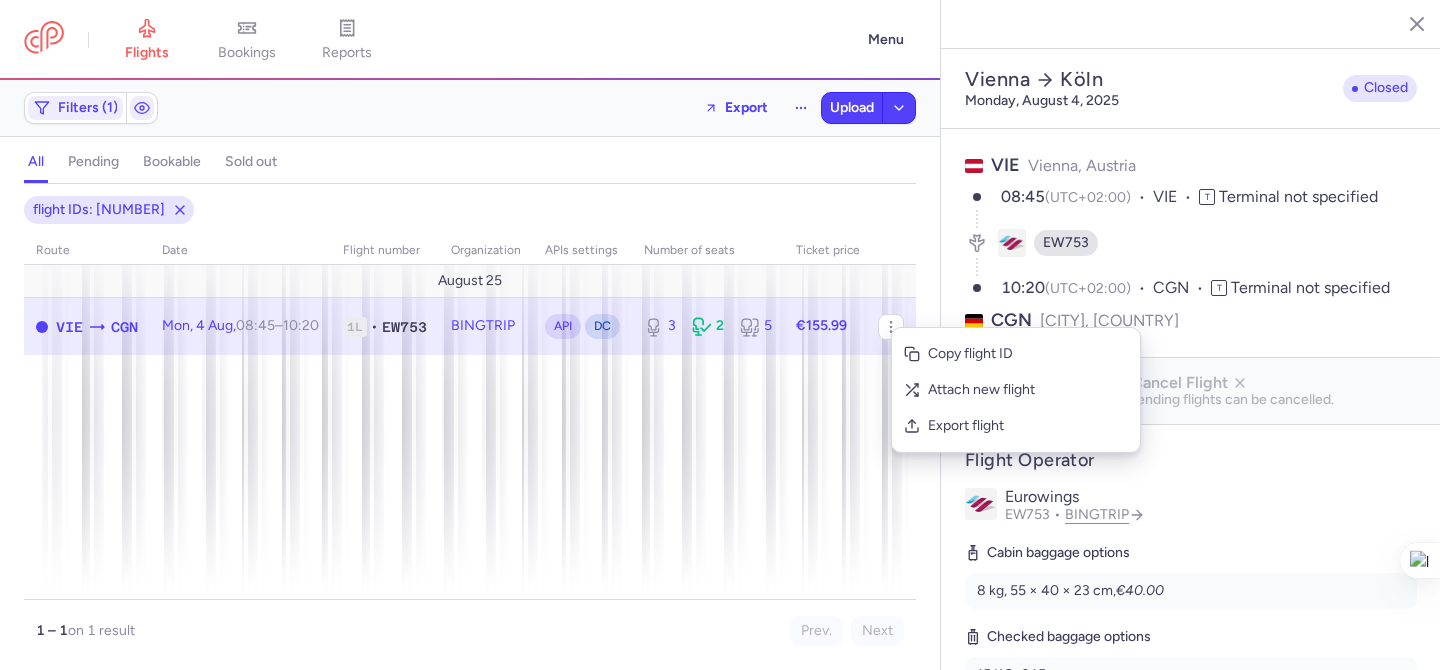 select on "days" 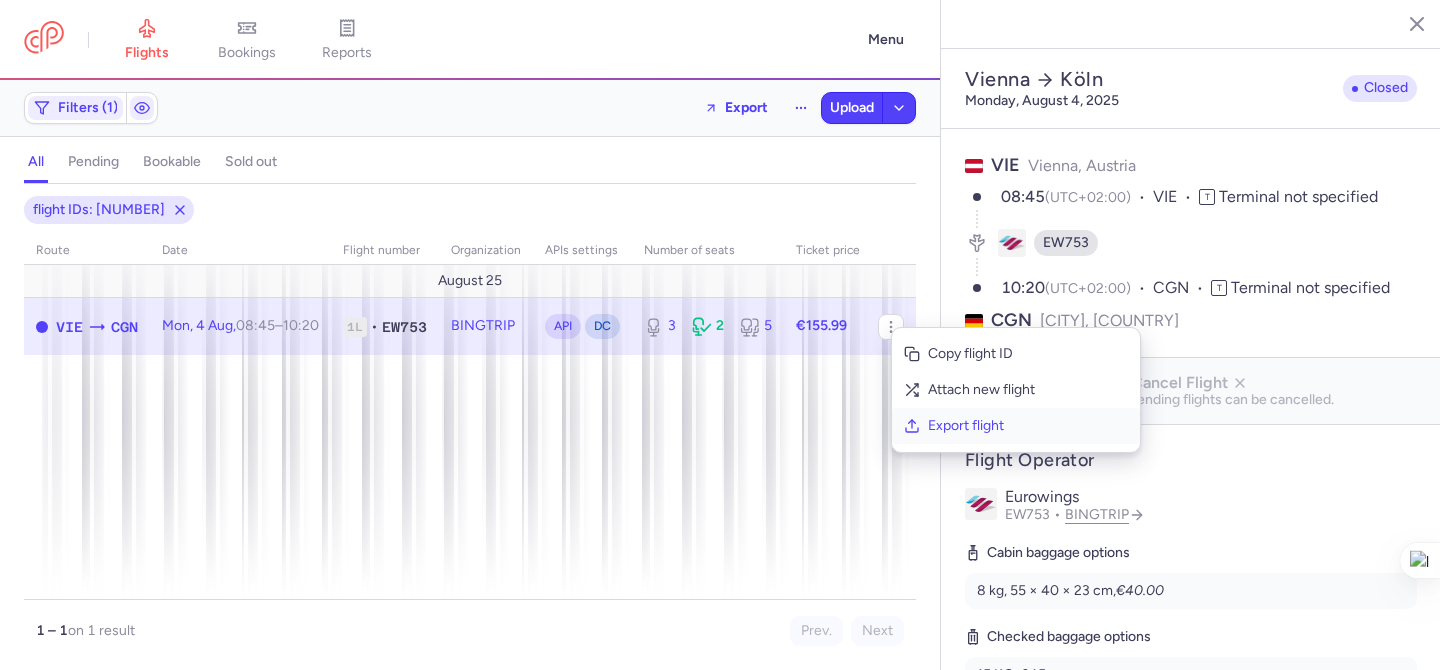 scroll, scrollTop: 0, scrollLeft: 0, axis: both 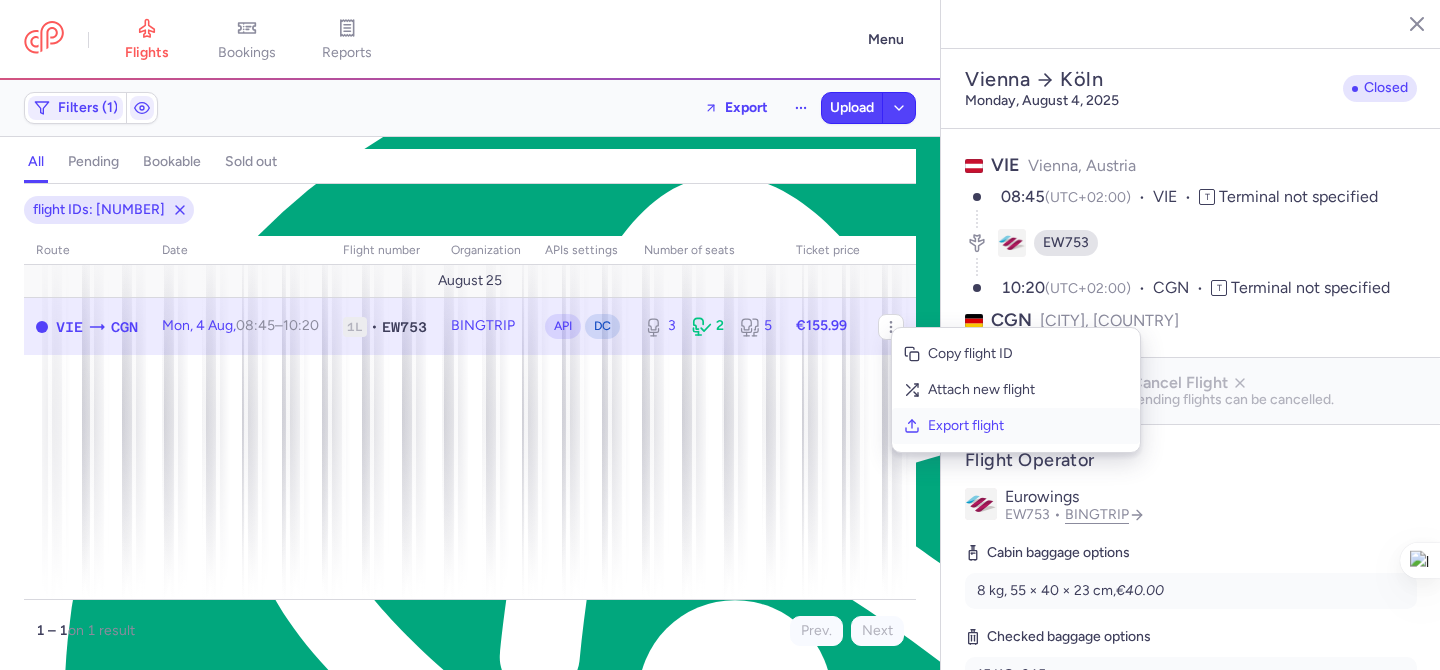 click on "Export flight" at bounding box center (1028, 426) 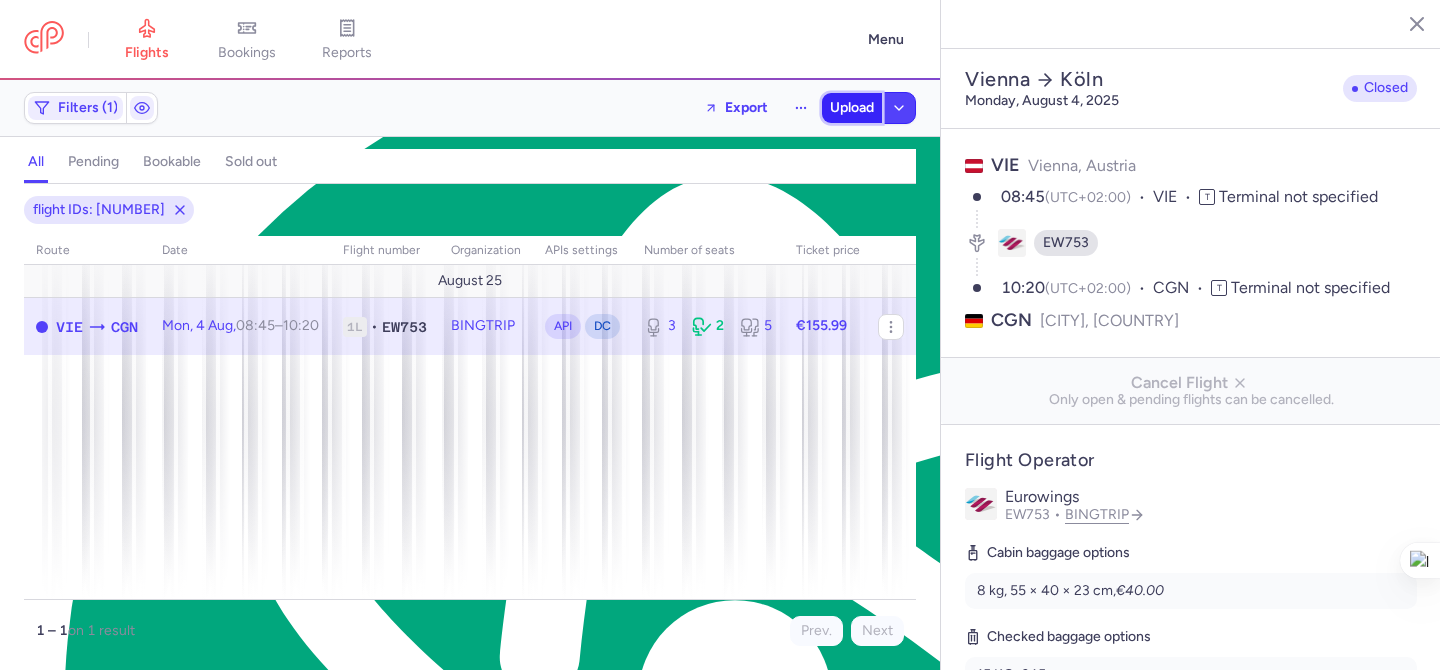 click on "Upload" at bounding box center (852, 108) 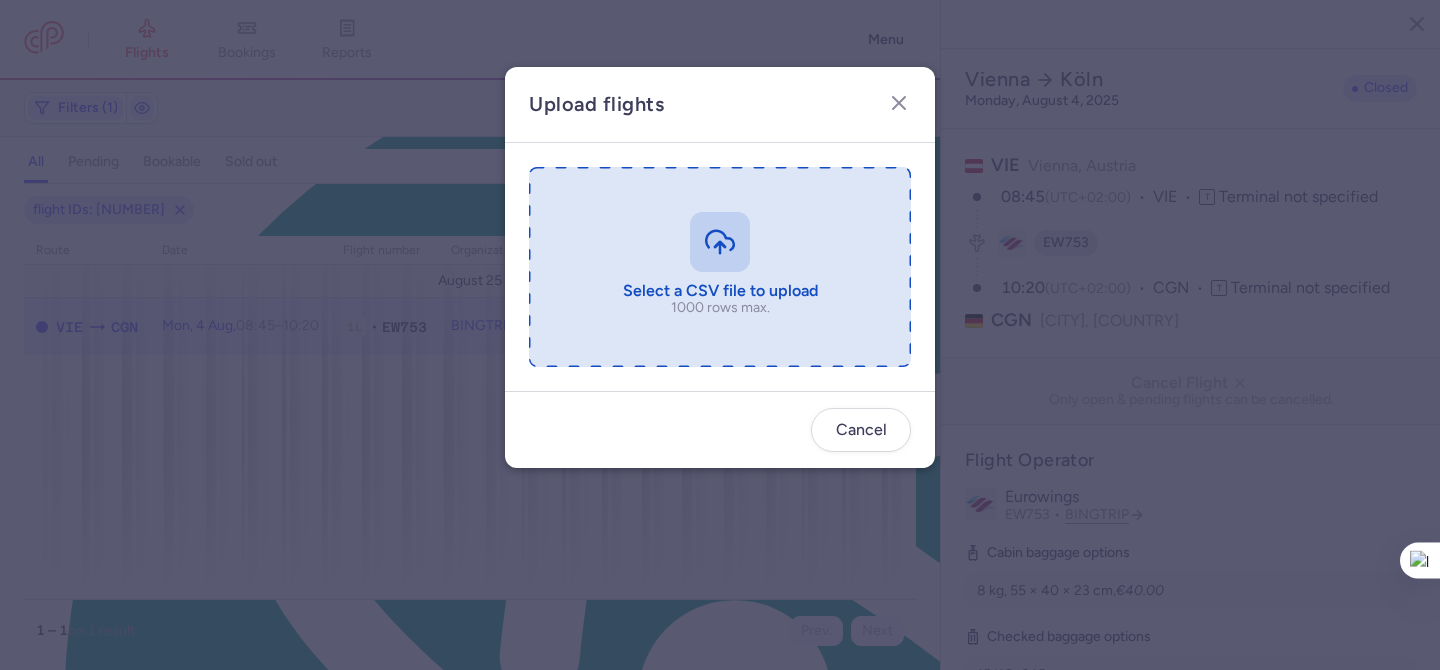 click at bounding box center [720, 267] 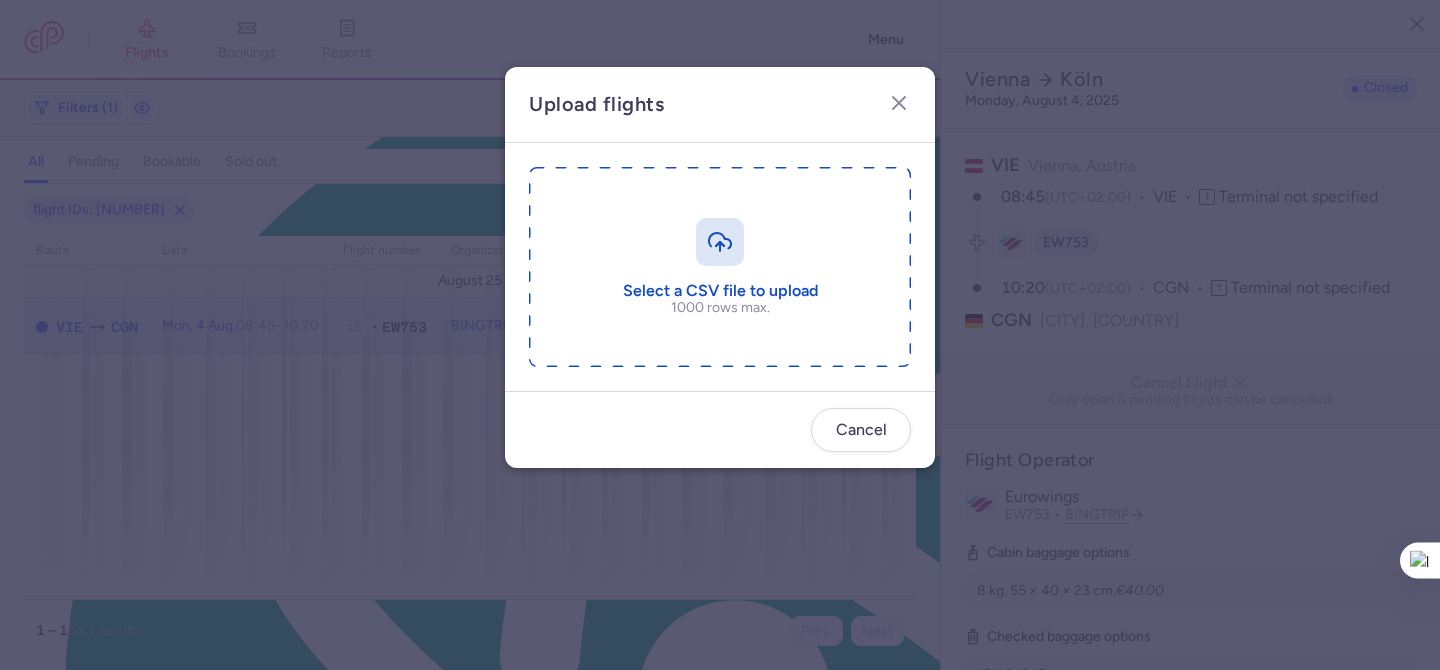 type on "C:\fakepath\export_flight_EW753_[DATE].csv" 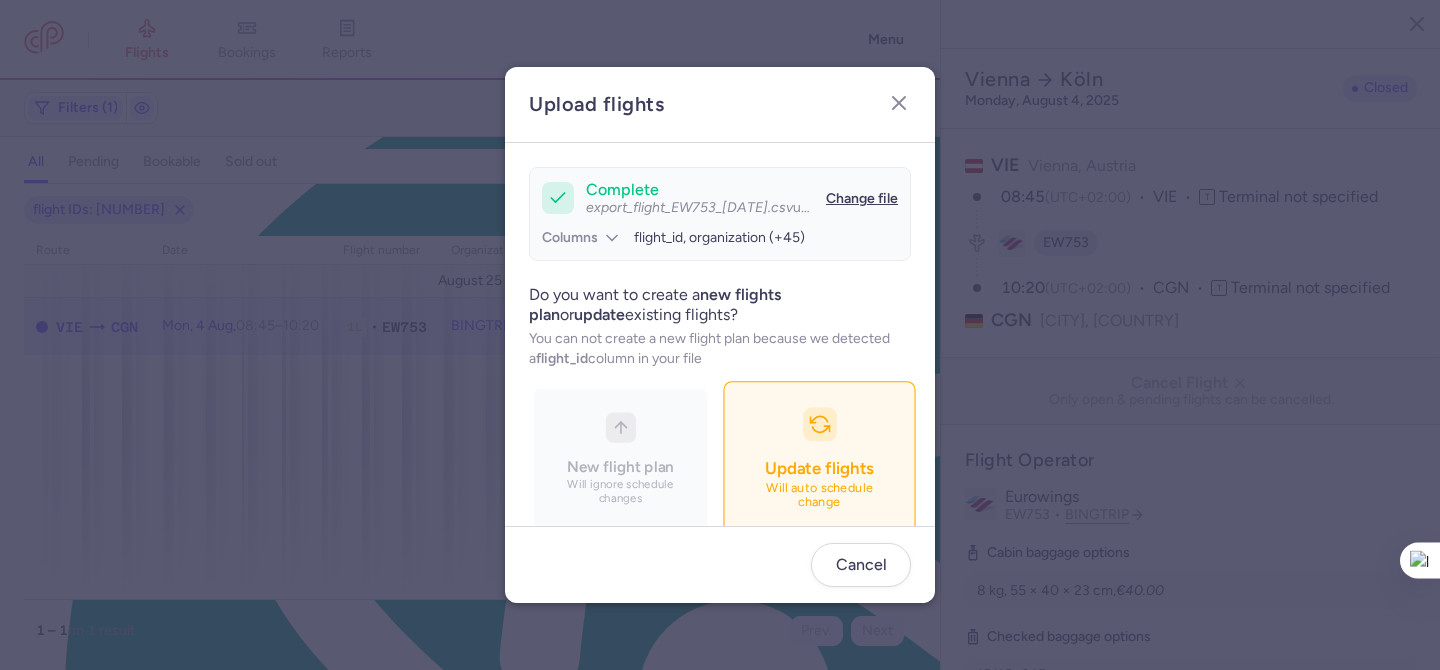 scroll, scrollTop: 194, scrollLeft: 0, axis: vertical 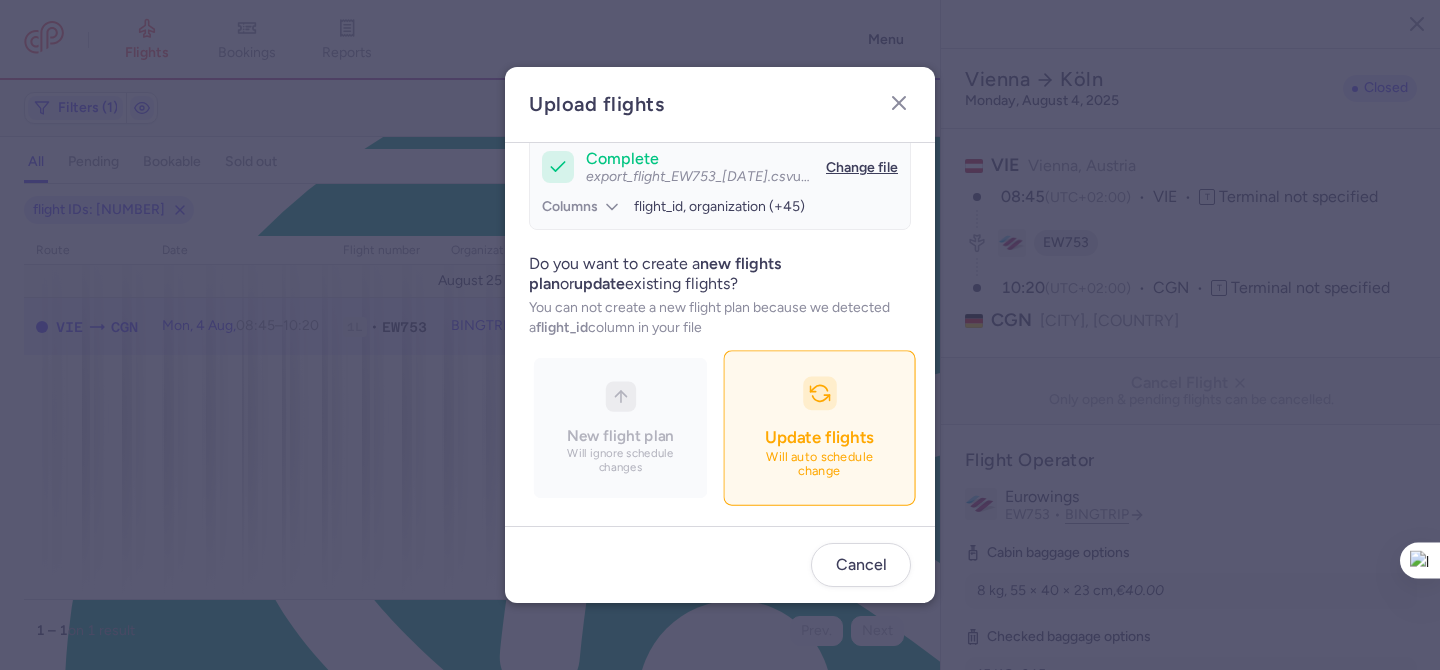 click on "Update flights Will auto schedule change" at bounding box center [819, 427] 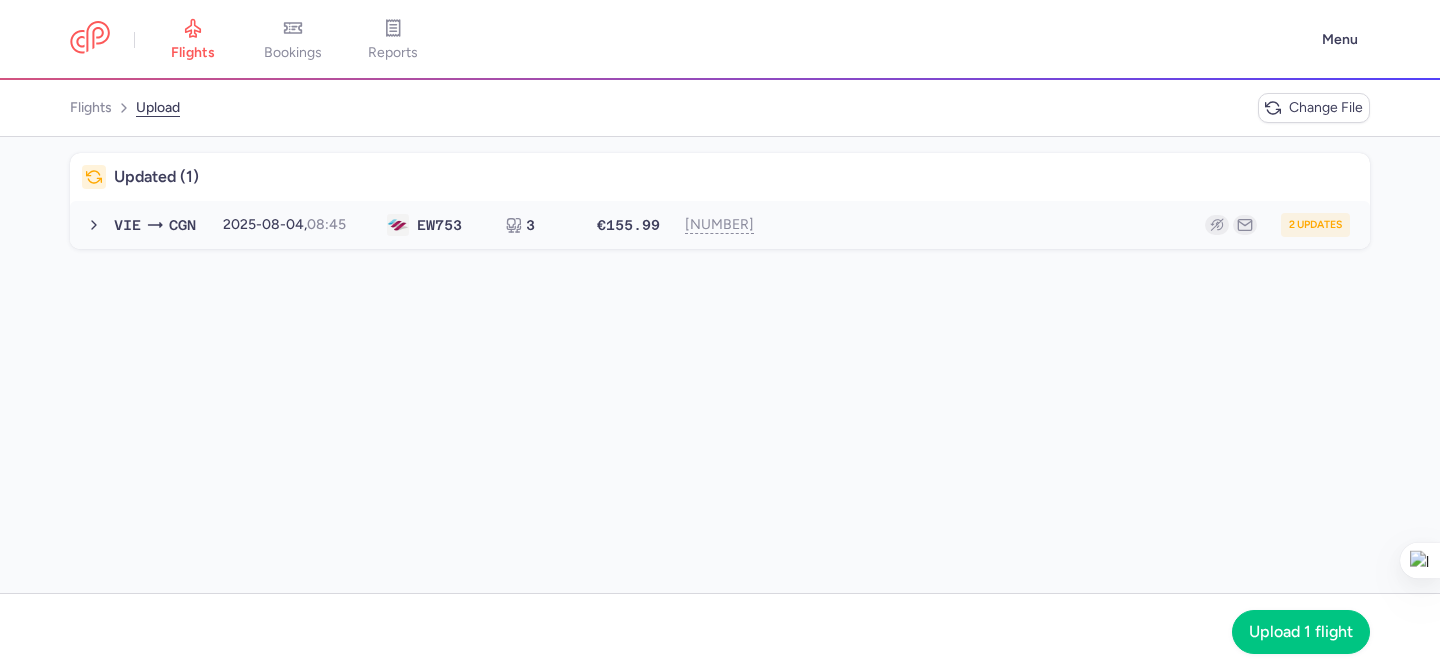 click on "2 updates" at bounding box center (1064, 225) 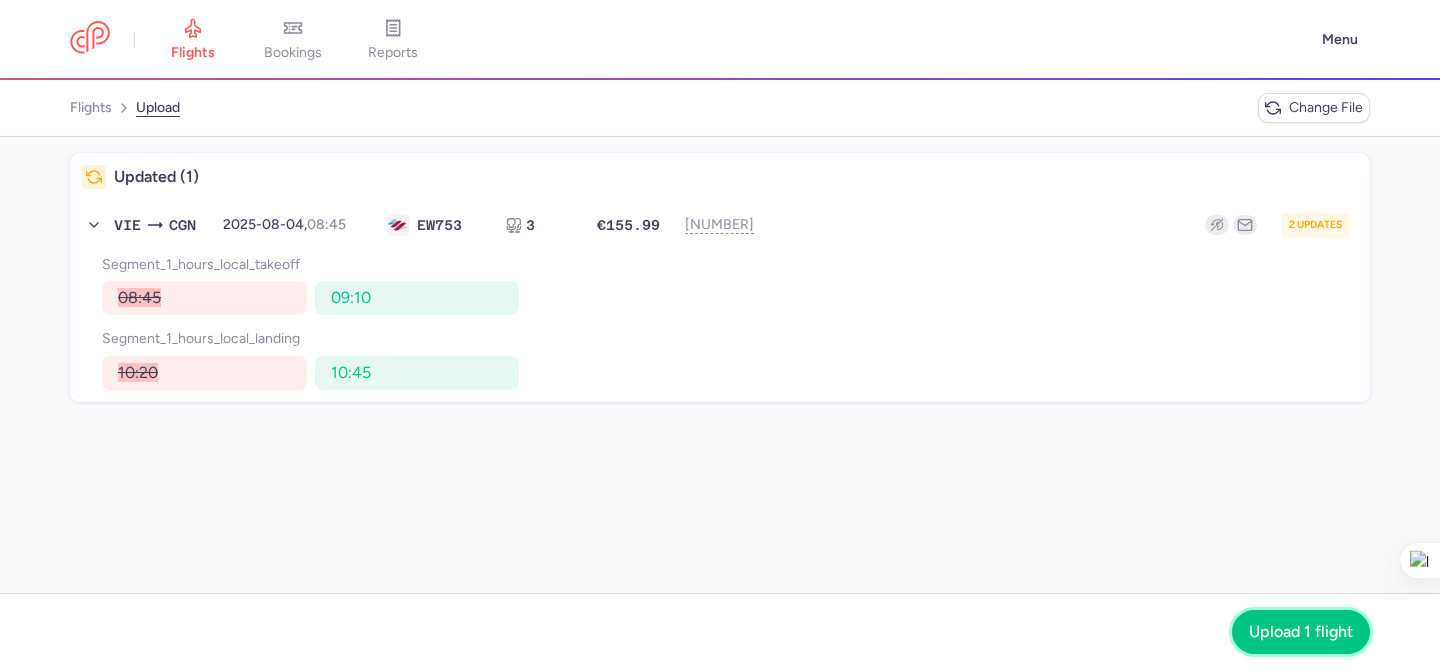 drag, startPoint x: 1328, startPoint y: 634, endPoint x: 1087, endPoint y: 441, distance: 308.75555 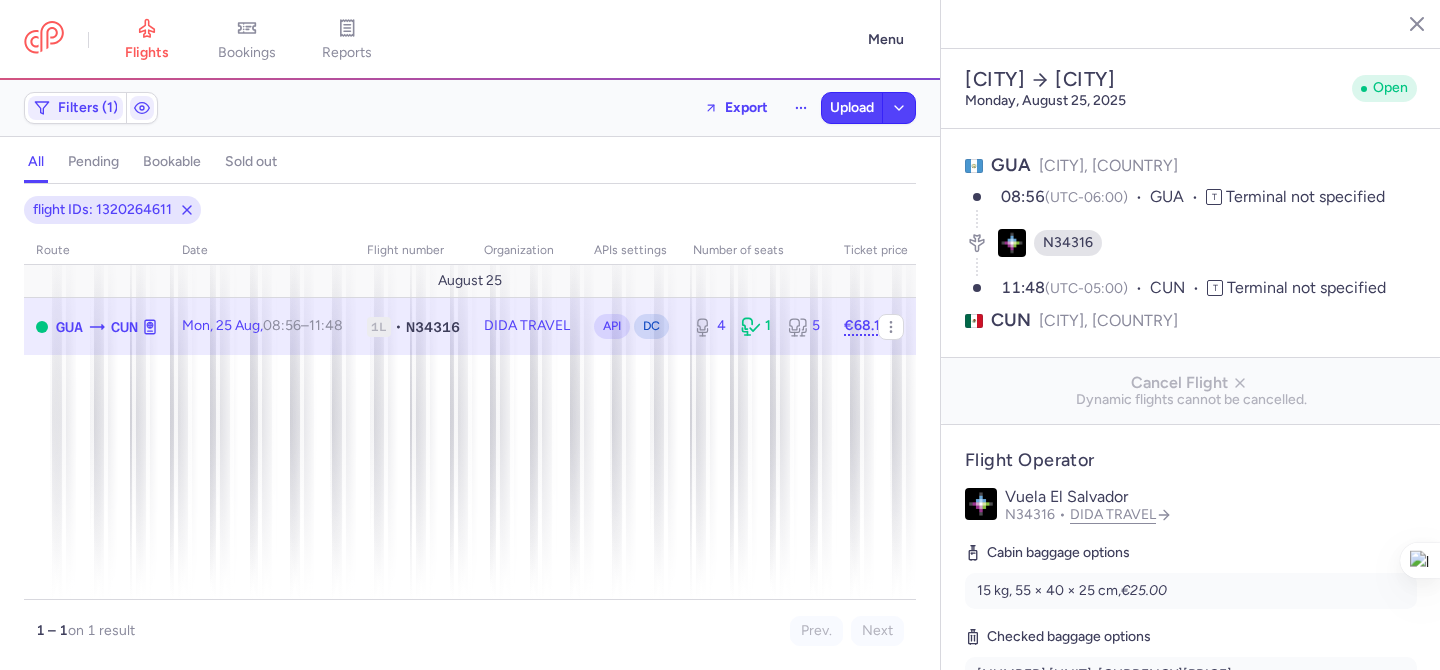 select on "days" 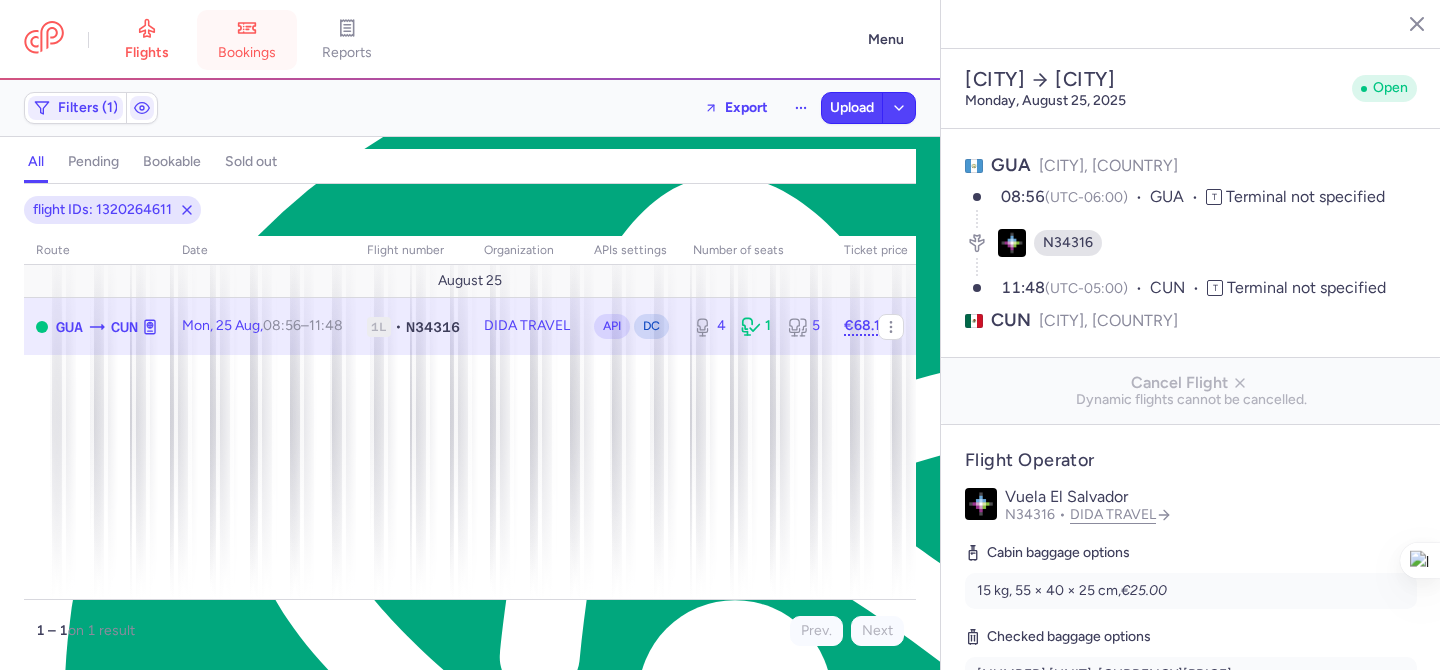 click on "bookings" at bounding box center (247, 53) 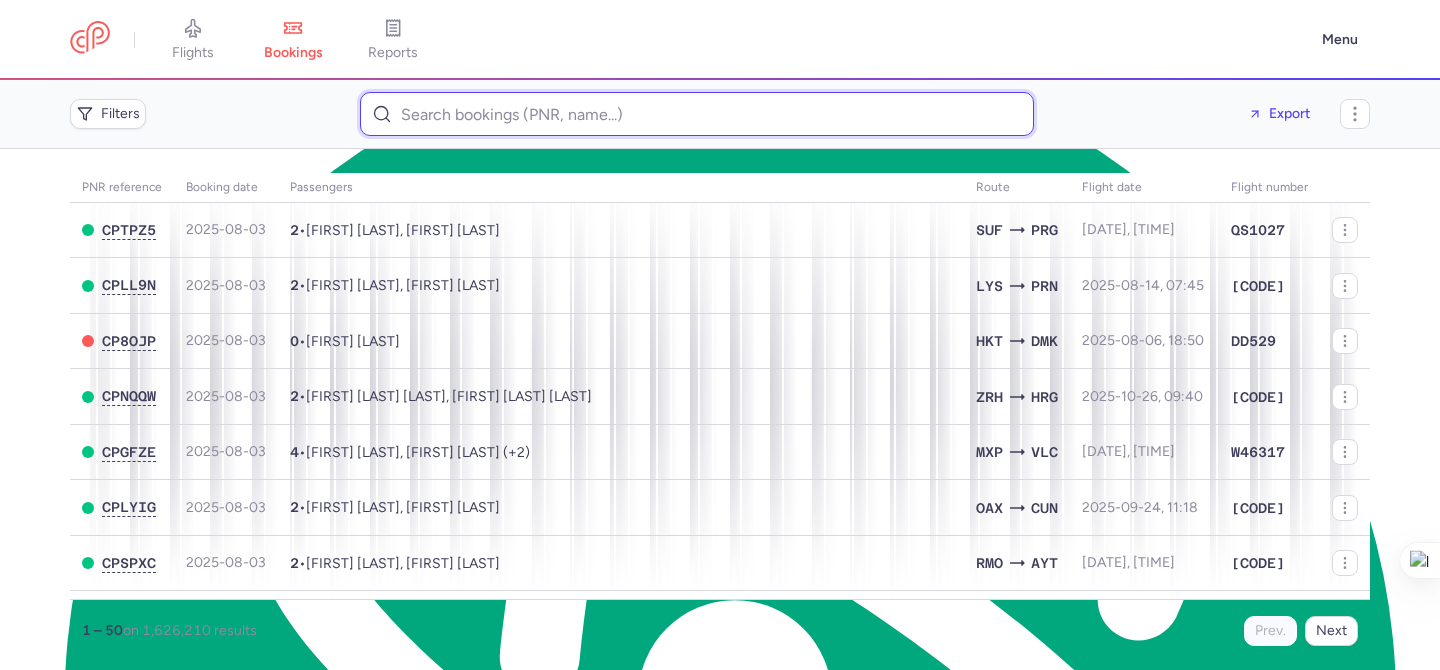 click at bounding box center (697, 114) 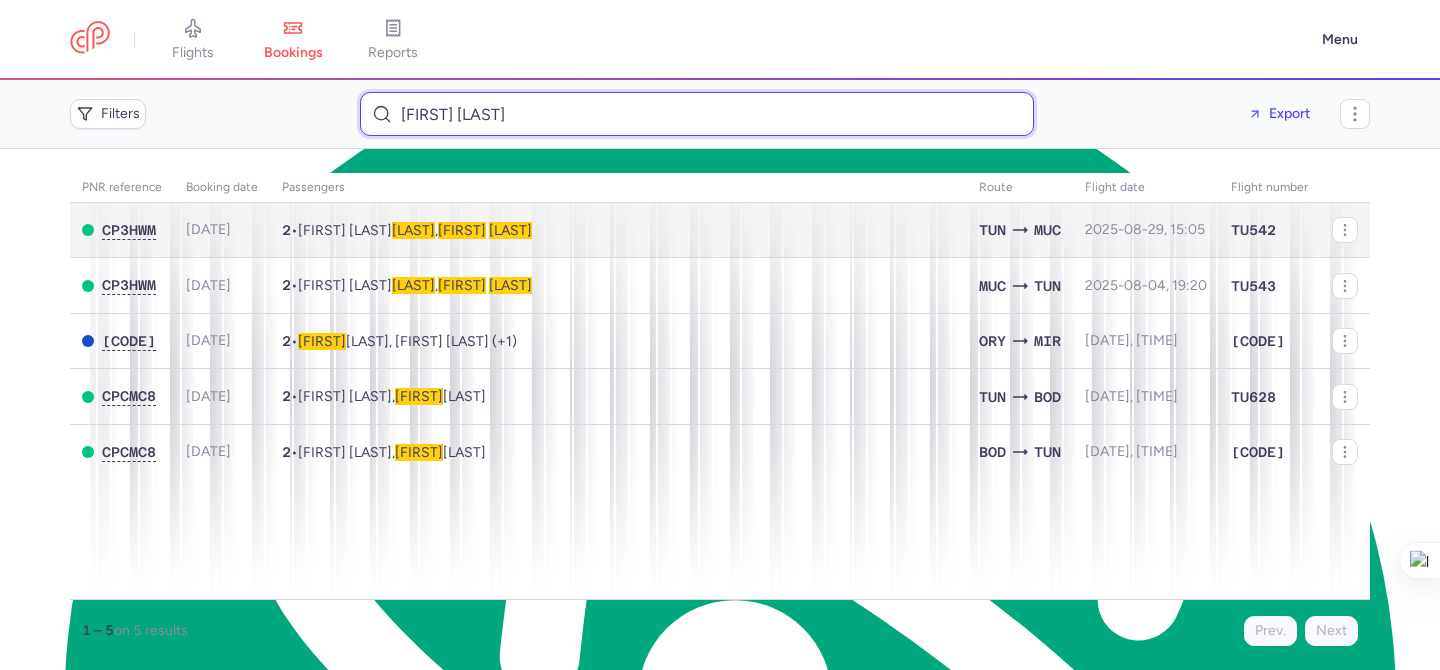 type on "[FIRST] [LAST]" 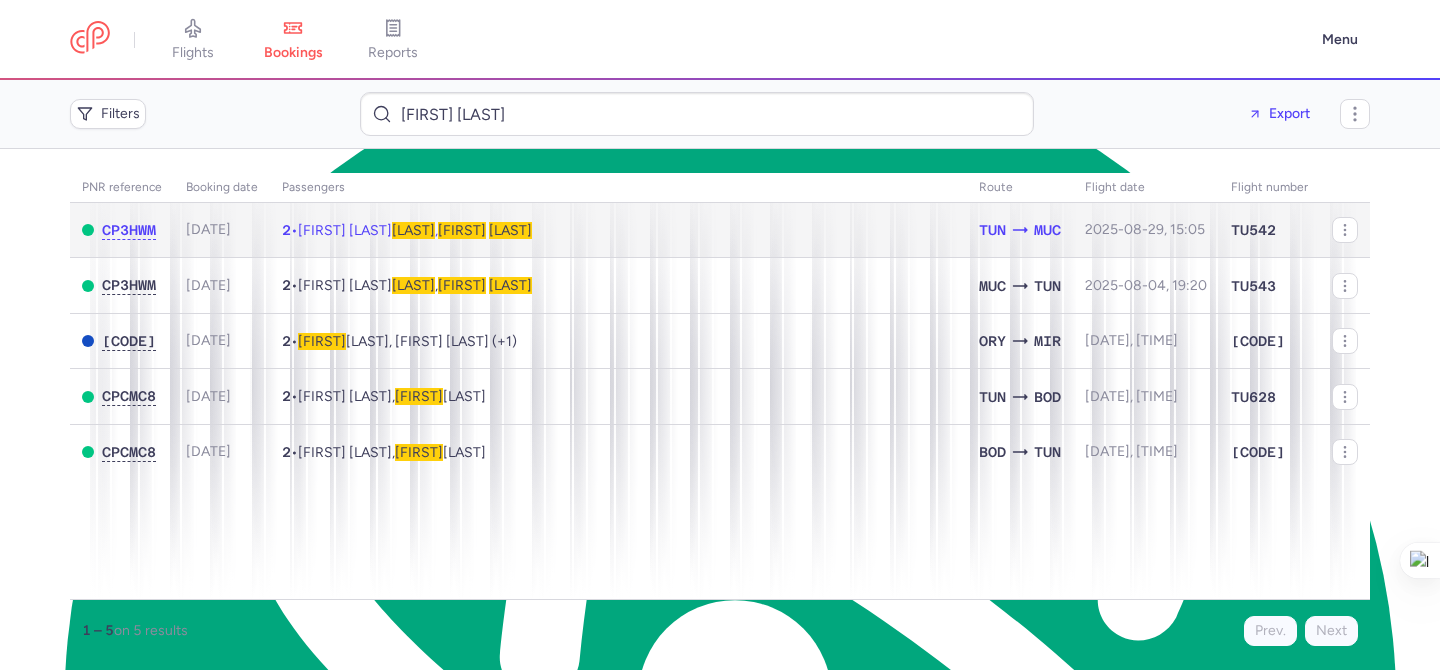 click on "[NUMBER] • [FIRST] [LAST] EP [LAST] , [FIRST] [LAST]" 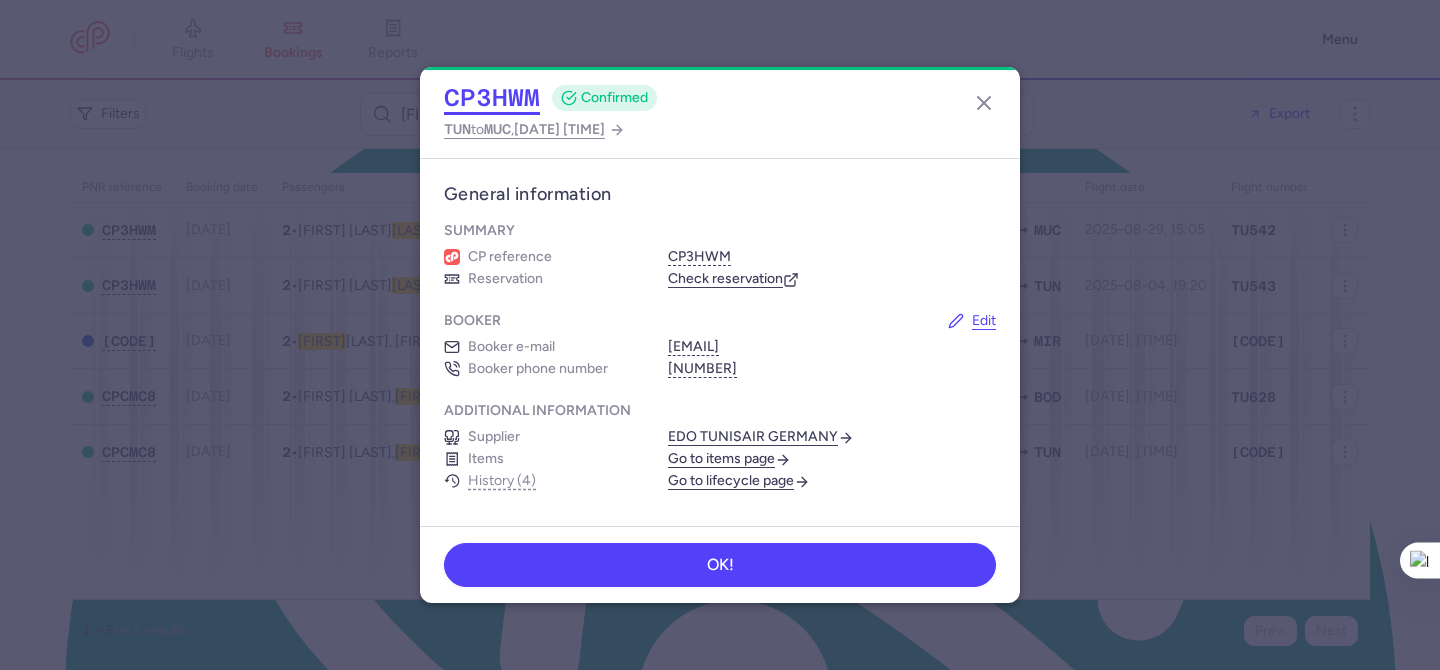 click on "CP3HWM" 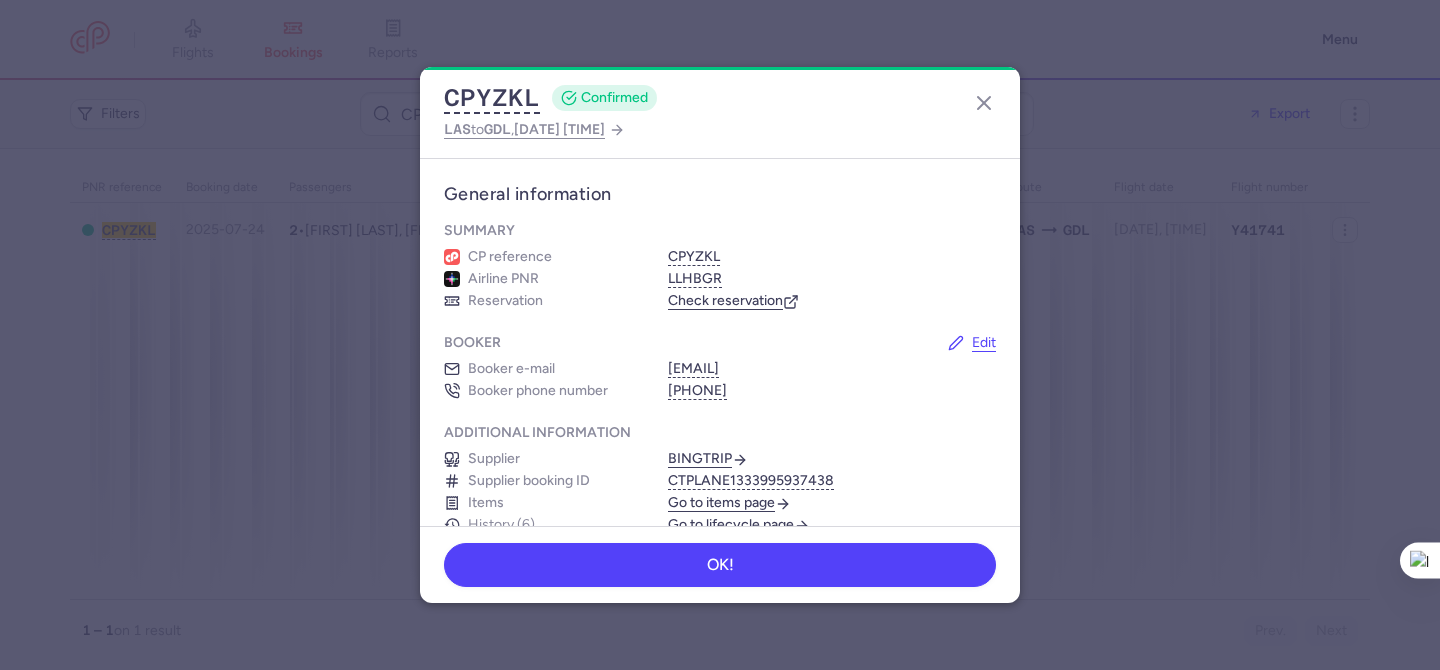 scroll, scrollTop: 0, scrollLeft: 0, axis: both 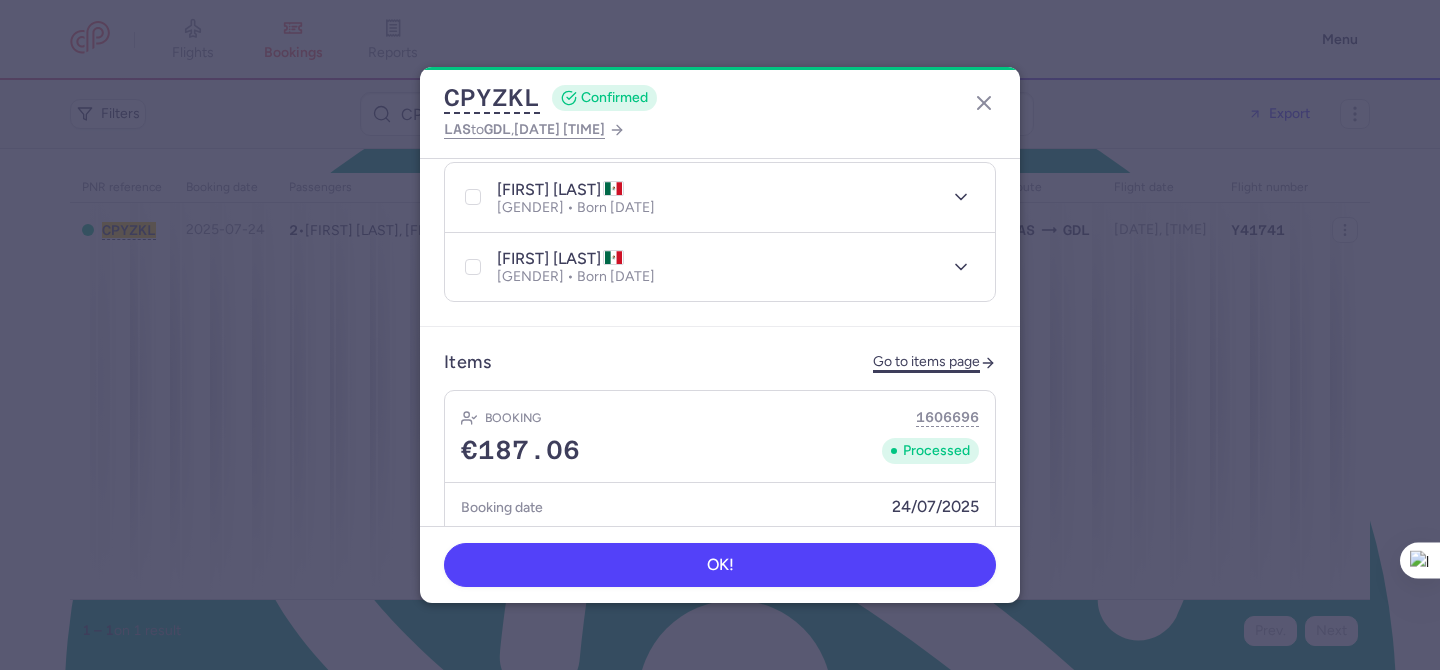 click on "Go to items page" 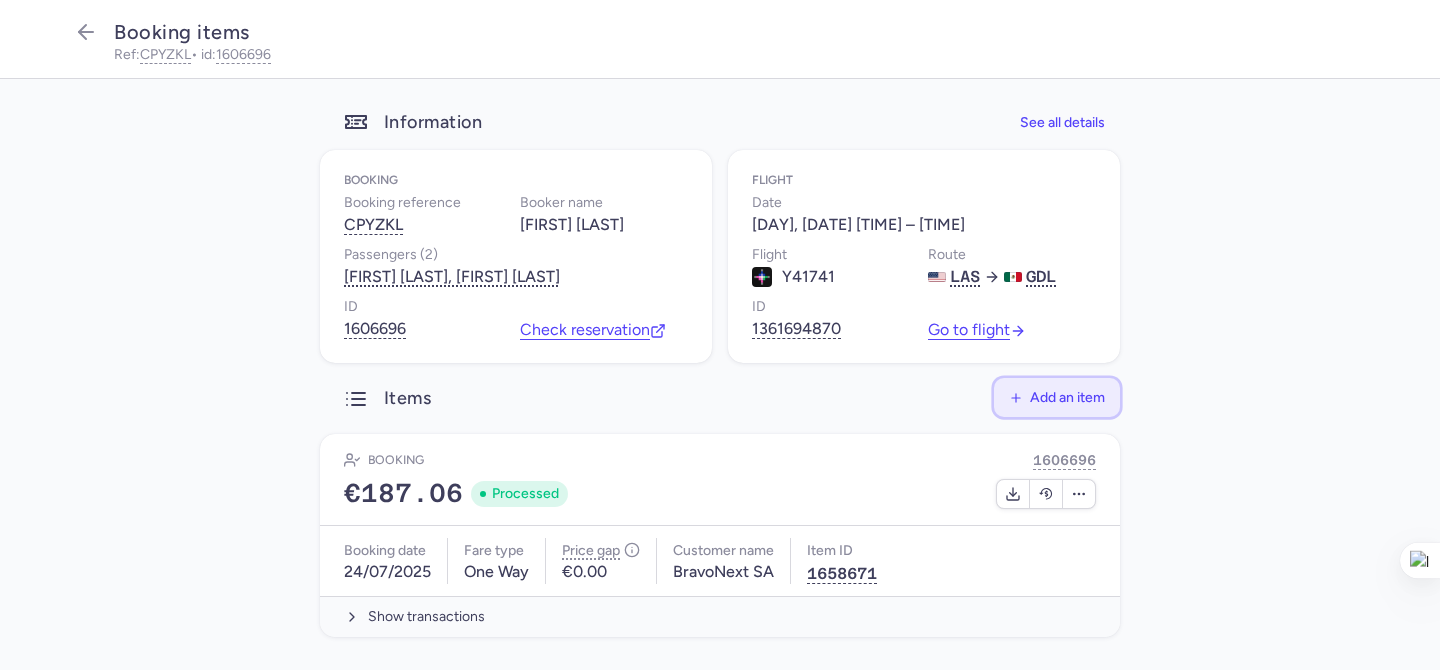 click on "Add an item" at bounding box center [1067, 397] 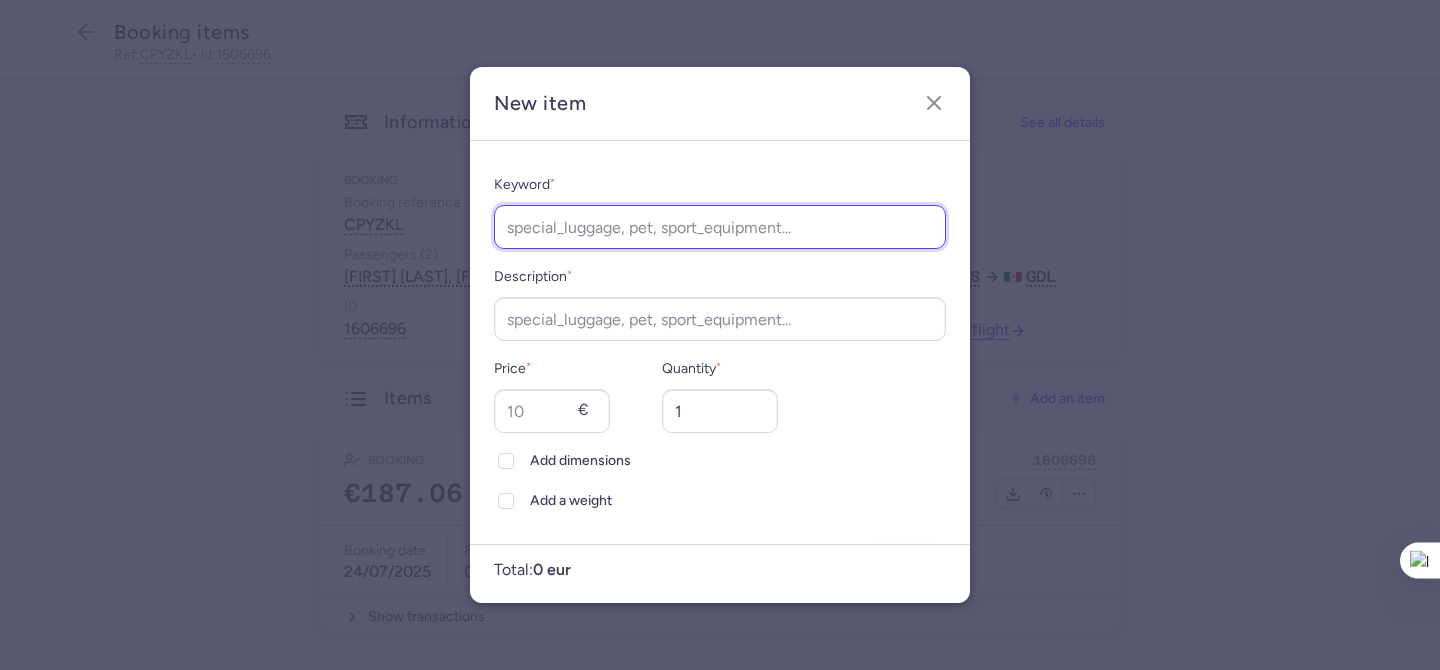 click on "Keyword  *" at bounding box center (720, 227) 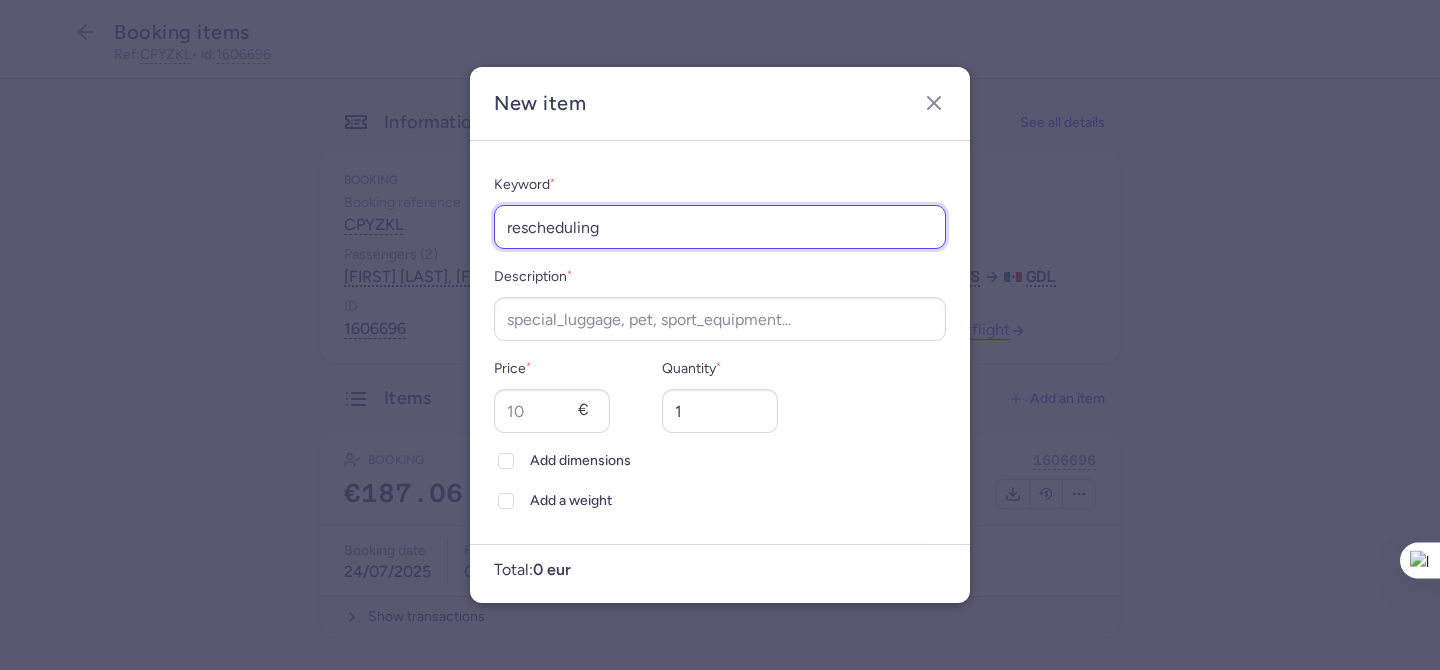 drag, startPoint x: 572, startPoint y: 226, endPoint x: 490, endPoint y: 227, distance: 82.006096 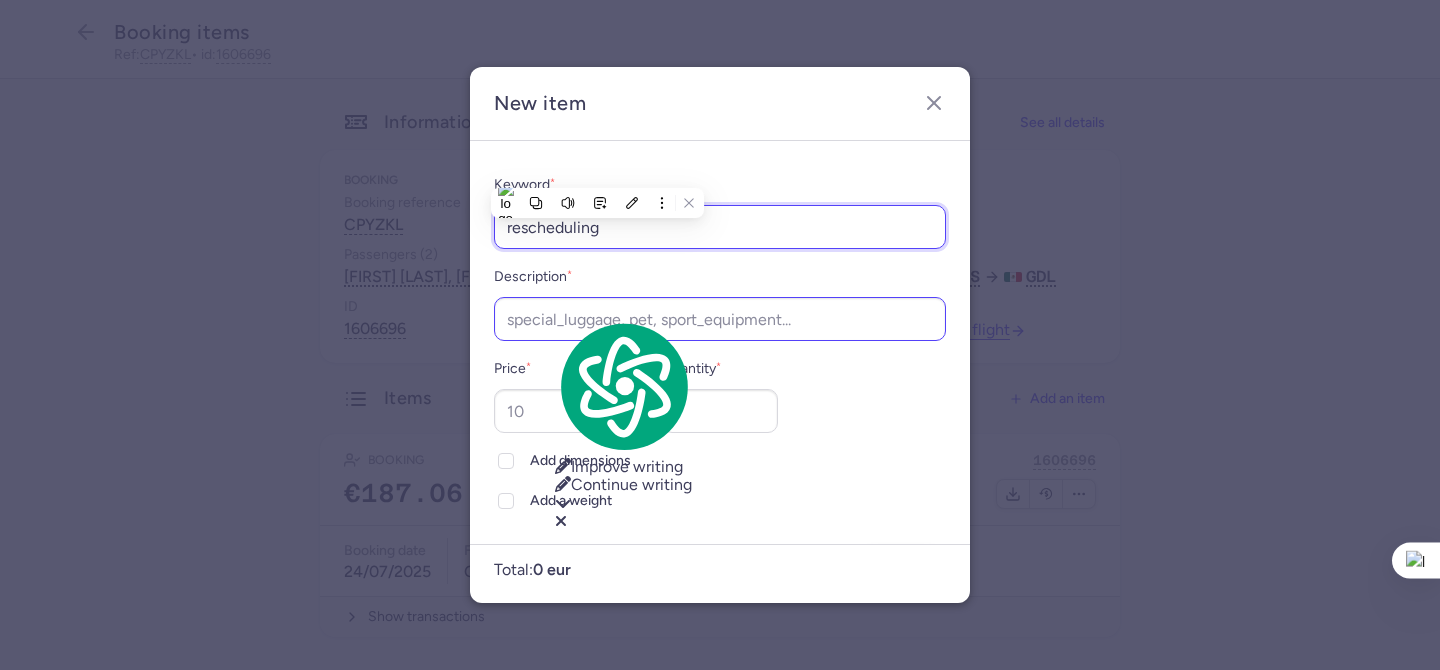 type on "rescheduling" 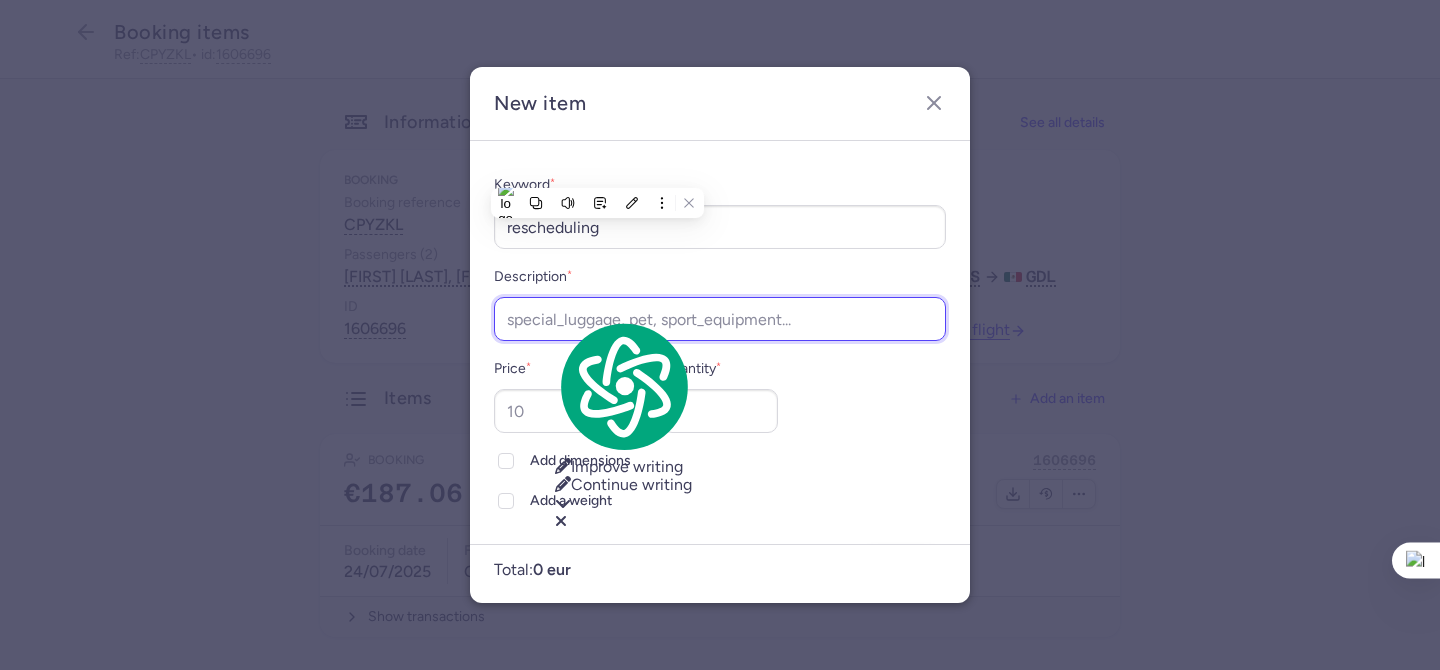click on "Description  *" at bounding box center [720, 319] 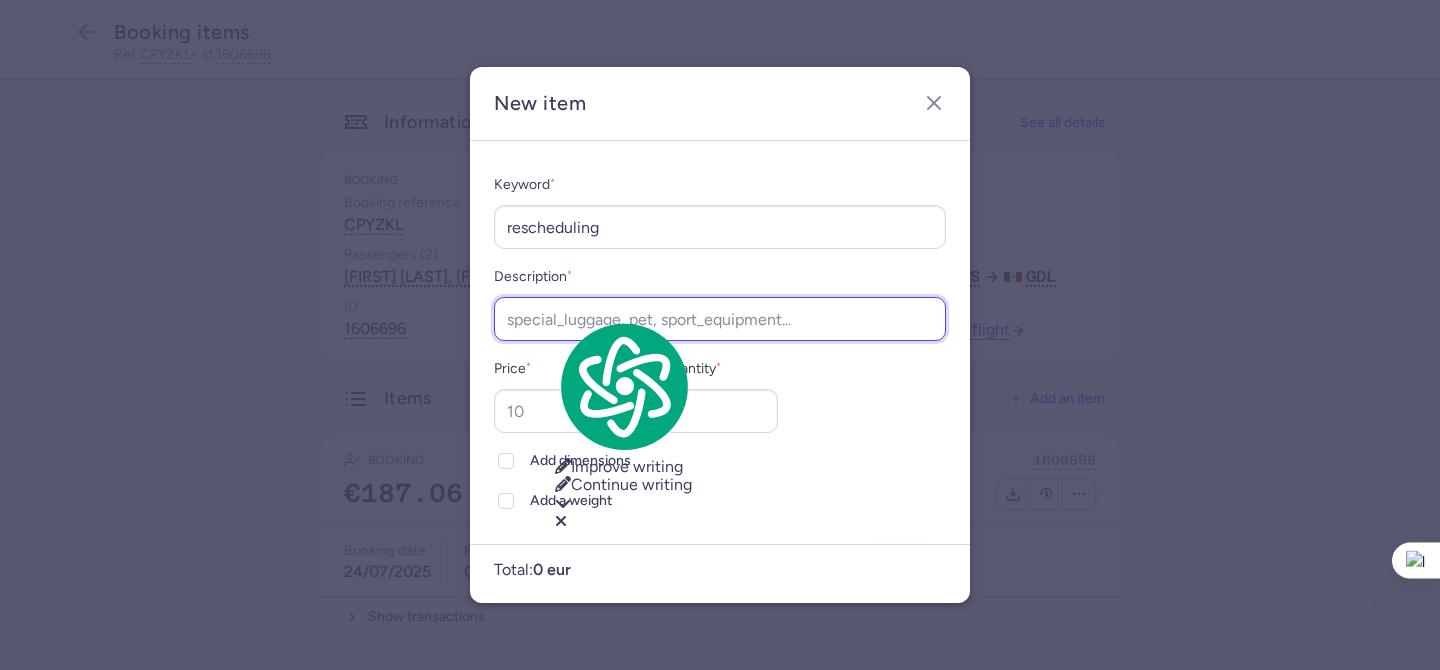 paste on "rescheduling" 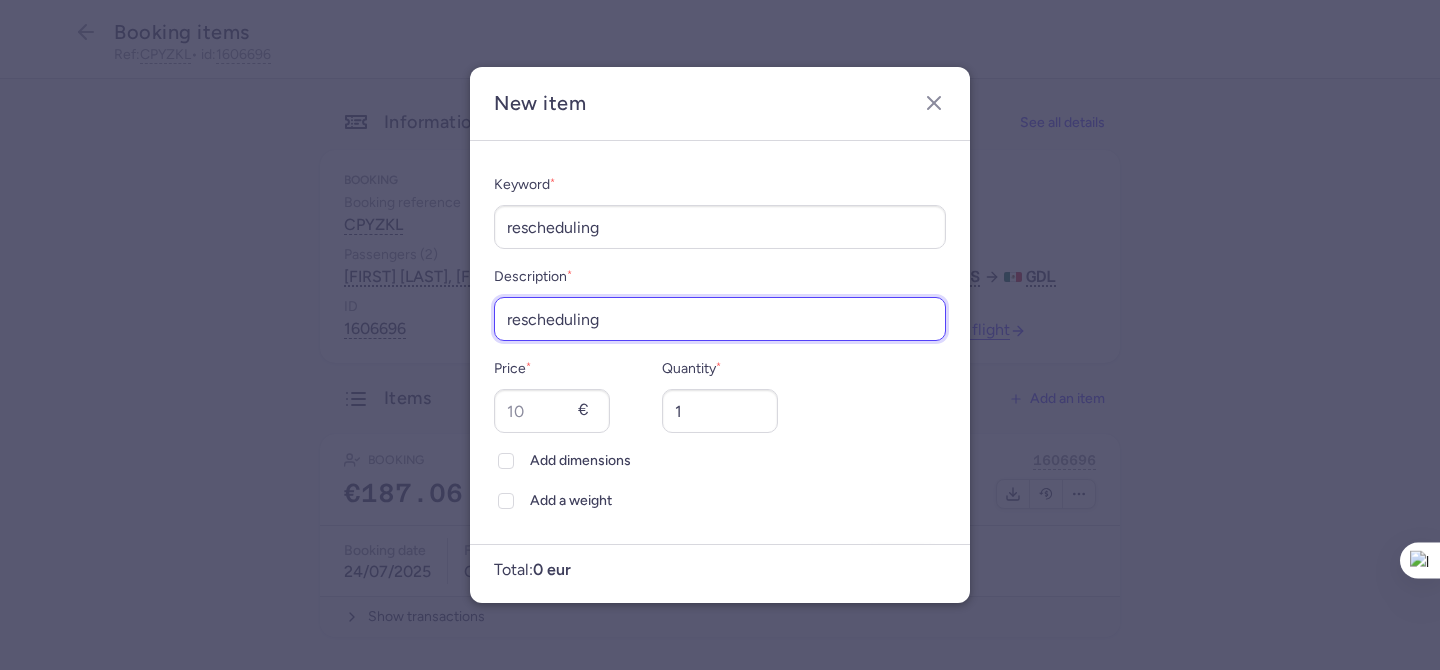 type on "rescheduling" 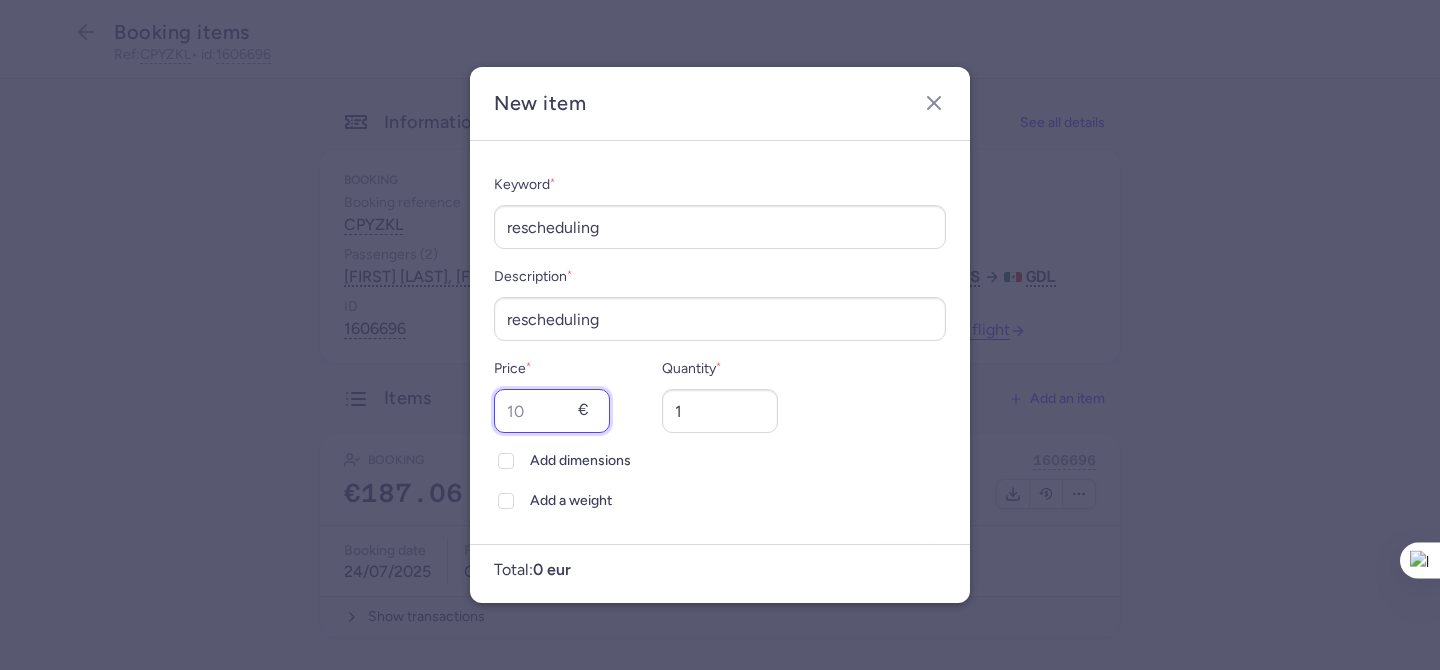 click on "Price  *" at bounding box center [552, 411] 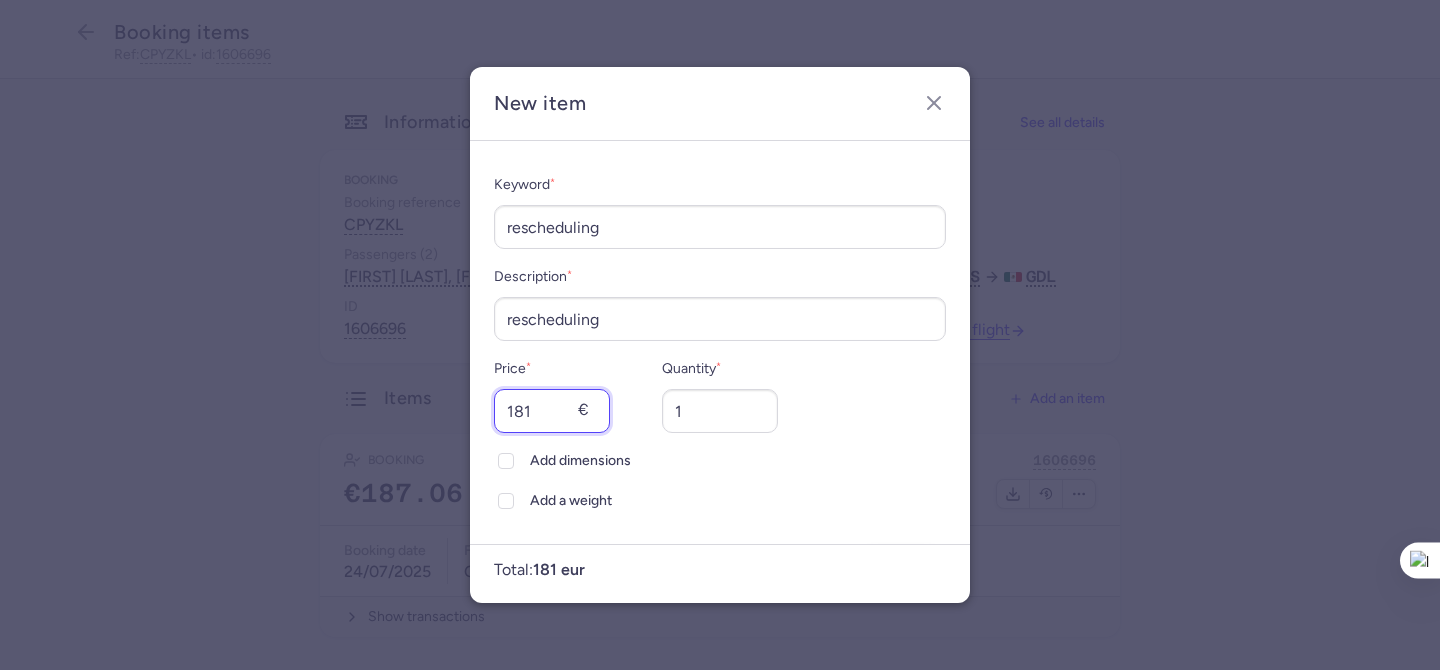 type on "181" 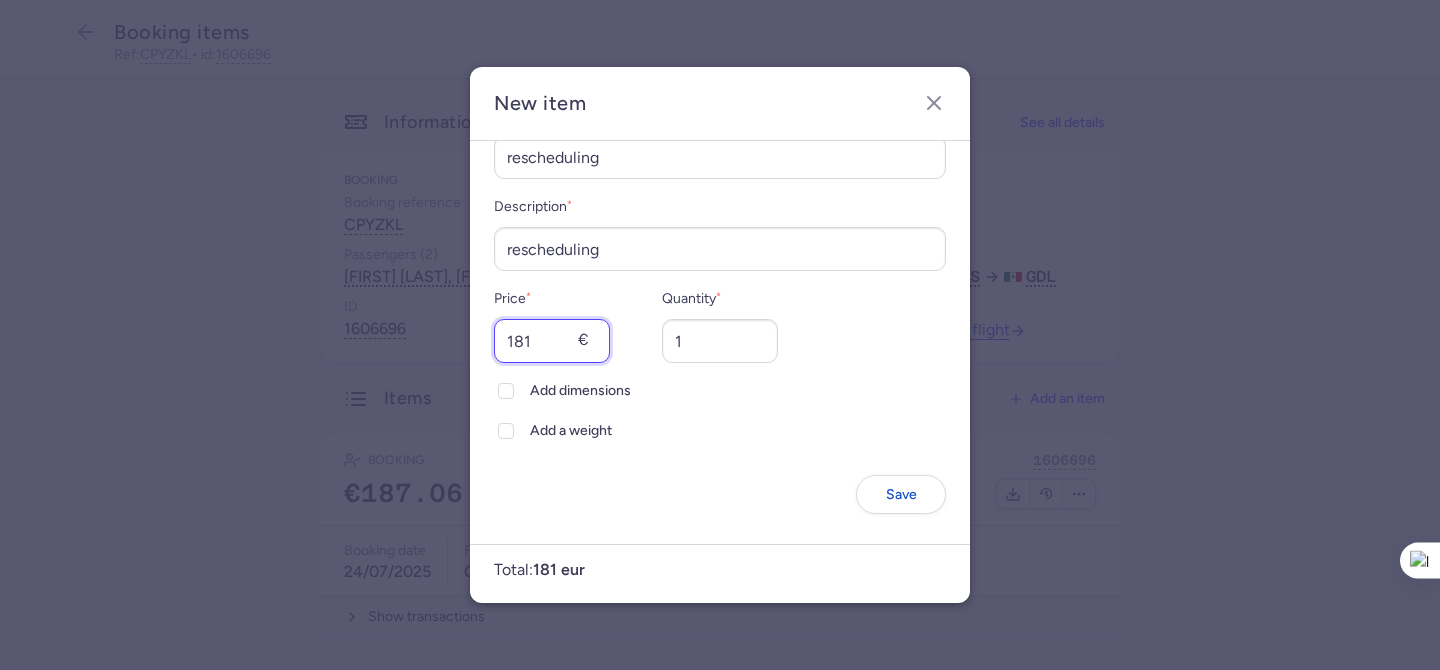 scroll, scrollTop: 72, scrollLeft: 0, axis: vertical 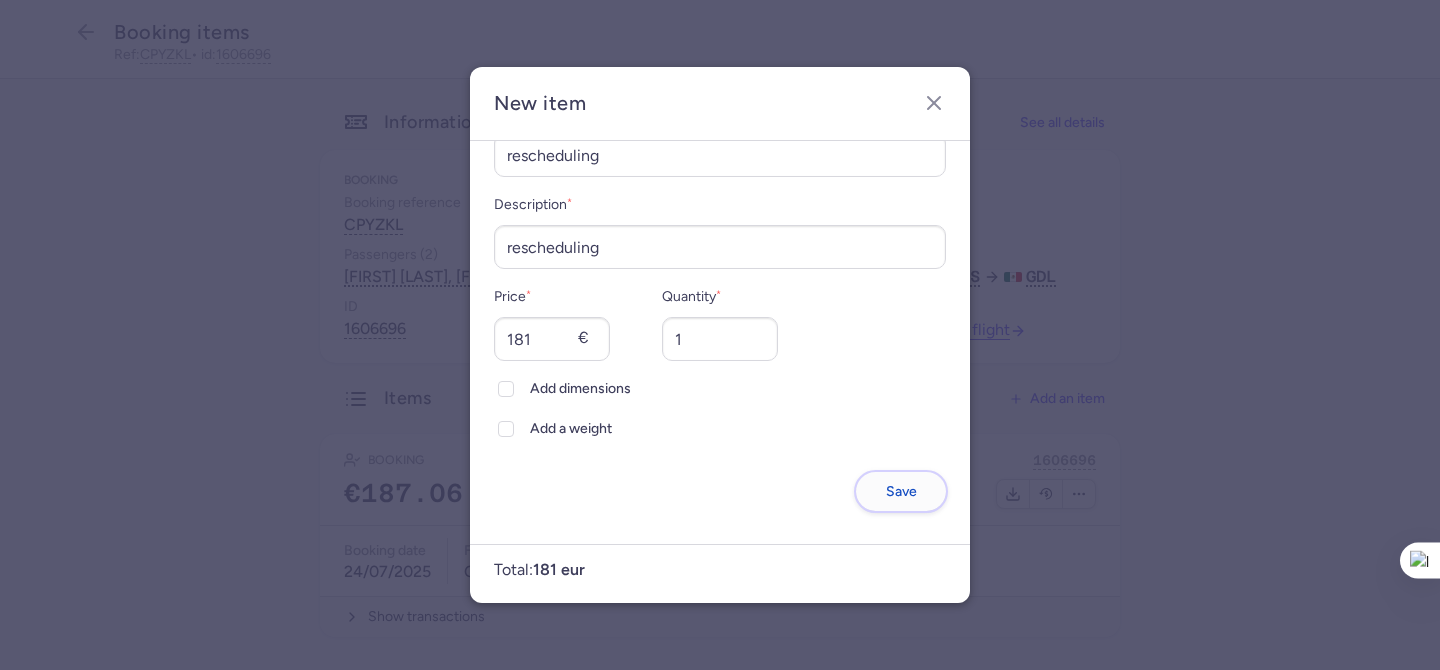 click on "Save" at bounding box center [901, 491] 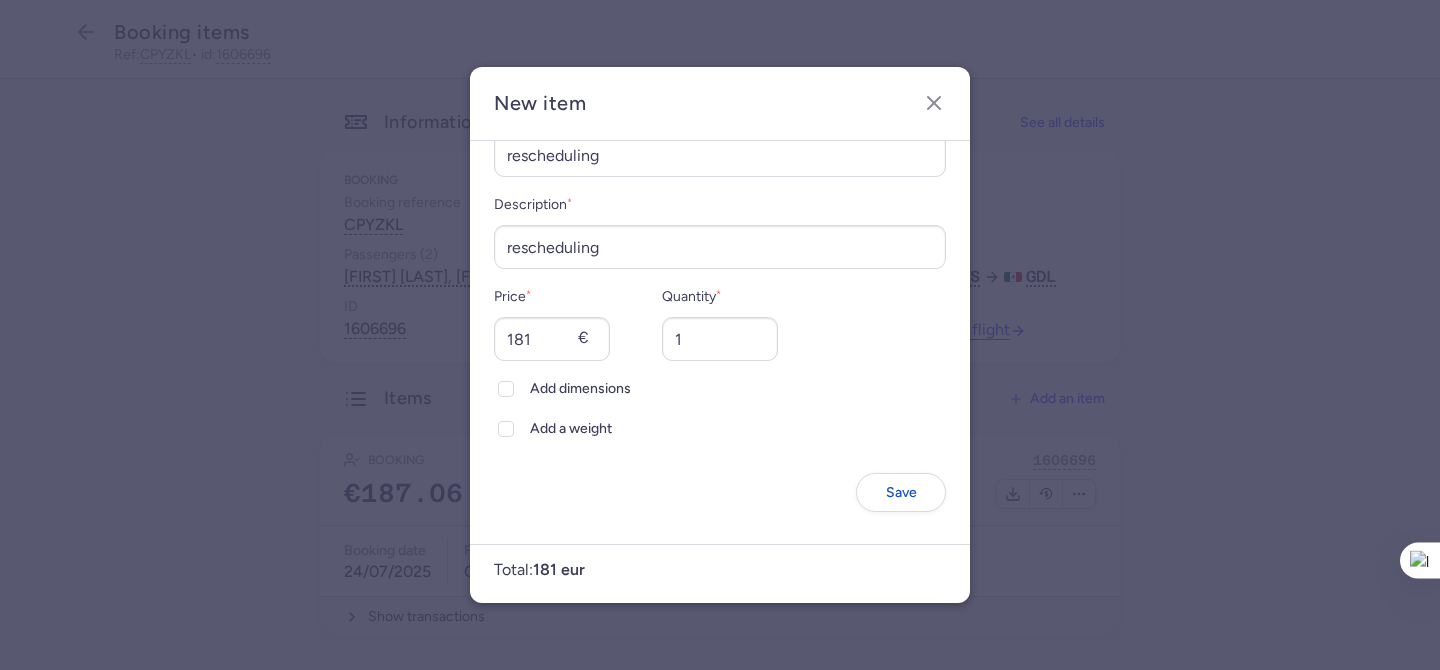 scroll, scrollTop: 0, scrollLeft: 0, axis: both 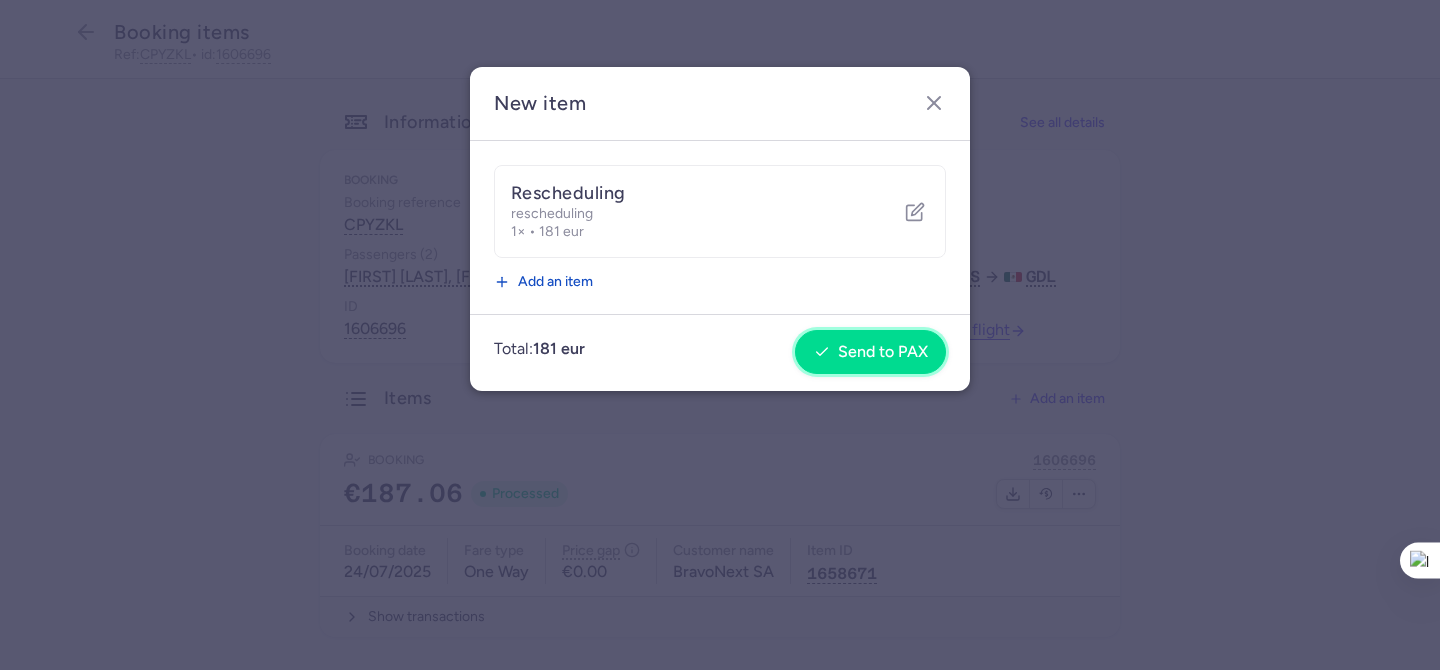 click on "Send to PAX" at bounding box center (883, 352) 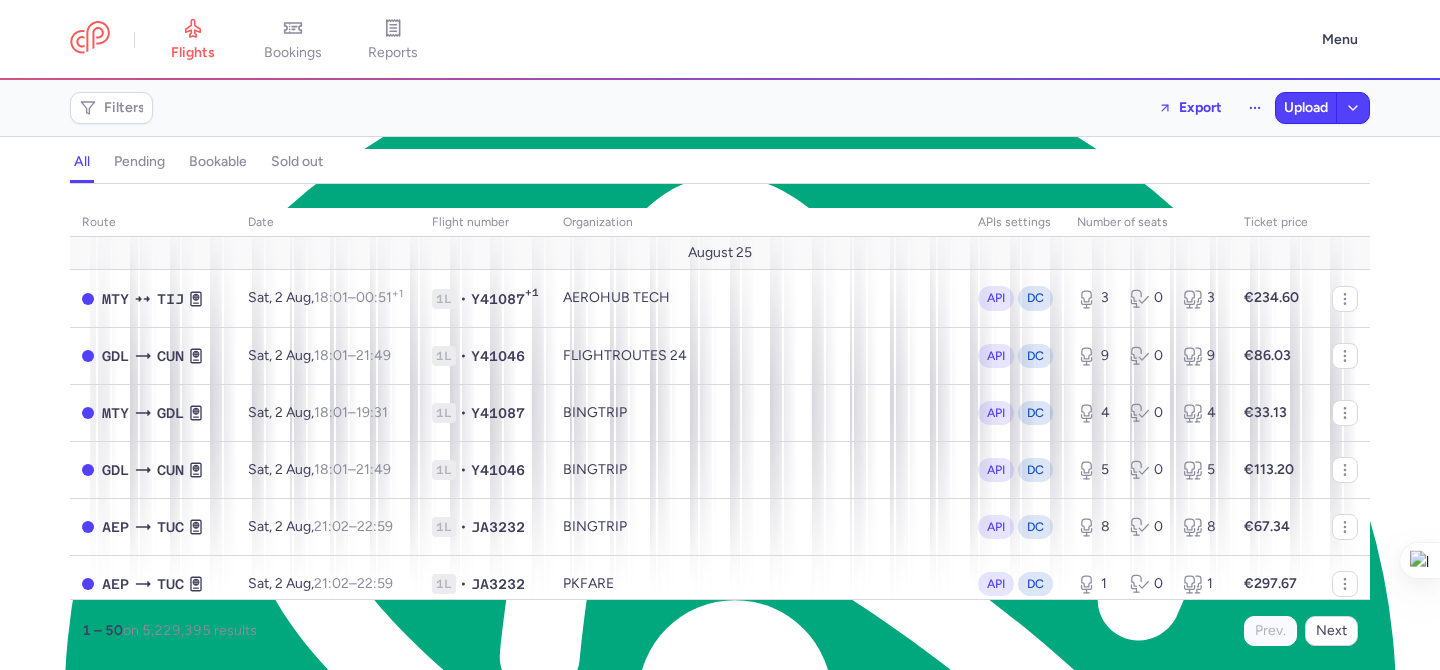 scroll, scrollTop: 0, scrollLeft: 0, axis: both 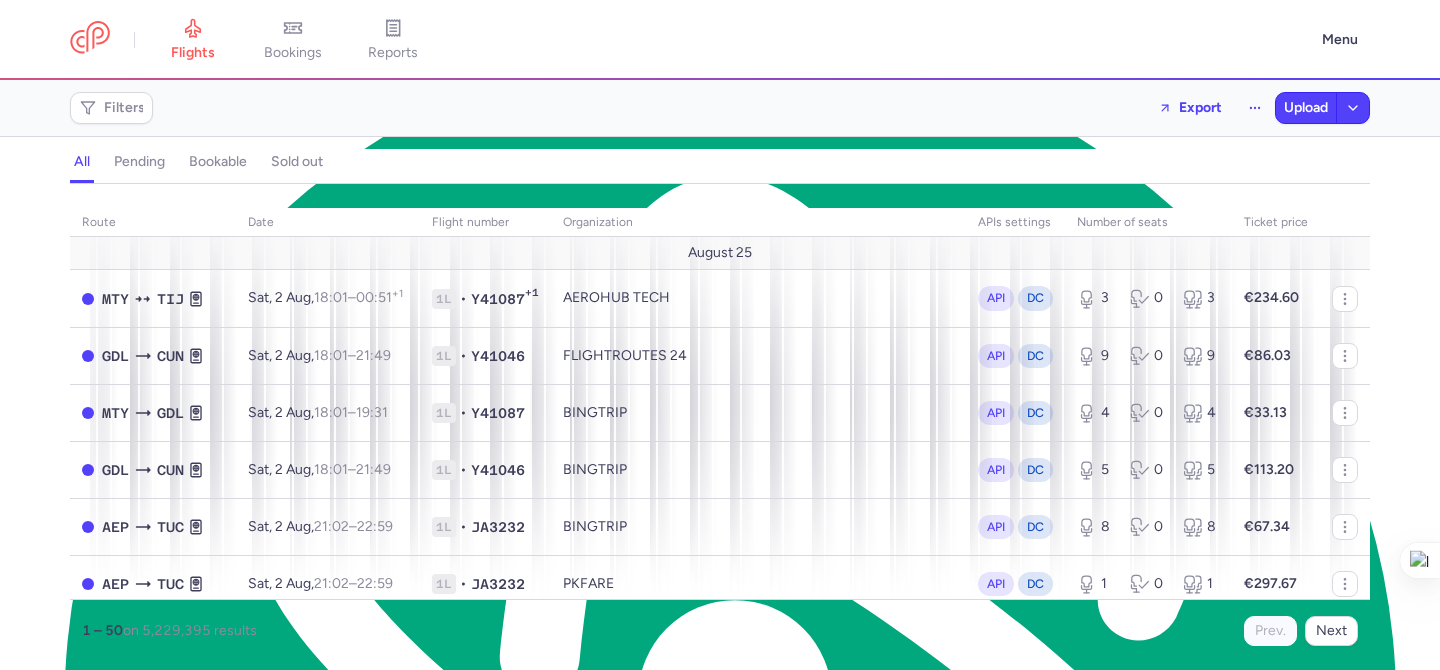click on "bookings" at bounding box center (293, 40) 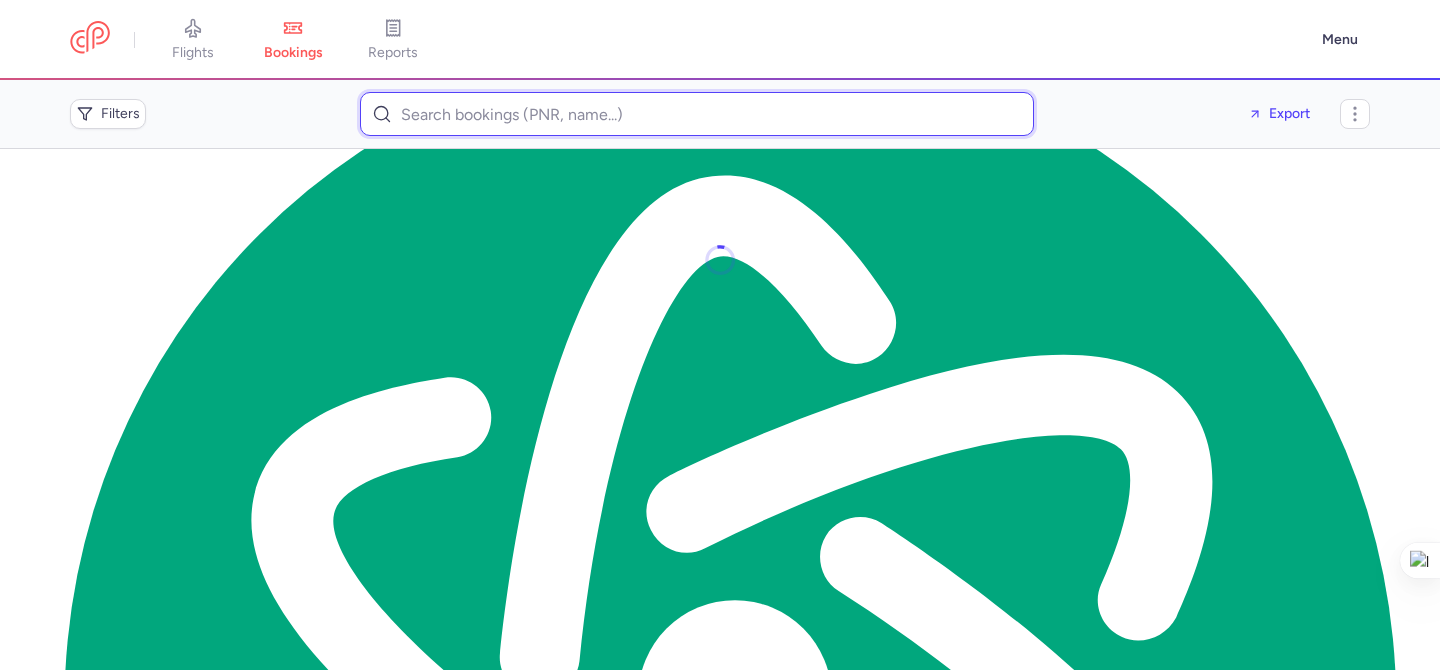 click at bounding box center [697, 114] 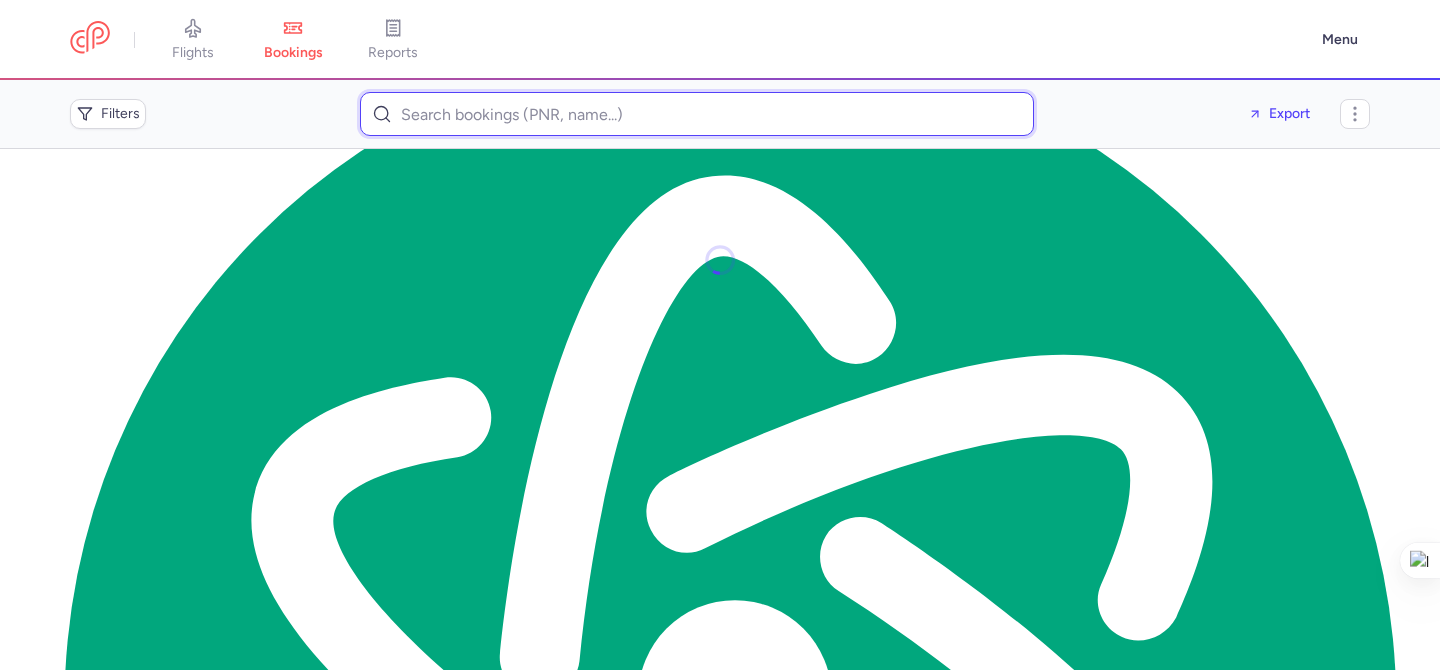 paste on "David Broehr" 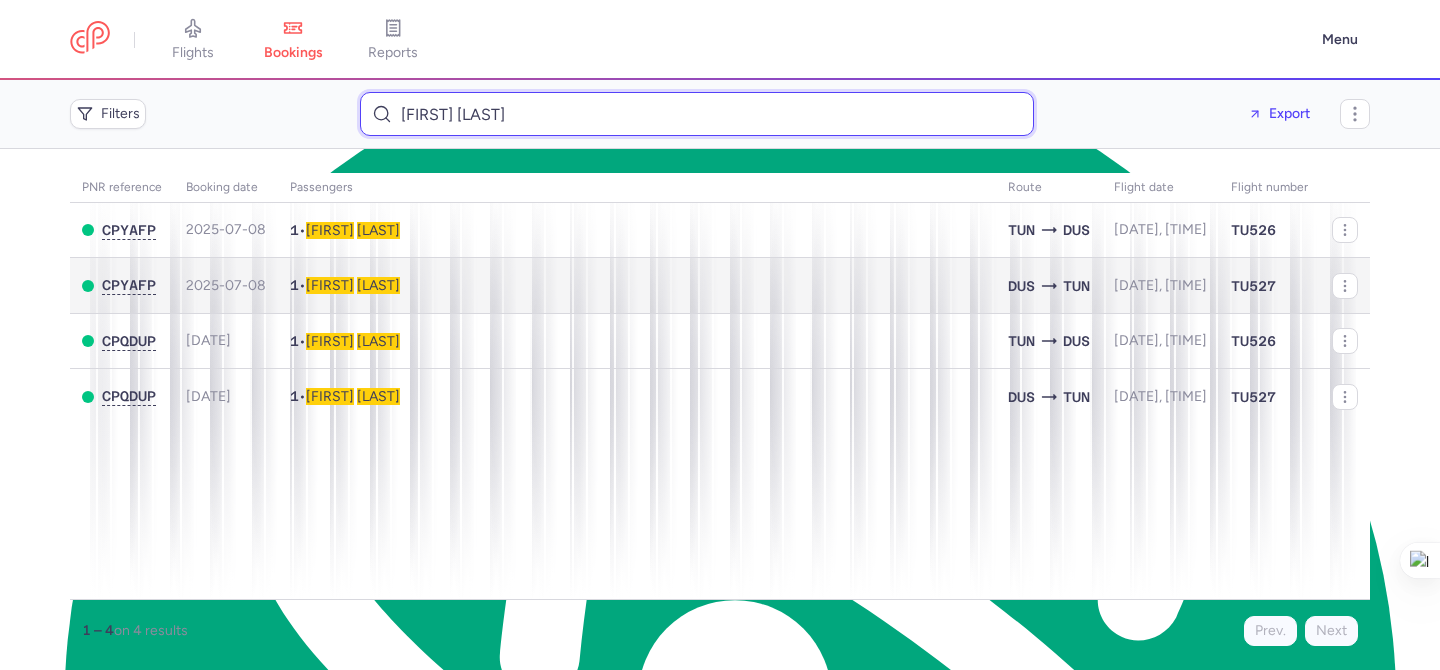 type on "David Broehr" 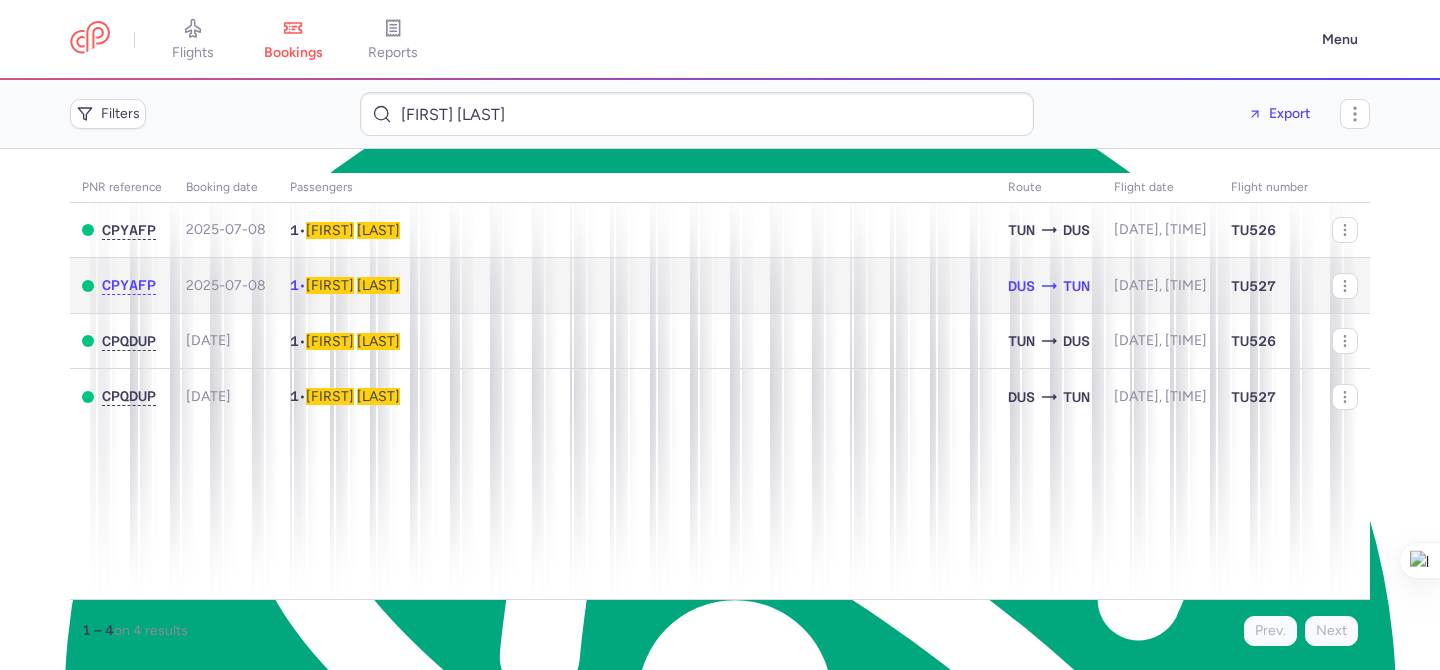 click on "1  •  David   BROEHR" 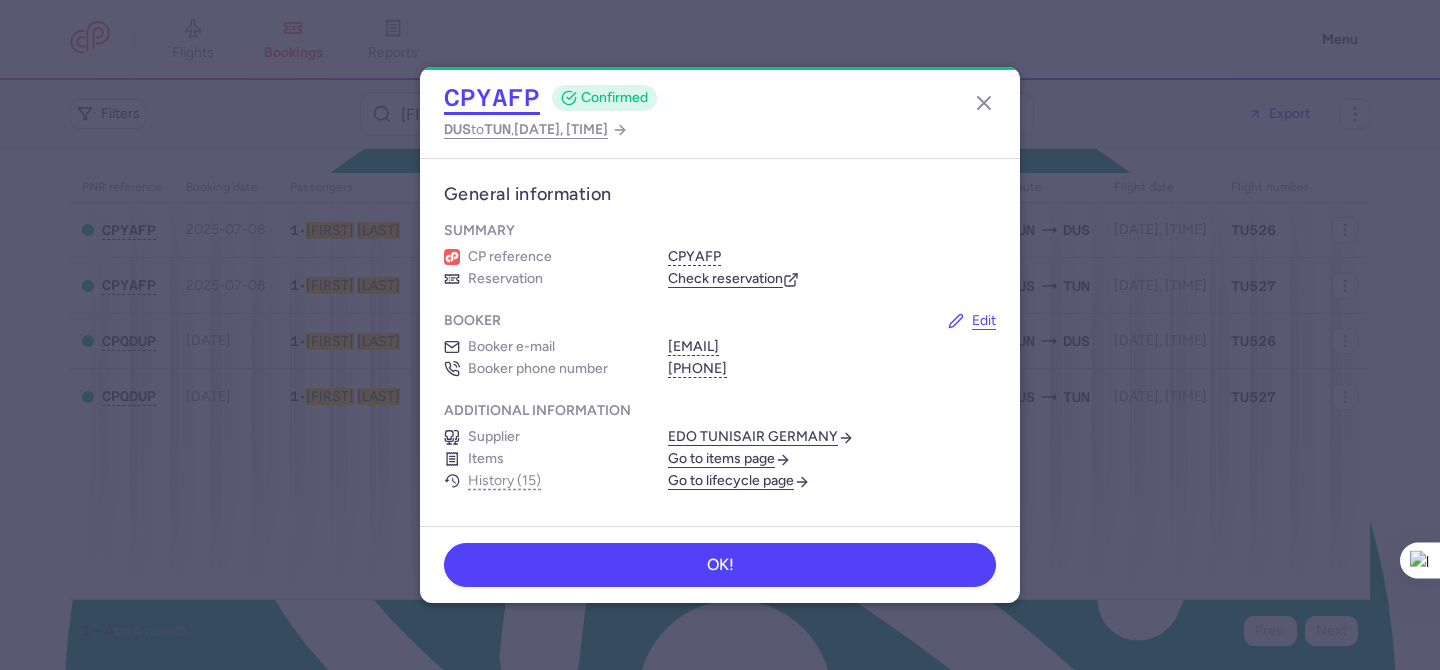 click on "CPYAFP" 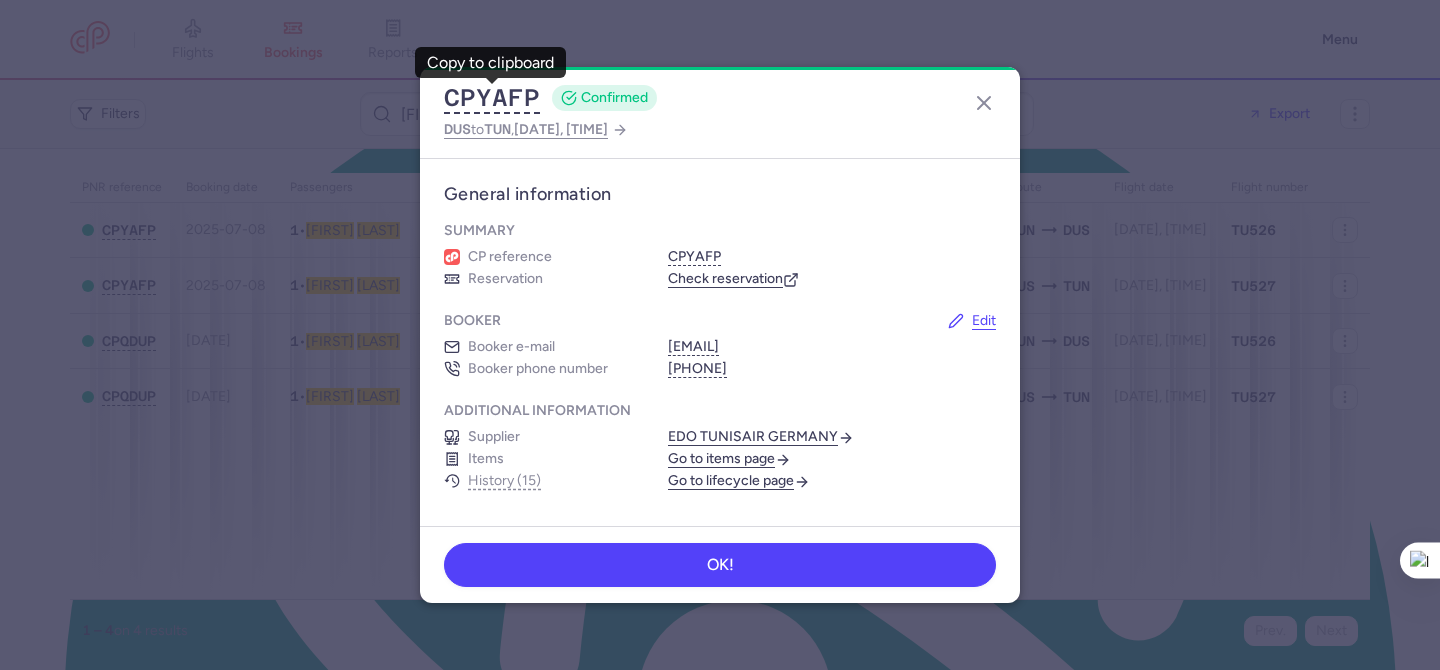 drag, startPoint x: 983, startPoint y: 104, endPoint x: 941, endPoint y: 93, distance: 43.416588 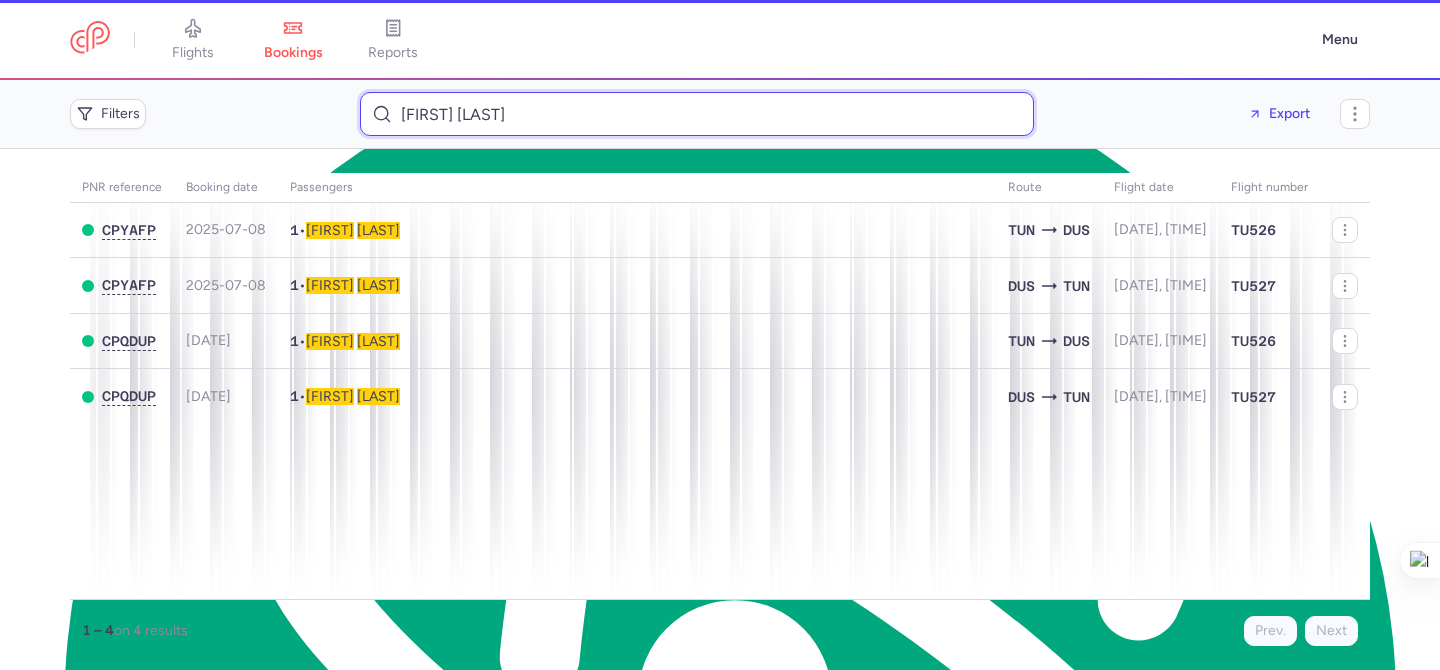 type on "r" 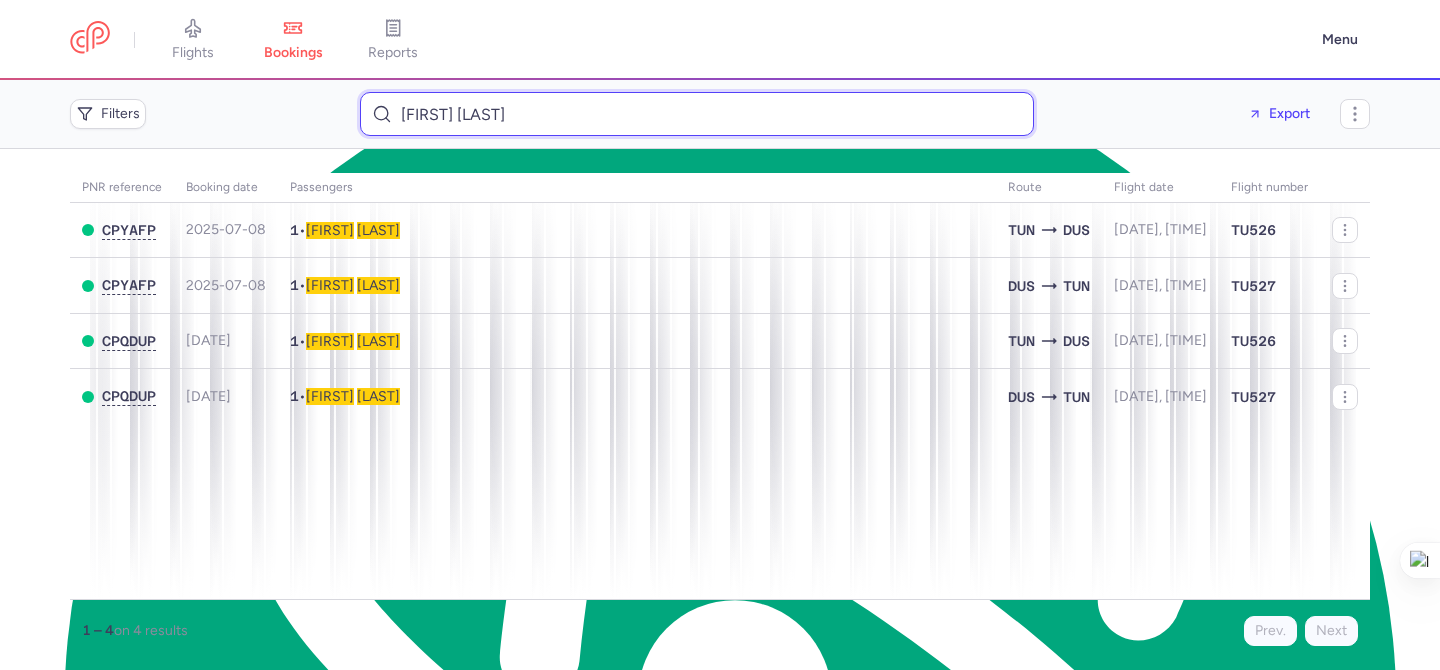 drag, startPoint x: 547, startPoint y: 122, endPoint x: 361, endPoint y: 106, distance: 186.6869 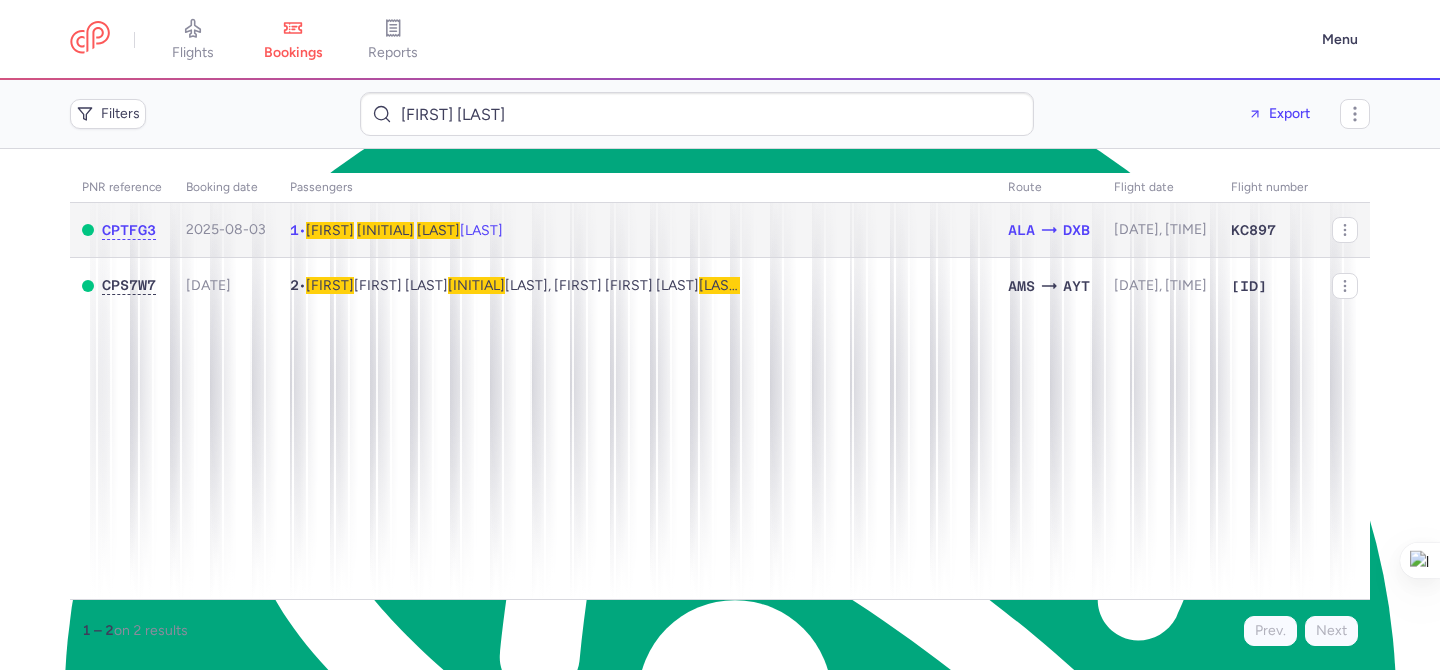 click on "1  •  Adel   AL   MAR ZOOQI" 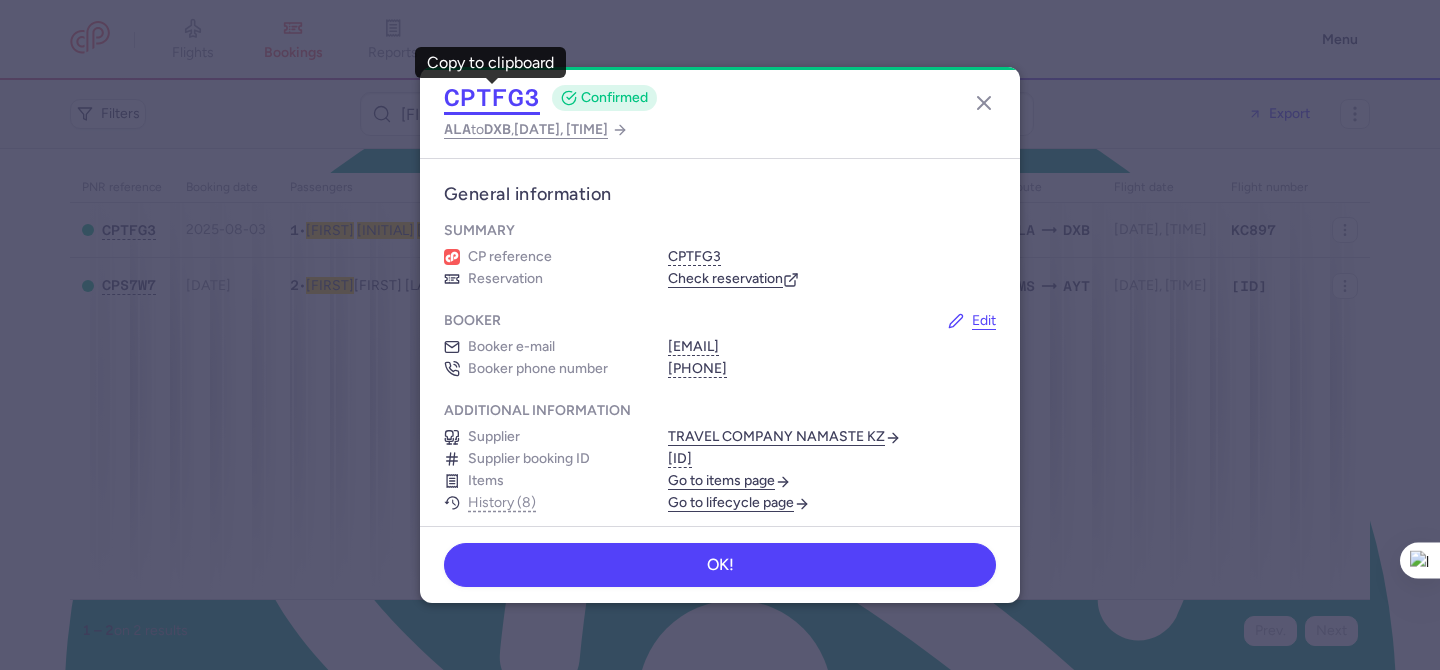 click on "CPTFG3" 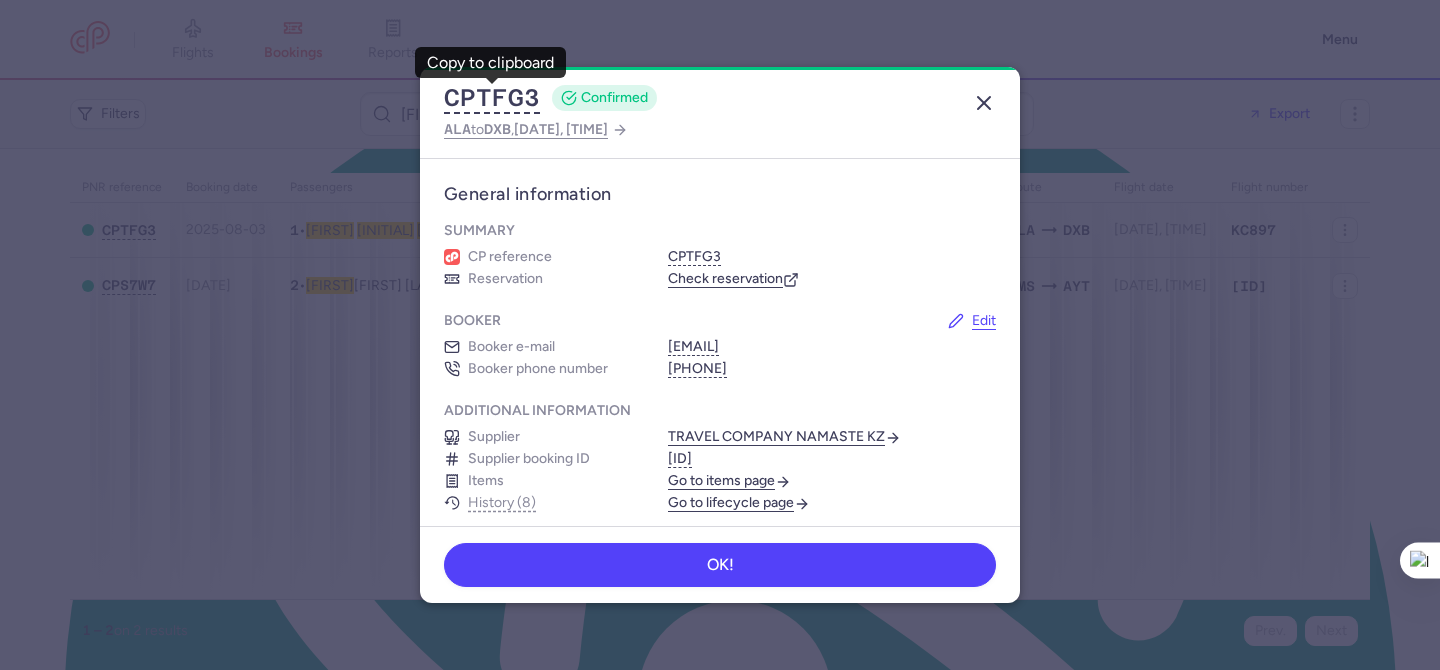 click 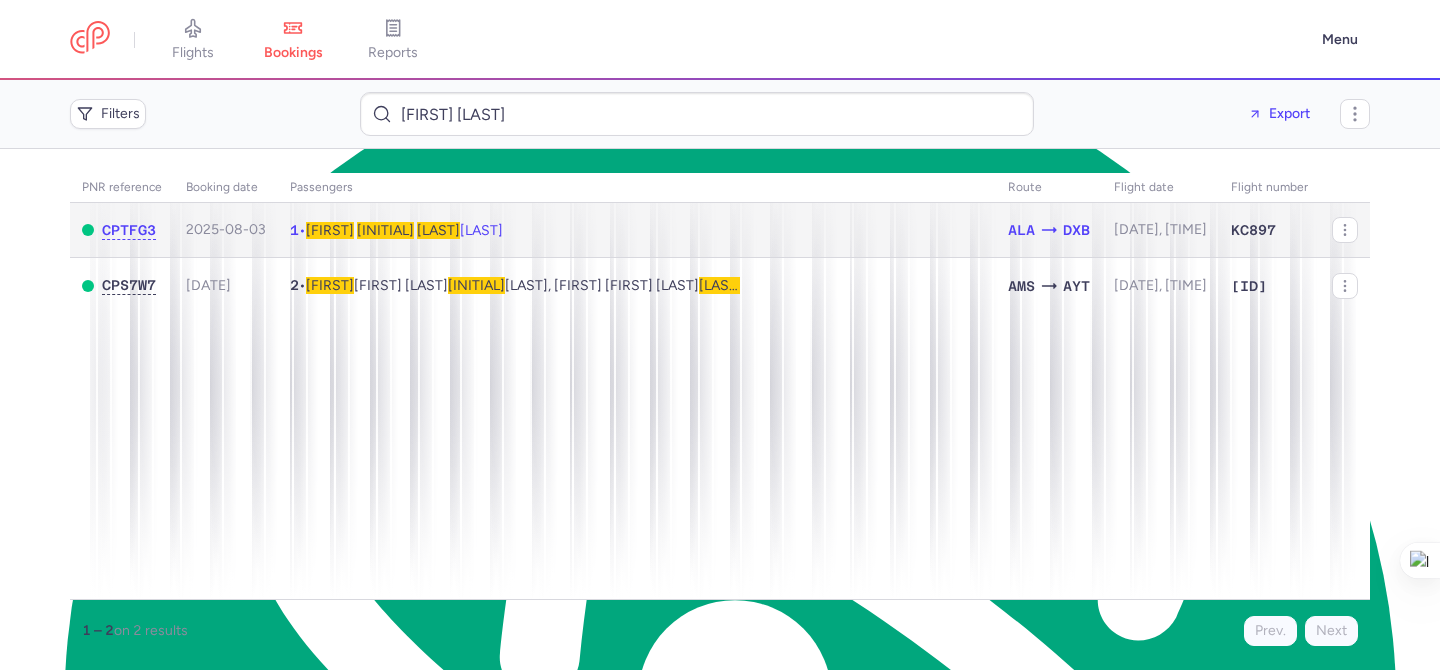 click on "1  •  Adel   AL   MAR ZOOQI" 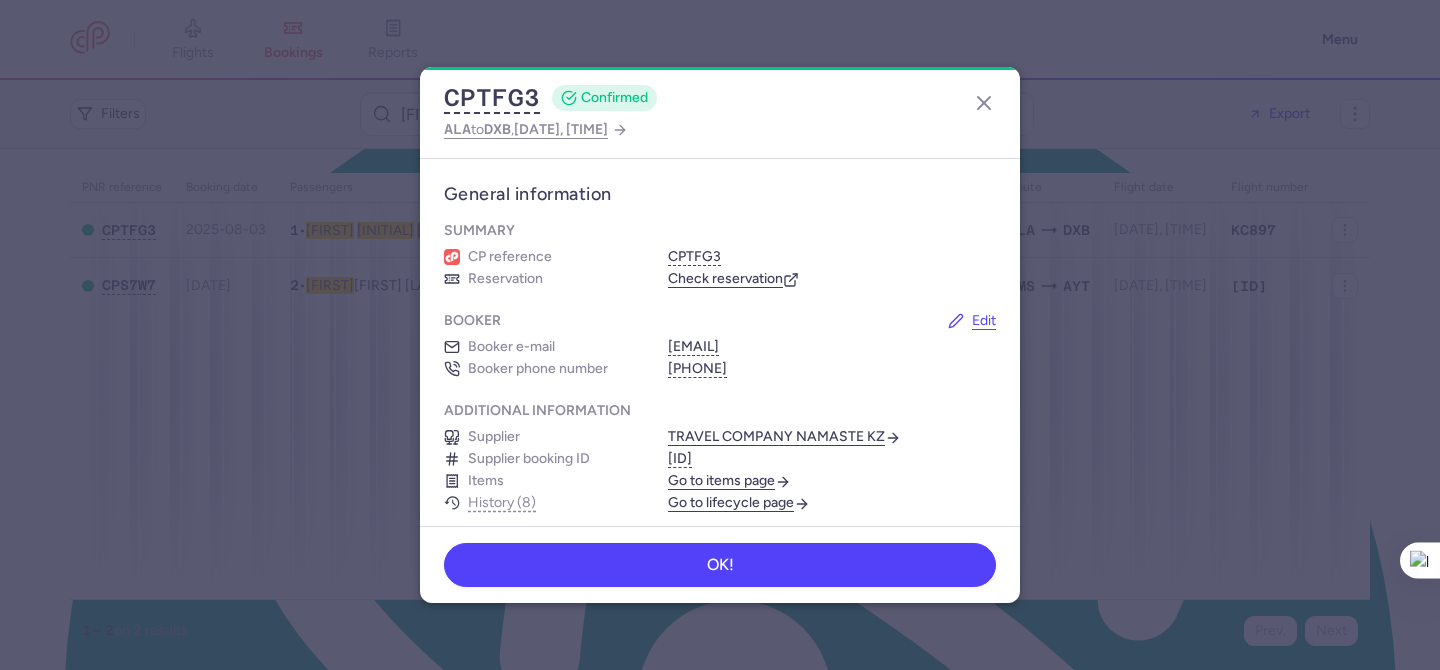 click on "CPTFG3  CONFIRMED ALA  to  DXB ,  2025 Aug 8, 09:15 General information Summary CP reference CPTFG3 Reservation  Check reservation  Booker  Edit  Booker e-mail aalmarzooki78@gmail.com Booker phone number  971556770074 Additional information Supplier TRAVEL COMPANY NAMASTE KZ  Supplier booking ID CZ_KZ042464 Items  Go to items page   History (8)   Go to lifecycle page  Passengers adel AL MARZOOQI  APIS confirmed Male • Born 28/05/1978 APIS confirmed Ancillaries Checked baggage 1 × 23 kg • Free included Cabin bag 1 × 8 kg, 56 × 45 × 25 cm • Free included Items  Go to items page  Booking 1626444 €518.16 Processed Booking date  03/08/2025 Fare type  One Way Price gap  €0.00 Customer name  eDreams ODIGEO Item ID  1678904  Show transactions Flight changes  Move booking  No flight changes yet Cancel booking Cancel and notify all passengers with optional refund.  Cancel booking  OK!" at bounding box center (720, 335) 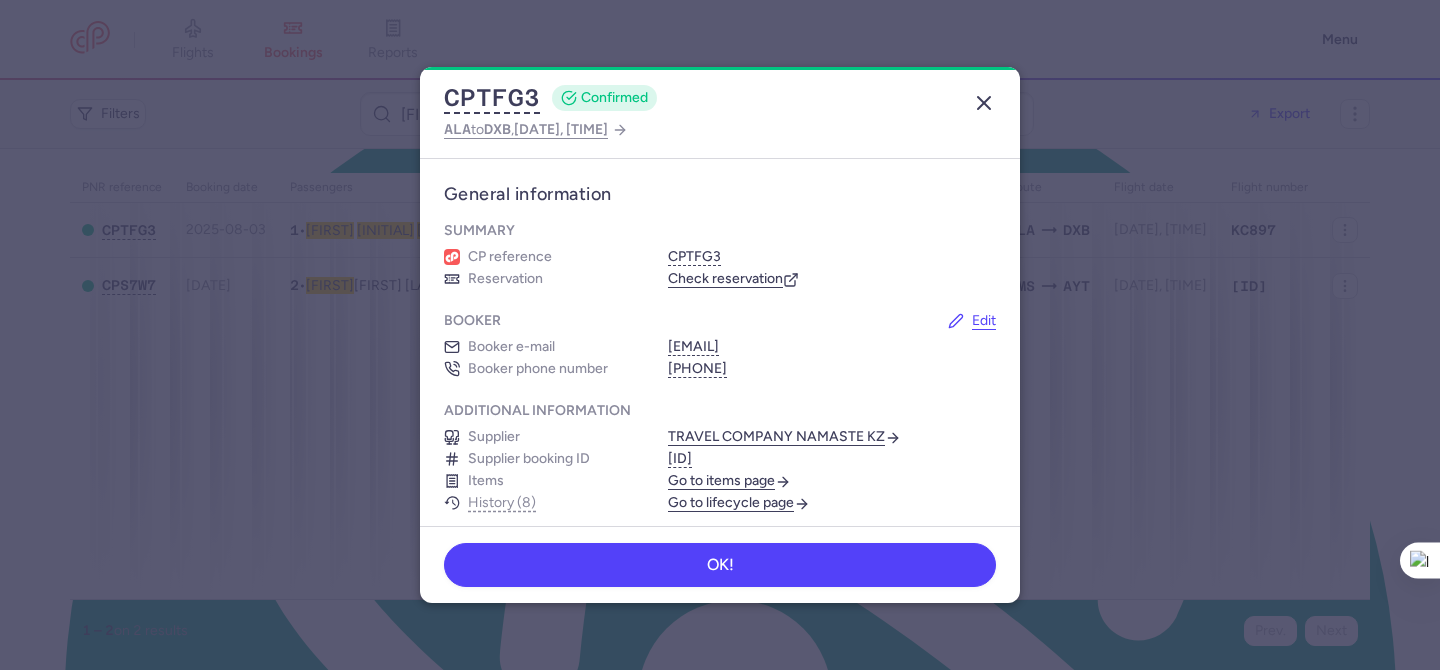 click 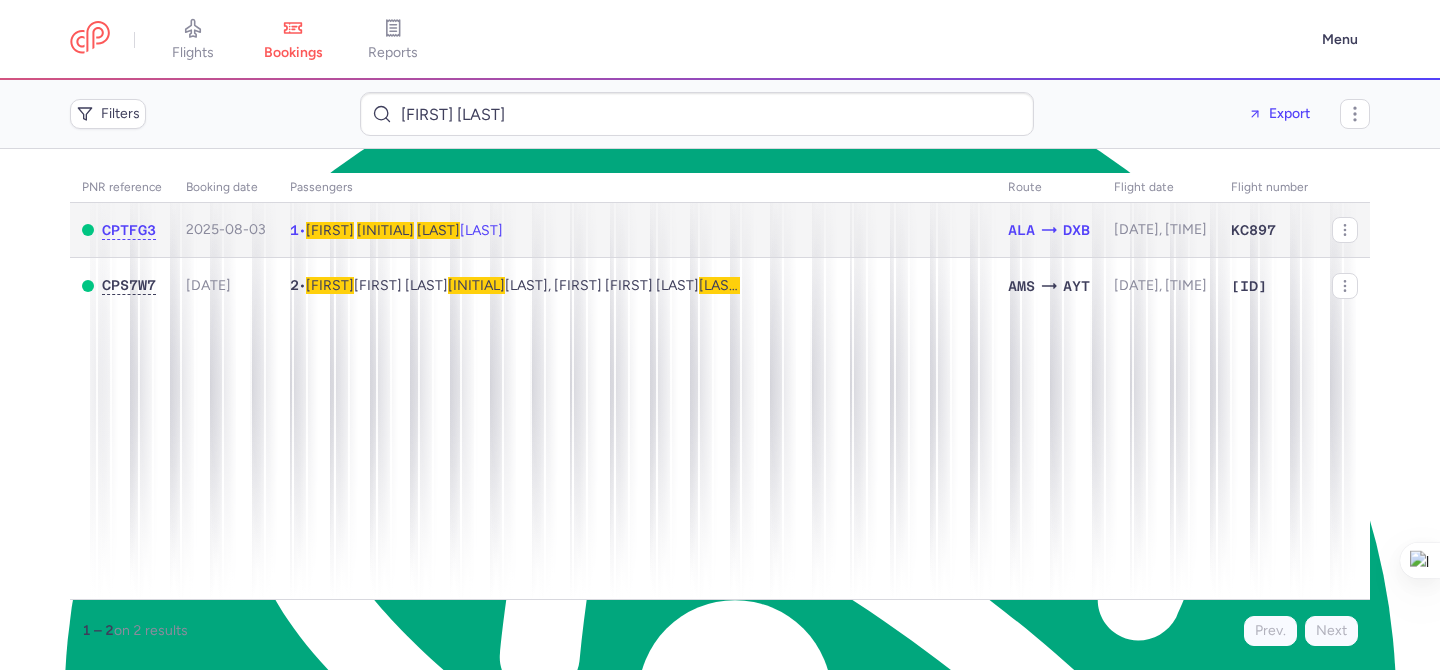 drag, startPoint x: 310, startPoint y: 218, endPoint x: 445, endPoint y: 219, distance: 135.00371 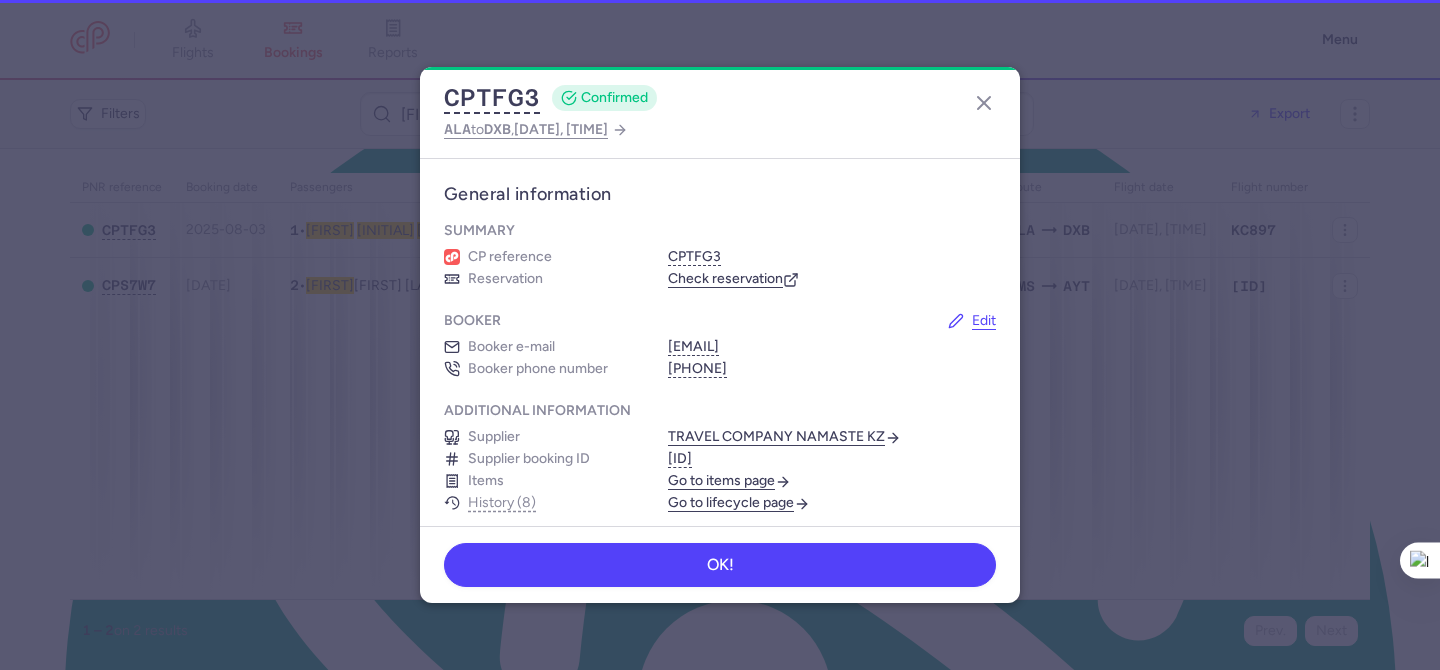click on "CPTFG3  CONFIRMED ALA  to  DXB ,  2025 Aug 8, 09:15 General information Summary CP reference CPTFG3 Reservation  Check reservation  Booker  Edit  Booker e-mail aalmarzooki78@gmail.com Booker phone number  971556770074 Additional information Supplier TRAVEL COMPANY NAMASTE KZ  Supplier booking ID CZ_KZ042464 Items  Go to items page   History (8)   Go to lifecycle page  Passengers adel AL MARZOOQI  APIS confirmed Male • Born 28/05/1978 APIS confirmed Ancillaries Checked baggage 1 × 23 kg • Free included Cabin bag 1 × 8 kg, 56 × 45 × 25 cm • Free included Items  Go to items page  Booking 1626444 €518.16 Processed Booking date  03/08/2025 Fare type  One Way Price gap  €0.00 Customer name  eDreams ODIGEO Item ID  1678904  Show transactions Flight changes  Move booking  No flight changes yet Cancel booking Cancel and notify all passengers with optional refund.  Cancel booking  OK!" at bounding box center (720, 335) 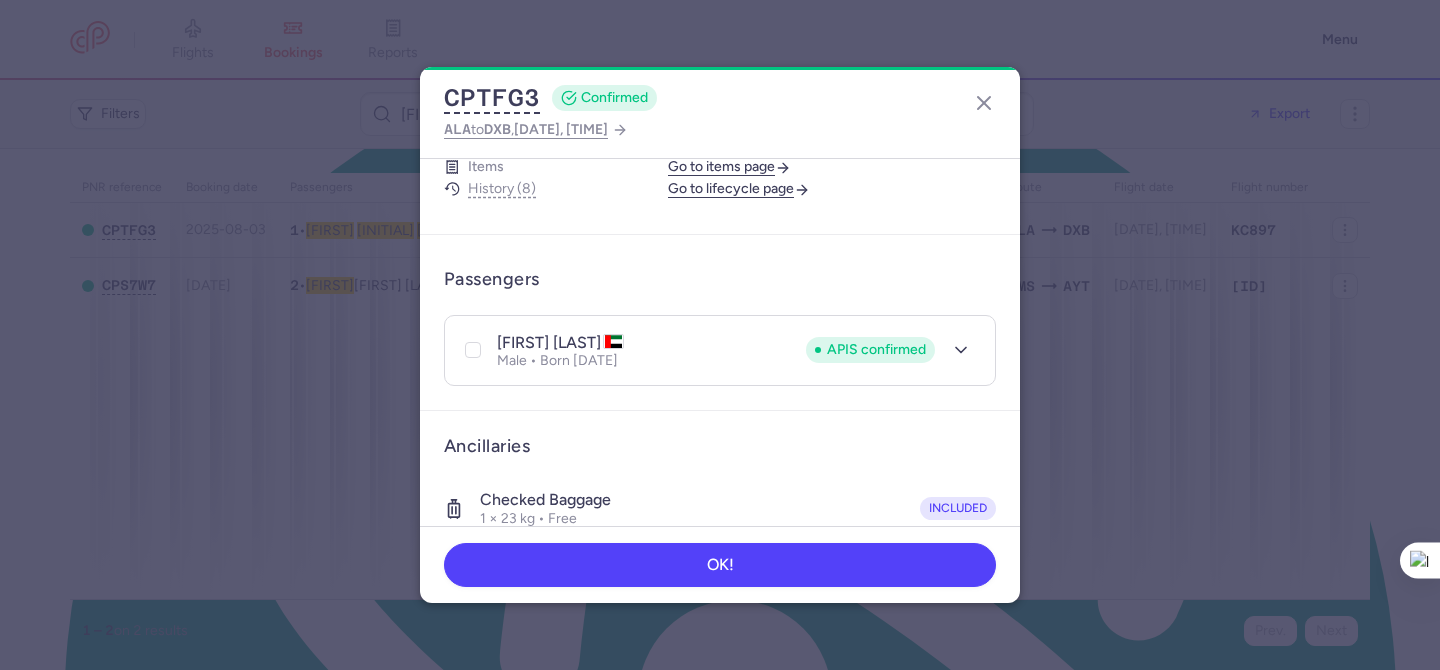 scroll, scrollTop: 336, scrollLeft: 0, axis: vertical 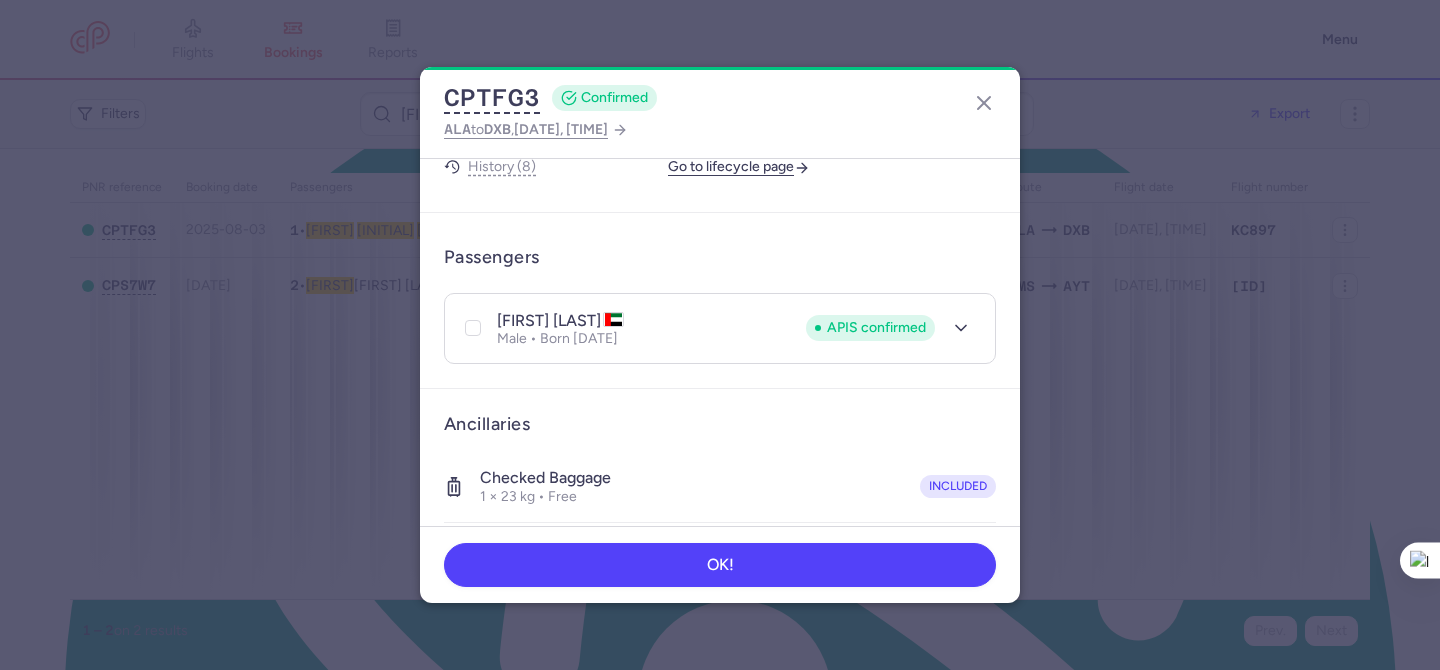drag, startPoint x: 489, startPoint y: 311, endPoint x: 639, endPoint y: 316, distance: 150.08331 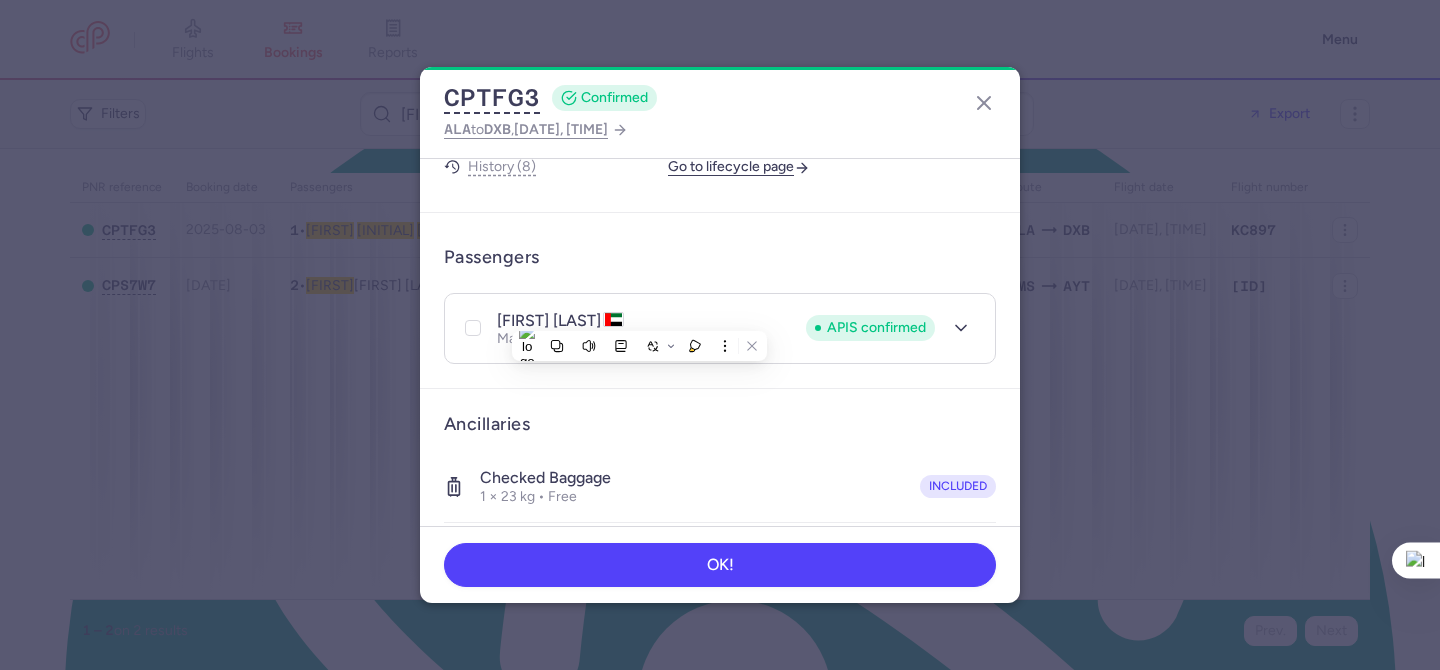 copy on "adel AL MARZOOQ" 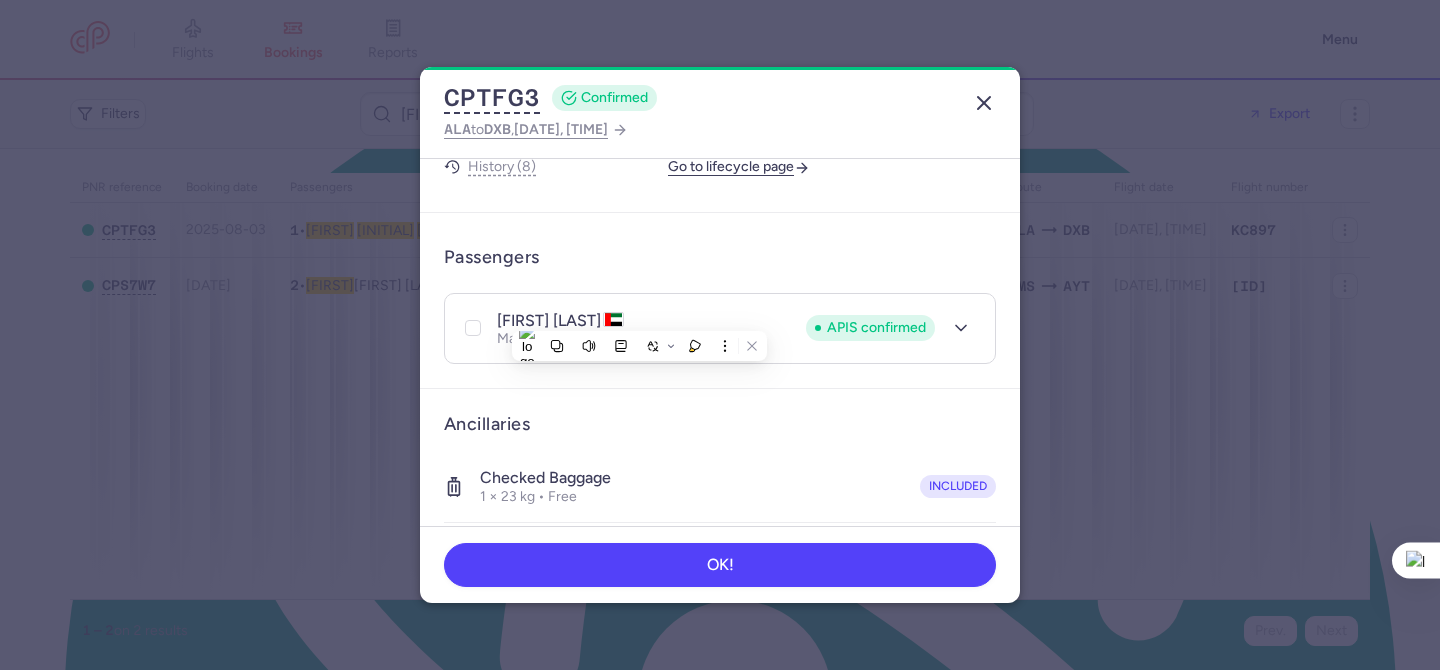 click 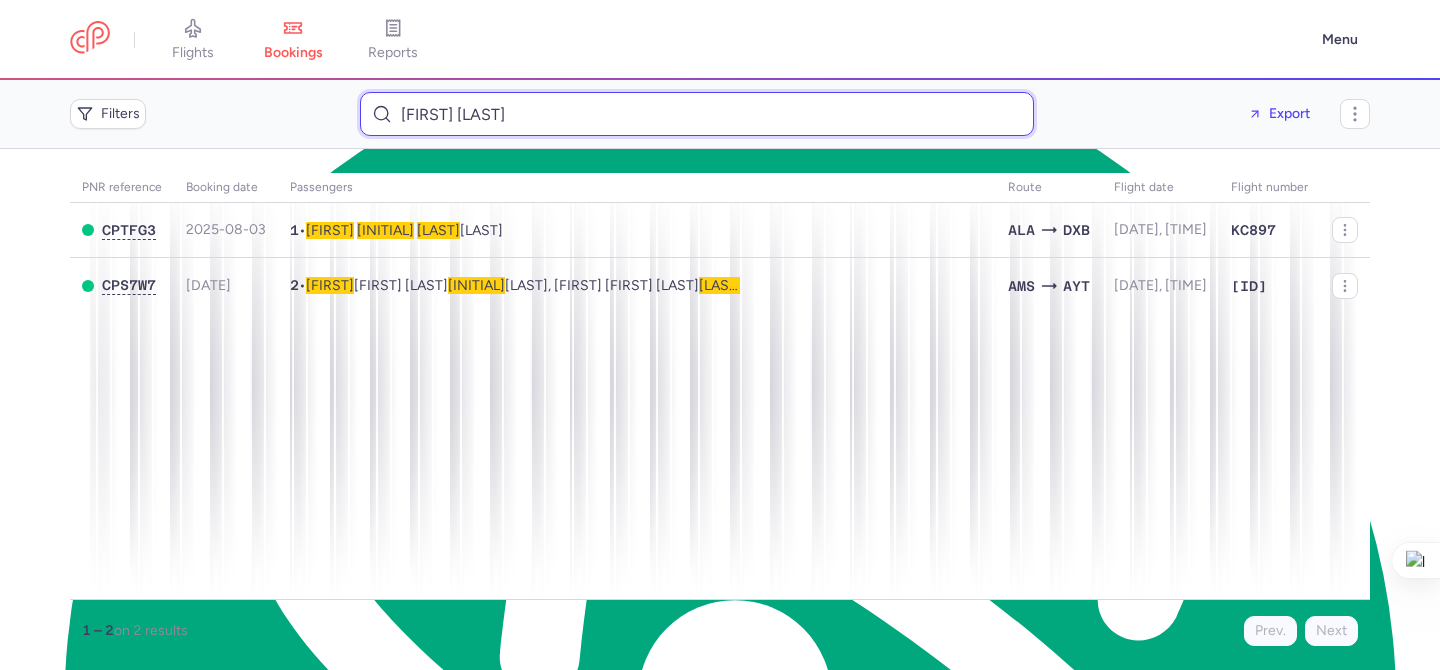 drag, startPoint x: 492, startPoint y: 117, endPoint x: 389, endPoint y: 108, distance: 103.392456 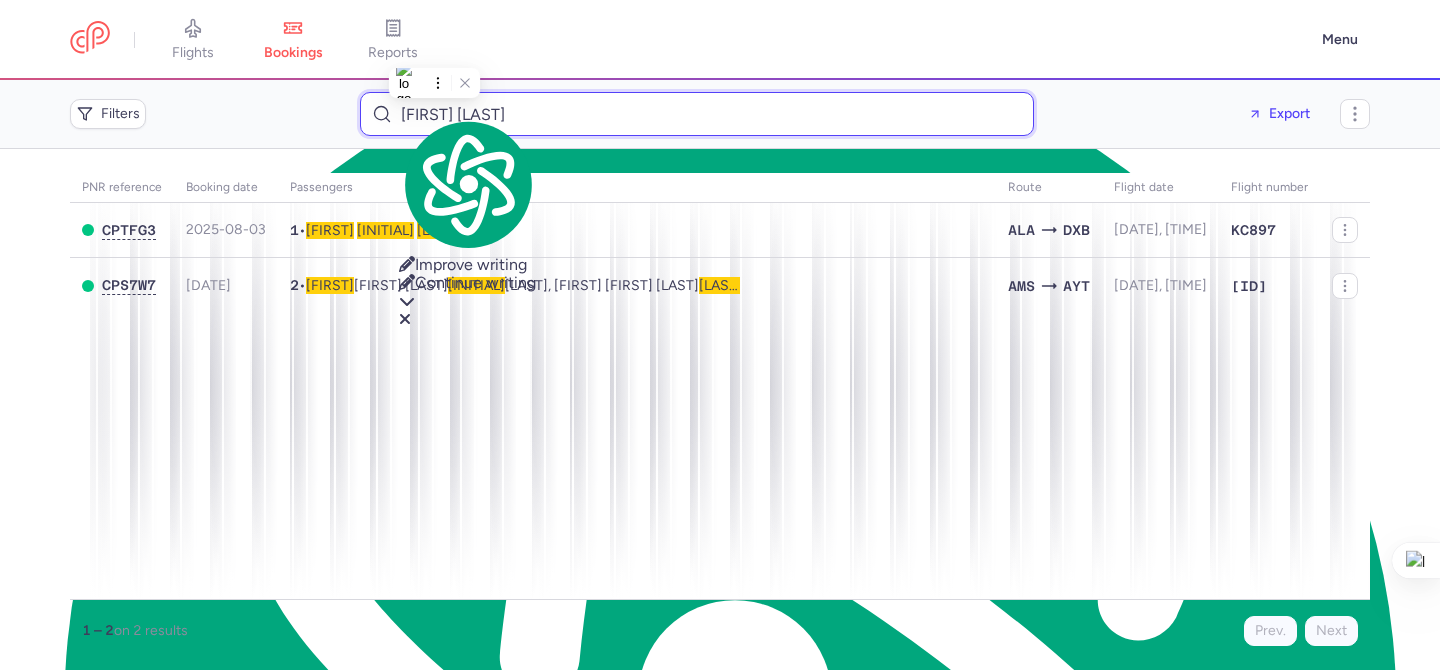 paste on "adel AL MARZOOQ" 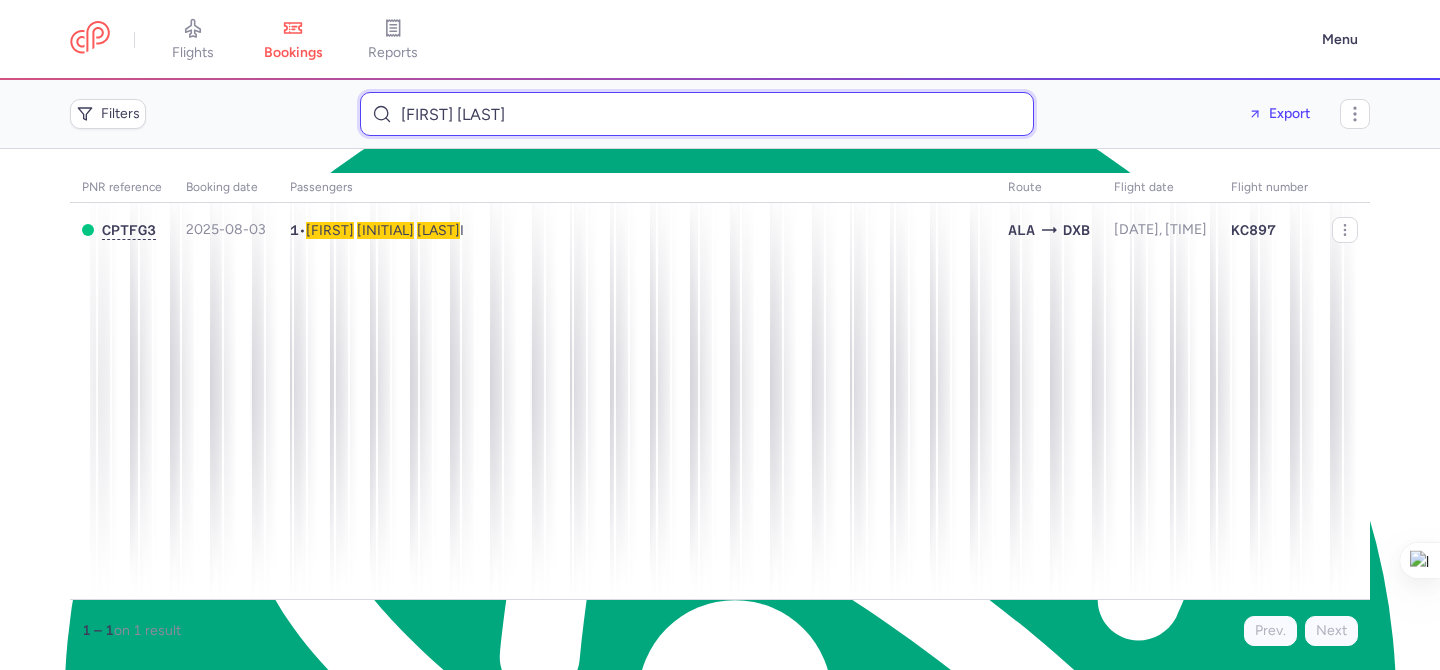 drag, startPoint x: 559, startPoint y: 112, endPoint x: 384, endPoint y: 96, distance: 175.7299 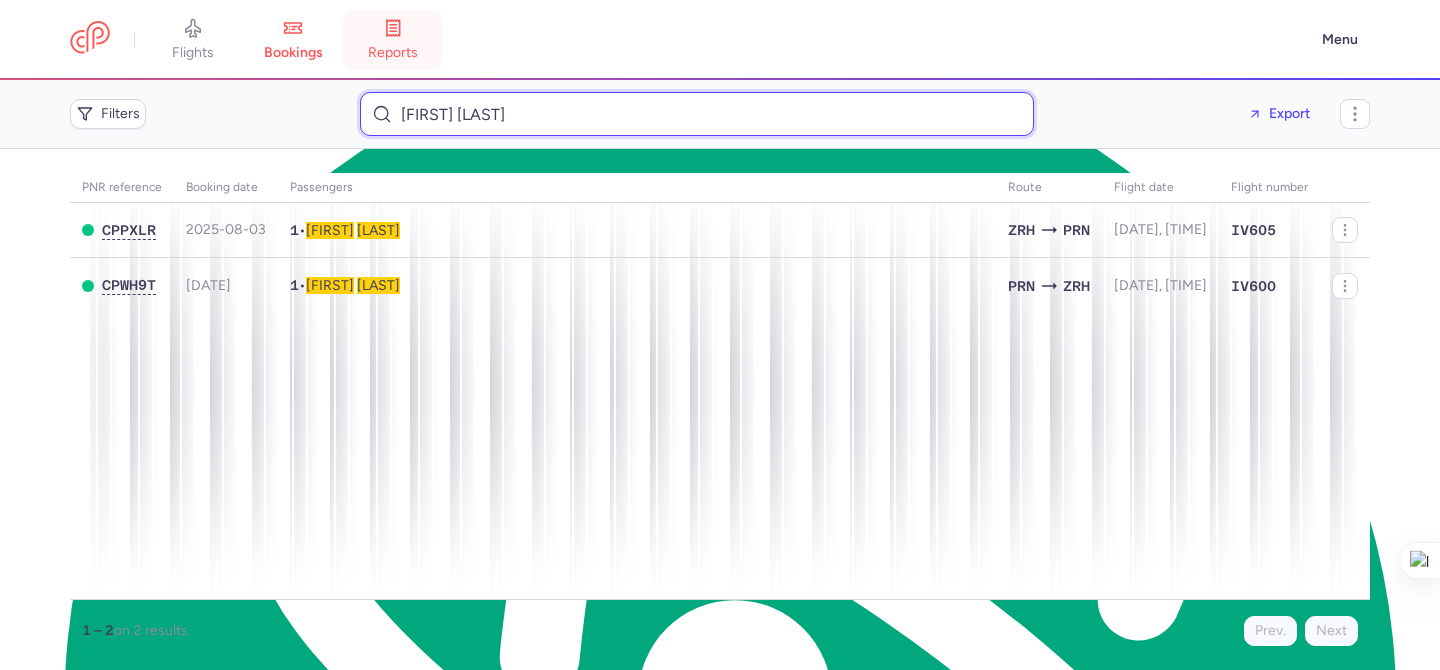 type on "Cheyenne Patrone" 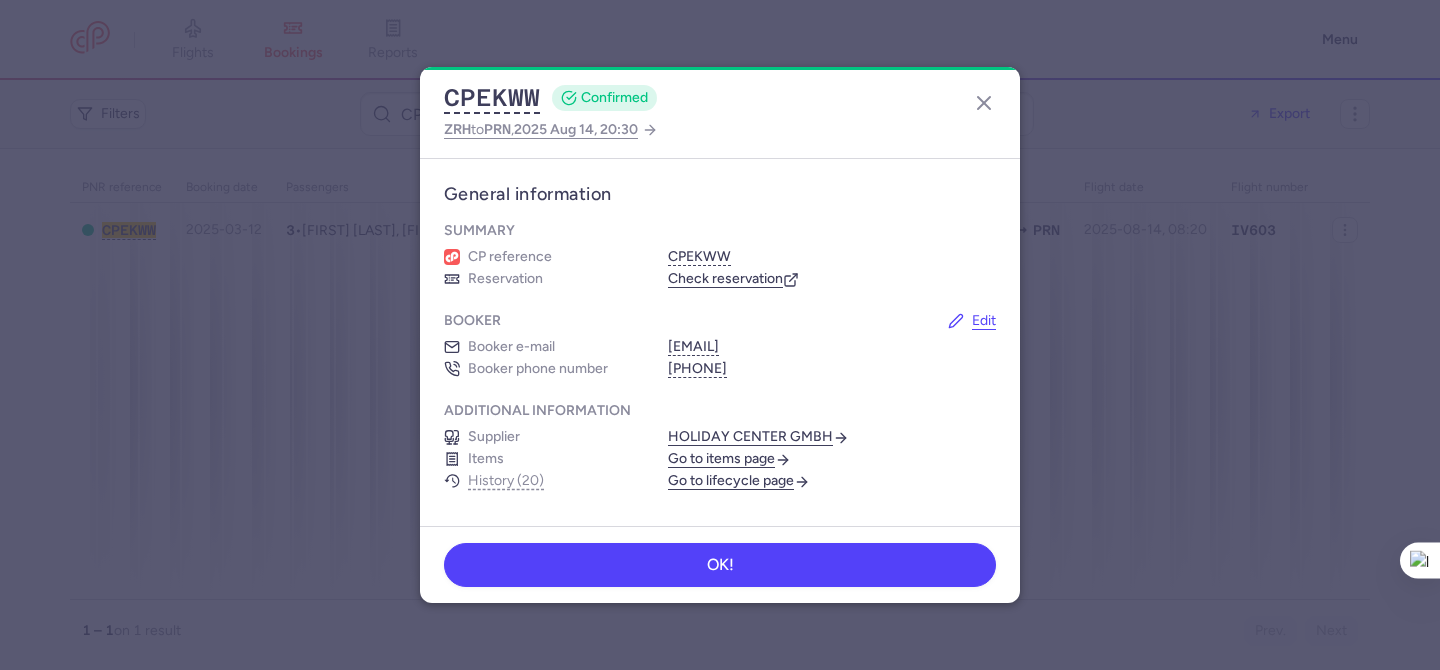 scroll, scrollTop: 0, scrollLeft: 0, axis: both 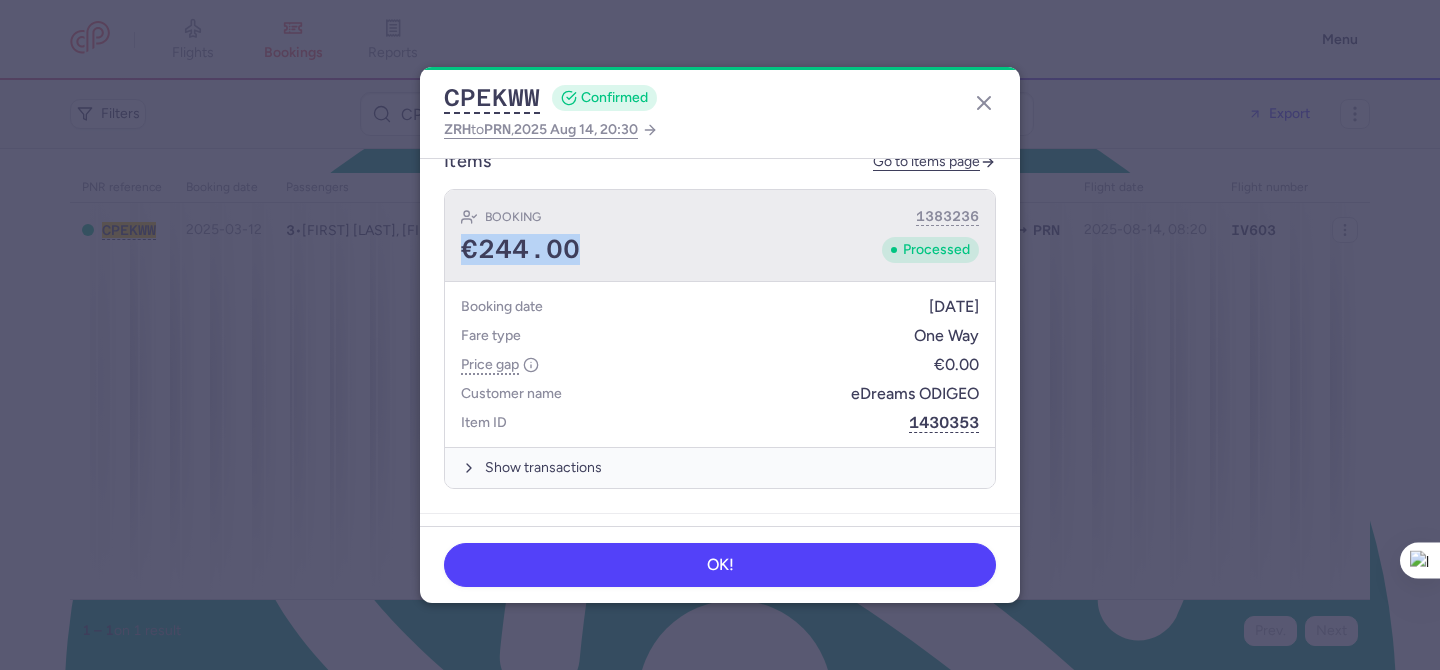 drag, startPoint x: 574, startPoint y: 246, endPoint x: 459, endPoint y: 251, distance: 115.10864 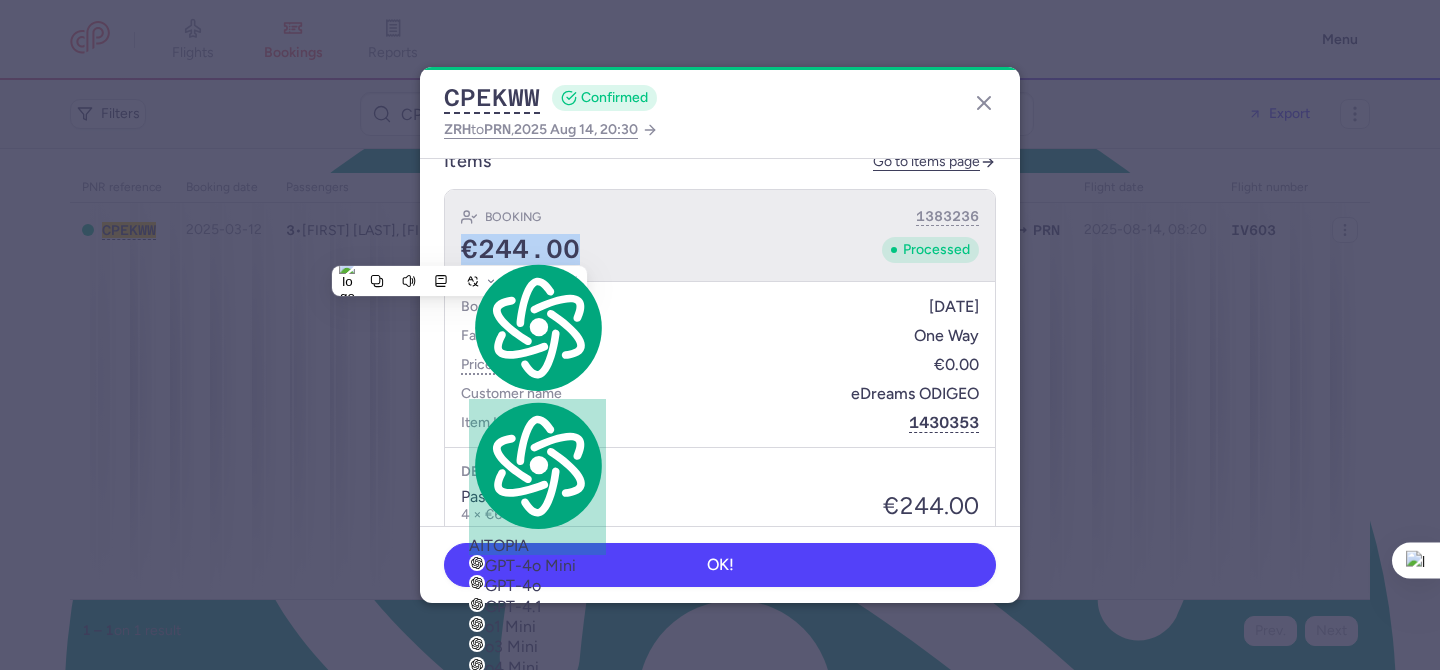 copy on "€244.00" 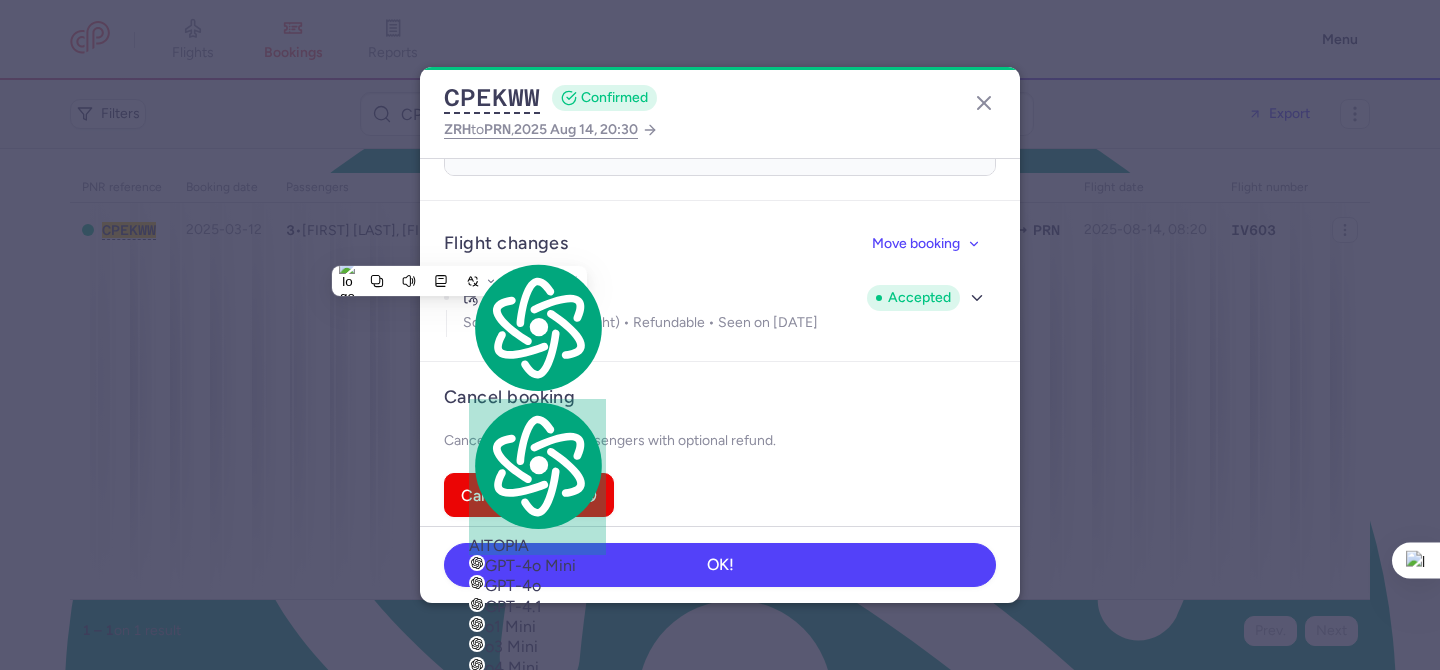 scroll, scrollTop: 1759, scrollLeft: 0, axis: vertical 